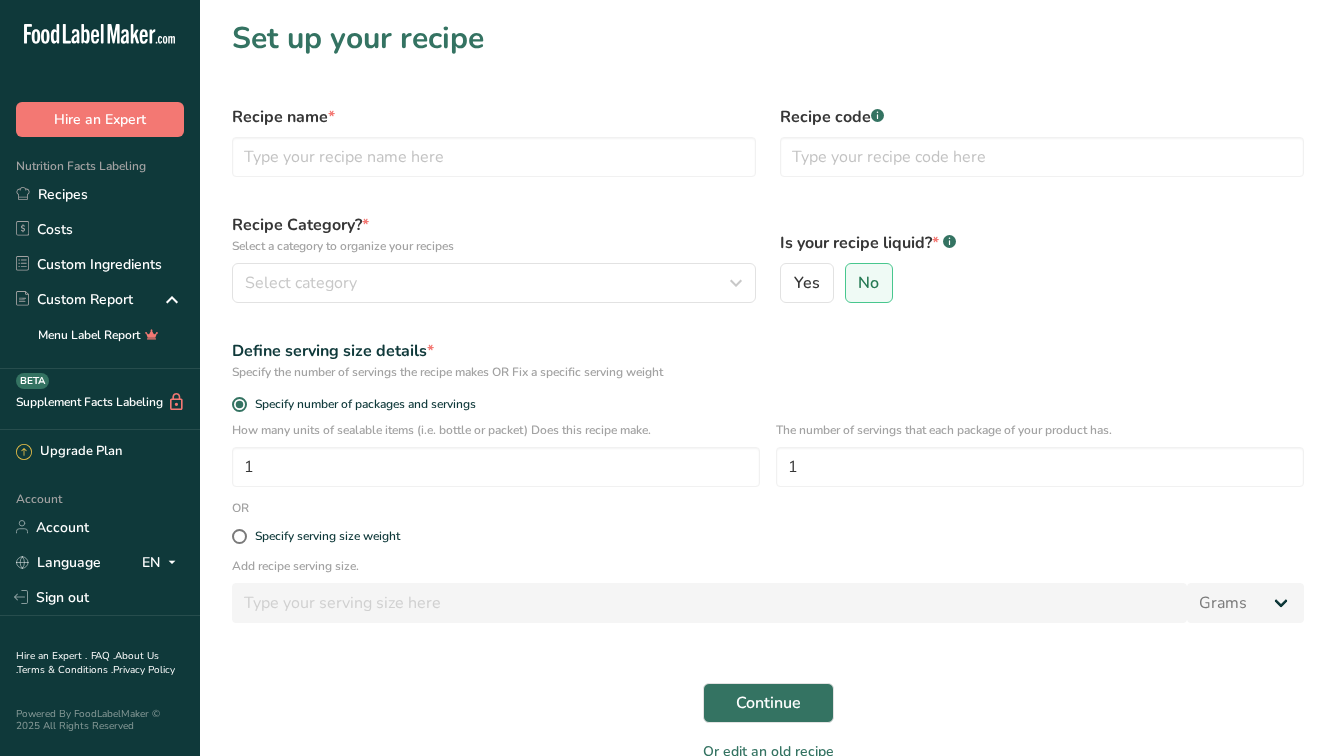 scroll, scrollTop: 0, scrollLeft: 0, axis: both 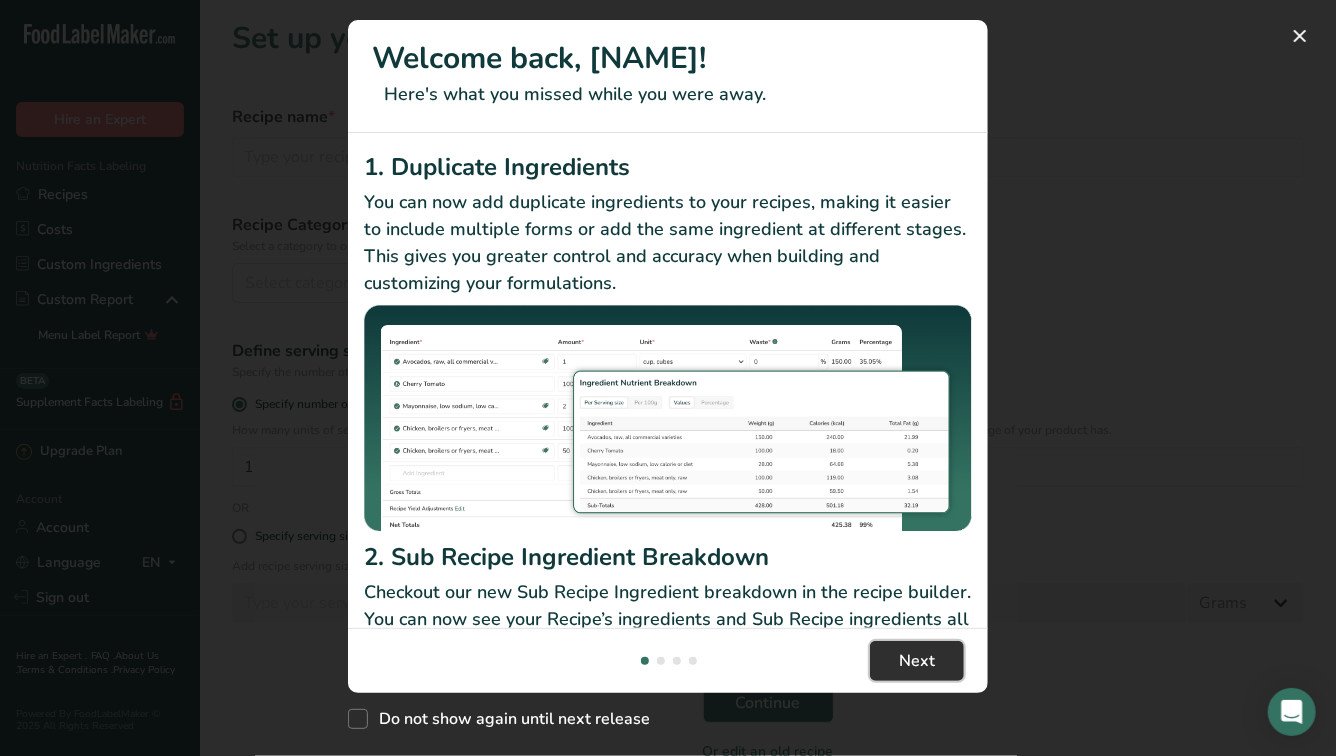 click on "Next" at bounding box center (917, 661) 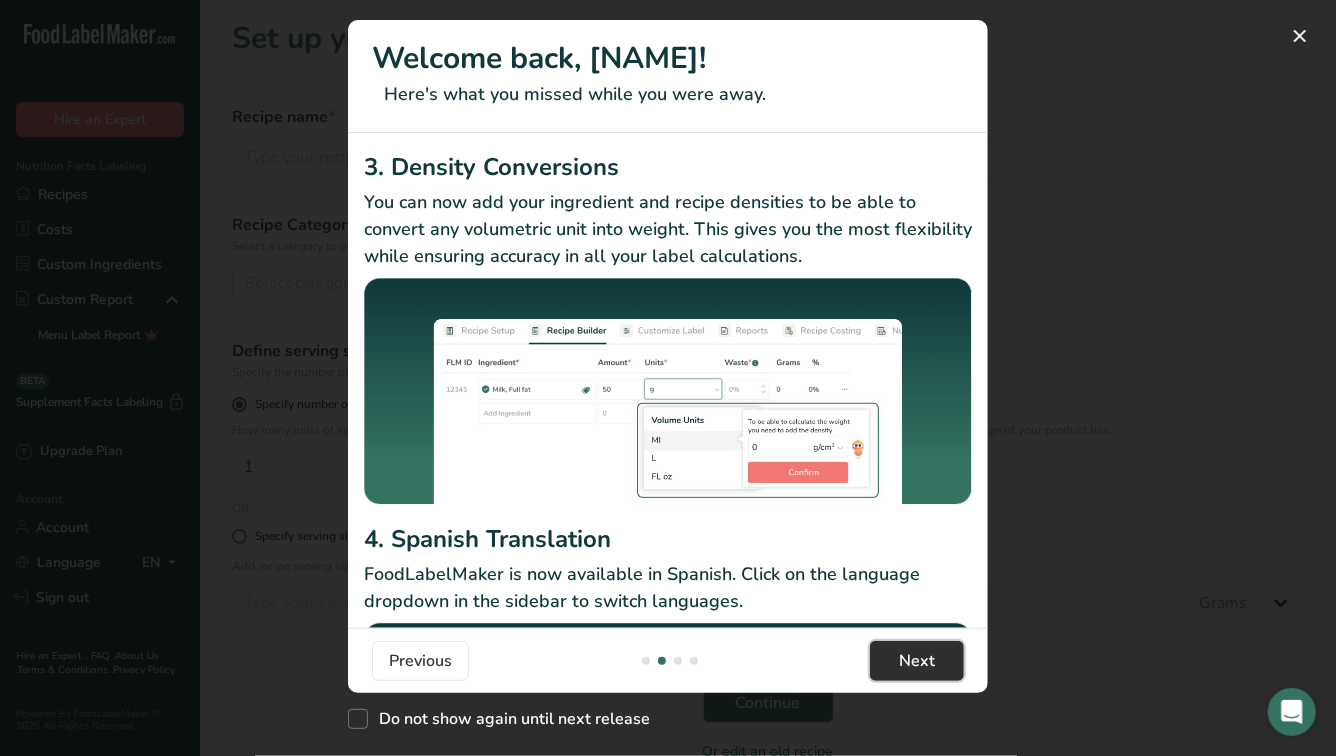 click on "Next" at bounding box center (917, 661) 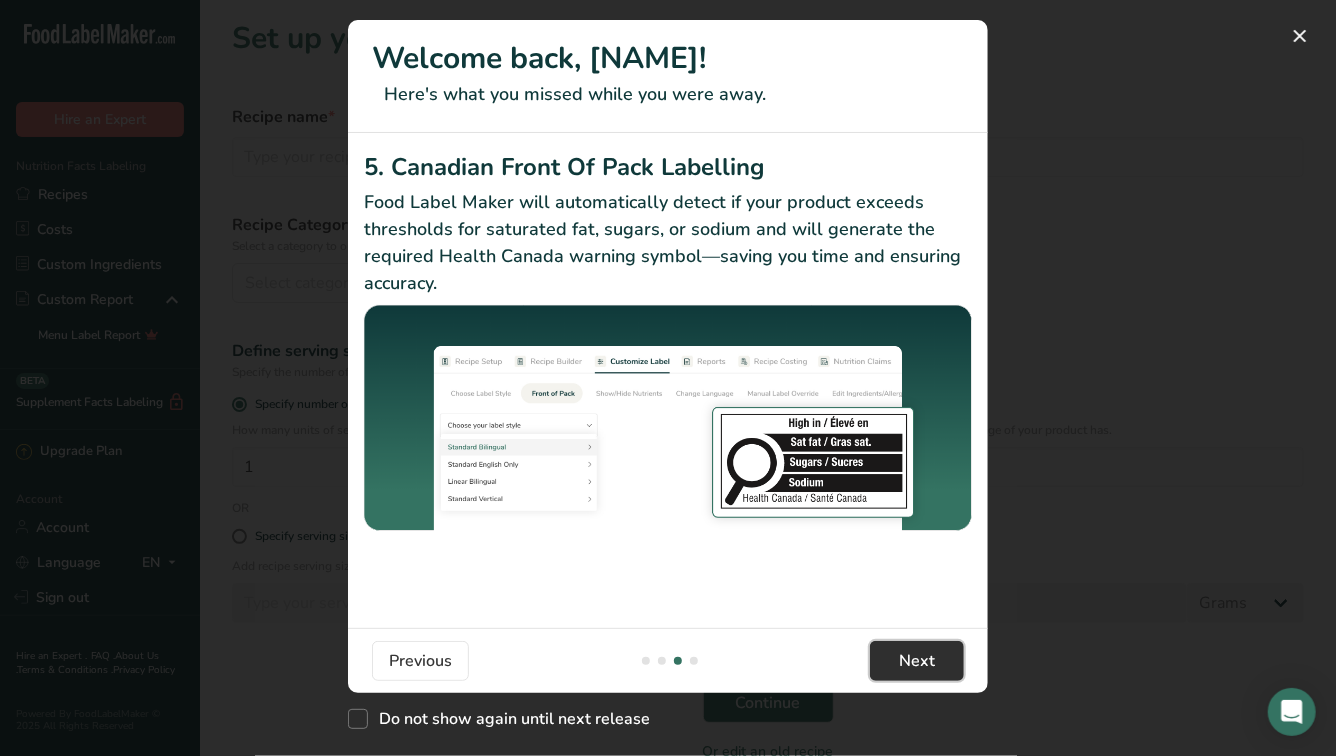 click on "Next" at bounding box center (917, 661) 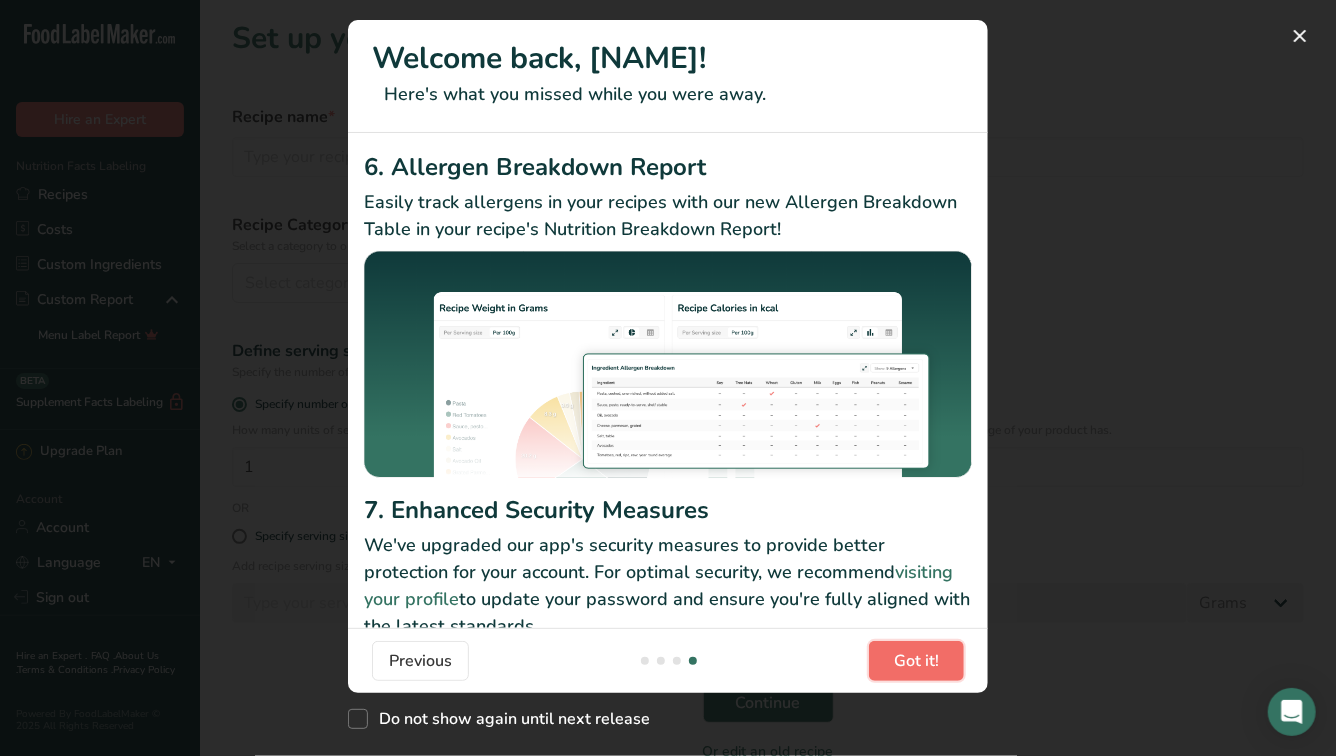 click on "Got it!" at bounding box center (916, 661) 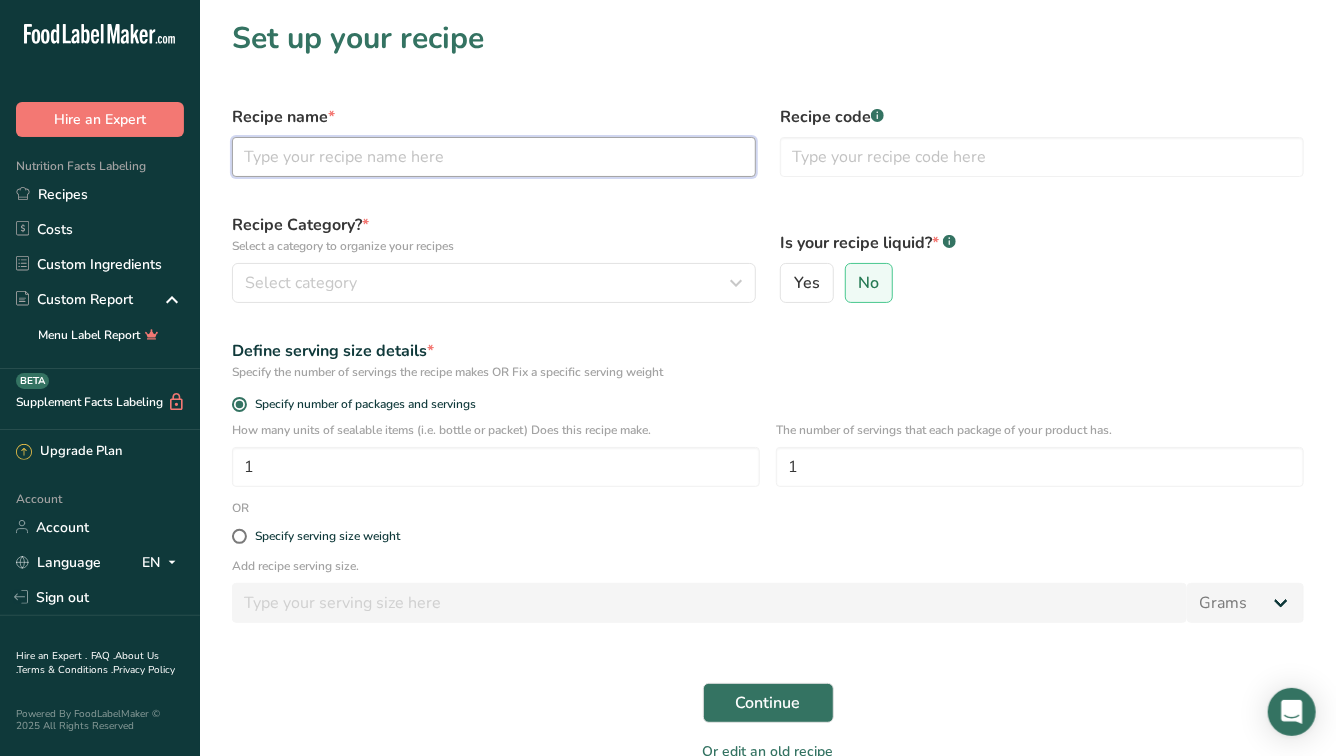 click at bounding box center [494, 157] 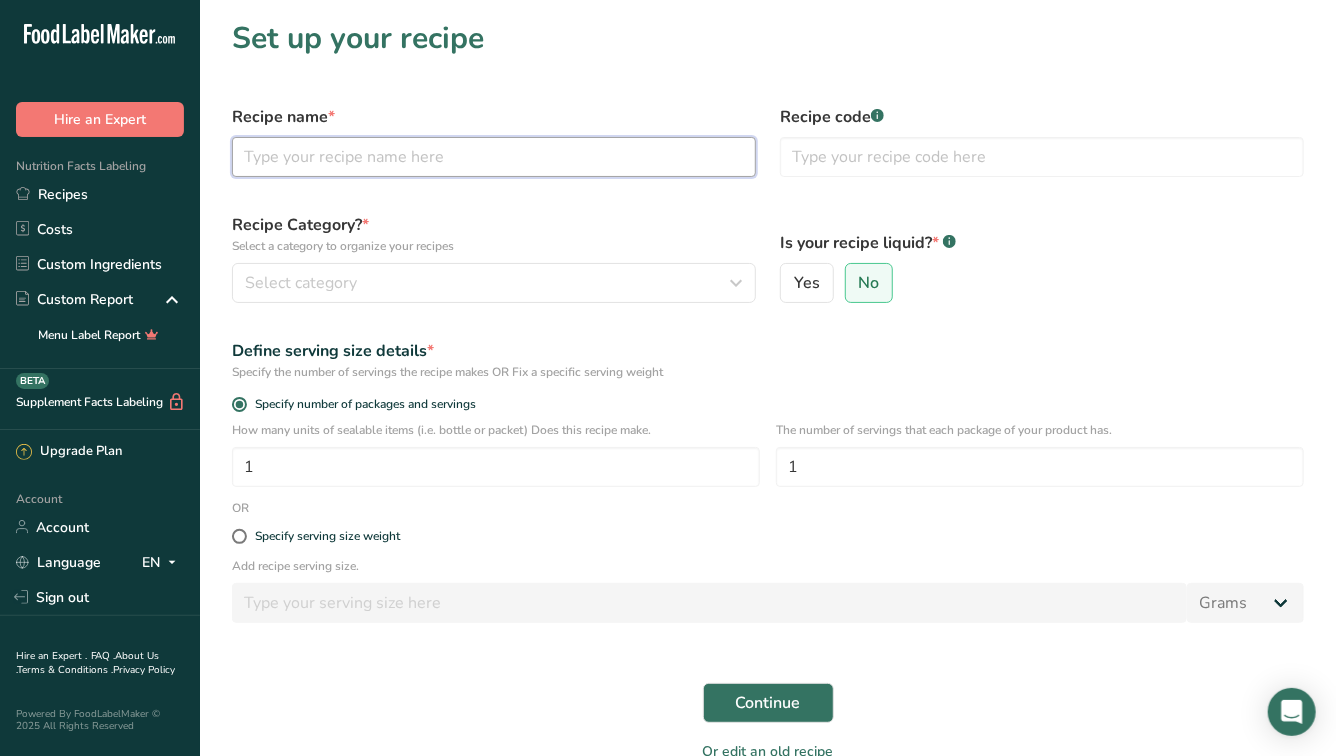 click at bounding box center [494, 157] 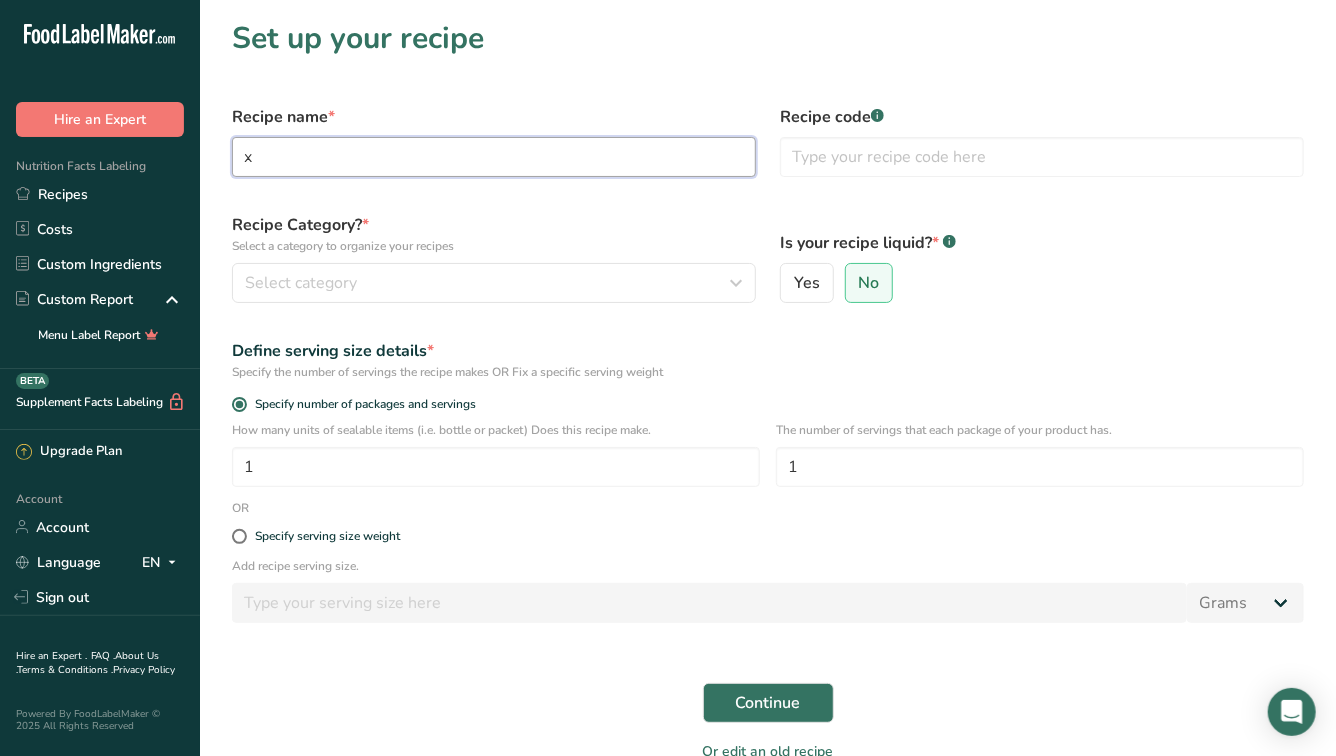type on "x" 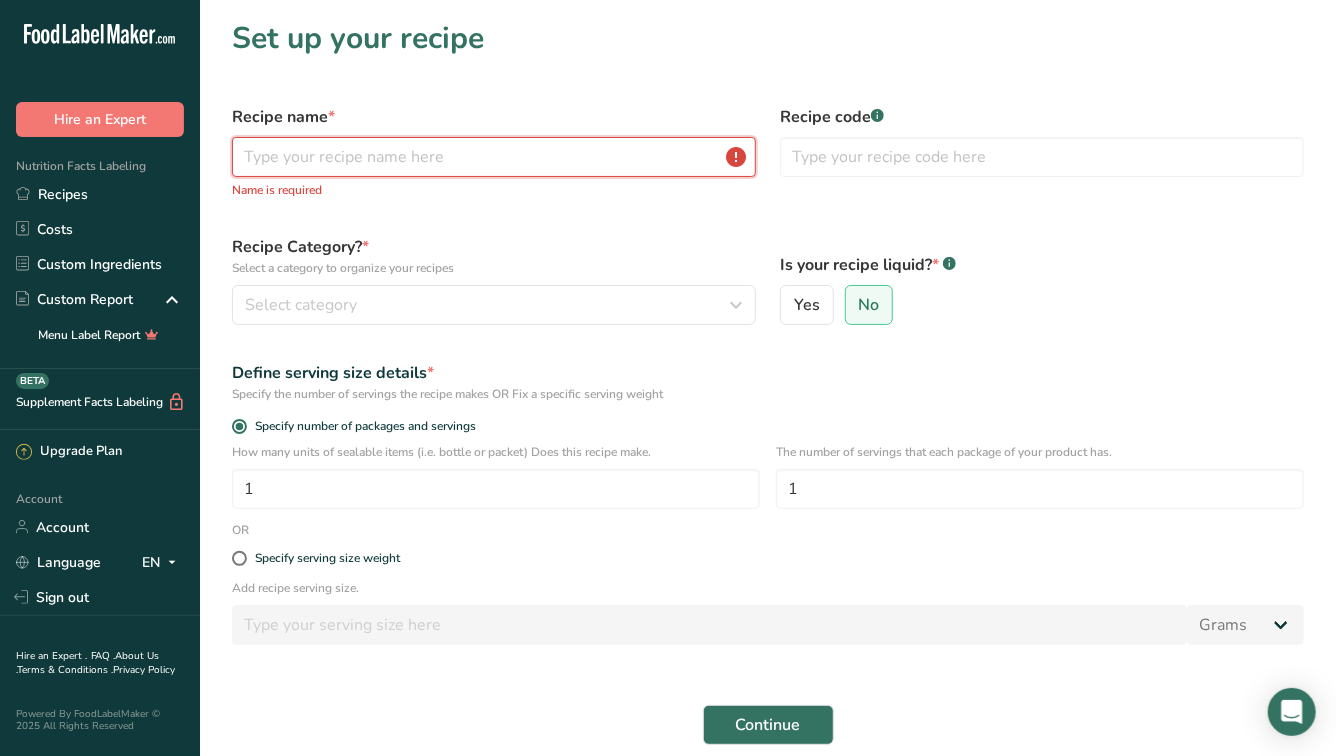 click at bounding box center (494, 157) 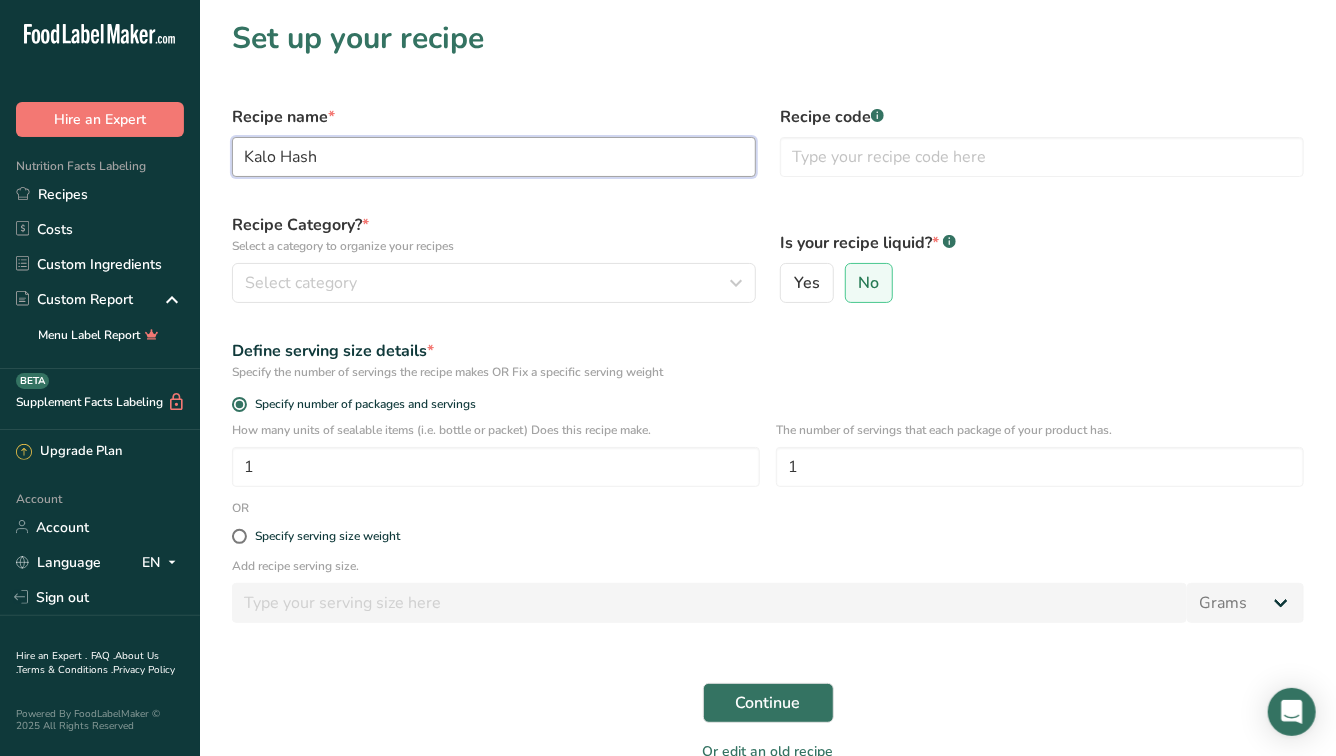 type on "Kalo Hash" 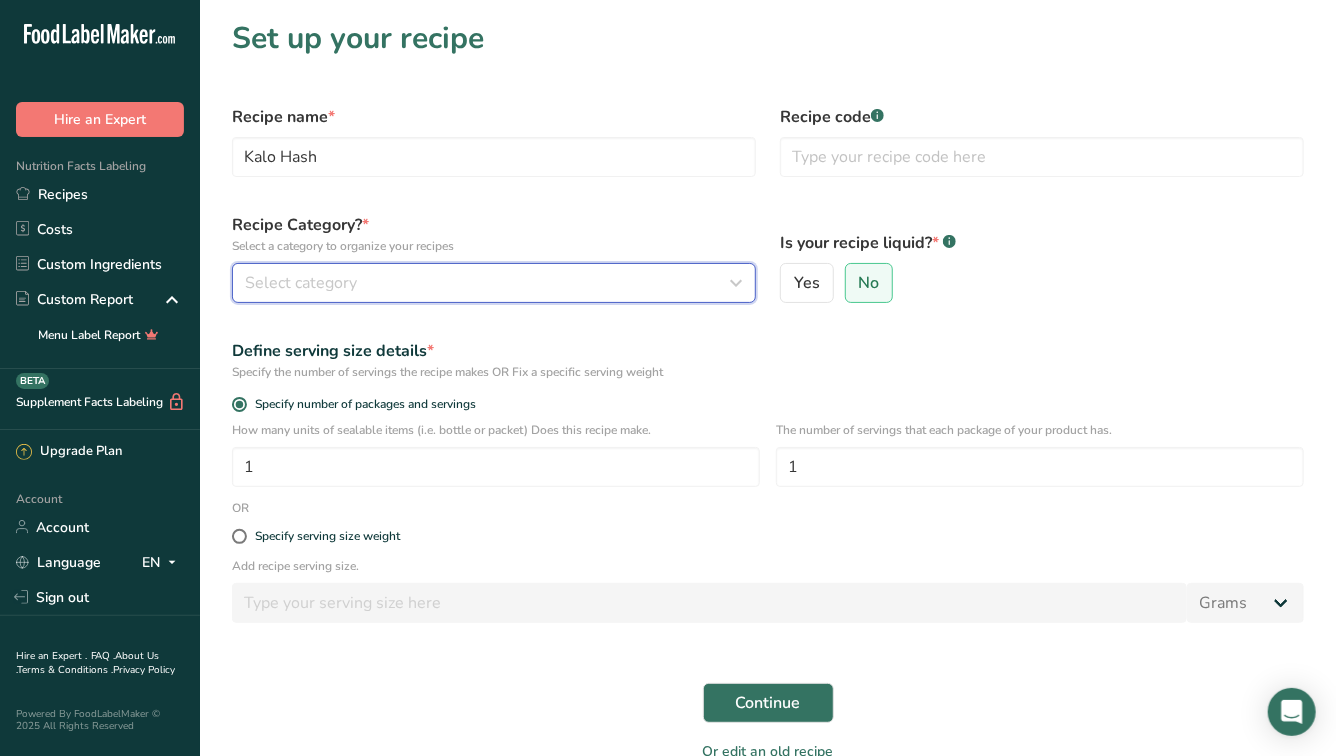 click at bounding box center [736, 283] 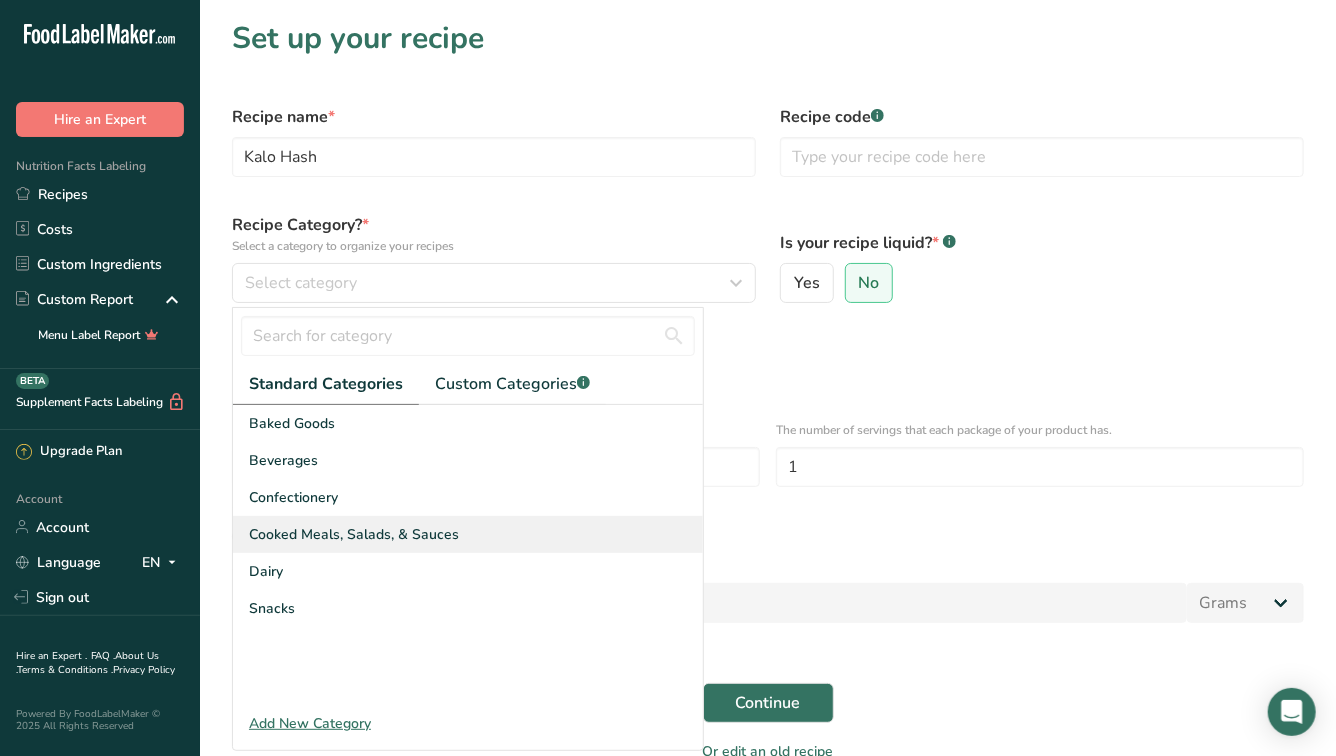 click on "Cooked Meals, Salads, & Sauces" at bounding box center (354, 534) 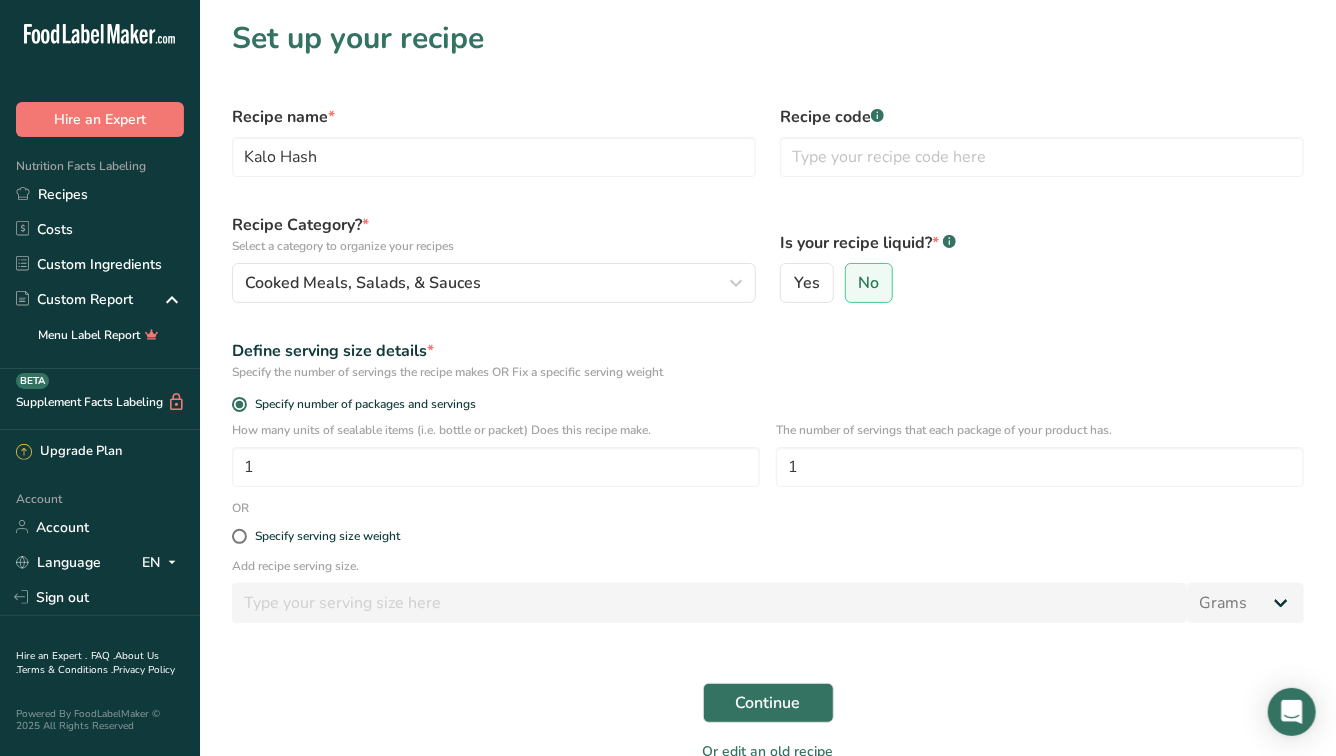 scroll, scrollTop: 103, scrollLeft: 0, axis: vertical 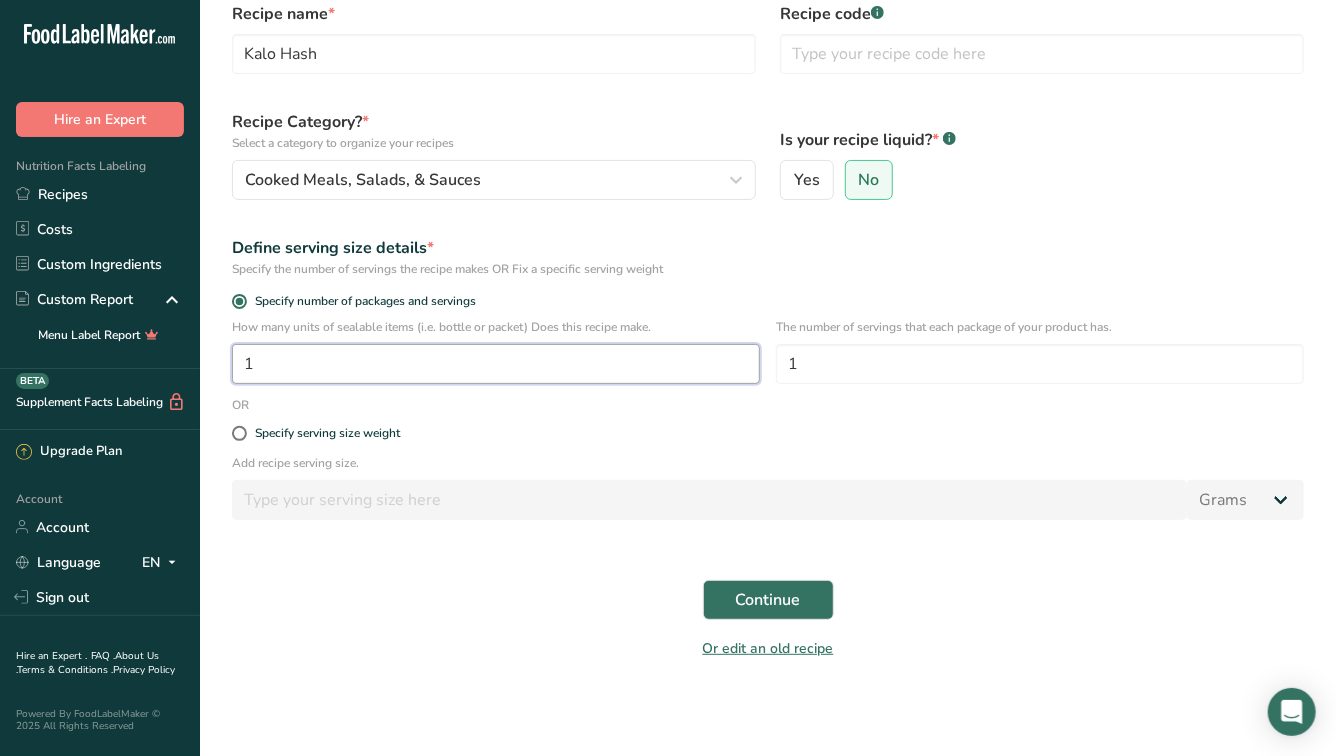 click on "1" at bounding box center (496, 364) 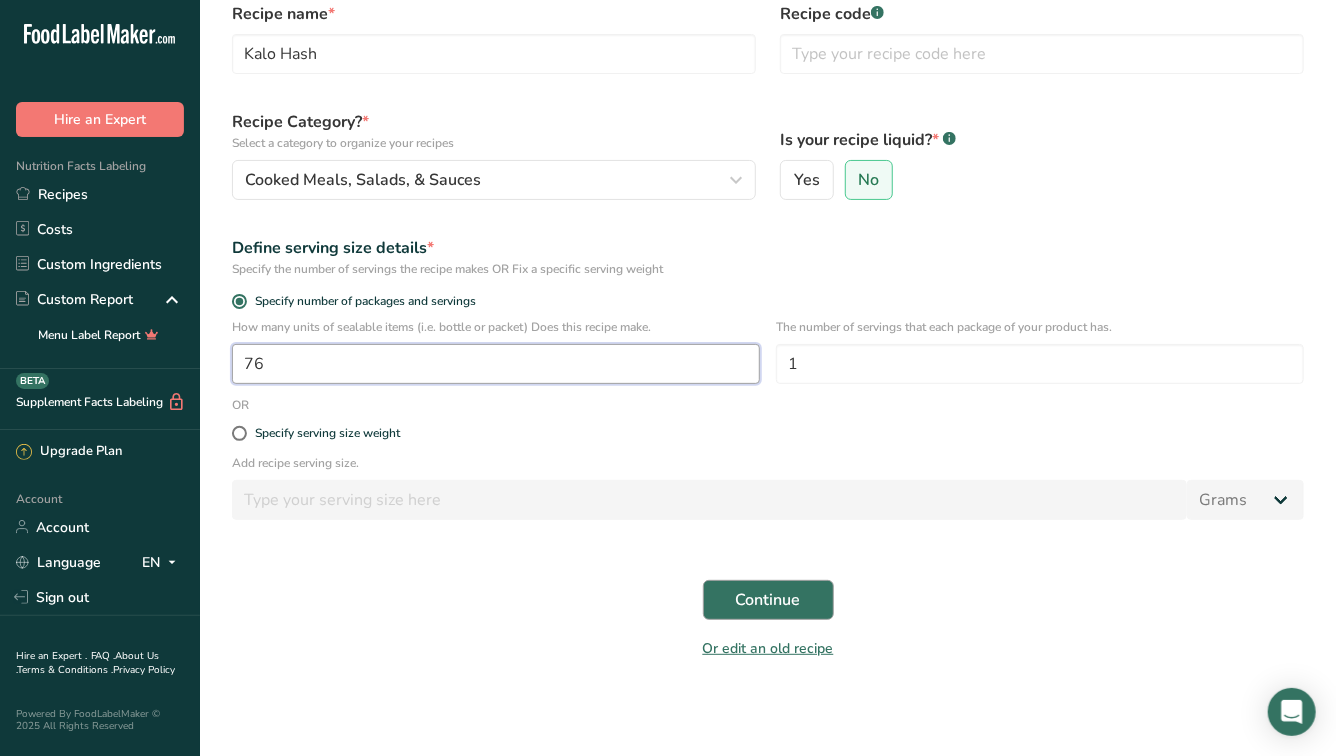type on "76" 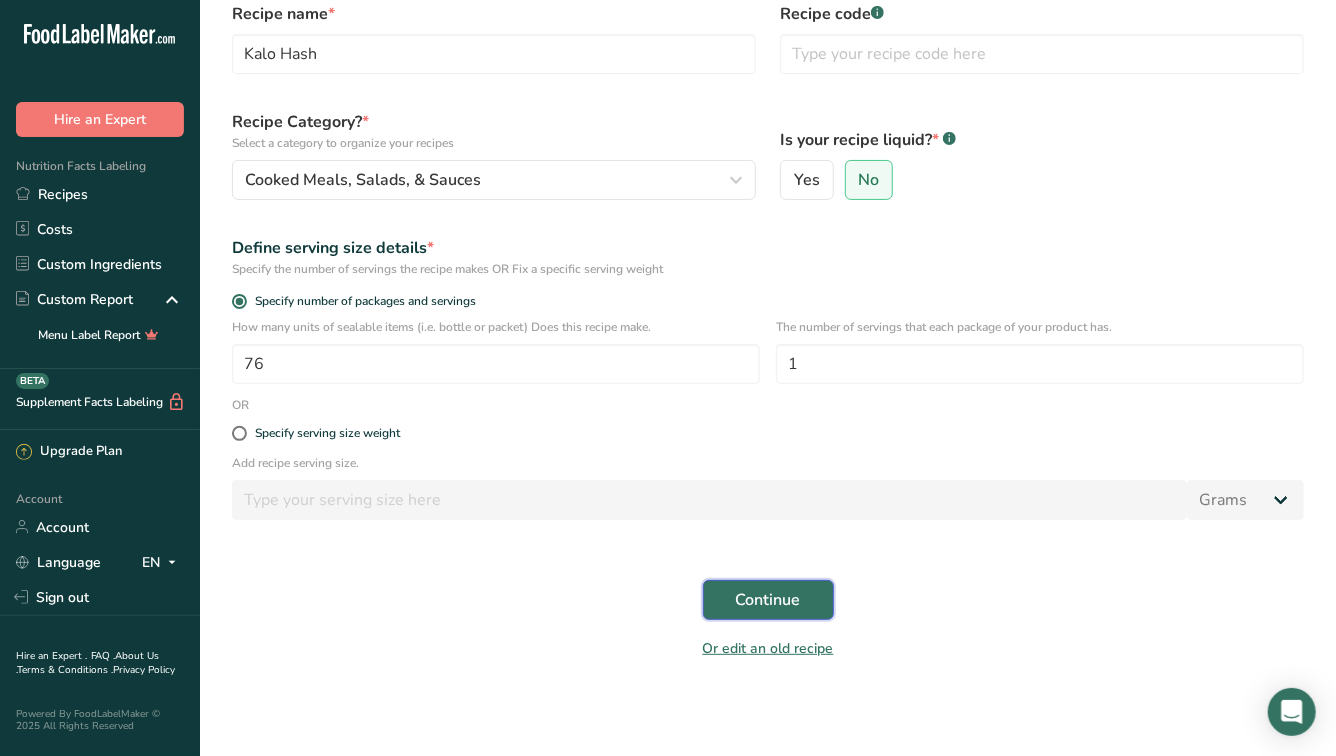 click on "Continue" at bounding box center (768, 600) 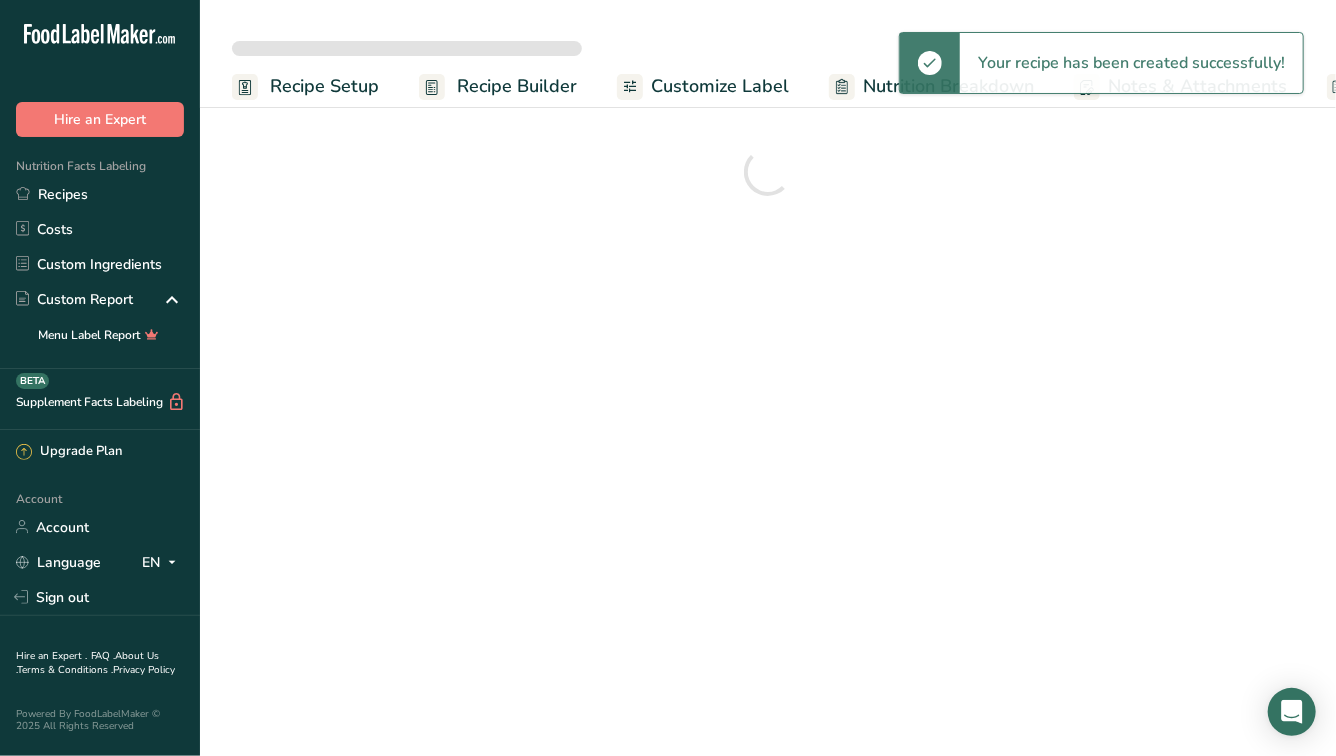 scroll, scrollTop: 0, scrollLeft: 0, axis: both 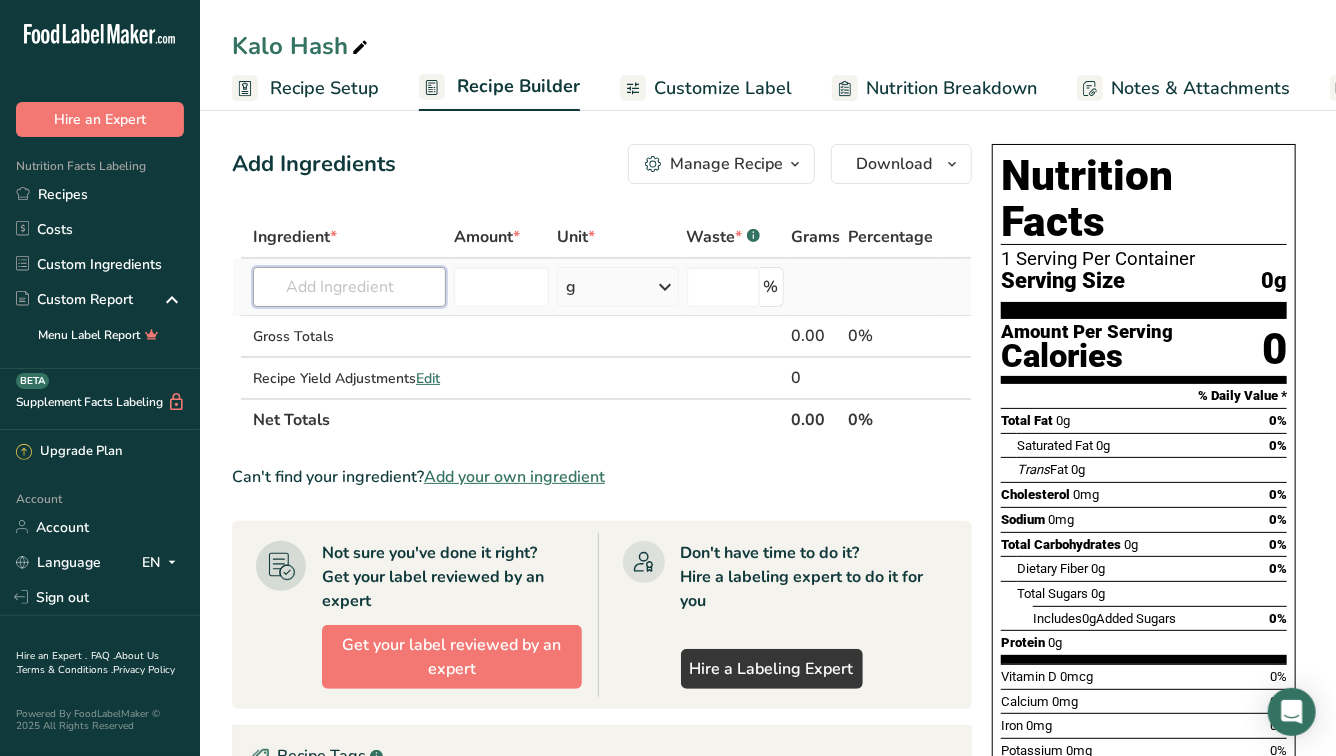 click at bounding box center [349, 287] 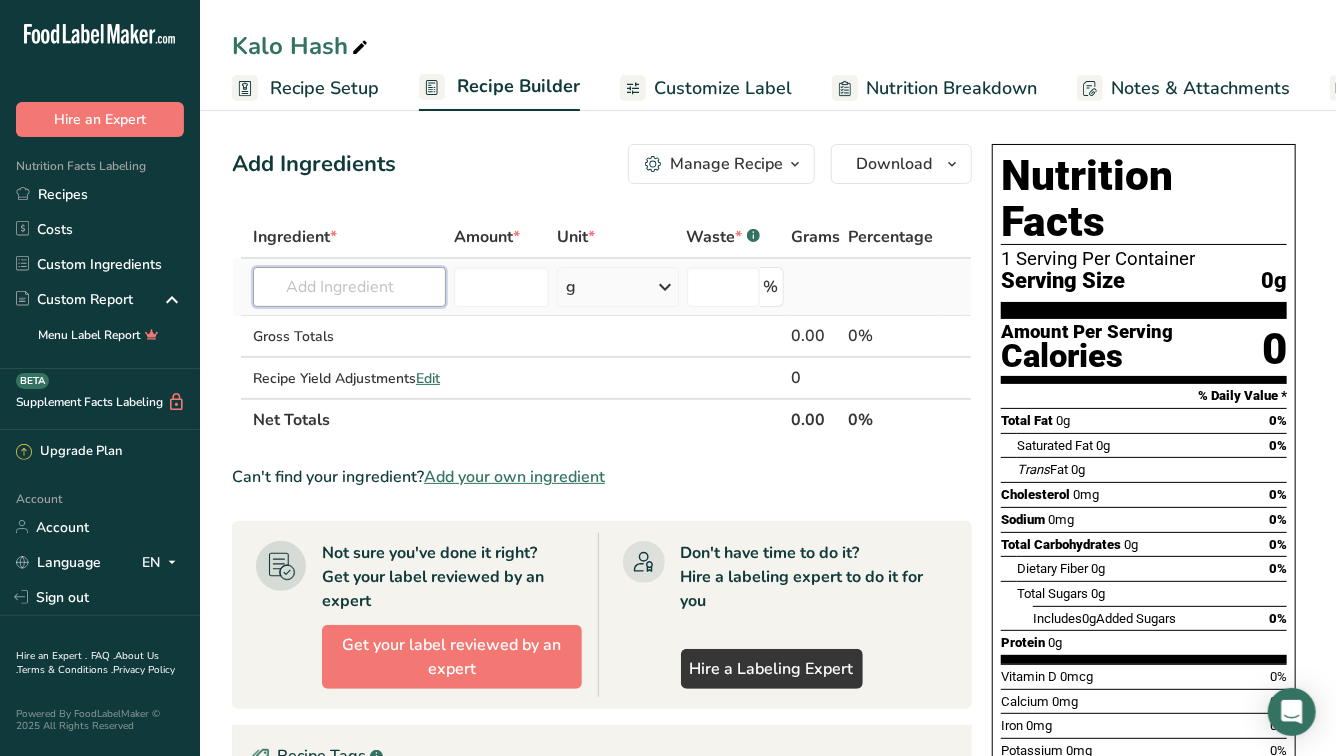 click at bounding box center [349, 287] 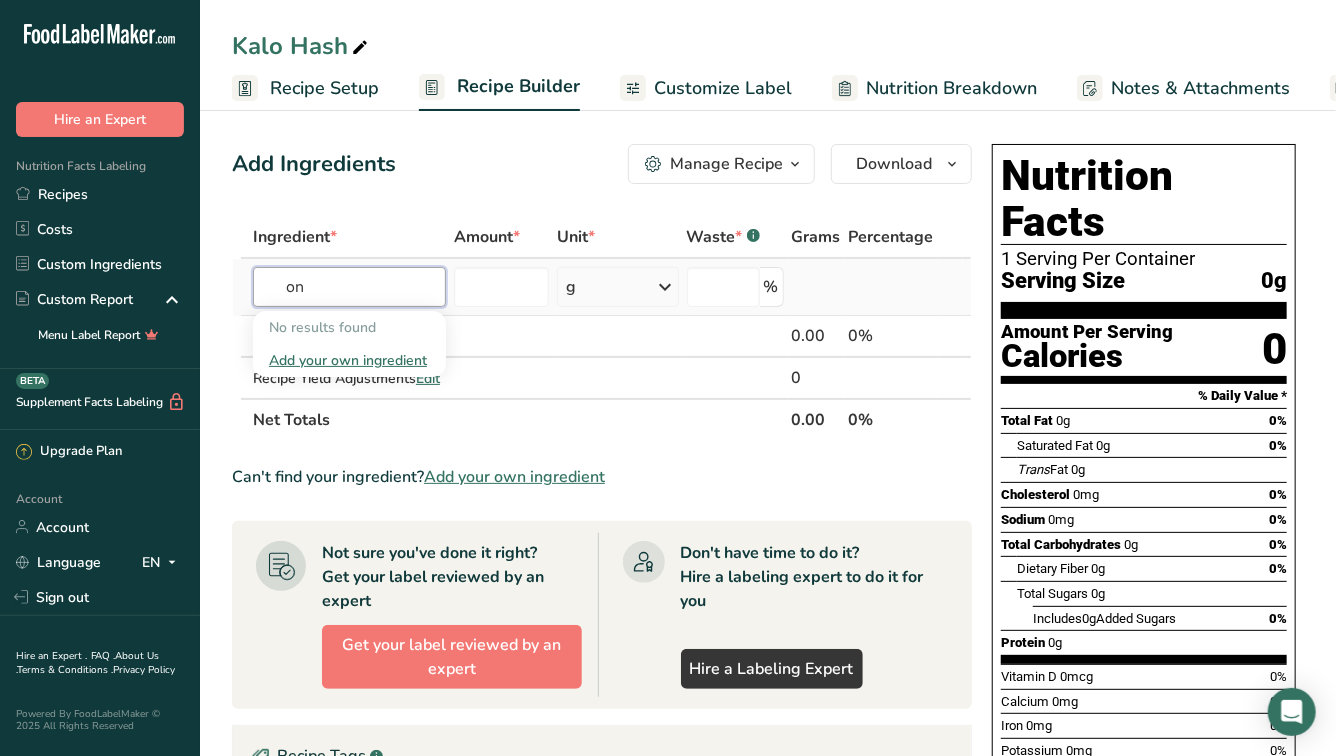 type on "o" 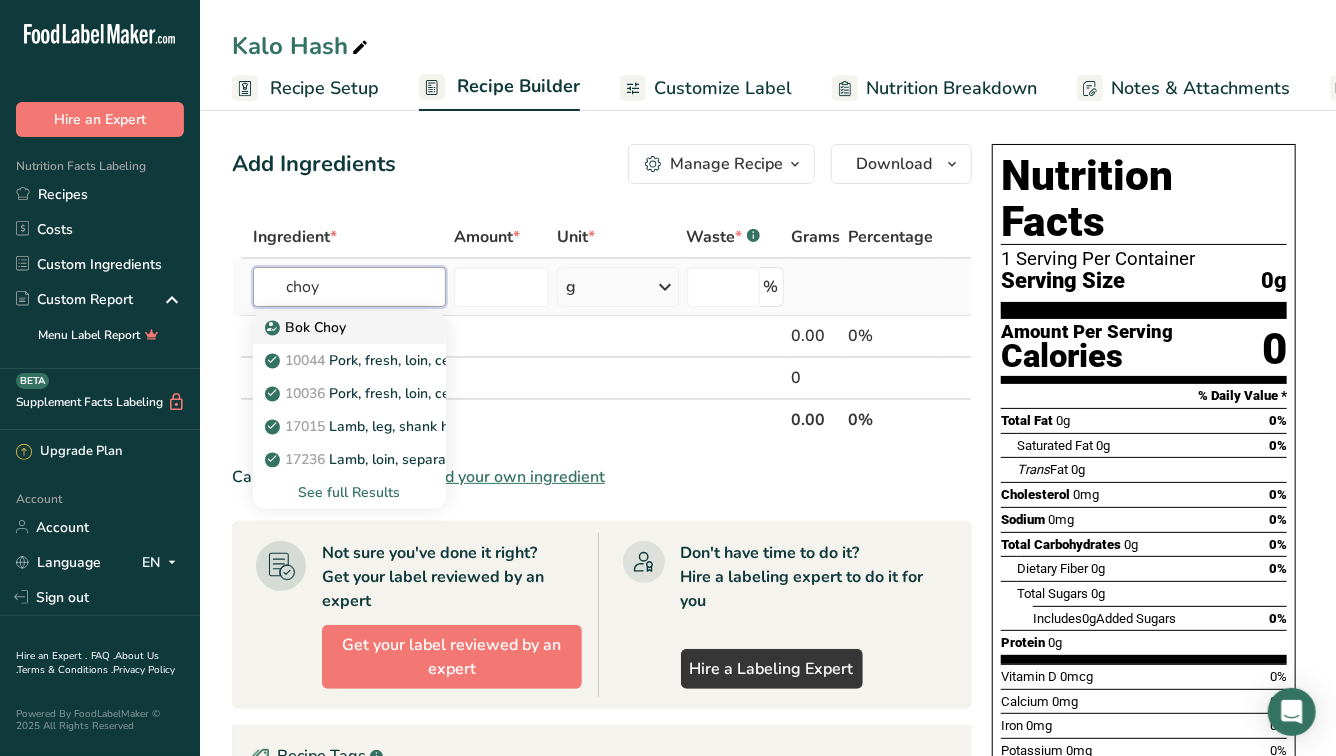 type on "choy" 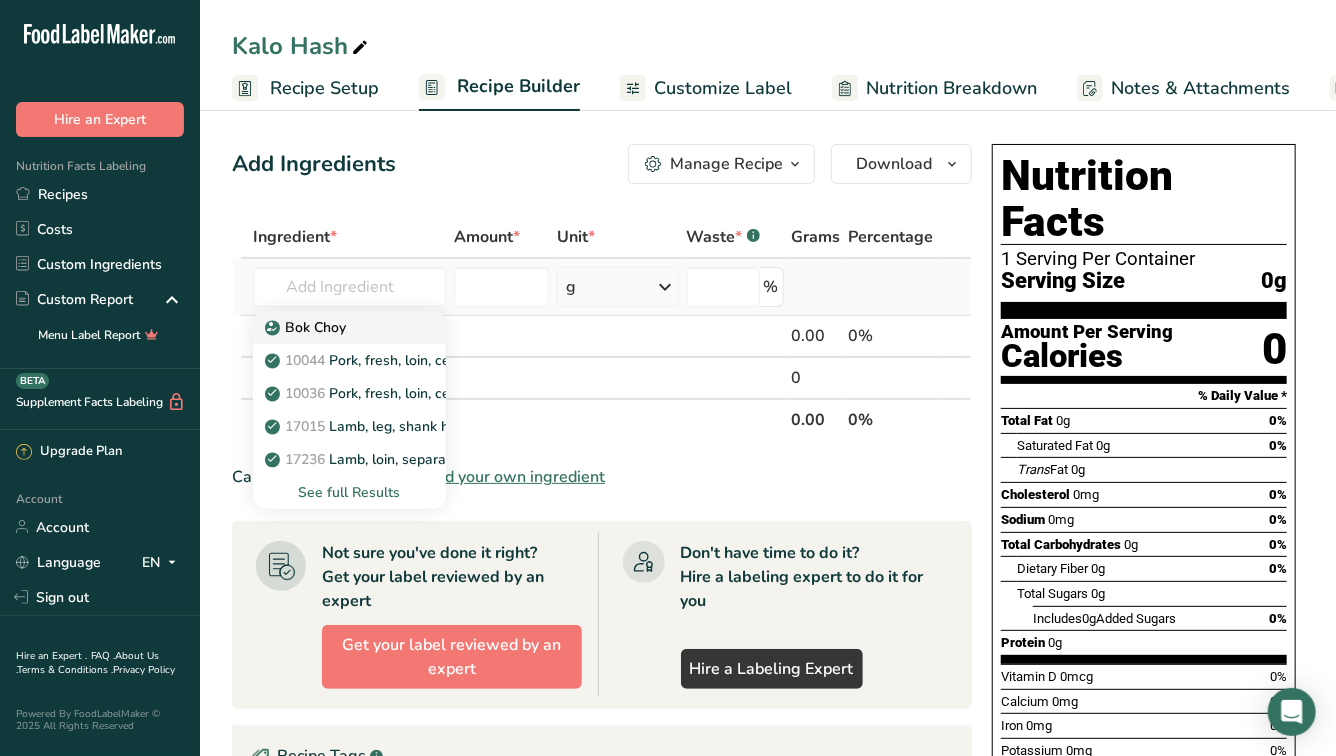 click on "Bok Choy" at bounding box center (333, 327) 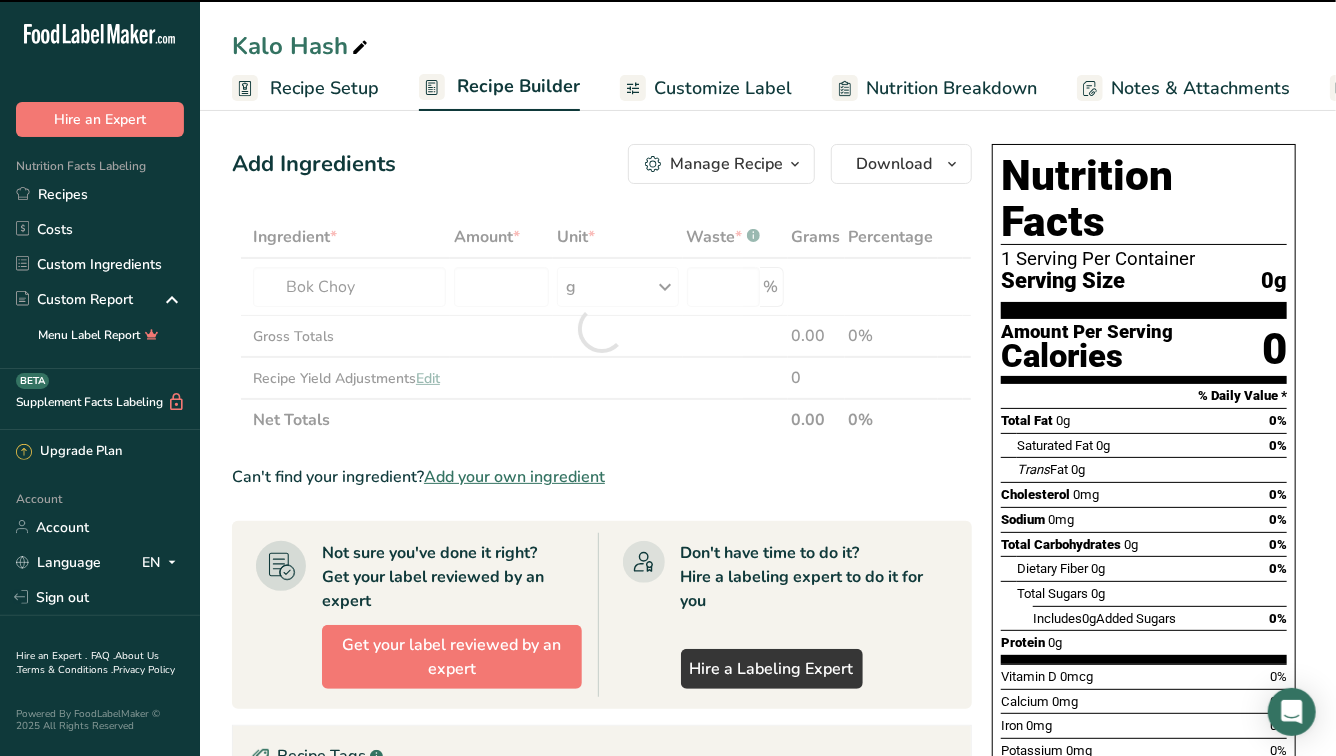 type on "0" 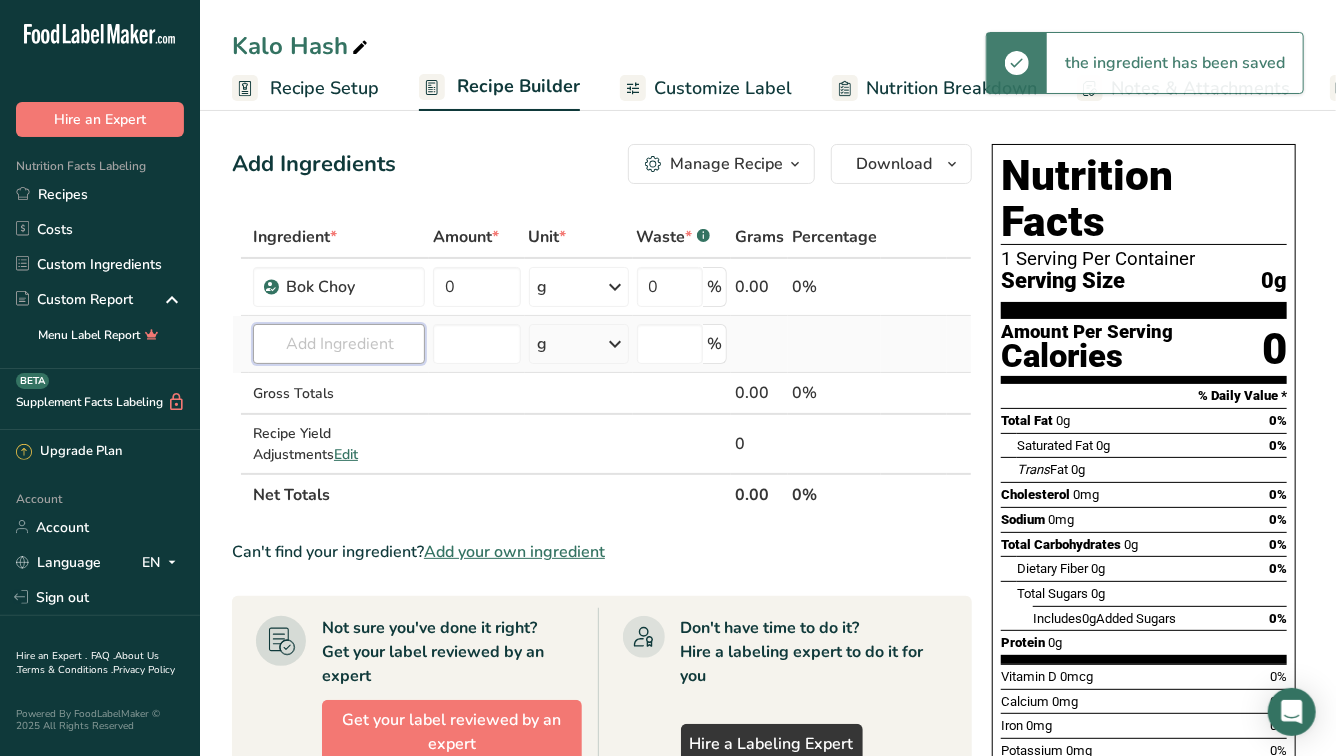 click at bounding box center (339, 344) 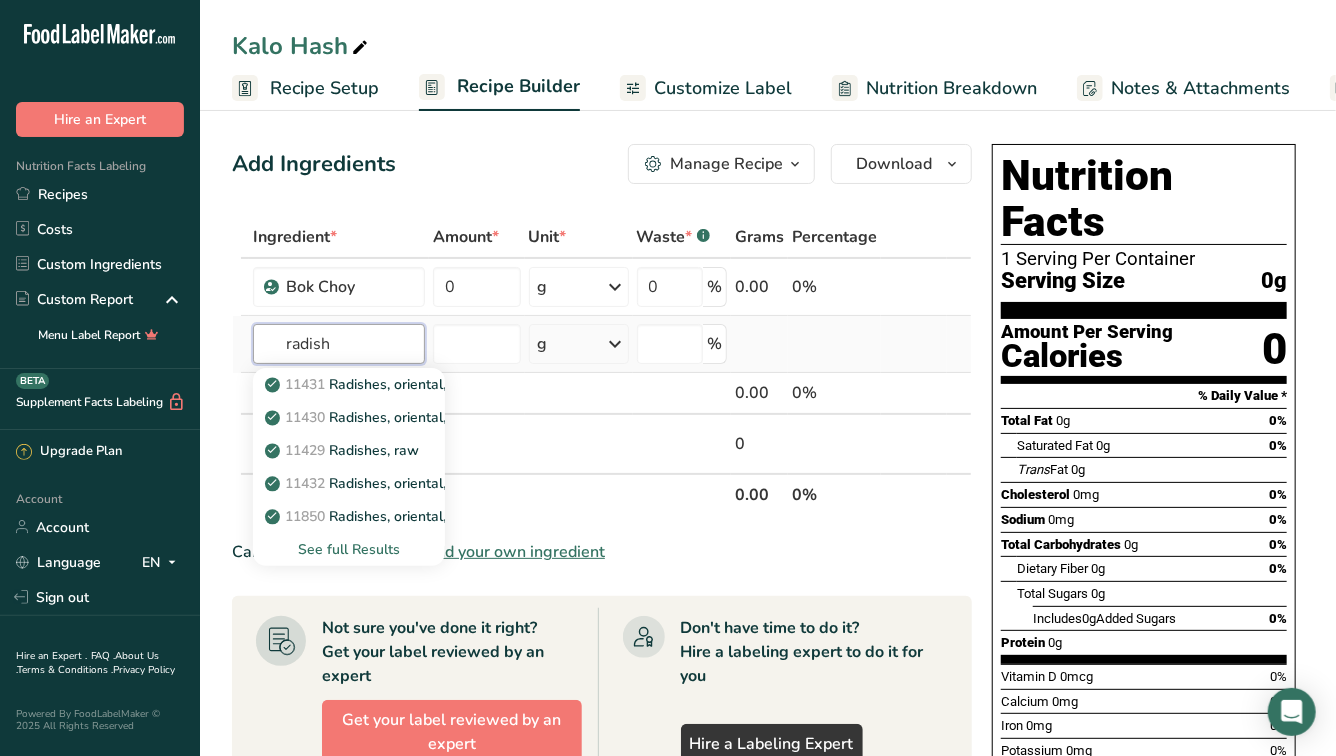 type on "radish" 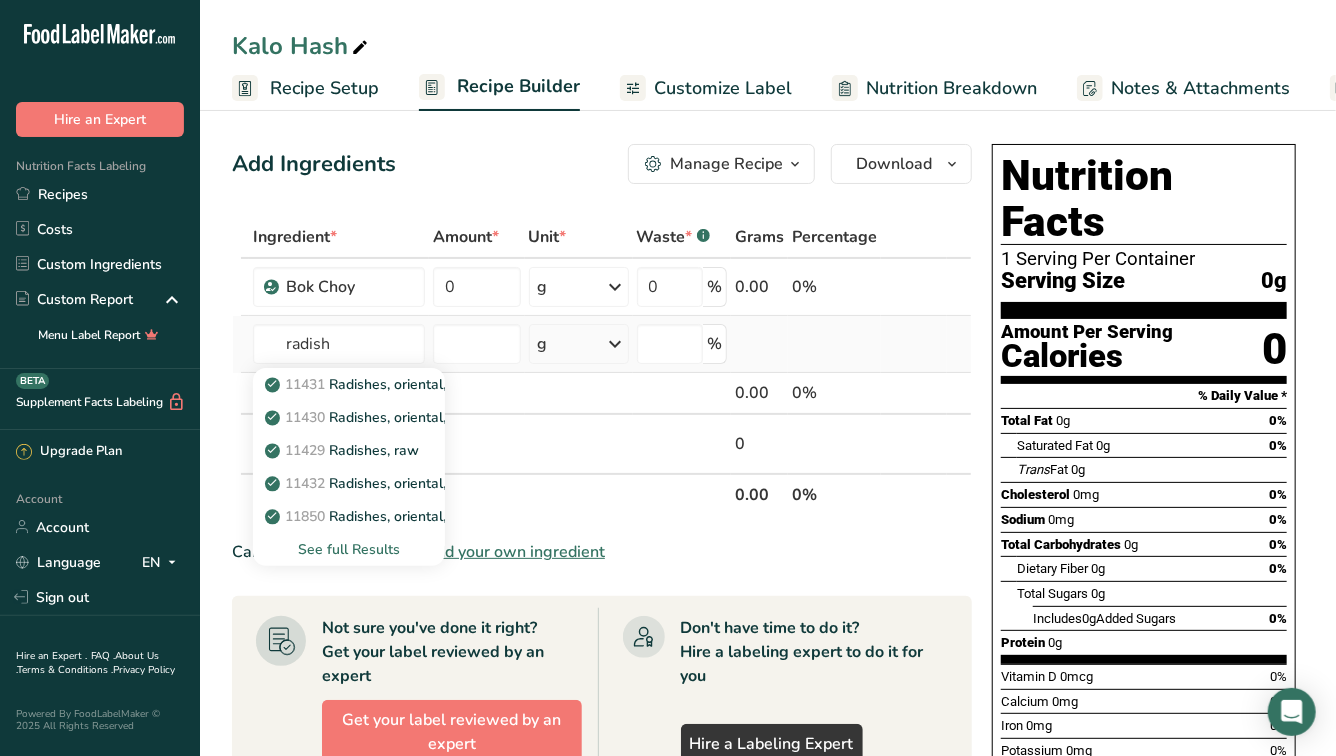 type 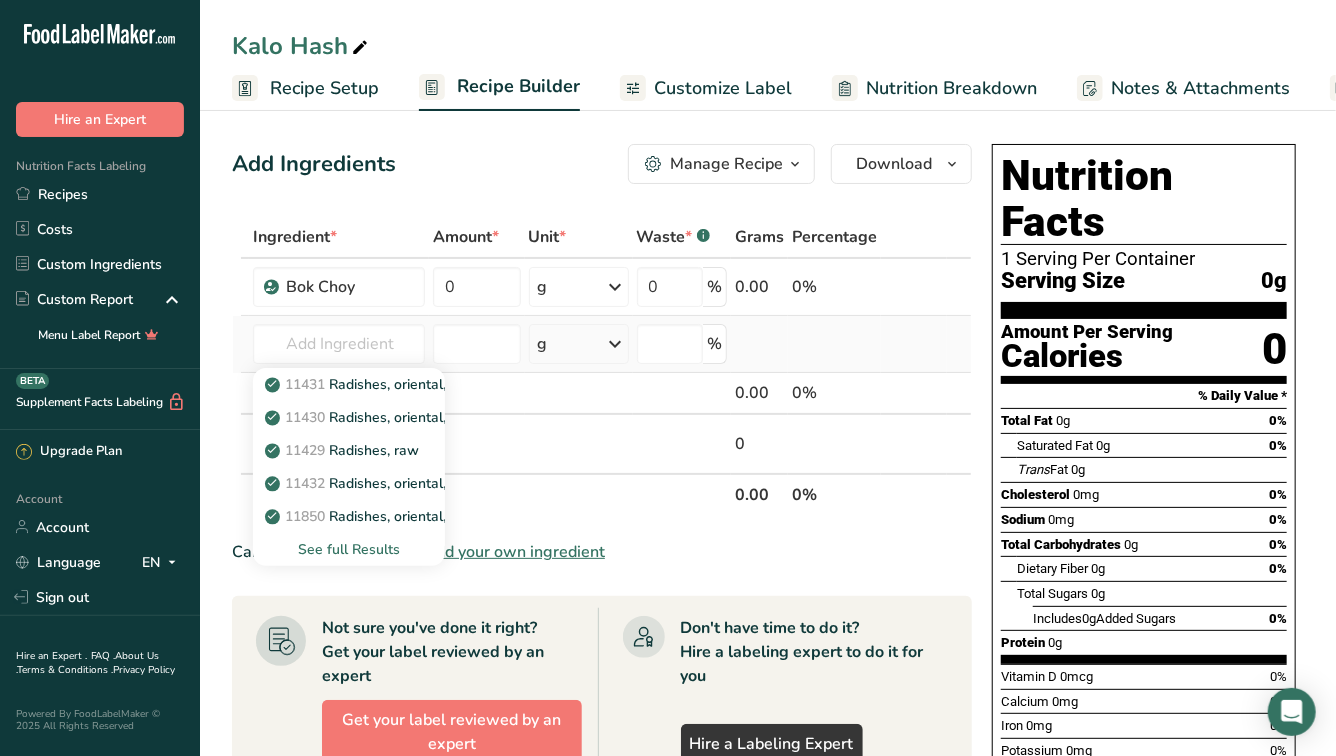 click on "See full Results" at bounding box center (349, 549) 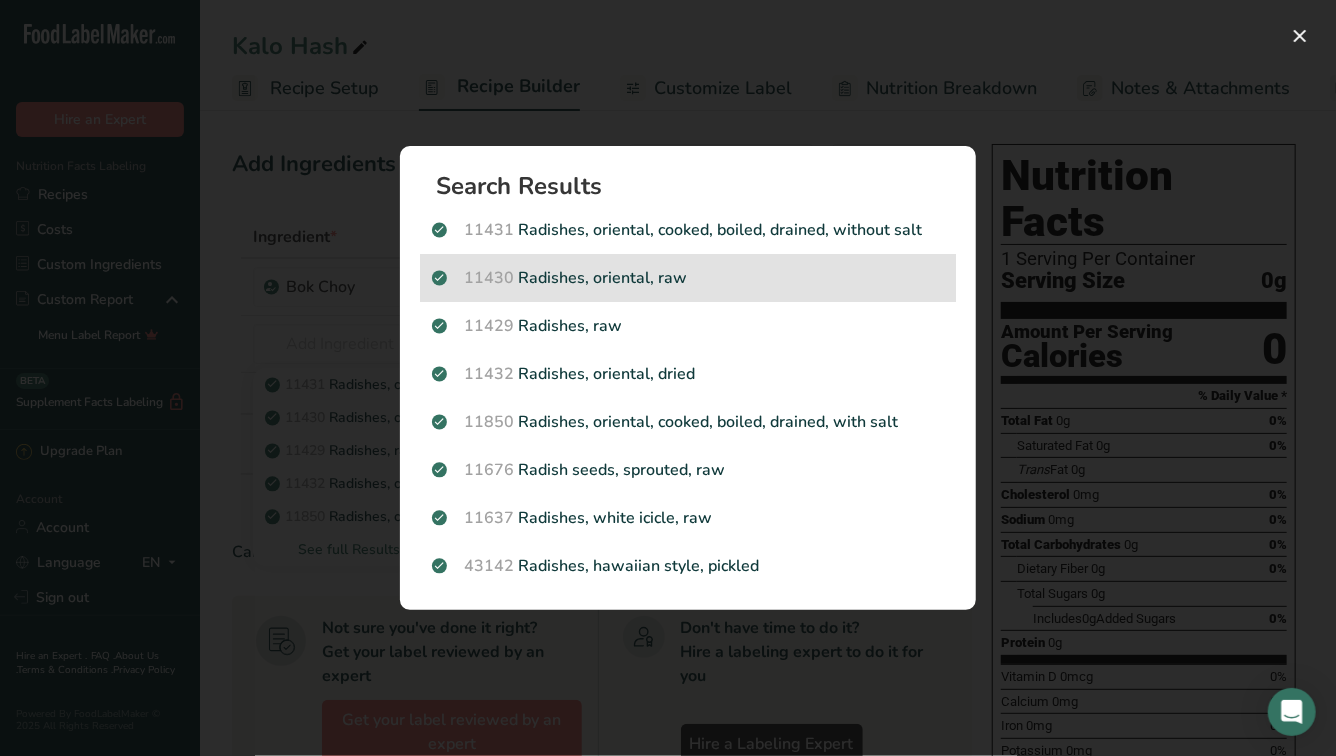 click on "11430
Radishes, oriental, raw" at bounding box center (688, 278) 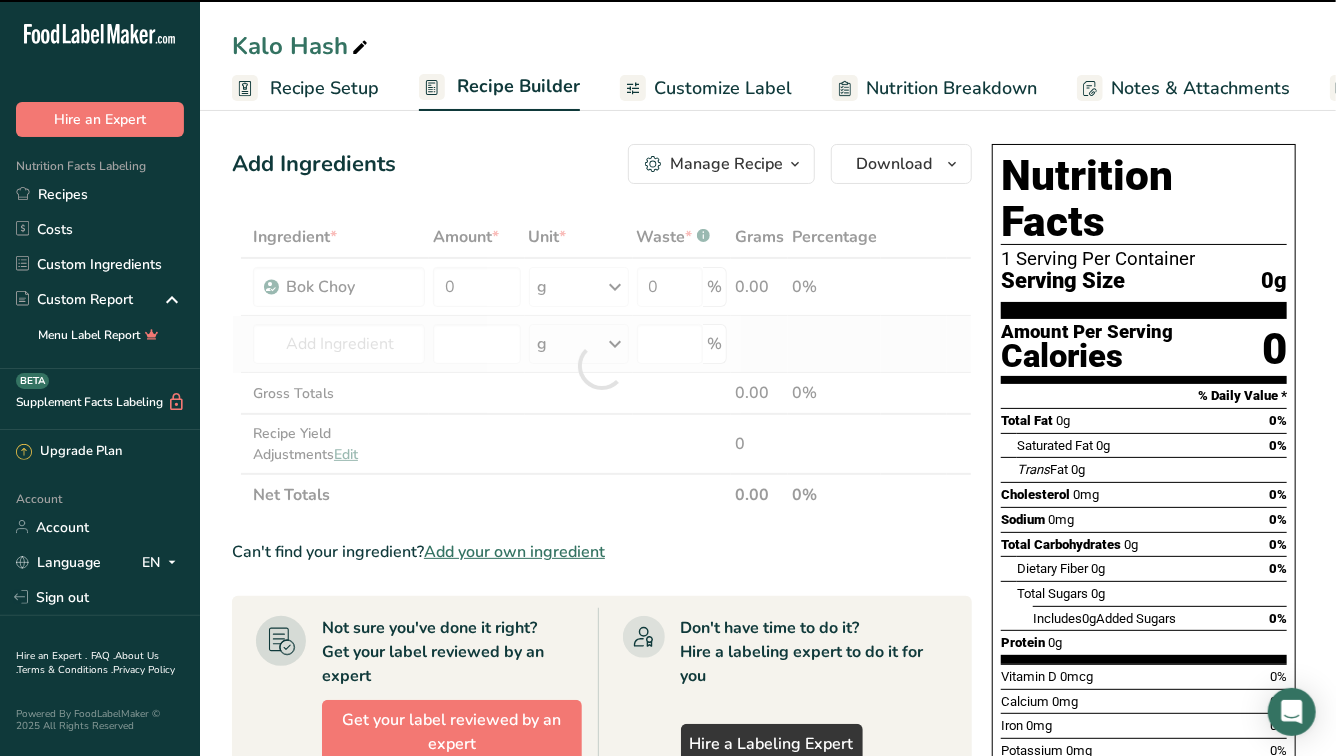 type on "0" 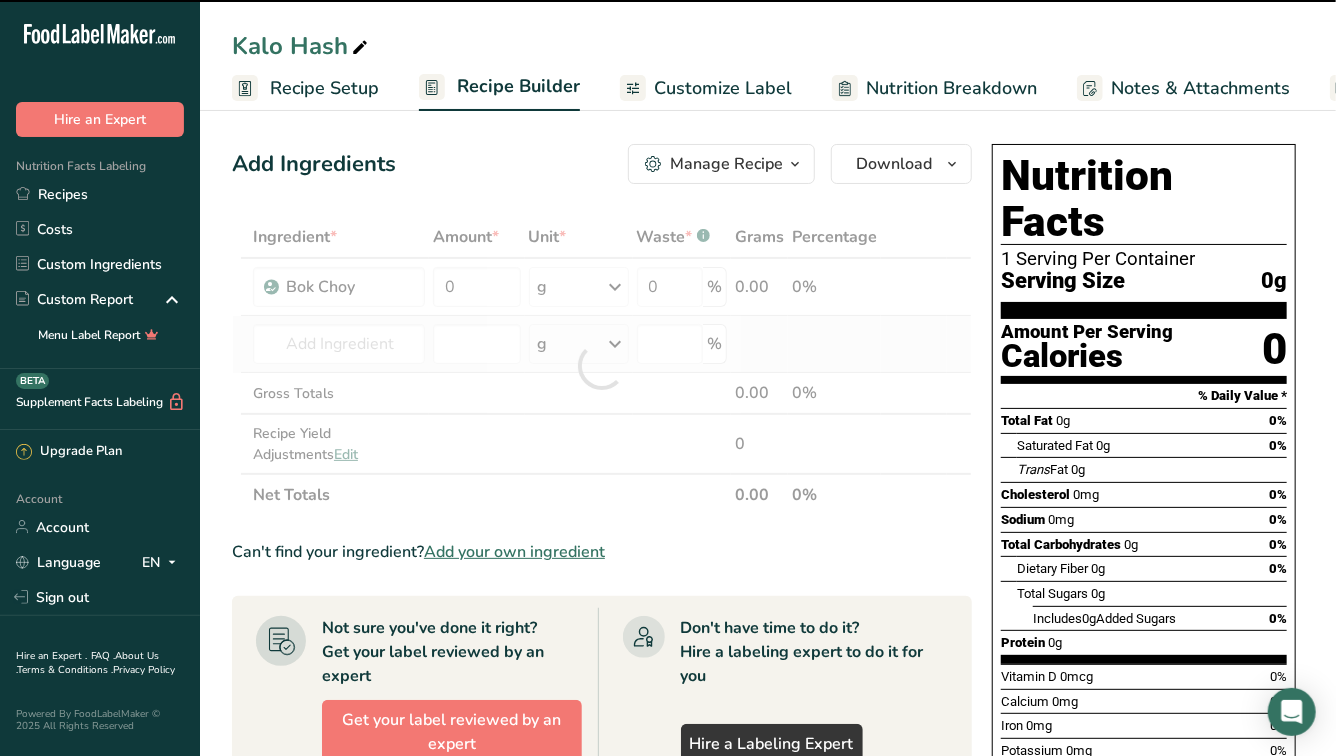 type on "0" 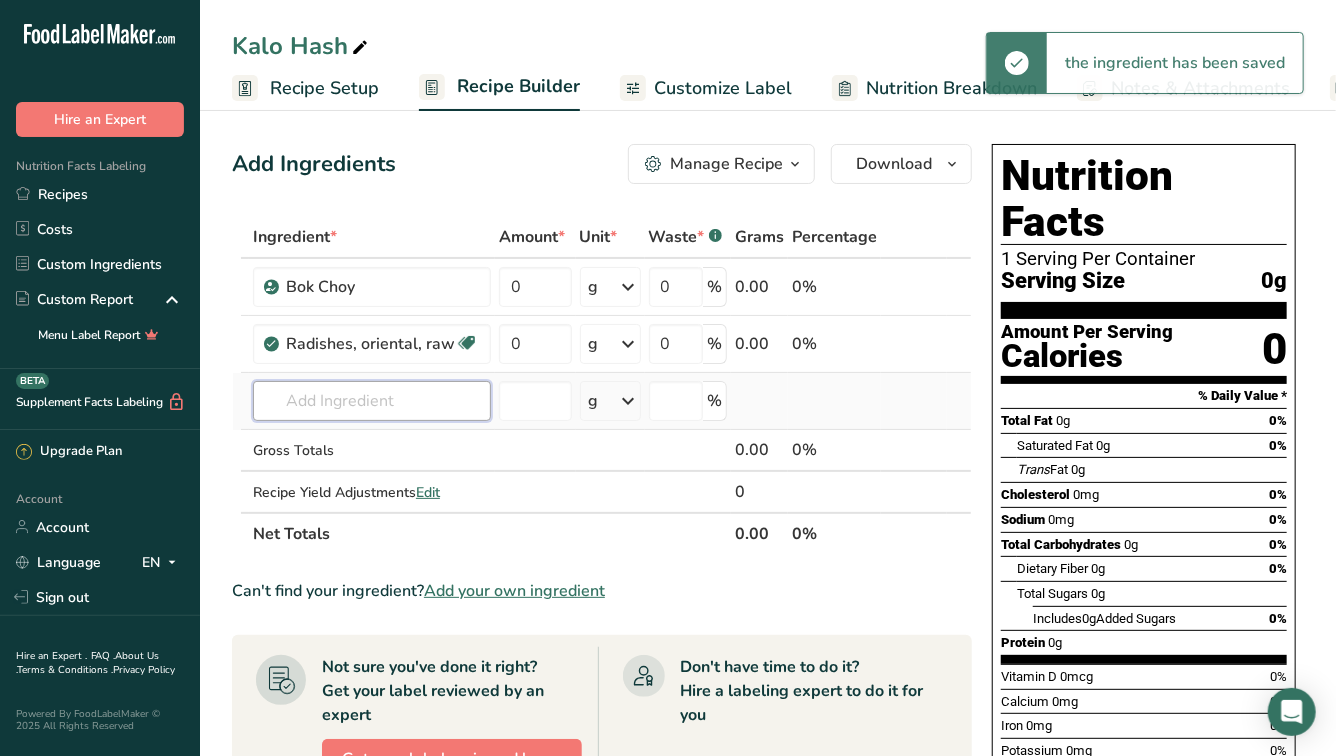 click at bounding box center (372, 401) 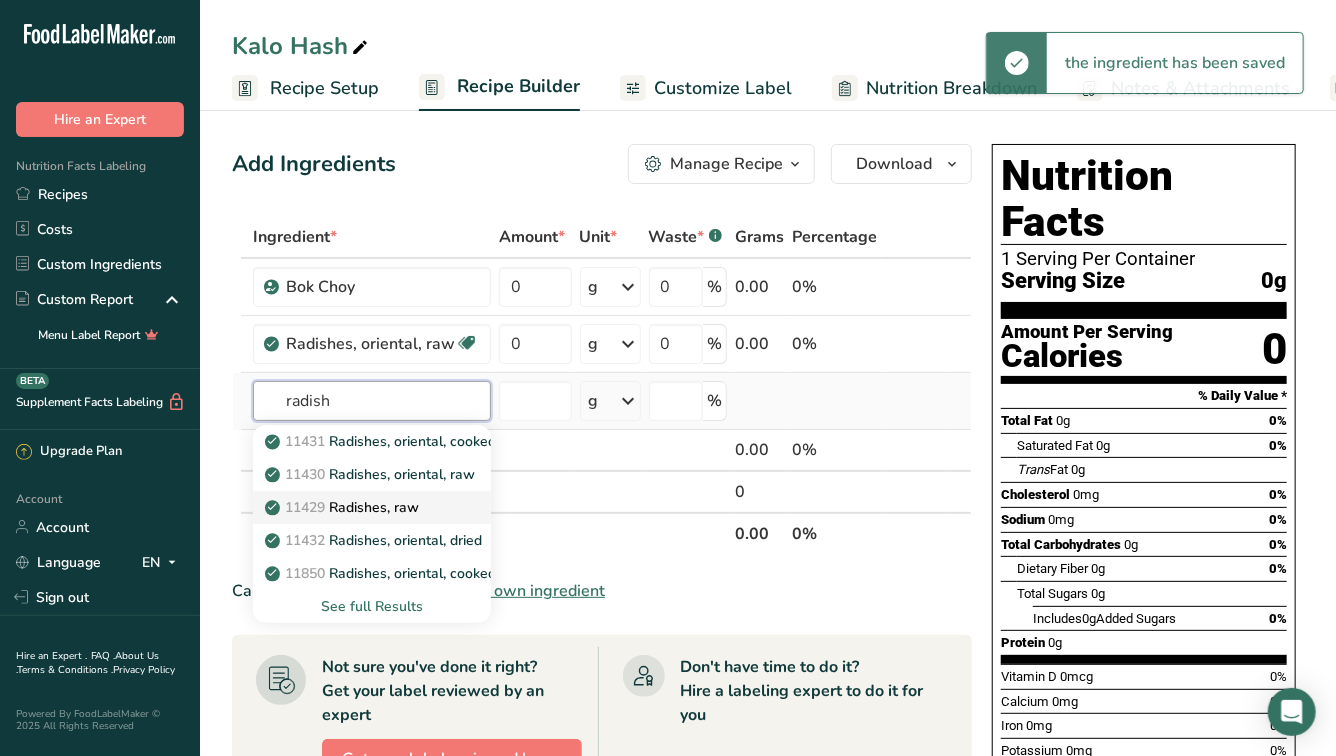 type on "radish" 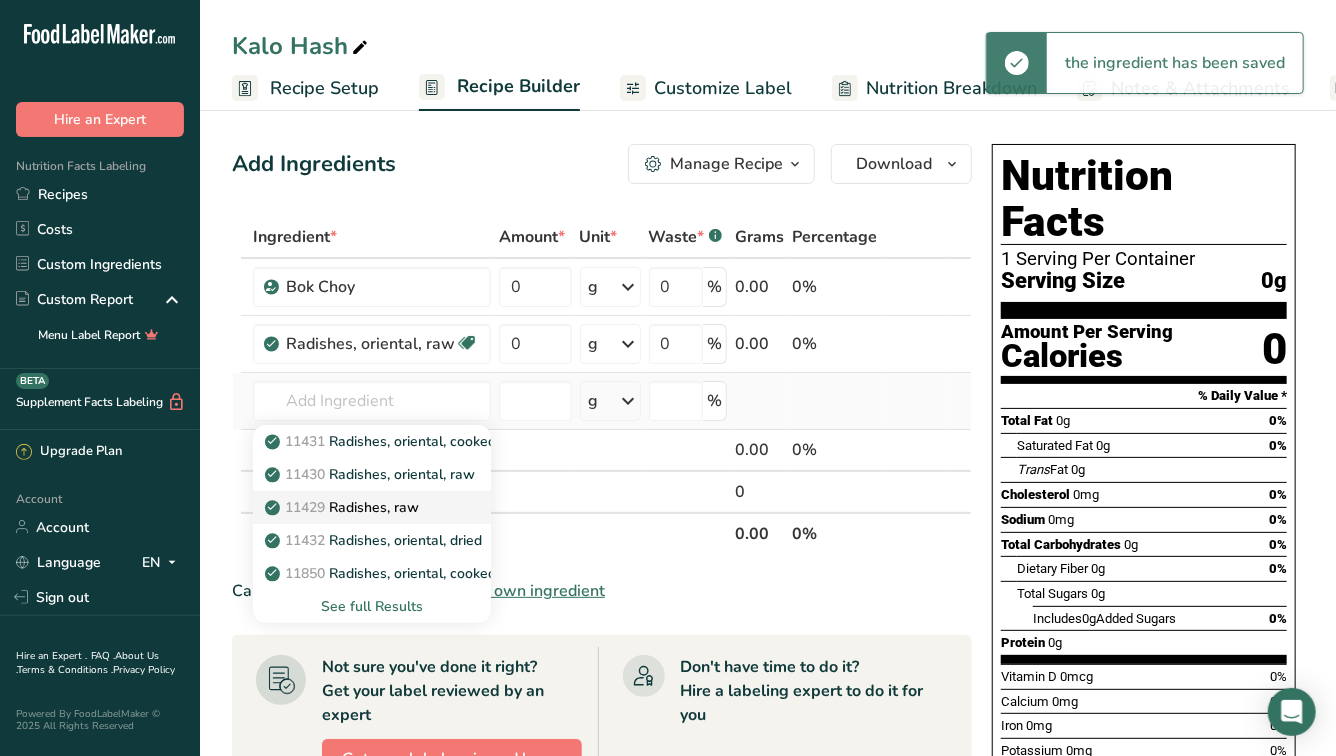 click on "11429
Radishes, raw" at bounding box center (344, 507) 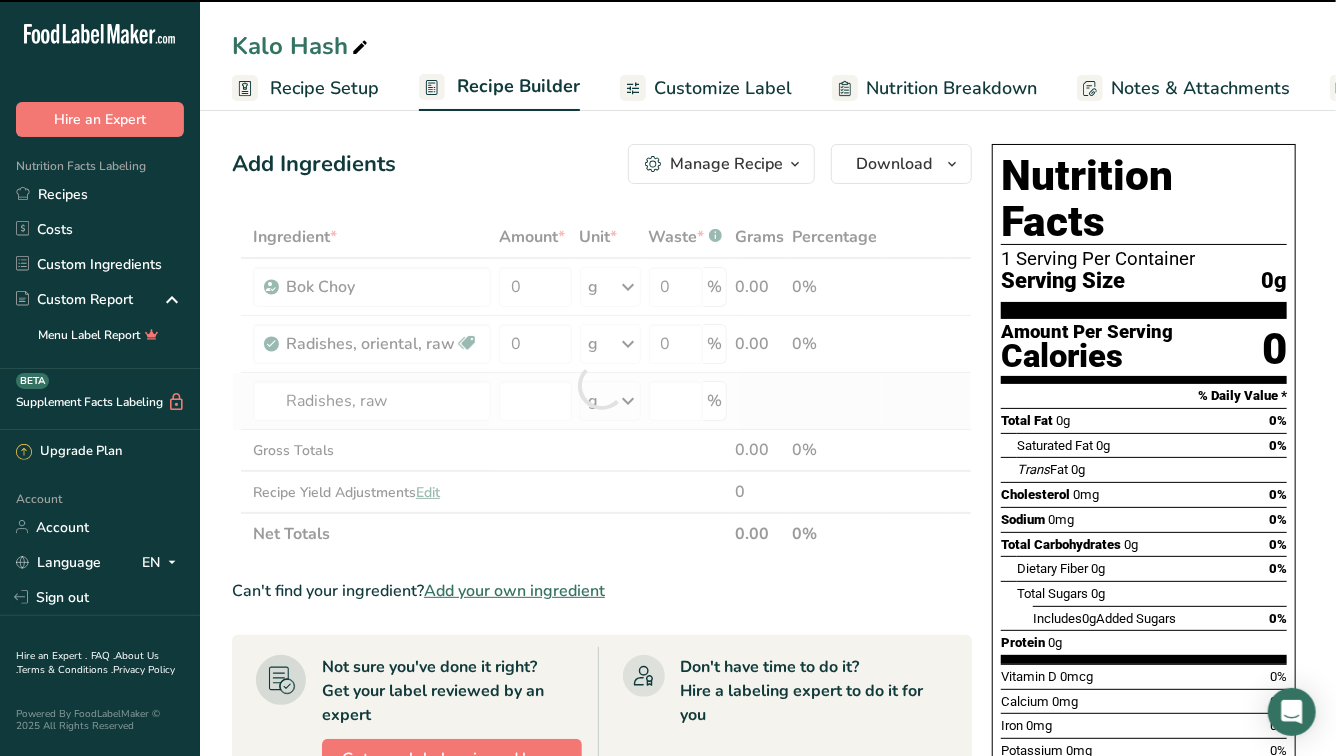 type on "0" 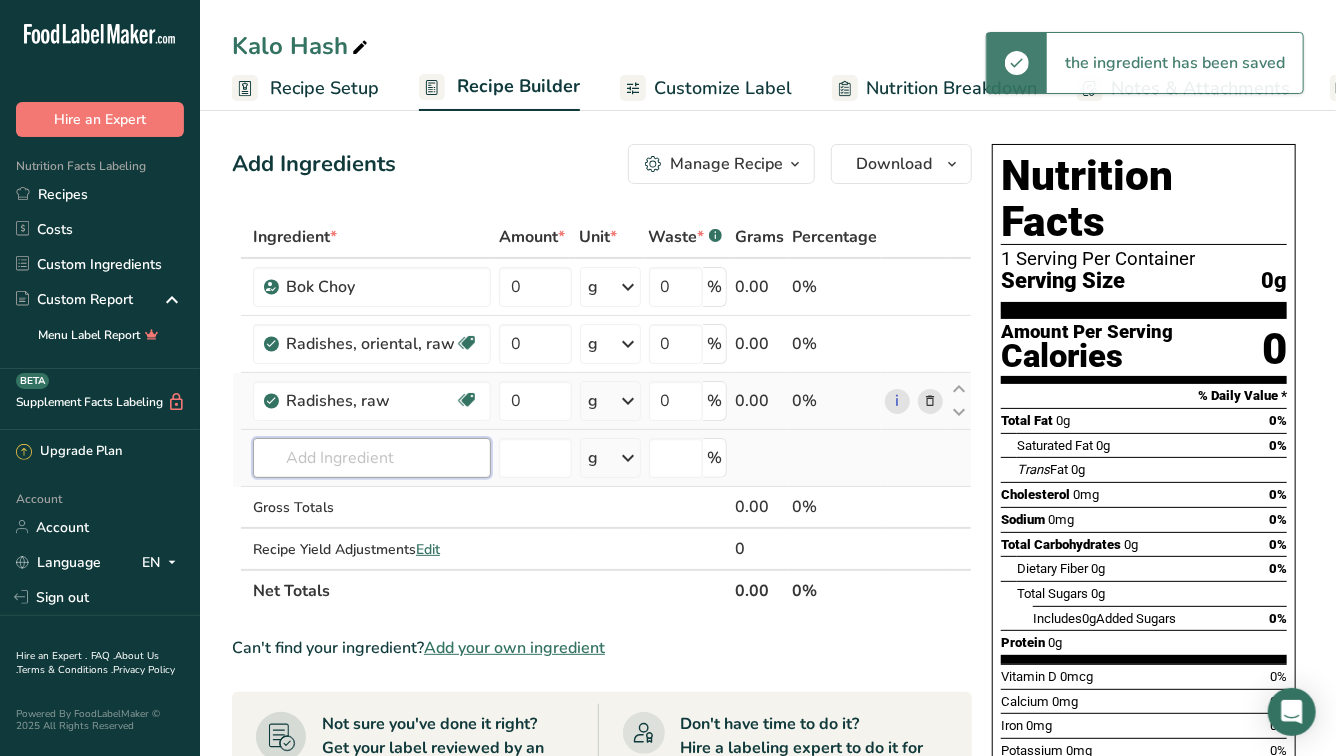 click at bounding box center (372, 458) 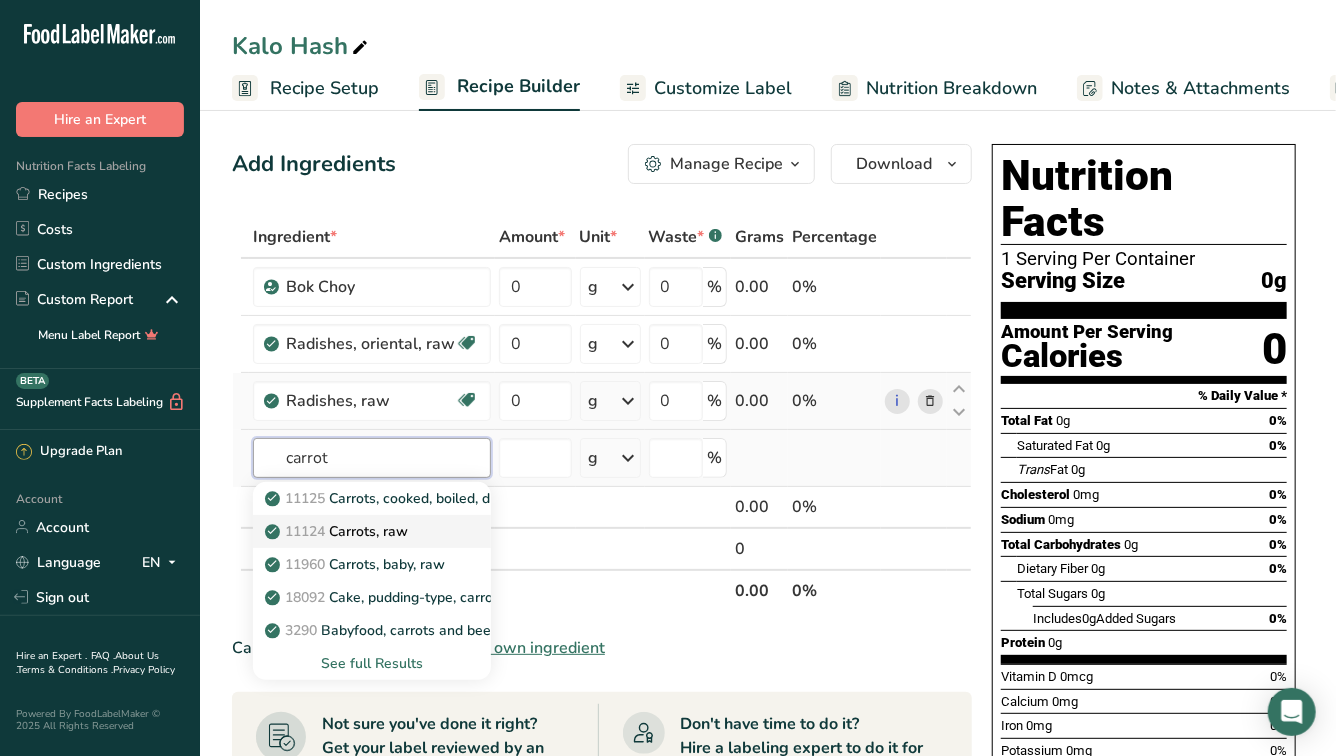 type on "carrot" 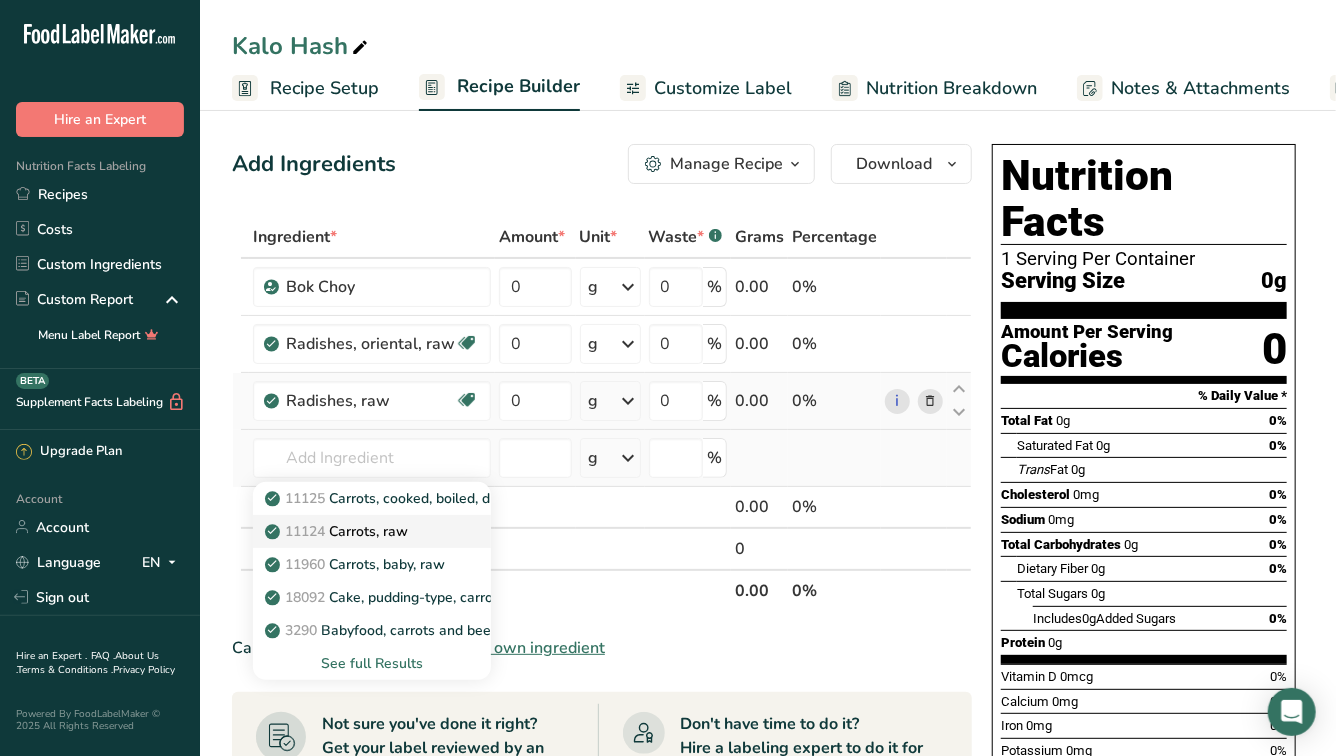 click on "11124
Carrots, raw" at bounding box center [372, 531] 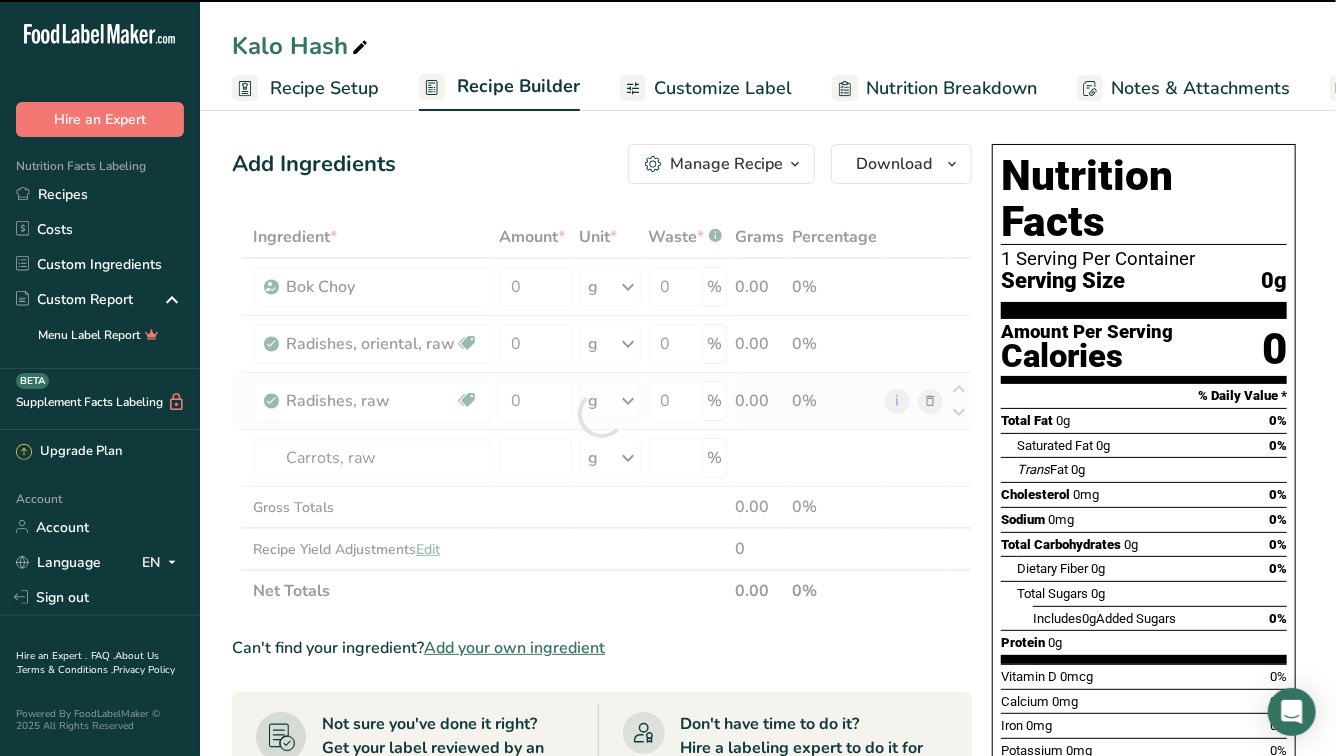 type on "0" 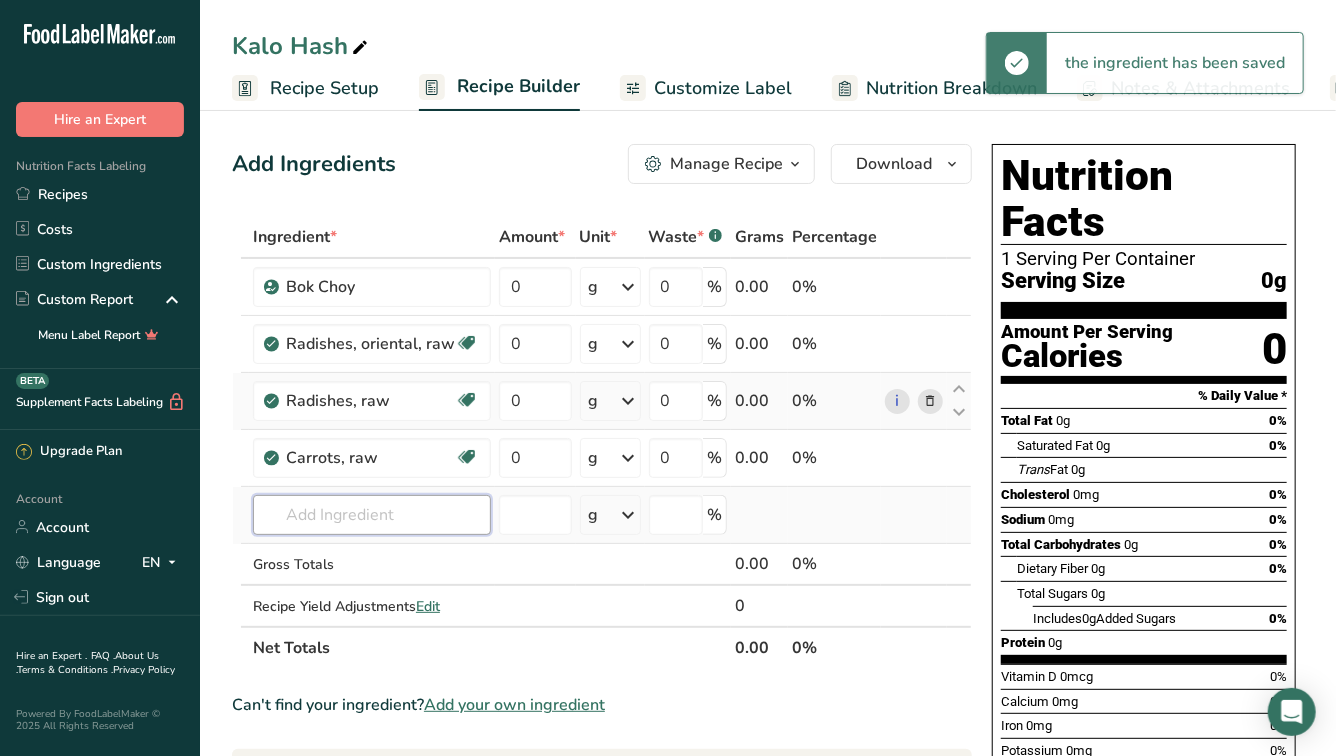 click at bounding box center [372, 515] 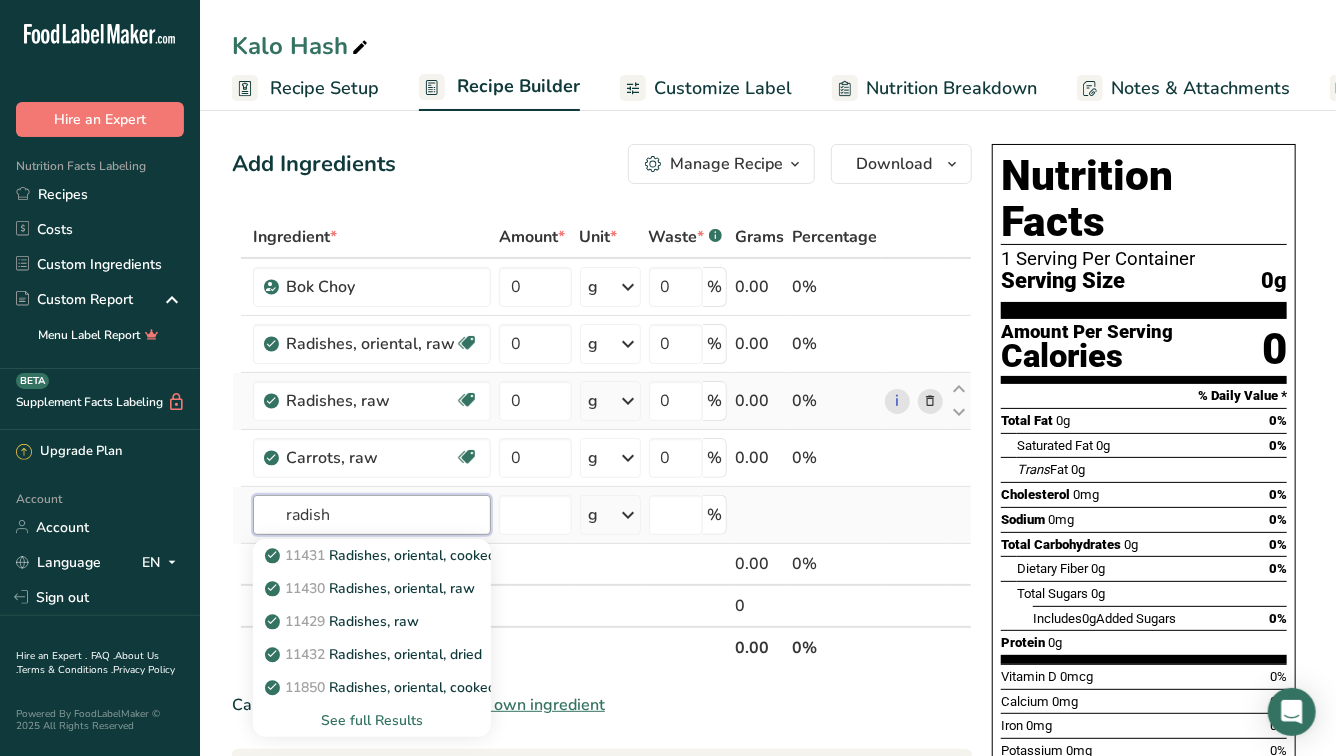type on "radish" 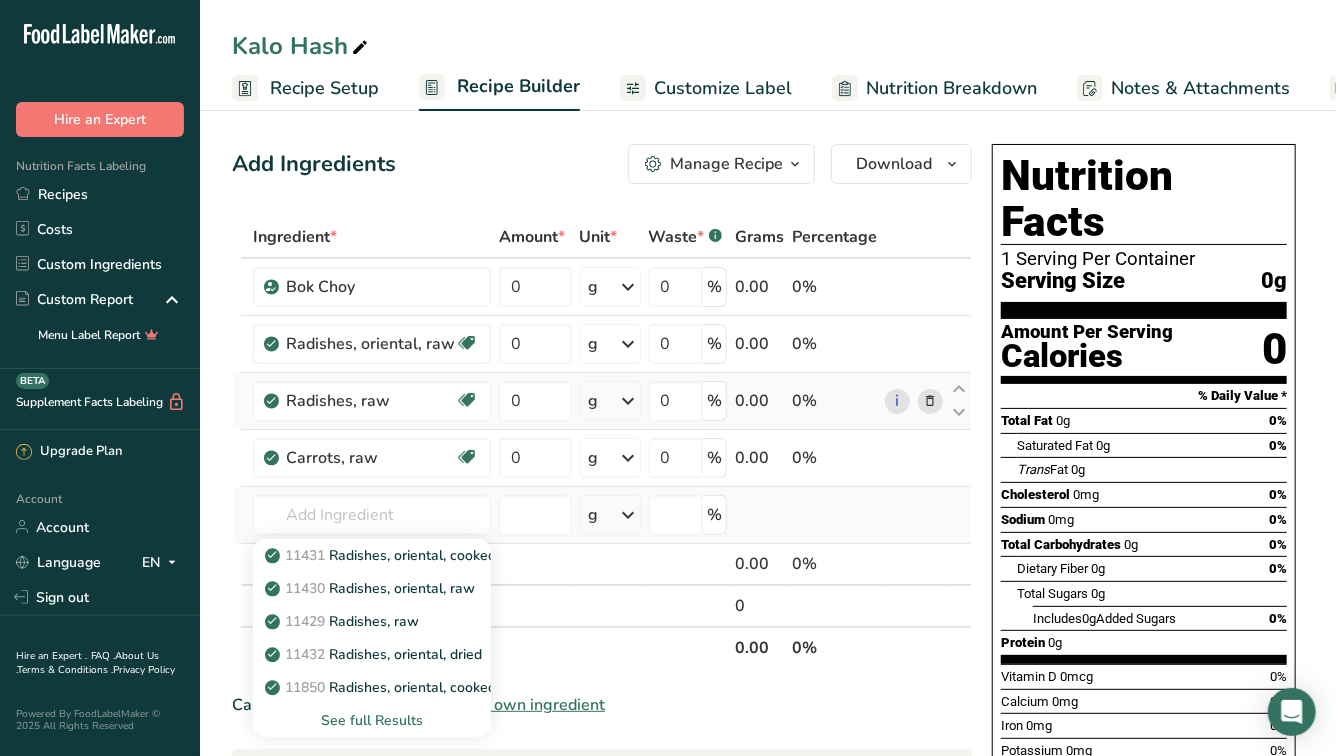 click on "See full Results" at bounding box center [372, 720] 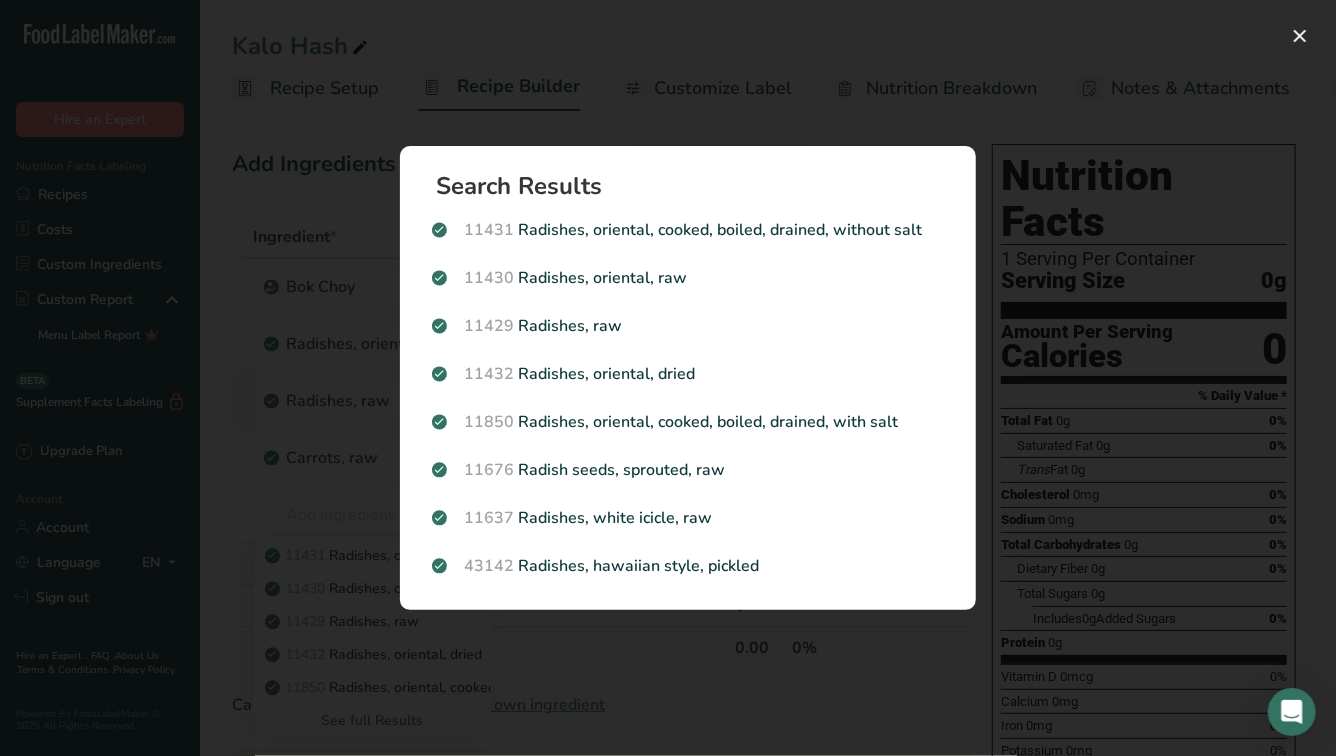 click on "Search Results
11431
Radishes, oriental, cooked, boiled, drained, without salt
11430
Radishes, oriental, raw
11429
Radishes, raw
11432
Radishes, oriental, dried
11850
Radishes, oriental, cooked, boiled, drained, with salt
11676
Radish seeds, sprouted, raw
11637
Radishes, white icicle, raw
43142
Radishes, hawaiian style, pickled" at bounding box center (688, 378) 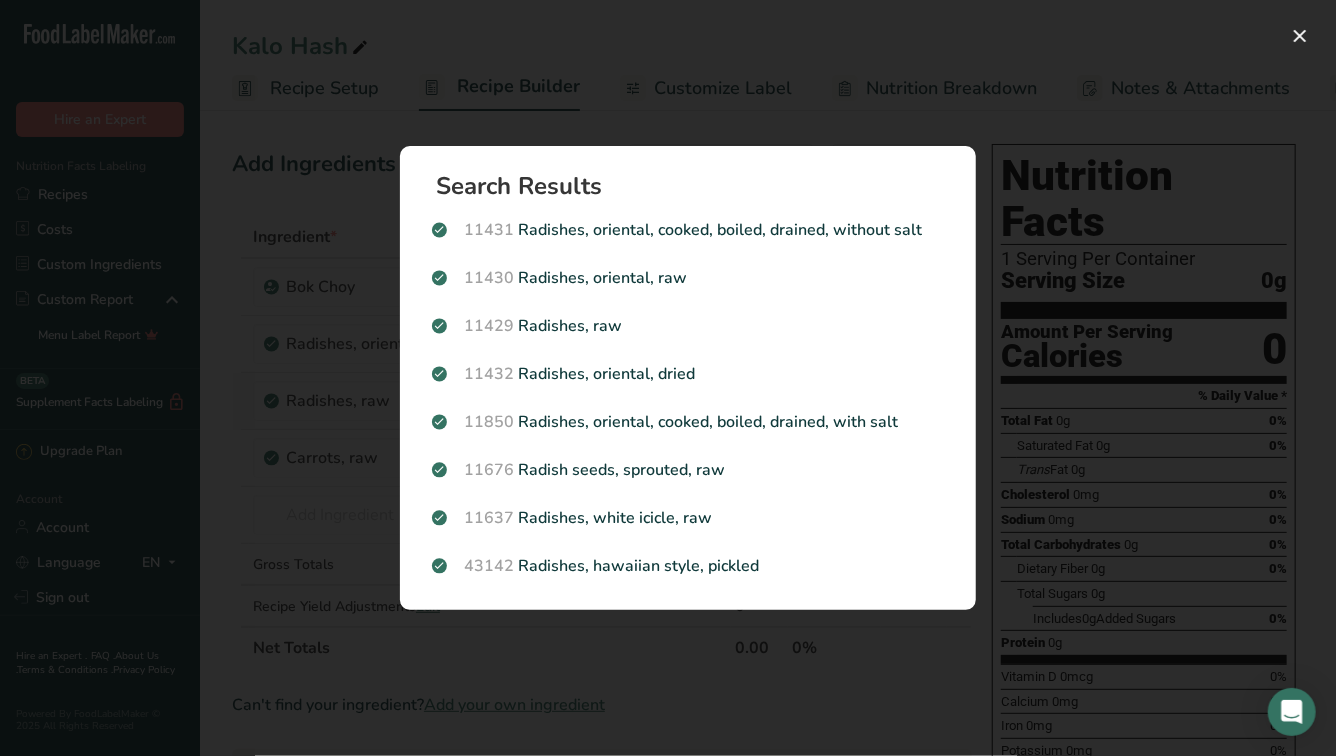 click at bounding box center [668, 378] 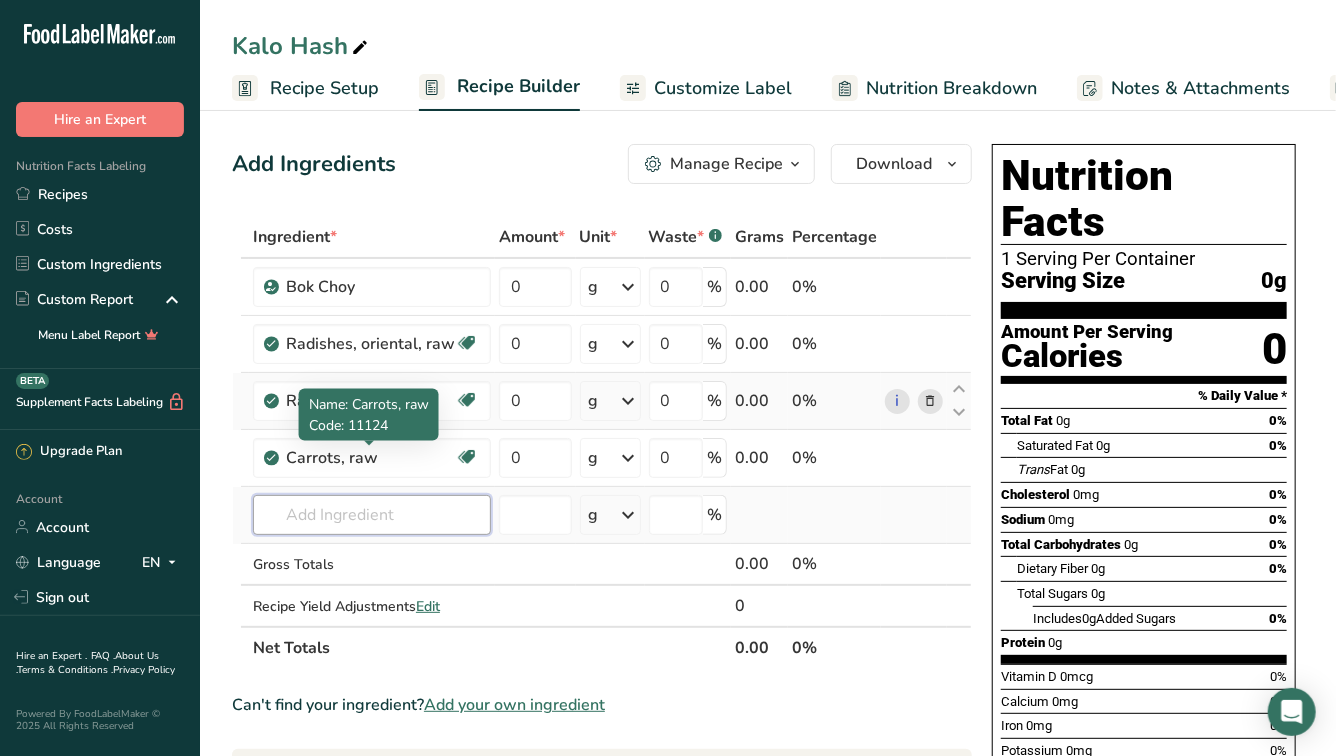click at bounding box center [372, 515] 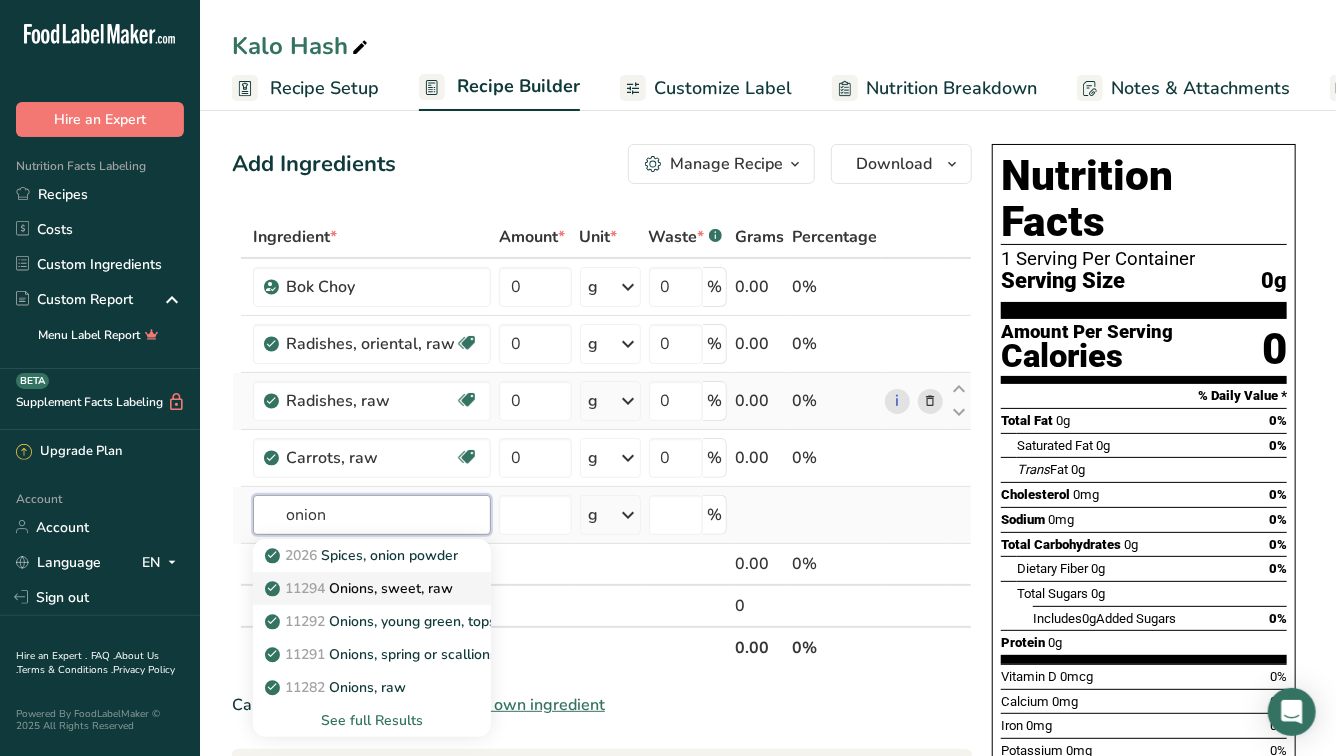 type on "onion" 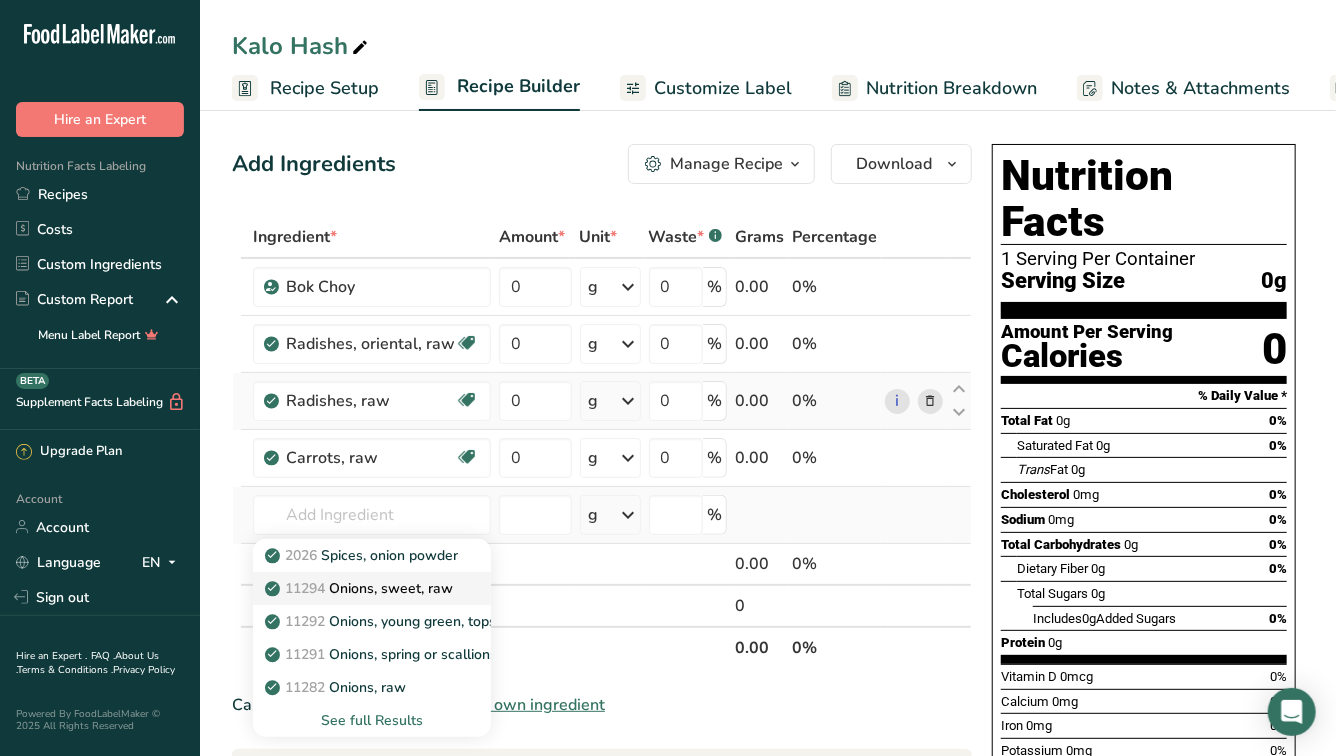 click on "11294
Onions, sweet, raw" at bounding box center (361, 588) 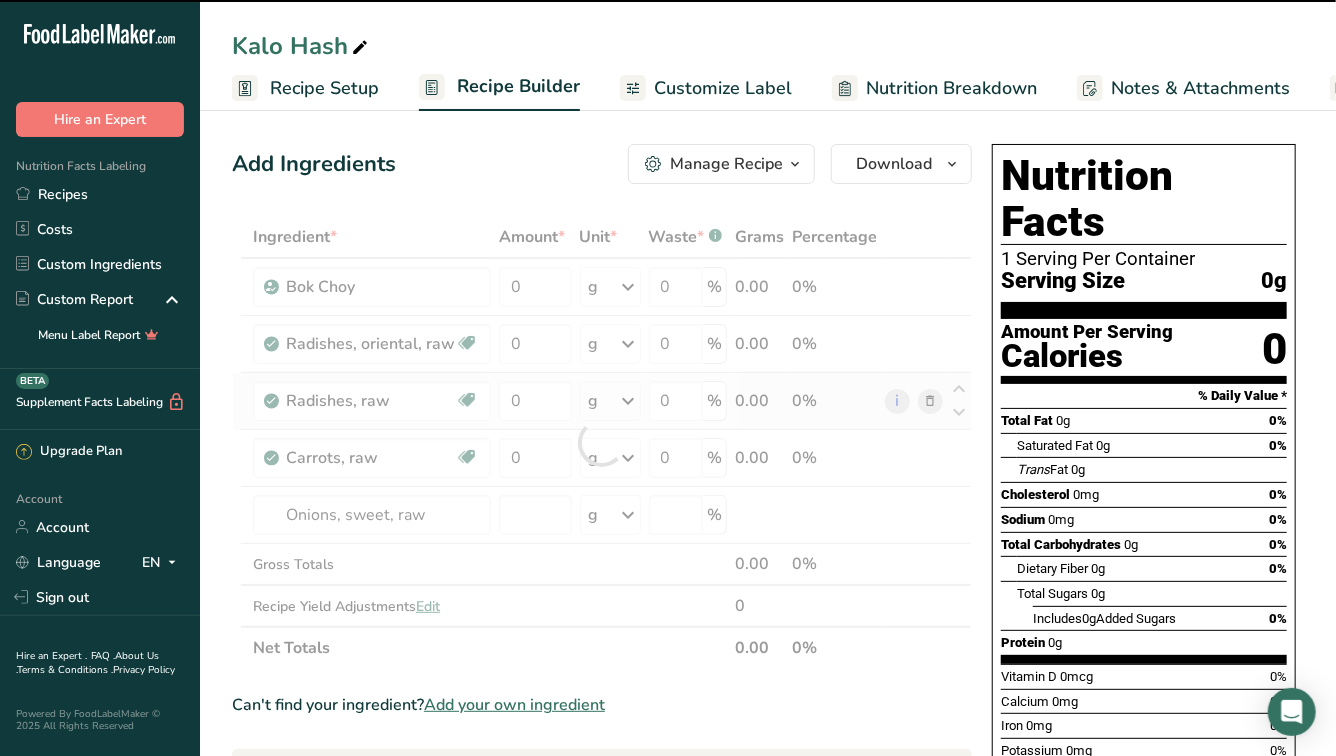 type on "0" 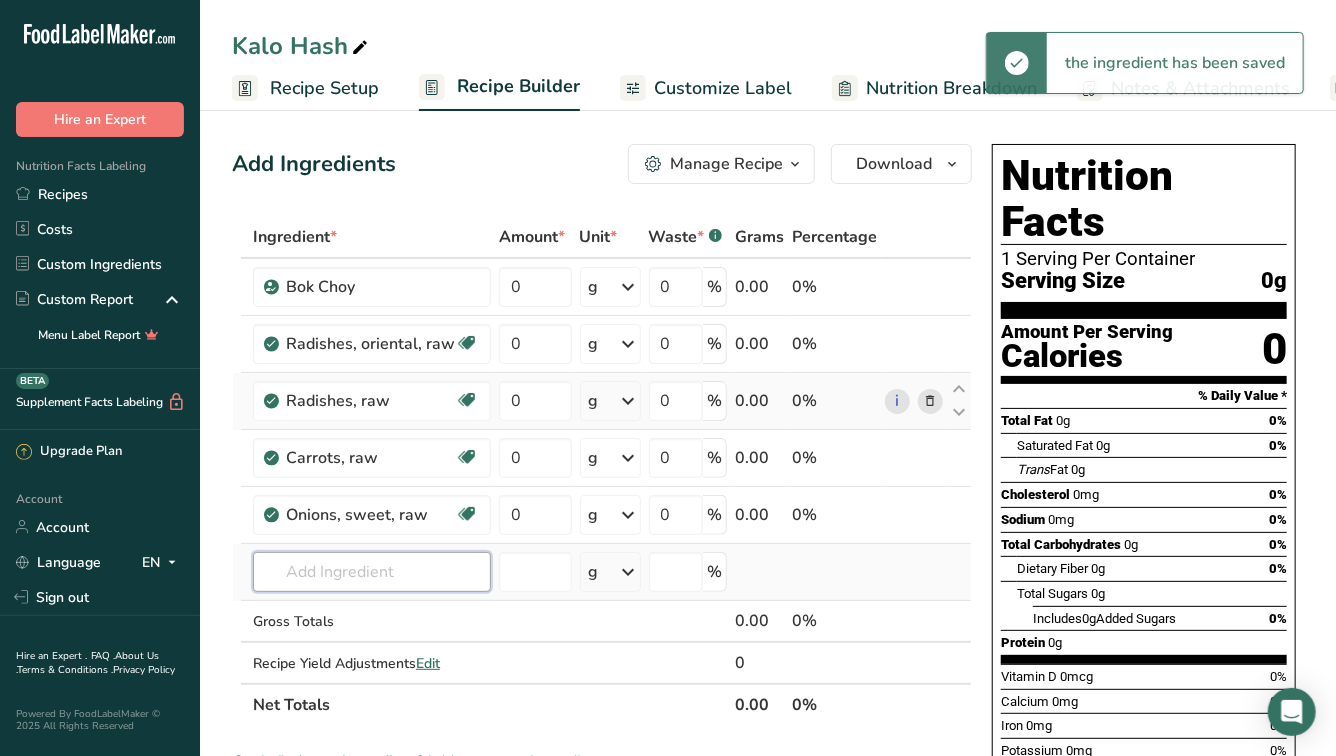 click at bounding box center [372, 572] 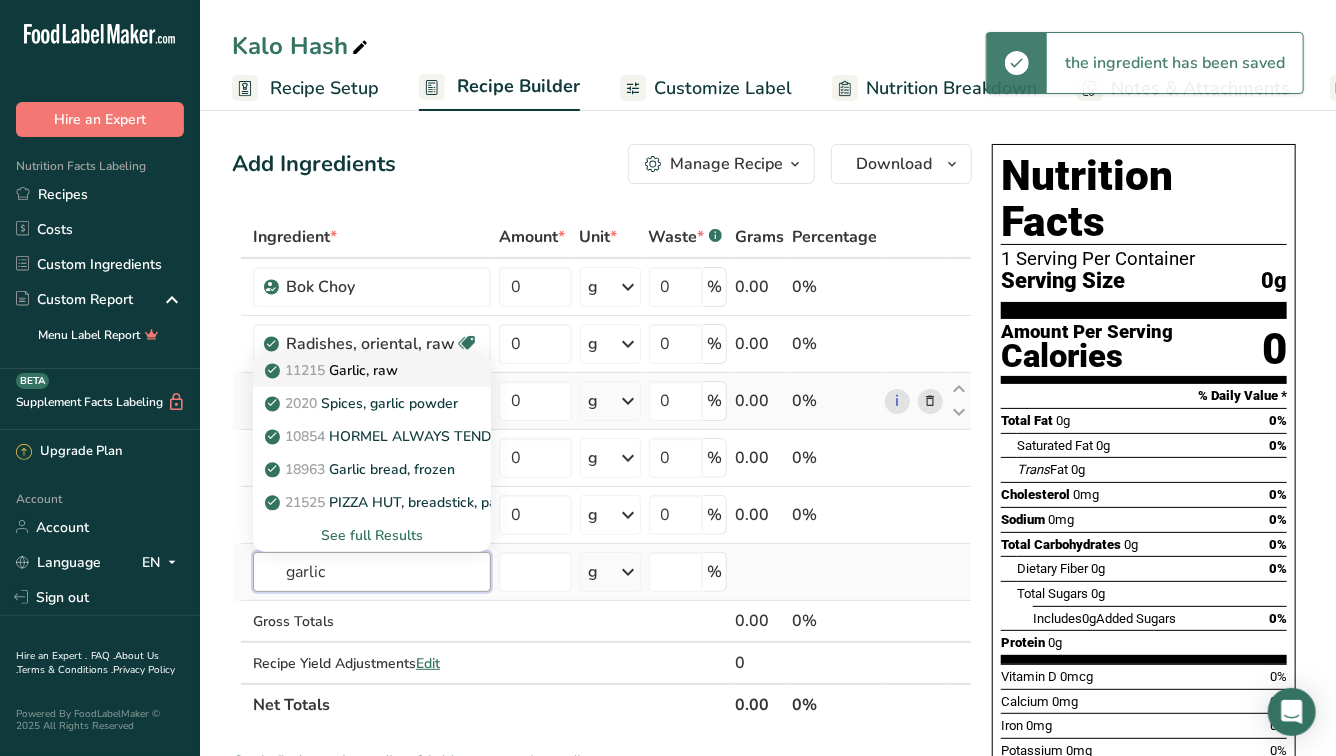 type on "garlic" 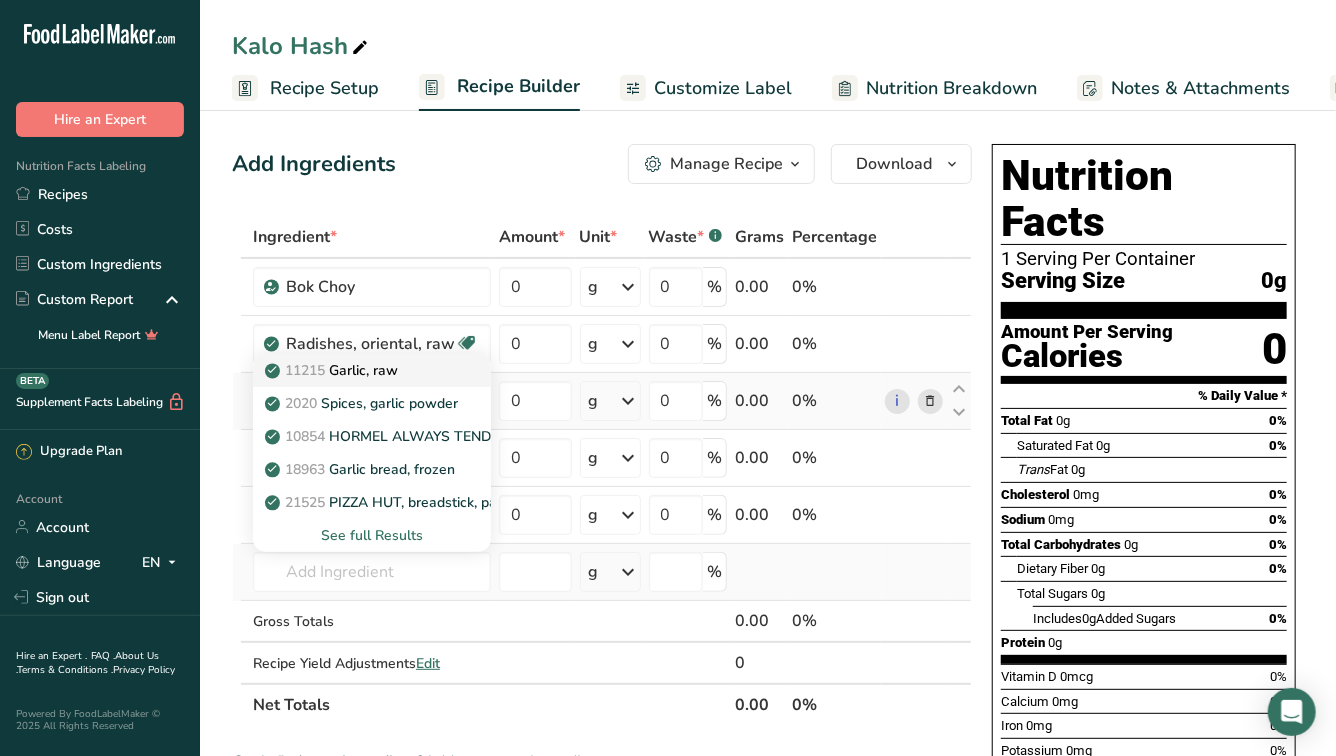 click on "11215
Garlic, raw" at bounding box center [333, 370] 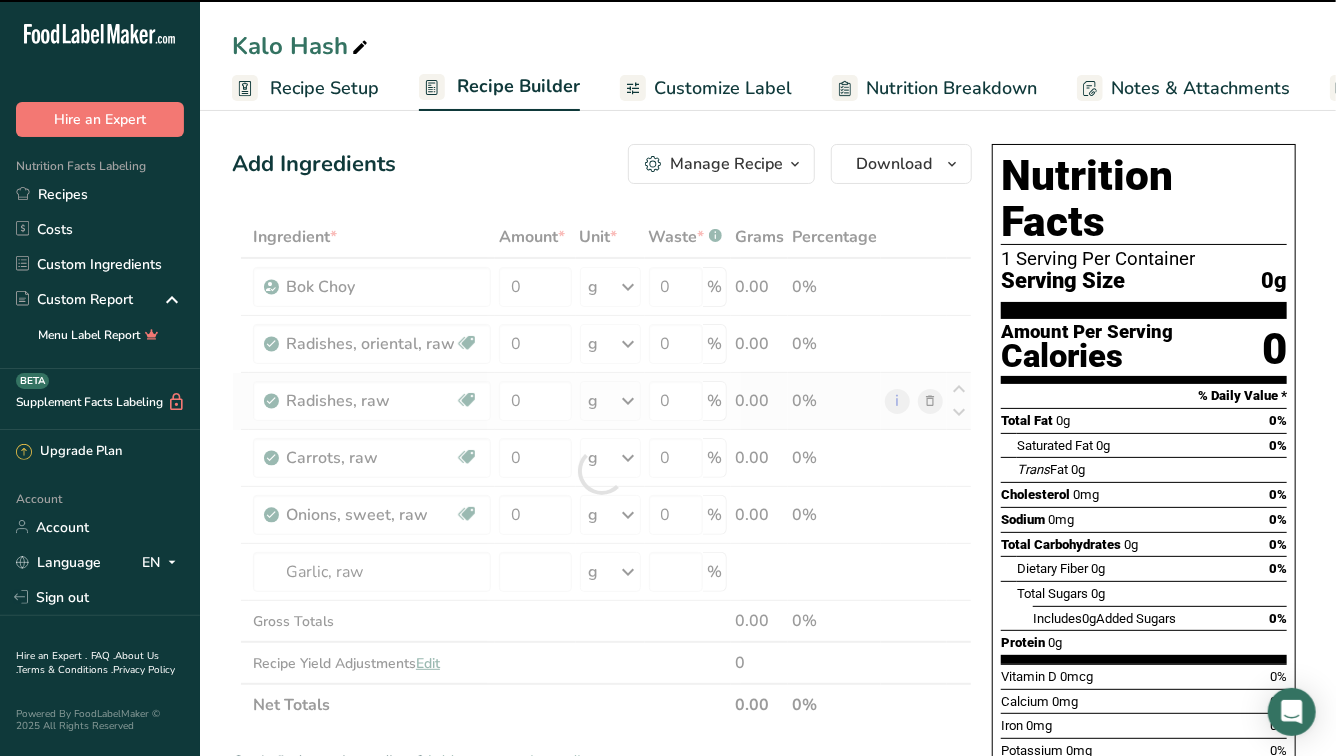 type on "0" 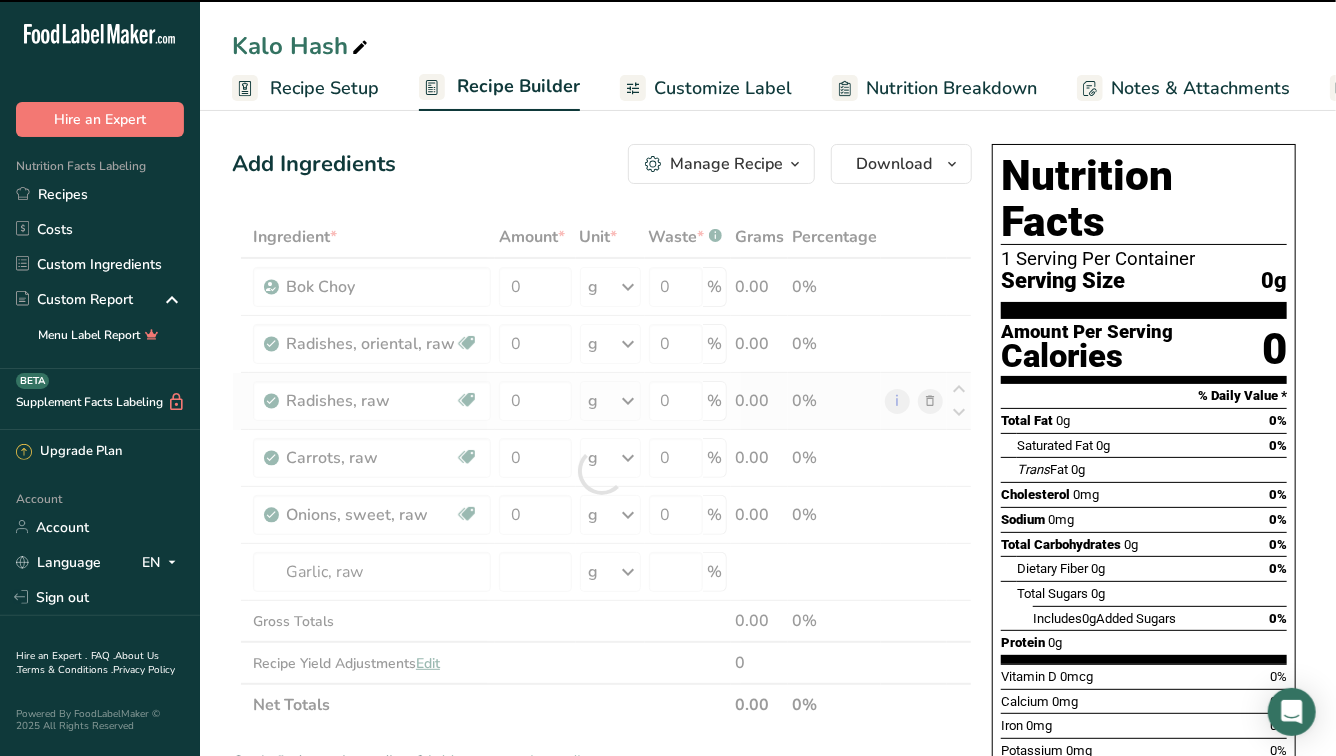 type on "0" 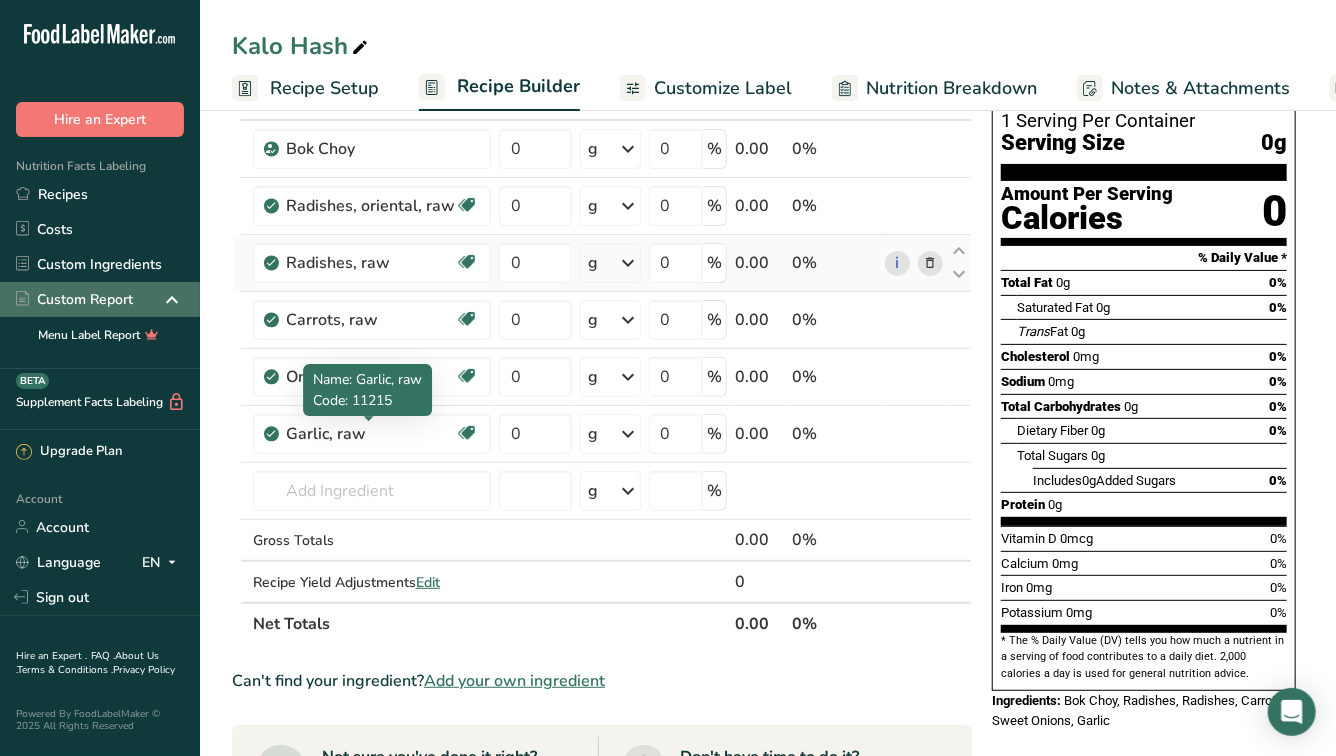 scroll, scrollTop: 142, scrollLeft: 0, axis: vertical 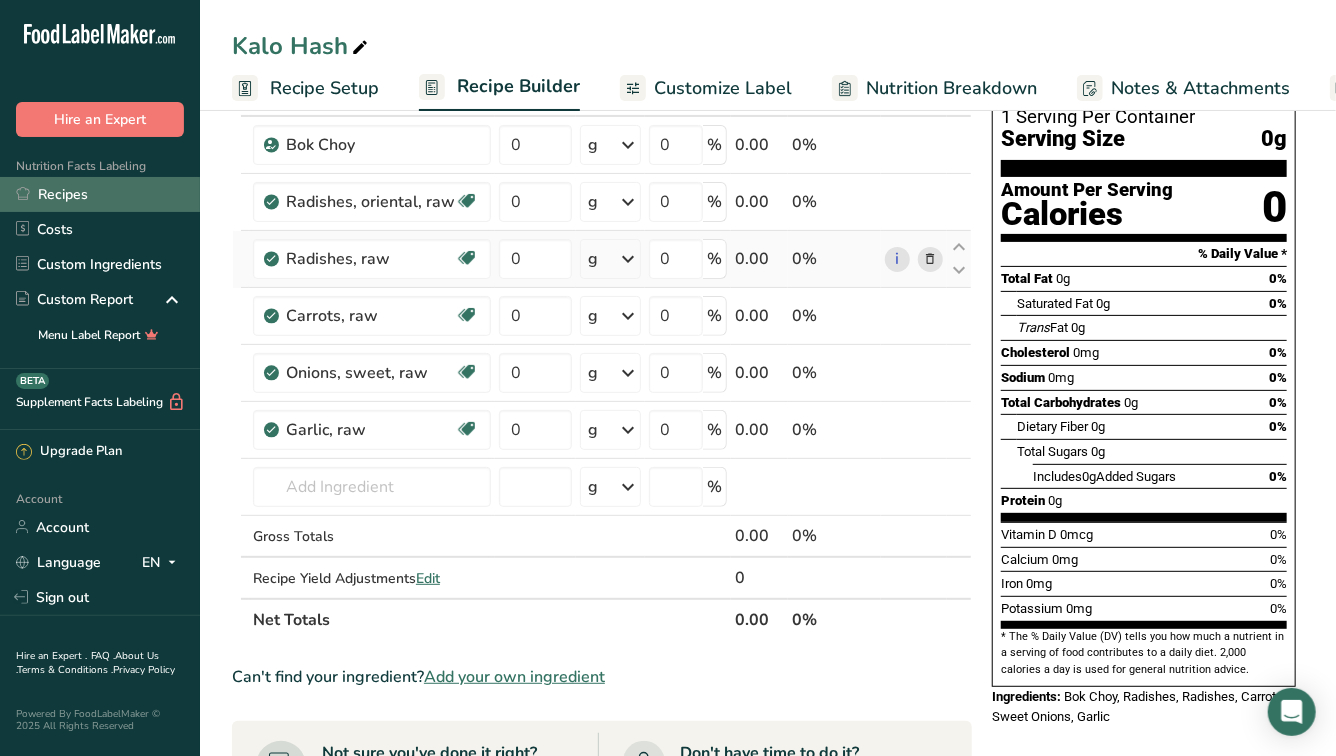 click on "Recipes" at bounding box center [100, 194] 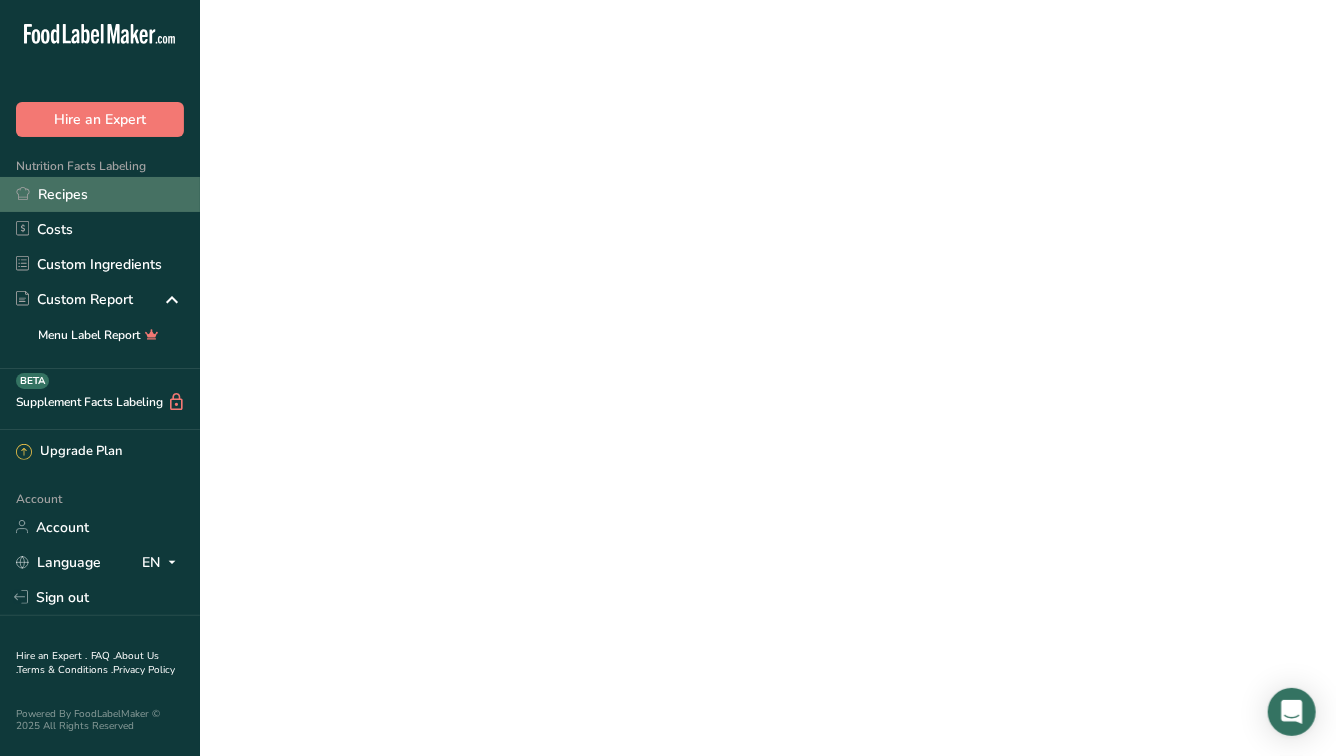 scroll, scrollTop: 0, scrollLeft: 0, axis: both 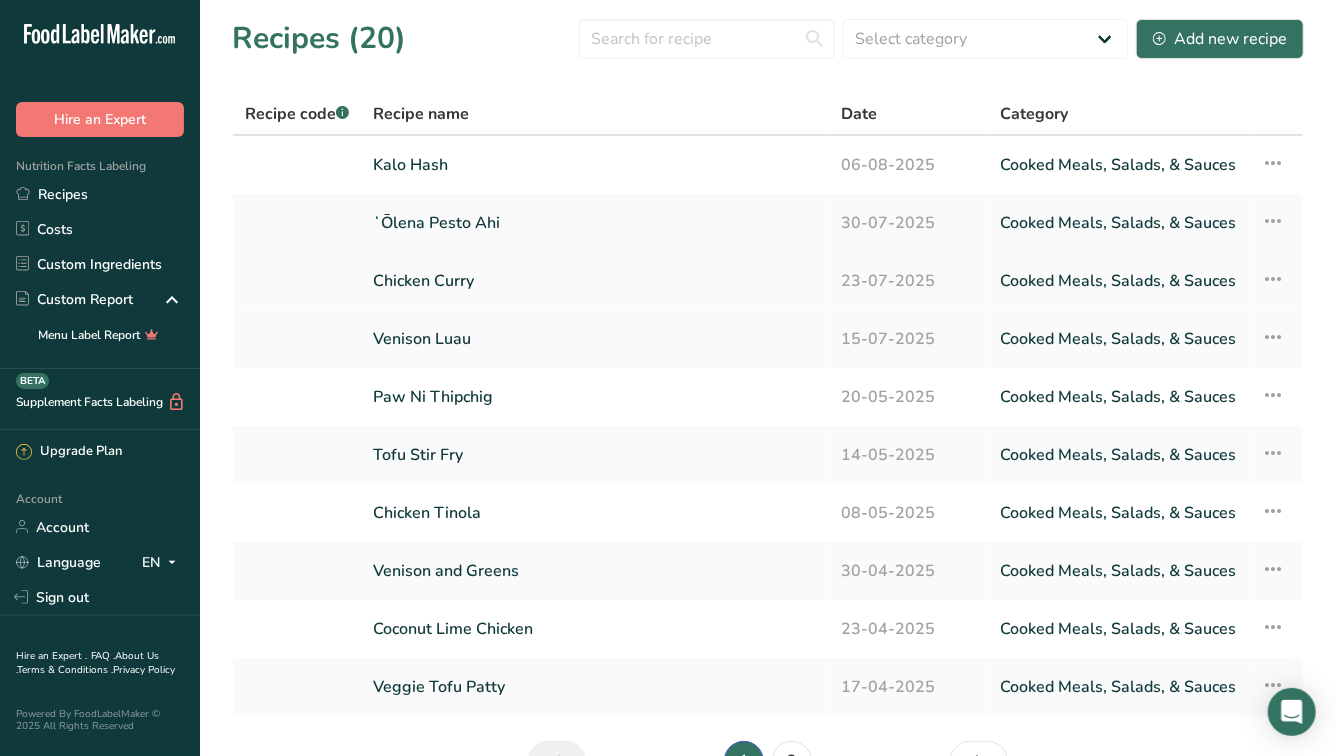 click on "Chicken Curry" at bounding box center [595, 281] 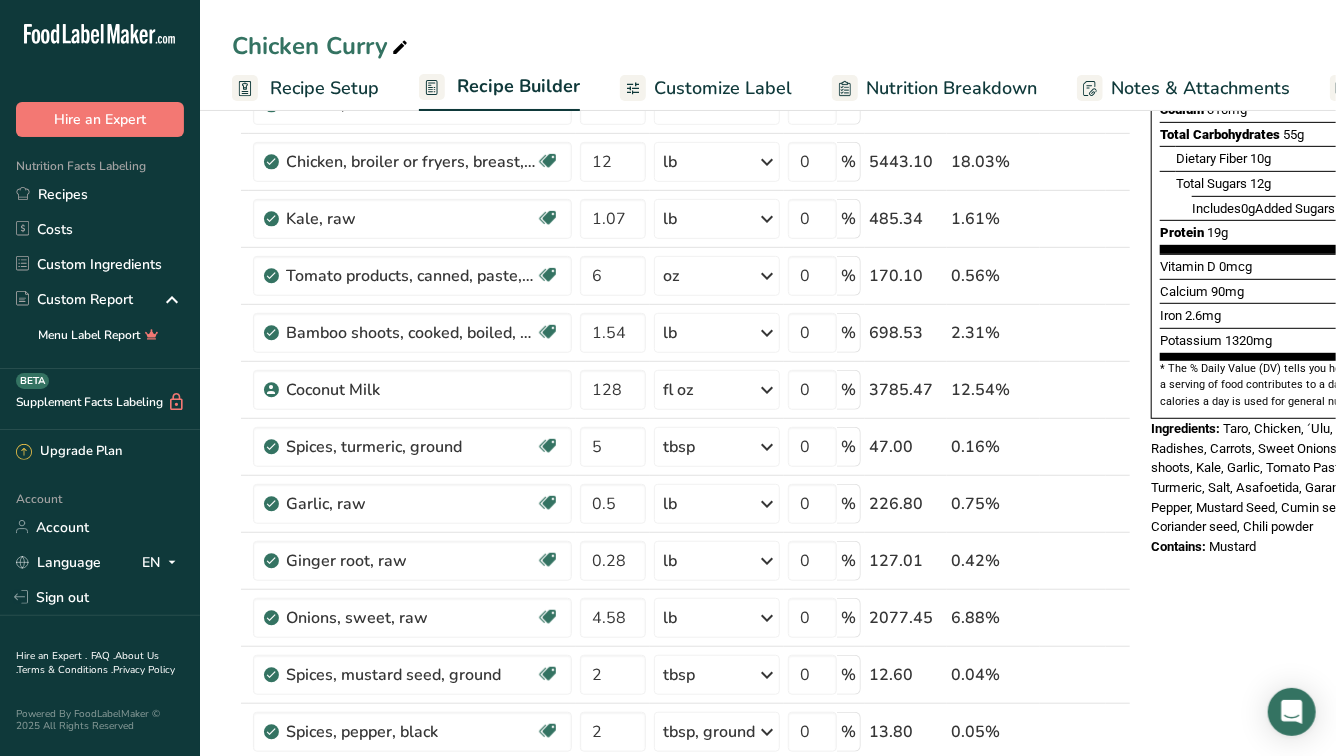 scroll, scrollTop: 0, scrollLeft: 0, axis: both 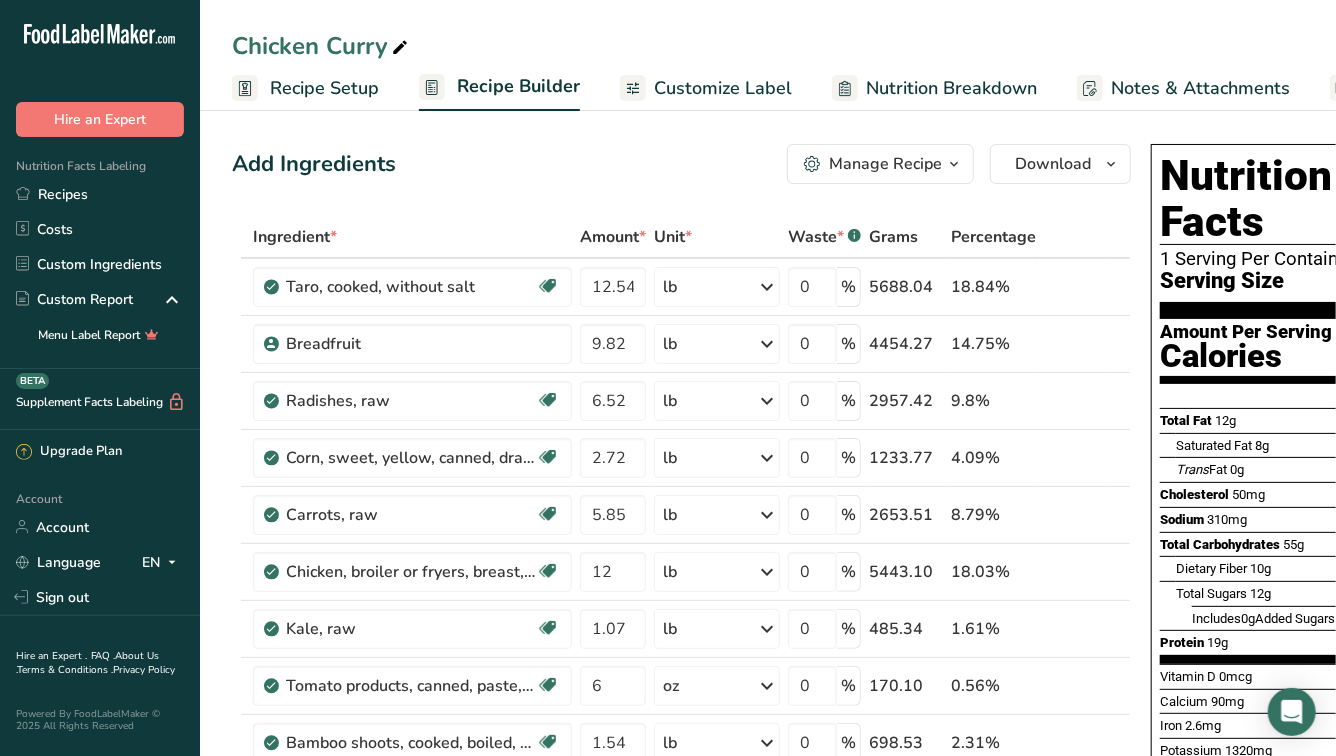 click on "Nutrition Breakdown" at bounding box center [951, 88] 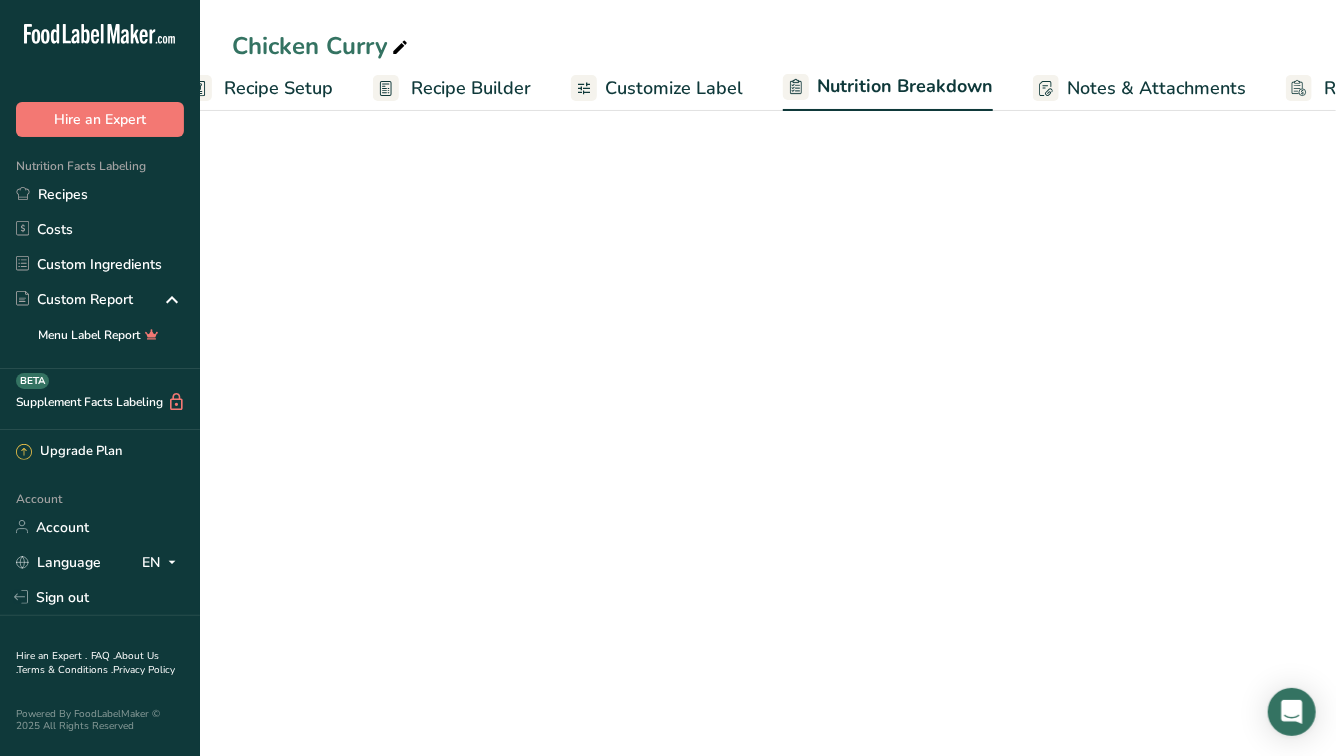 click on "Notes & Attachments" at bounding box center (1156, 88) 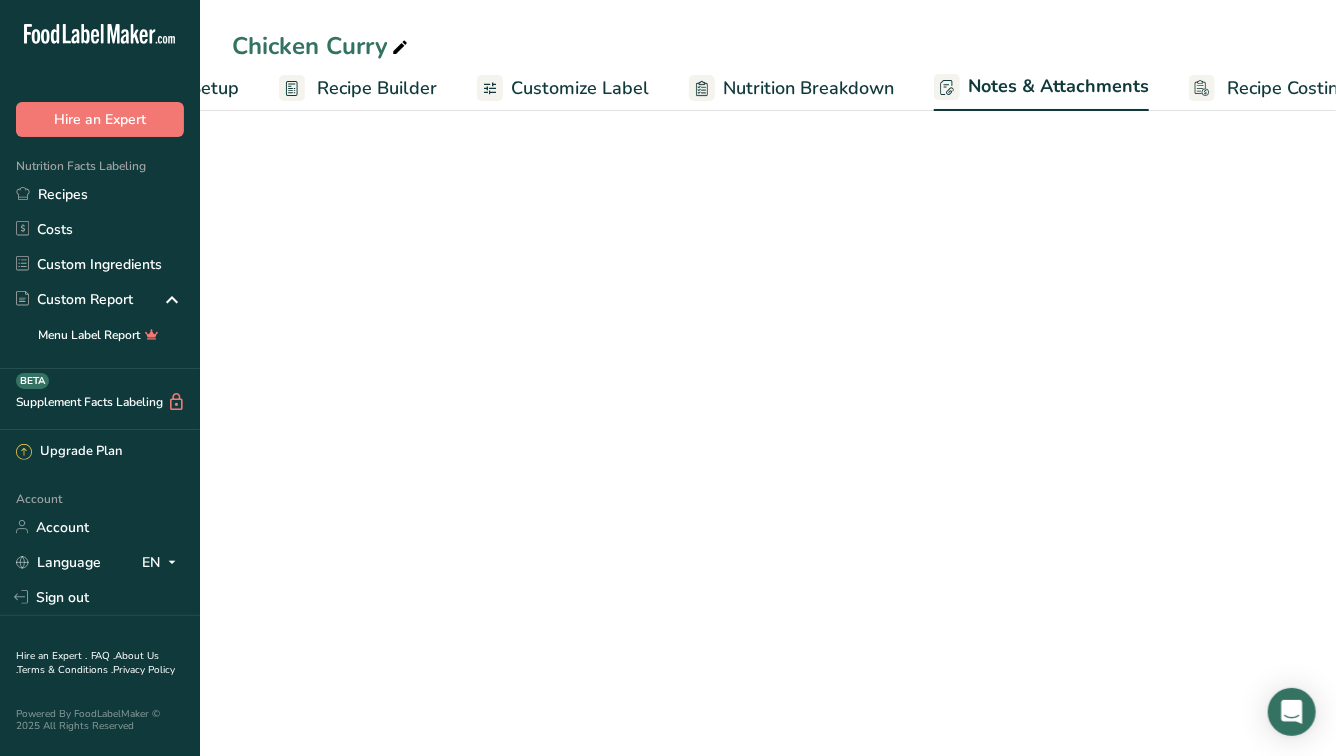 click on "Recipe Costing" at bounding box center [1269, 88] 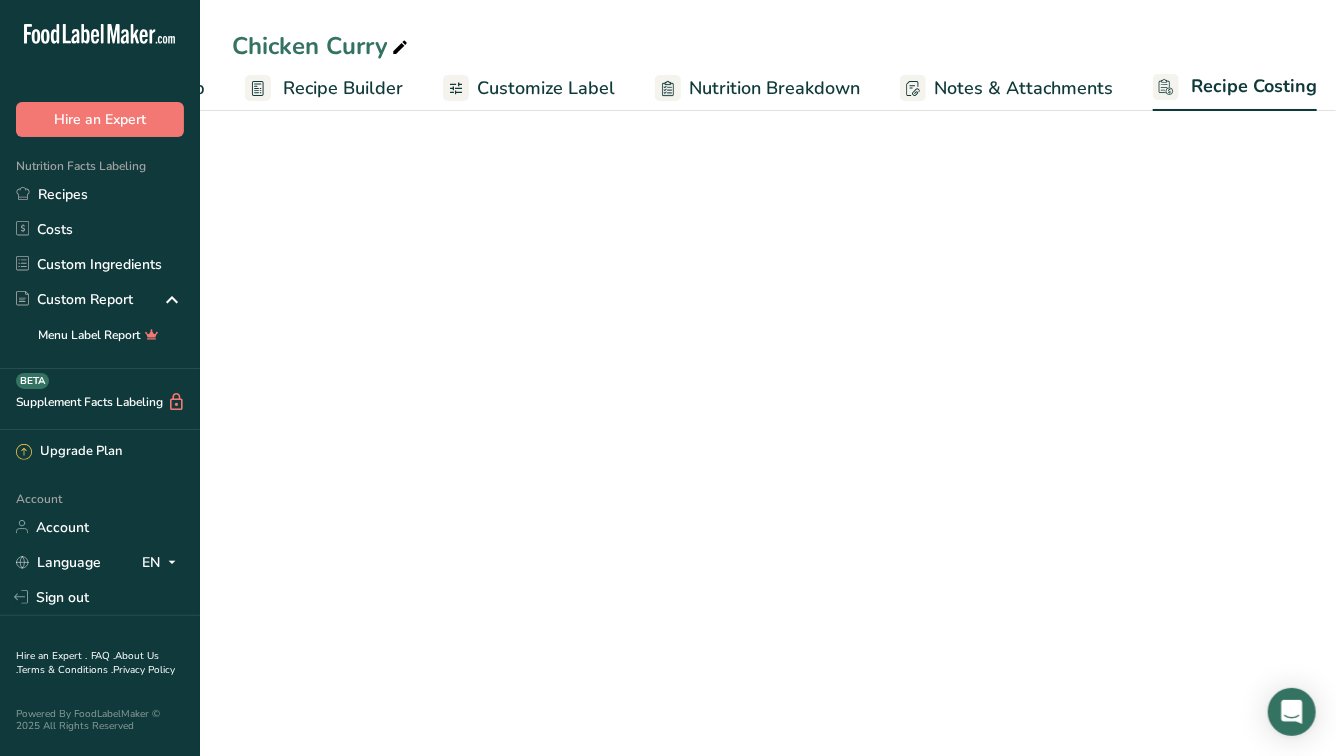 select on "12" 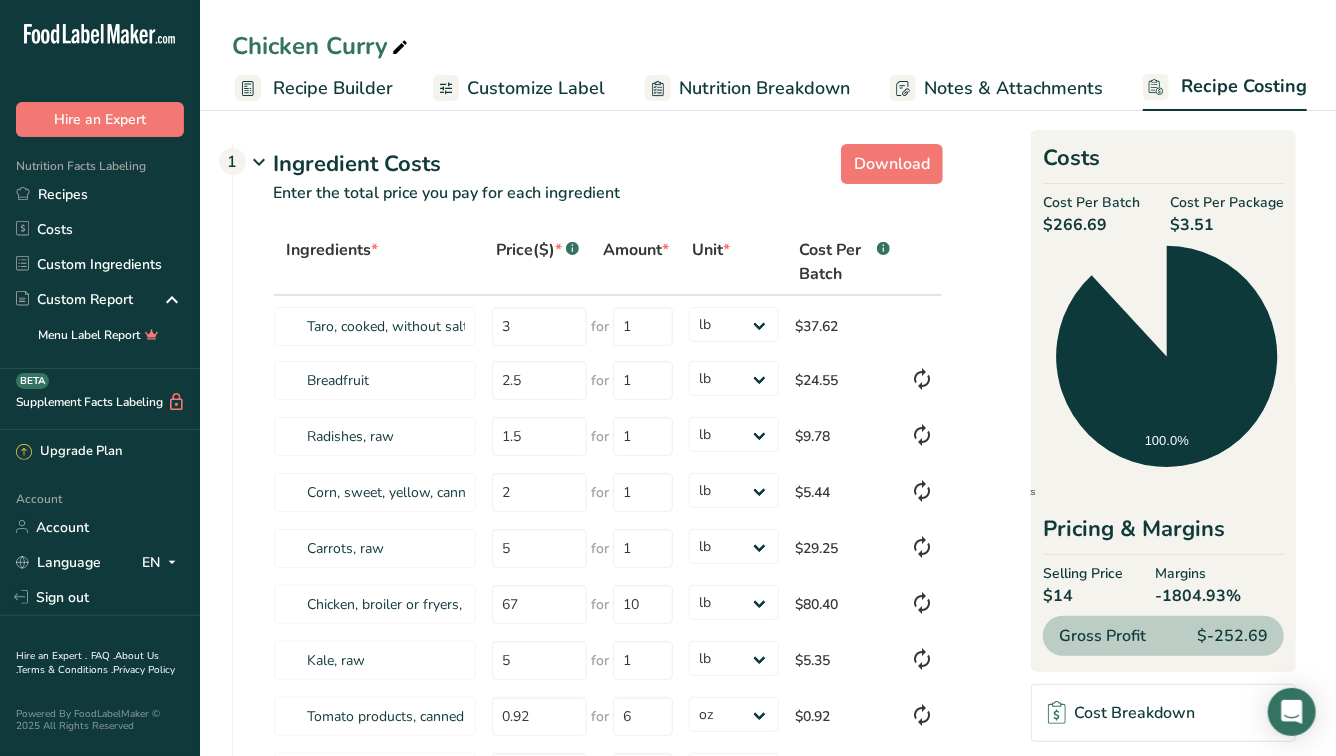 click on "Recipe Costing" at bounding box center [1244, 86] 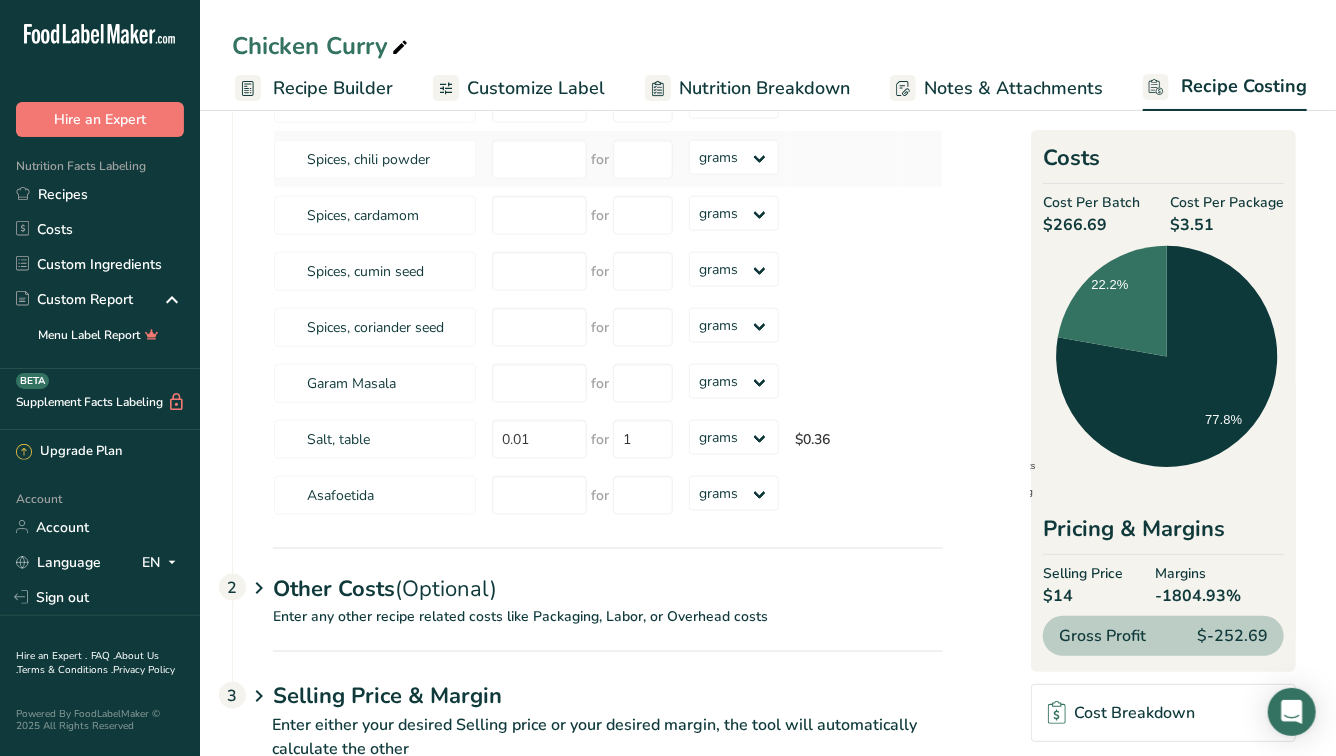scroll, scrollTop: 1120, scrollLeft: 0, axis: vertical 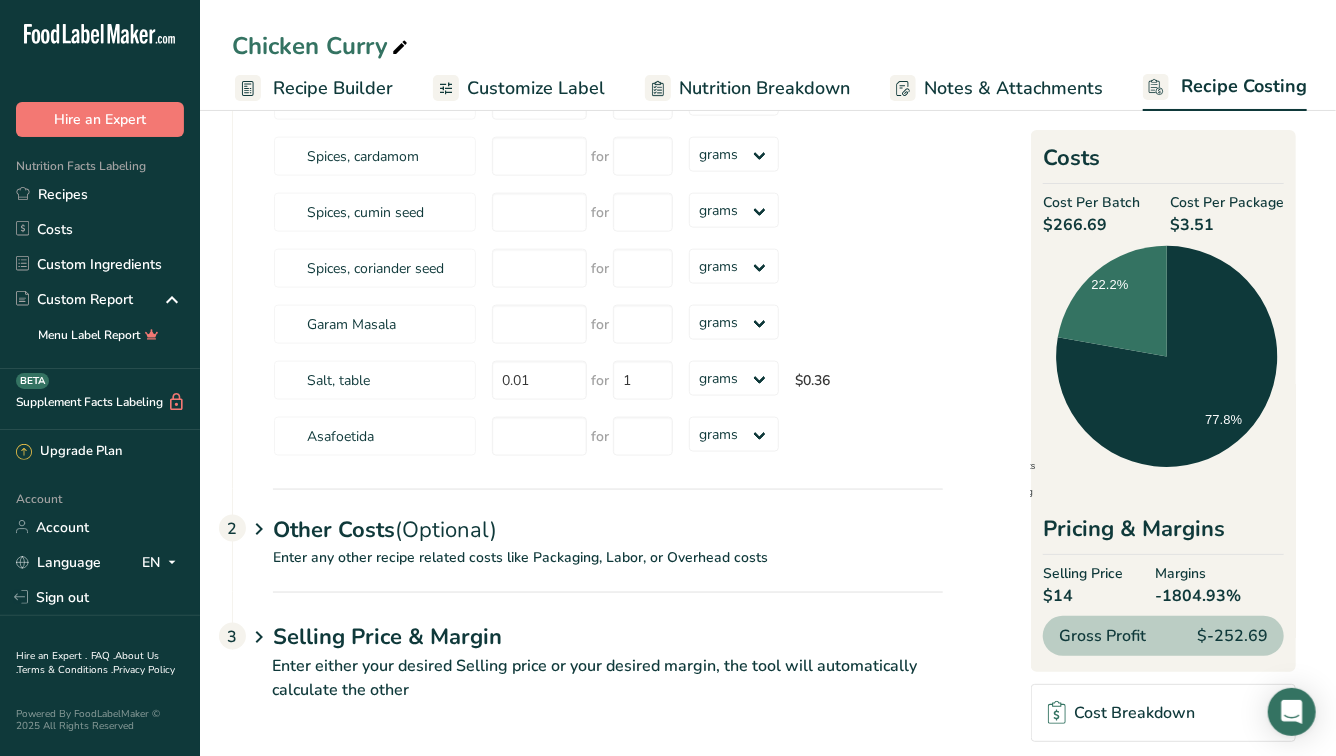 click on "Other Costs  (Optional)
2" at bounding box center (608, 518) 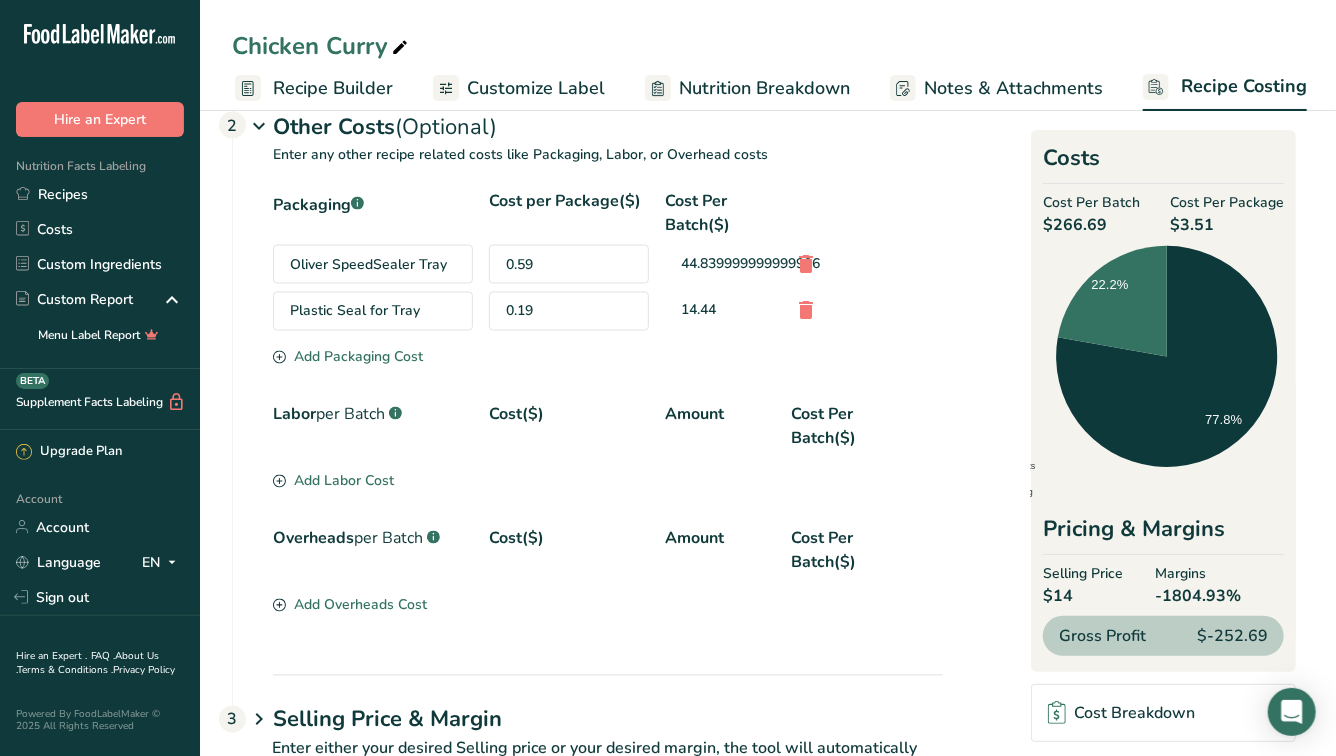 scroll, scrollTop: 1606, scrollLeft: 0, axis: vertical 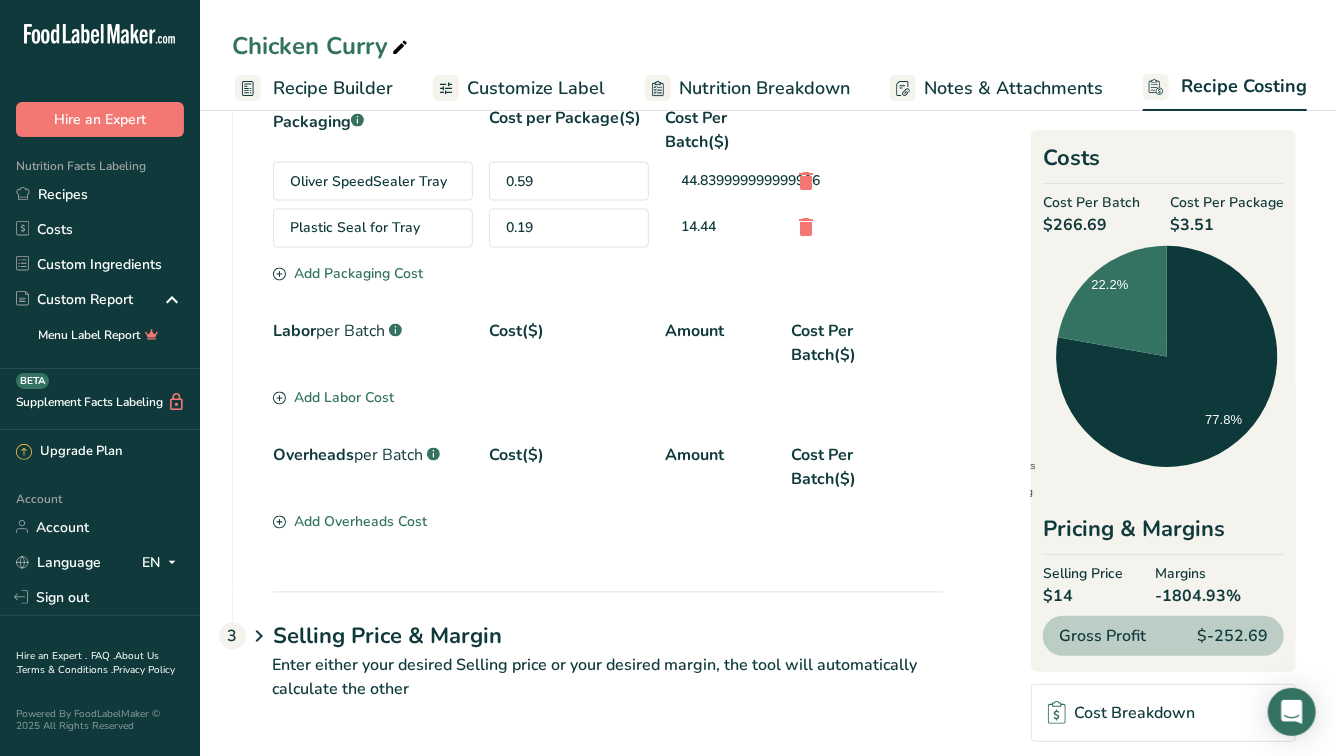 click on "Selling Price & Margin" at bounding box center (608, 637) 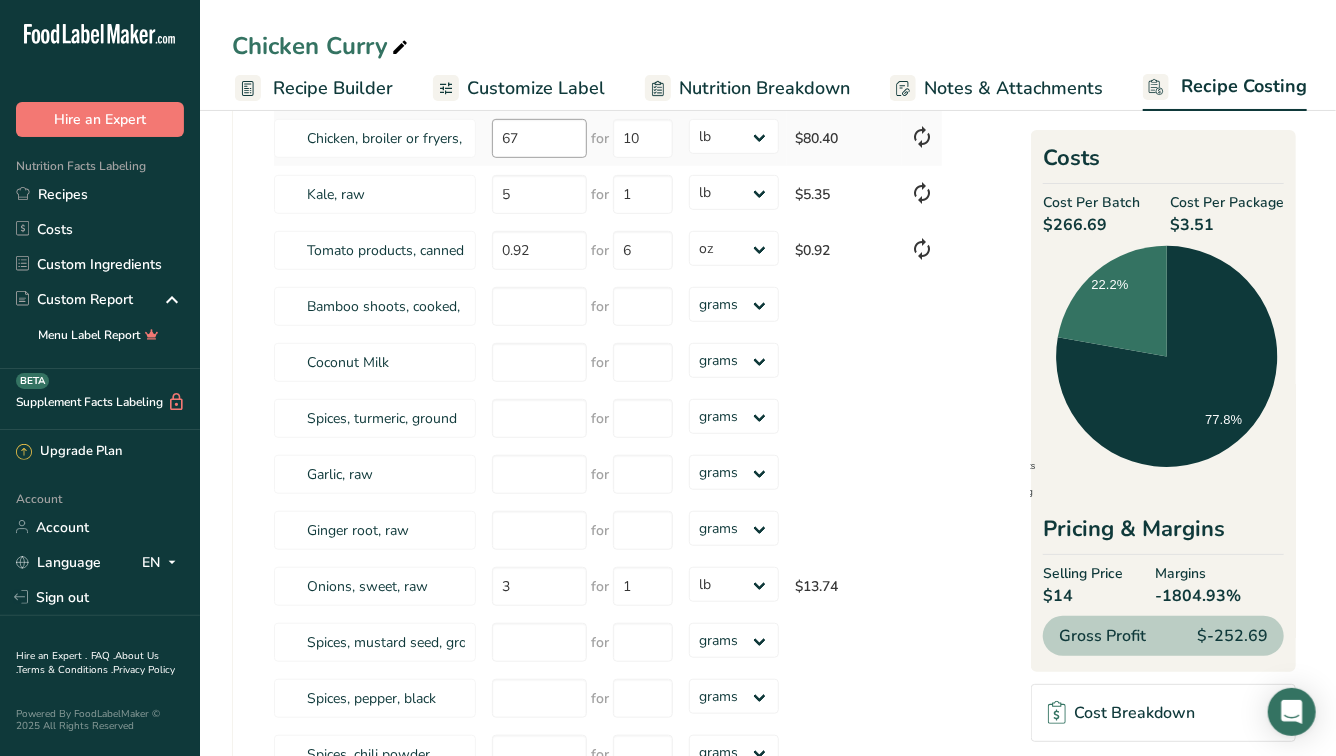 scroll, scrollTop: 467, scrollLeft: 0, axis: vertical 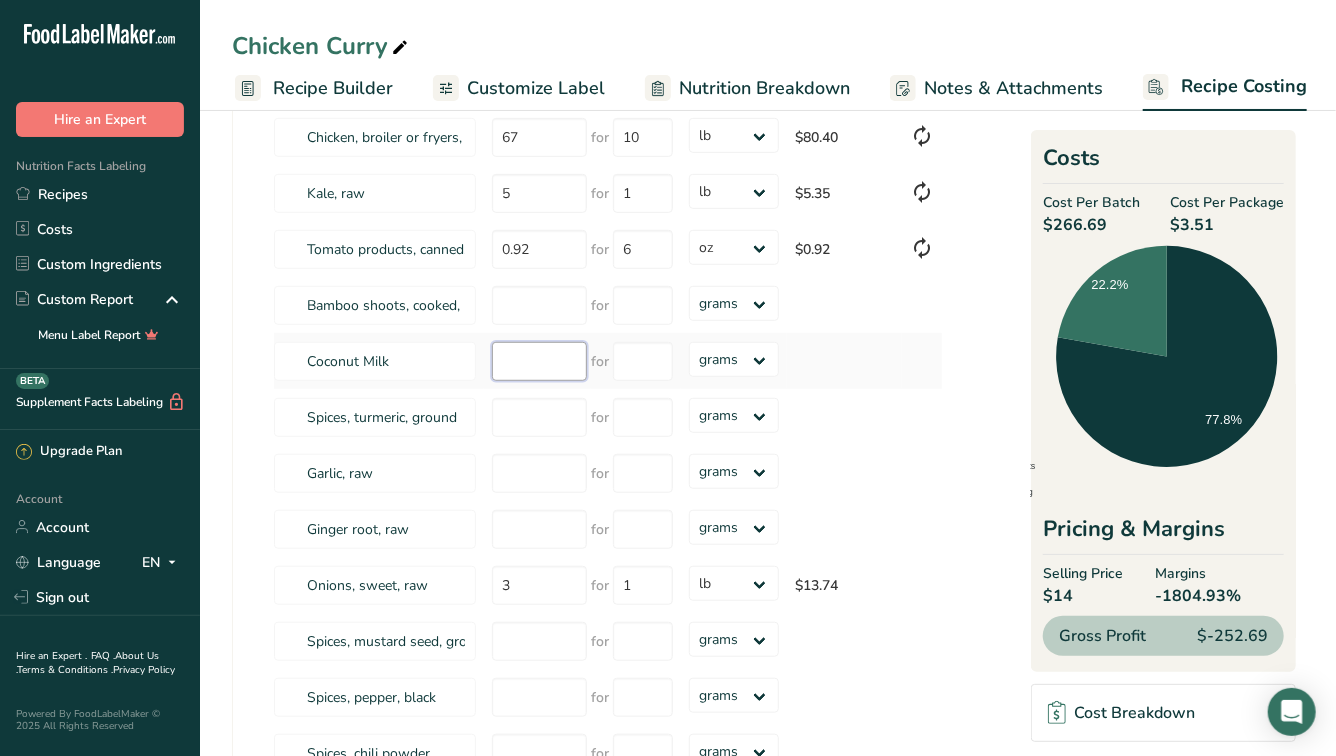 click at bounding box center (539, 361) 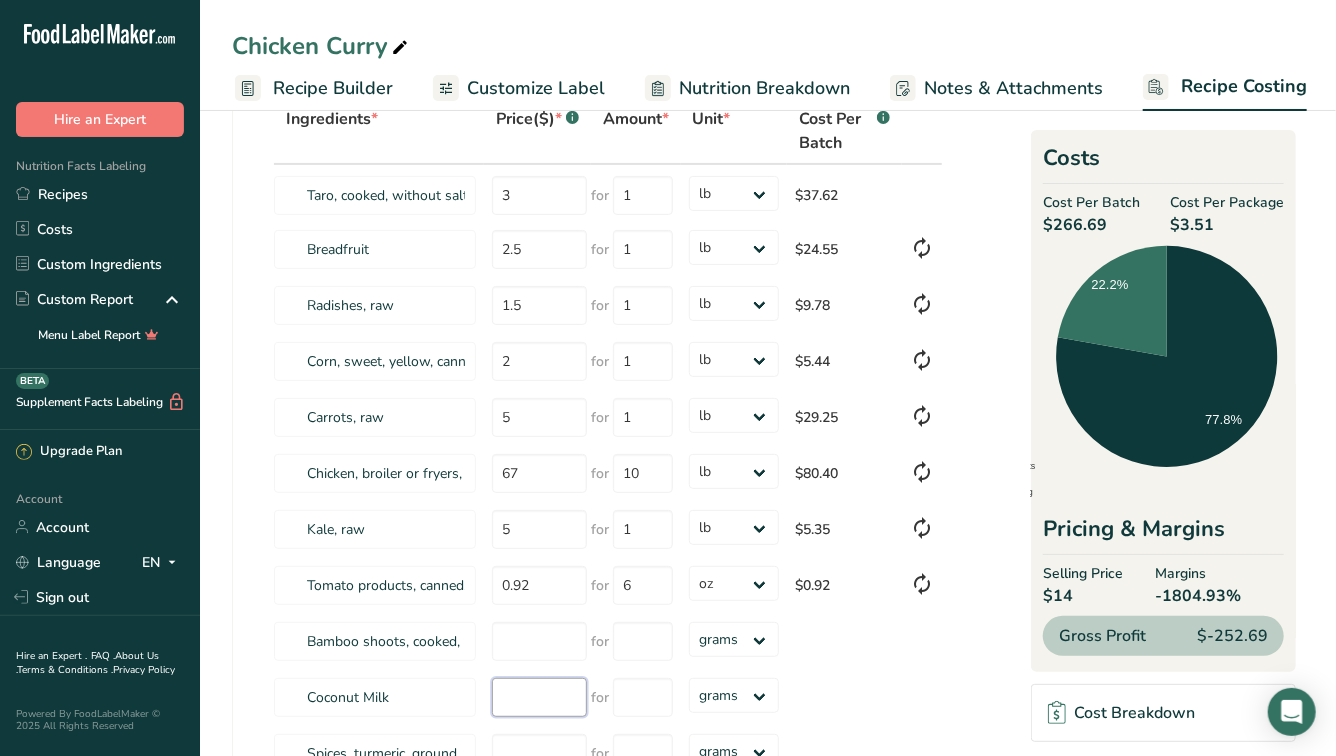 scroll, scrollTop: 0, scrollLeft: 0, axis: both 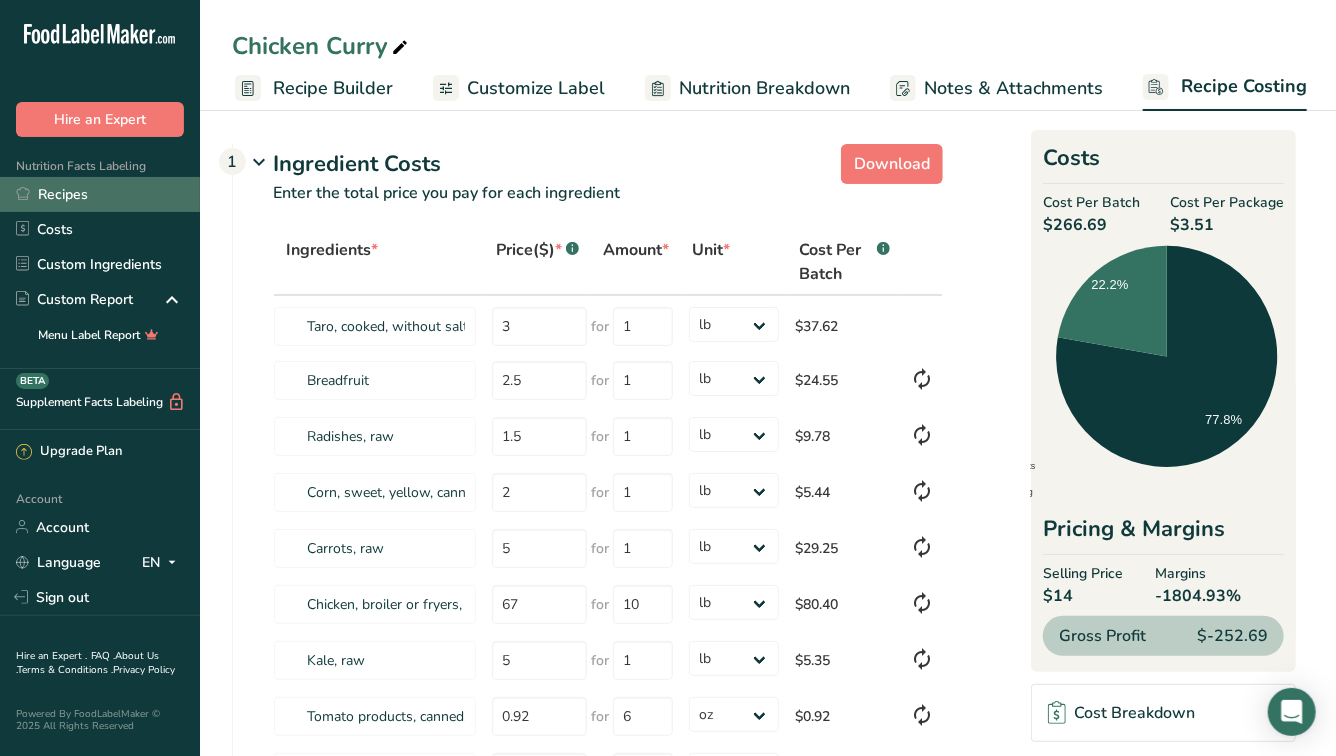 click on "Recipes" at bounding box center (100, 194) 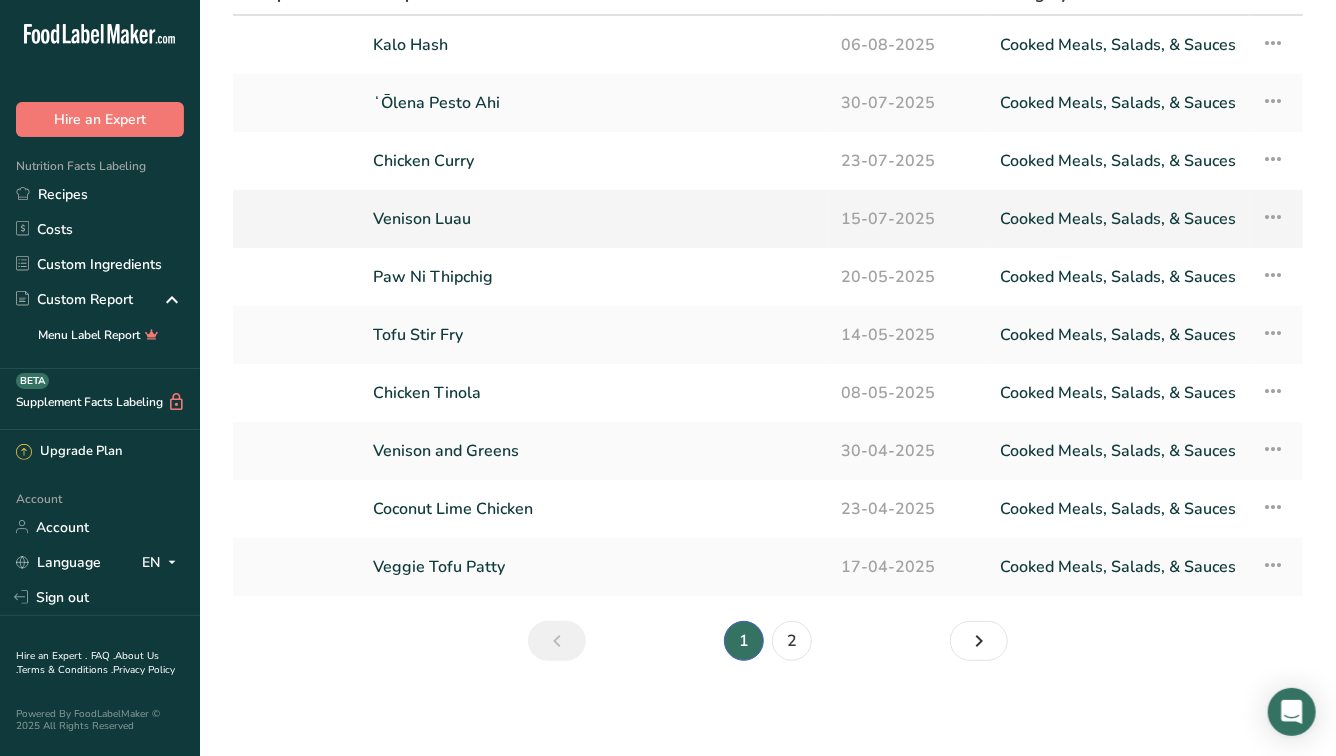 scroll, scrollTop: 61, scrollLeft: 0, axis: vertical 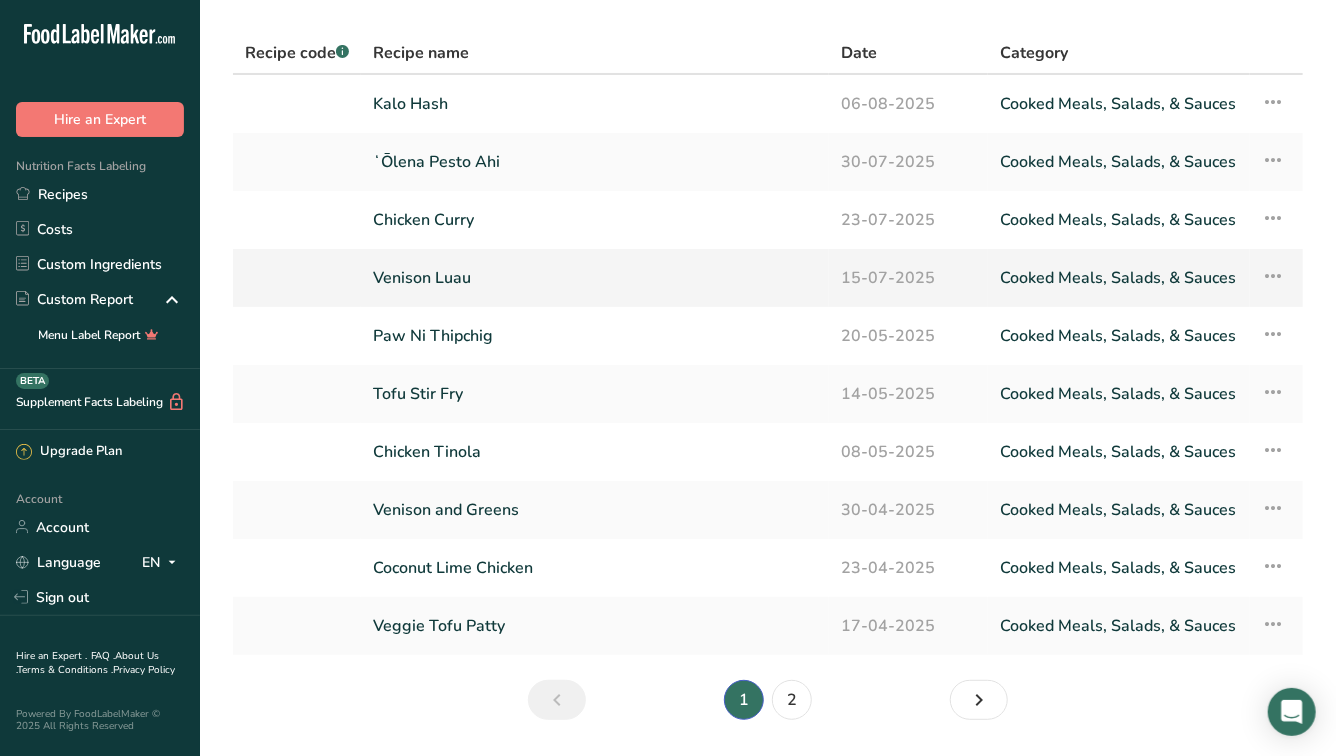 click on "Venison Luau" at bounding box center (595, 278) 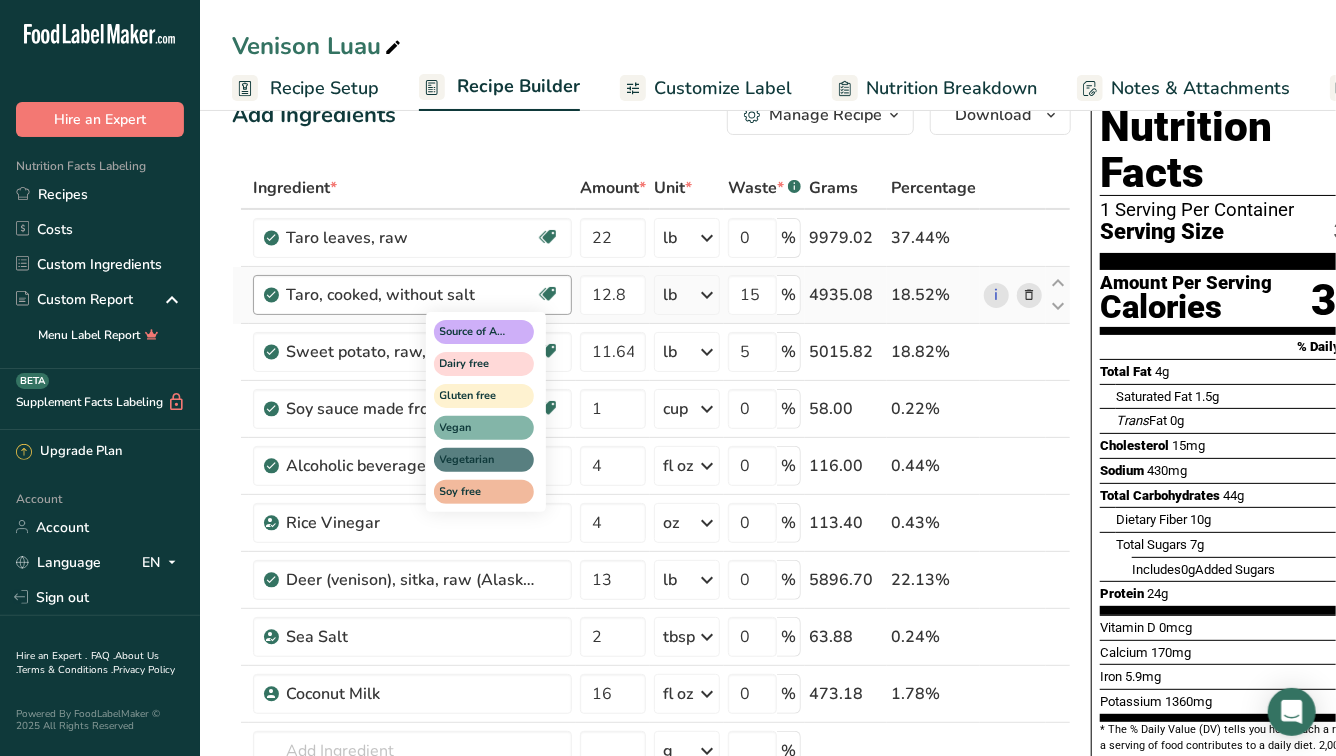 scroll, scrollTop: 52, scrollLeft: 0, axis: vertical 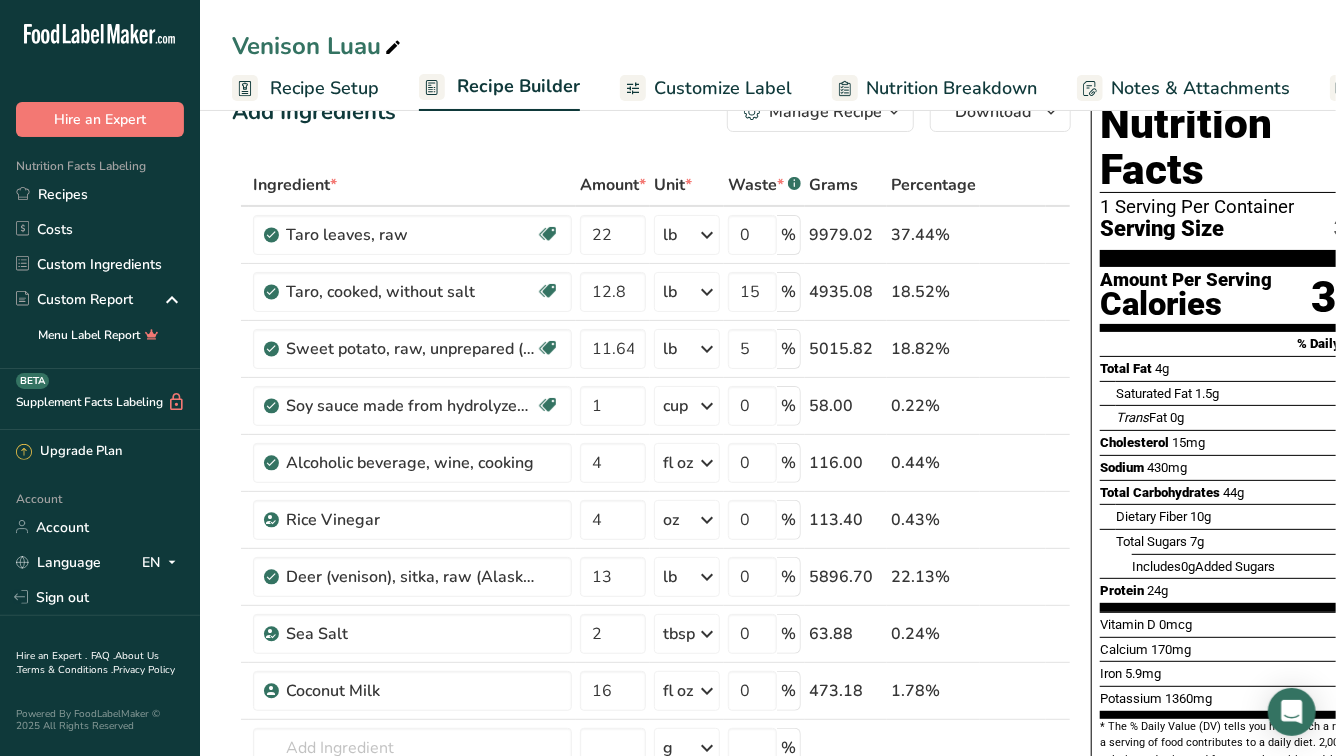 click on "Notes & Attachments" at bounding box center [1200, 88] 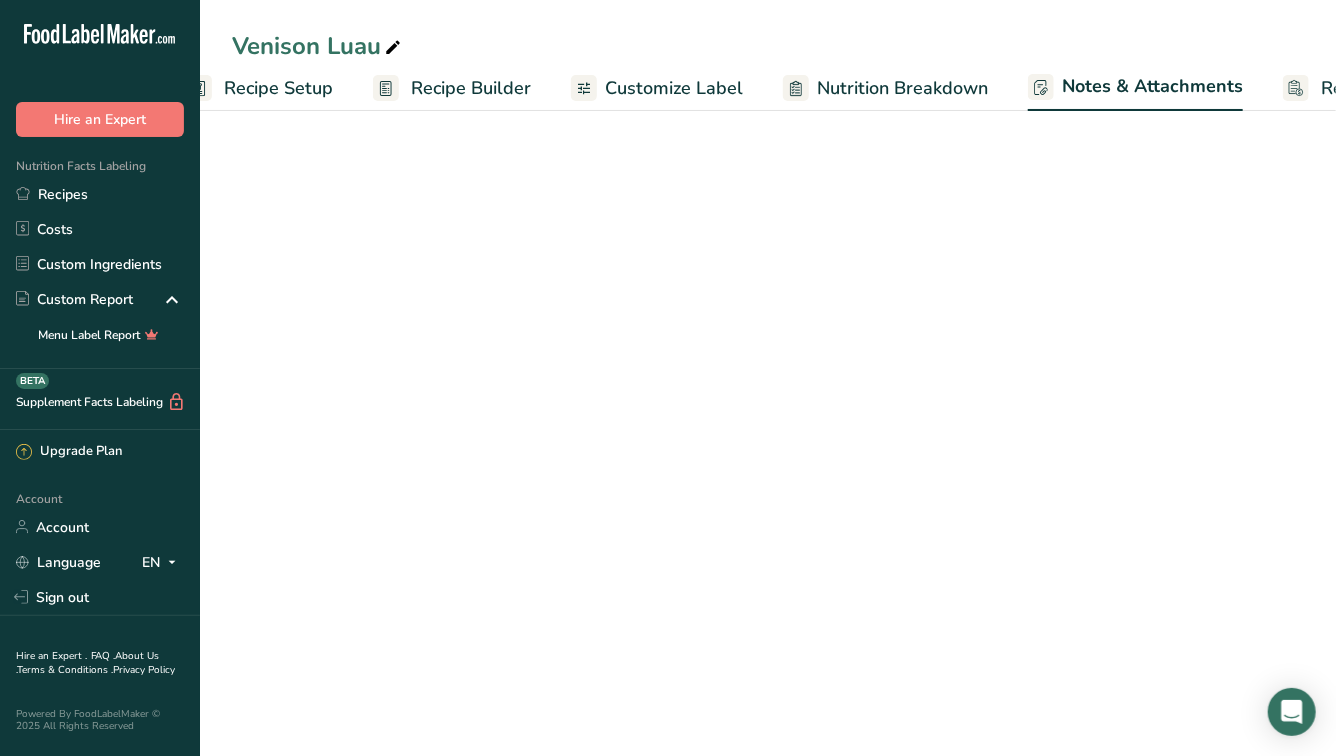 scroll, scrollTop: 0, scrollLeft: 185, axis: horizontal 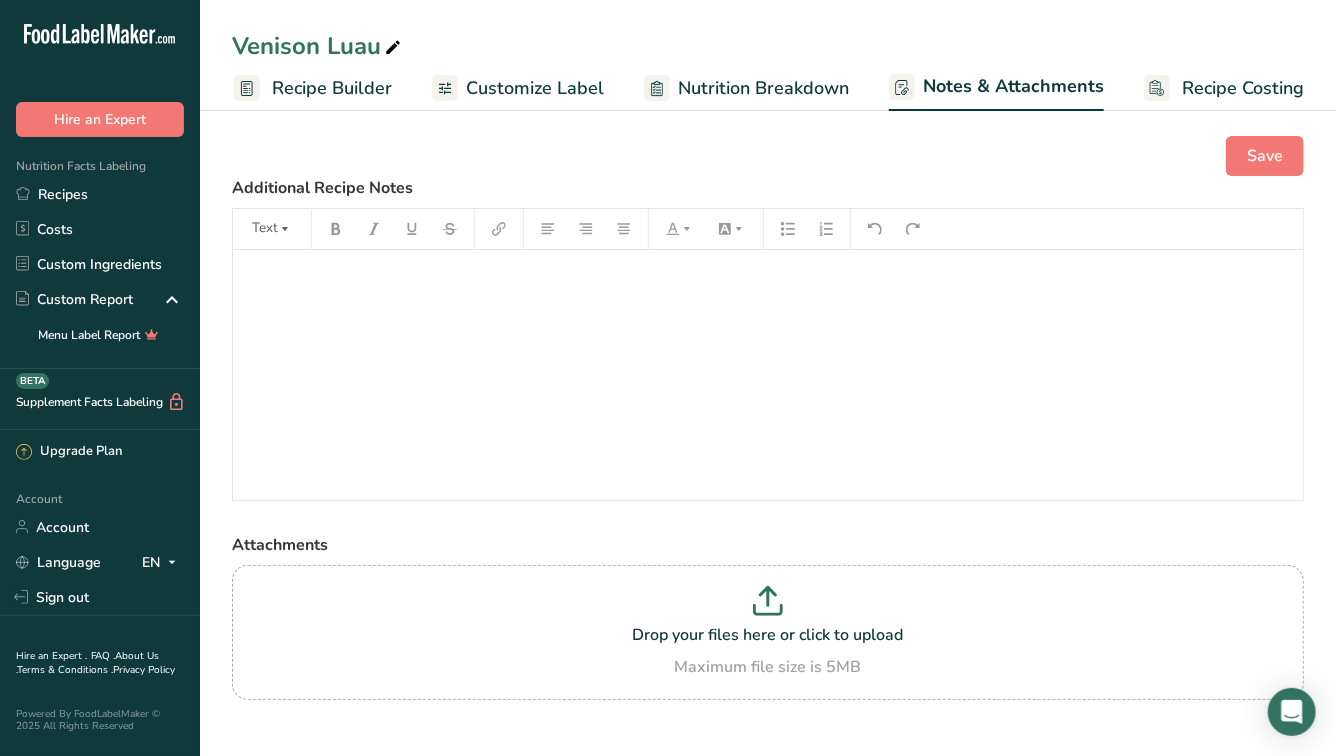 click on "Recipe Costing" at bounding box center [1243, 88] 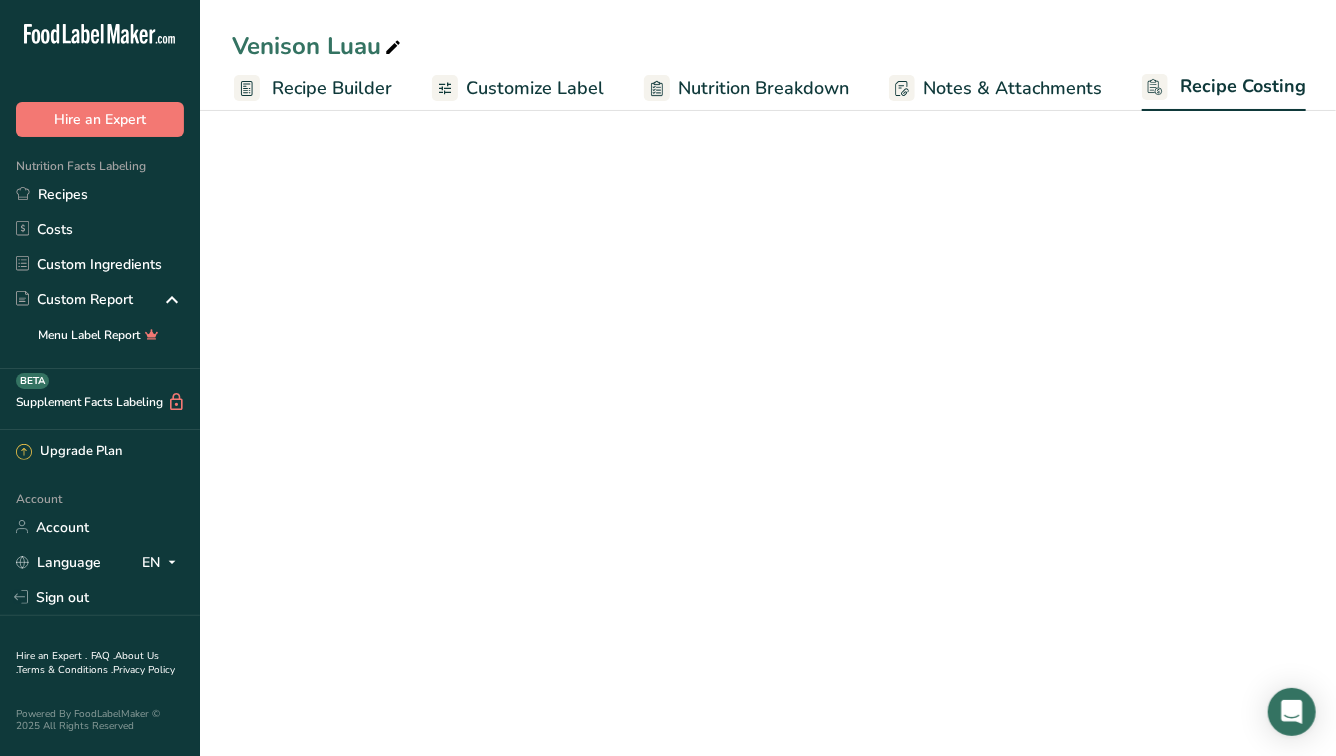 scroll, scrollTop: 0, scrollLeft: 184, axis: horizontal 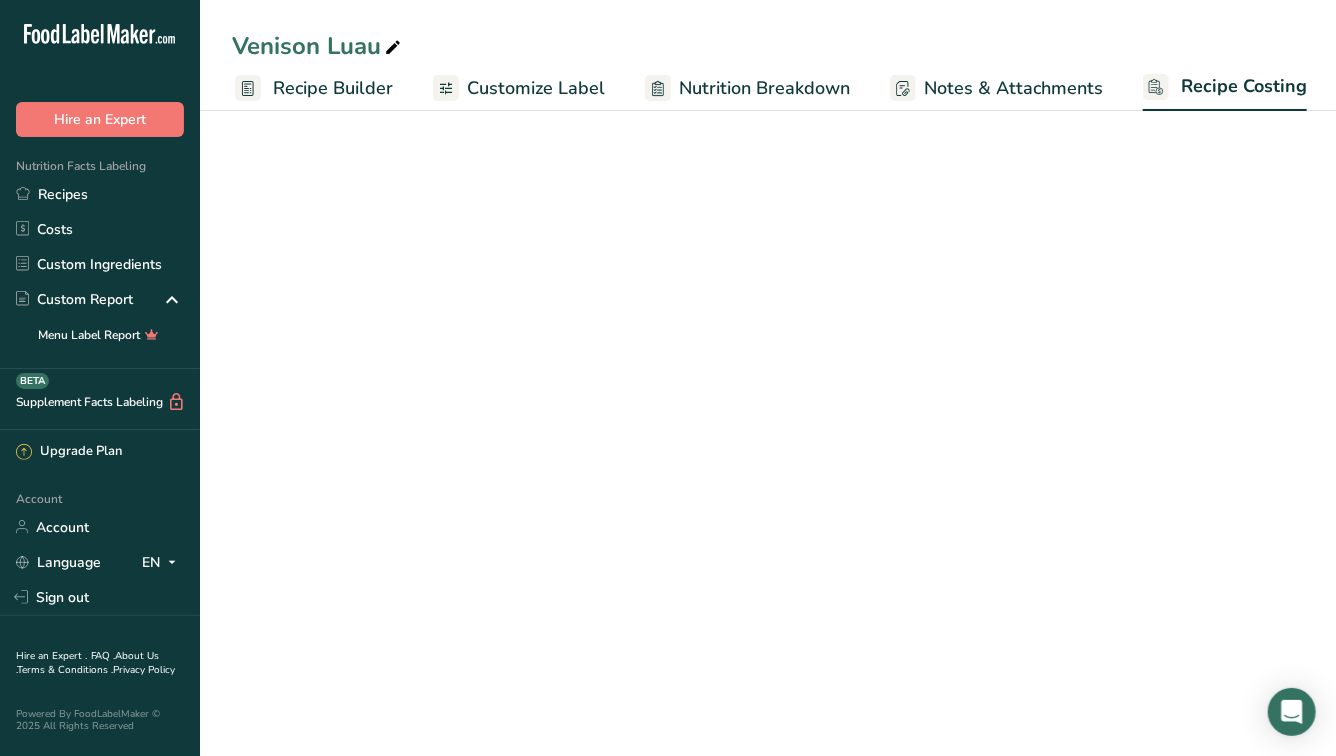 select on "12" 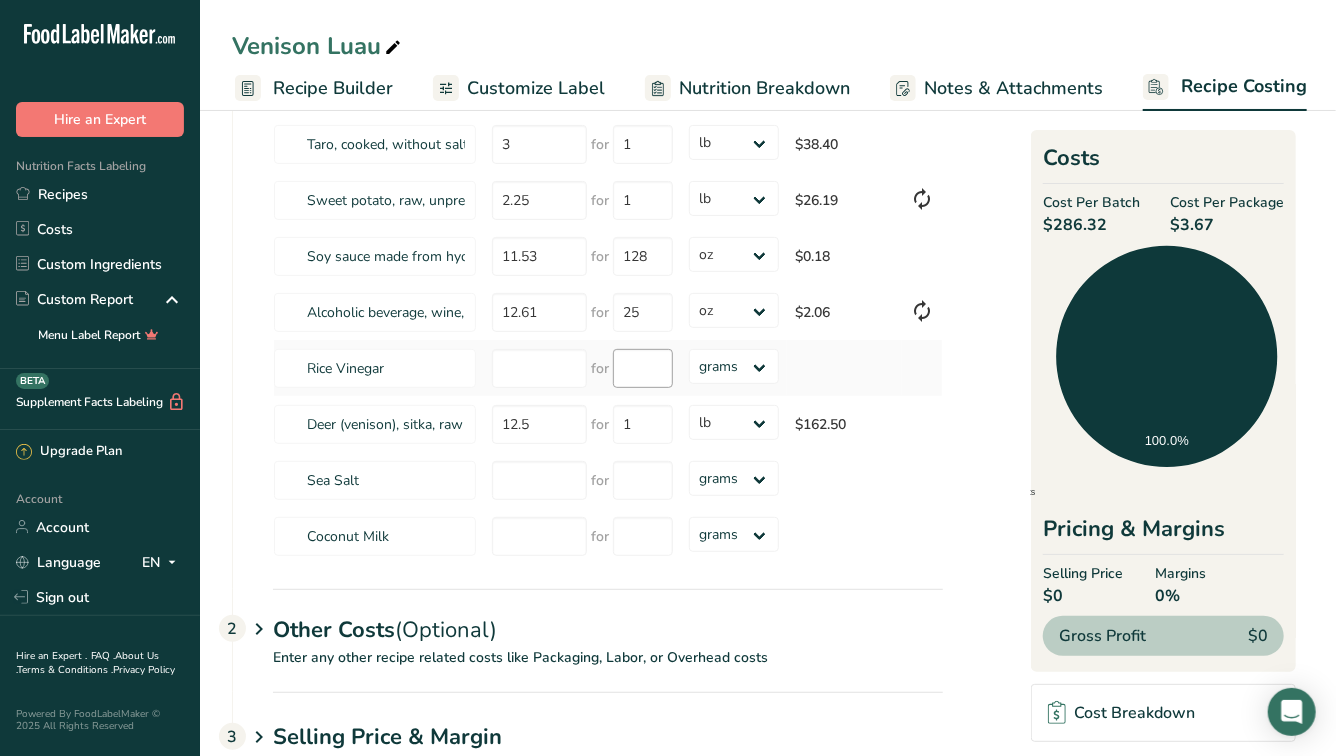 scroll, scrollTop: 336, scrollLeft: 0, axis: vertical 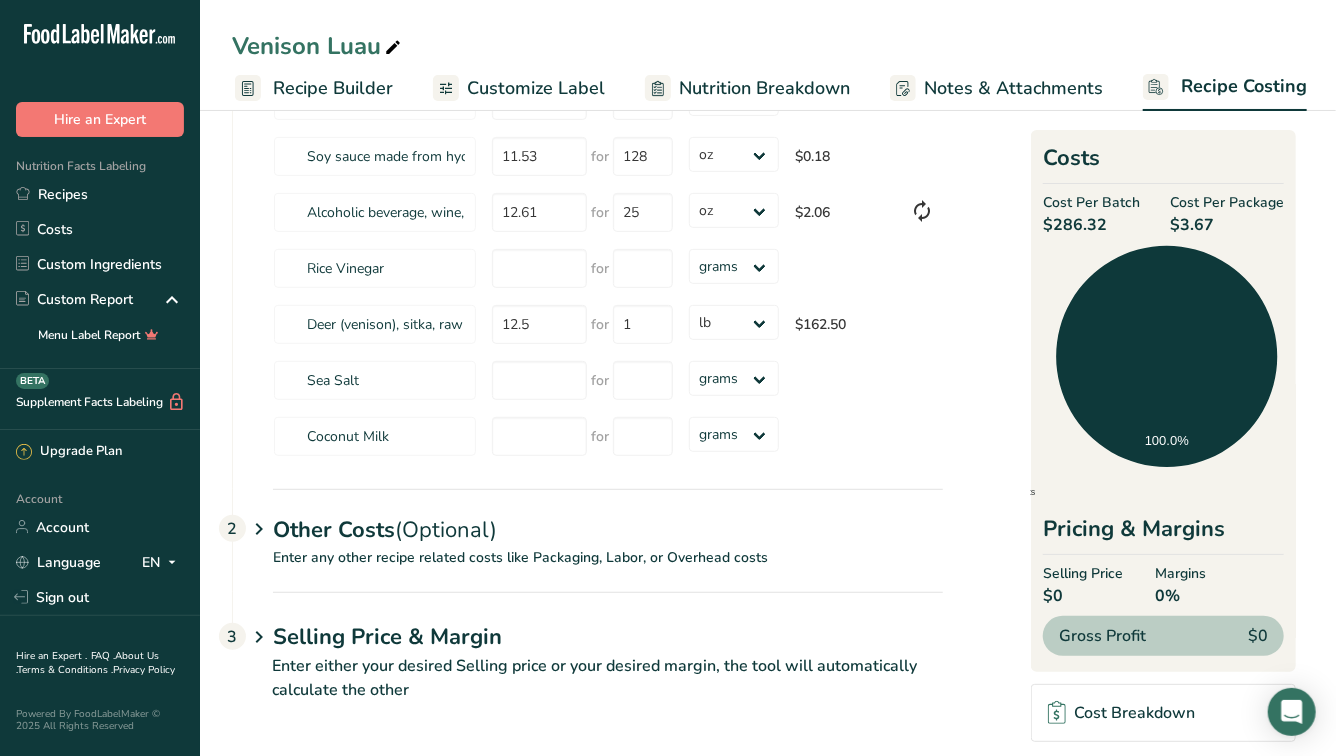 click on "2" at bounding box center [232, 528] 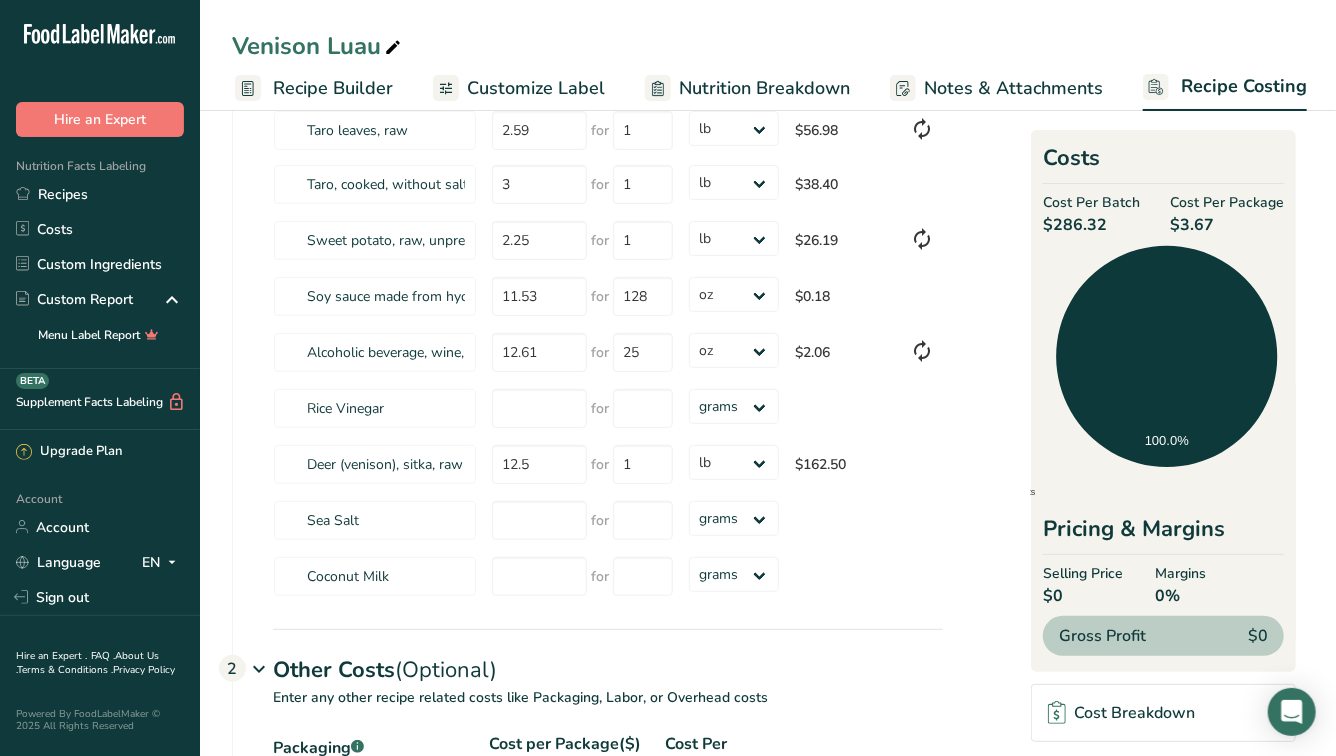 scroll, scrollTop: 0, scrollLeft: 0, axis: both 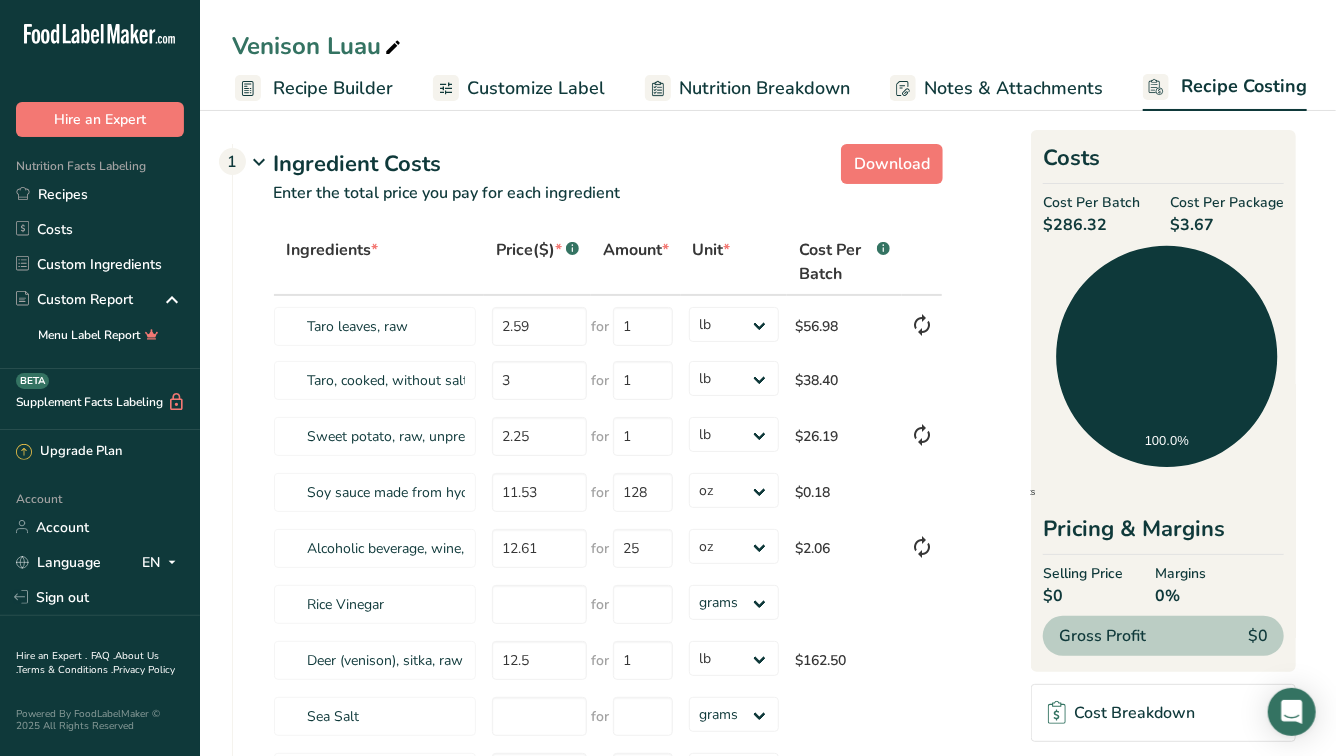 click on "Notes & Attachments" at bounding box center (1013, 88) 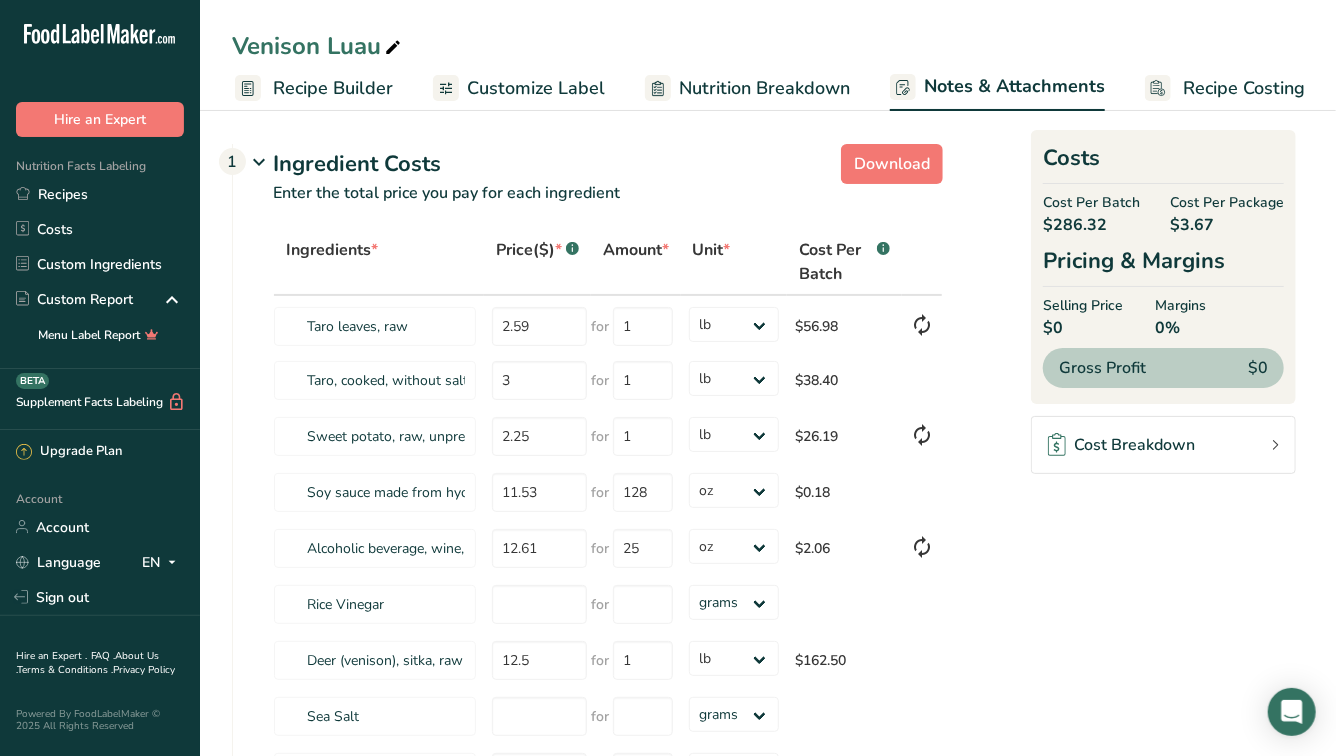 scroll, scrollTop: 0, scrollLeft: 185, axis: horizontal 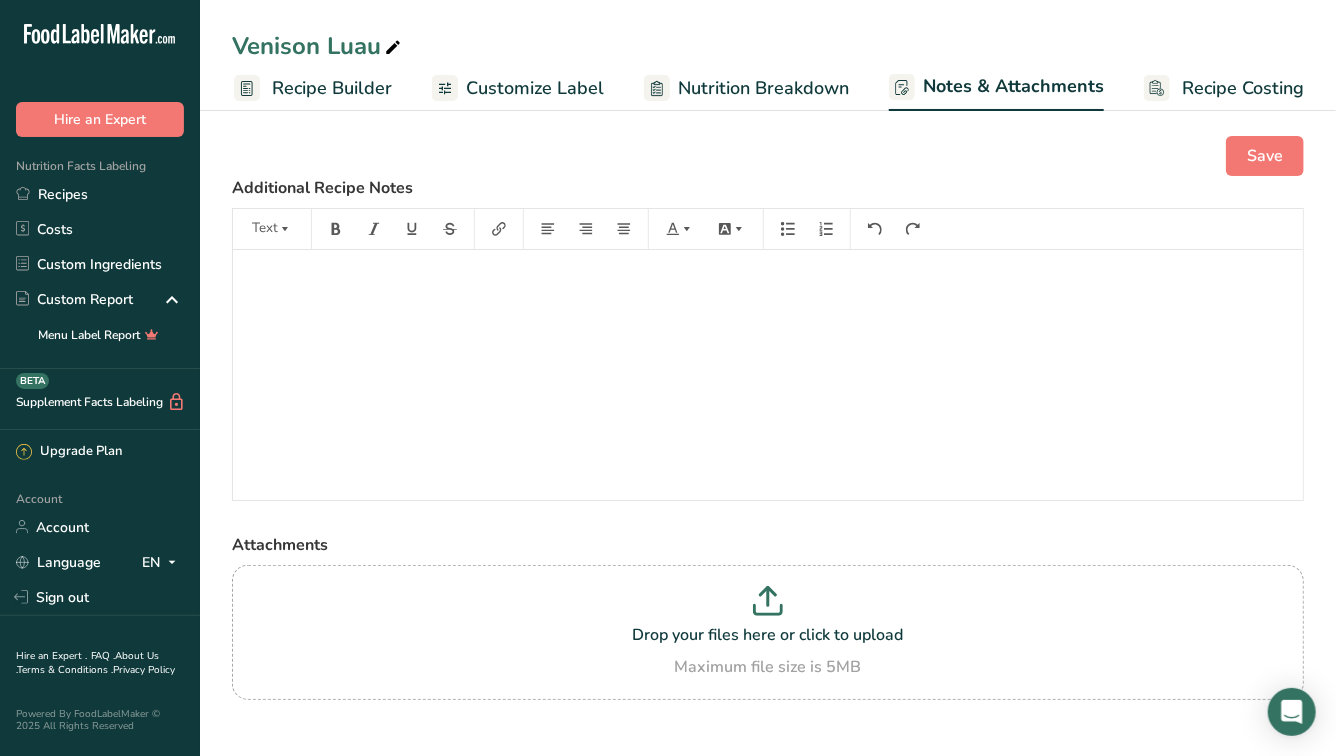 click on "Nutrition Breakdown" at bounding box center [763, 88] 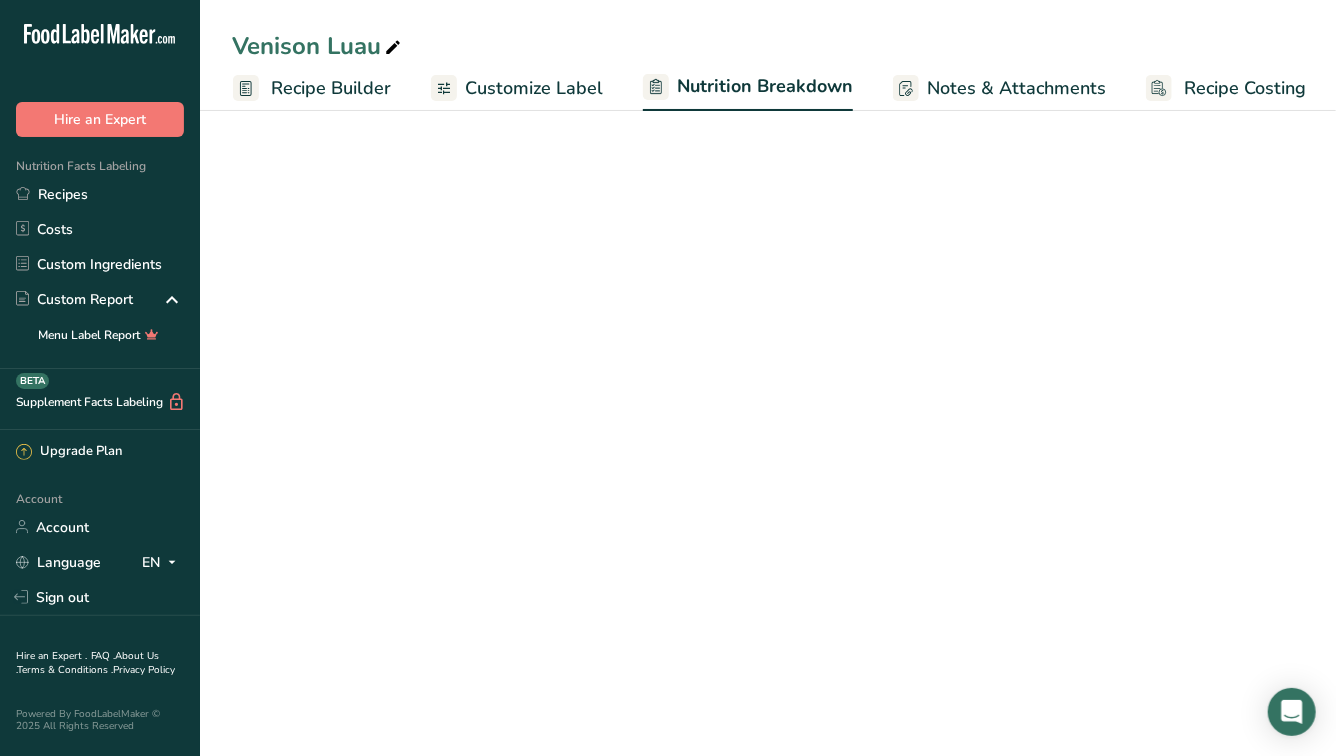 select on "Calories" 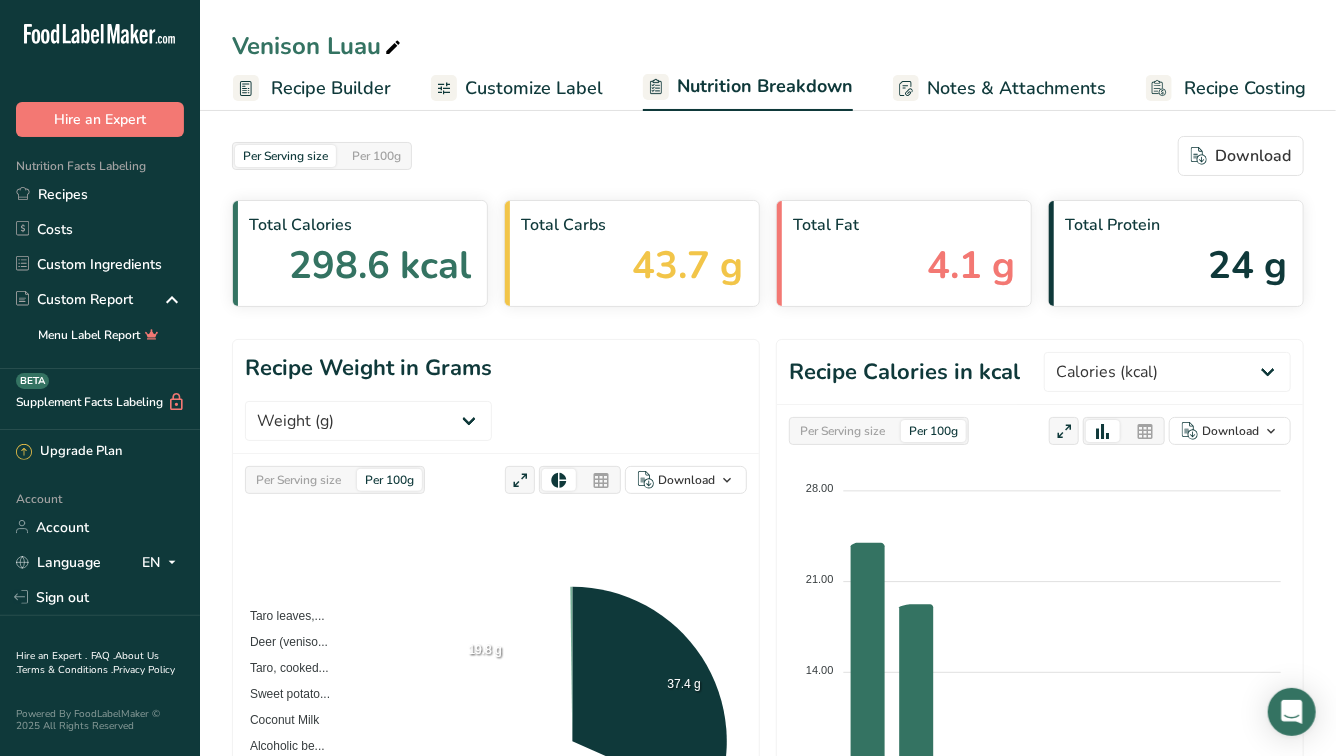click on "Customize Label" at bounding box center [534, 88] 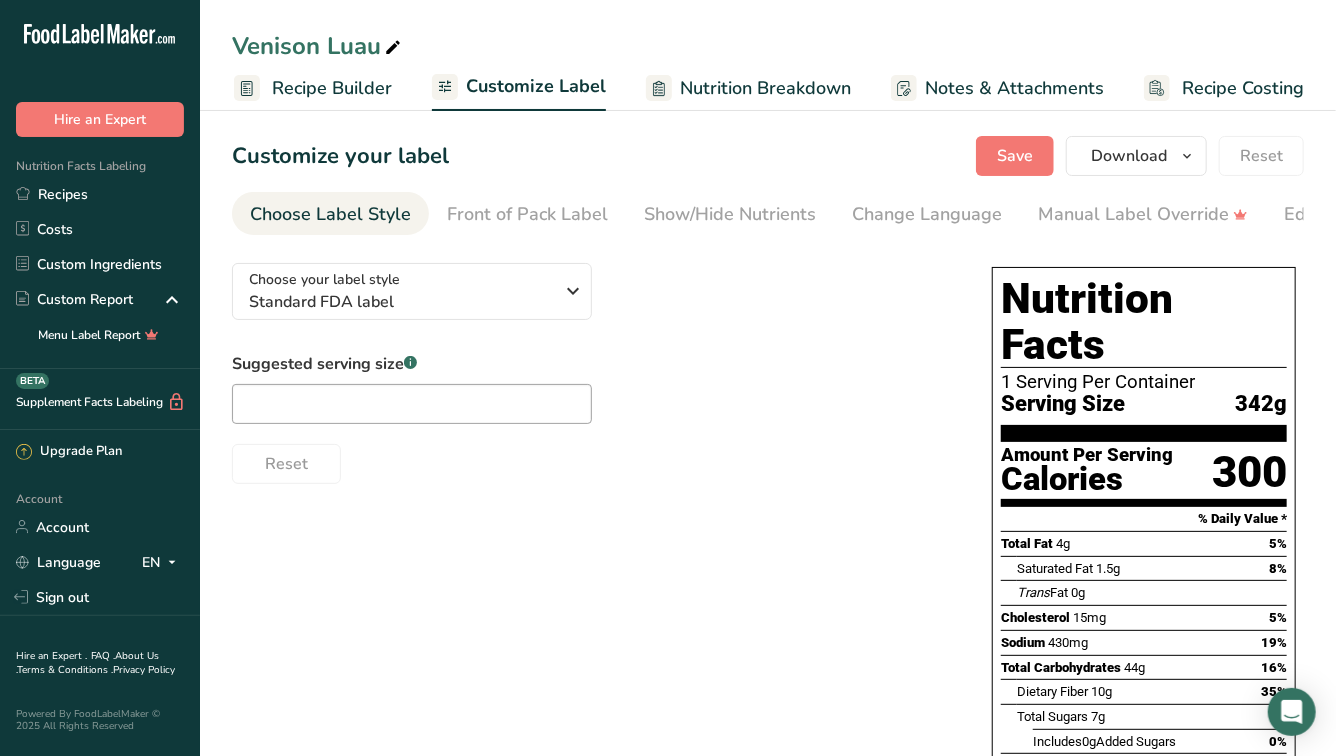 click on "Recipe Builder" at bounding box center [332, 88] 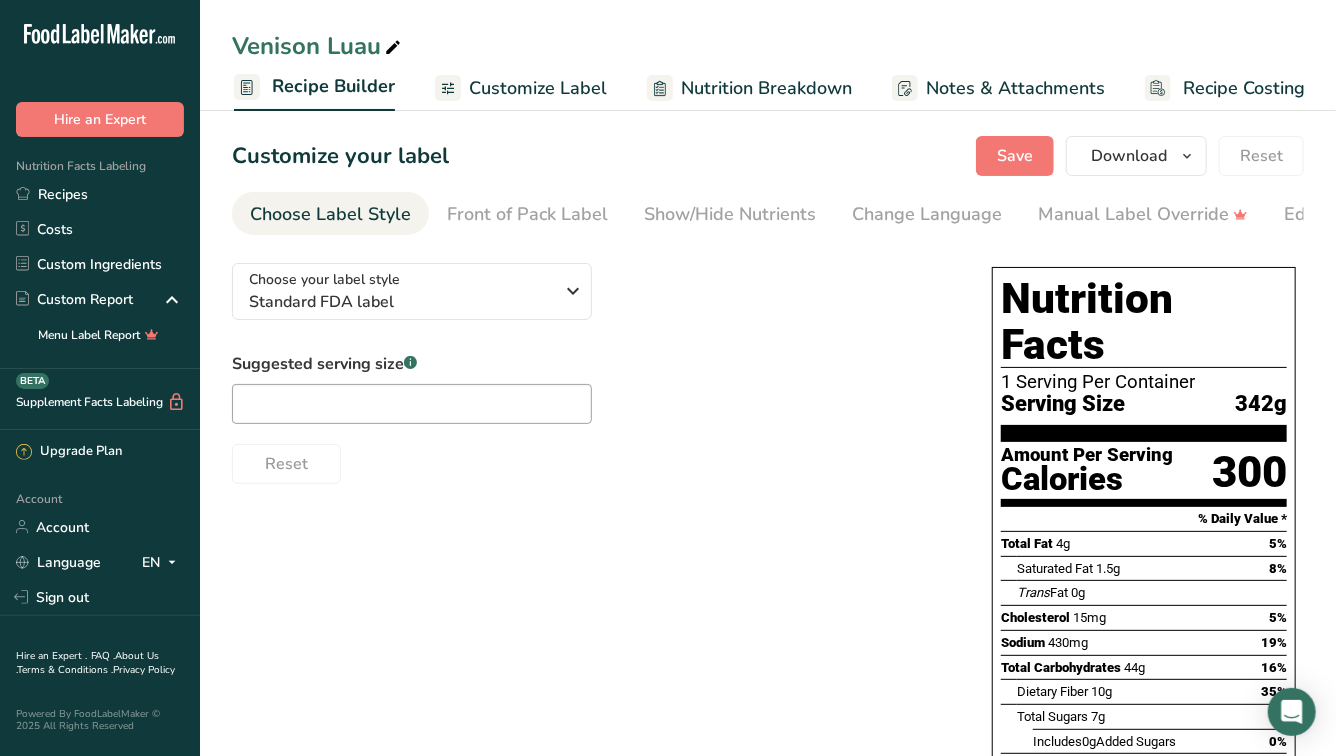scroll, scrollTop: 0, scrollLeft: 184, axis: horizontal 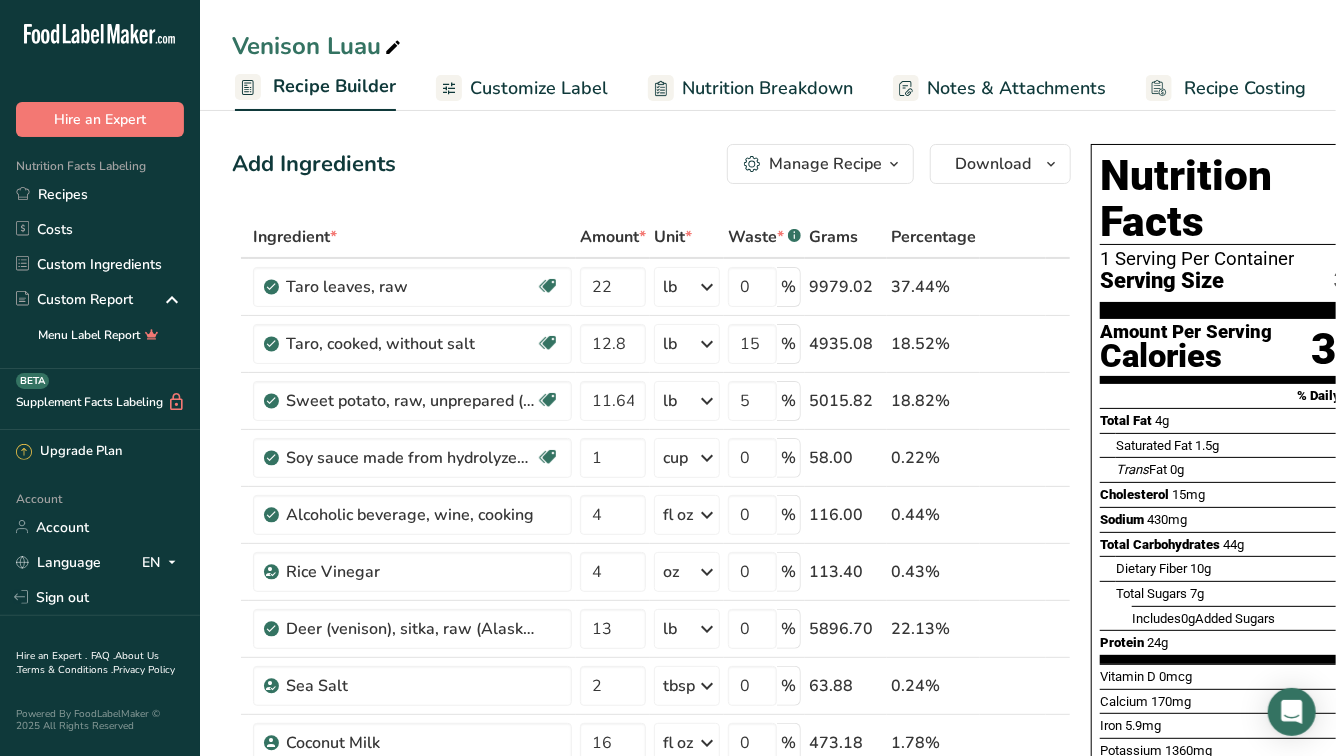 click at bounding box center [894, 164] 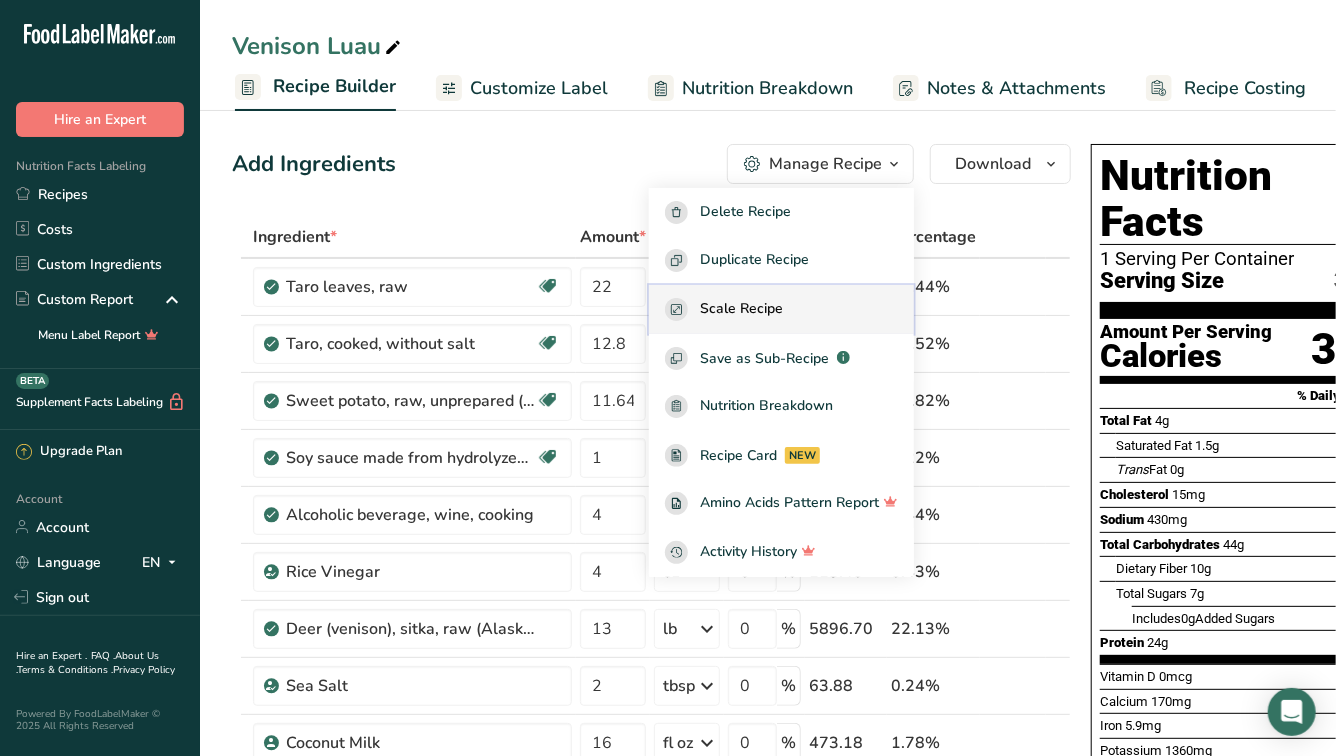 click on "Scale Recipe" at bounding box center (741, 309) 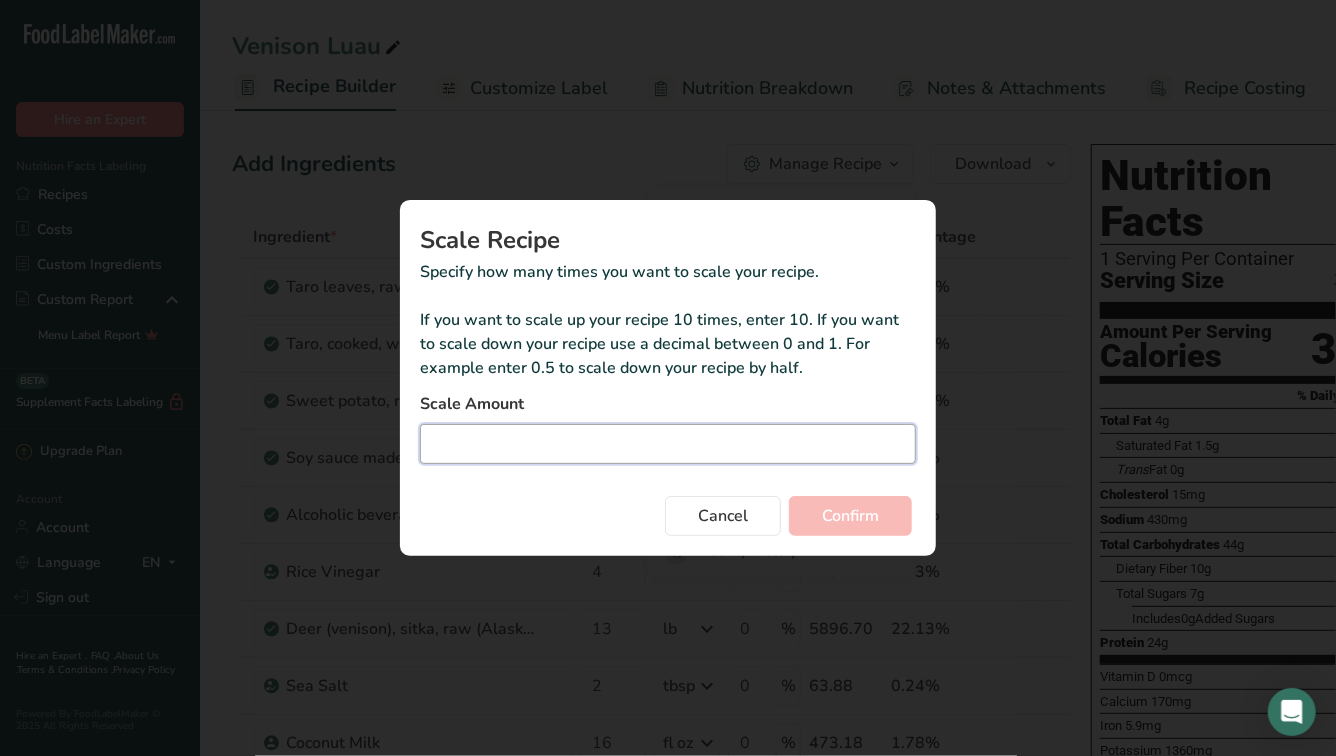 click at bounding box center (668, 444) 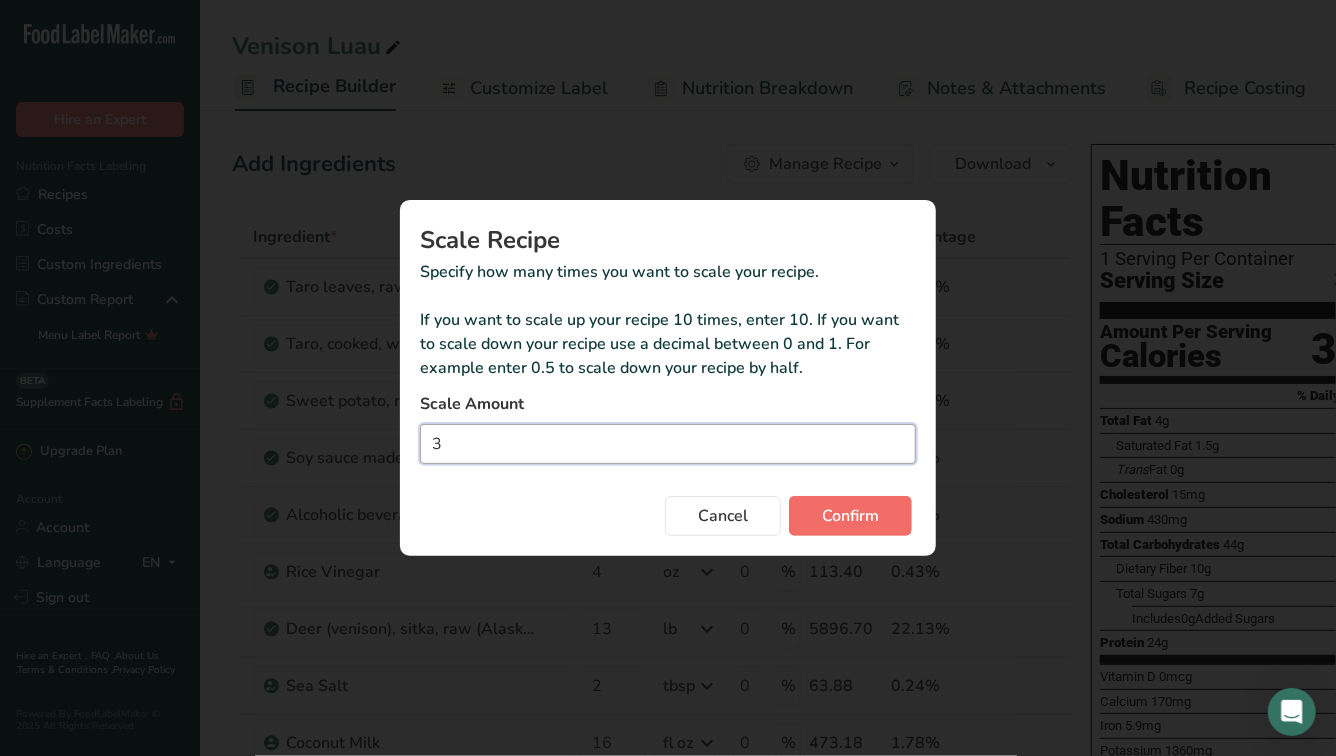 type on "3" 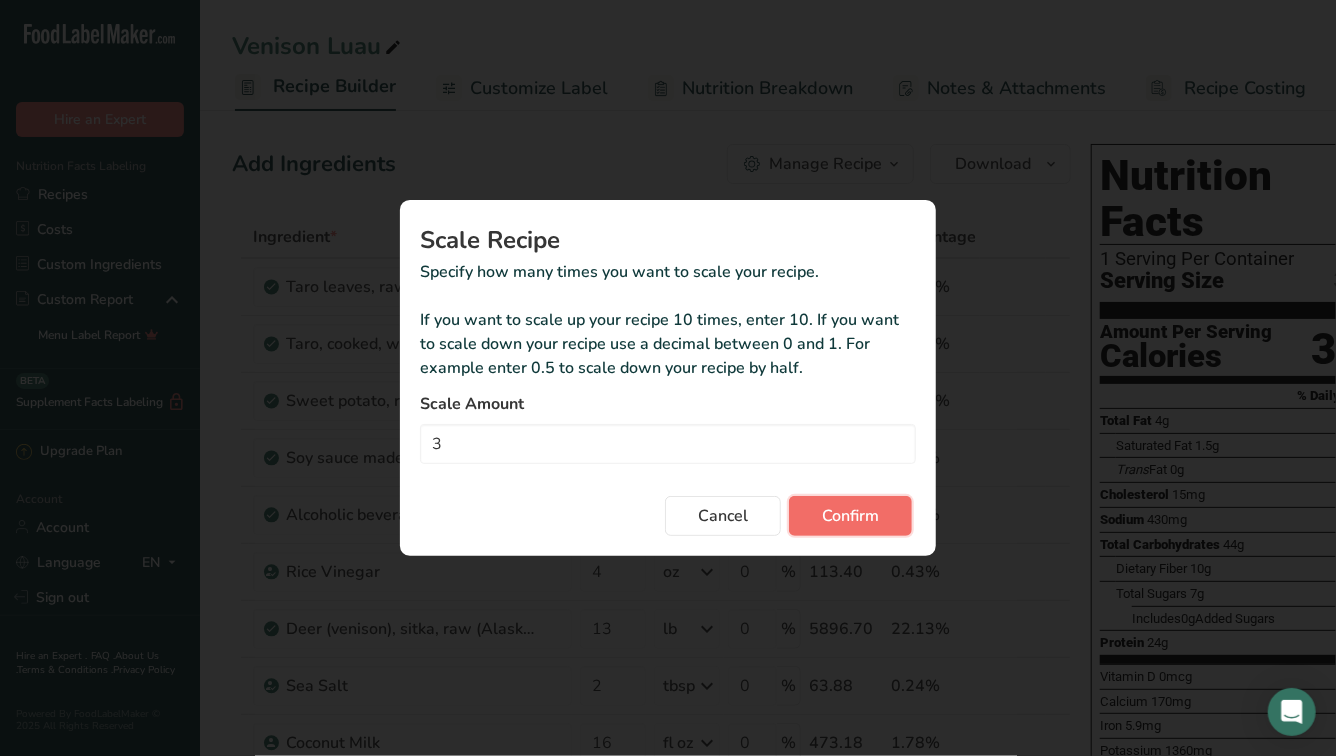 click on "Confirm" at bounding box center [850, 516] 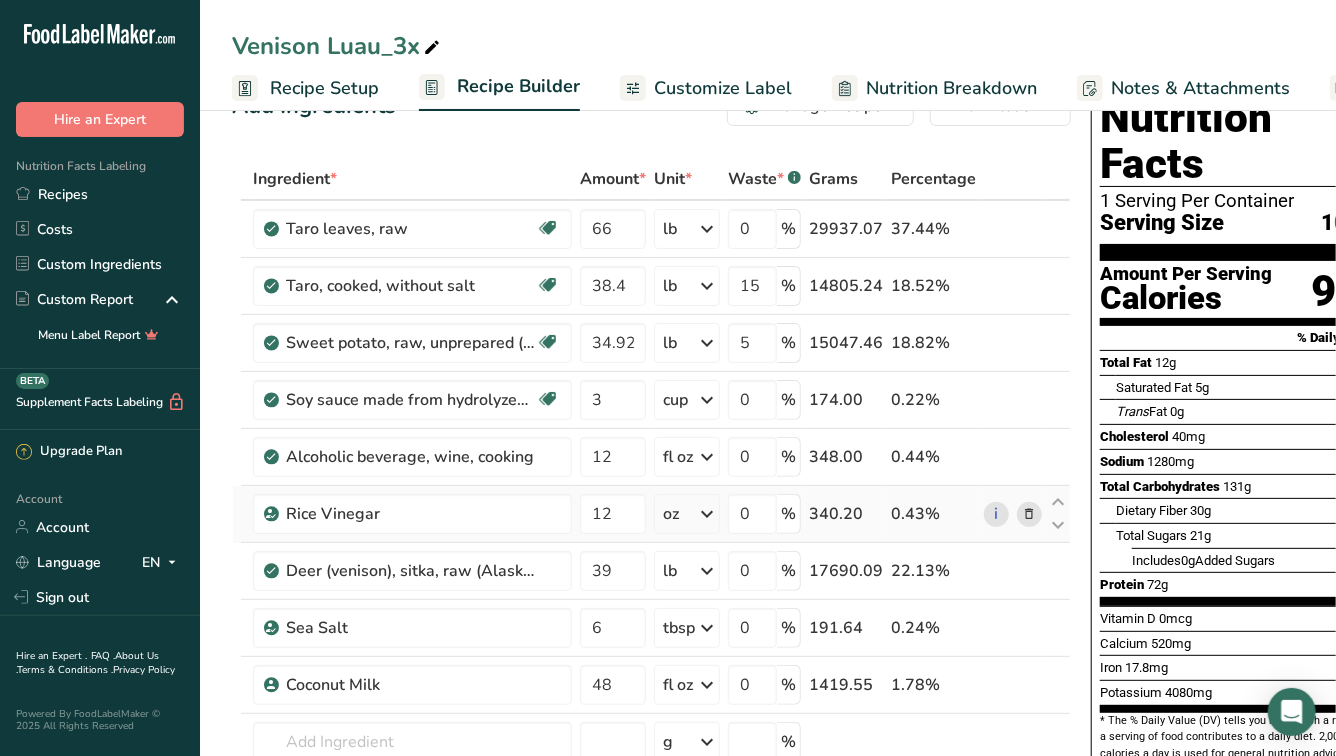 scroll, scrollTop: 0, scrollLeft: 0, axis: both 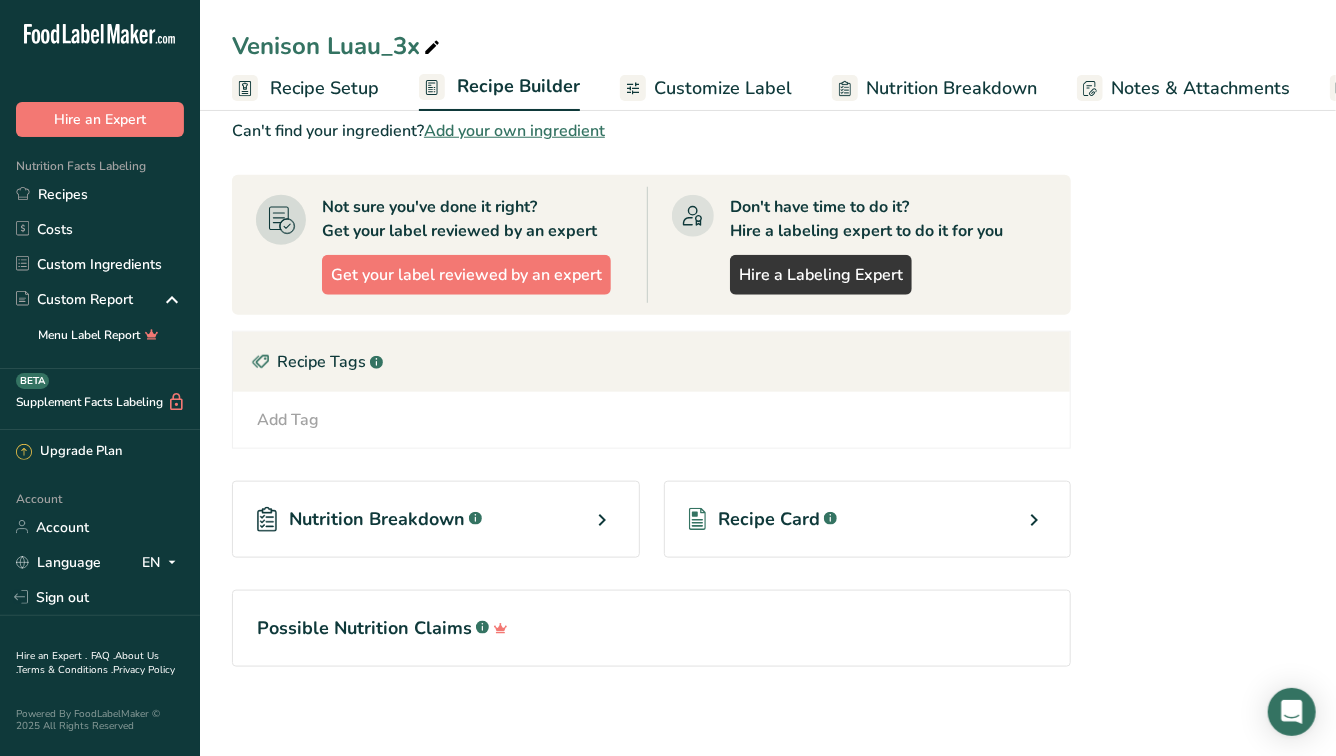click on "Recipe Card" at bounding box center (769, 519) 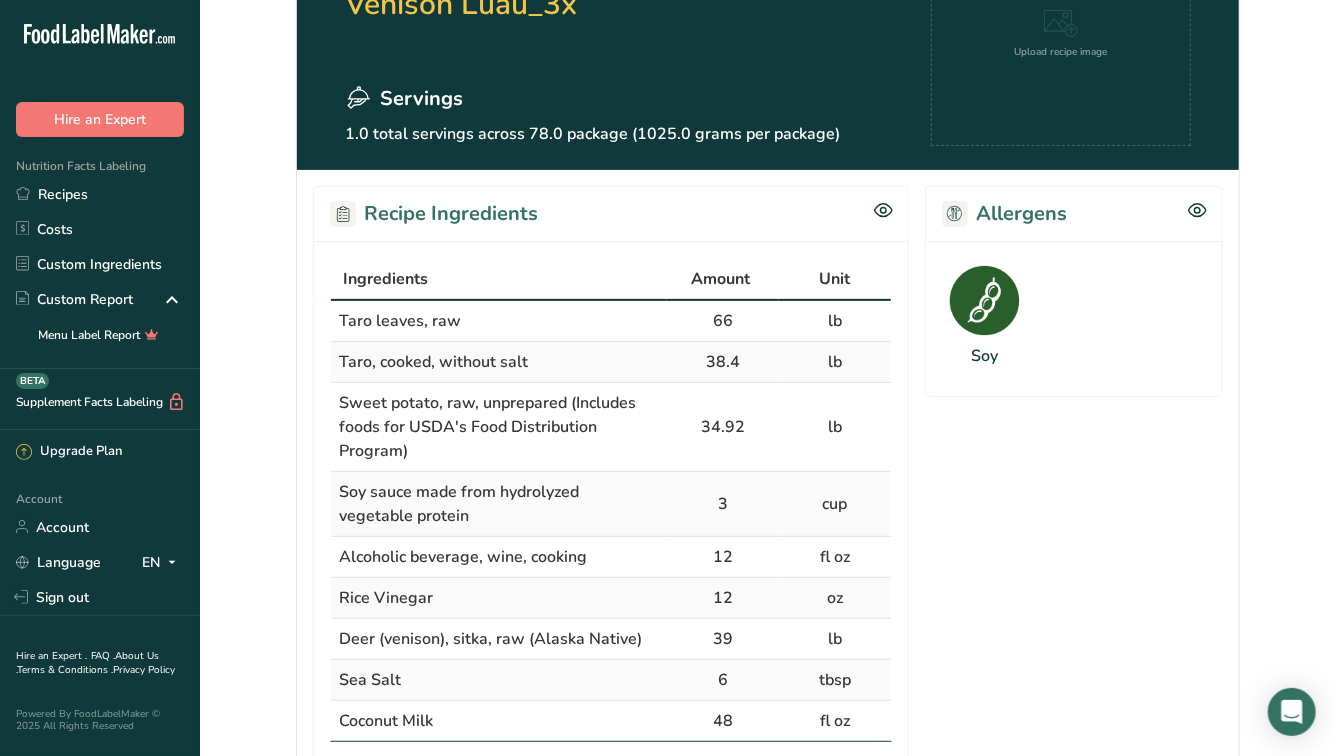 scroll, scrollTop: 0, scrollLeft: 0, axis: both 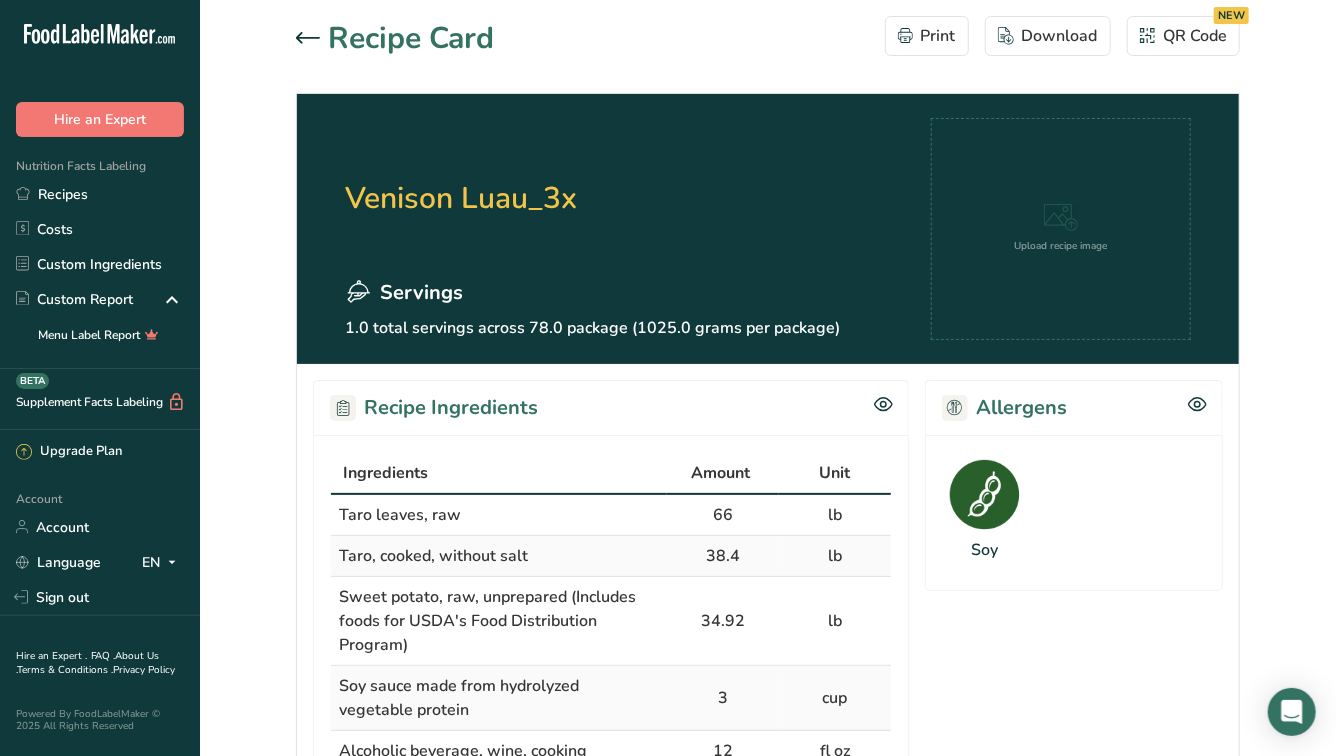 click on "Recipe Card" at bounding box center (395, 38) 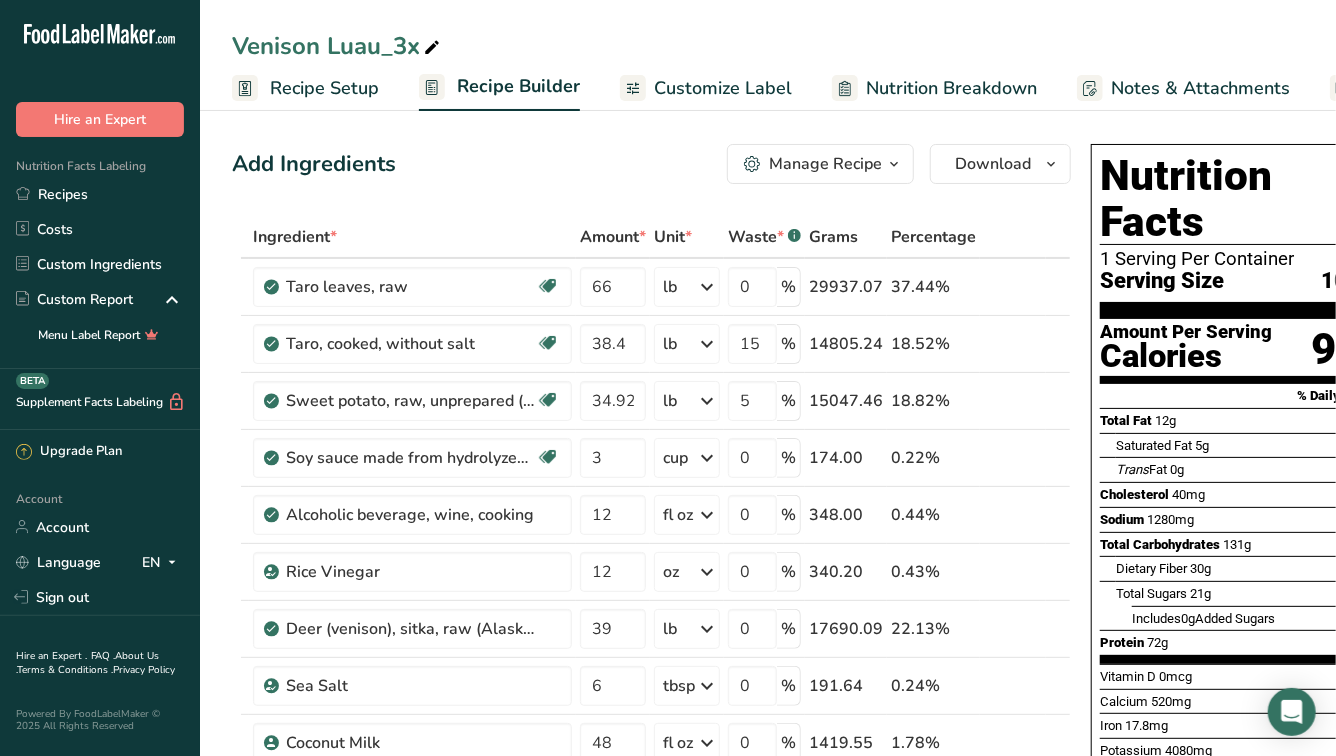 click at bounding box center (894, 164) 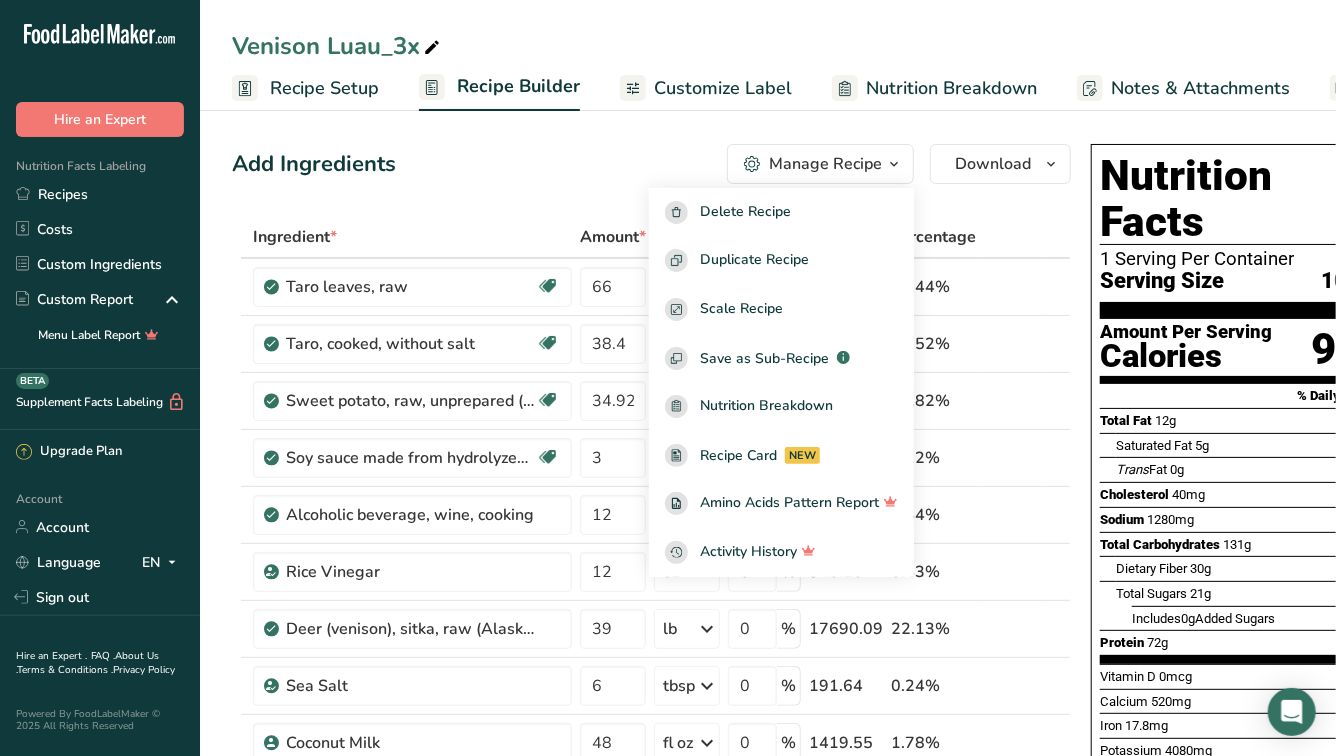click on "Add Ingredients
Manage Recipe         Delete Recipe           Duplicate Recipe             Scale Recipe             Save as Sub-Recipe   .a-a{fill:#347362;}.b-a{fill:#fff;}                               Nutrition Breakdown                 Recipe Card
NEW
Amino Acids Pattern Report             Activity History
Download
Choose your preferred label style
Standard FDA label
Standard FDA label
The most common format for nutrition facts labels in compliance with the FDA's typeface, style and requirements
Tabular FDA label
A label format compliant with the FDA regulations presented in a tabular (horizontal) display.
Linear FDA label
A simple linear display for small sized packages.
Simplified FDA label" at bounding box center (651, 164) 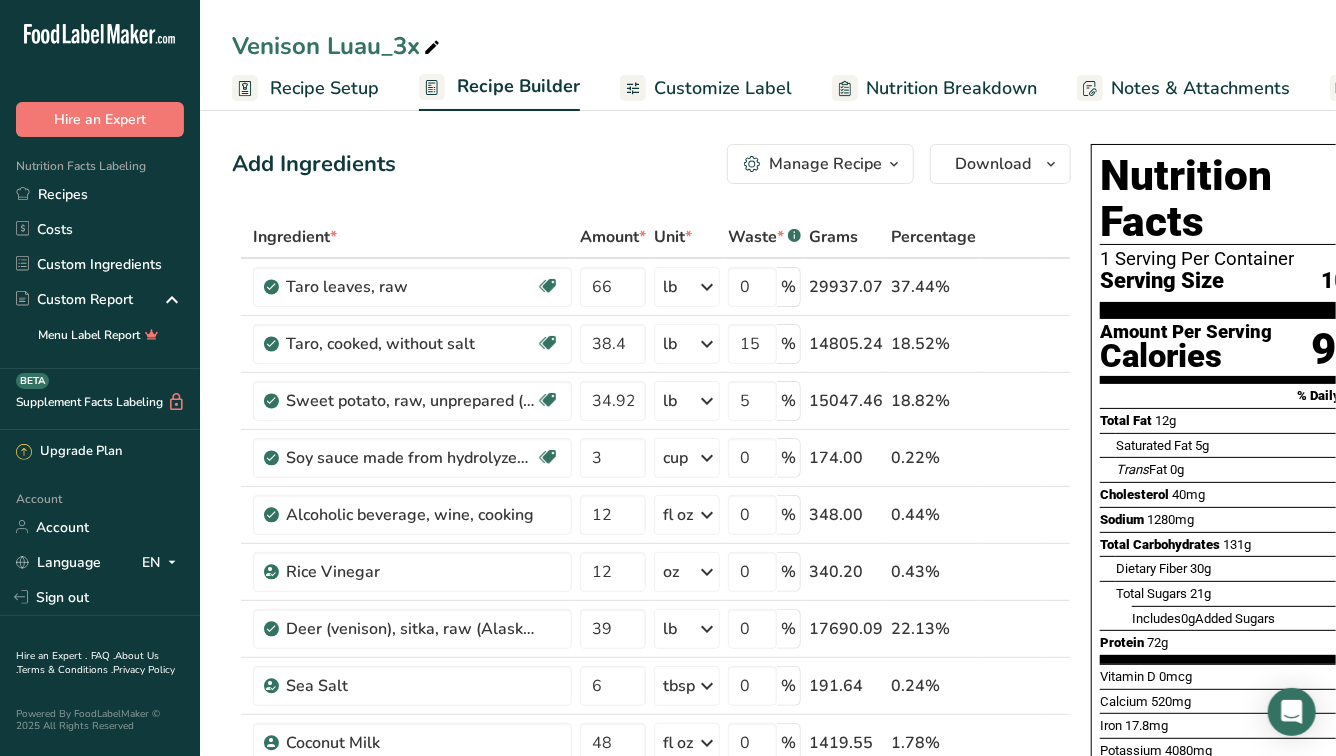 click on "Nutrition Breakdown" at bounding box center (951, 88) 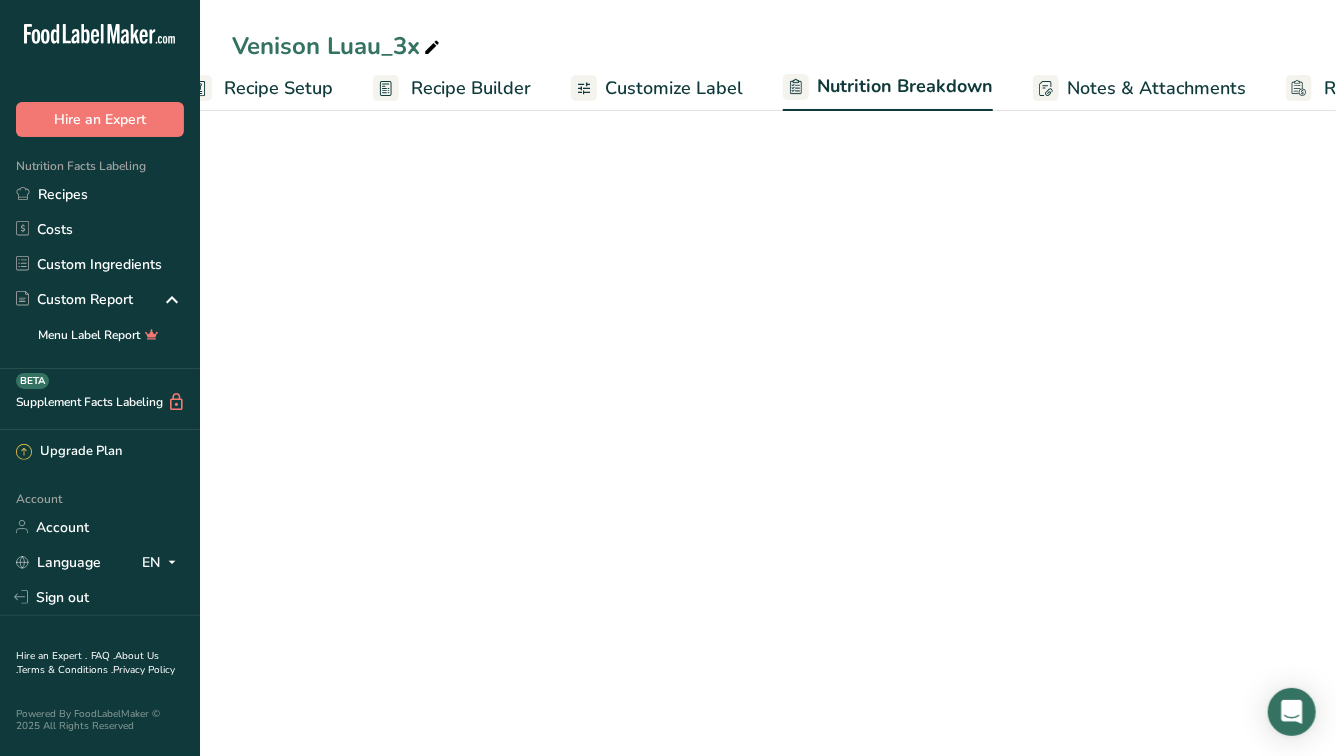 select on "Calories" 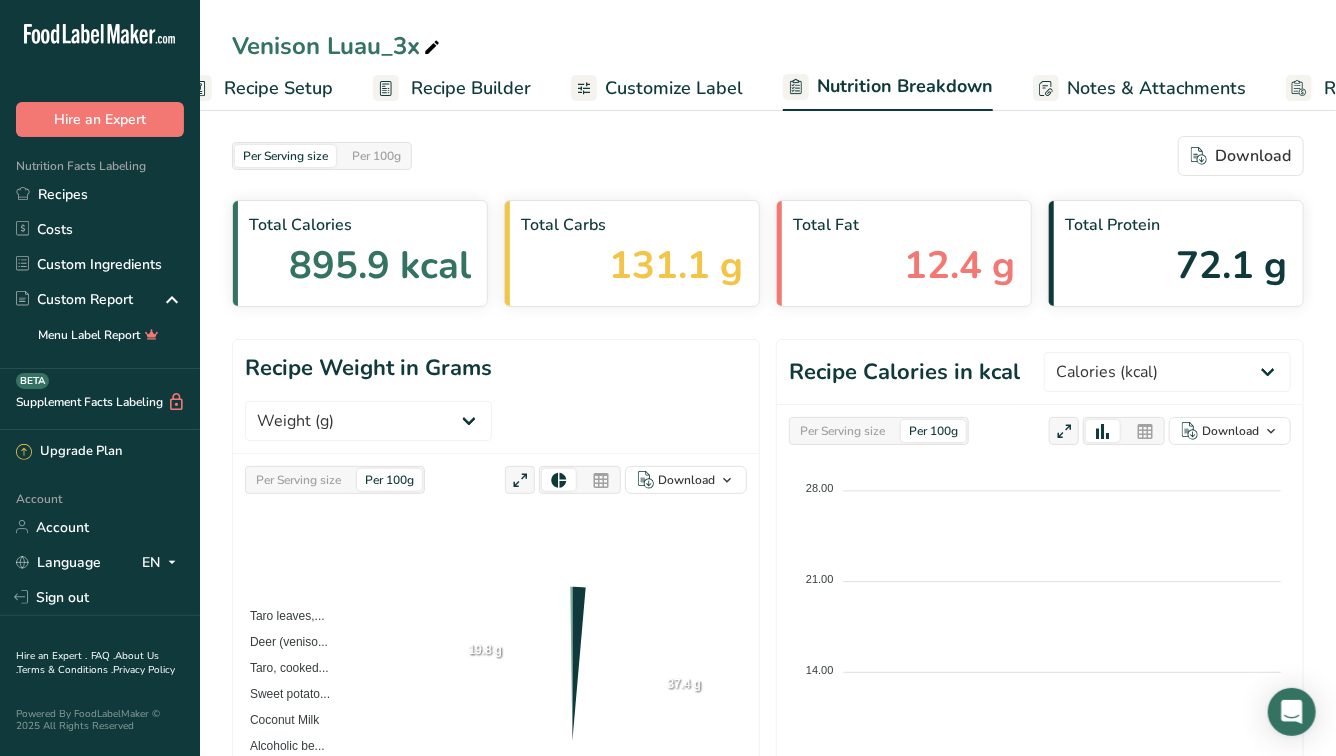 scroll, scrollTop: 0, scrollLeft: 186, axis: horizontal 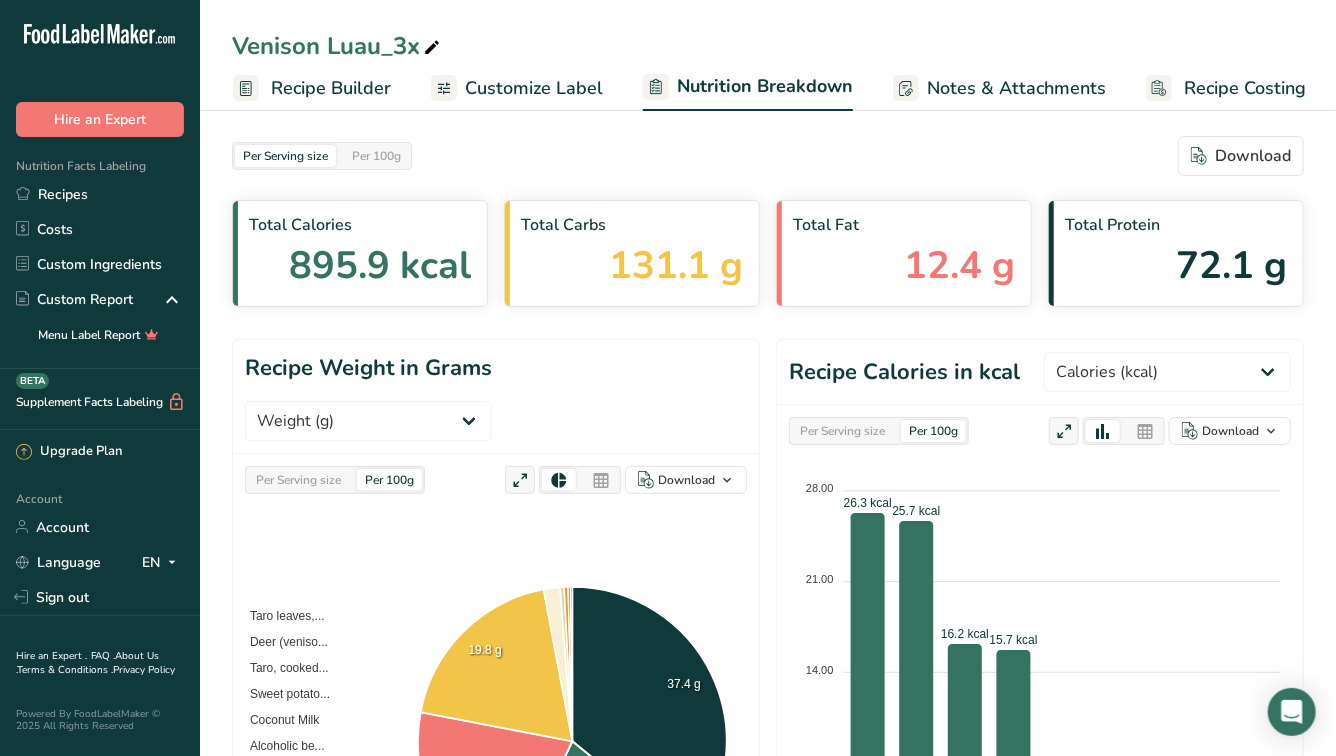 click on "Notes & Attachments" at bounding box center (1016, 88) 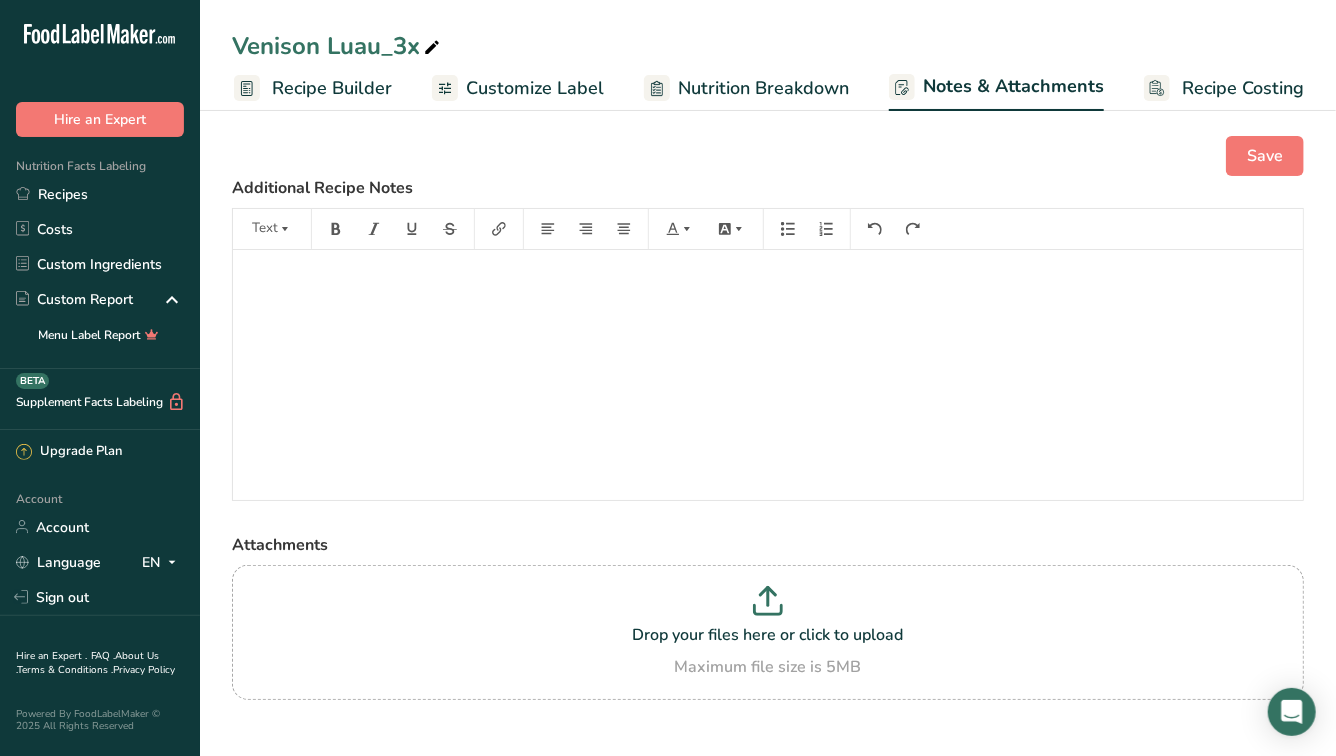 click on "Recipe Builder" at bounding box center (332, 88) 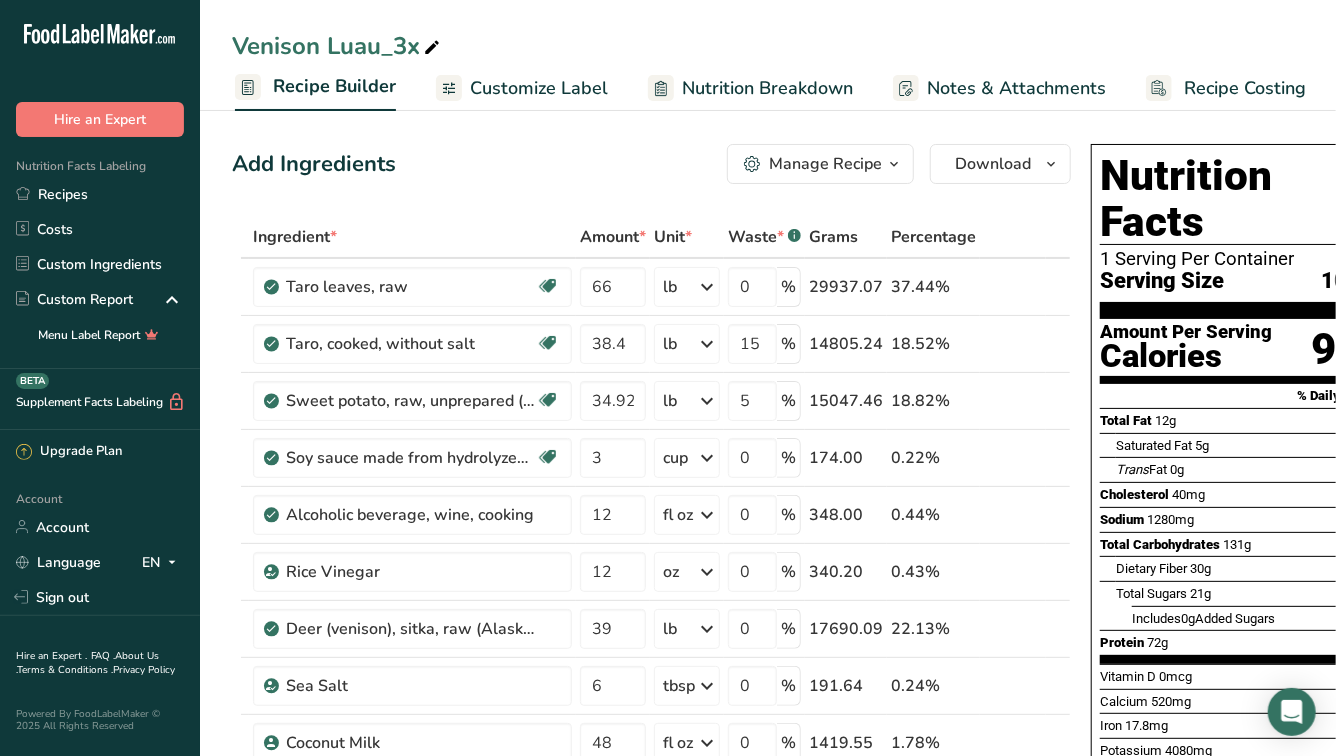 click on "Recipe Costing" at bounding box center (1245, 88) 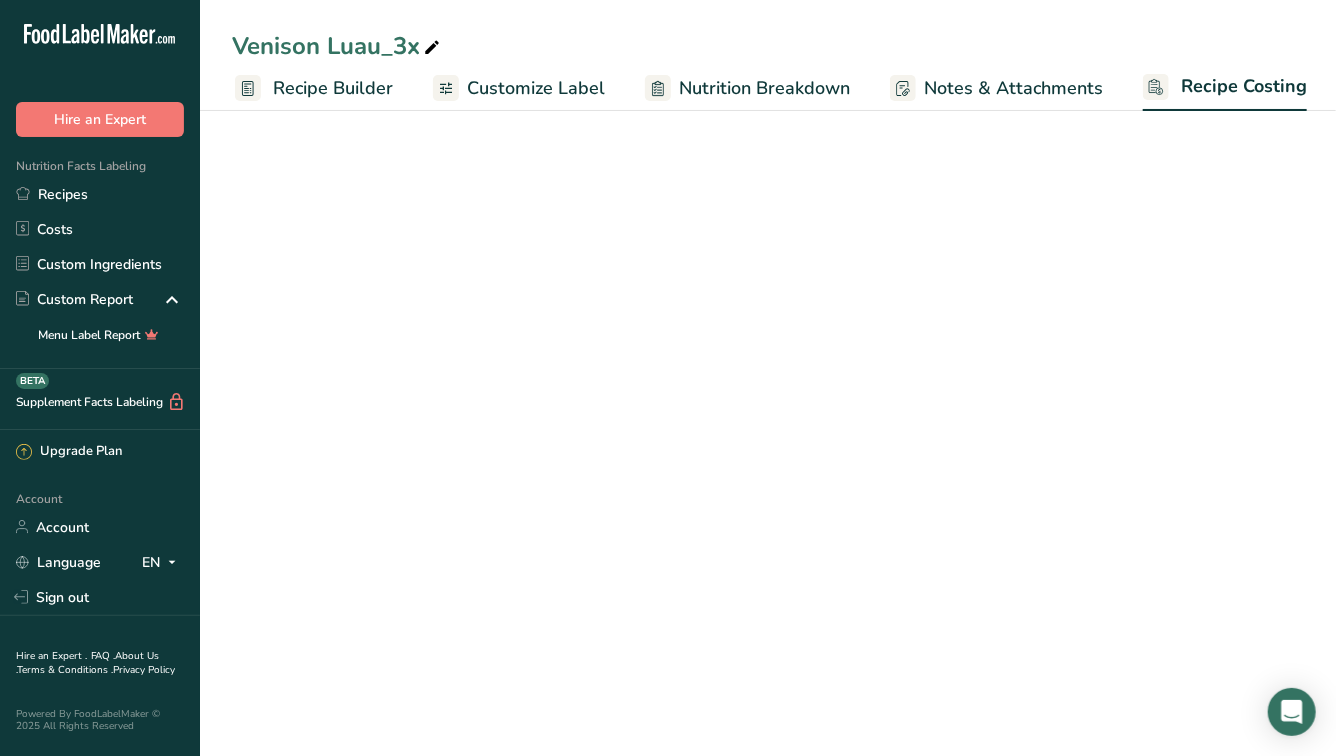 select on "12" 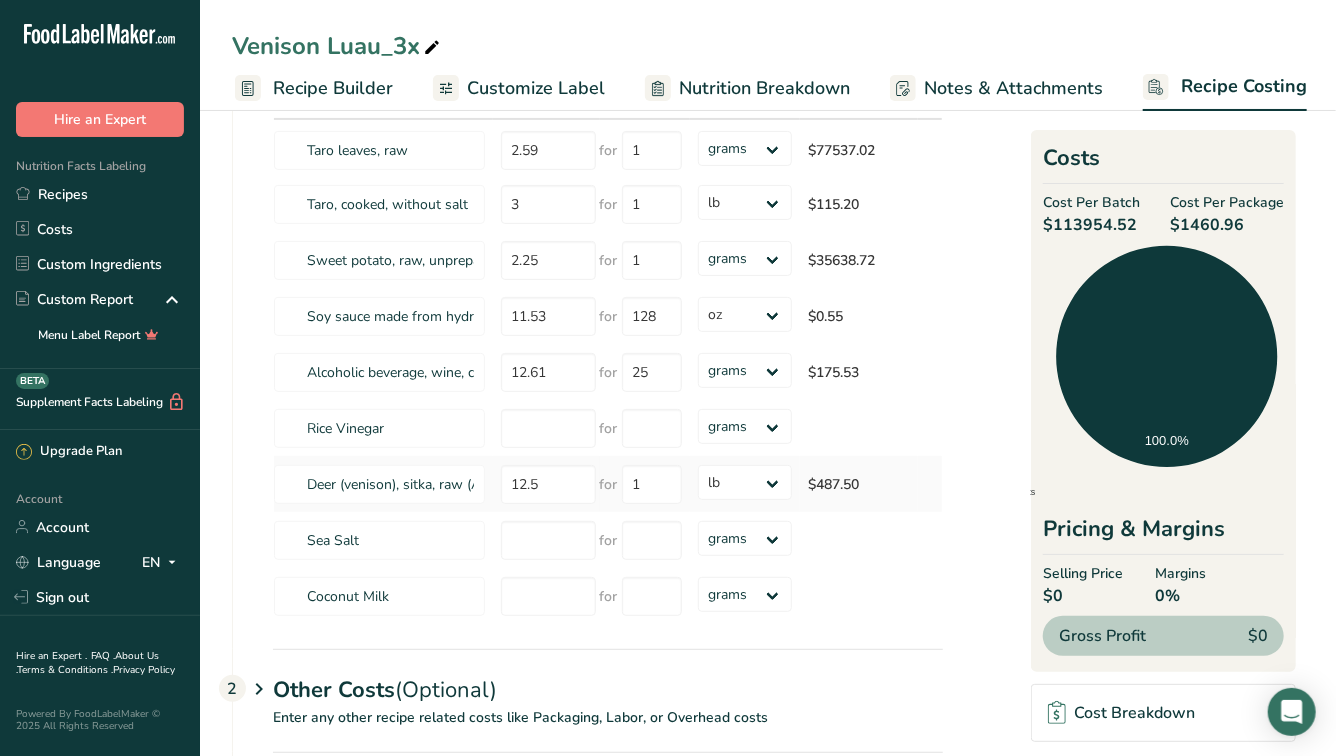 scroll, scrollTop: 0, scrollLeft: 0, axis: both 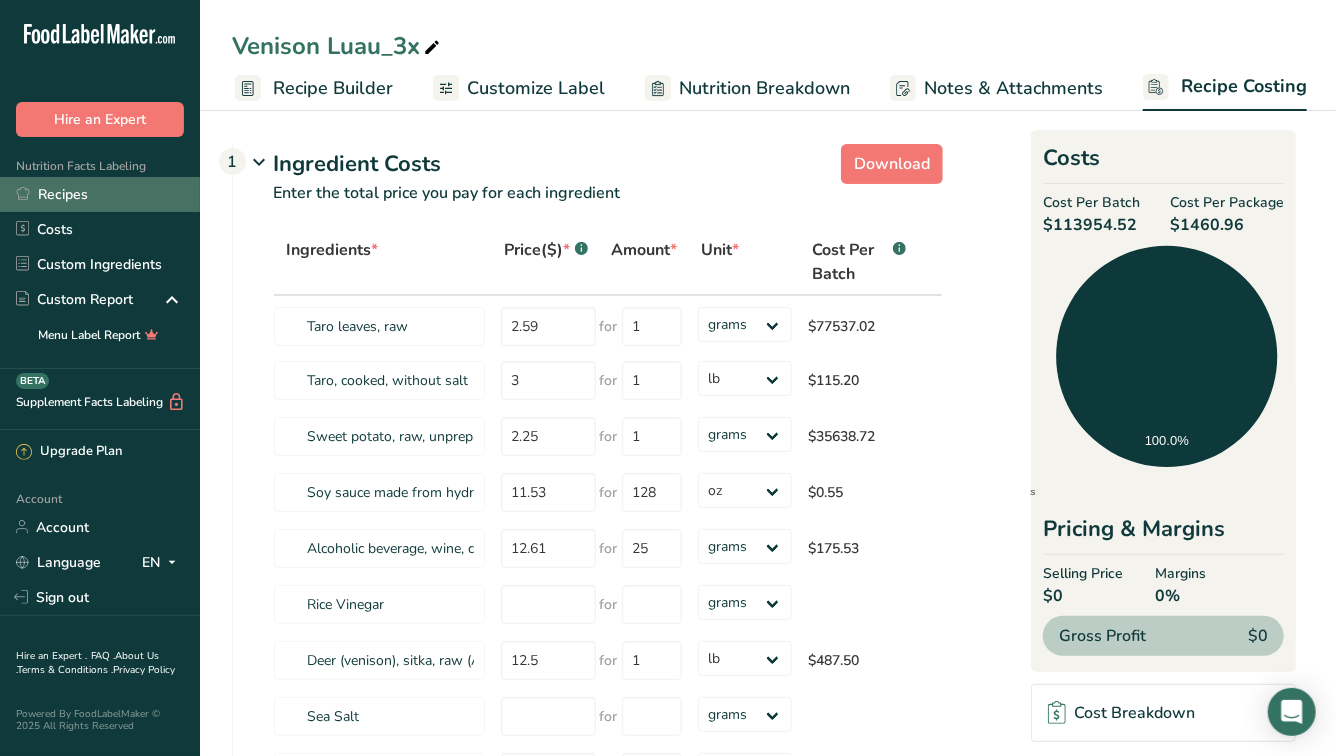 click on "Recipes" at bounding box center [100, 194] 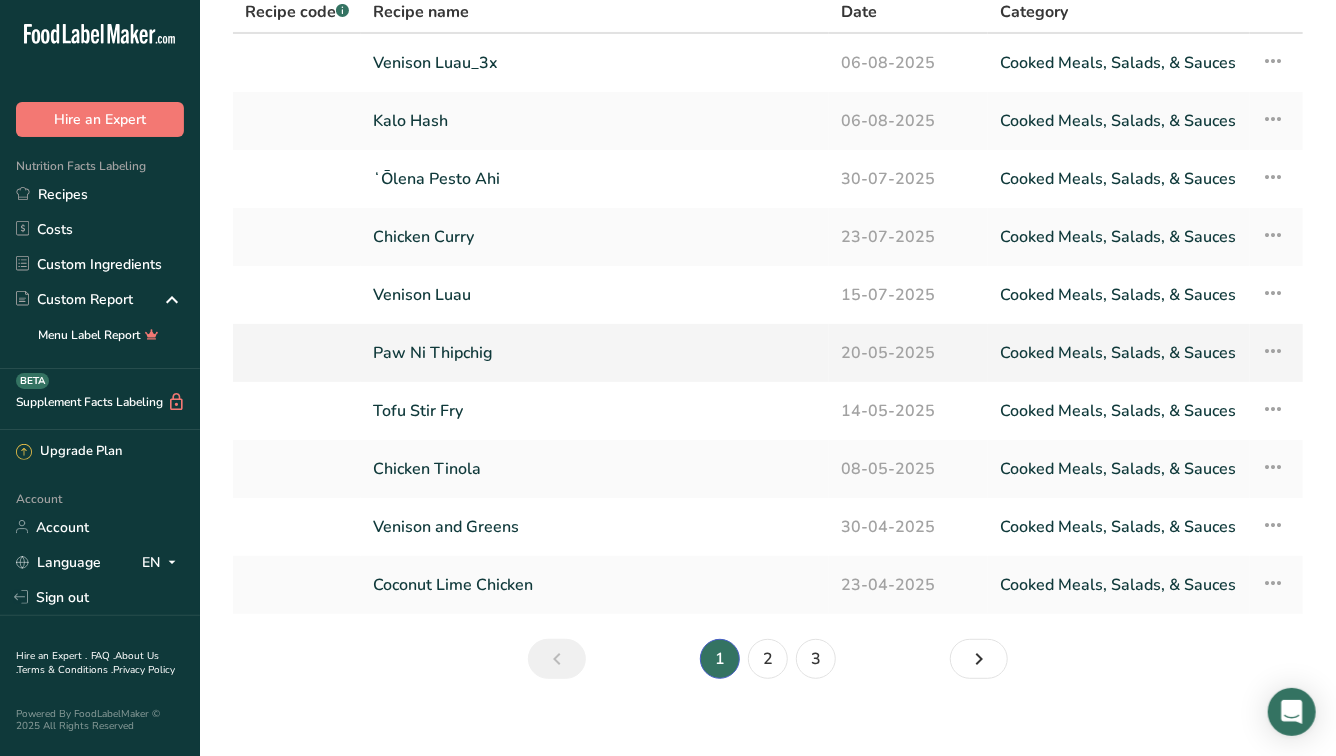 scroll, scrollTop: 120, scrollLeft: 0, axis: vertical 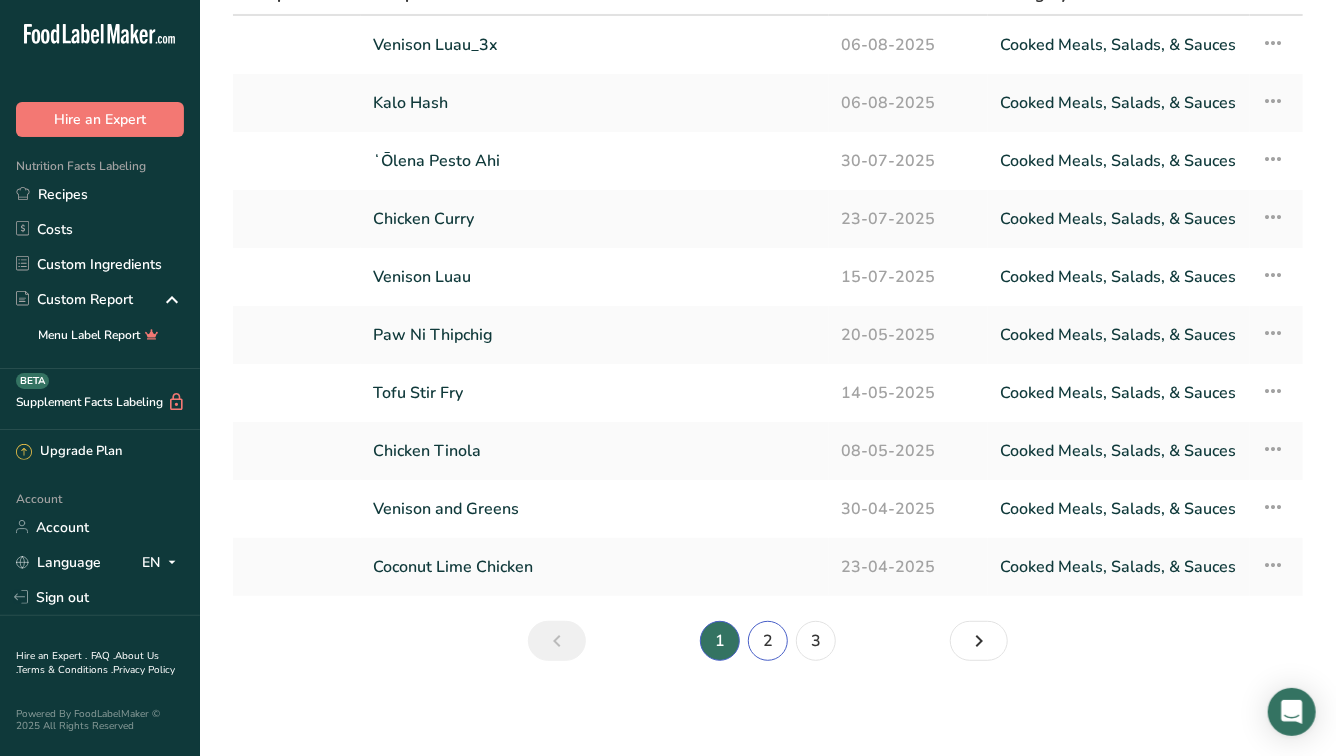 click on "2" at bounding box center [768, 641] 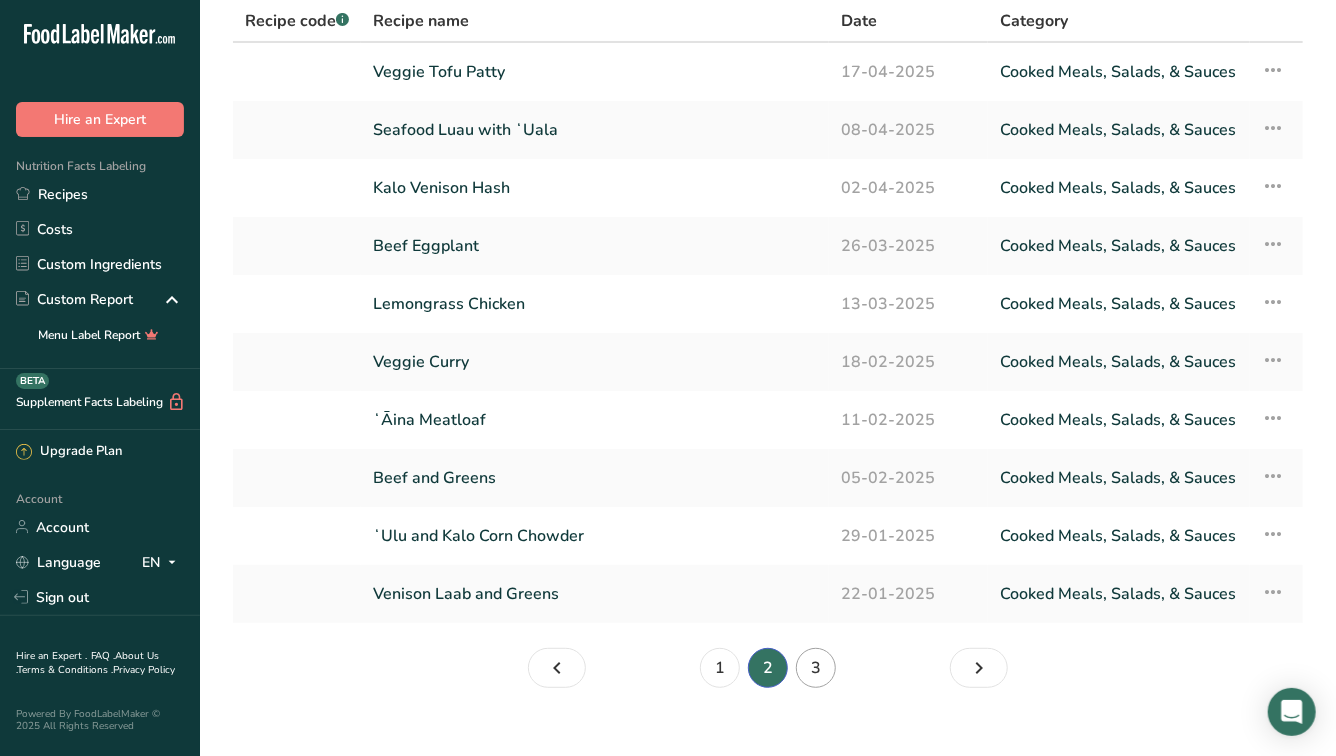 scroll, scrollTop: 120, scrollLeft: 0, axis: vertical 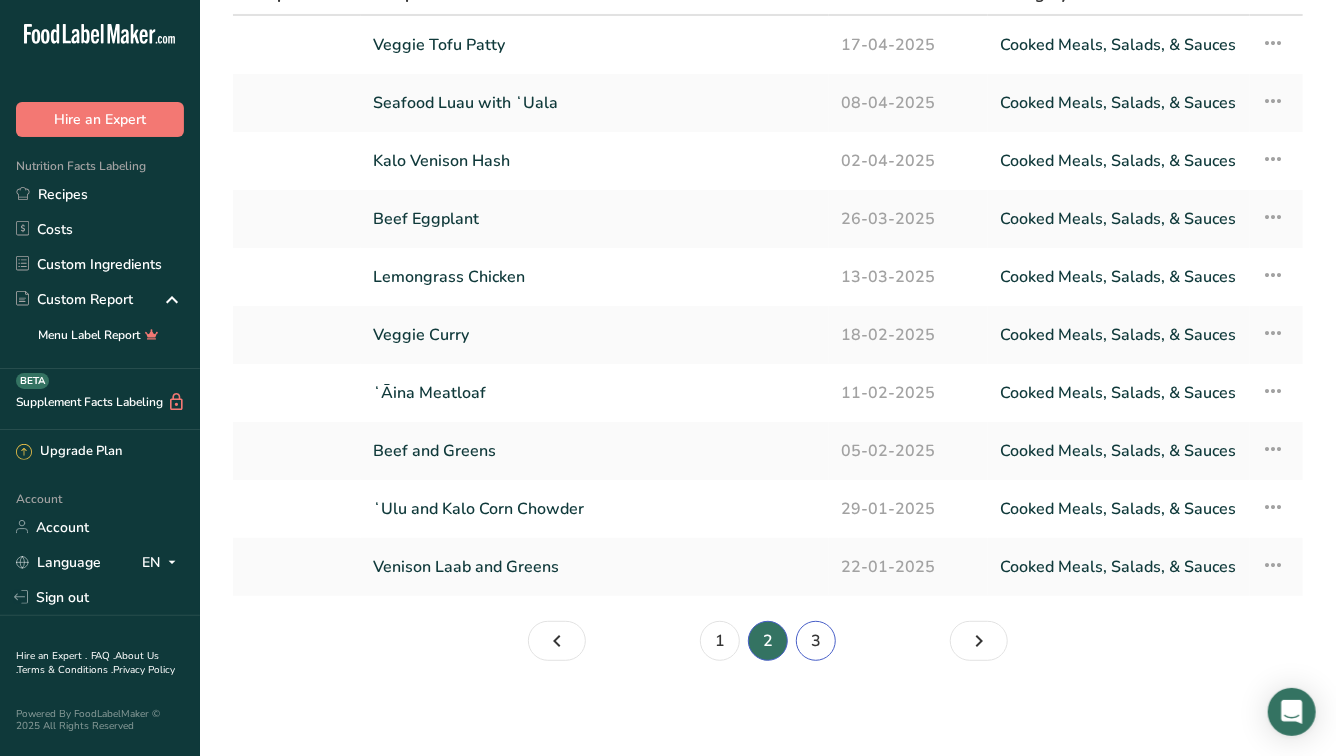 click on "3" at bounding box center (816, 641) 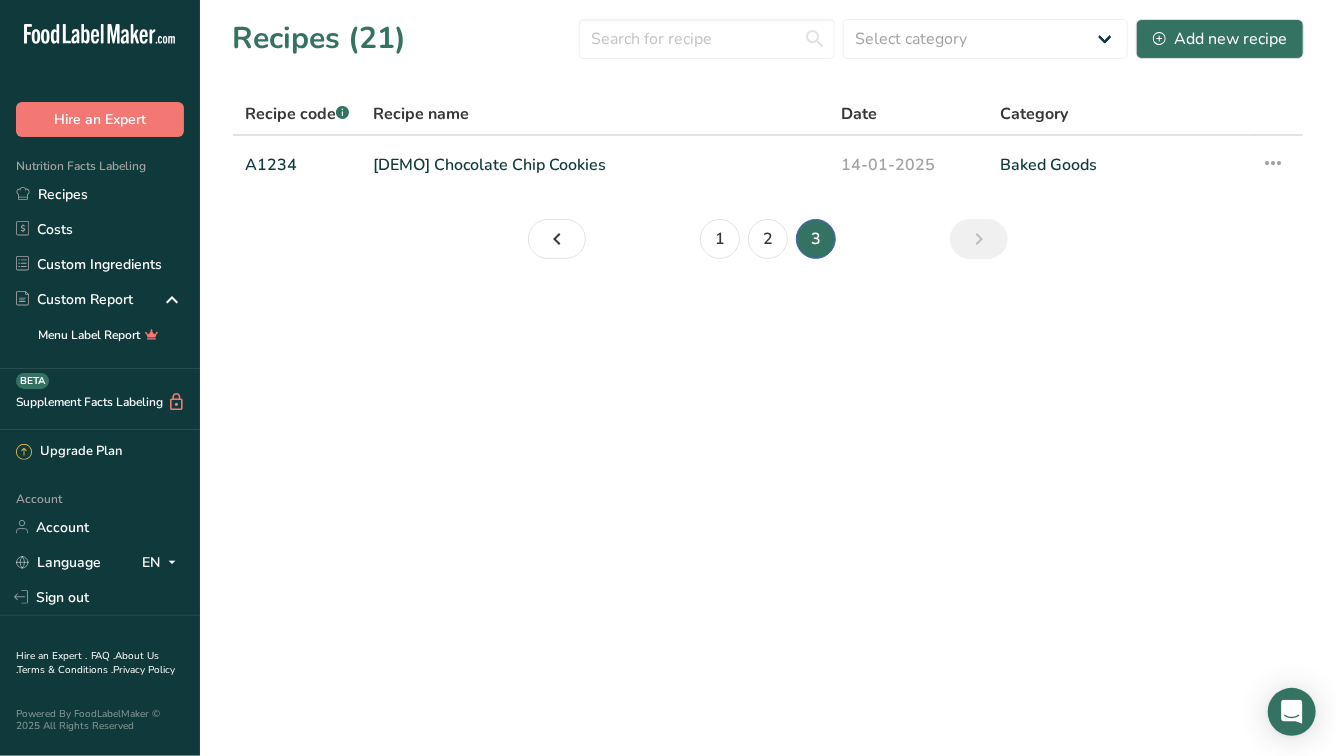 scroll, scrollTop: 0, scrollLeft: 0, axis: both 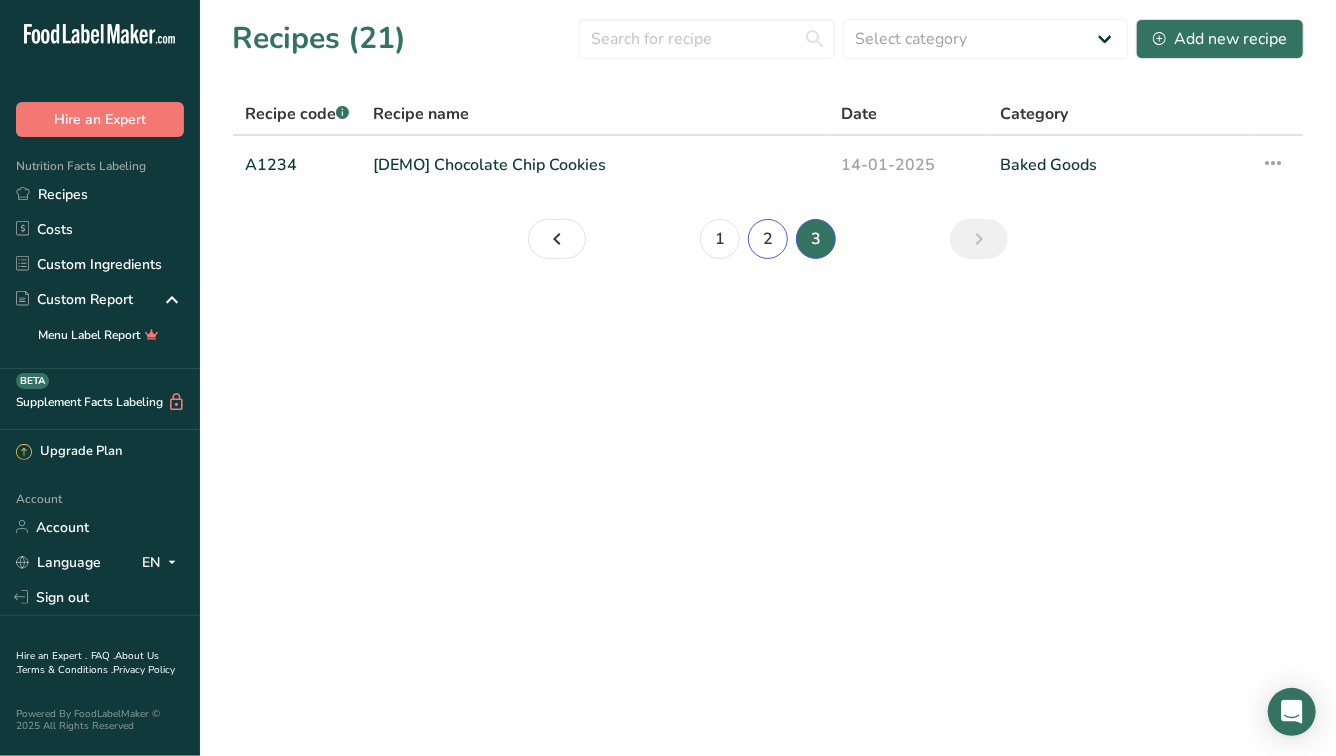 click on "2" at bounding box center [768, 239] 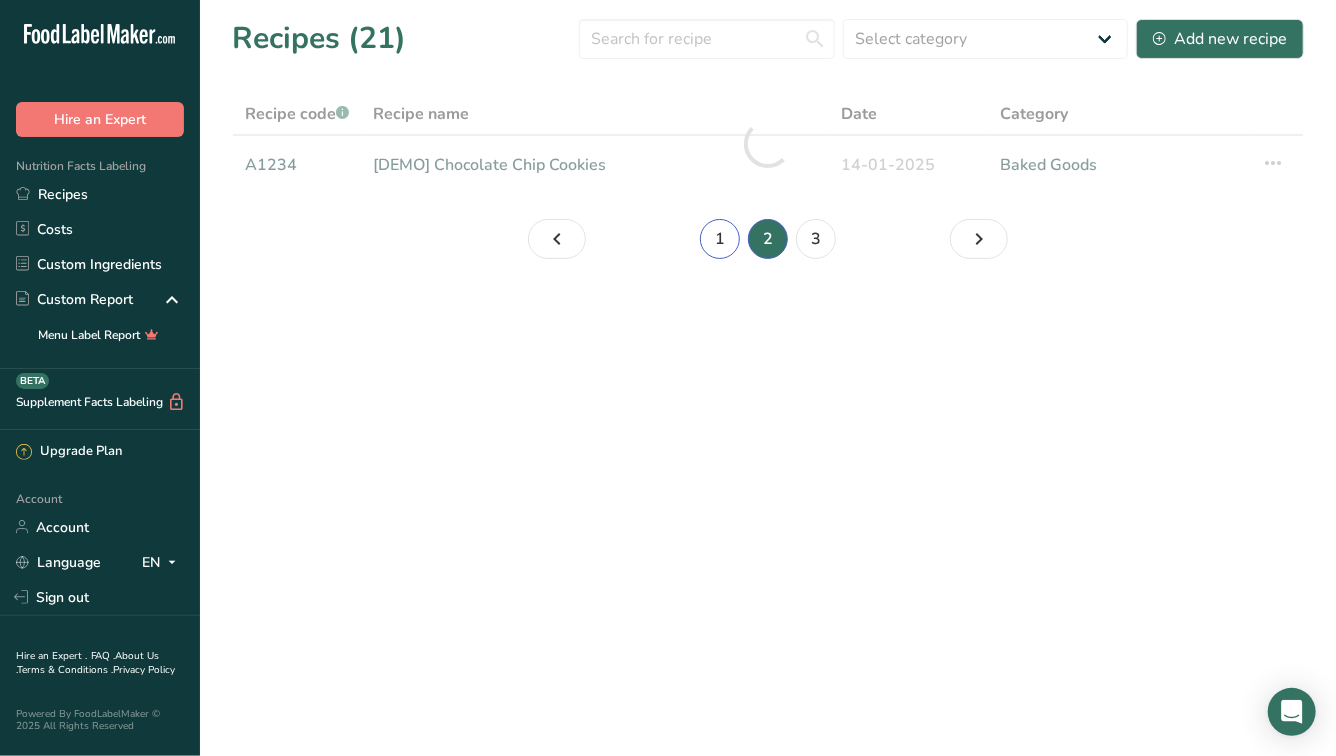 click on "1" at bounding box center (720, 239) 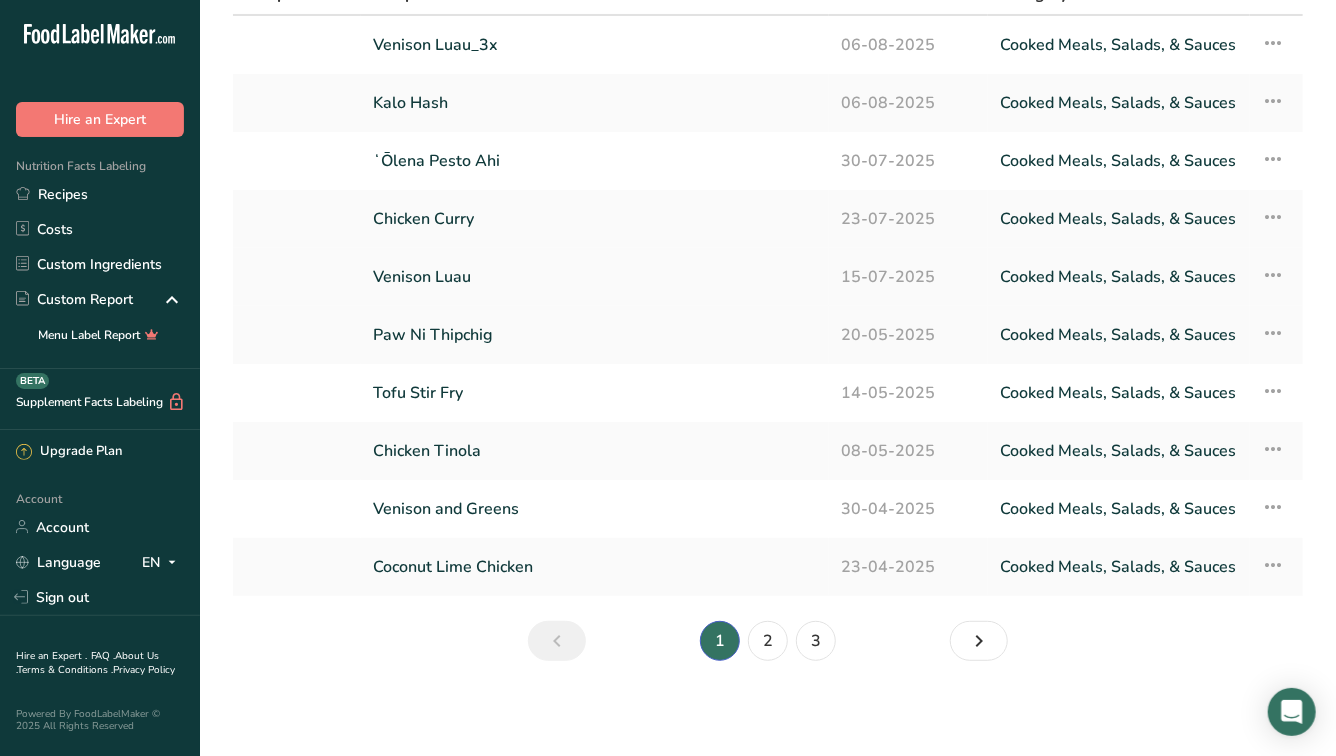 scroll, scrollTop: 0, scrollLeft: 0, axis: both 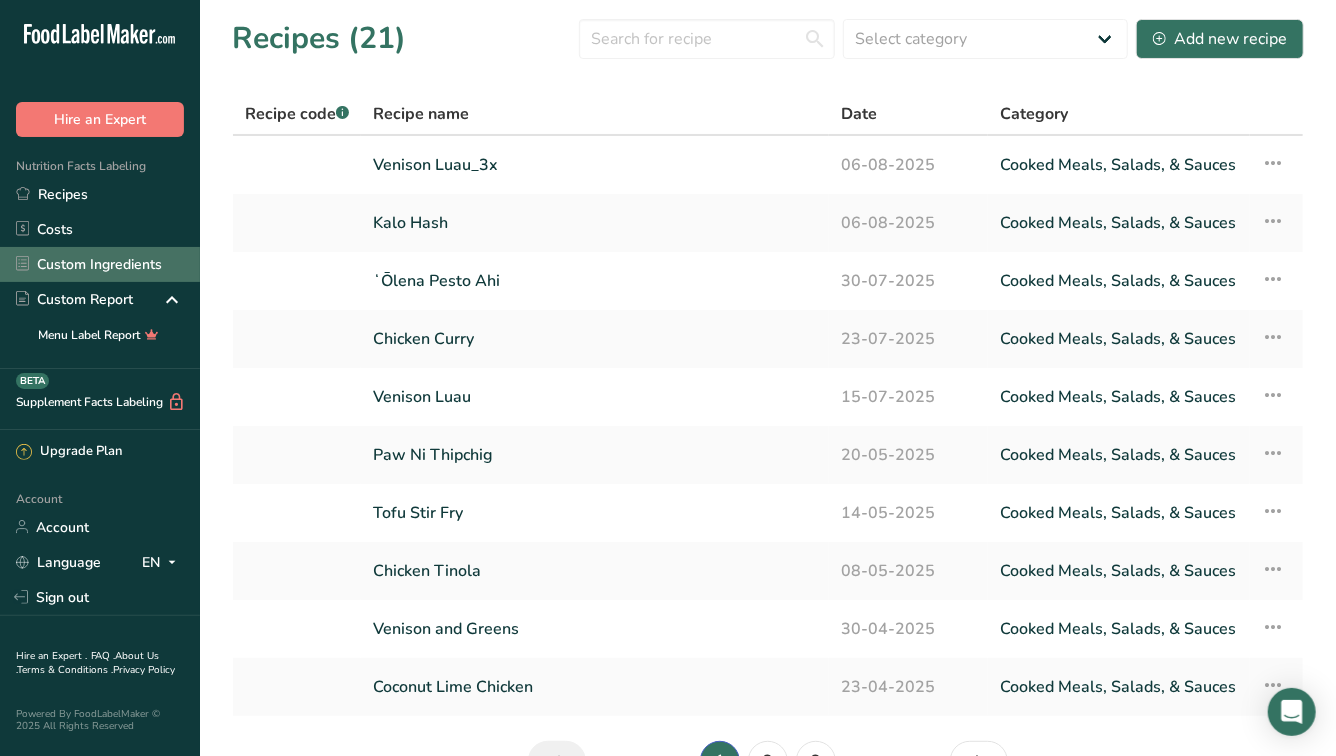 click on "Custom Ingredients" at bounding box center (100, 264) 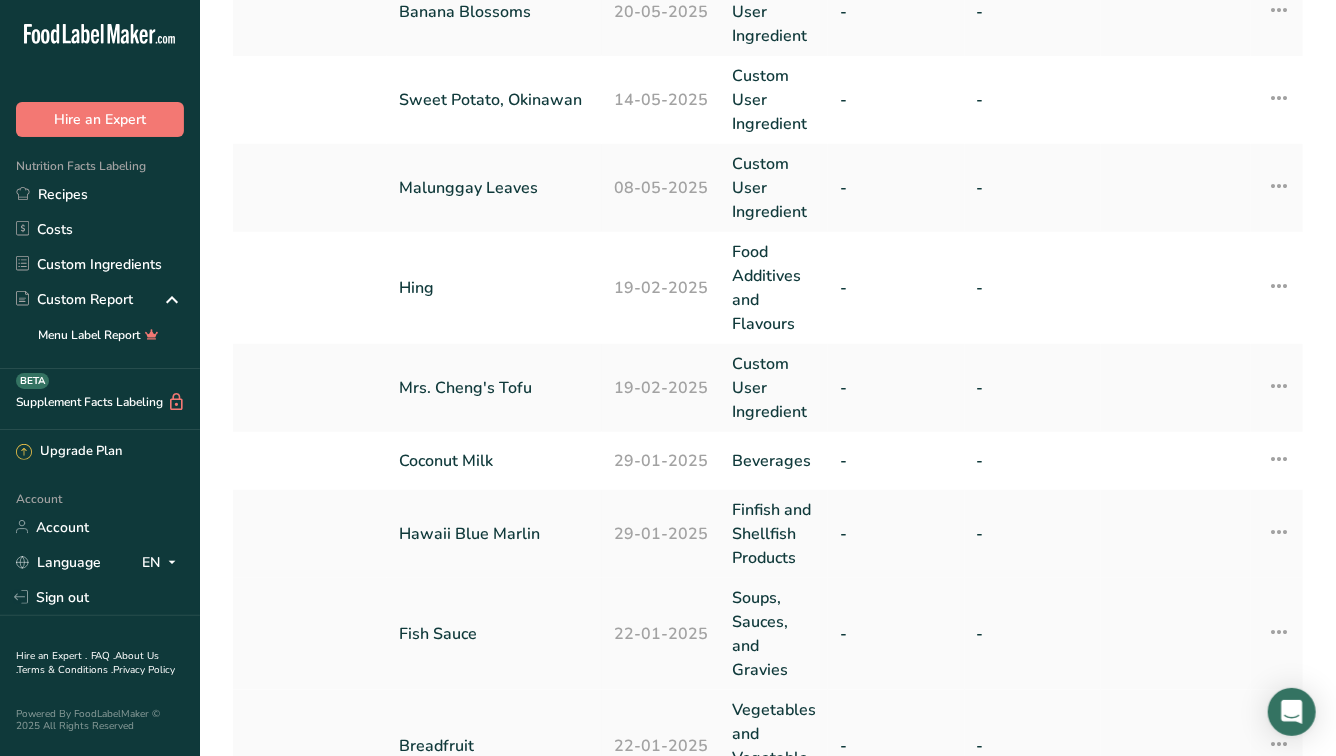 scroll, scrollTop: 475, scrollLeft: 0, axis: vertical 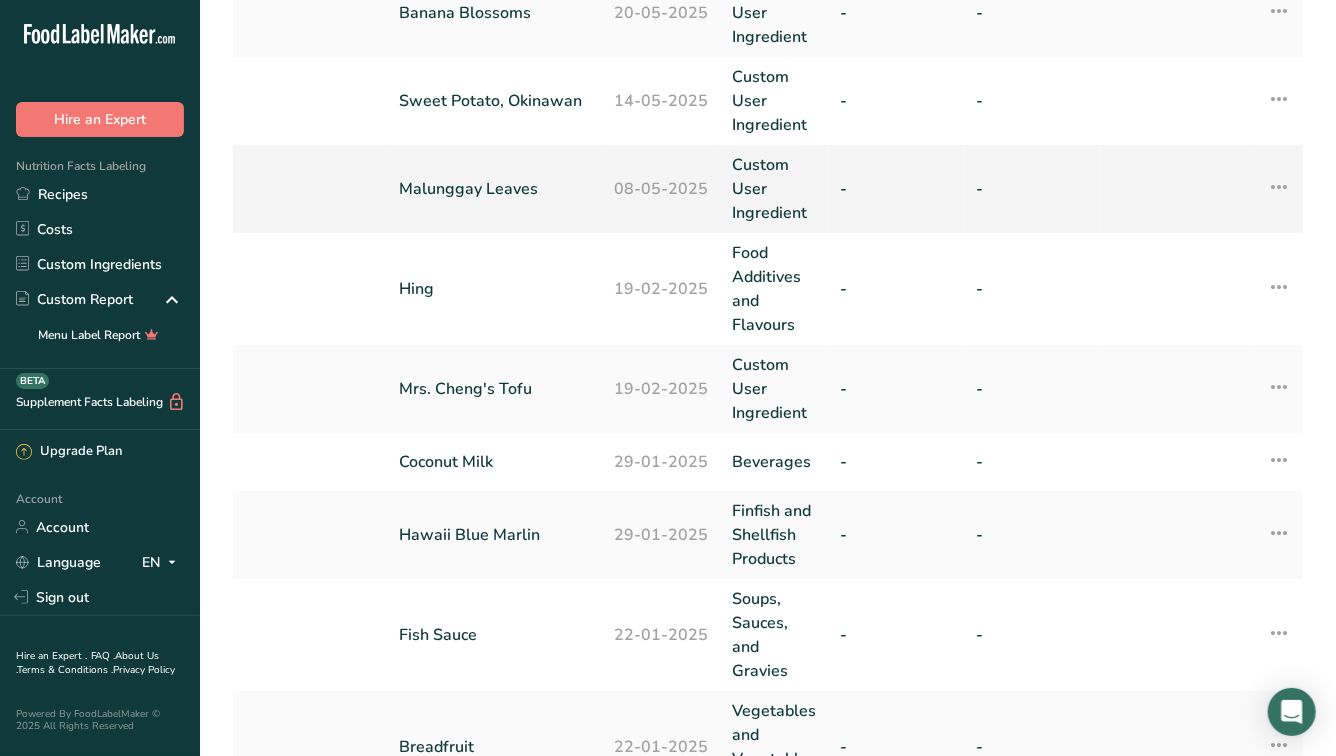 click on "08-05-2025" at bounding box center (661, 189) 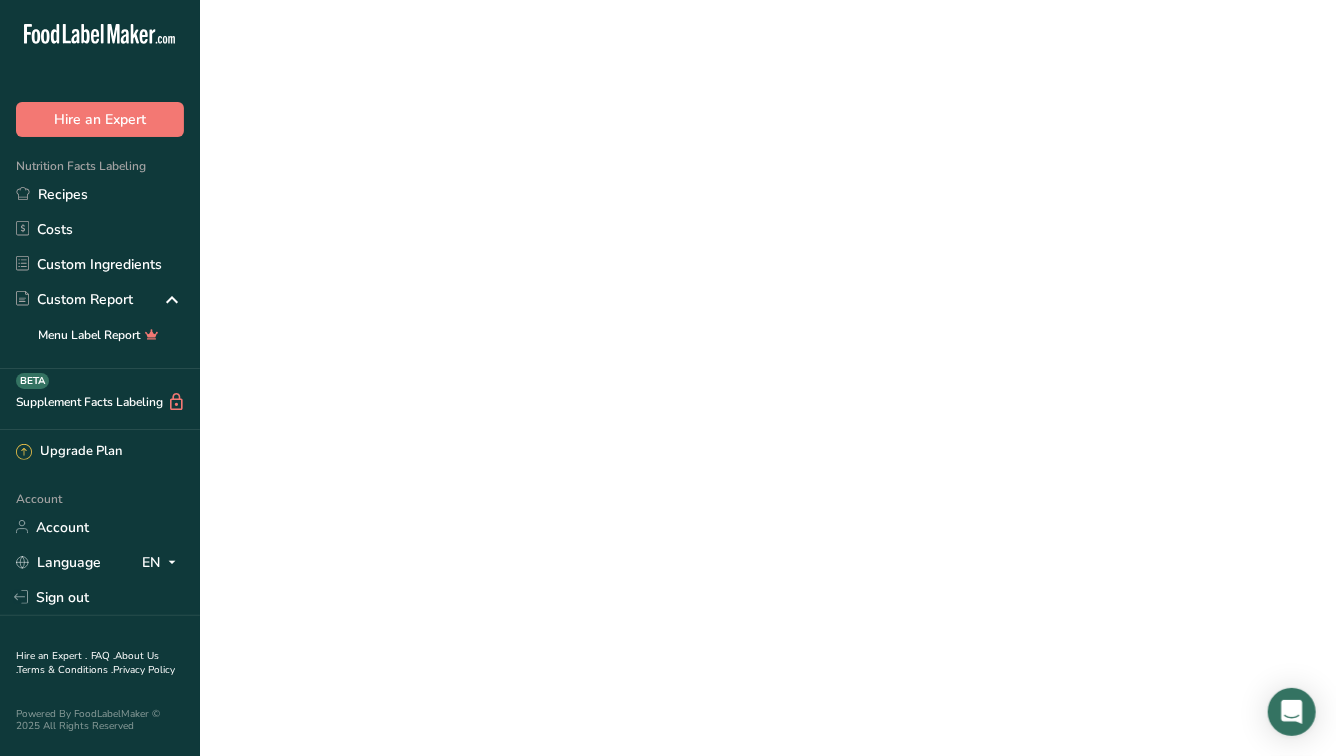 scroll, scrollTop: 0, scrollLeft: 0, axis: both 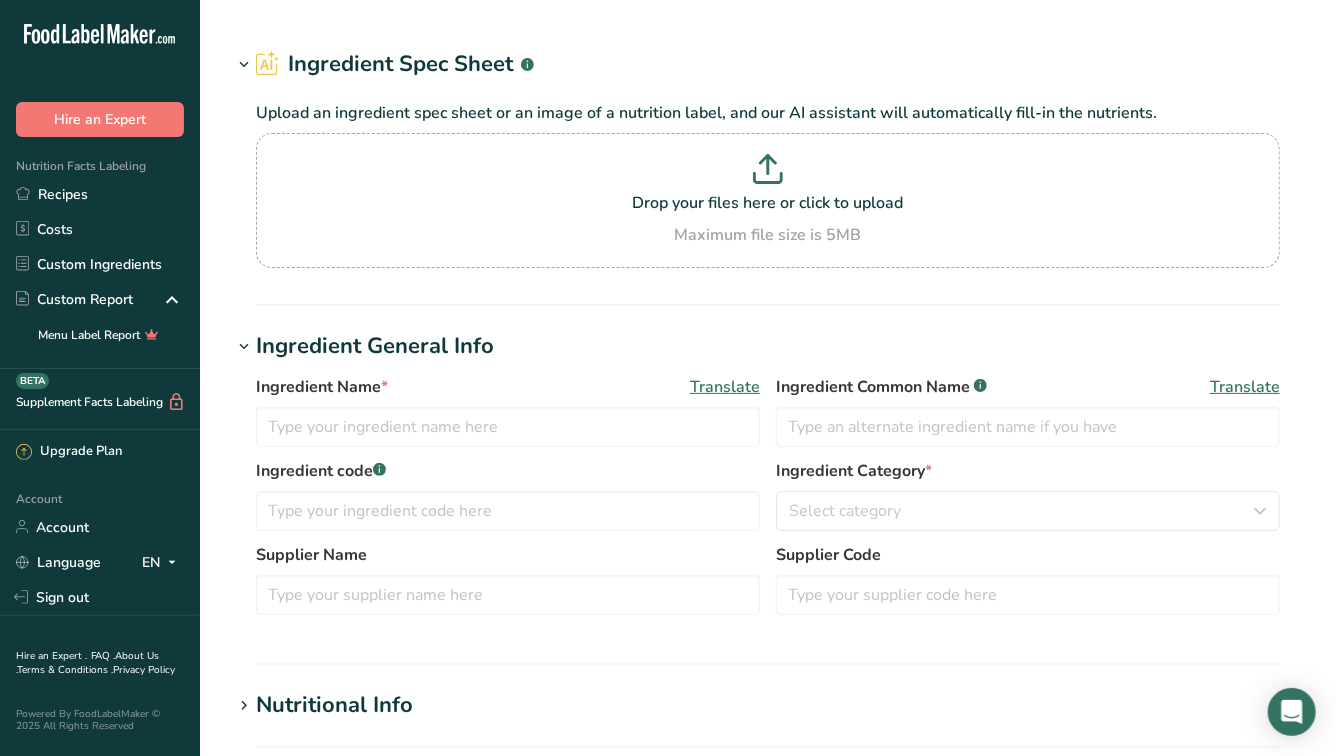 type on "Malunggay Leaves" 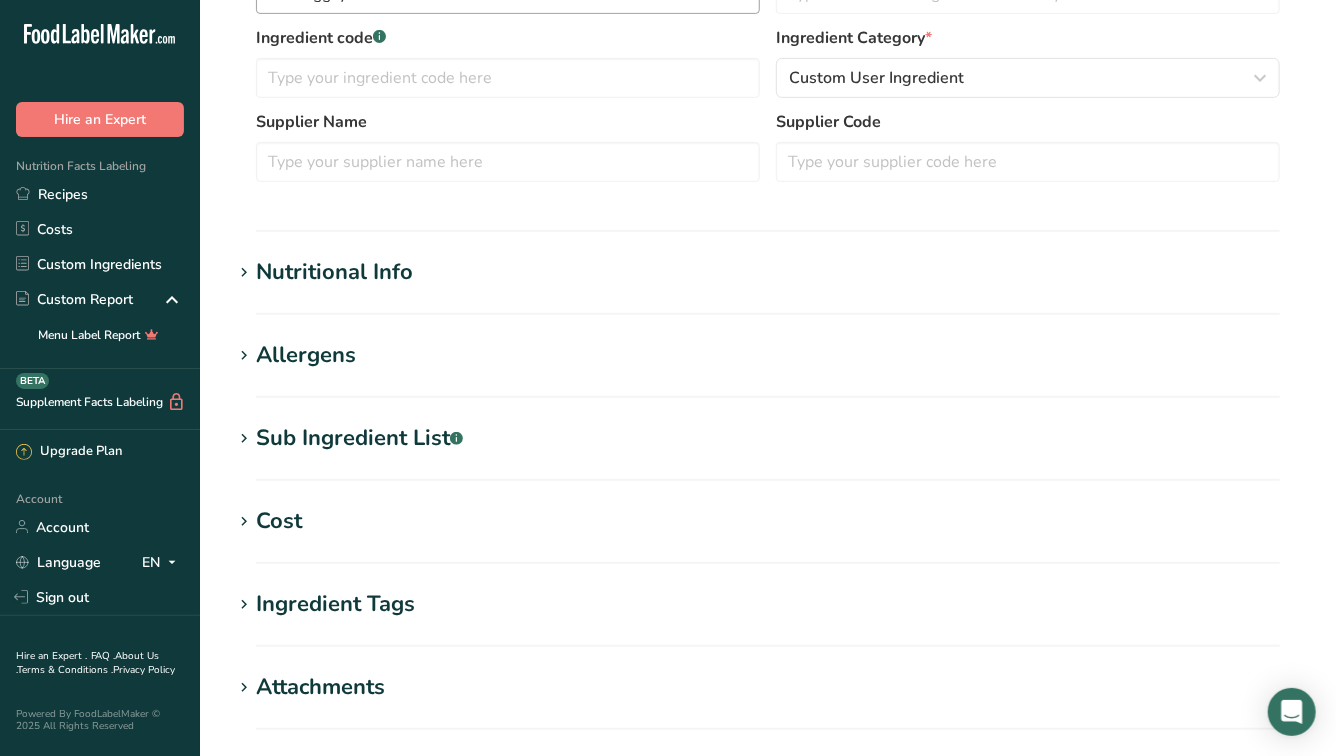 scroll, scrollTop: 446, scrollLeft: 0, axis: vertical 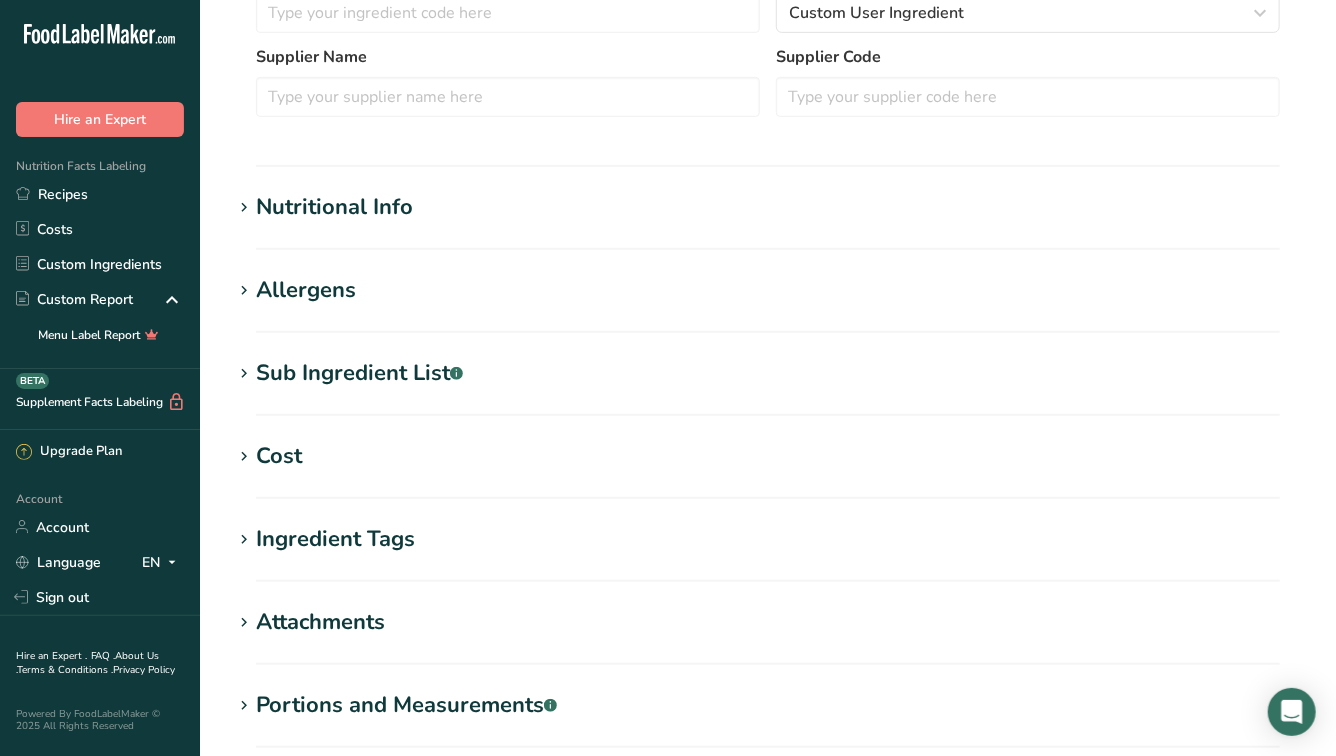 click on "Edit Malunggay Leaves
Ingredient Spec Sheet
.a-a{fill:#347362;}.b-a{fill:#fff;}
Upload an ingredient spec sheet or an image of a nutrition label, and our AI assistant will automatically fill-in the nutrients.
Screenshot 2025-05-08 at 6.59.26 AM.png
Ingredient General Info
Ingredient Name *
Translate
Malunggay Leaves
Ingredient Common Name
.a-a{fill:#347362;}.b-a{fill:#fff;}
Translate
Ingredient code
.a-a{fill:#347362;}.b-a{fill:#fff;}
Ingredient Category *
Custom User Ingredient
Standard Categories
Custom Categories
.a-a{fill:#347362;}.b-a{fill:#fff;}" at bounding box center [768, 240] 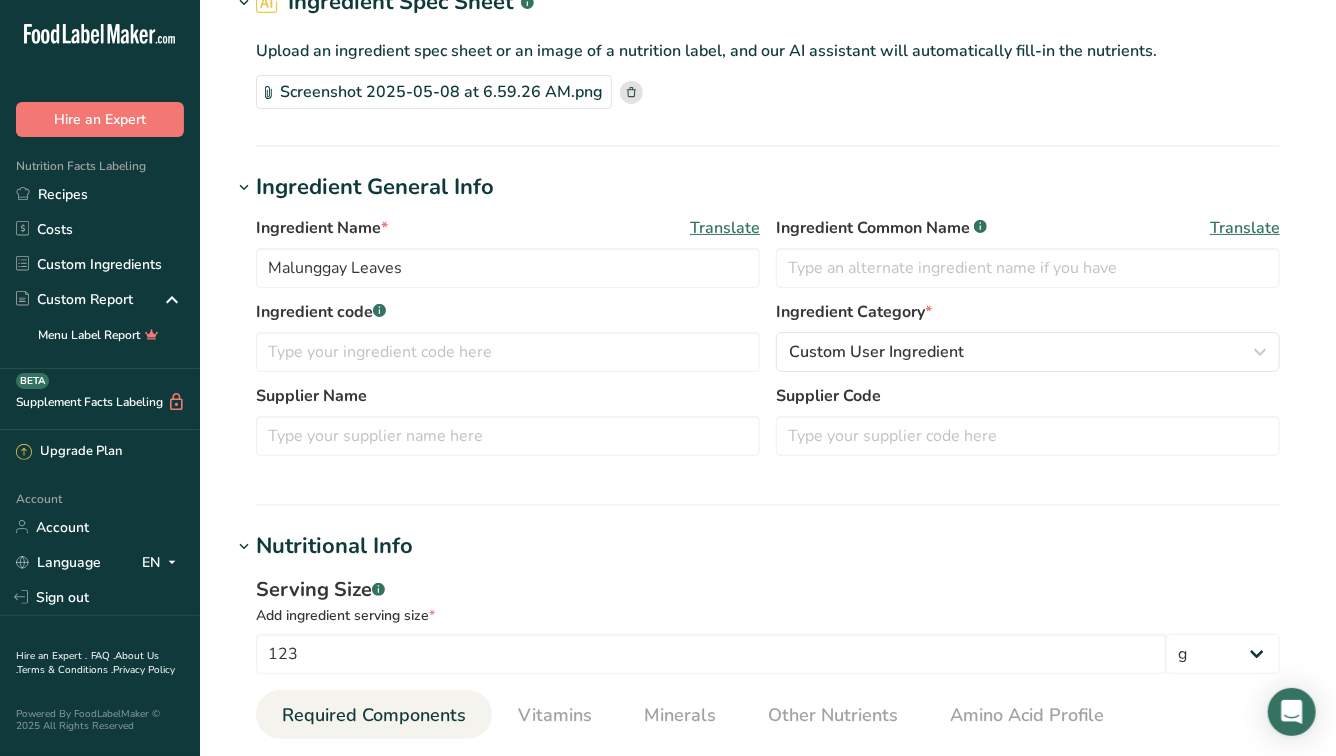 scroll, scrollTop: 0, scrollLeft: 0, axis: both 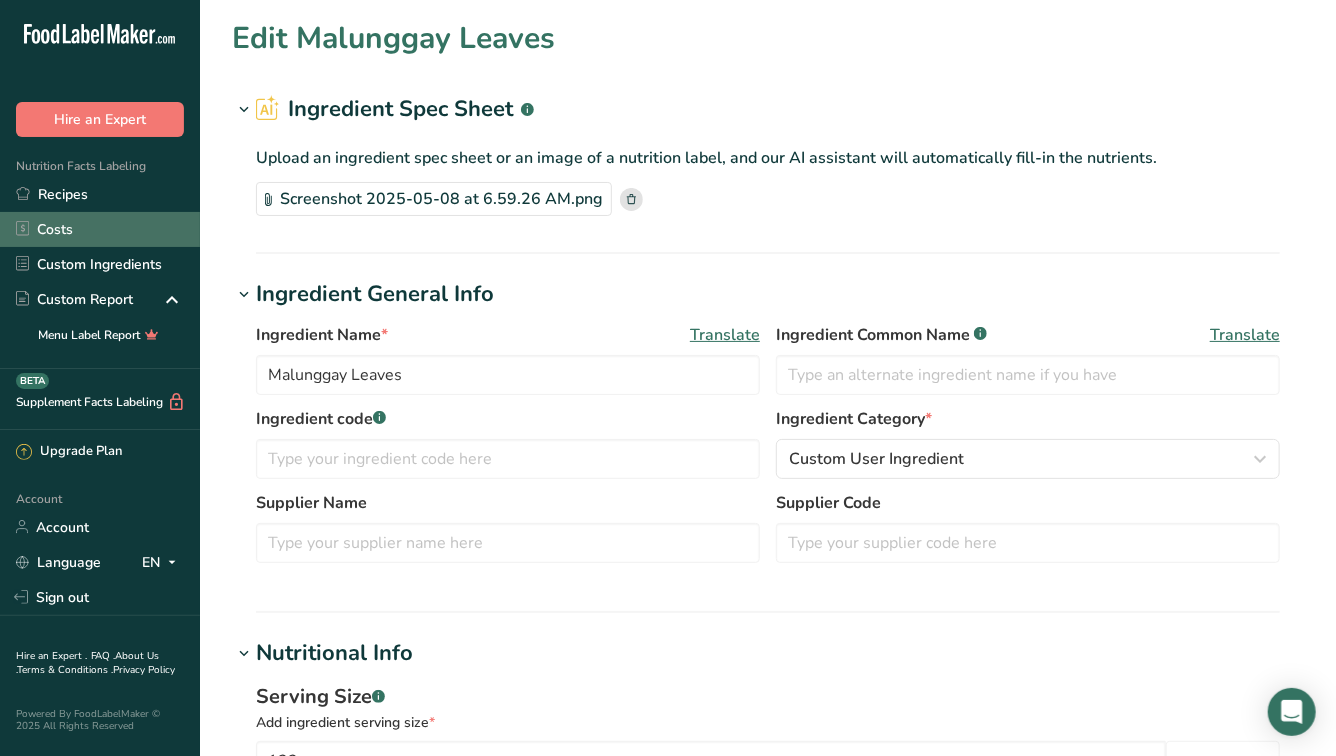 click on "Costs" at bounding box center (100, 229) 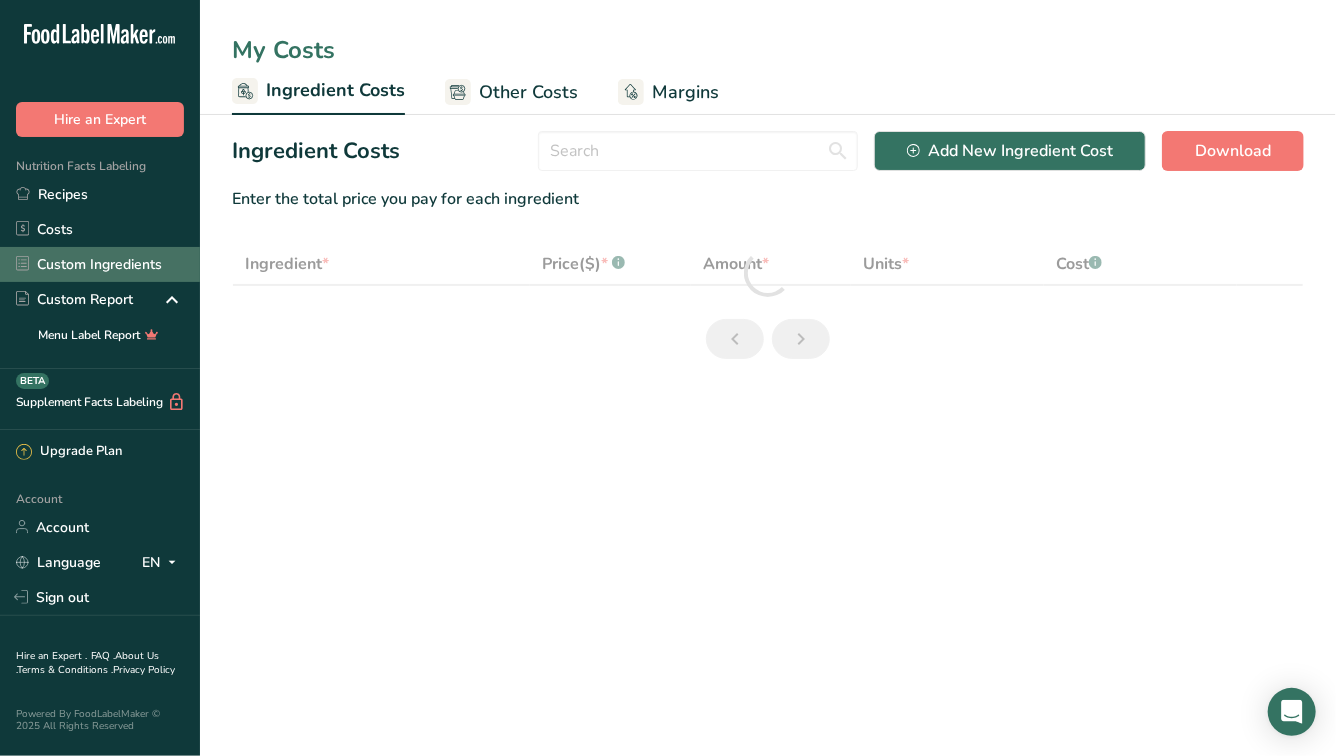 click on "Custom Ingredients" at bounding box center [100, 264] 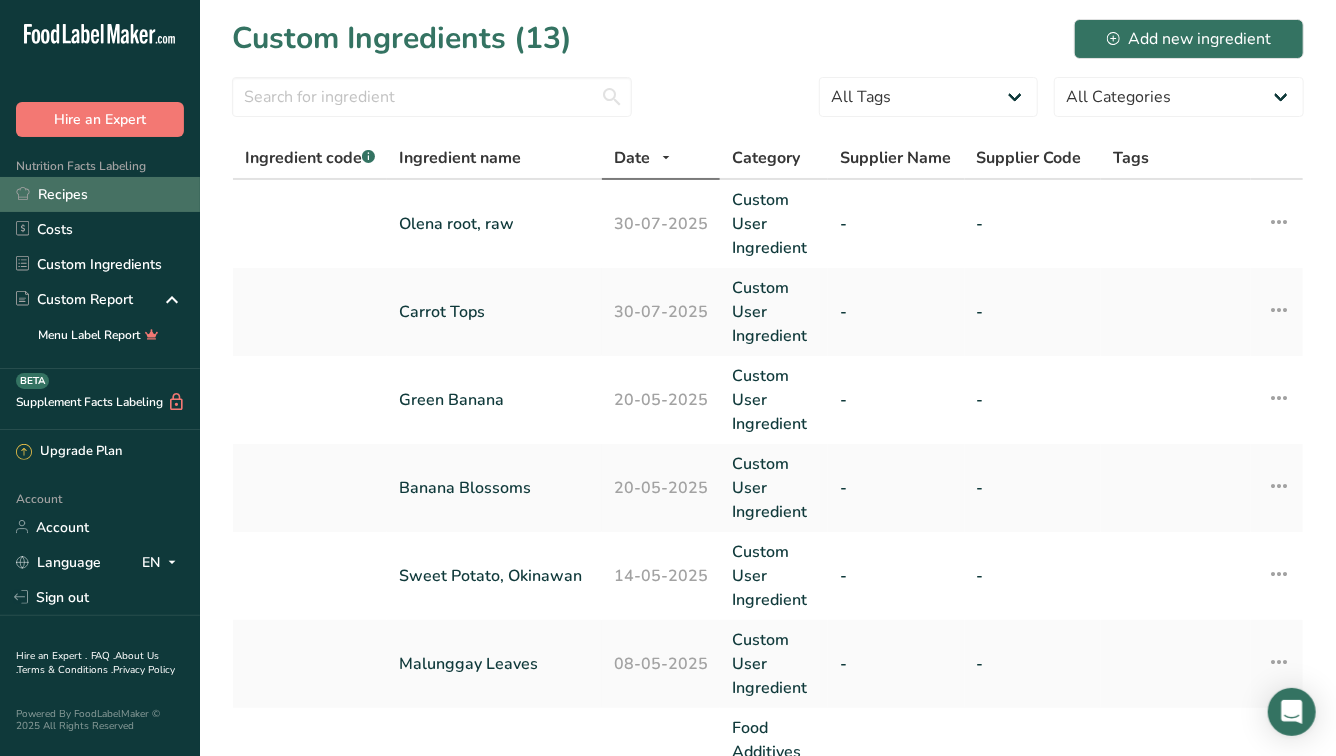 click on "Recipes" at bounding box center (100, 194) 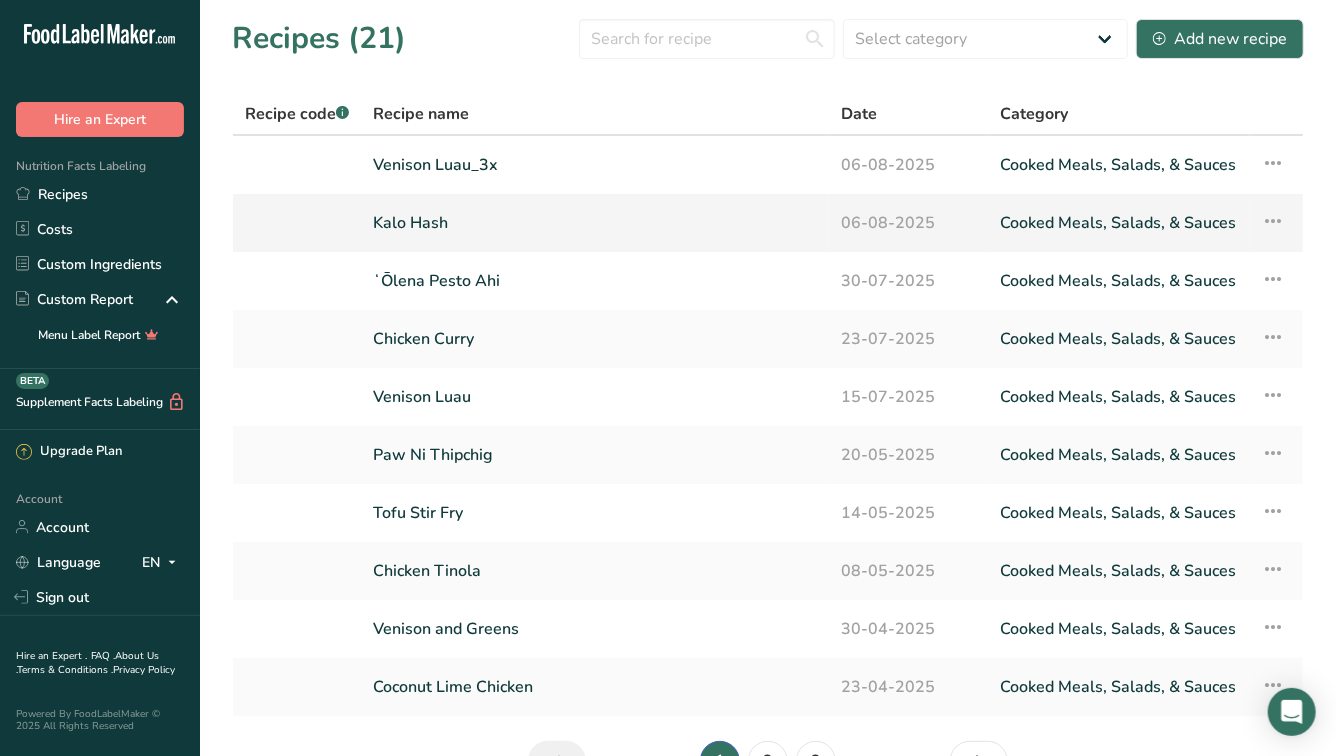 click on "Kalo Hash" at bounding box center (595, 223) 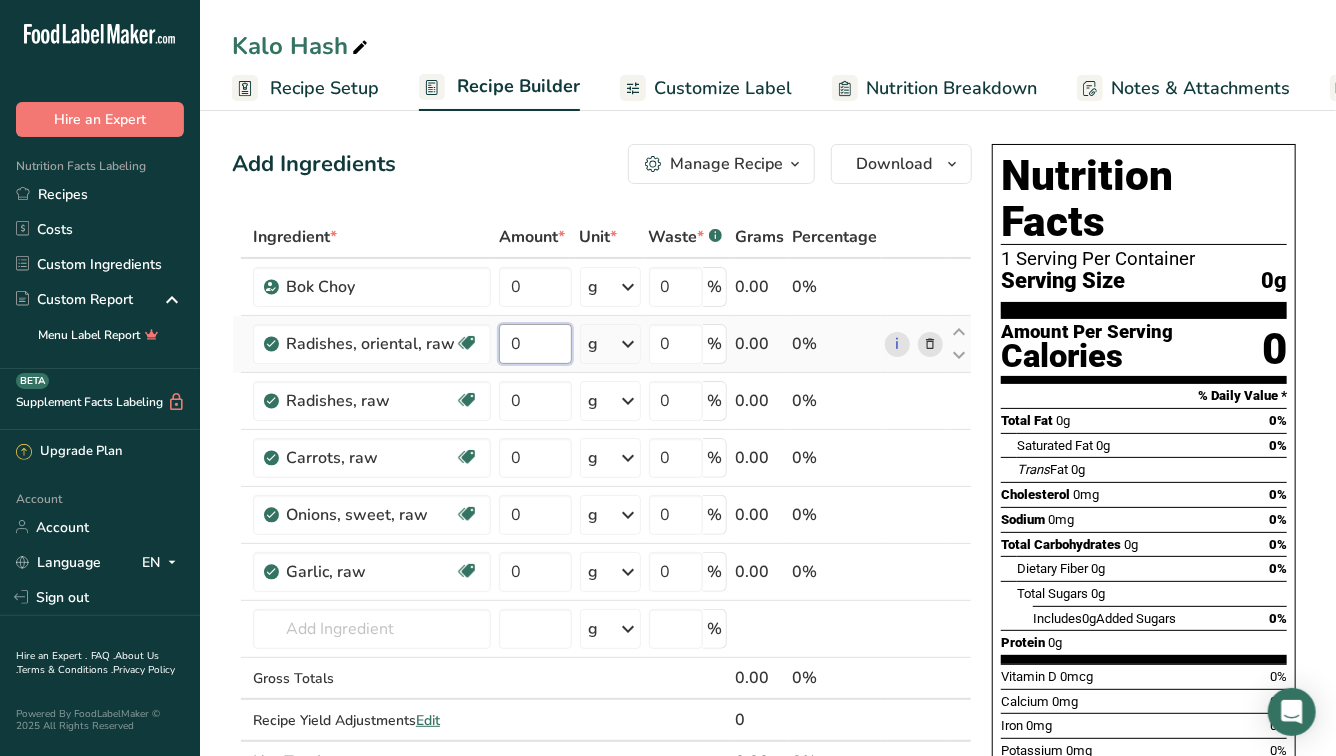 click on "0" at bounding box center (535, 344) 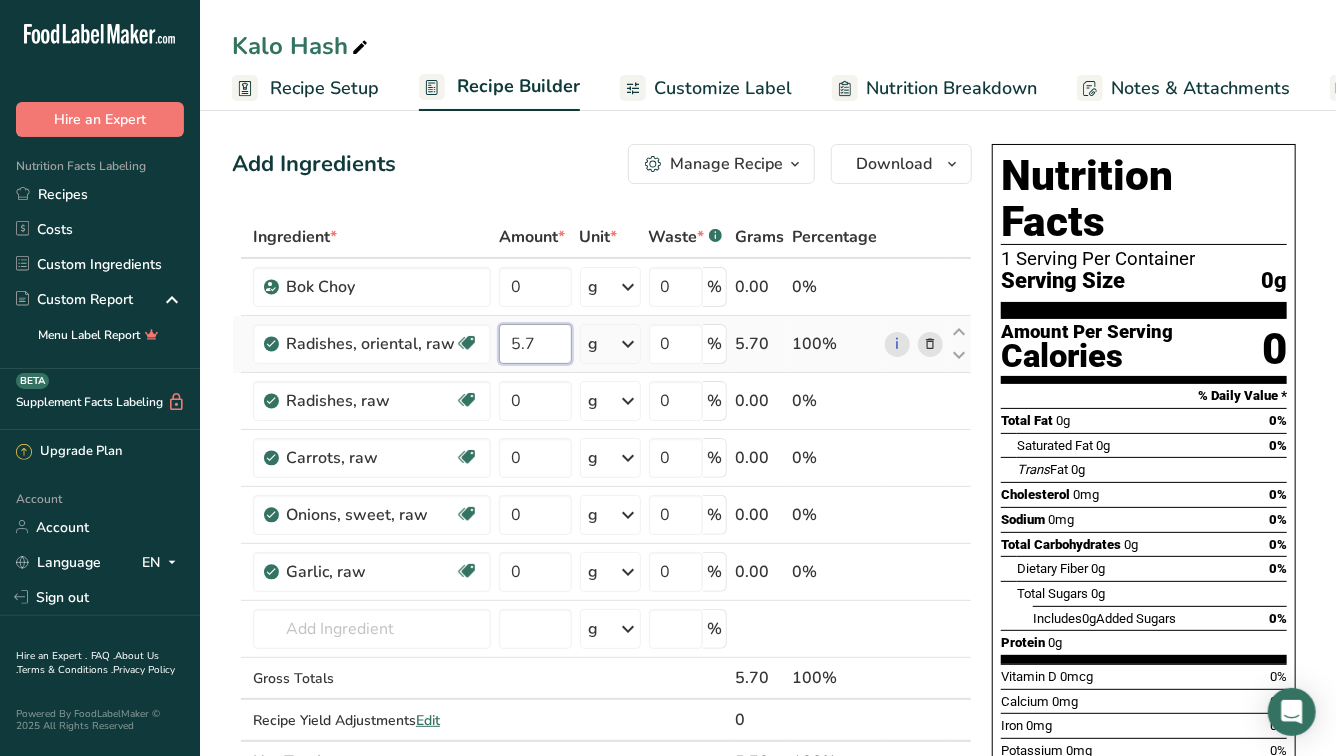 type on "5.7" 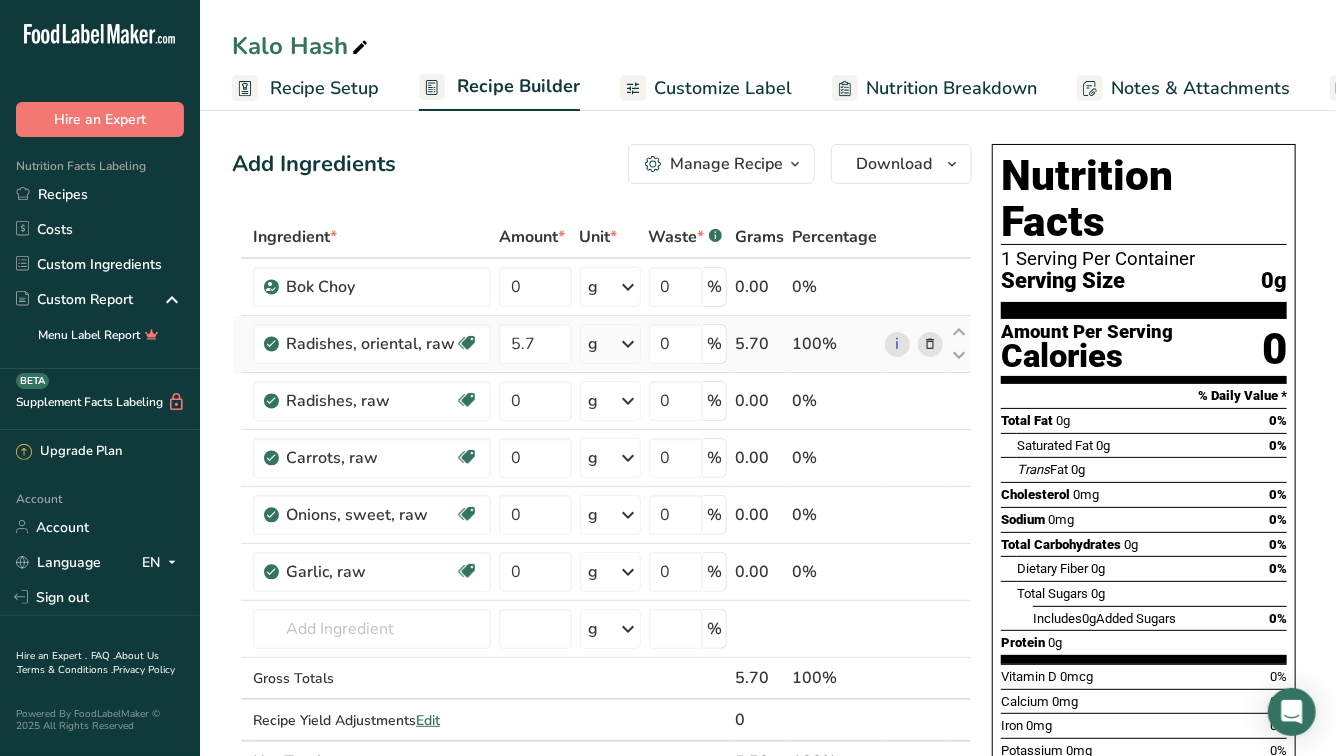 click on "Ingredient *
Amount *
Unit *
Waste *   .a-a{fill:#347362;}.b-a{fill:#fff;}          Grams
Percentage
Bok Choy
0
g
Weight Units
g
kg
mg
See more
Volume Units
l
Volume units require a density conversion. If you know your ingredient's density enter it below. Otherwise, click on "RIA" our AI Regulatory bot - she will be able to help you
lb/ft3
g/cm3
Confirm
mL
Volume units require a density conversion. If you know your ingredient's density enter it below. Otherwise, click on "RIA" our AI Regulatory bot - she will be able to help you
lb/ft3" at bounding box center (602, 499) 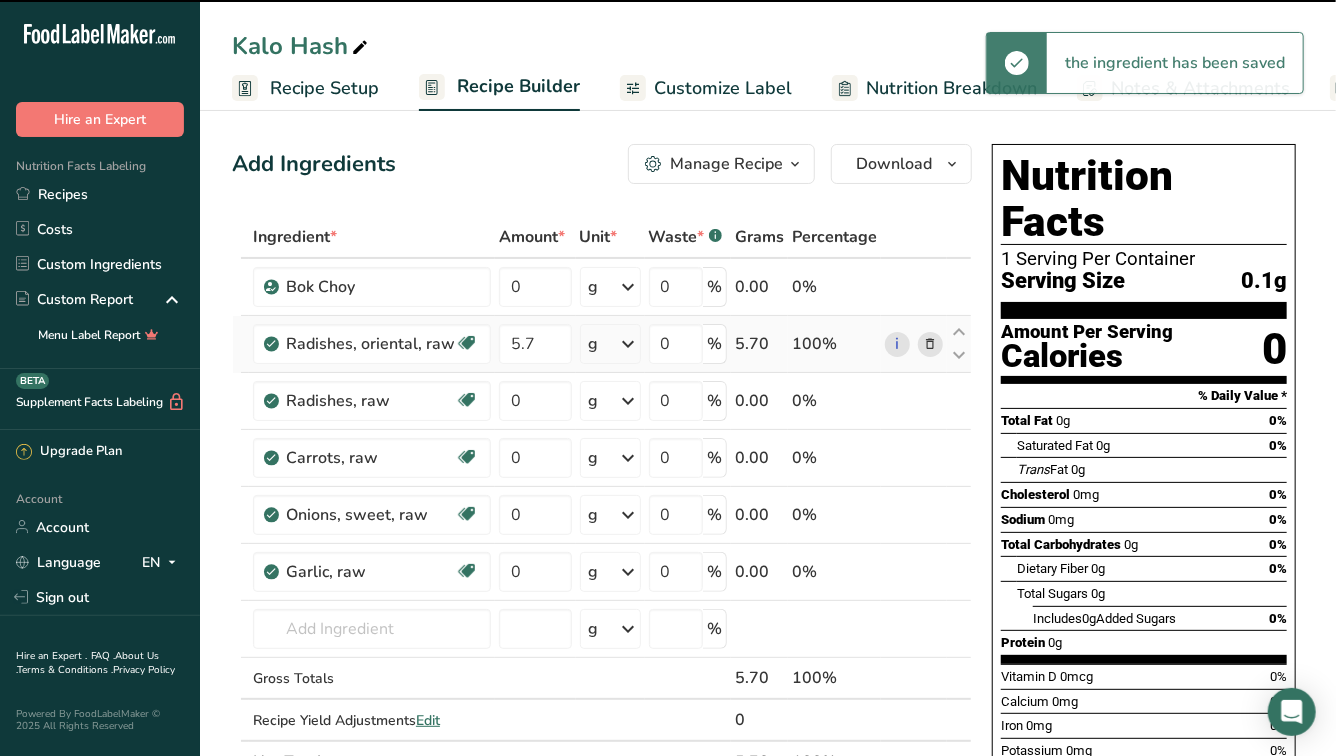 click at bounding box center (628, 344) 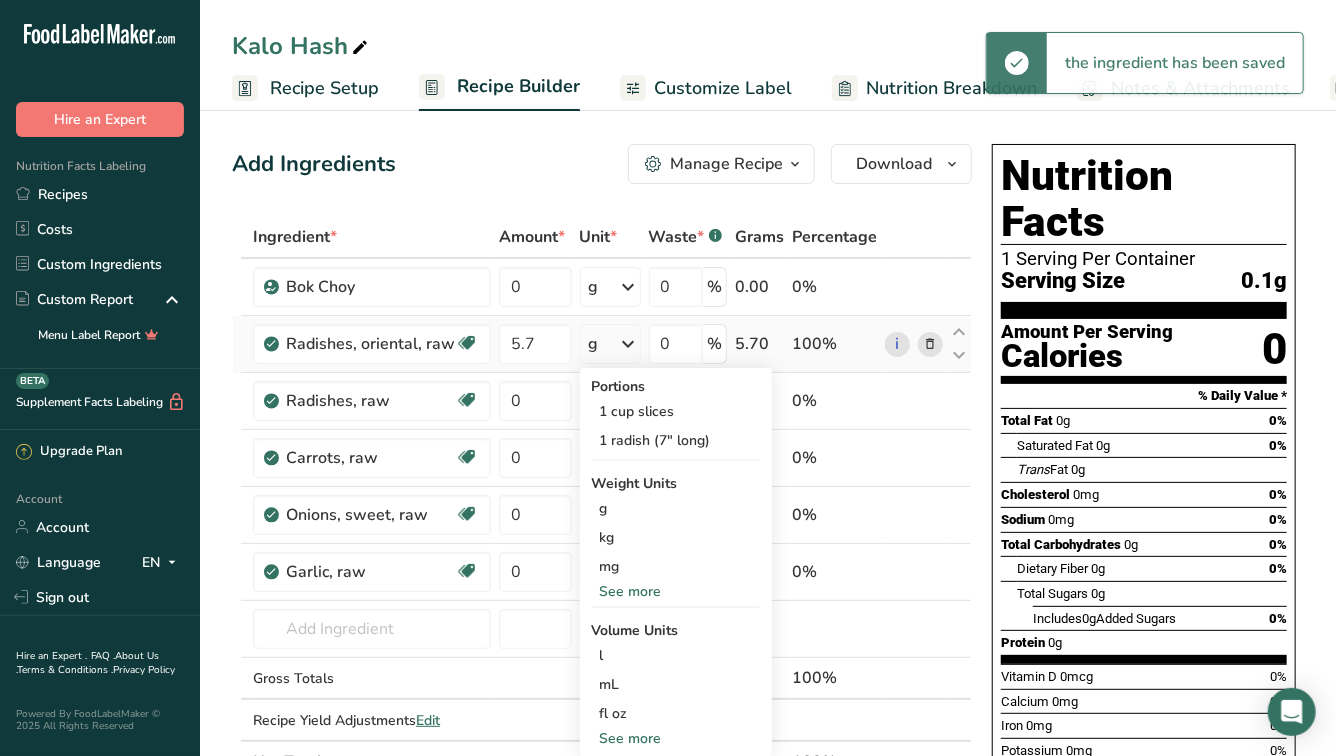 click on "See more" at bounding box center [676, 591] 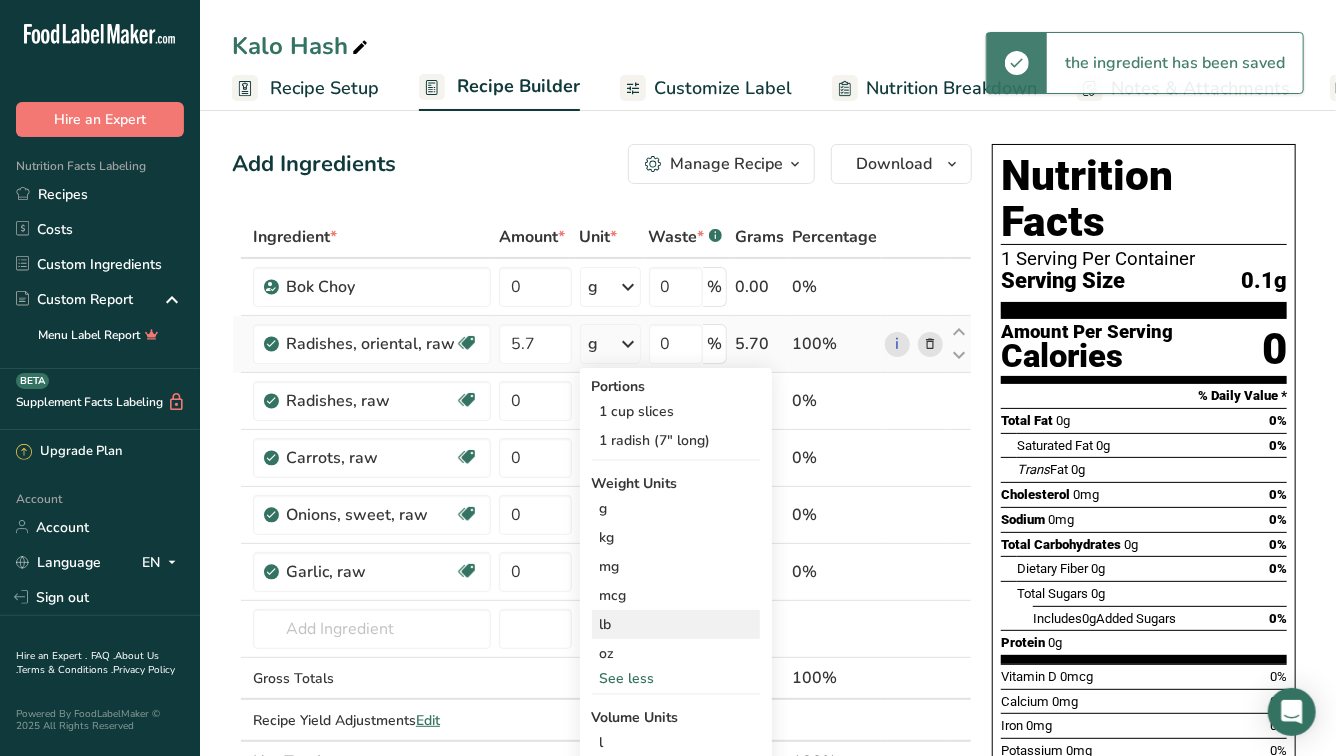 click on "lb" at bounding box center (676, 624) 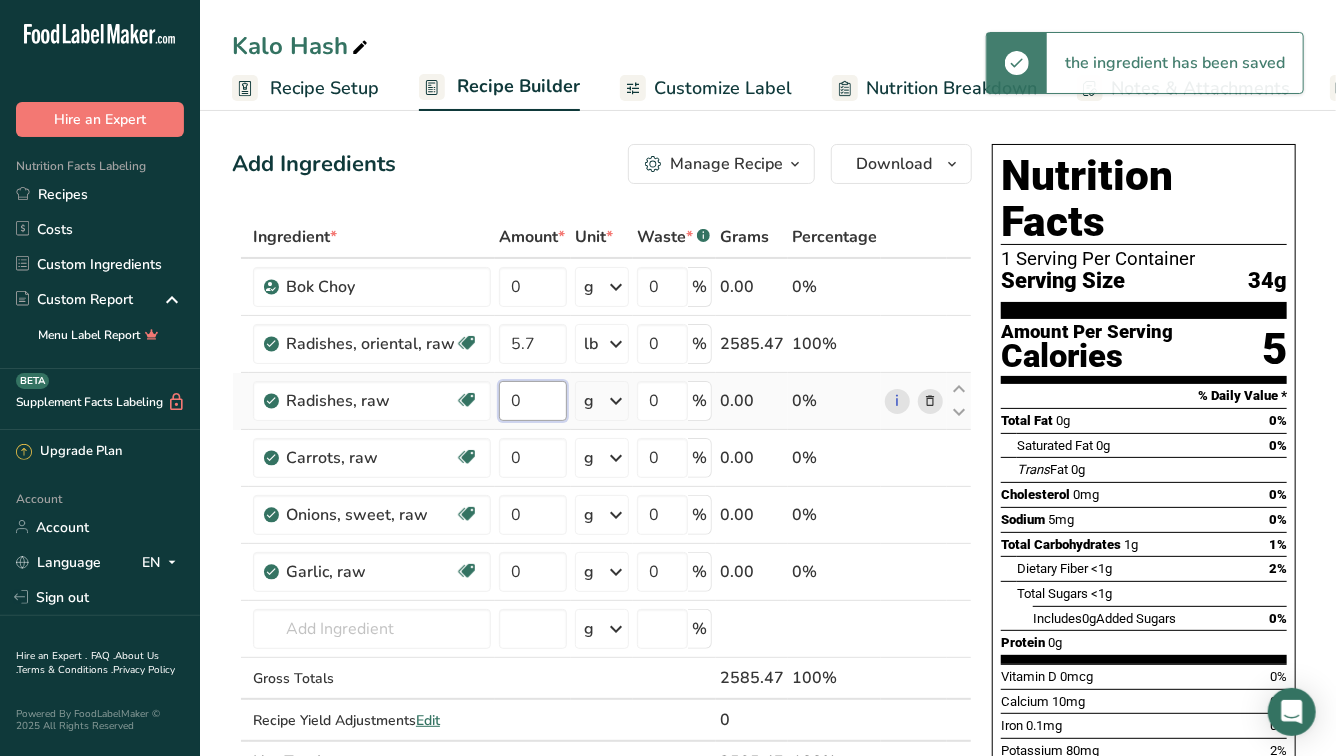 click on "0" at bounding box center (533, 401) 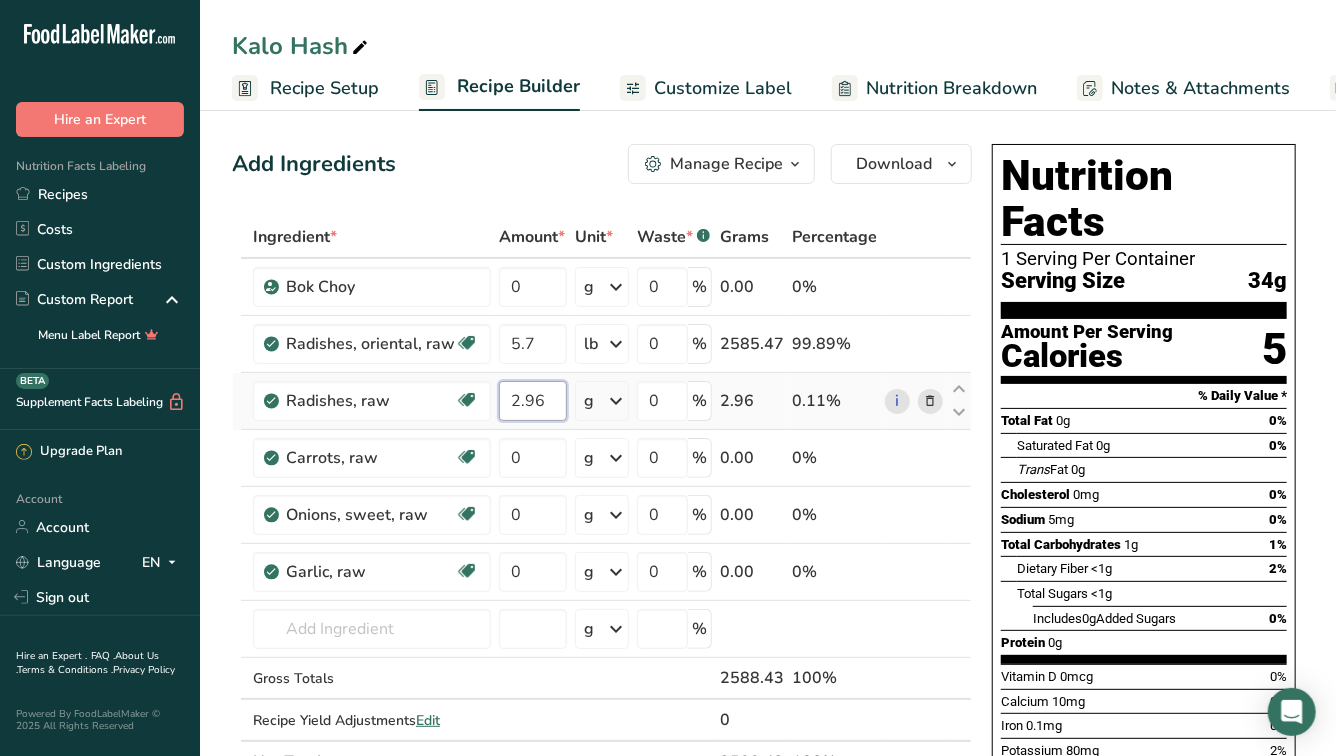 type on "2.96" 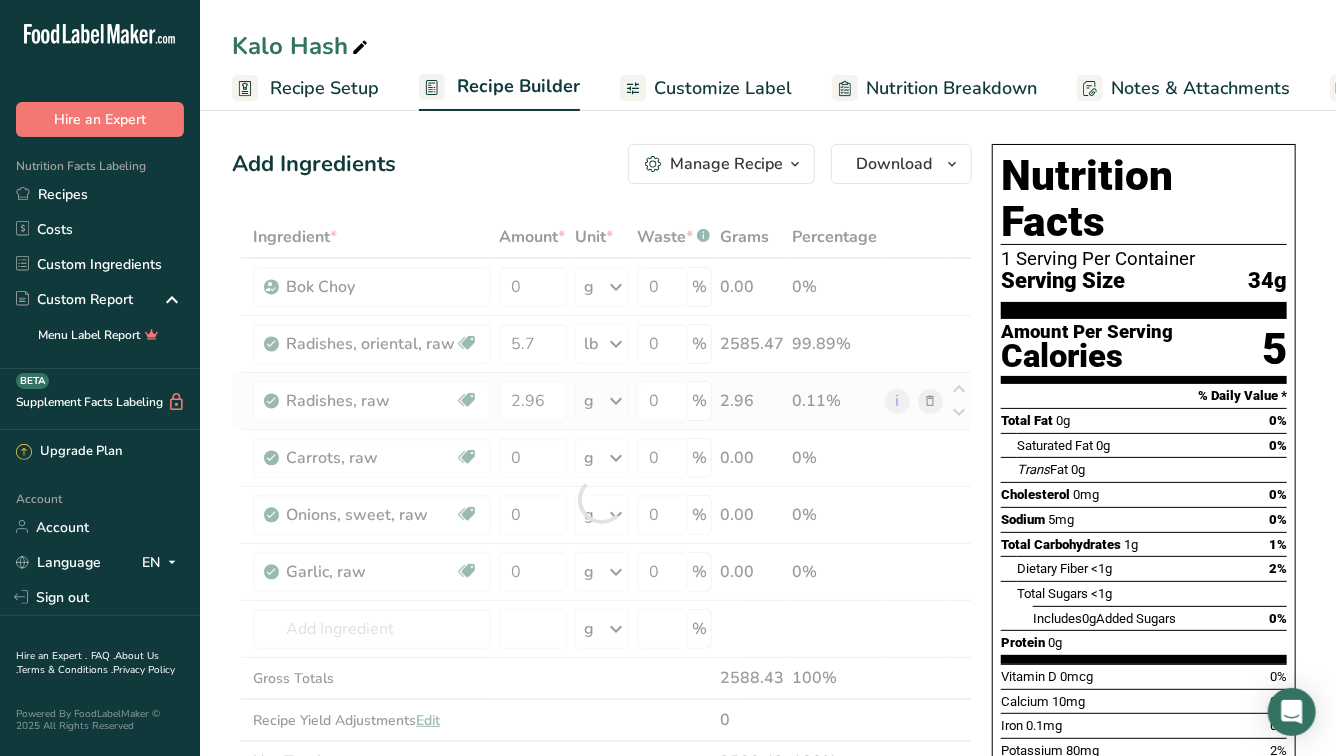 click on "Ingredient *
Amount *
Unit *
Waste *   .a-a{fill:#347362;}.b-a{fill:#fff;}          Grams
Percentage
Bok Choy
0
g
Weight Units
g
kg
mg
See more
Volume Units
l
Volume units require a density conversion. If you know your ingredient's density enter it below. Otherwise, click on "RIA" our AI Regulatory bot - she will be able to help you
lb/ft3
g/cm3
Confirm
mL
Volume units require a density conversion. If you know your ingredient's density enter it below. Otherwise, click on "RIA" our AI Regulatory bot - she will be able to help you
lb/ft3" at bounding box center [602, 499] 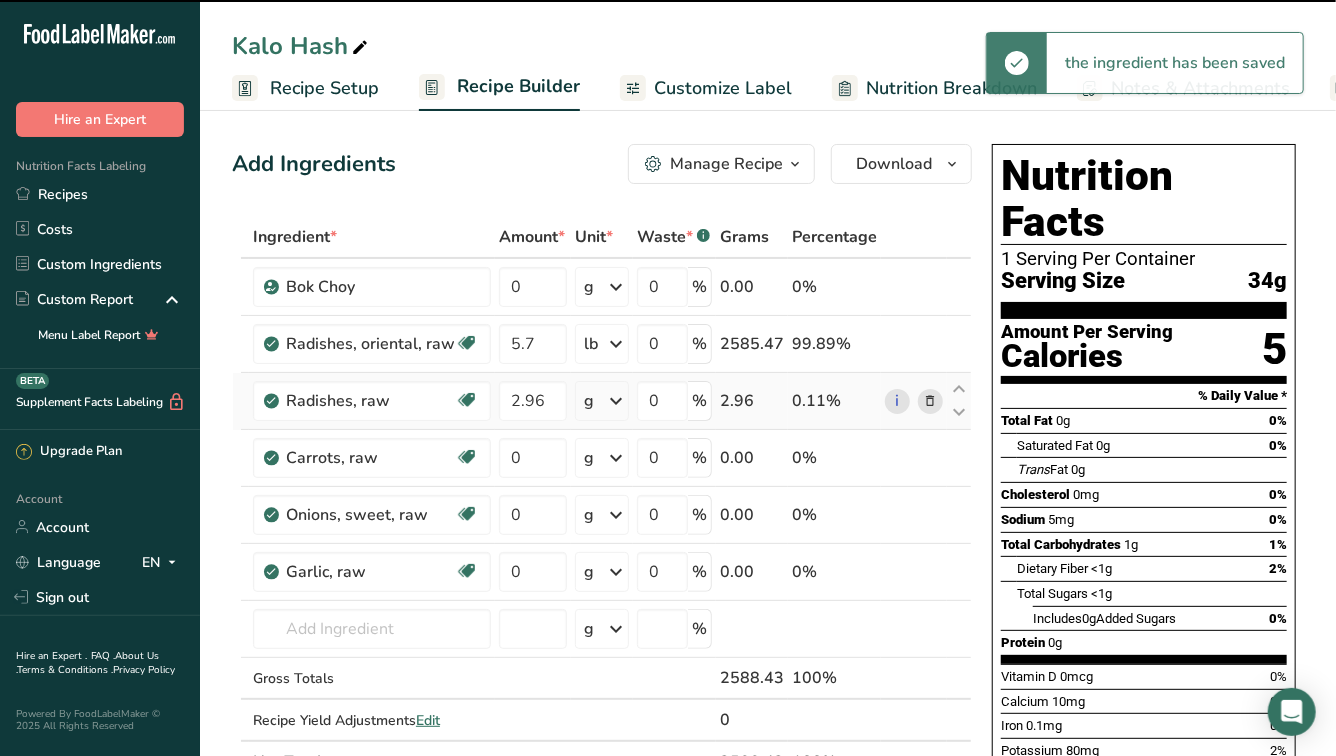 click at bounding box center (616, 401) 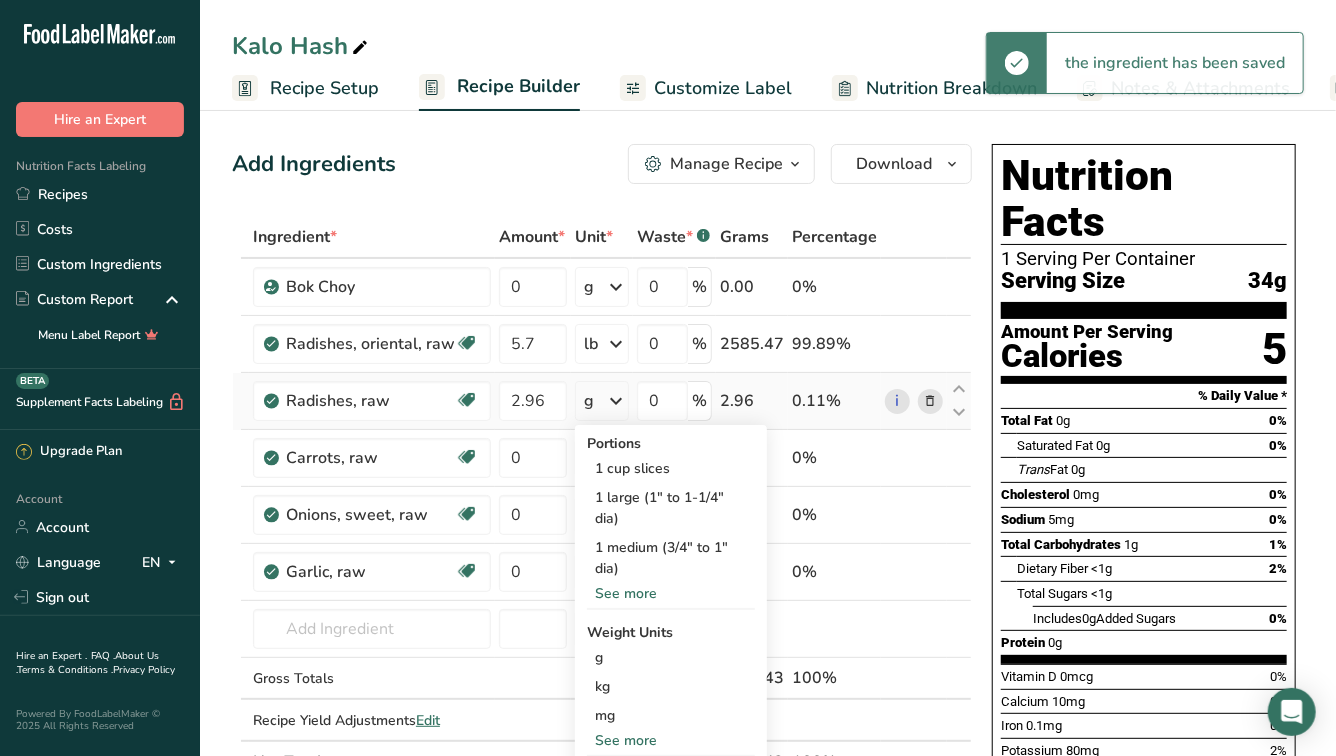 click on "See more" at bounding box center (671, 740) 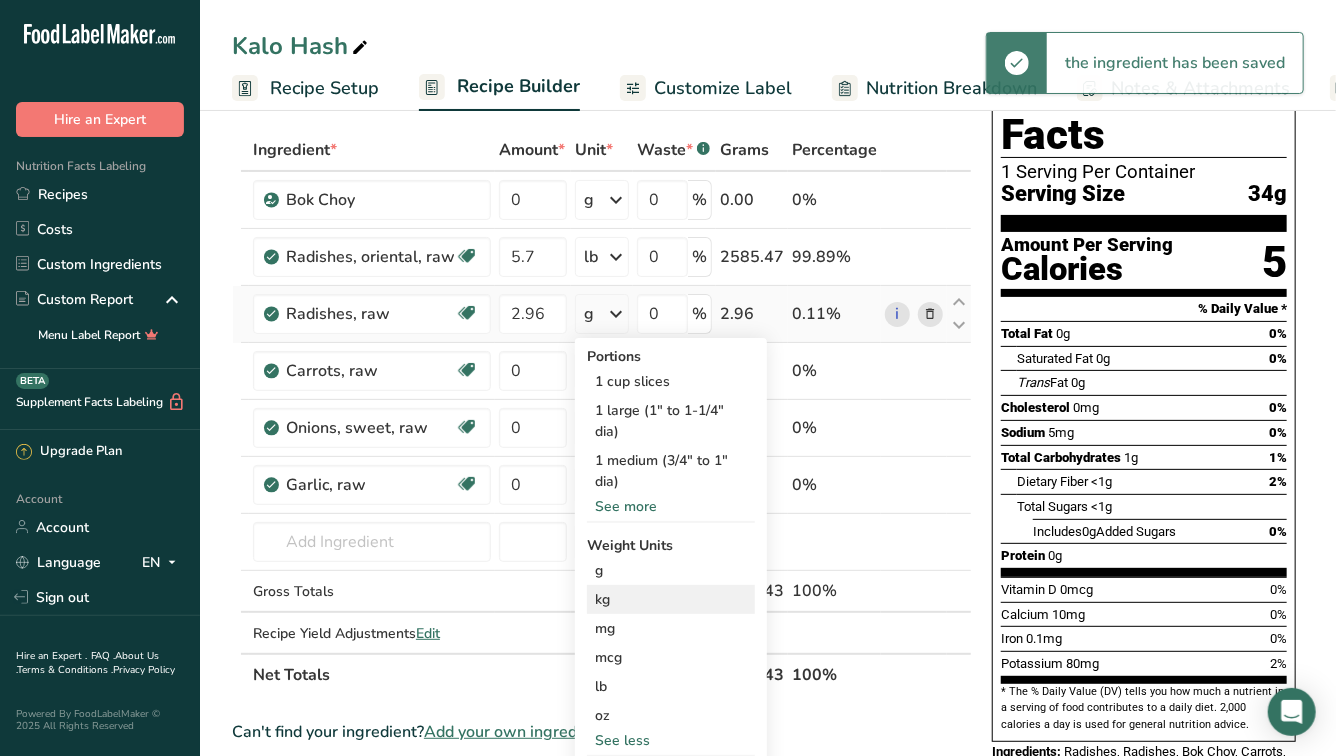 scroll, scrollTop: 92, scrollLeft: 0, axis: vertical 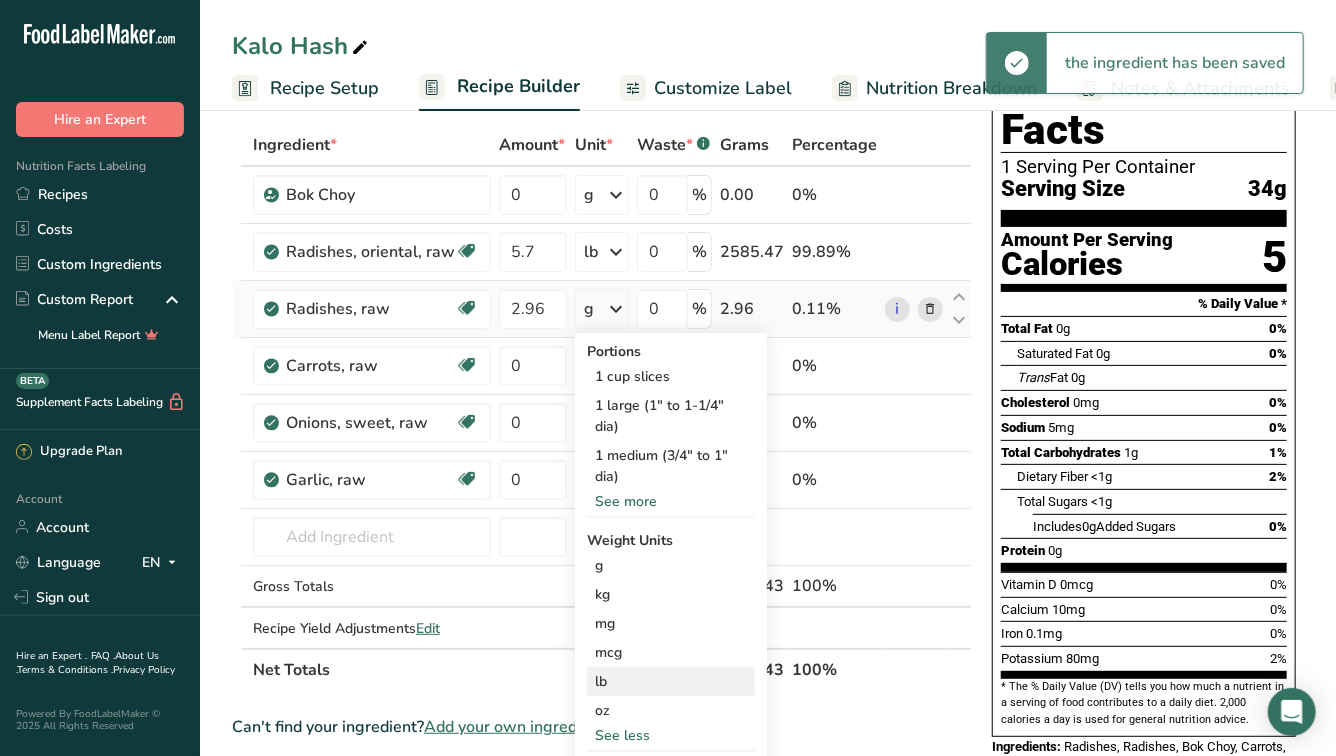 click on "lb" at bounding box center (671, 681) 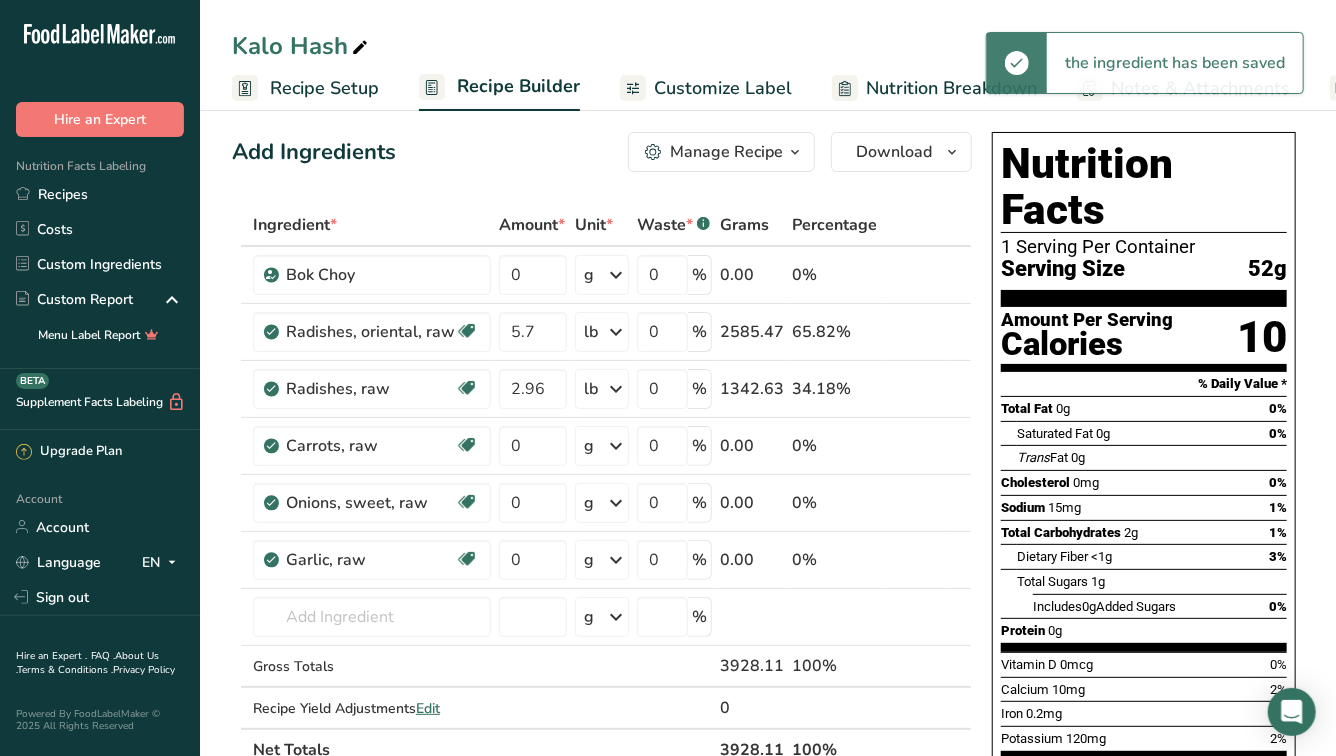 scroll, scrollTop: 11, scrollLeft: 0, axis: vertical 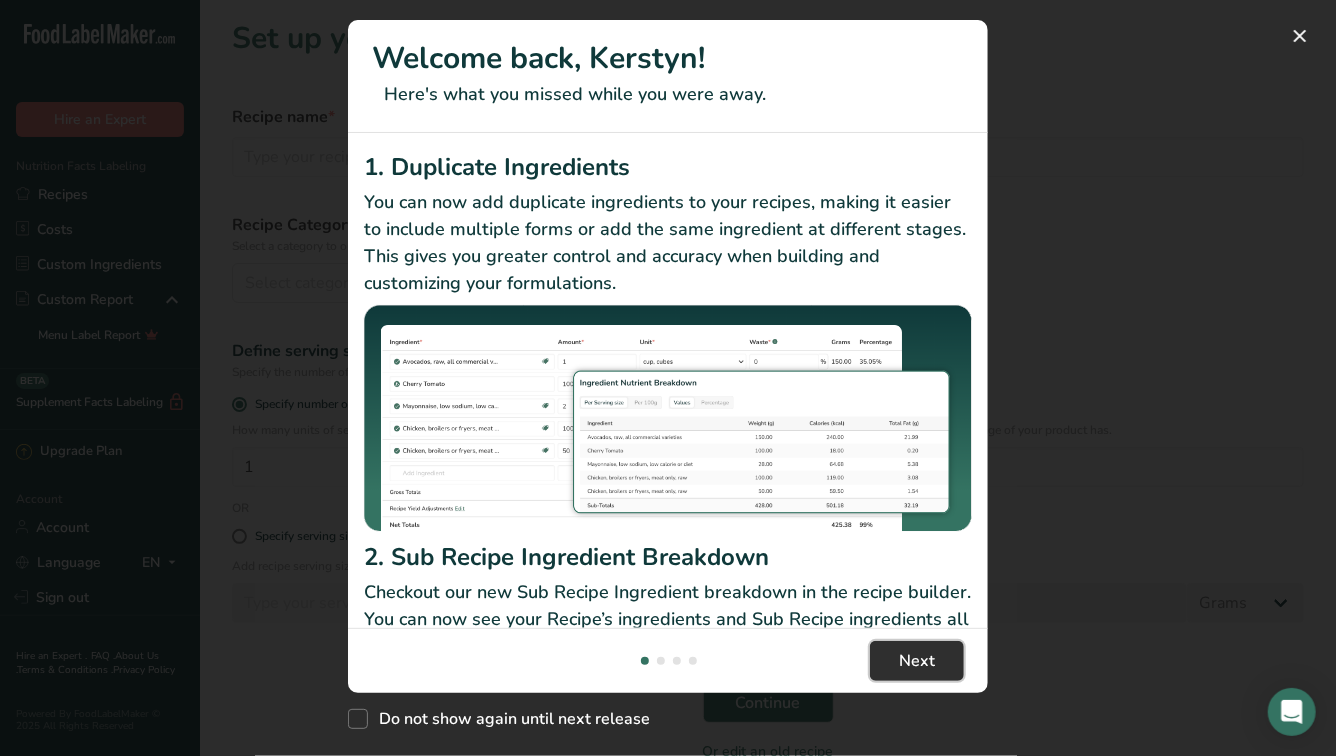 click on "Next" at bounding box center [917, 661] 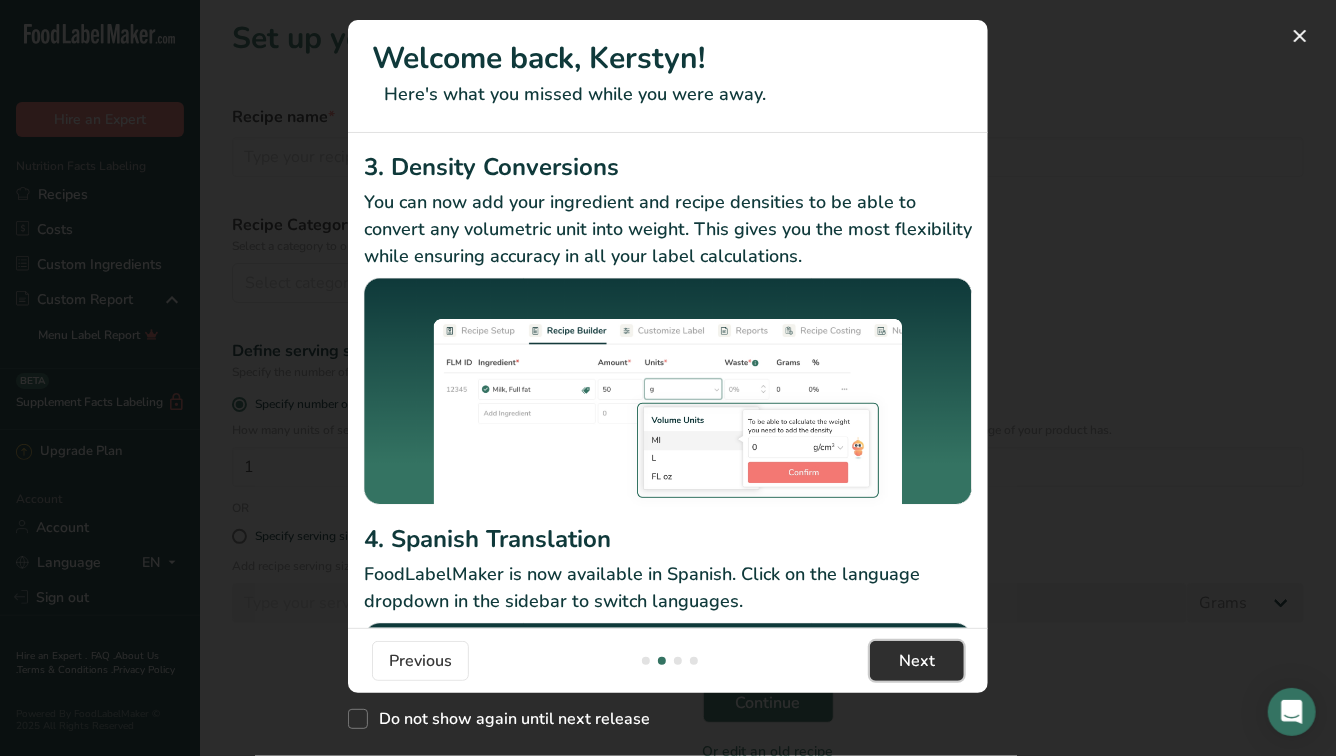 click on "Next" at bounding box center (917, 661) 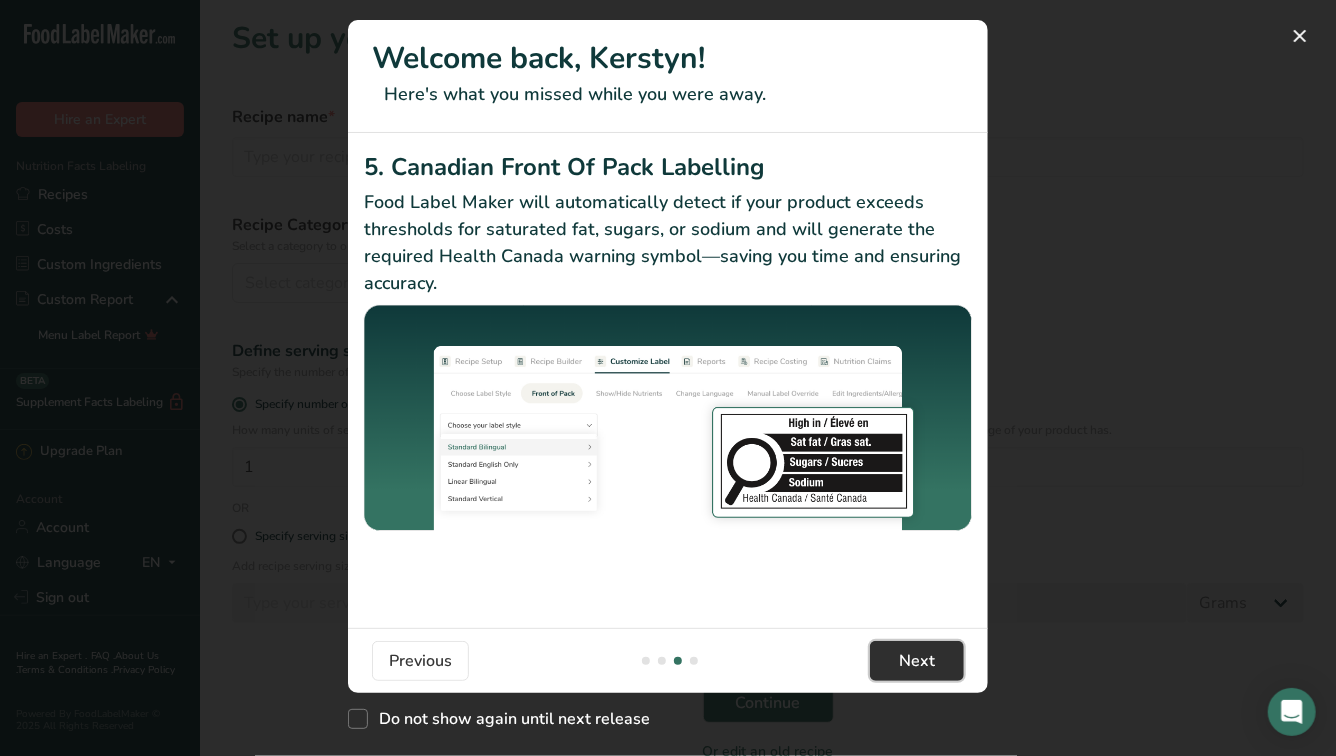 click on "Next" at bounding box center [917, 661] 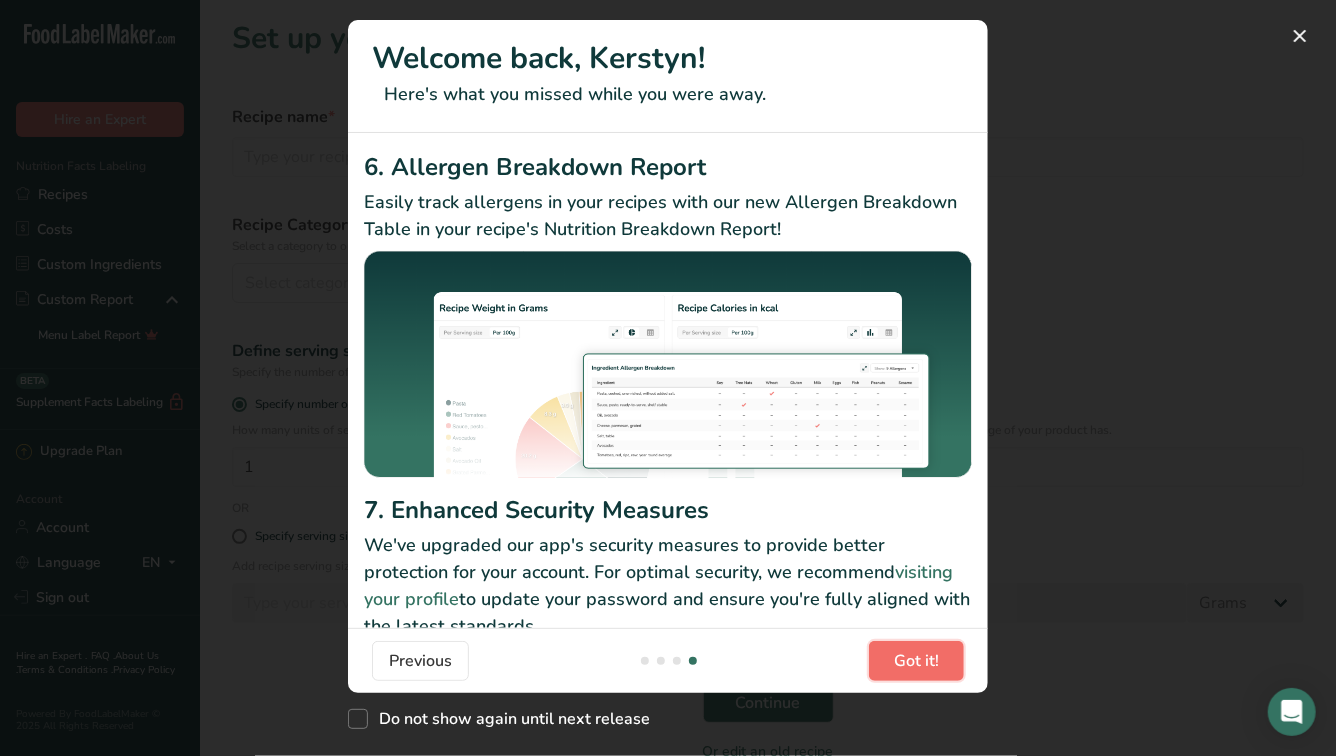 click on "Got it!" at bounding box center (916, 661) 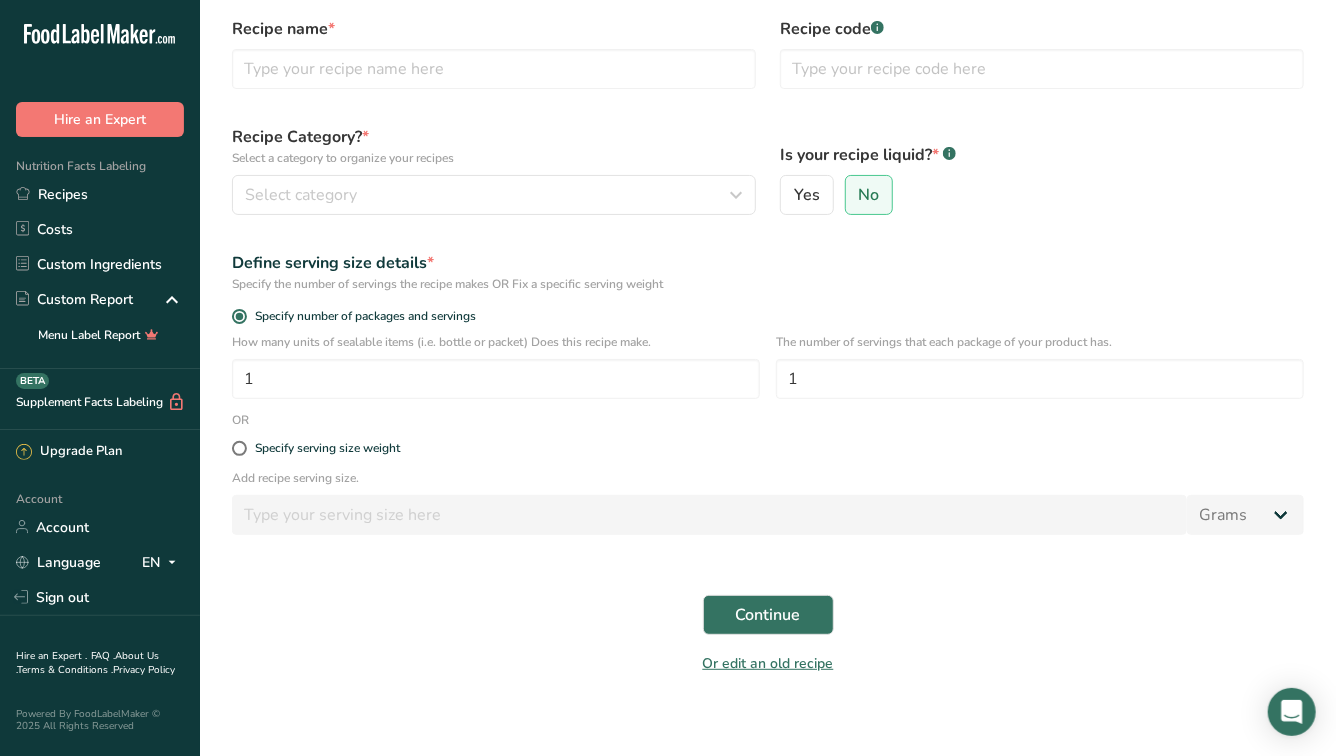 scroll, scrollTop: 103, scrollLeft: 0, axis: vertical 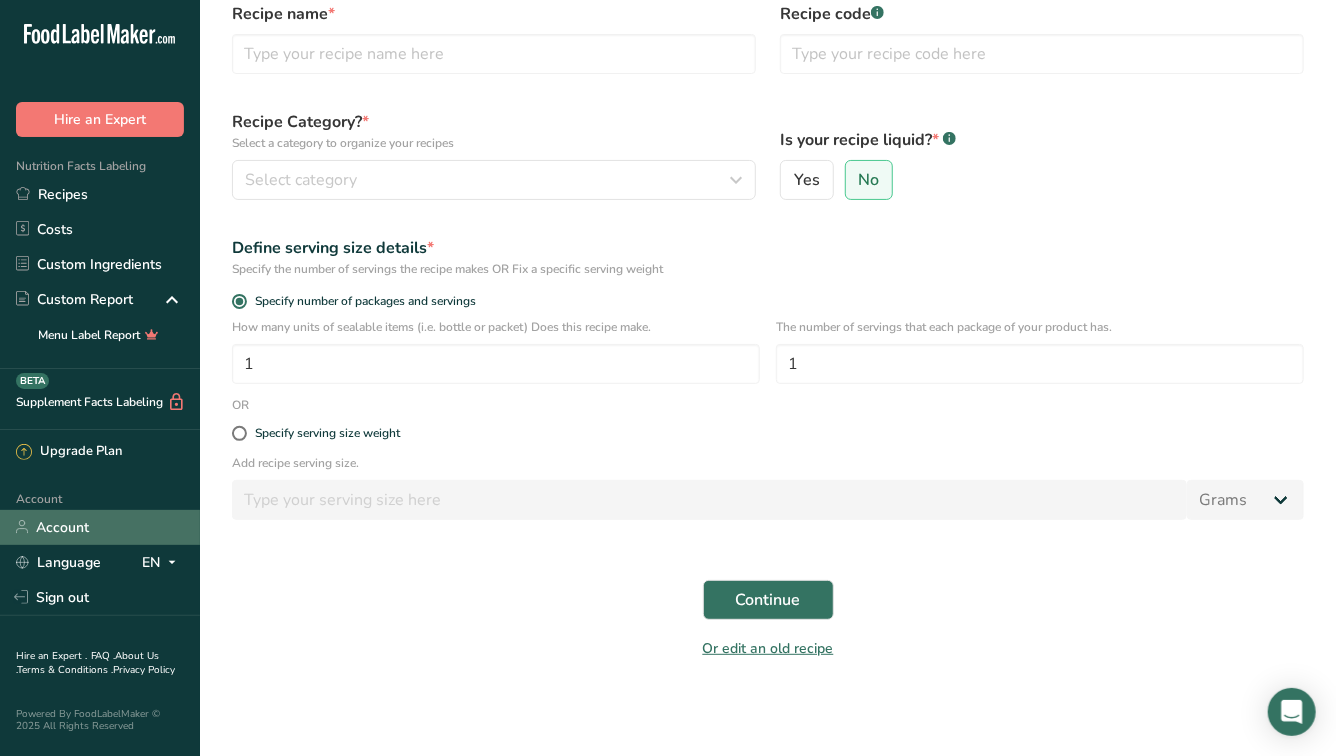 click on "Account" at bounding box center [100, 527] 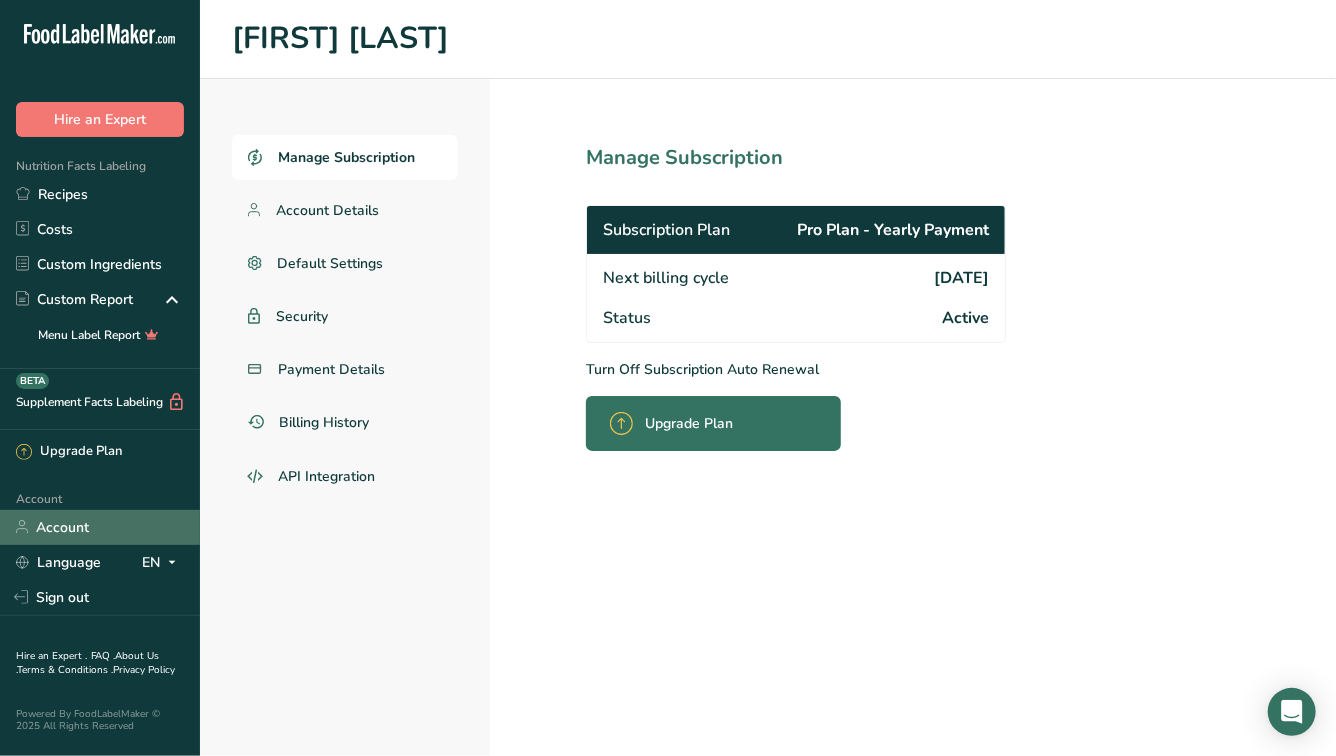 scroll, scrollTop: 0, scrollLeft: 0, axis: both 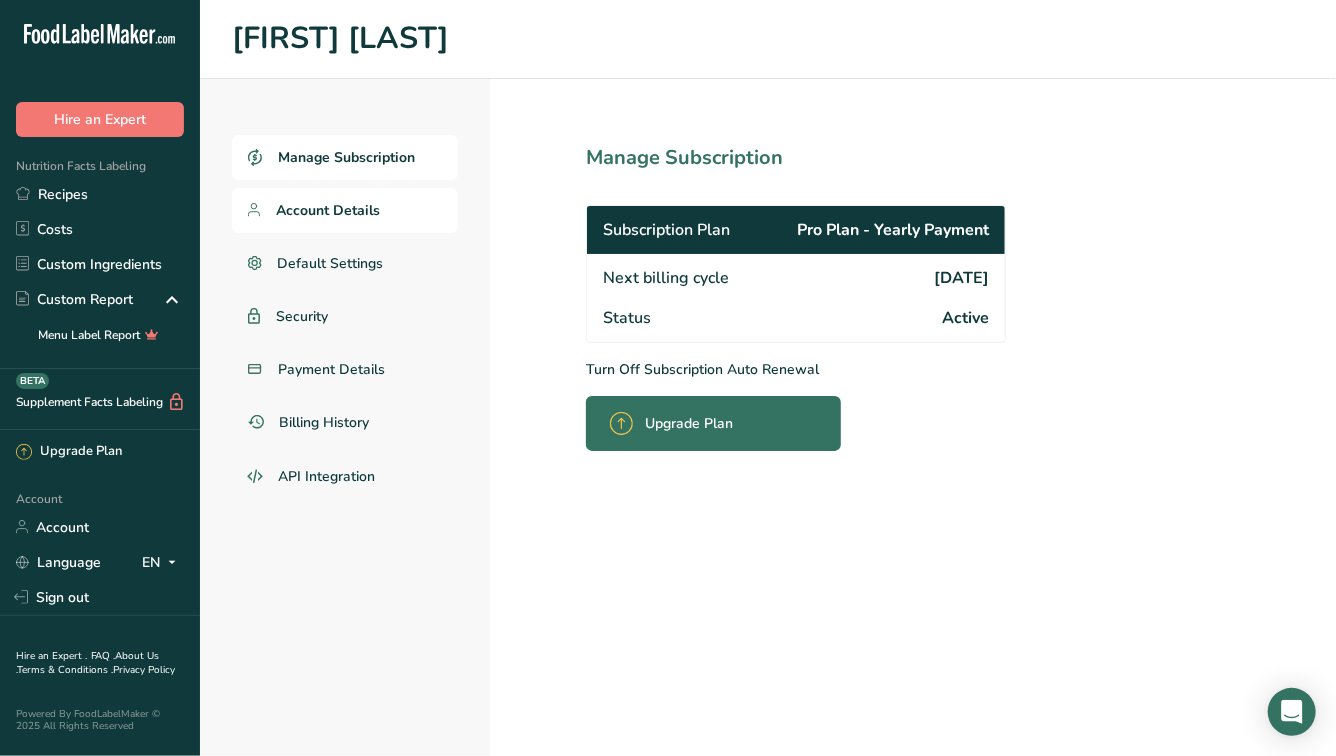 click on "Account Details" at bounding box center [328, 210] 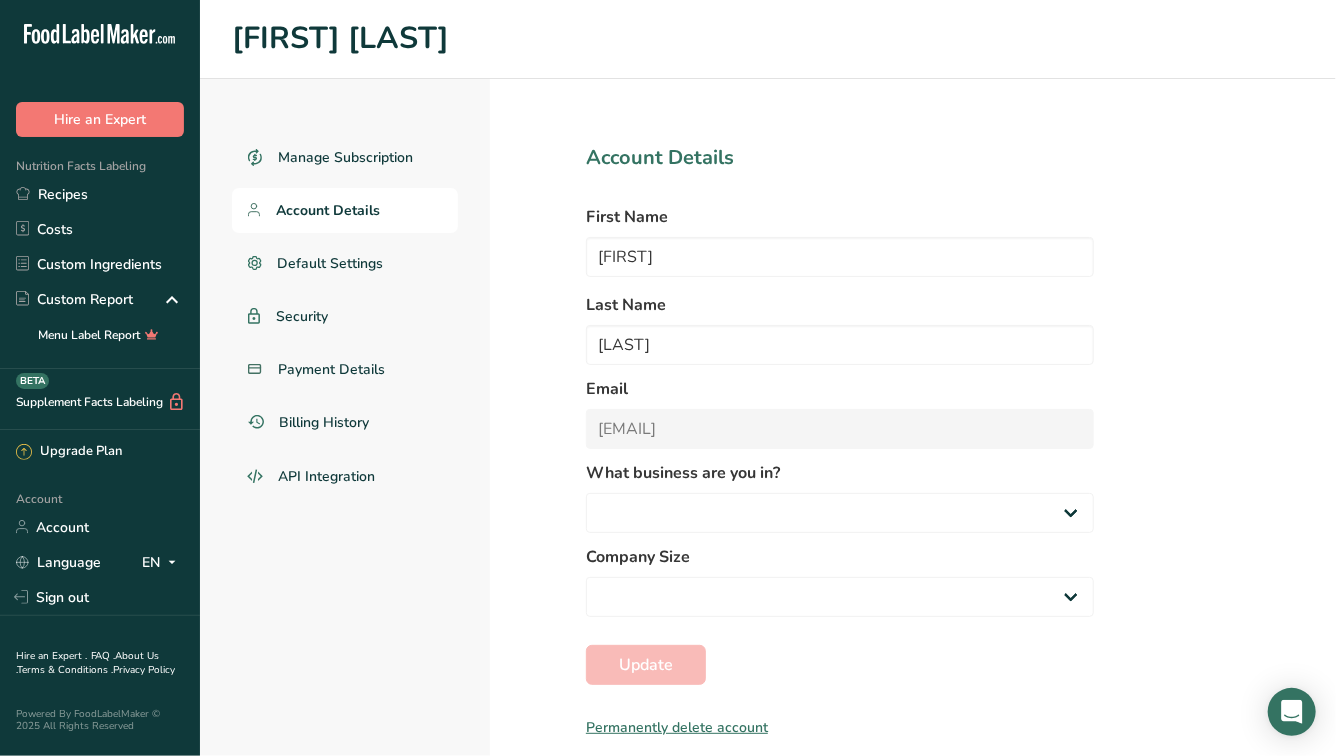 select on "2" 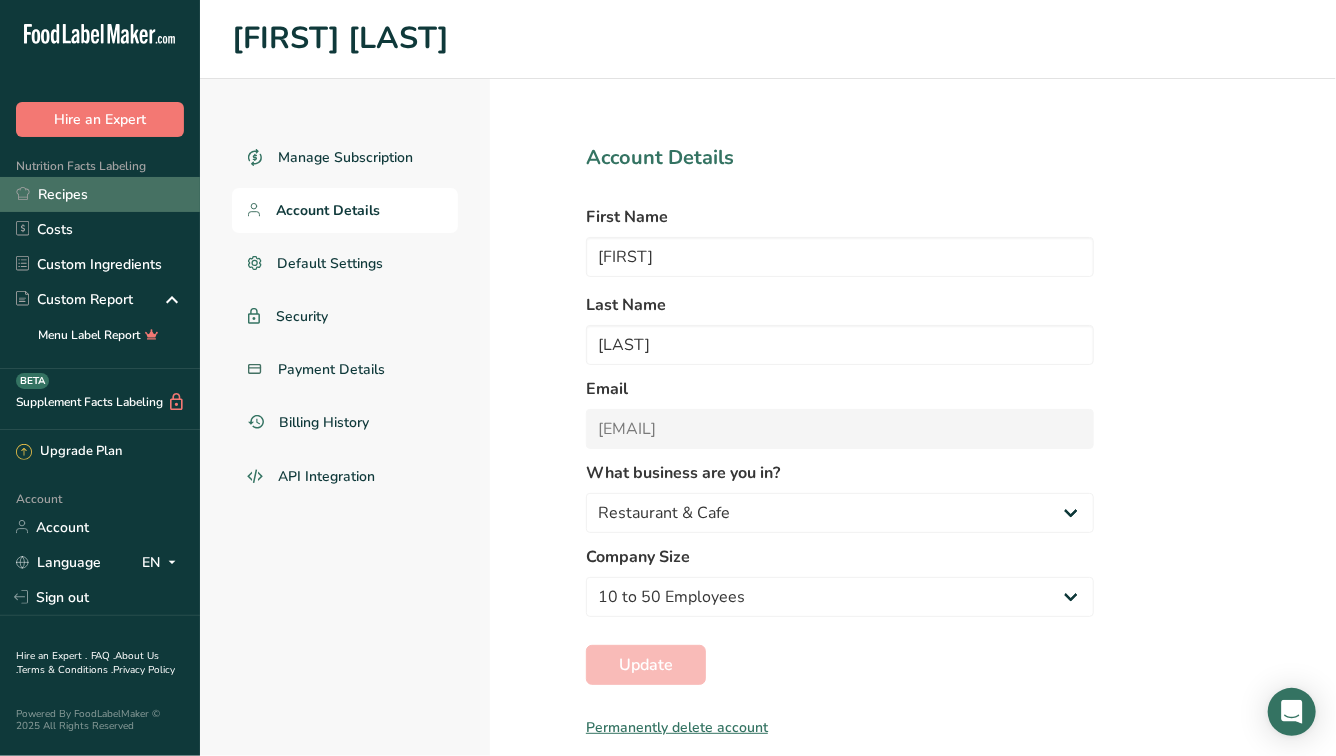 click on "Recipes" at bounding box center [100, 194] 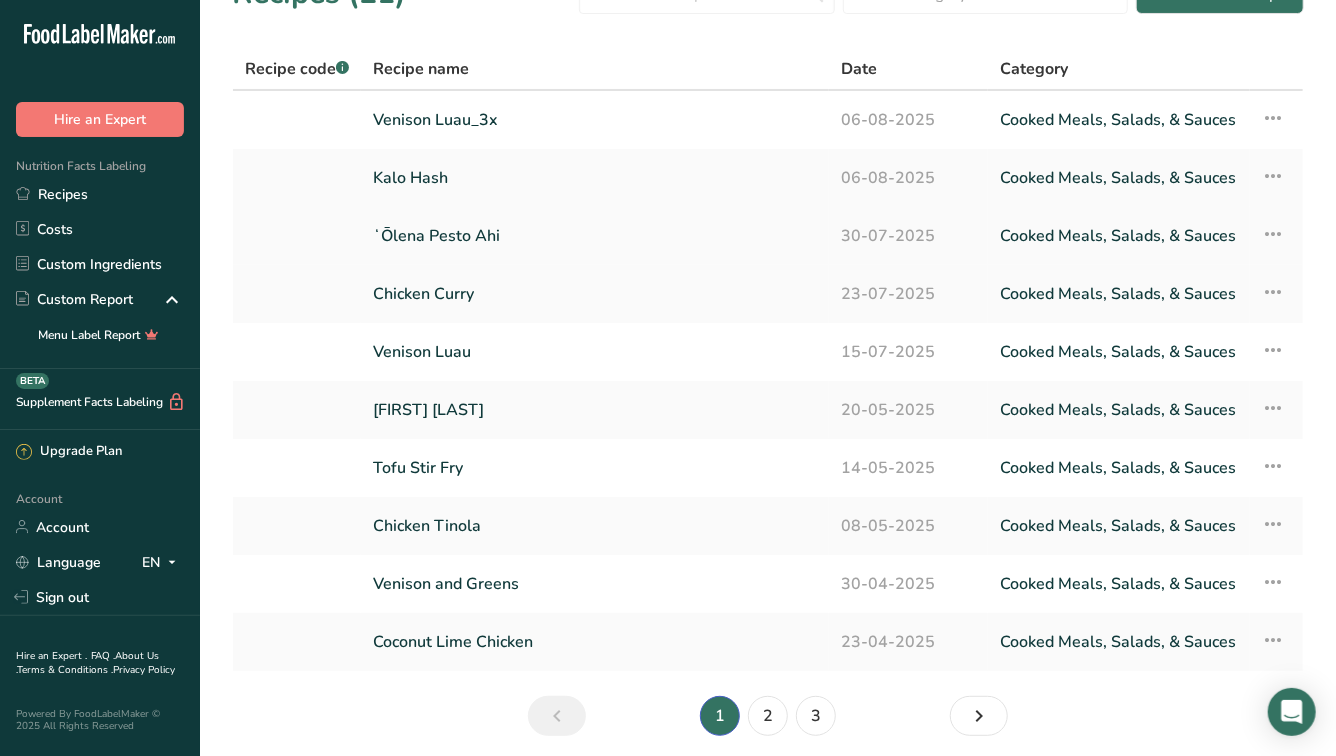 scroll, scrollTop: 0, scrollLeft: 0, axis: both 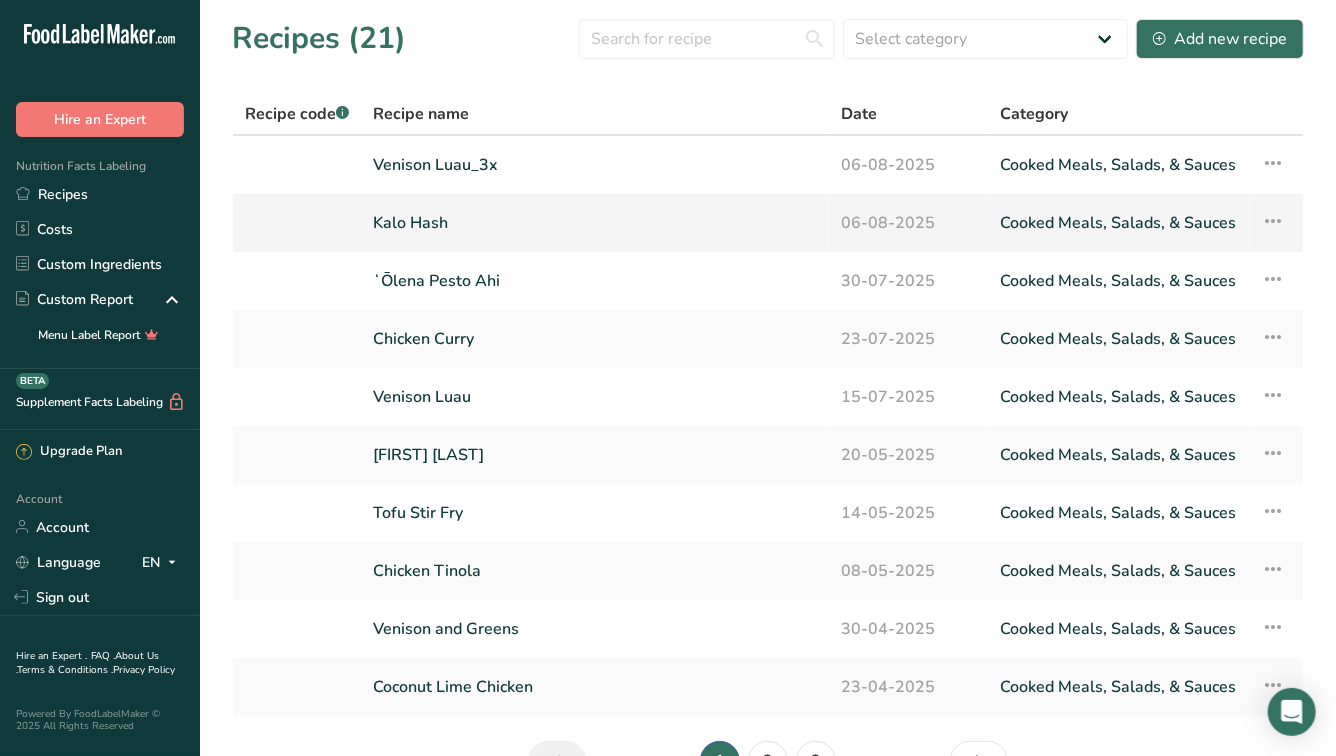 click on "Kalo Hash" at bounding box center [595, 223] 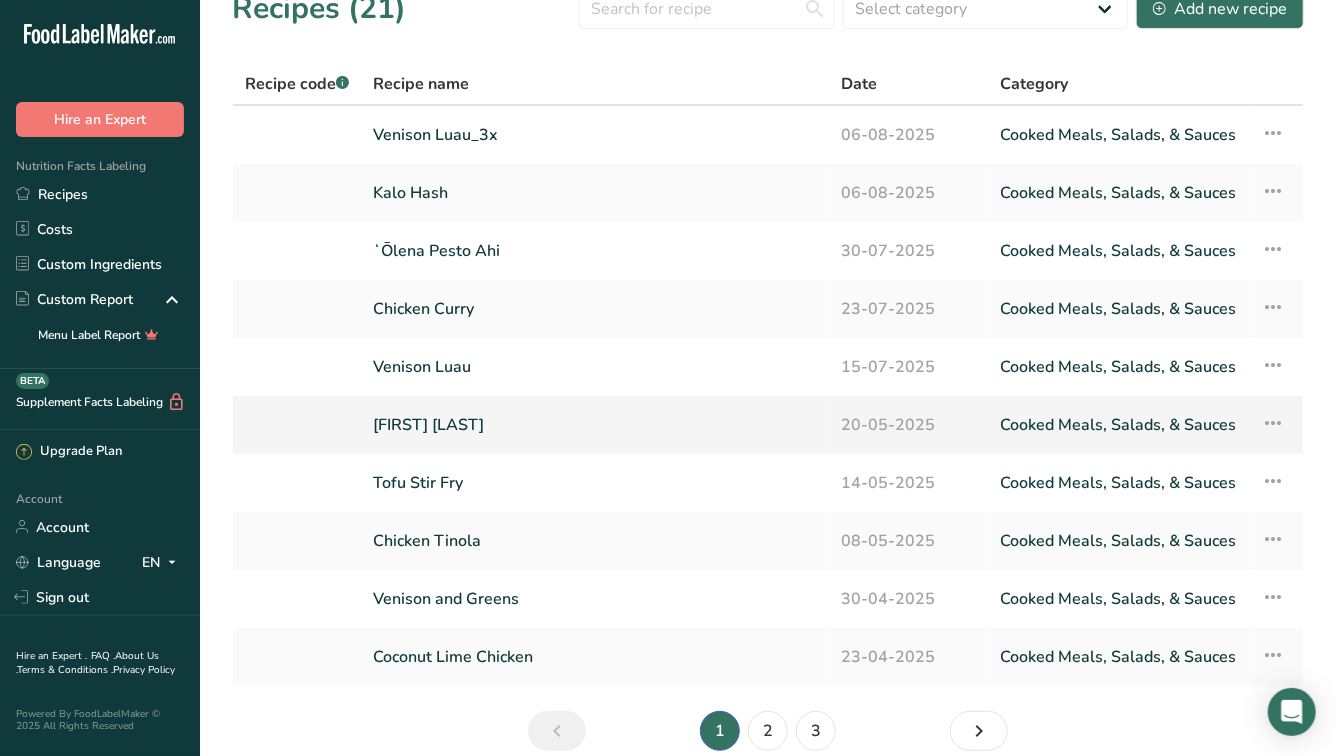 scroll, scrollTop: 32, scrollLeft: 0, axis: vertical 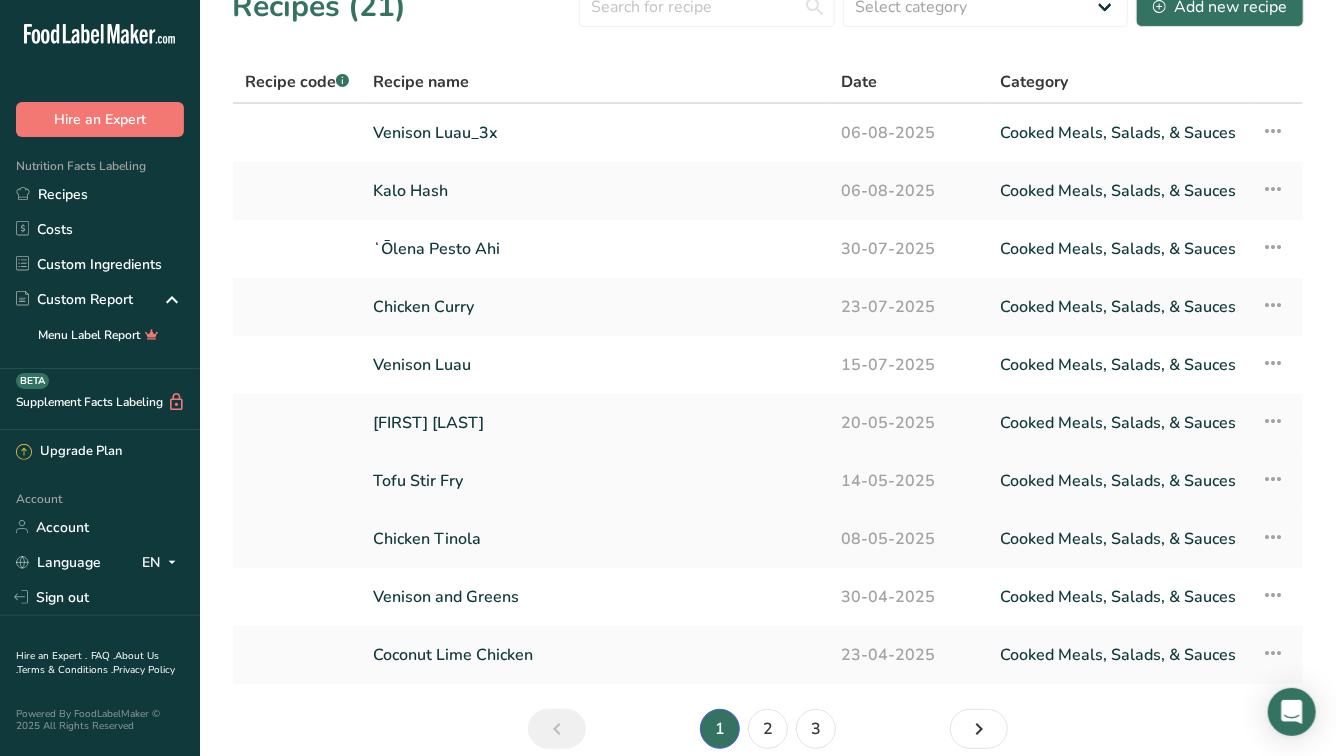 click on "Tofu Stir Fry" at bounding box center (595, 481) 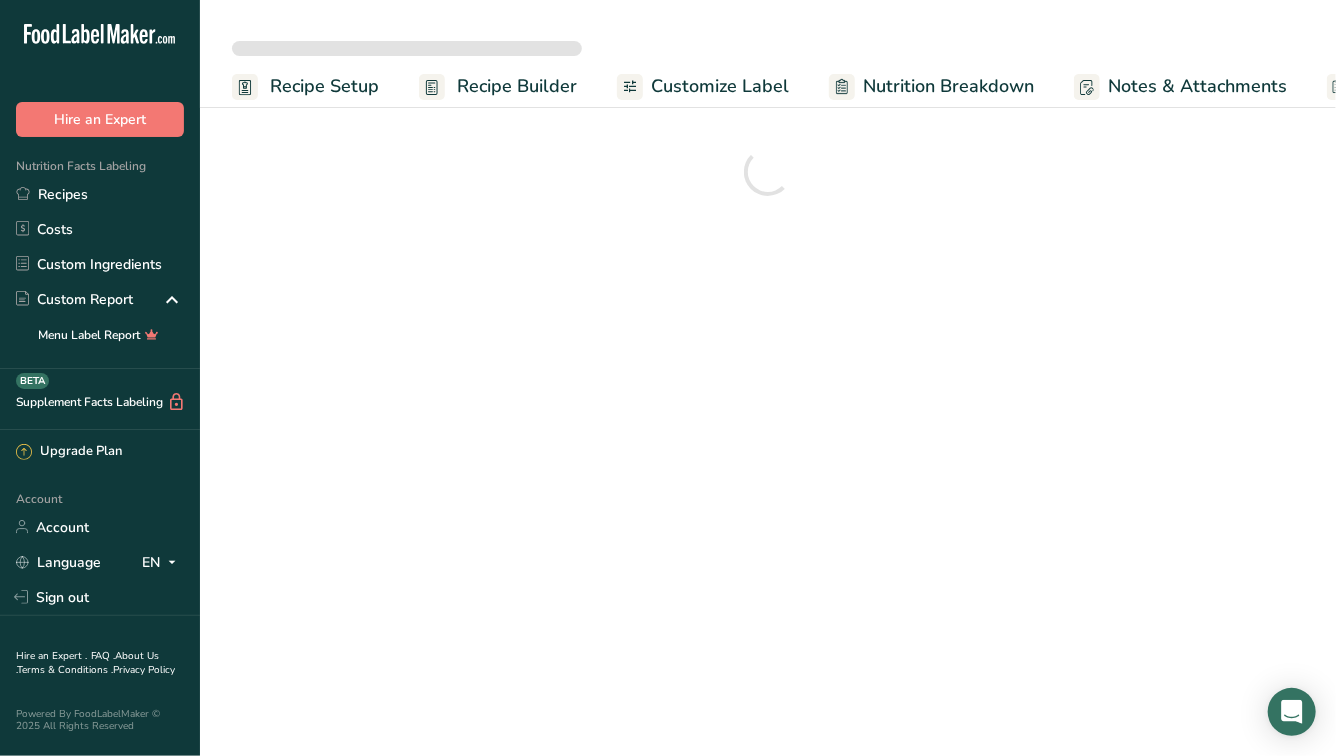 scroll, scrollTop: 0, scrollLeft: 0, axis: both 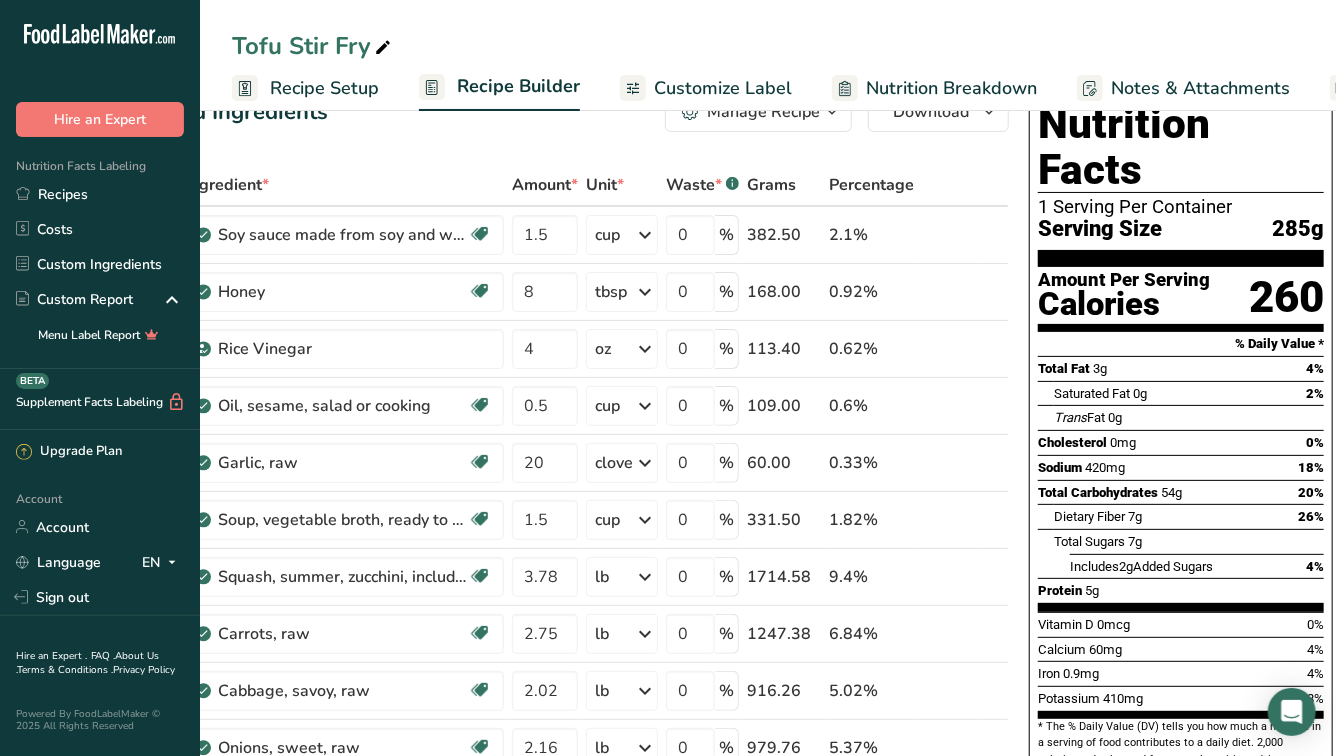 click on "Protein
5g" at bounding box center (1181, 590) 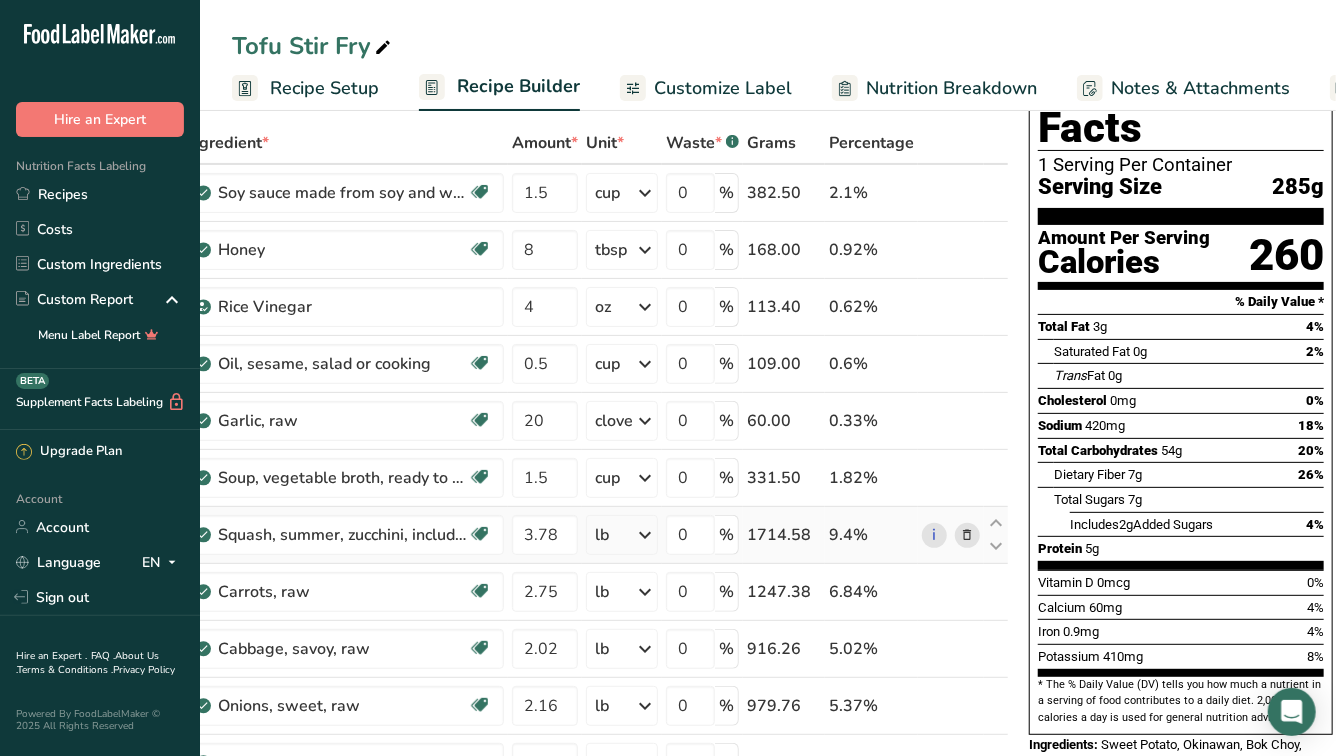 scroll, scrollTop: 100, scrollLeft: 0, axis: vertical 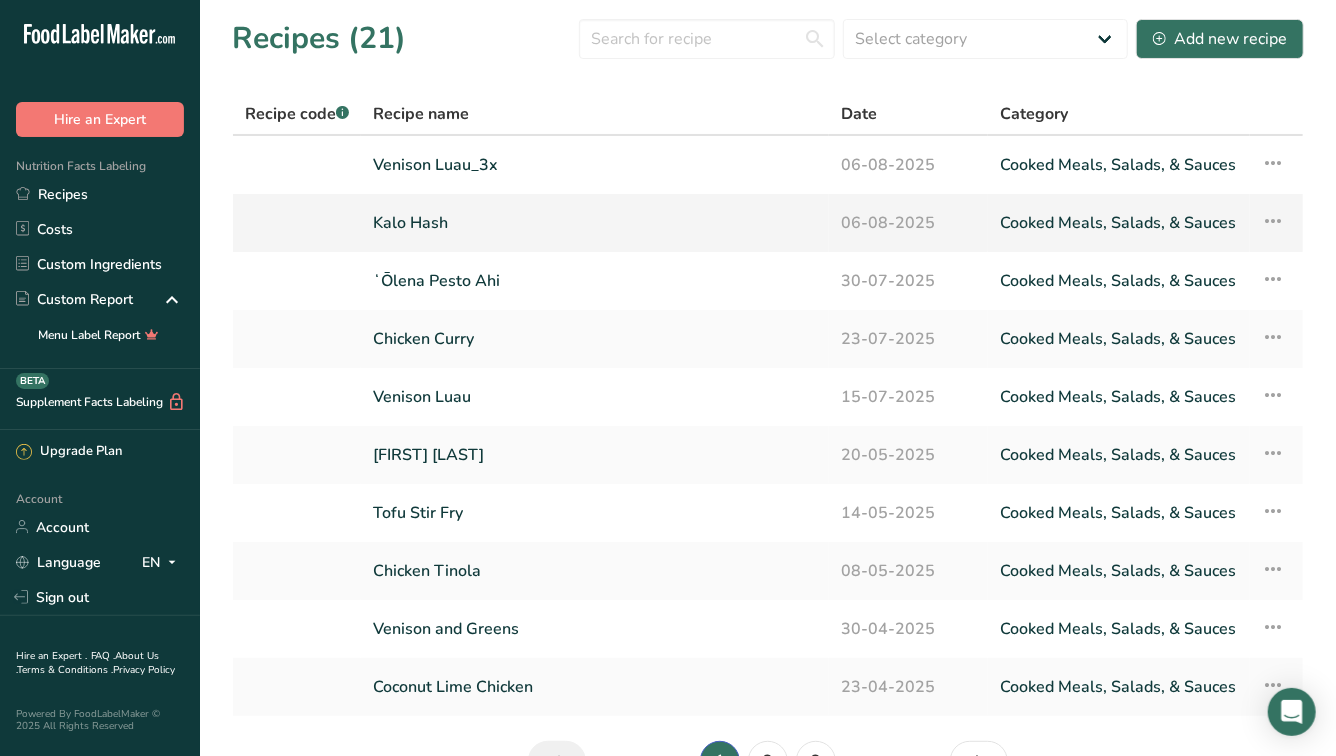 click on "Kalo Hash" at bounding box center (595, 223) 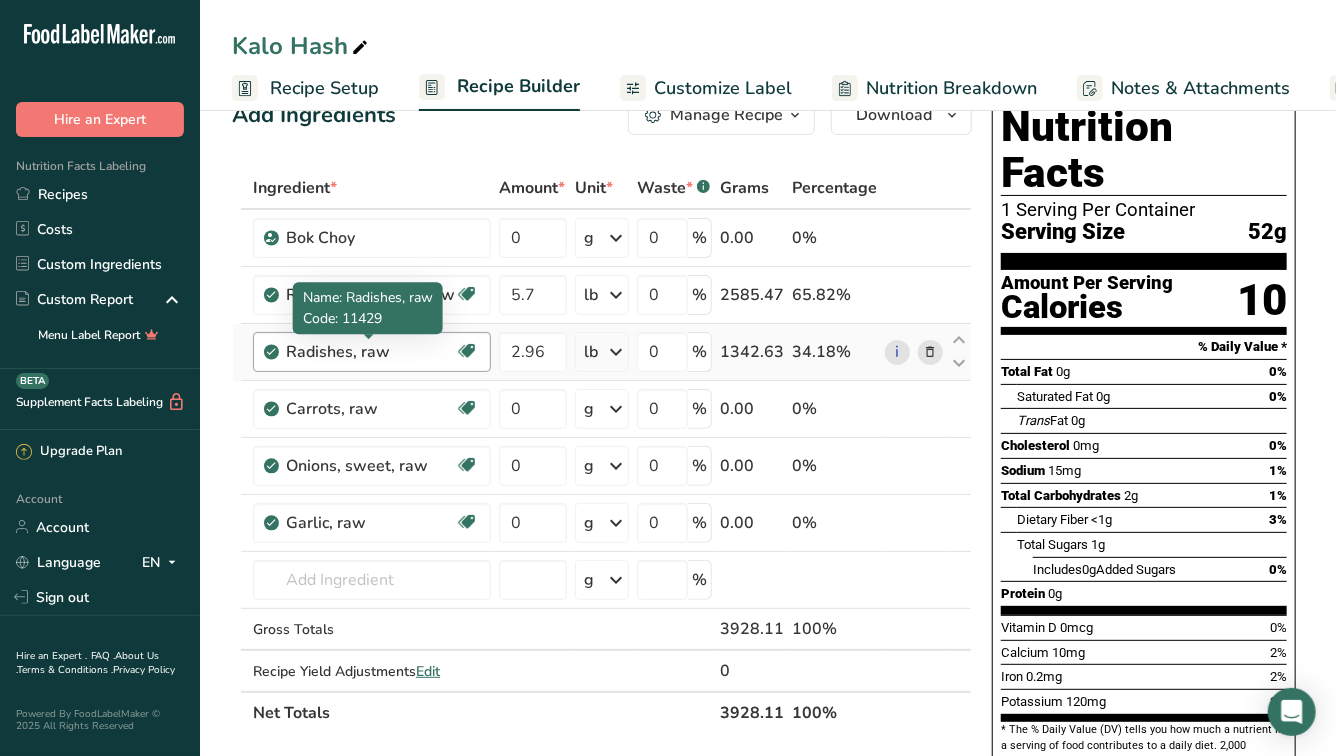 scroll, scrollTop: 64, scrollLeft: 0, axis: vertical 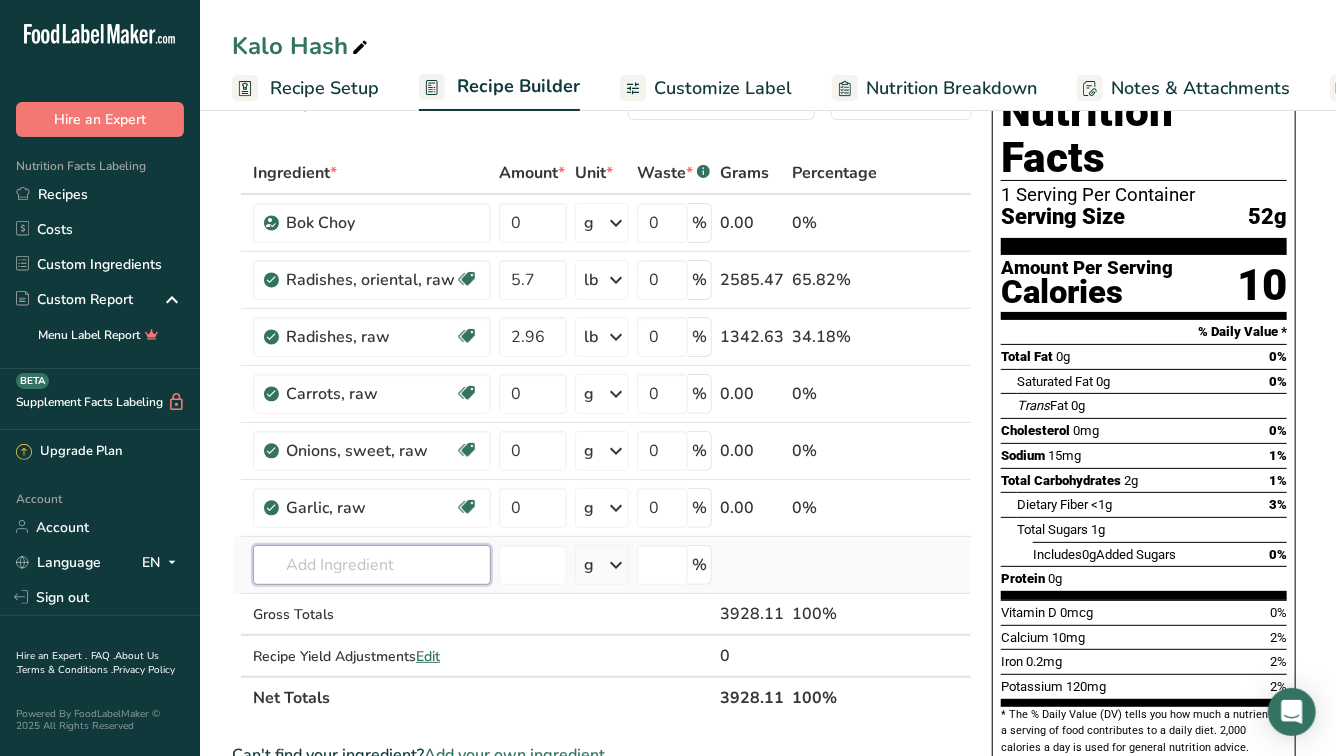 click at bounding box center (372, 565) 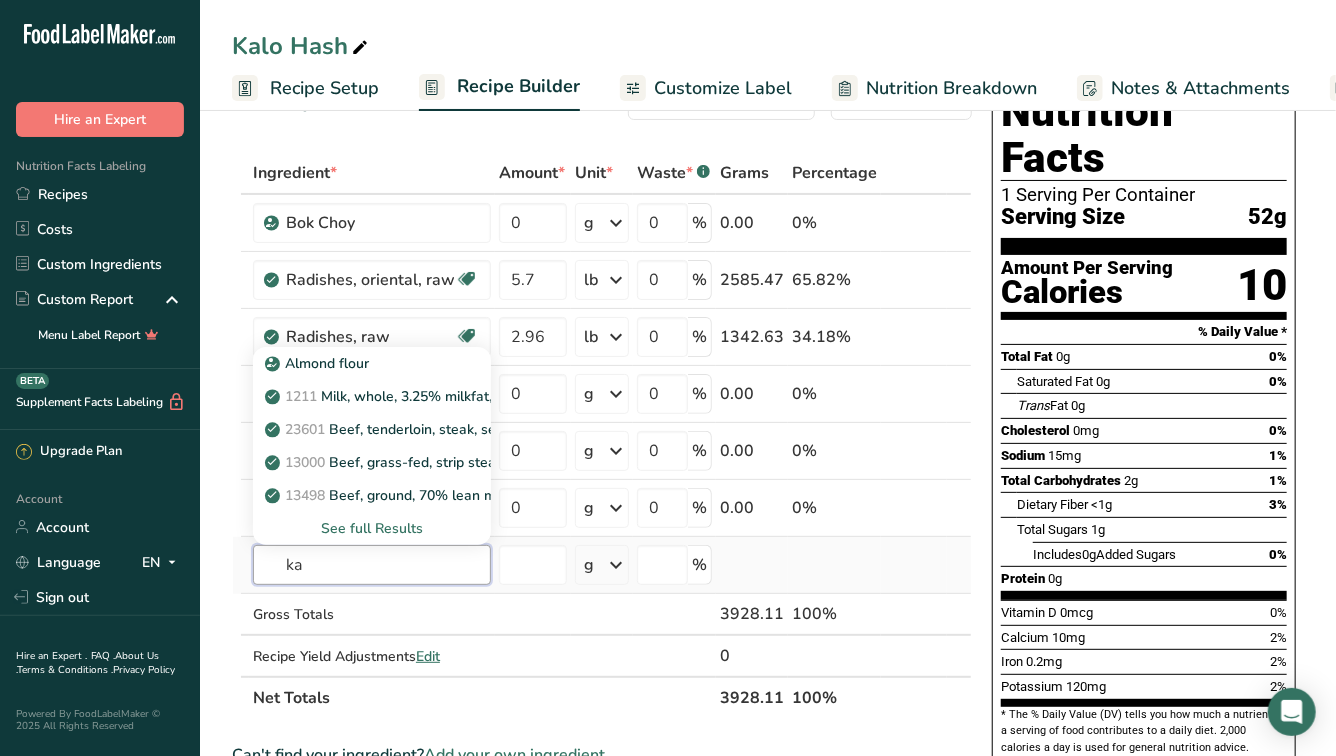 type on "k" 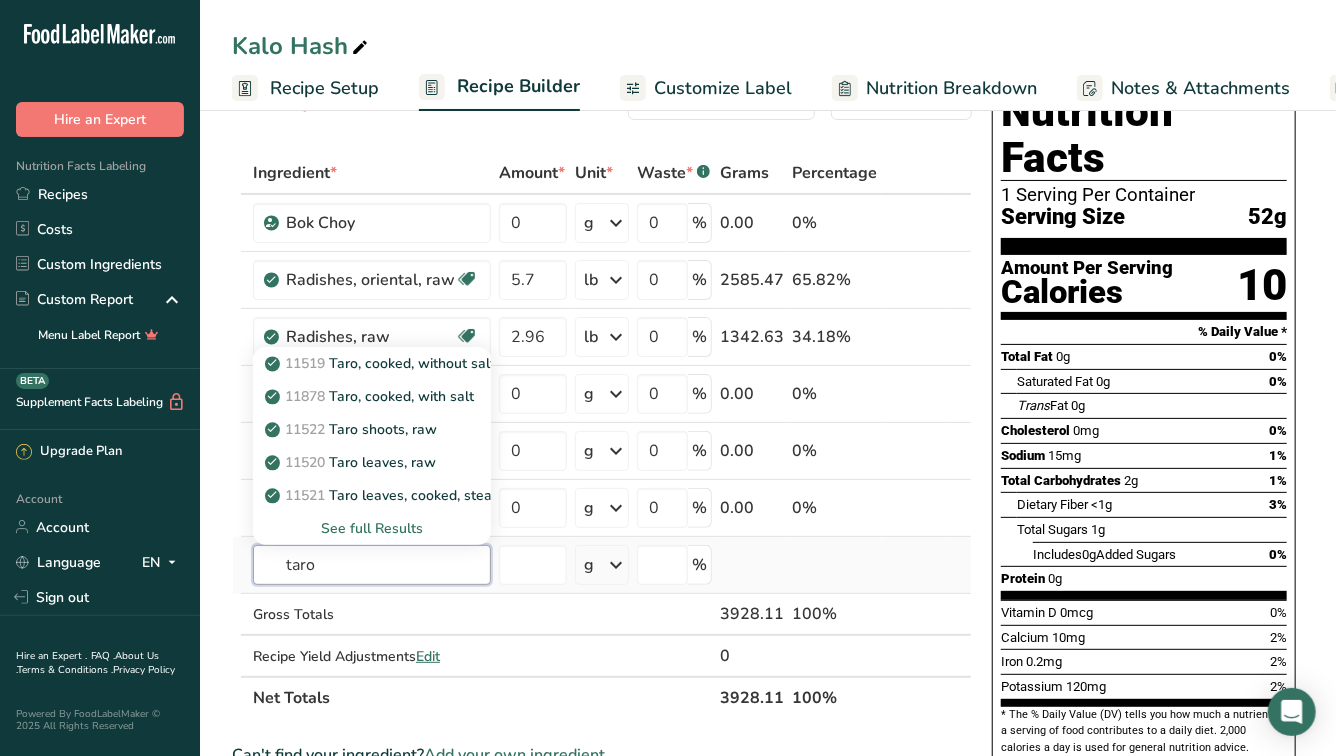 type on "taro" 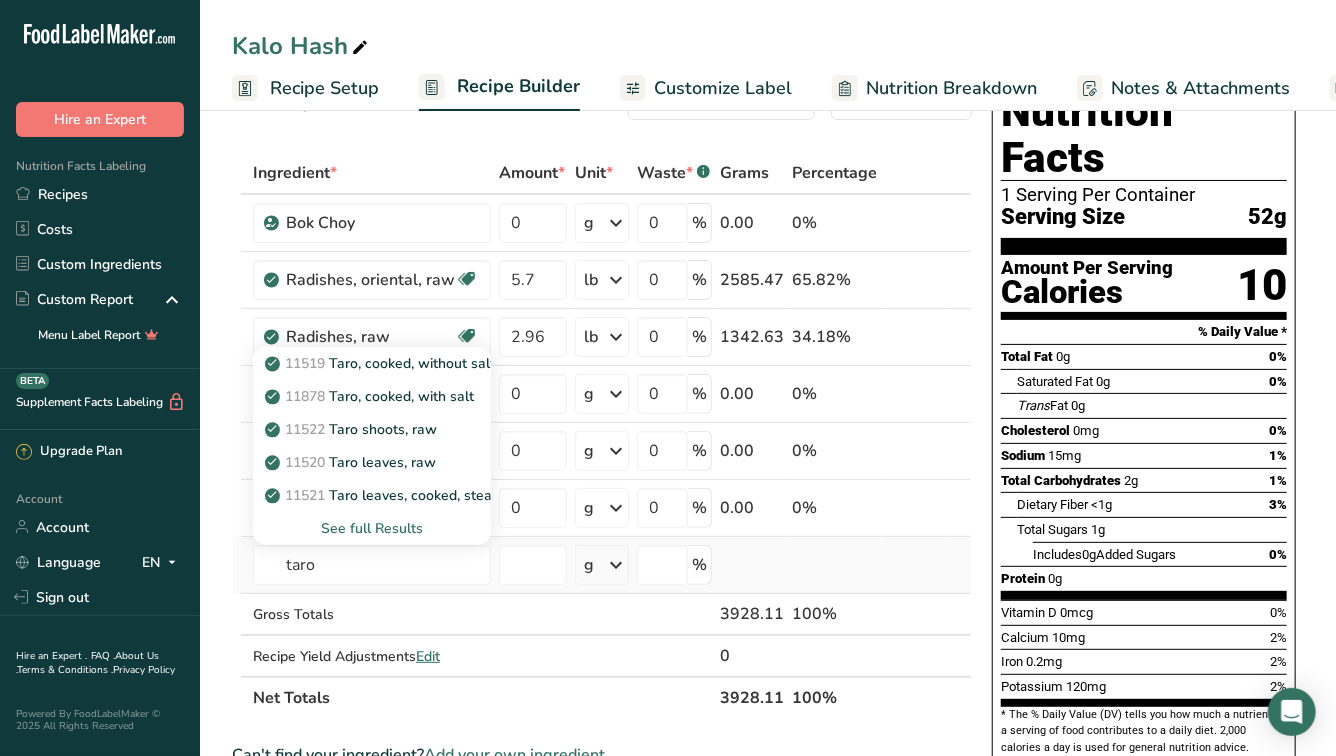 type 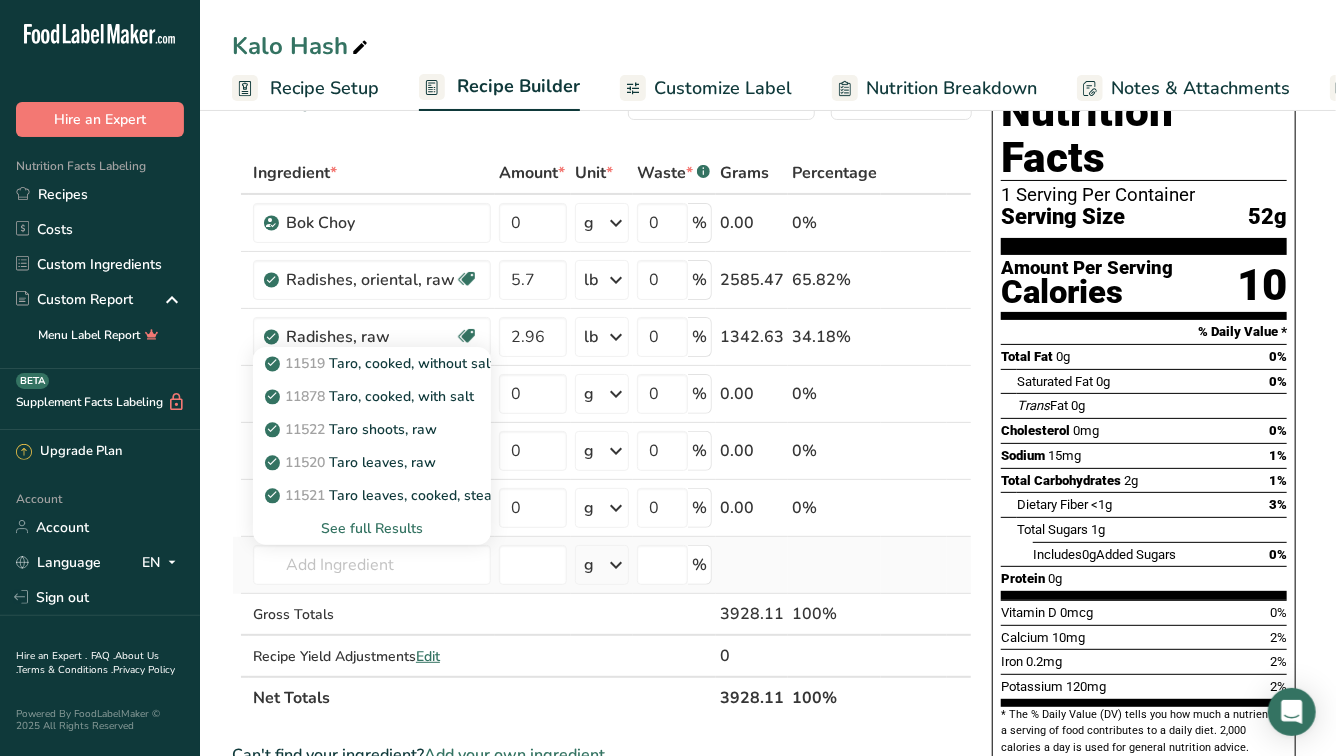 click on "See full Results" at bounding box center (372, 528) 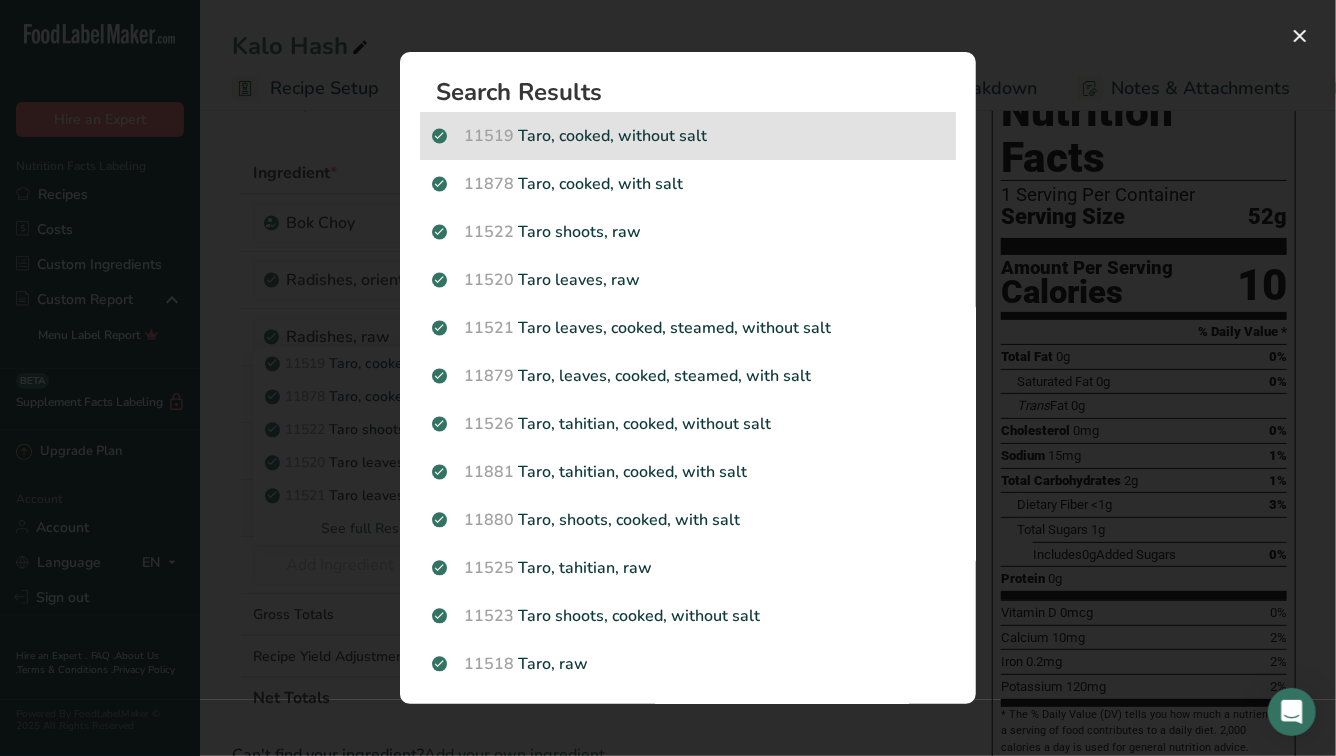 click on "Taro, cooked, without salt" at bounding box center (688, 136) 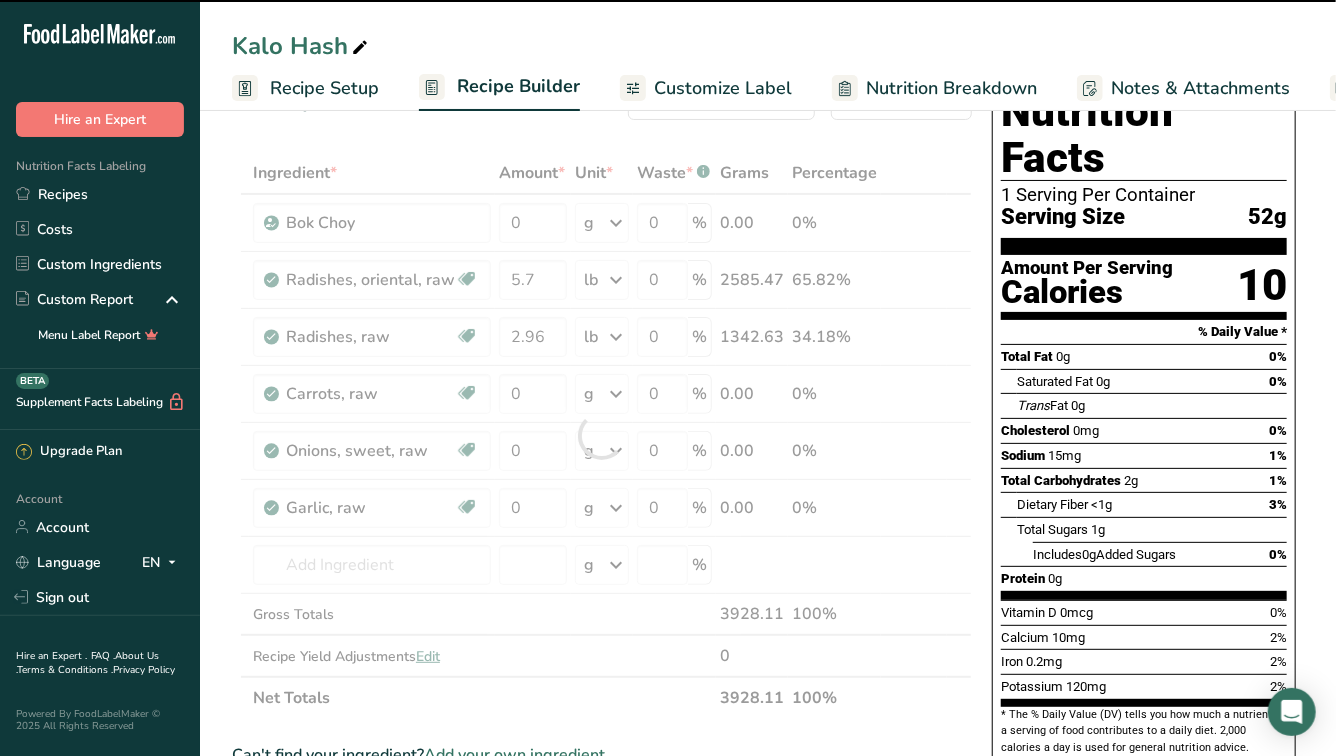 type on "0" 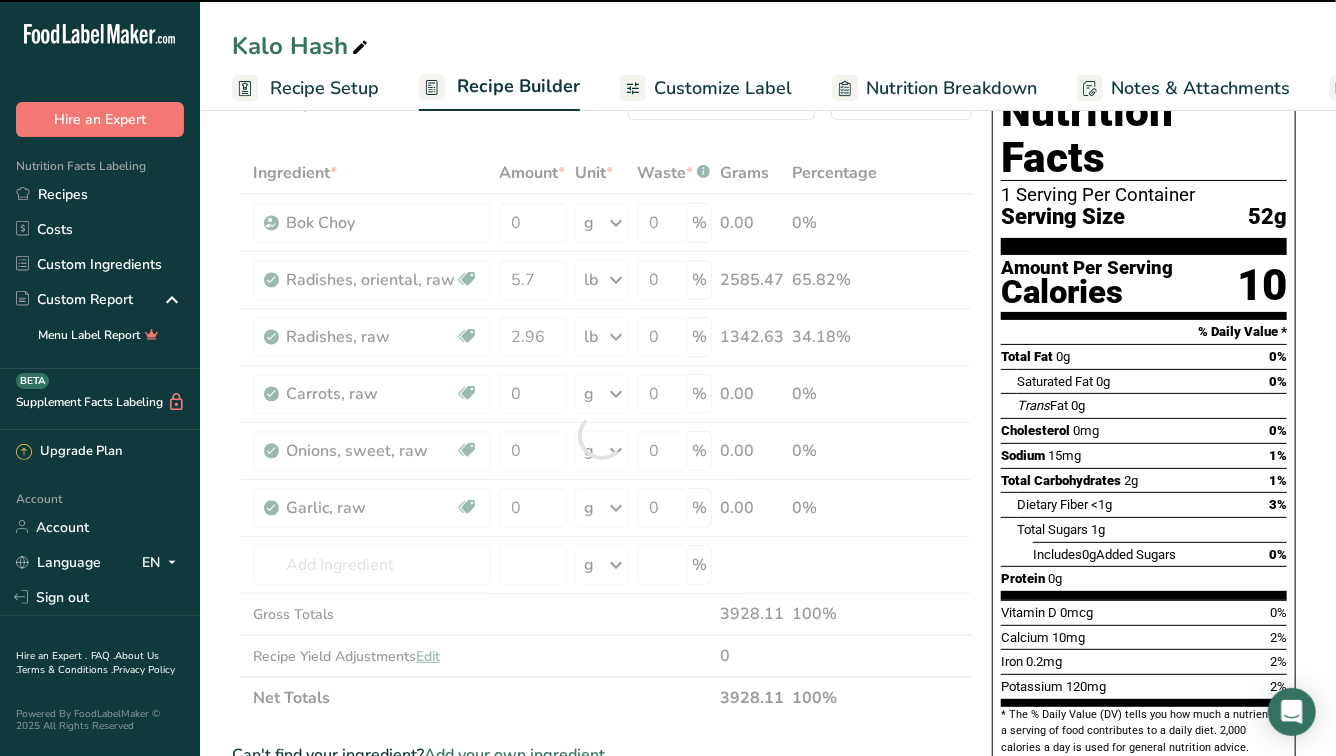 type on "0" 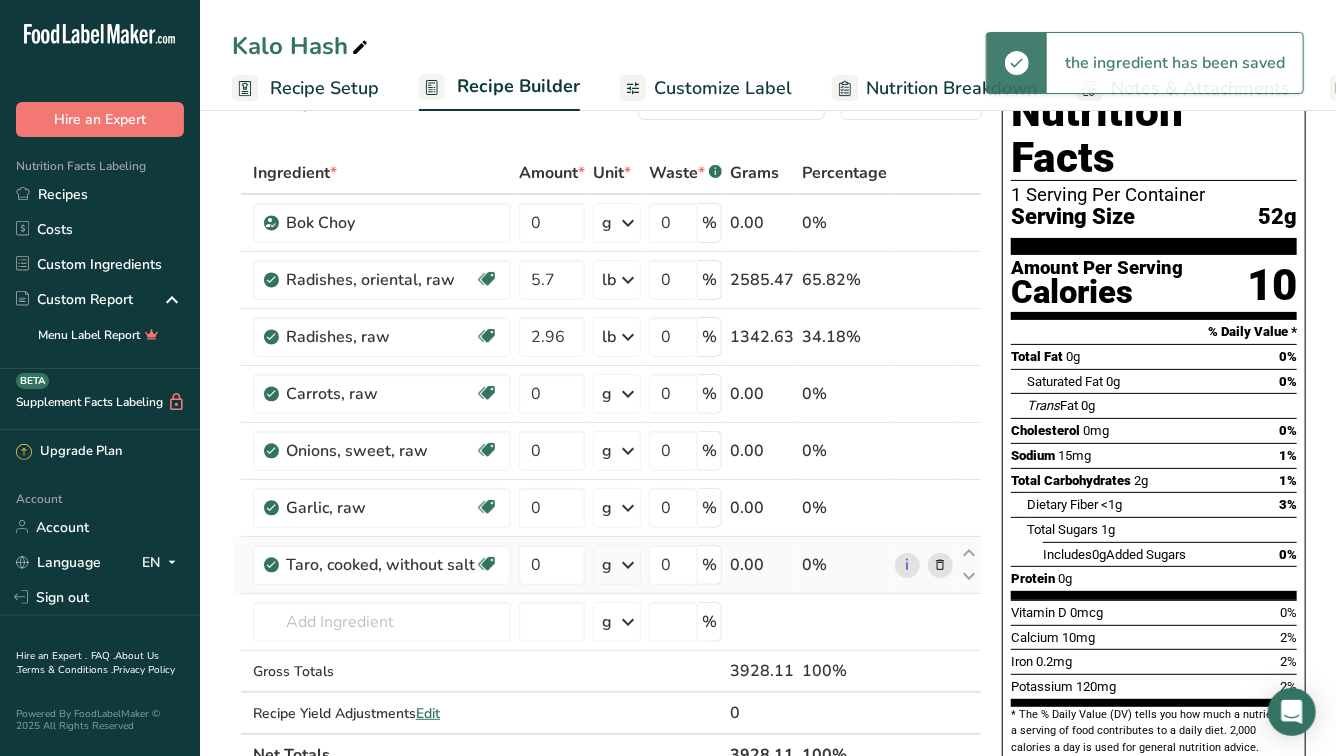 click on "g" at bounding box center [617, 565] 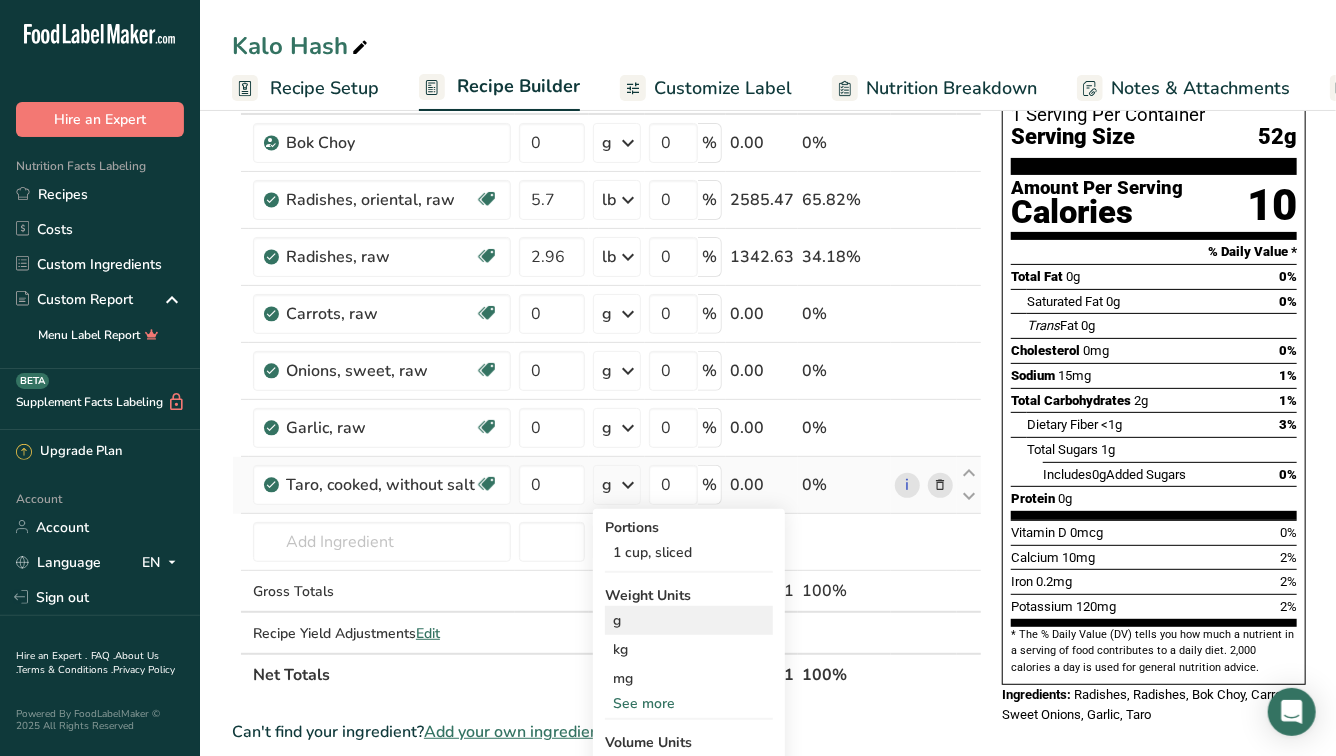 scroll, scrollTop: 150, scrollLeft: 0, axis: vertical 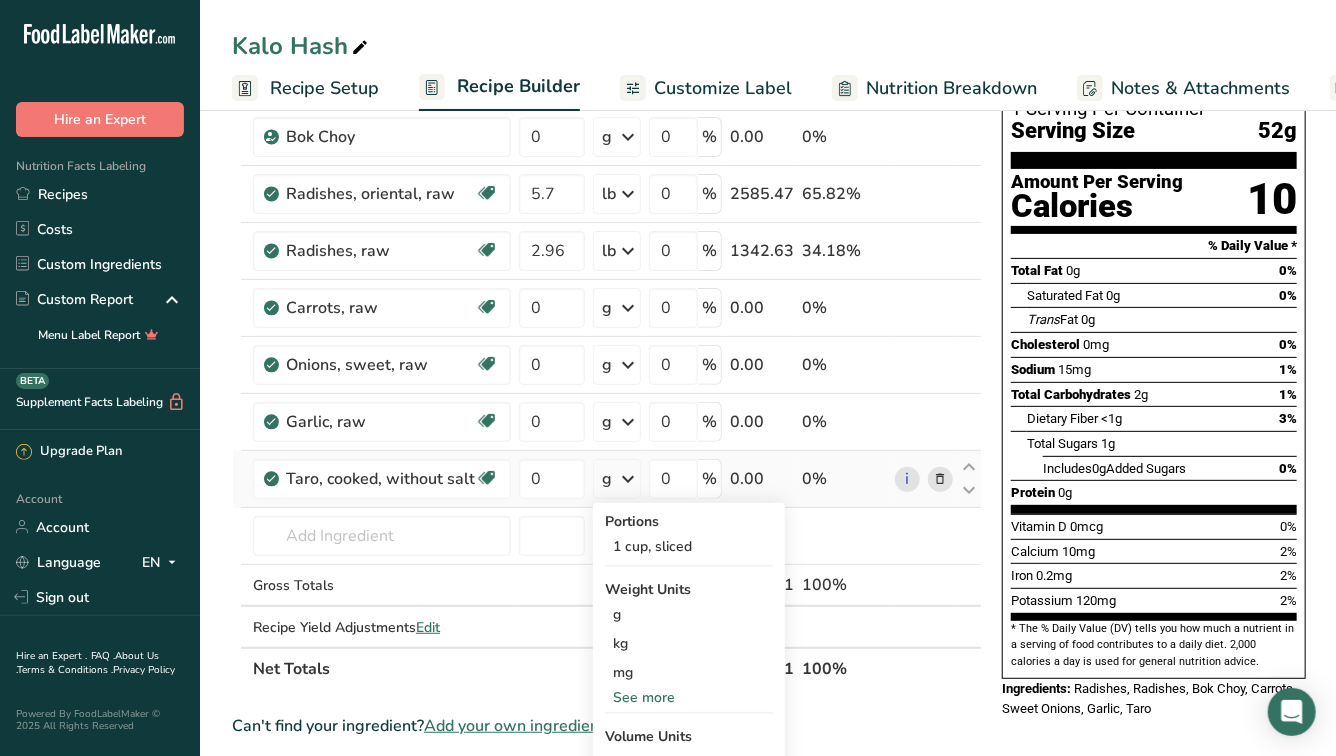 click on "See more" at bounding box center (689, 697) 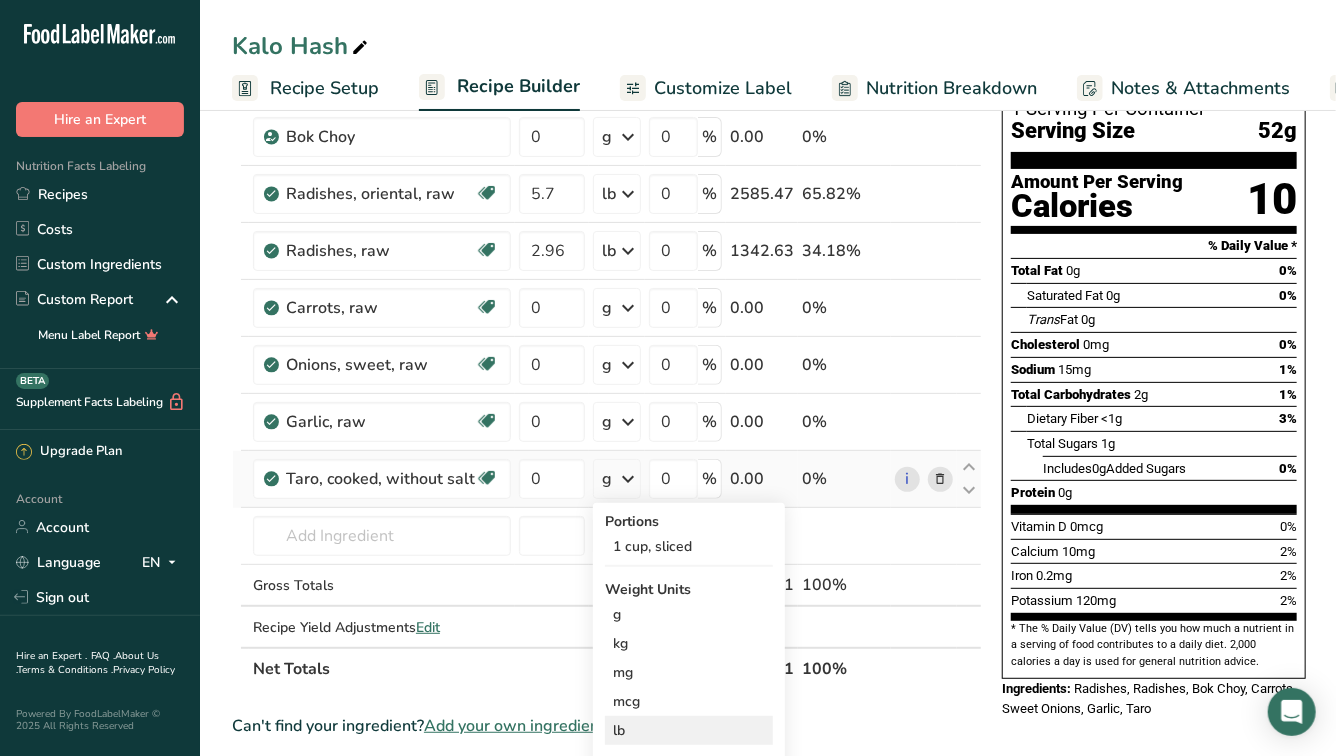 click on "lb" at bounding box center (689, 730) 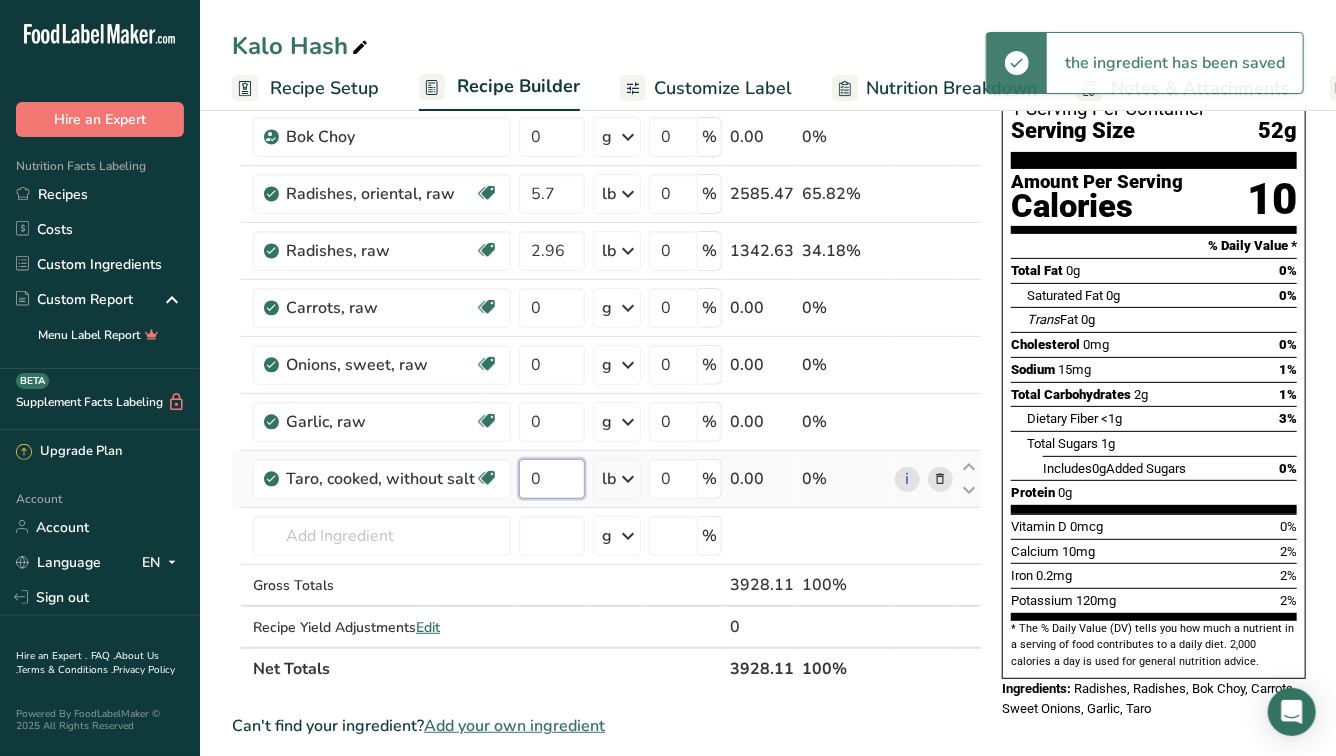 click on "0" at bounding box center (552, 479) 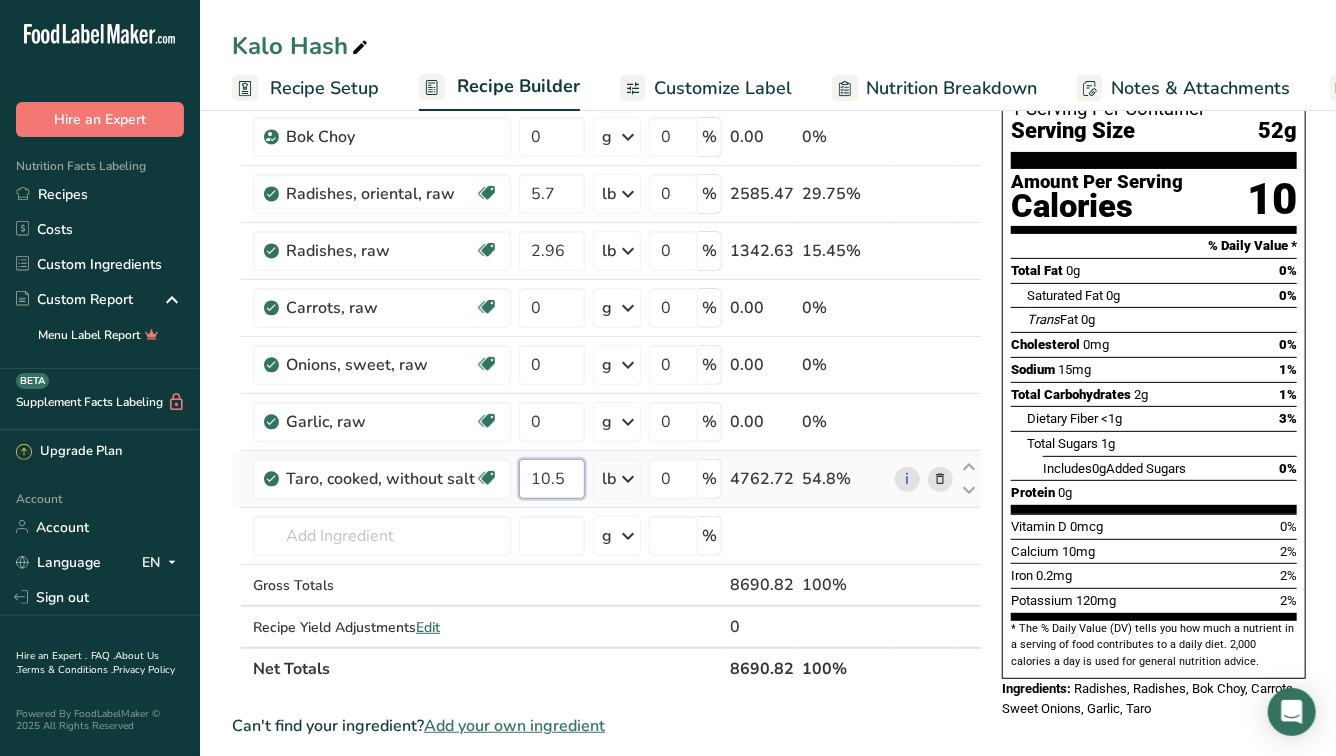 type on "10.5" 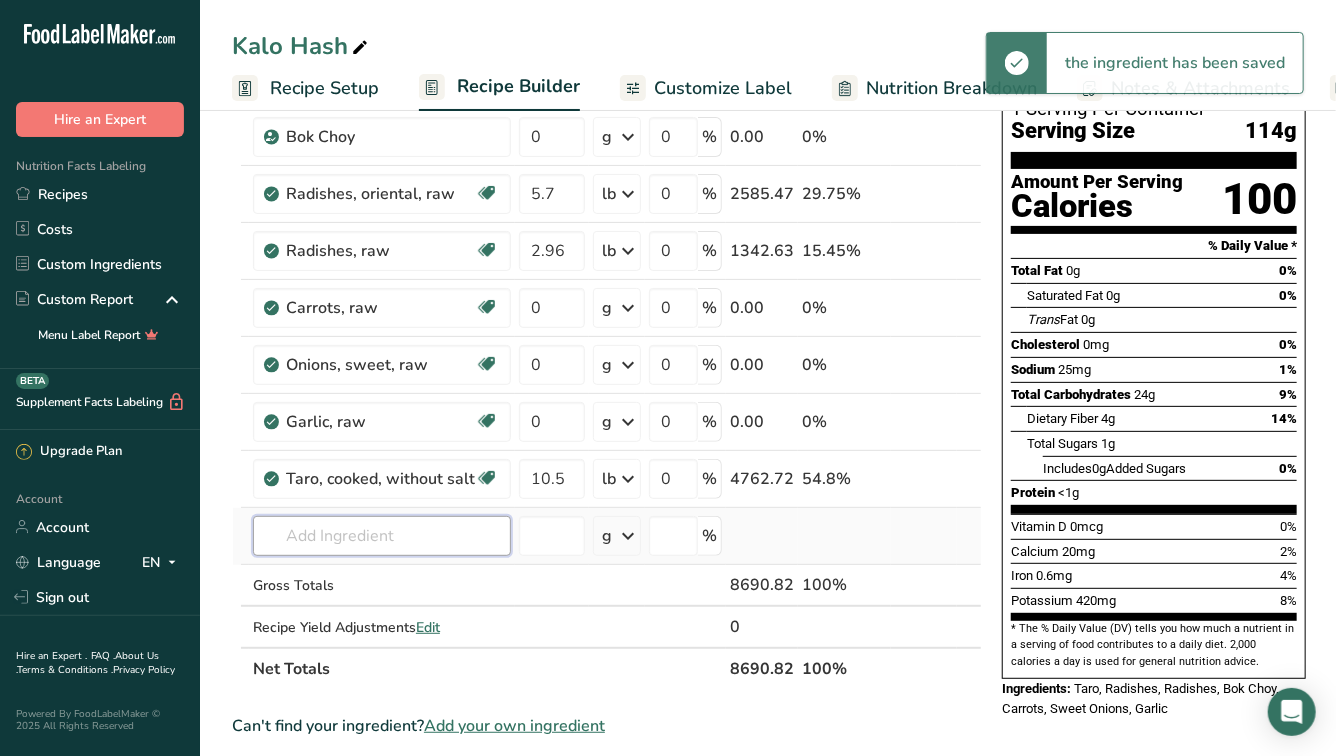 click at bounding box center [382, 536] 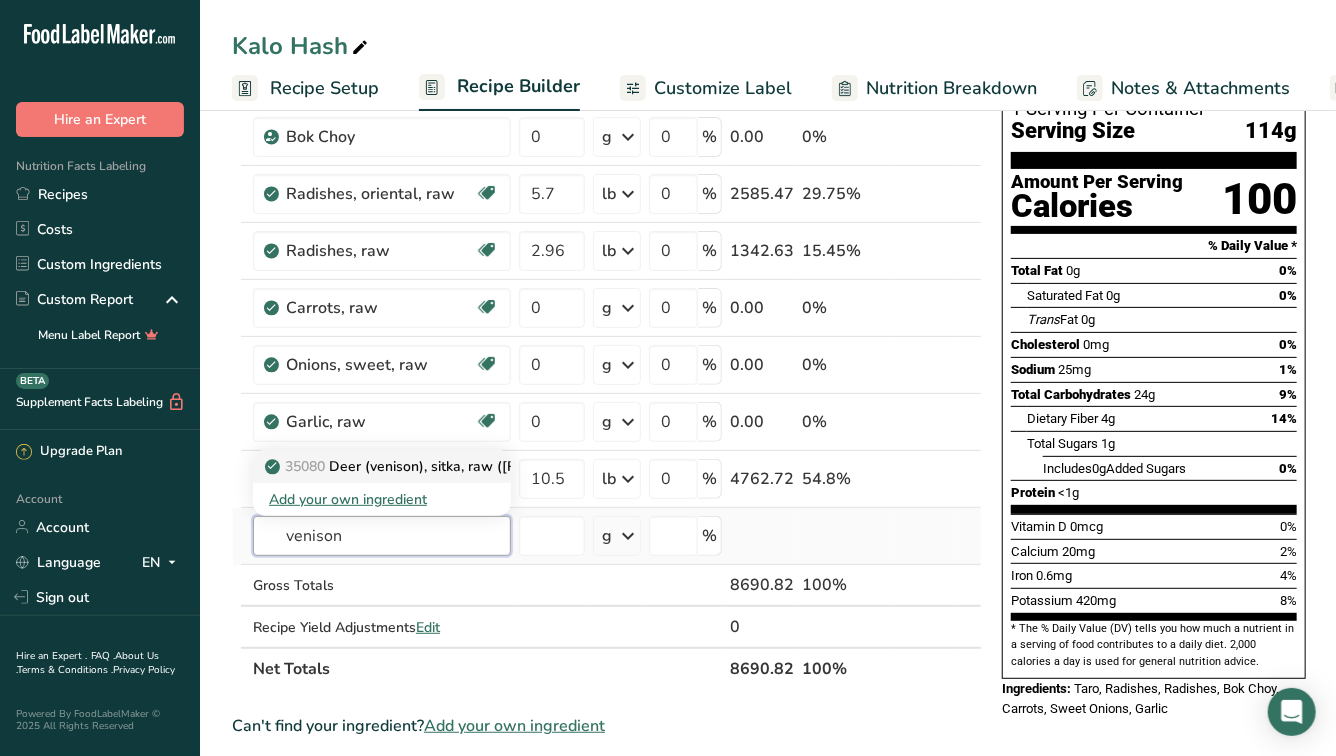 type on "venison" 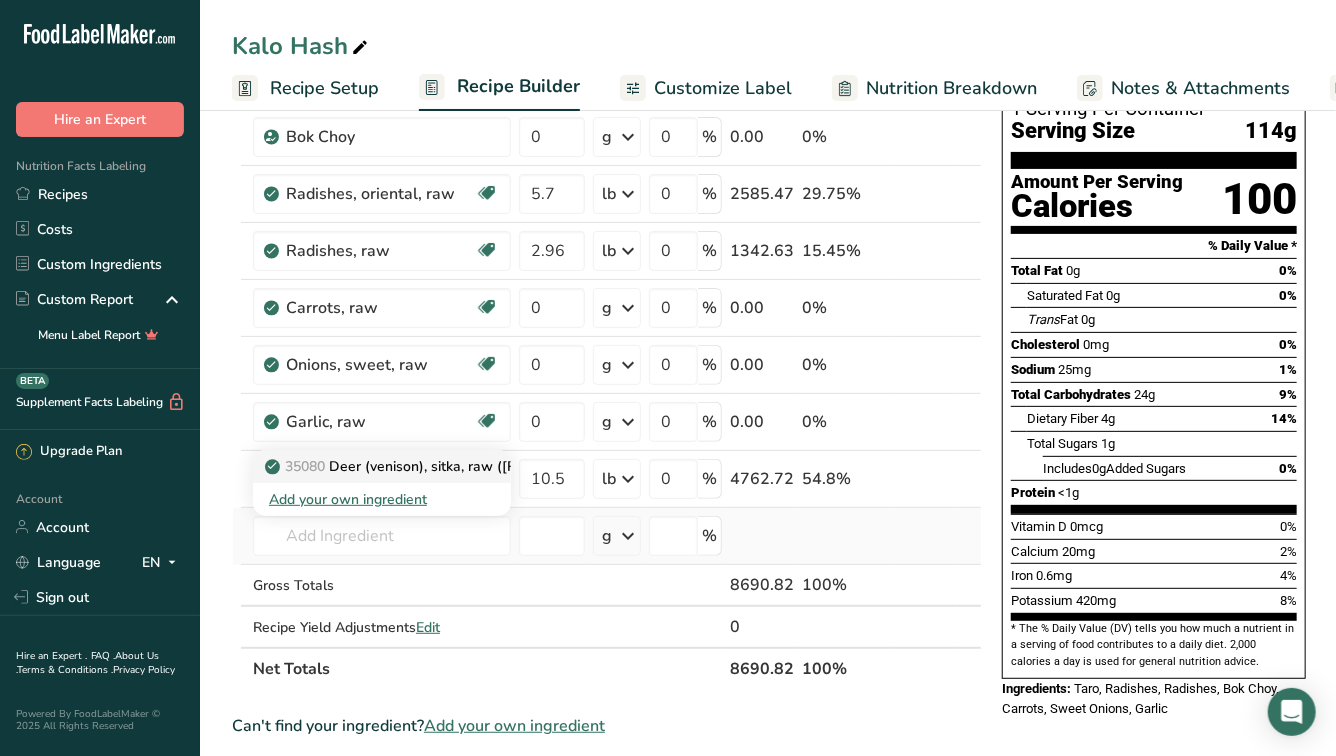 click on "35080
Deer (venison), sitka, raw ([REGION] Native)" at bounding box center [441, 466] 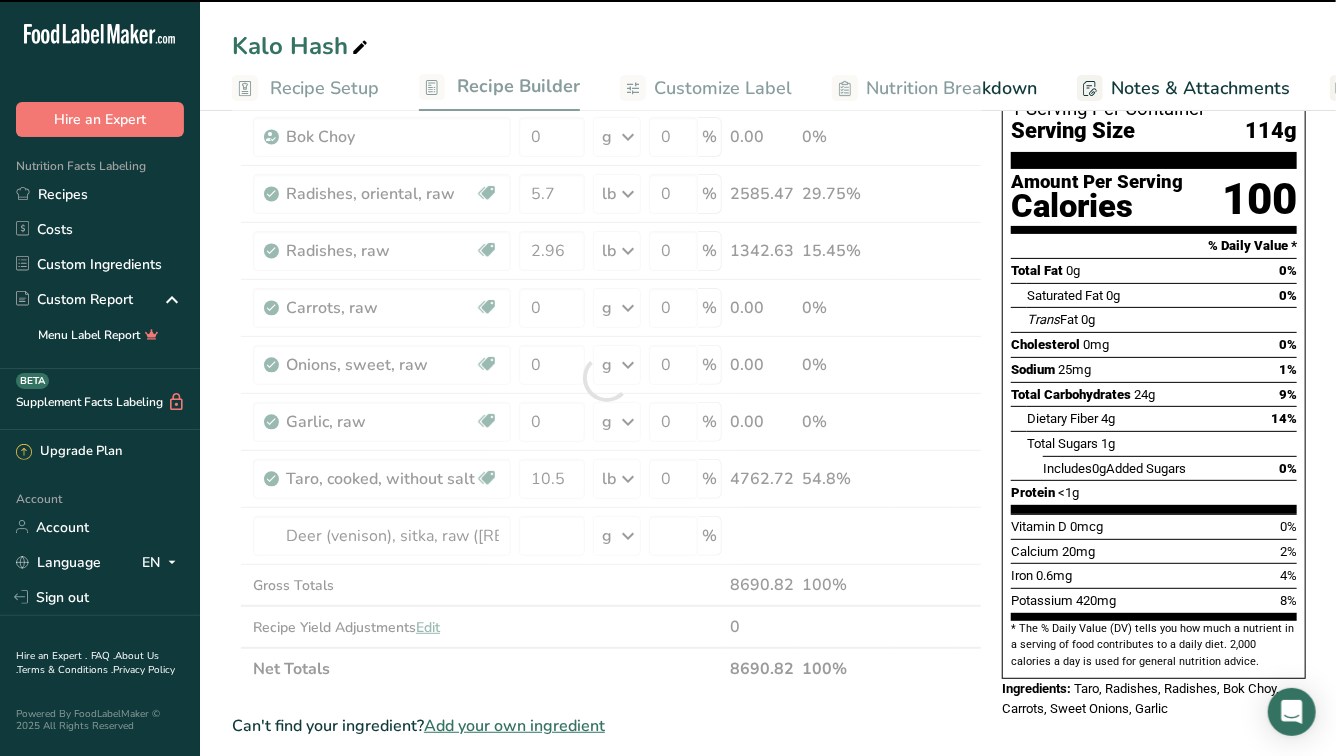 type on "0" 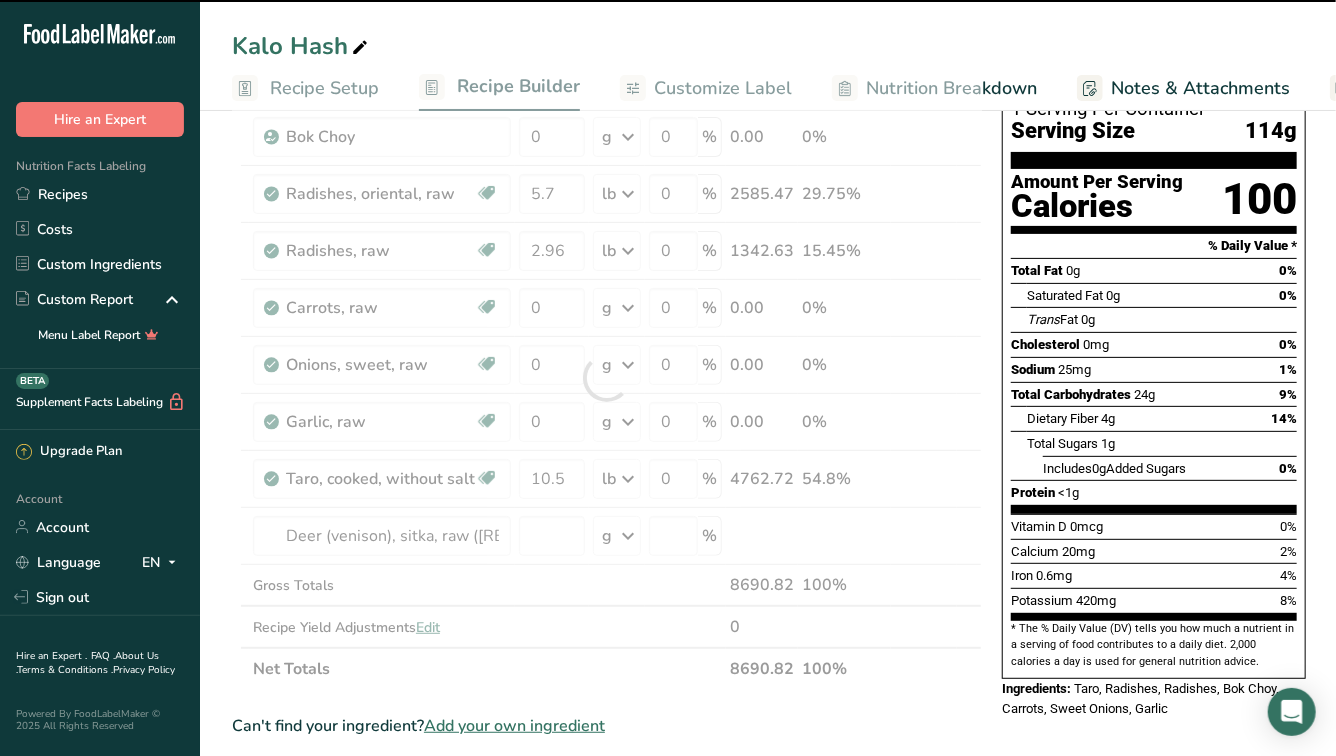 type on "0" 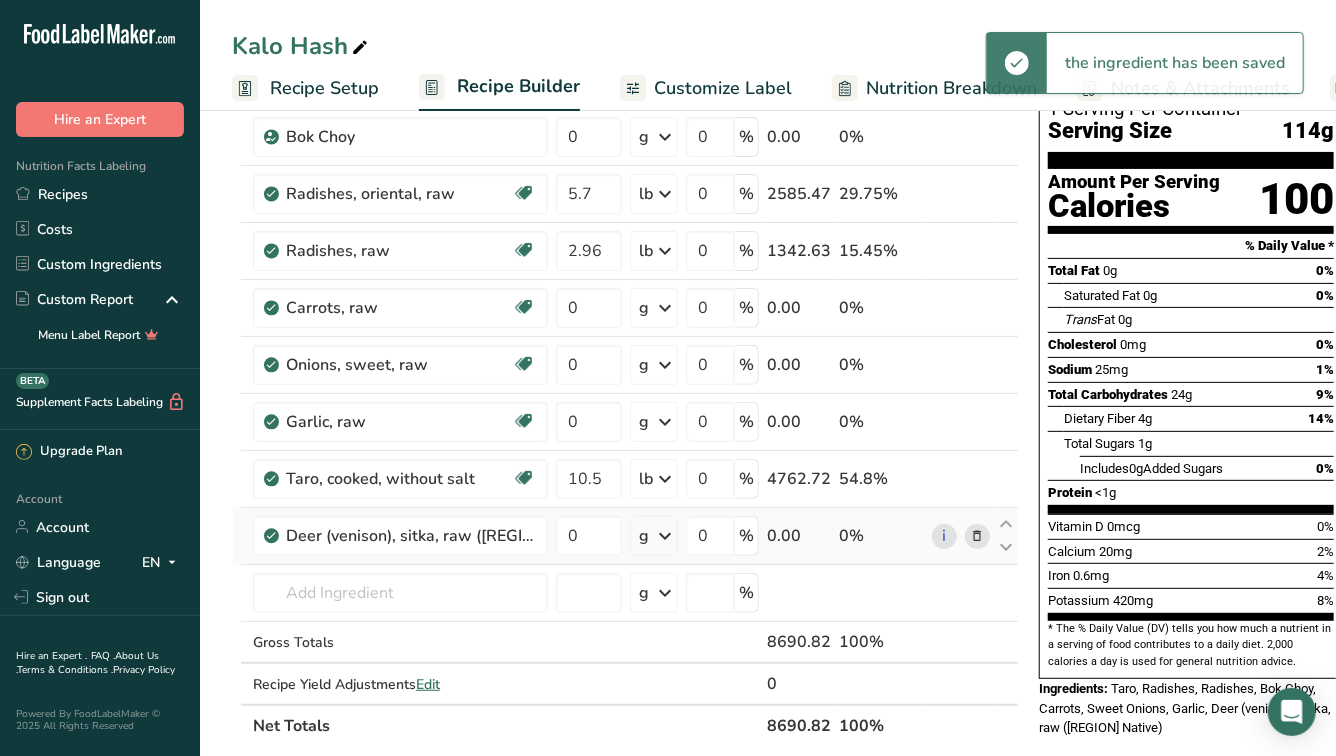 click on "g" at bounding box center [644, 536] 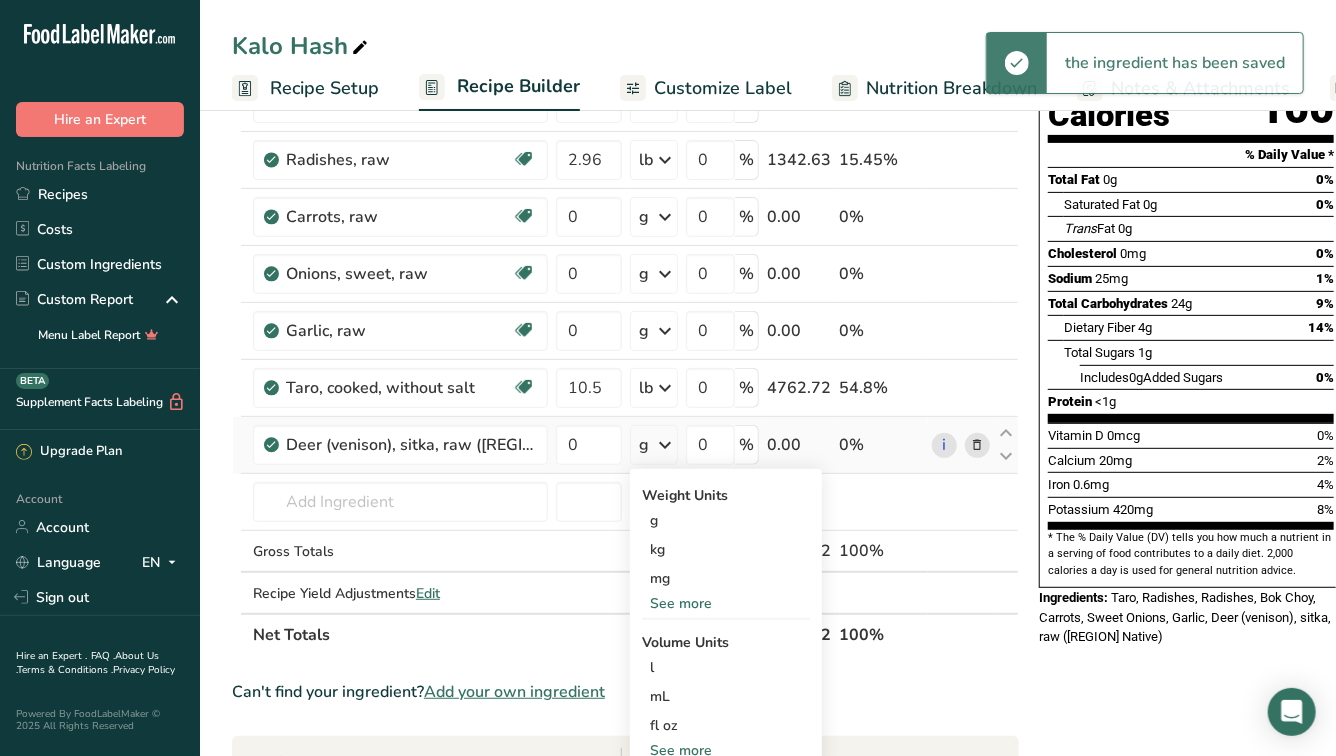 scroll, scrollTop: 248, scrollLeft: 0, axis: vertical 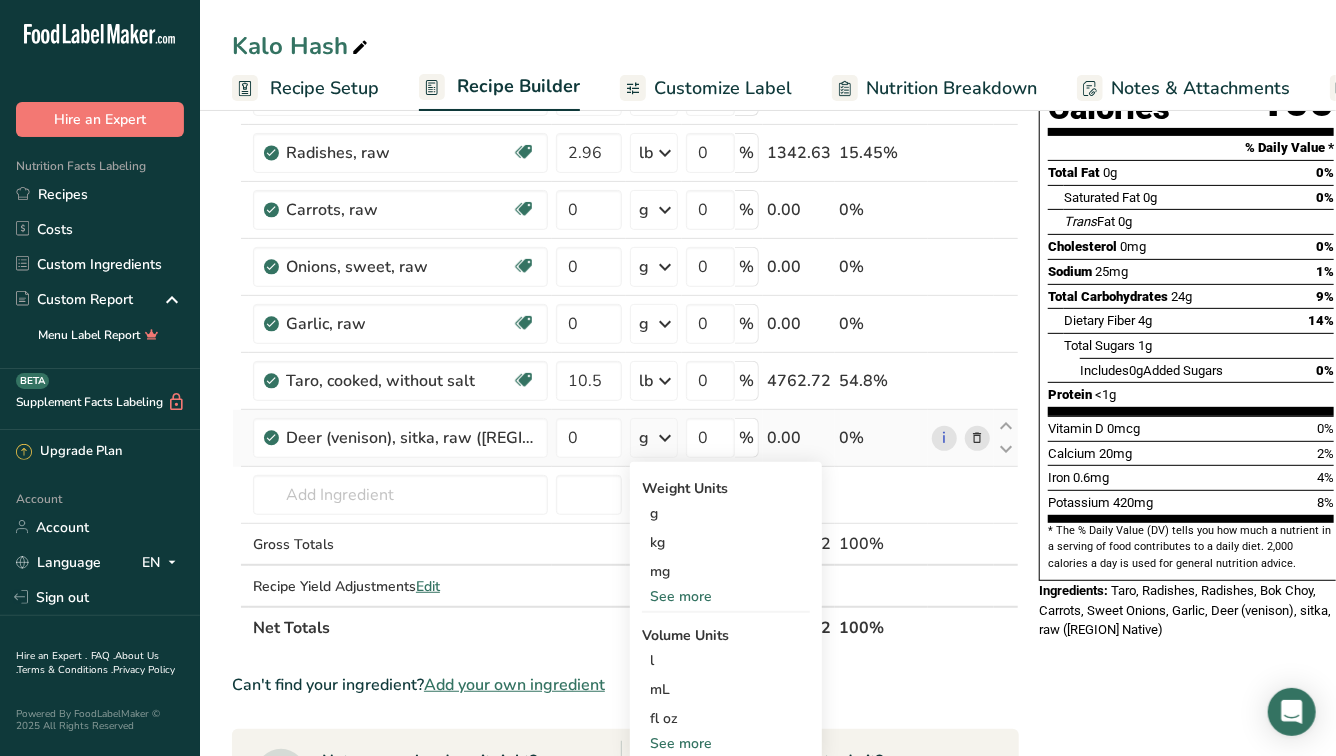 click on "See more" at bounding box center (726, 743) 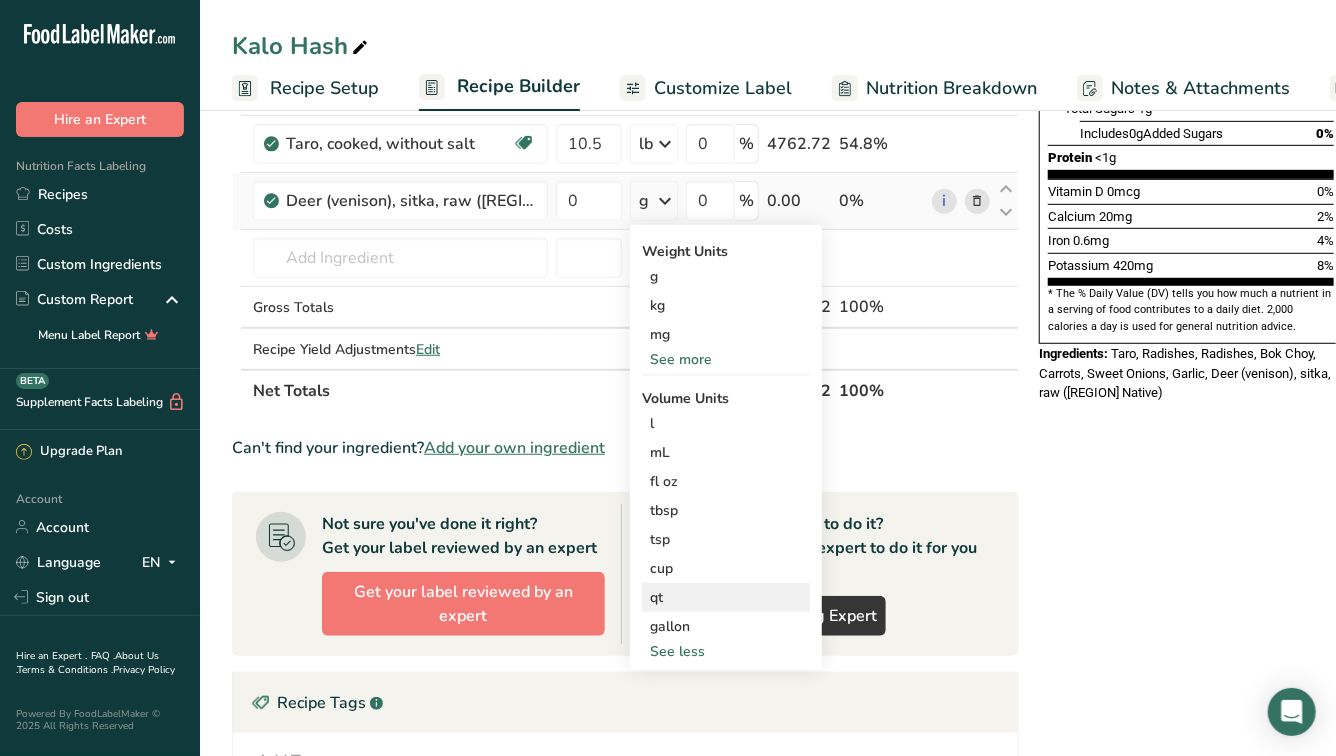 scroll, scrollTop: 487, scrollLeft: 0, axis: vertical 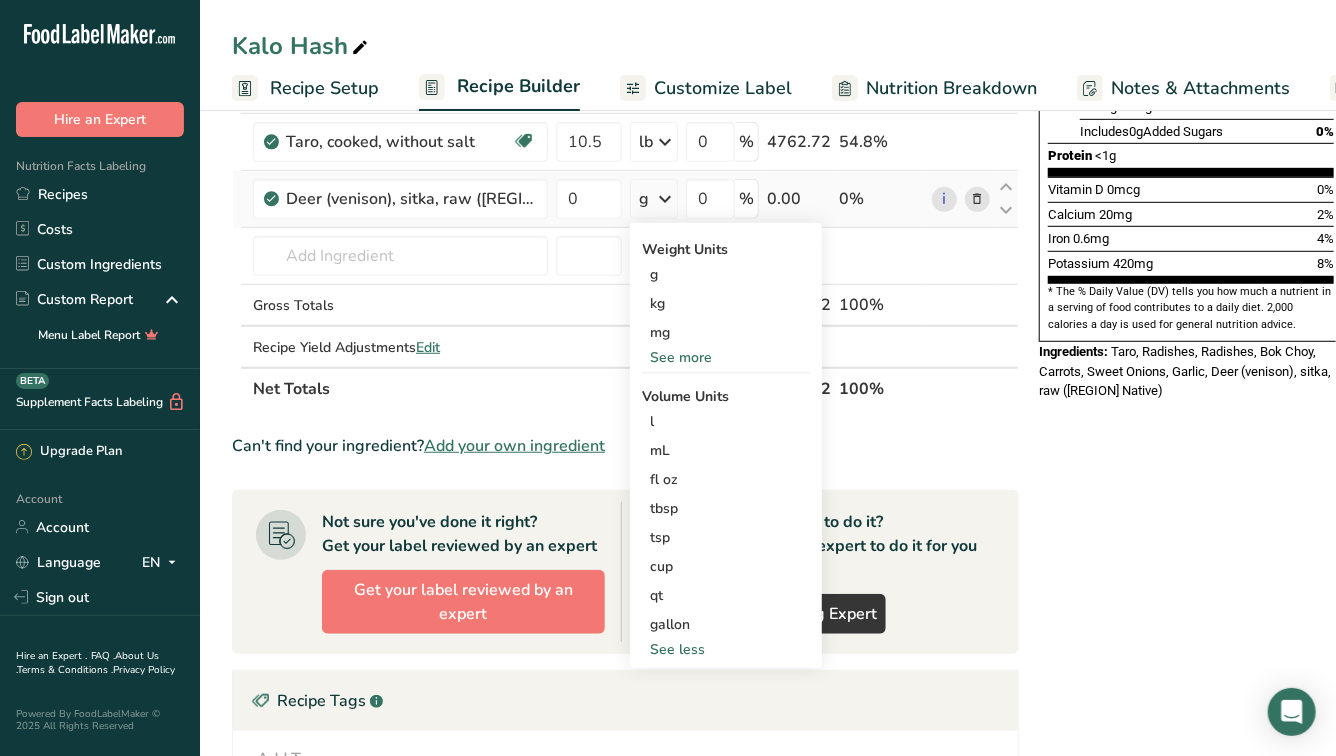 click on "See more" at bounding box center (726, 357) 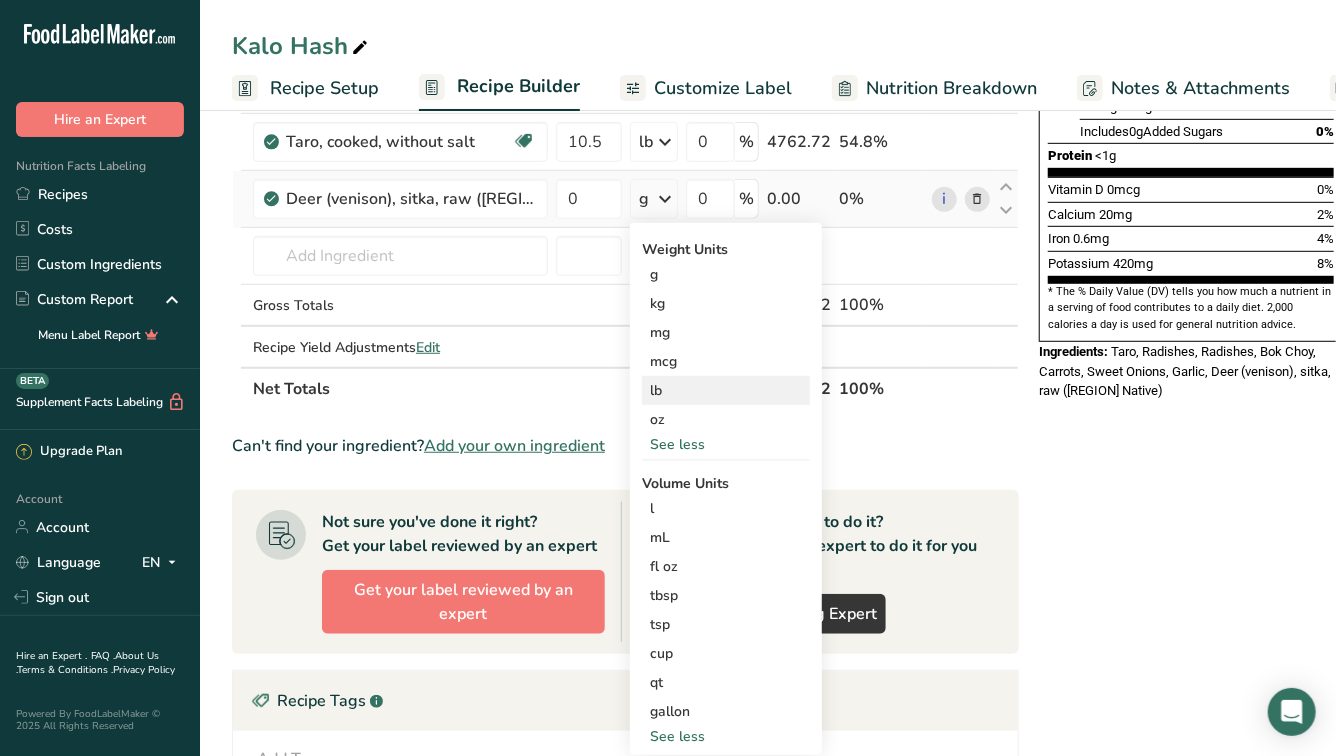 click on "lb" at bounding box center [726, 390] 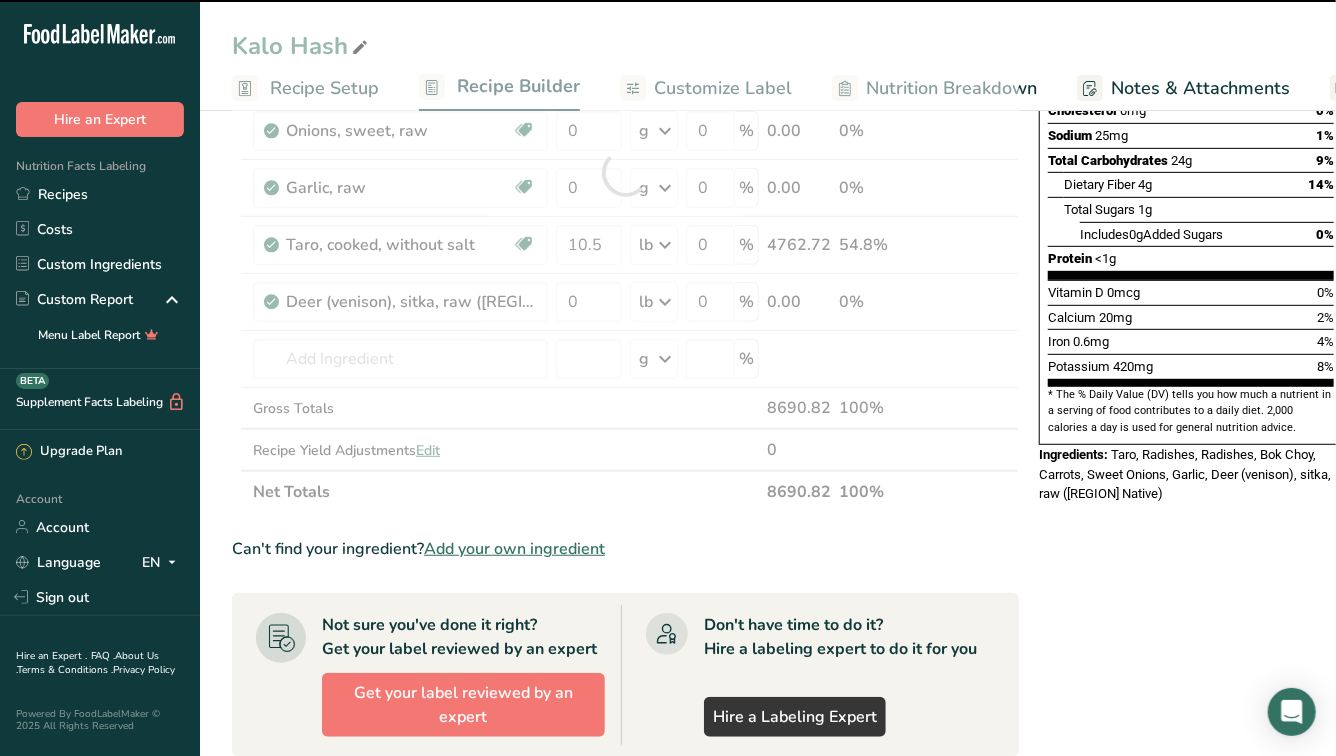 scroll, scrollTop: 363, scrollLeft: 0, axis: vertical 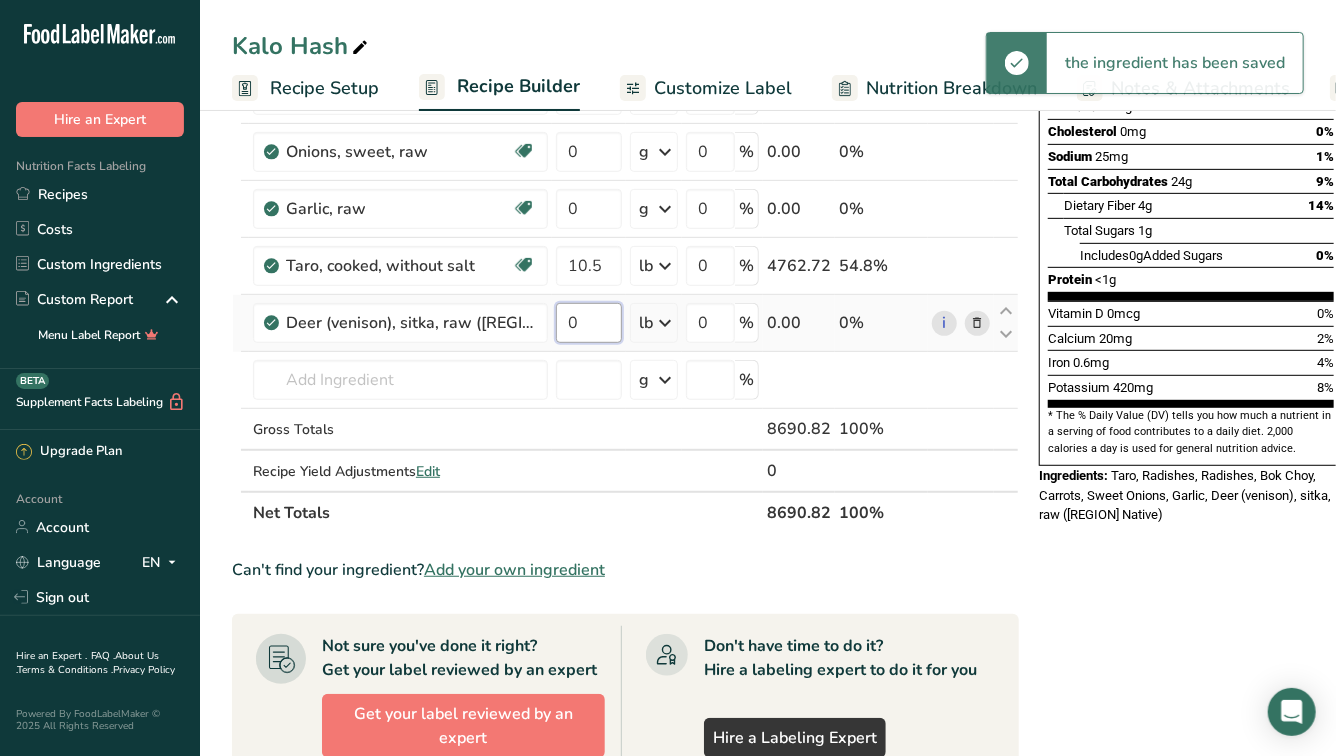 click on "0" at bounding box center [589, 323] 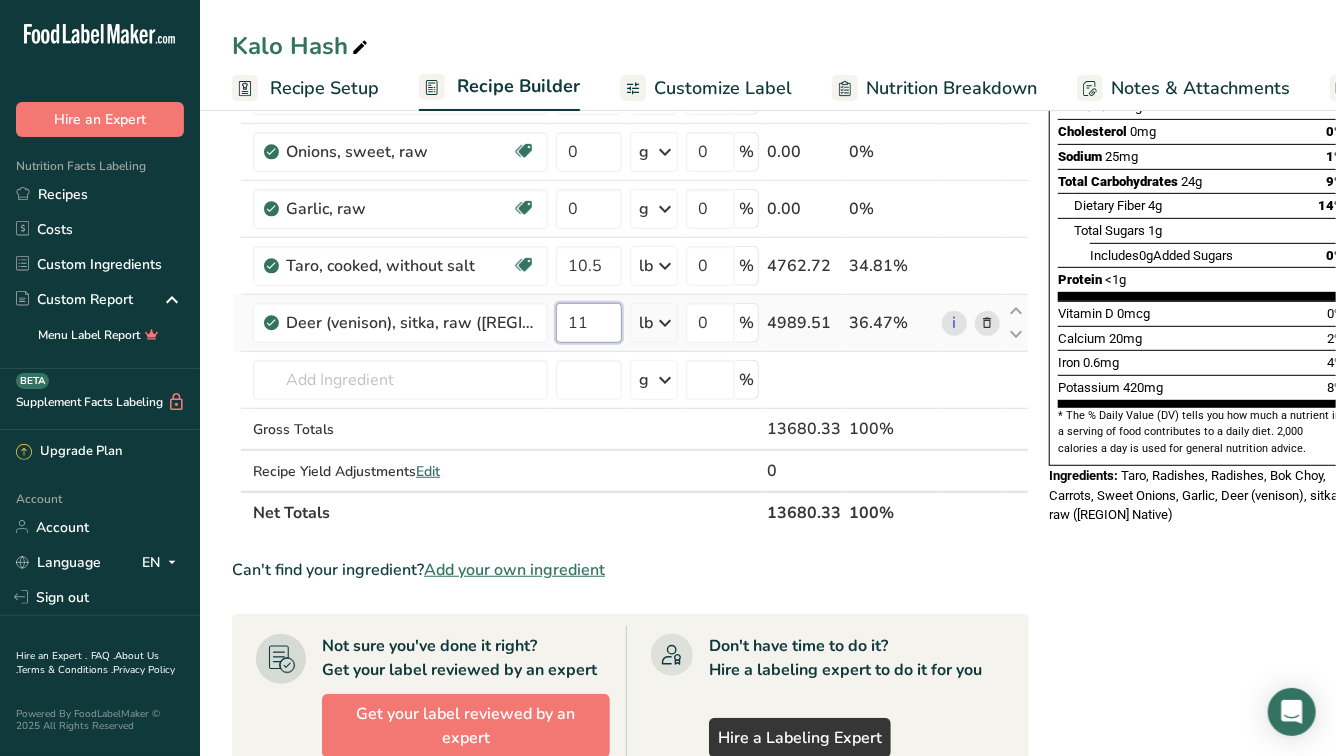 type on "11" 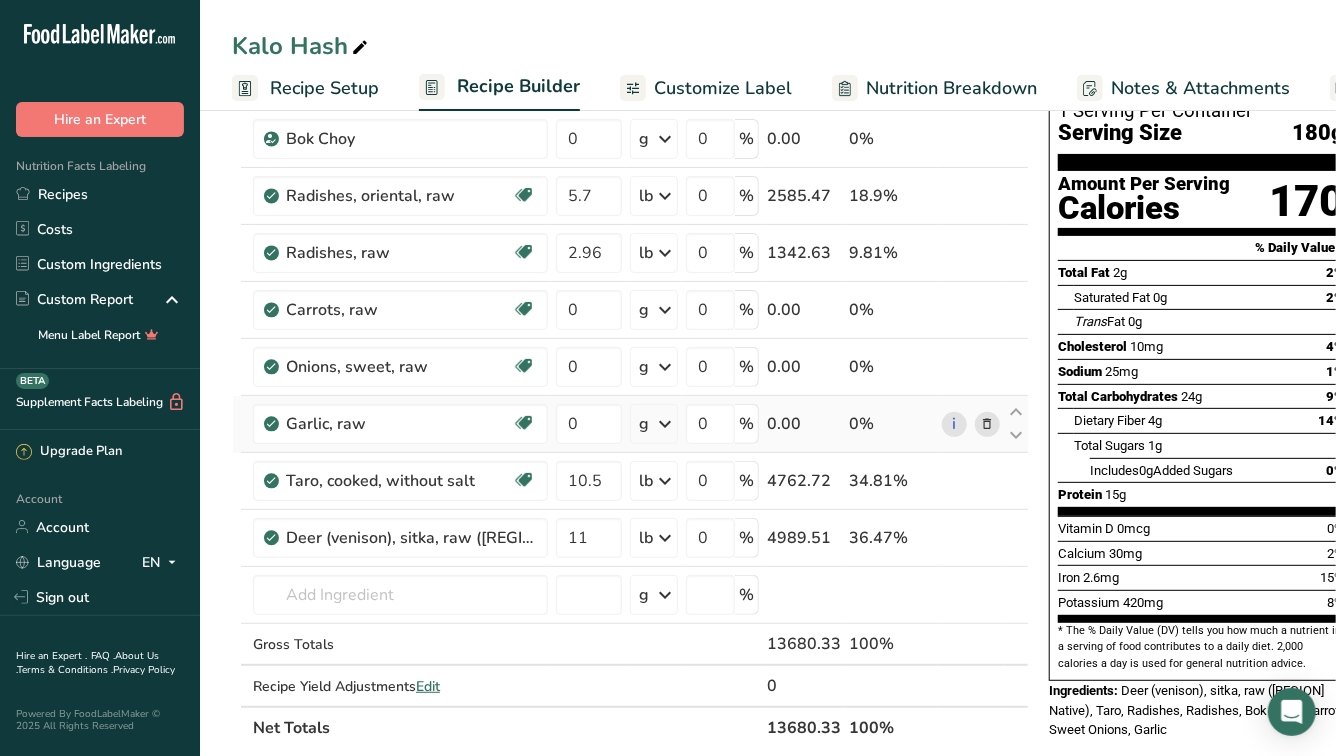 scroll, scrollTop: 145, scrollLeft: 0, axis: vertical 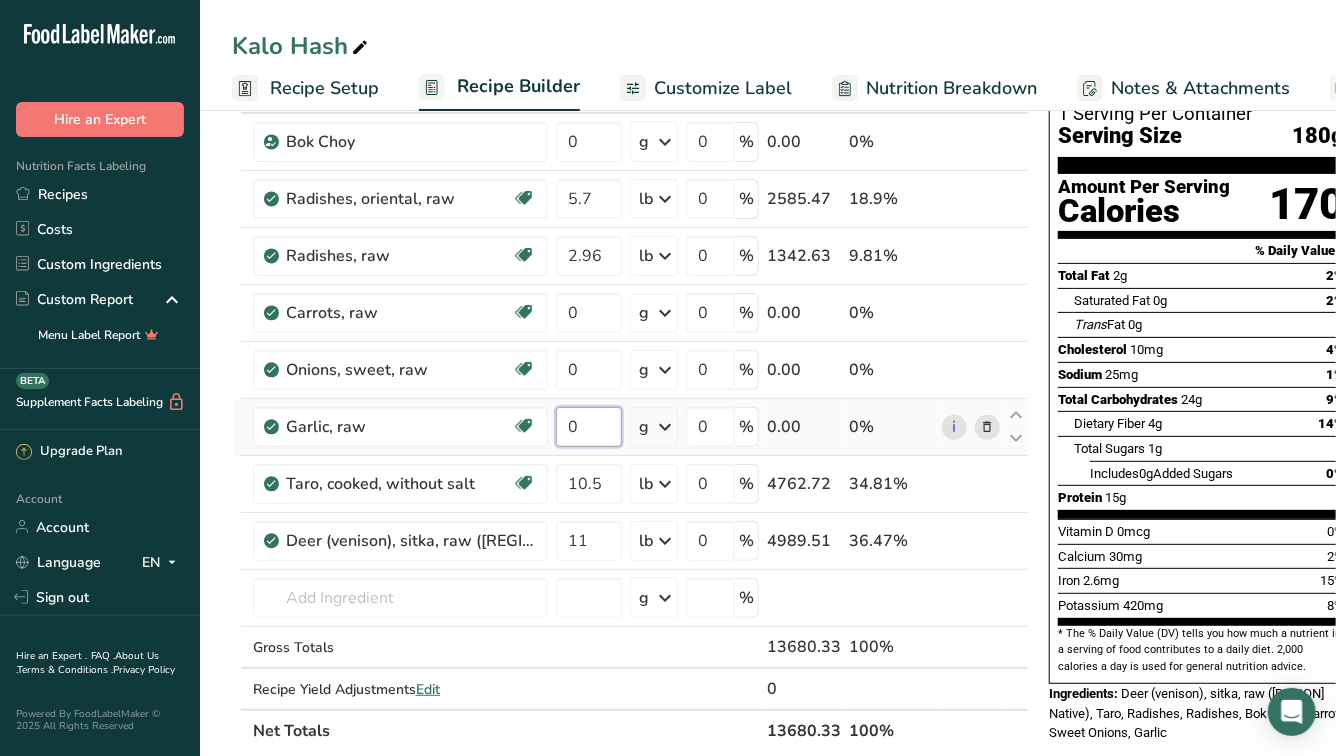 click on "0" at bounding box center [589, 427] 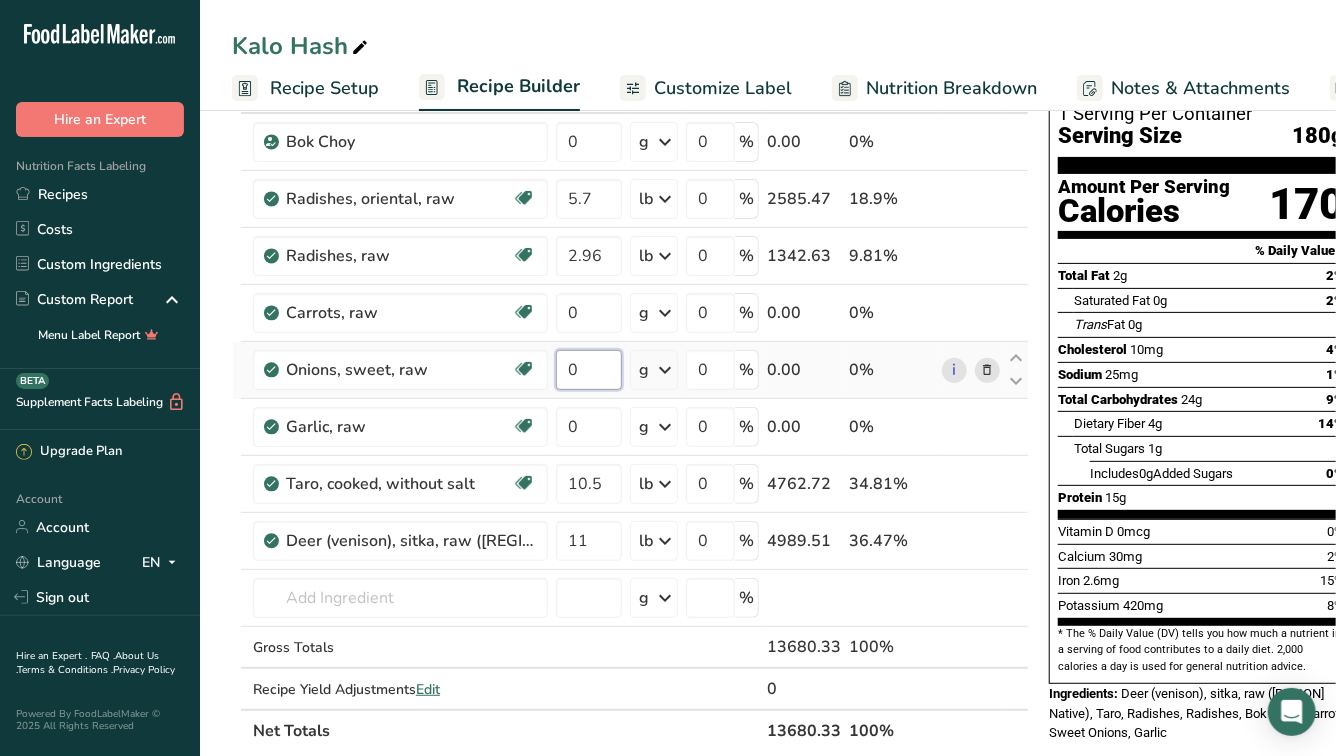 click on "Ingredient *
Amount *
Unit *
Waste *   .a-a{fill:#347362;}.b-a{fill:#fff;}          Grams
Percentage
Bok Choy
0
g
Weight Units
g
kg
mg
See more
Volume Units
l
Volume units require a density conversion. If you know your ingredient's density enter it below. Otherwise, click on "RIA" our AI Regulatory bot - she will be able to help you
lb/ft3
g/cm3
Confirm
mL
Volume units require a density conversion. If you know your ingredient's density enter it below. Otherwise, click on "RIA" our AI Regulatory bot - she will be able to help you
lb/ft3" at bounding box center (630, 411) 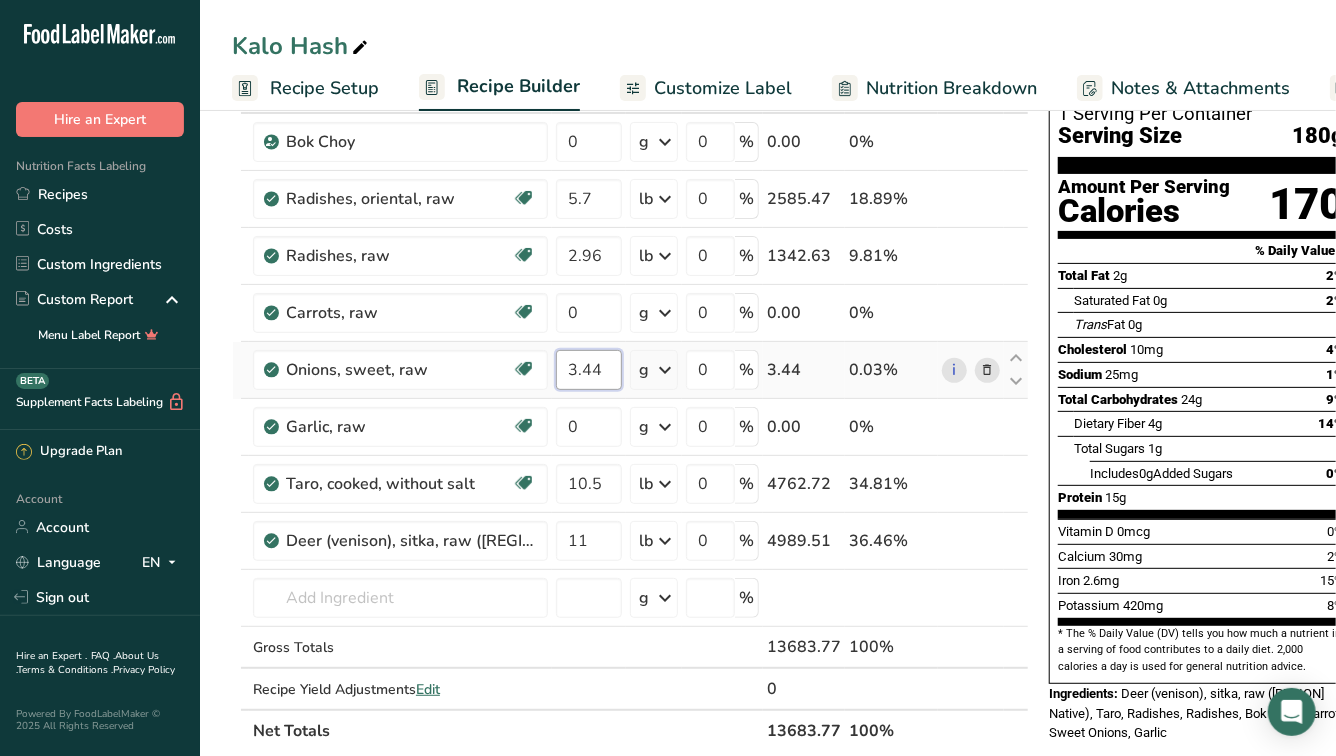 type on "3.44" 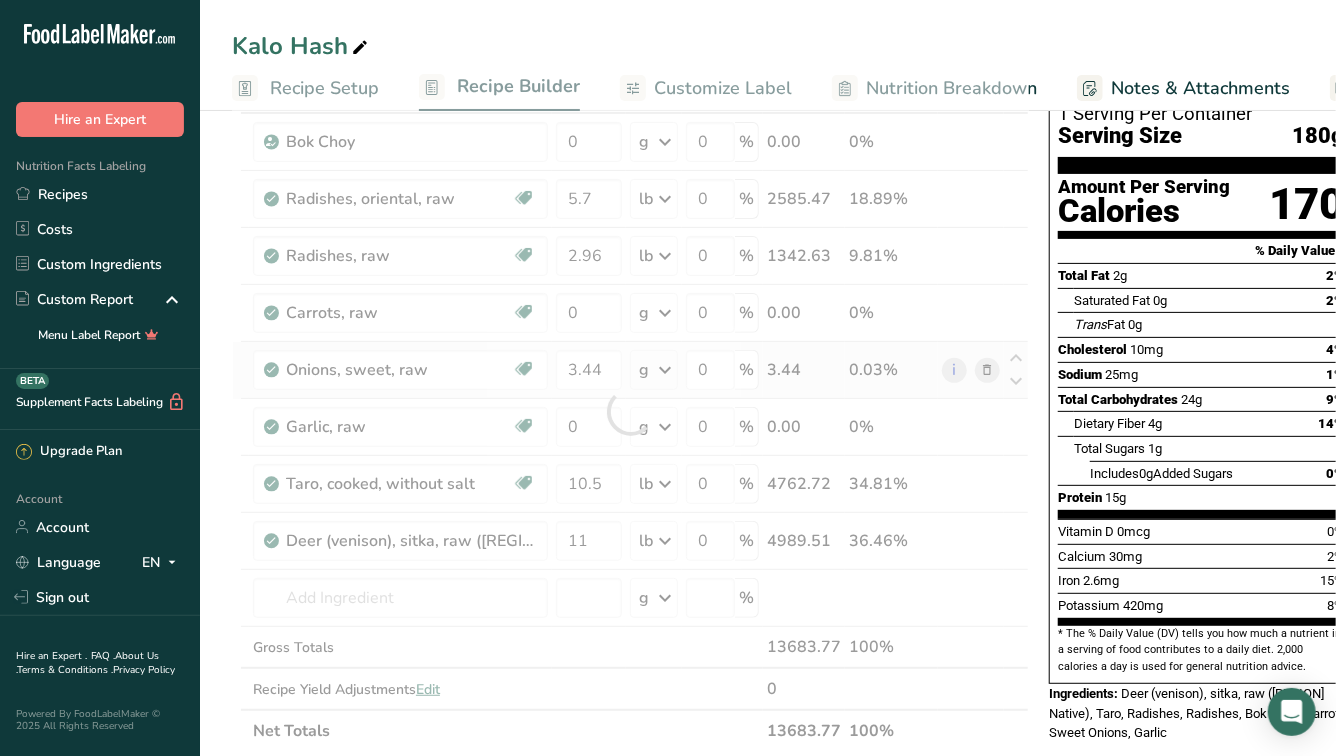 click on "Ingredient *
Amount *
Unit *
Waste *   .a-a{fill:#347362;}.b-a{fill:#fff;}          Grams
Percentage
Bok Choy
0
g
Weight Units
g
kg
mg
See more
Volume Units
l
Volume units require a density conversion. If you know your ingredient's density enter it below. Otherwise, click on "RIA" our AI Regulatory bot - she will be able to help you
lb/ft3
g/cm3
Confirm
mL
Volume units require a density conversion. If you know your ingredient's density enter it below. Otherwise, click on "RIA" our AI Regulatory bot - she will be able to help you
lb/ft3" at bounding box center [630, 411] 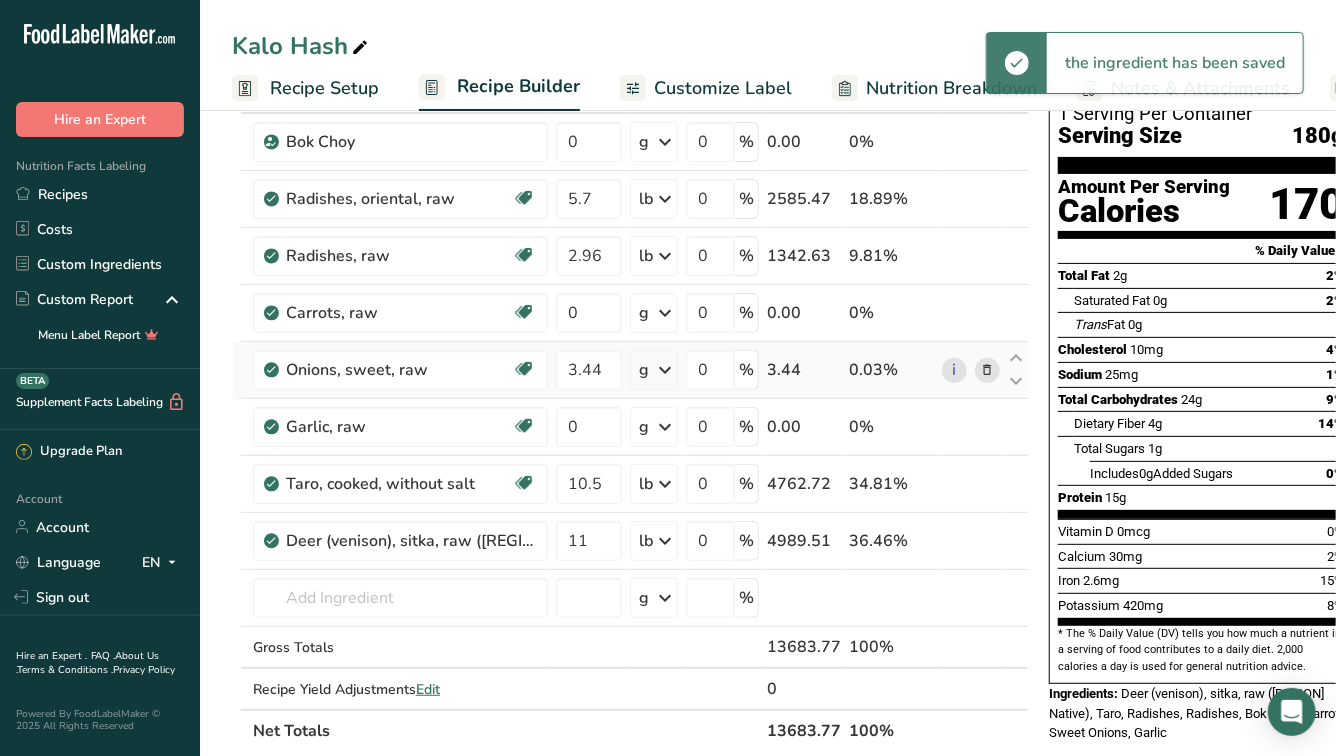 click at bounding box center (665, 370) 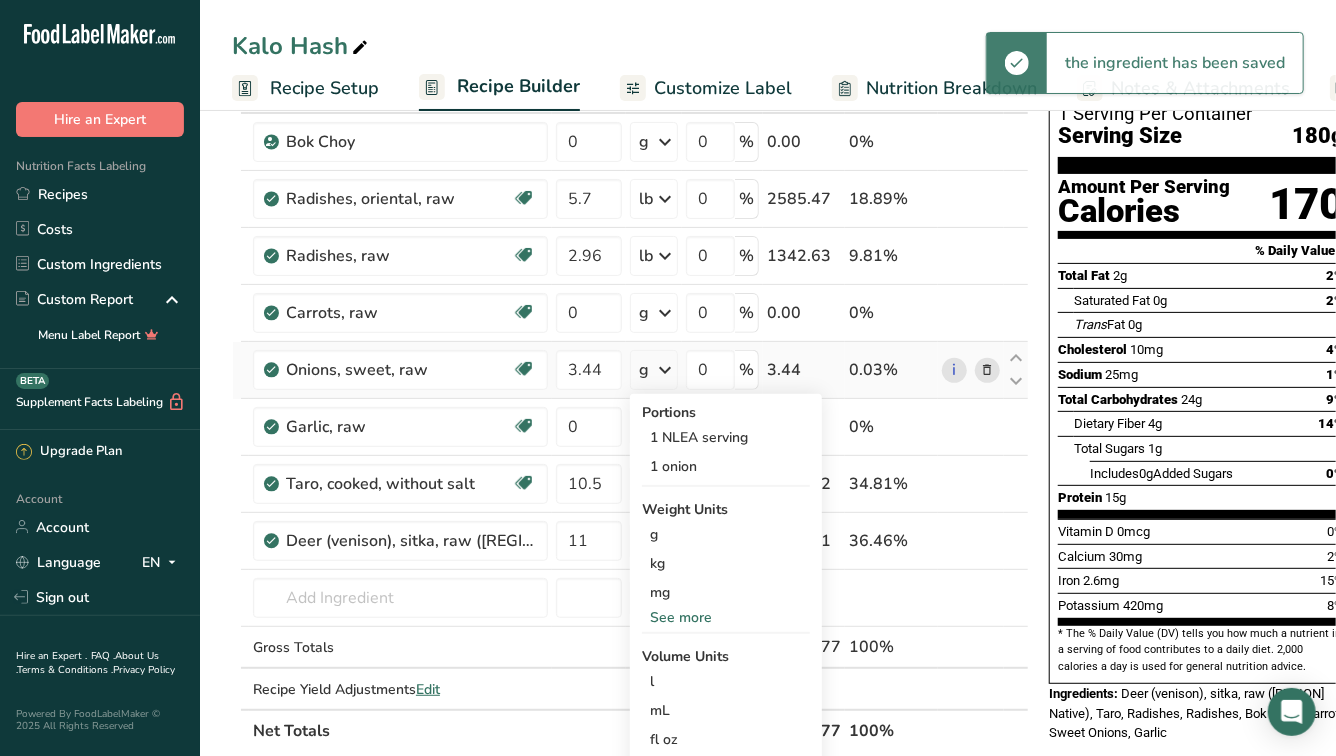 click on "See more" at bounding box center (726, 617) 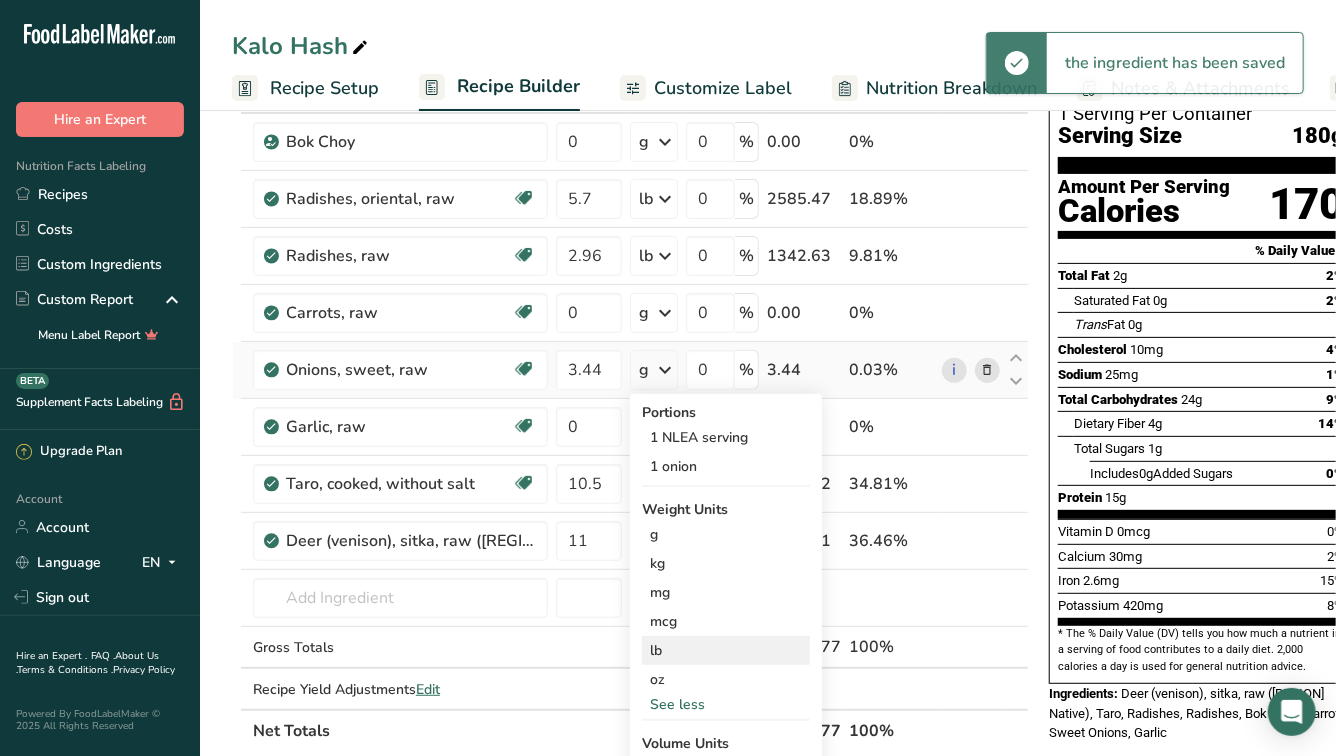 click on "lb" at bounding box center [726, 650] 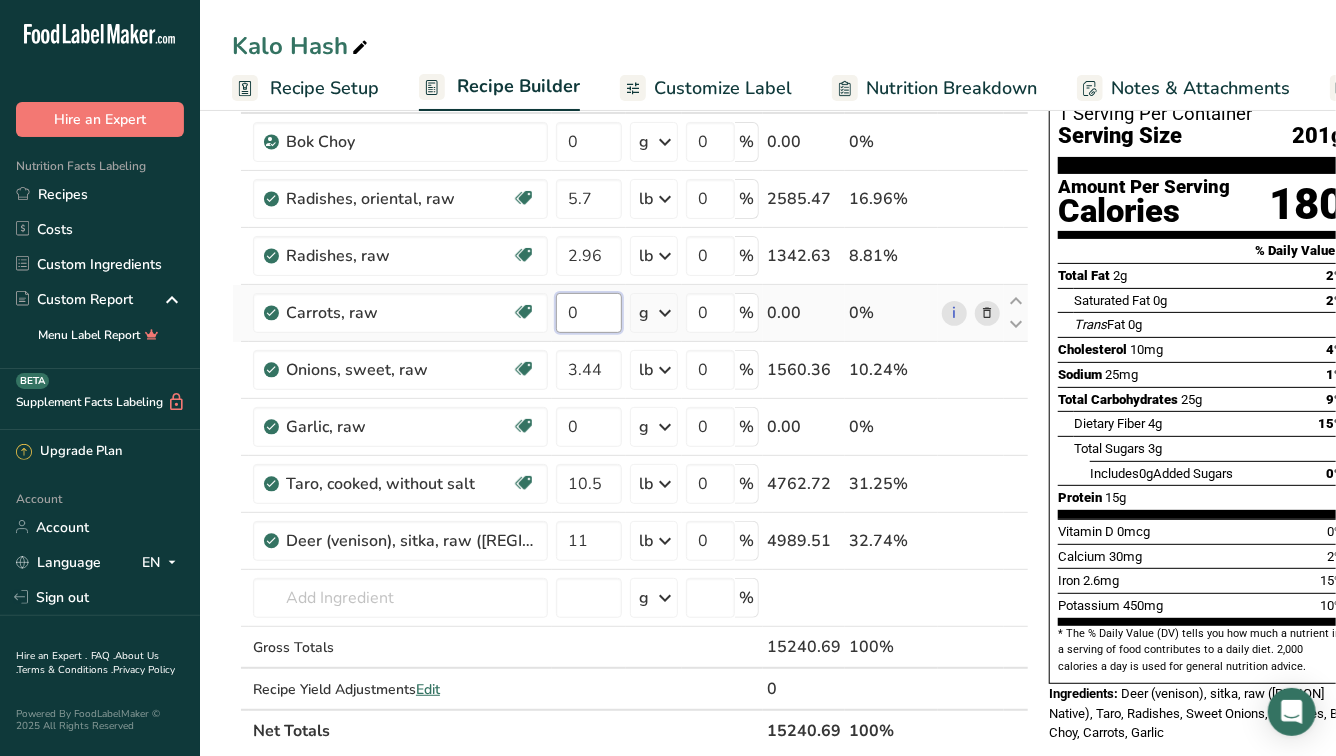click on "0" at bounding box center (589, 313) 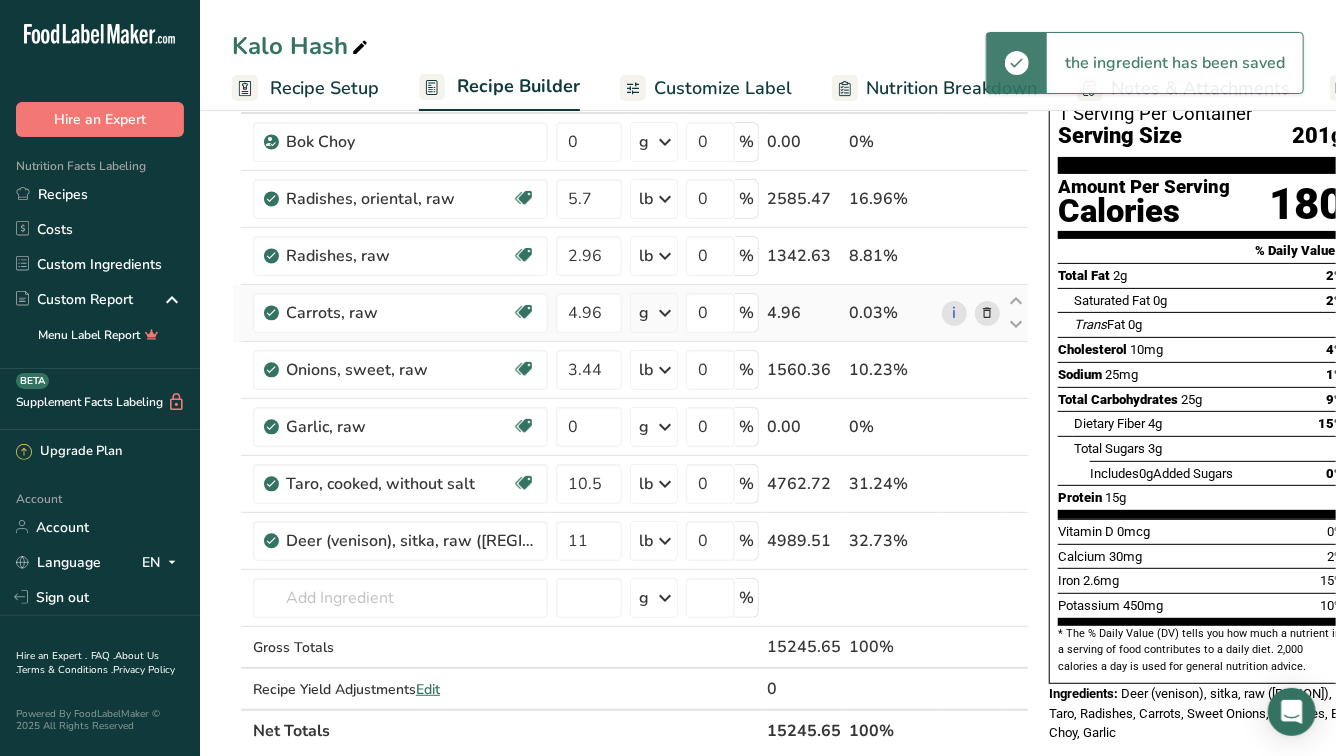 click at bounding box center [665, 313] 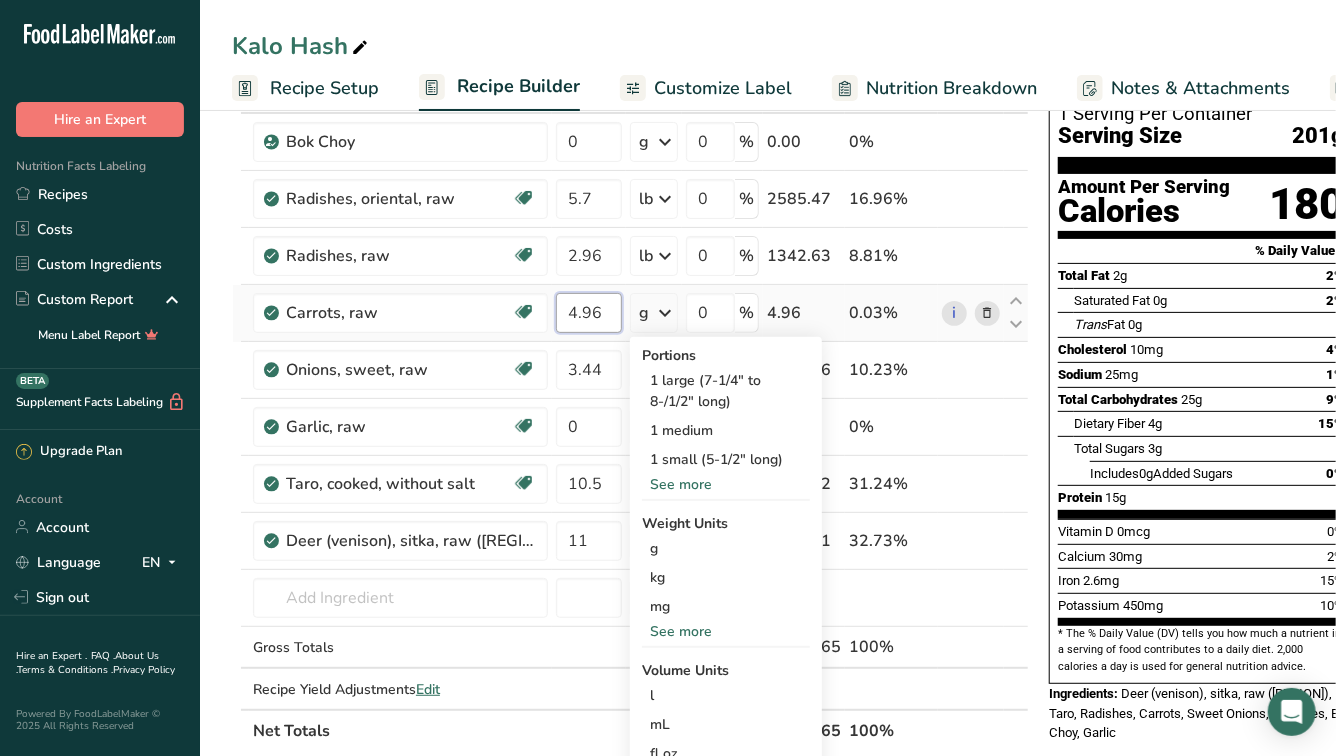 click on "4.96" at bounding box center [589, 313] 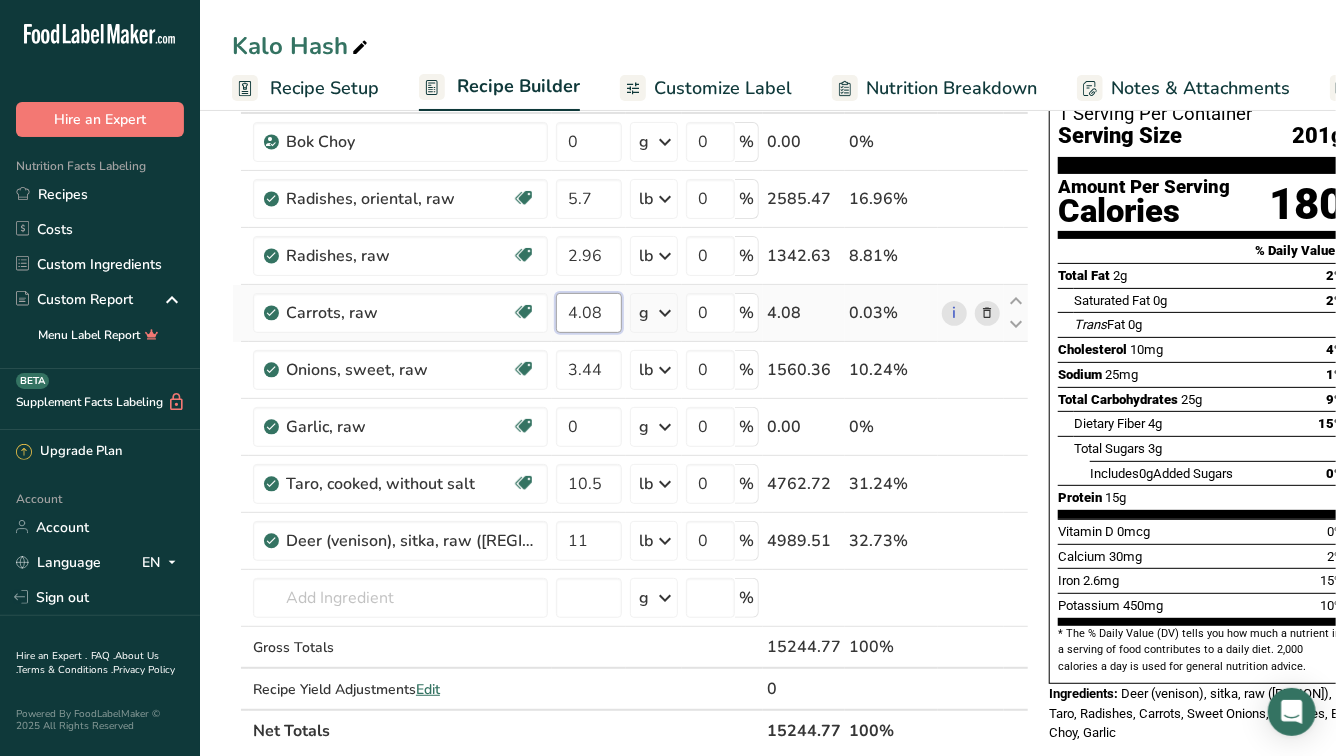 type on "4.08" 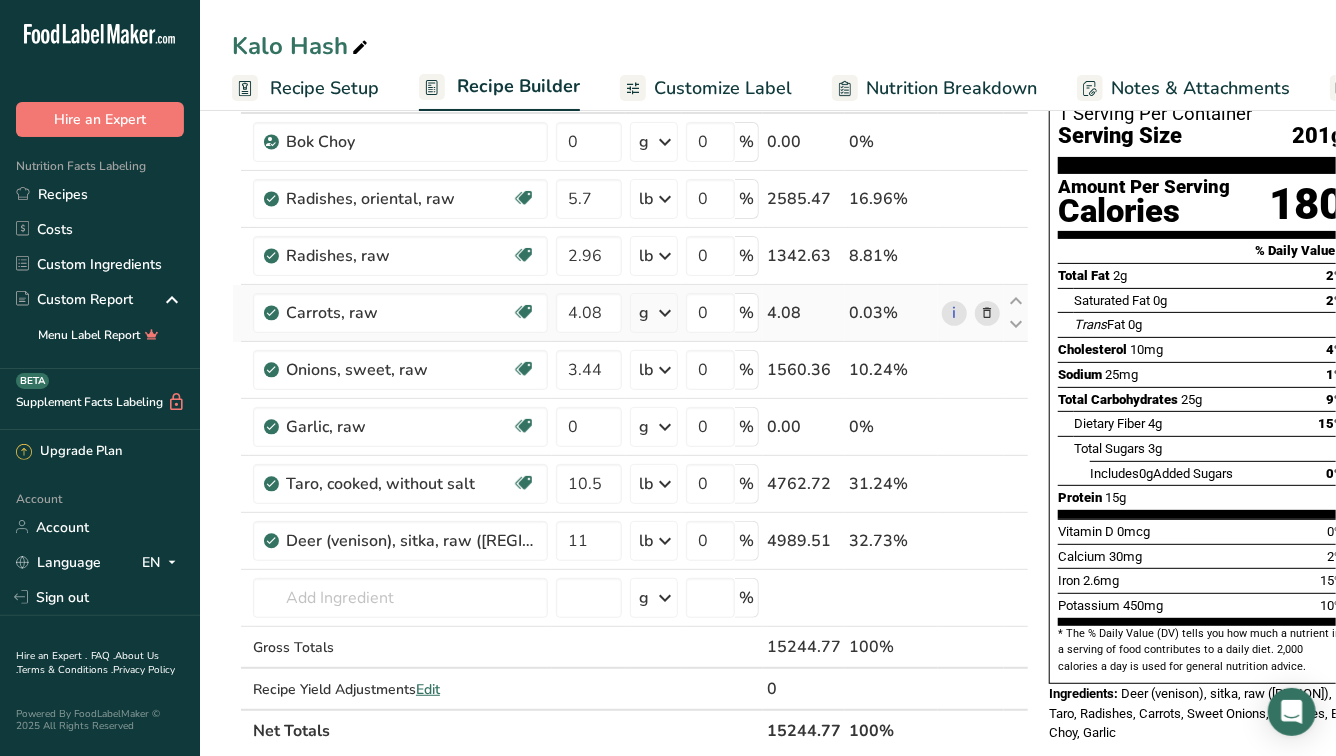click on "Ingredient *
Amount *
Unit *
Waste *   .a-a{fill:#347362;}.b-a{fill:#fff;}          Grams
Percentage
Bok Choy
0
g
Weight Units
g
kg
mg
See more
Volume Units
l
Volume units require a density conversion. If you know your ingredient's density enter it below. Otherwise, click on "RIA" our AI Regulatory bot - she will be able to help you
lb/ft3
g/cm3
Confirm
mL
Volume units require a density conversion. If you know your ingredient's density enter it below. Otherwise, click on "RIA" our AI Regulatory bot - she will be able to help you
lb/ft3" at bounding box center (630, 411) 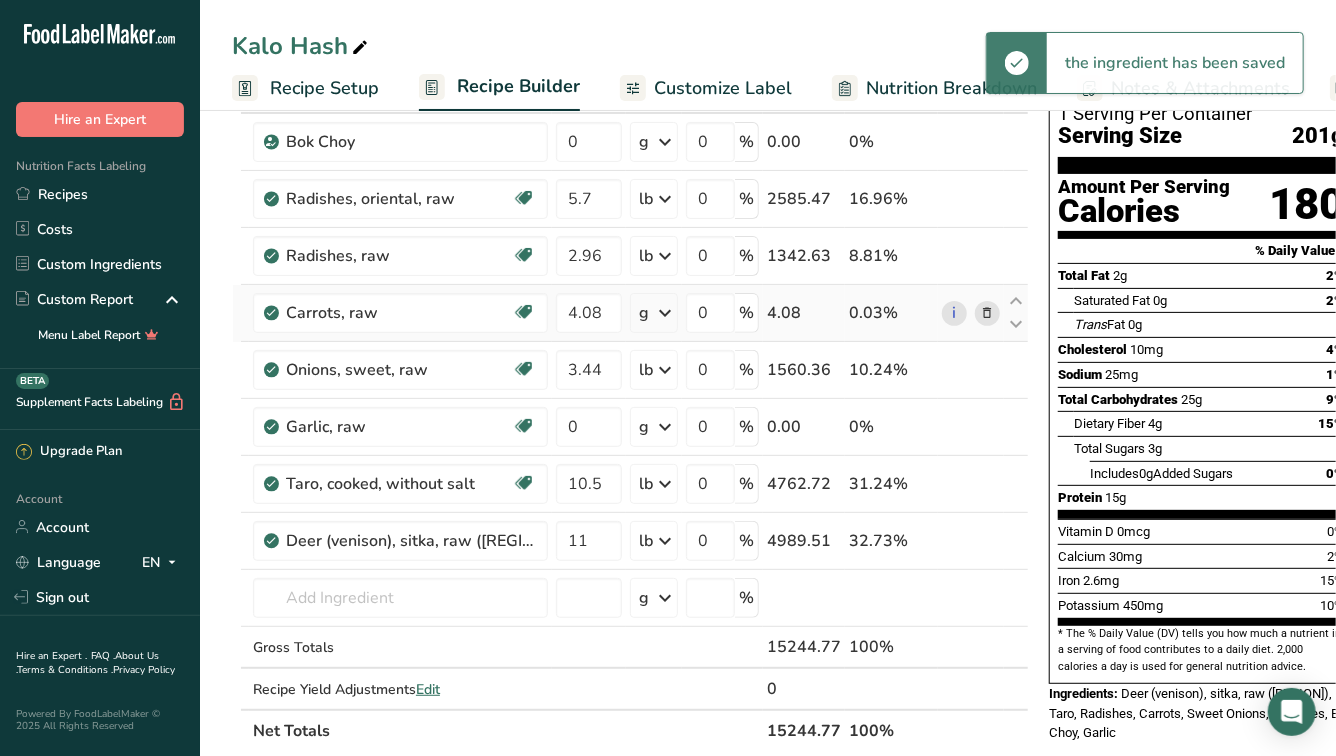 click at bounding box center (665, 313) 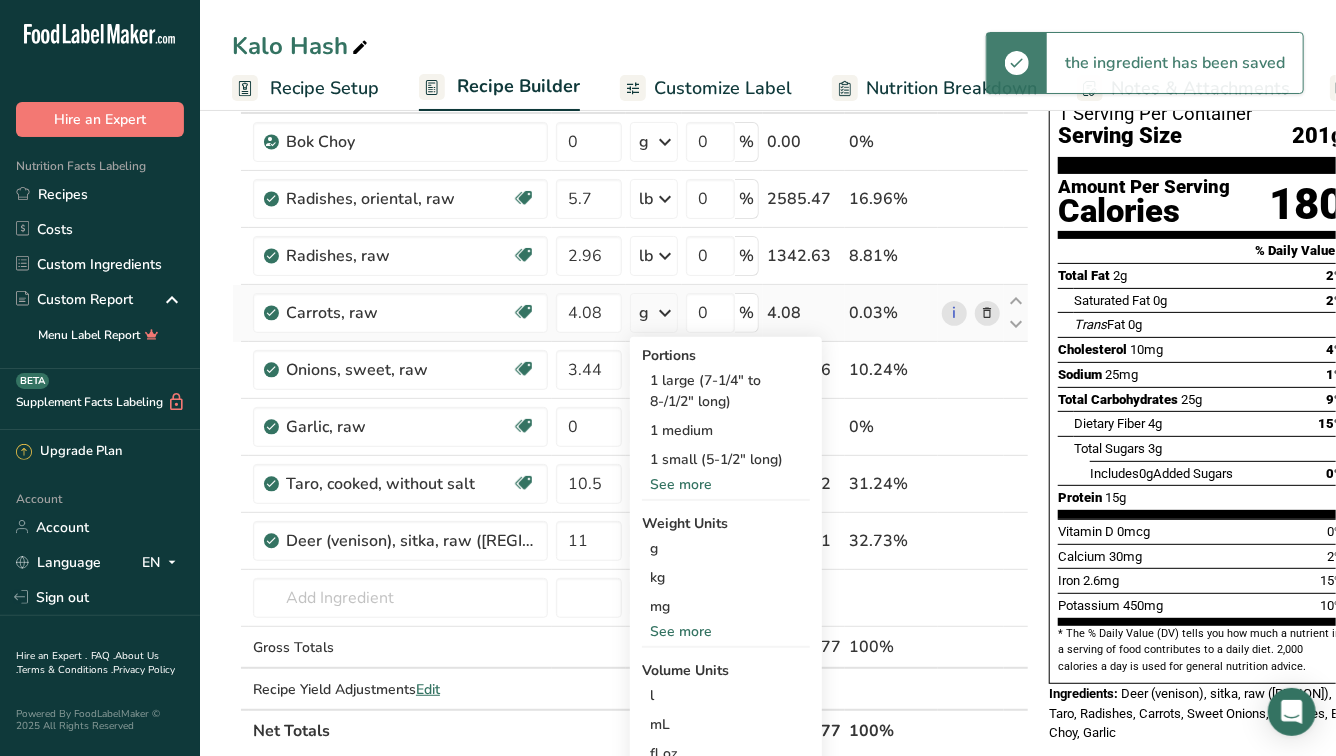 click on "See more" at bounding box center (726, 631) 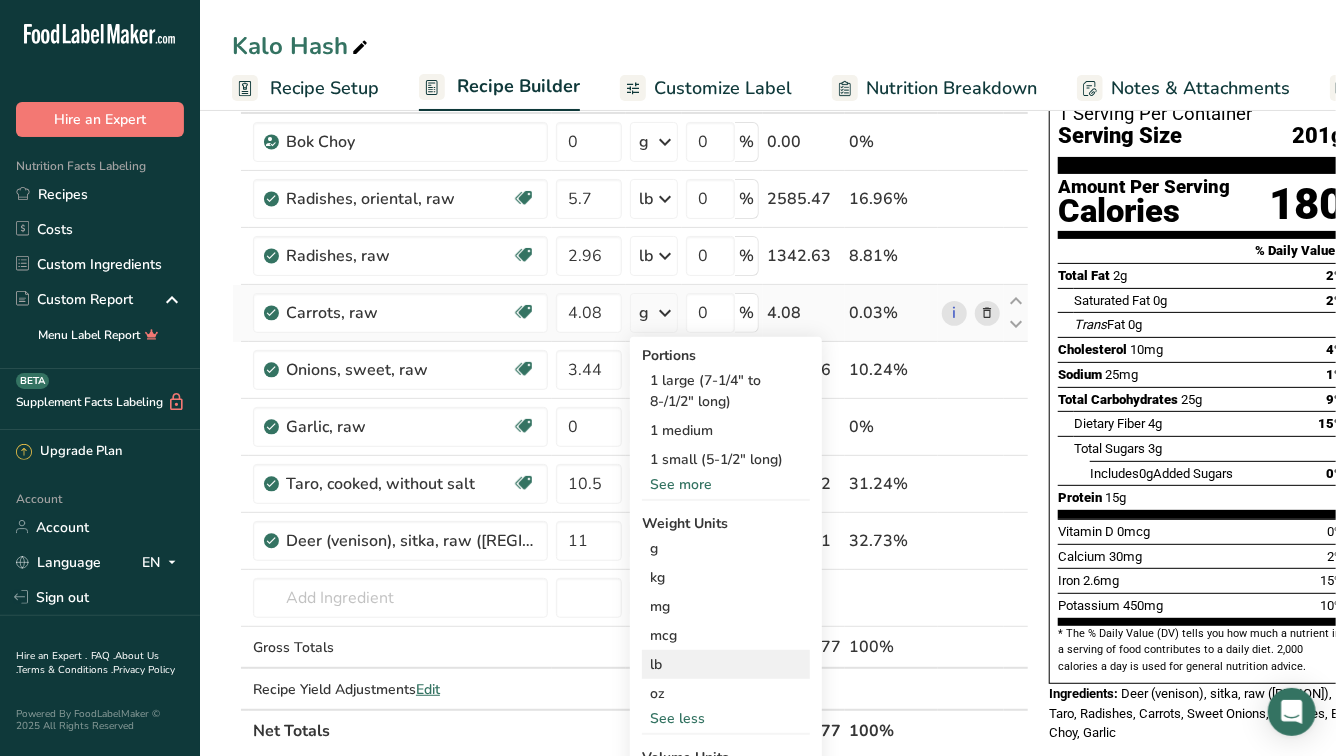 click on "lb" at bounding box center (726, 664) 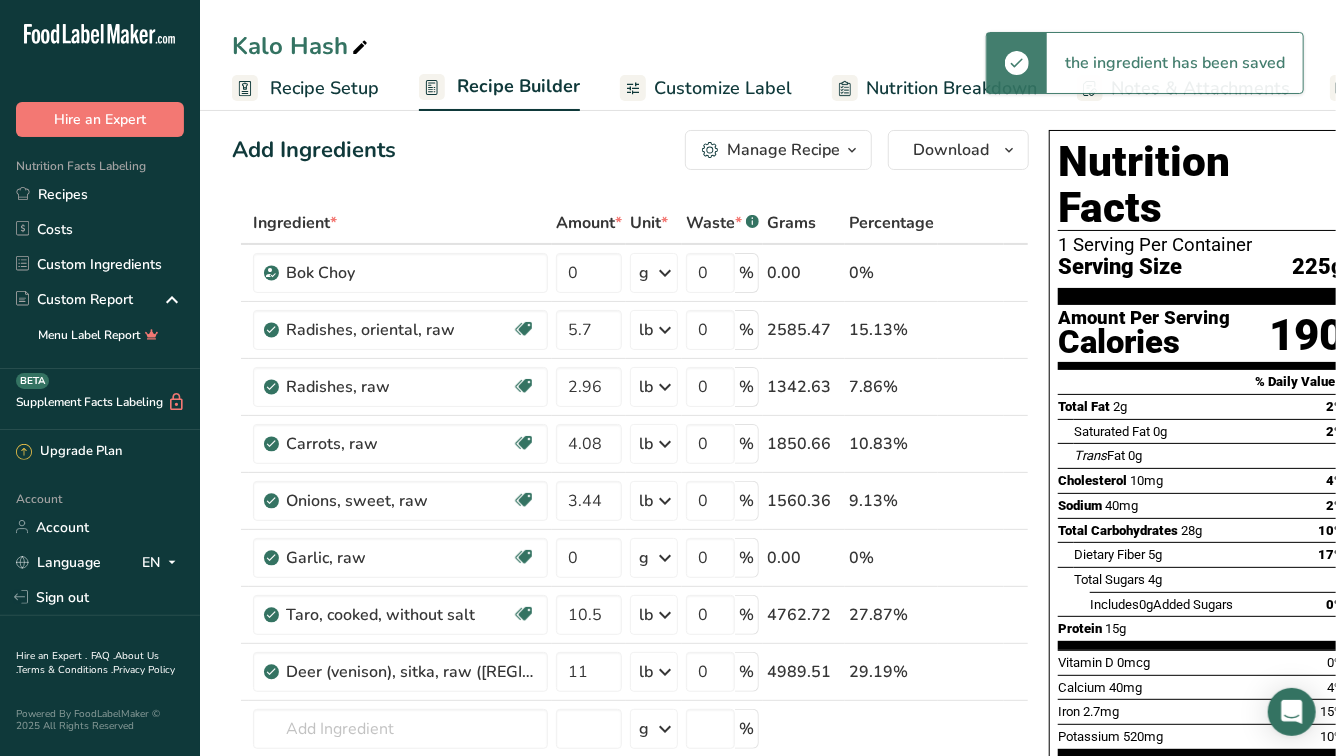 scroll, scrollTop: 10, scrollLeft: 0, axis: vertical 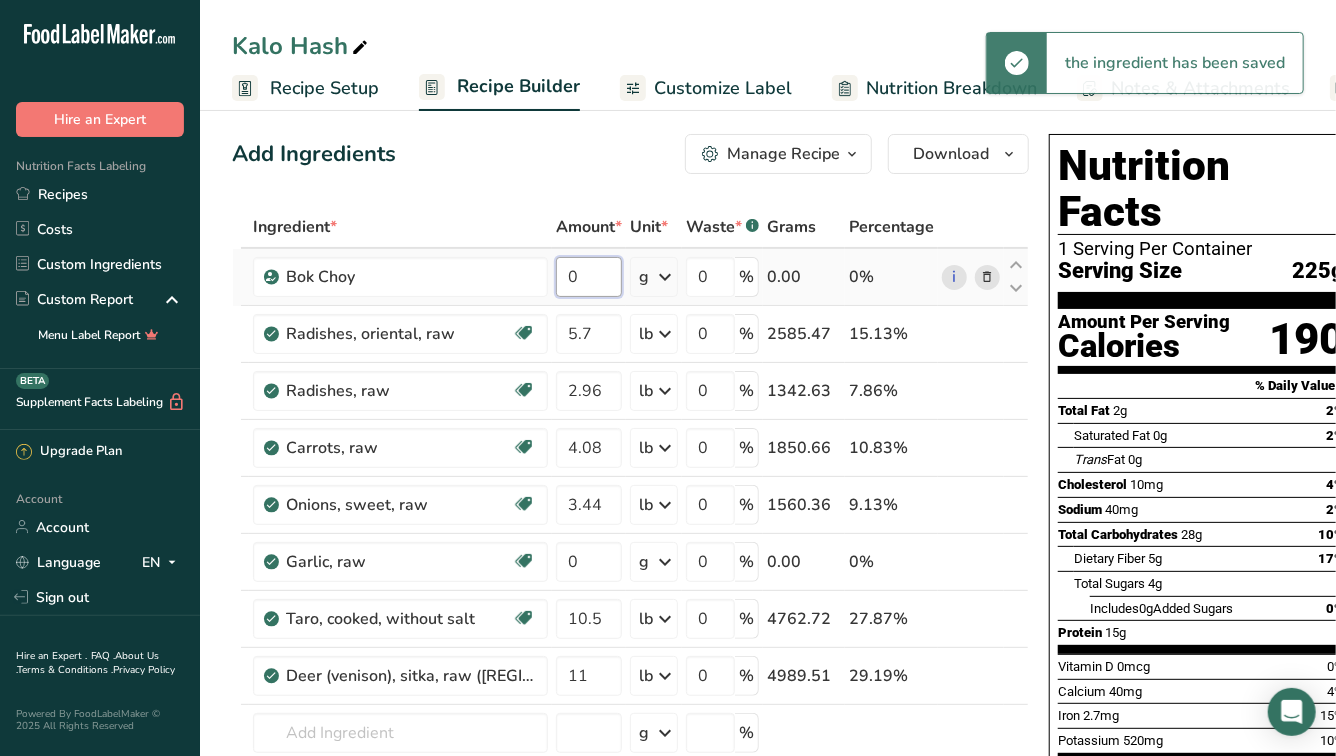 click on "0" at bounding box center [589, 277] 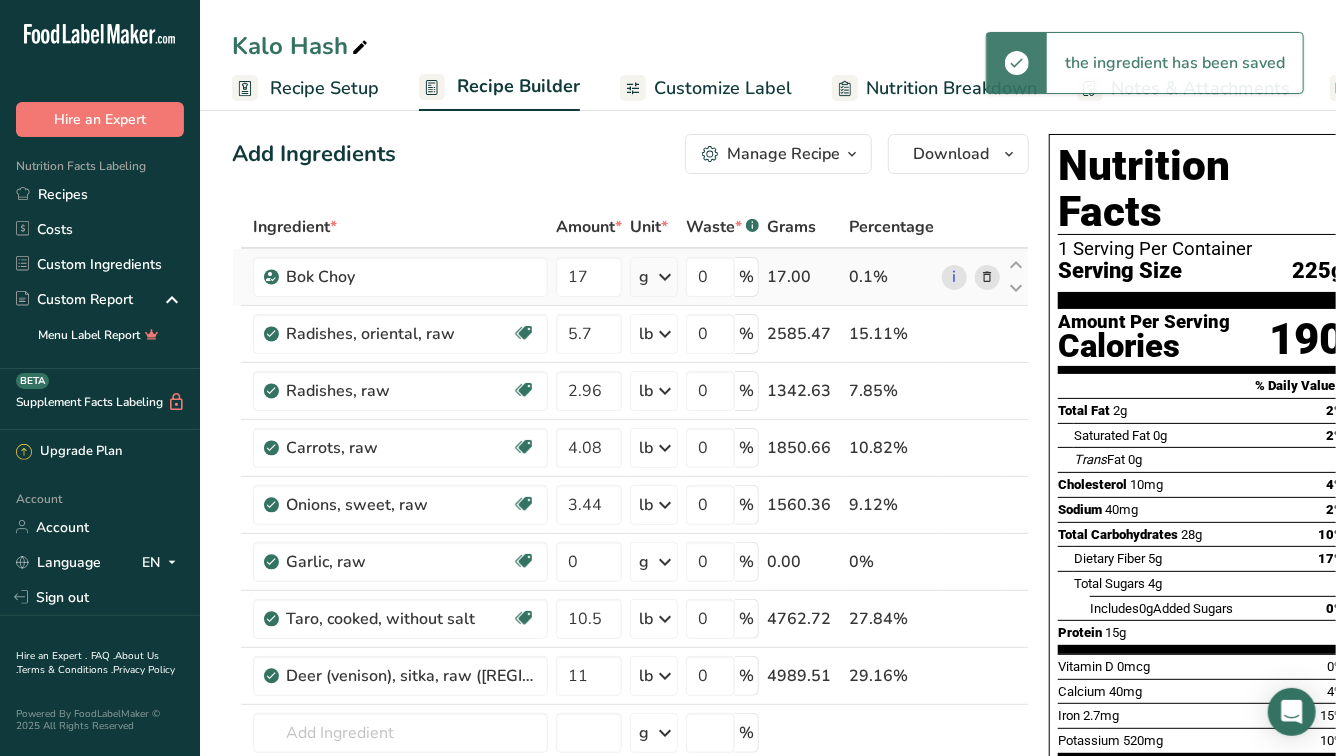 click at bounding box center (665, 277) 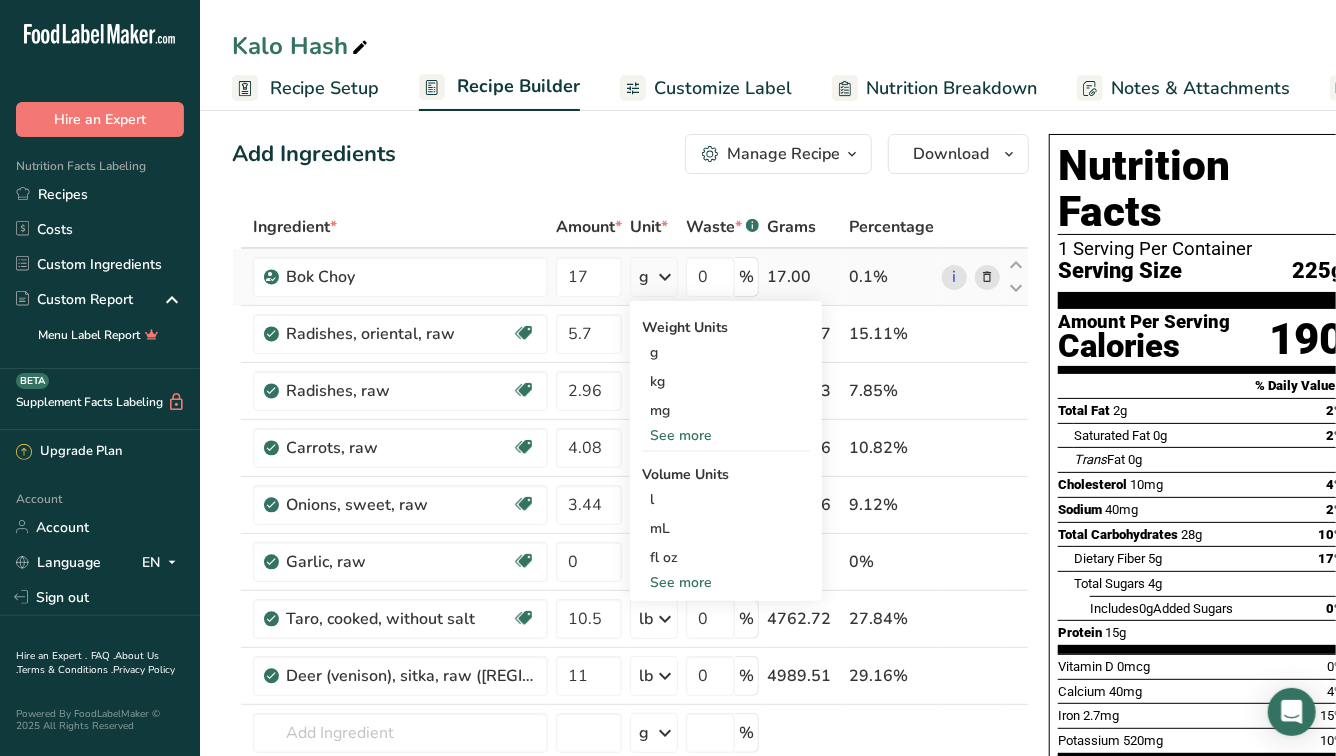 click on "See more" at bounding box center [726, 435] 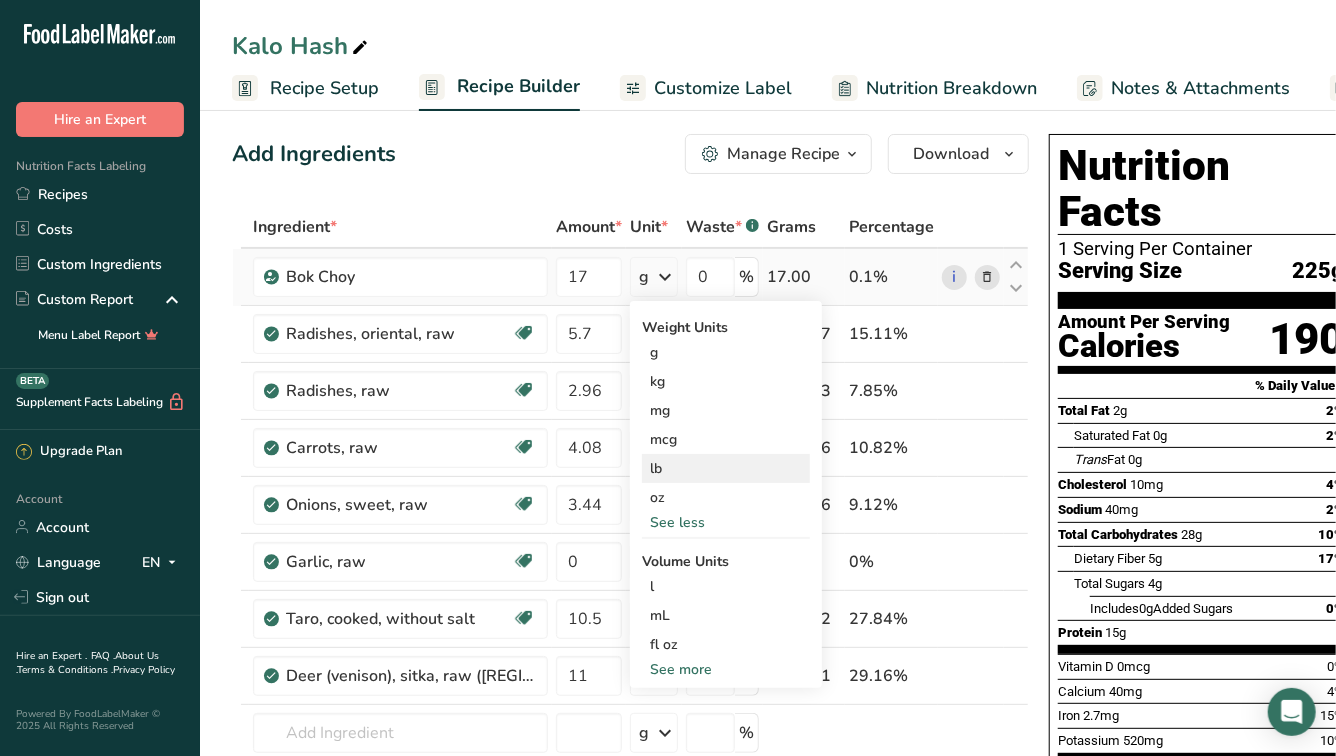 click on "lb" at bounding box center (726, 468) 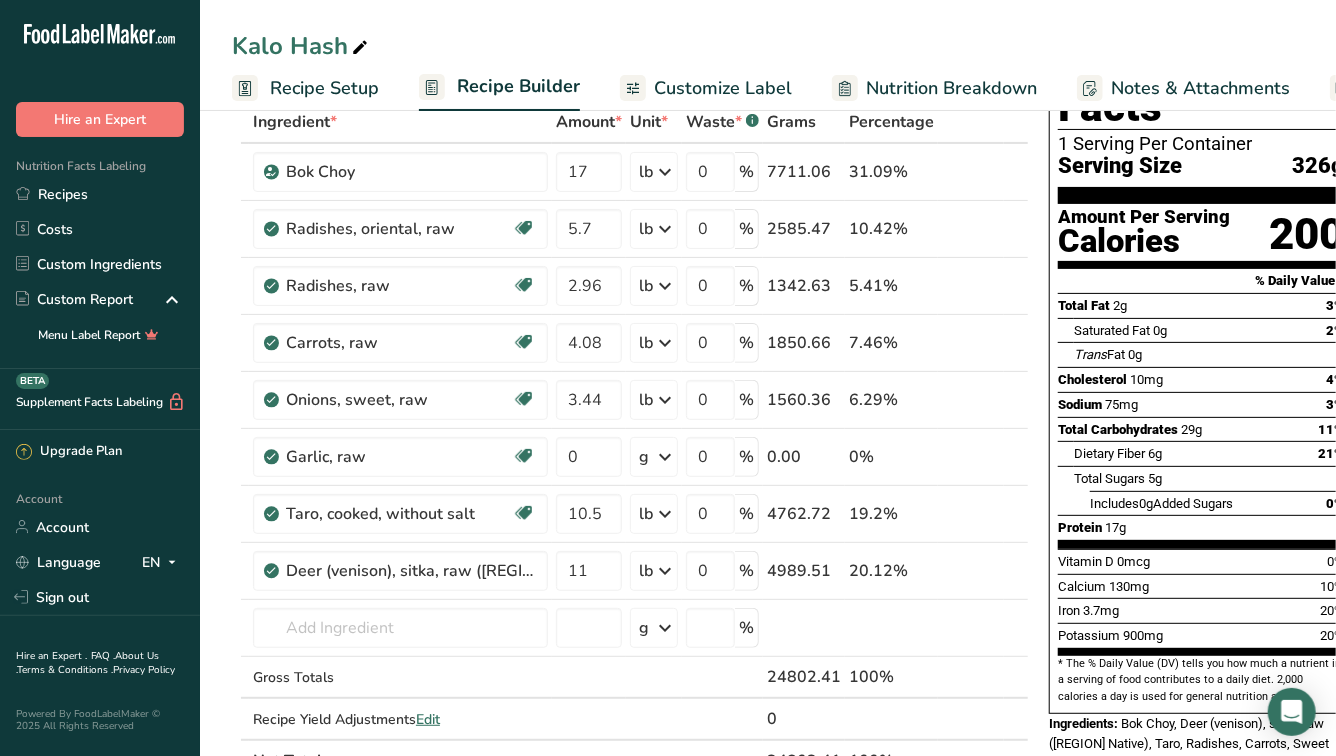 scroll, scrollTop: 0, scrollLeft: 0, axis: both 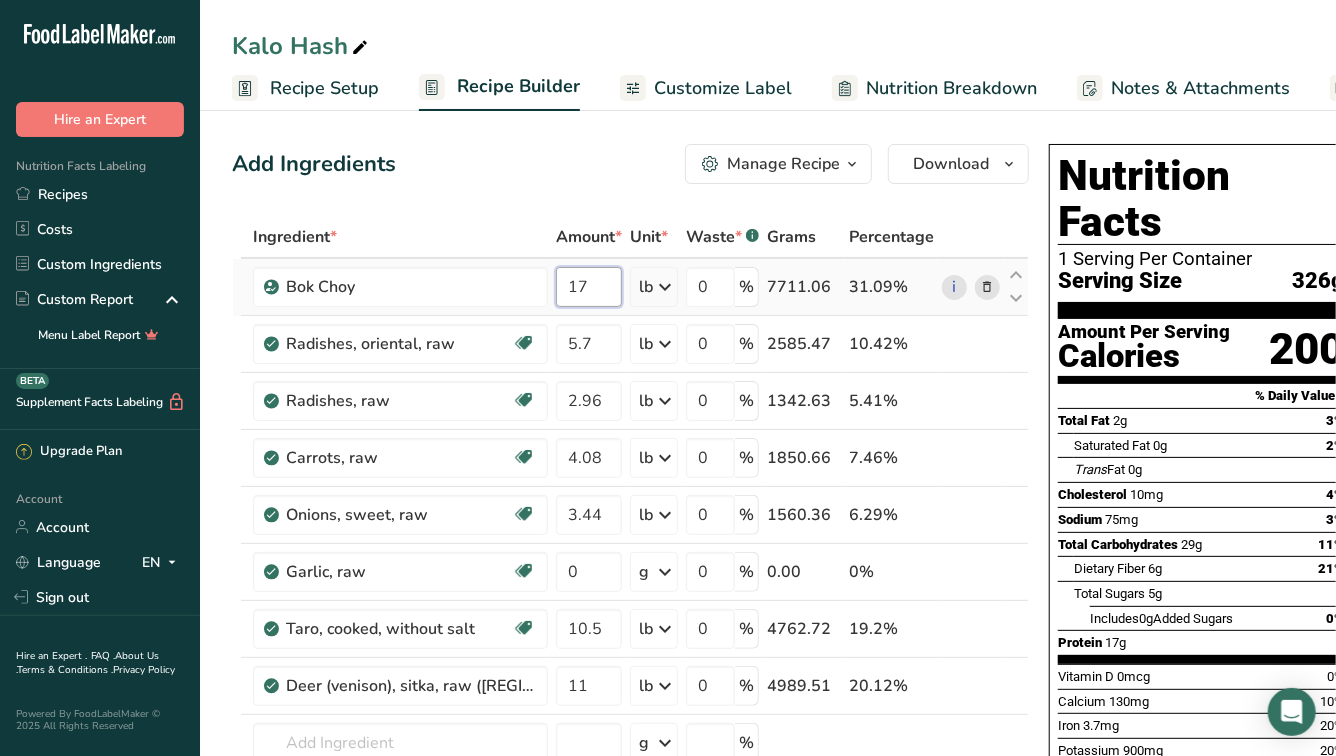 click on "17" at bounding box center (589, 287) 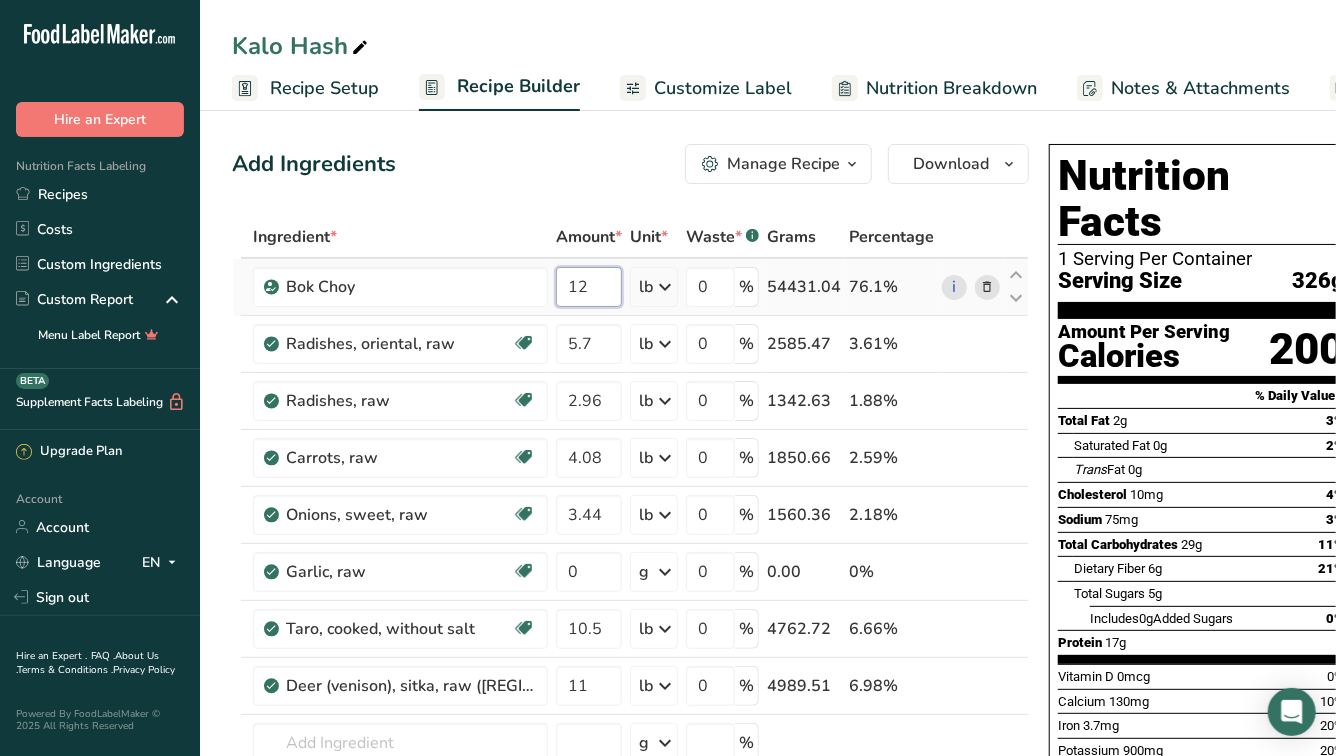 type on "1" 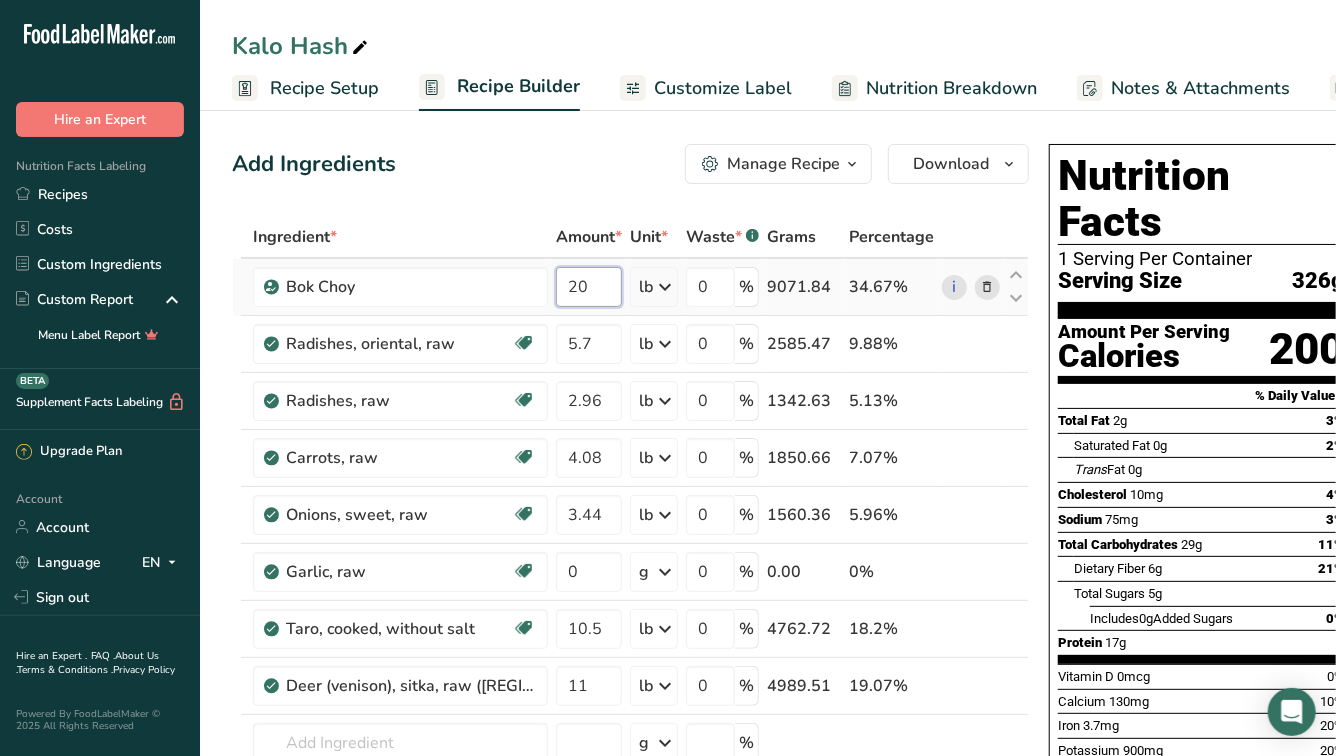 type on "20" 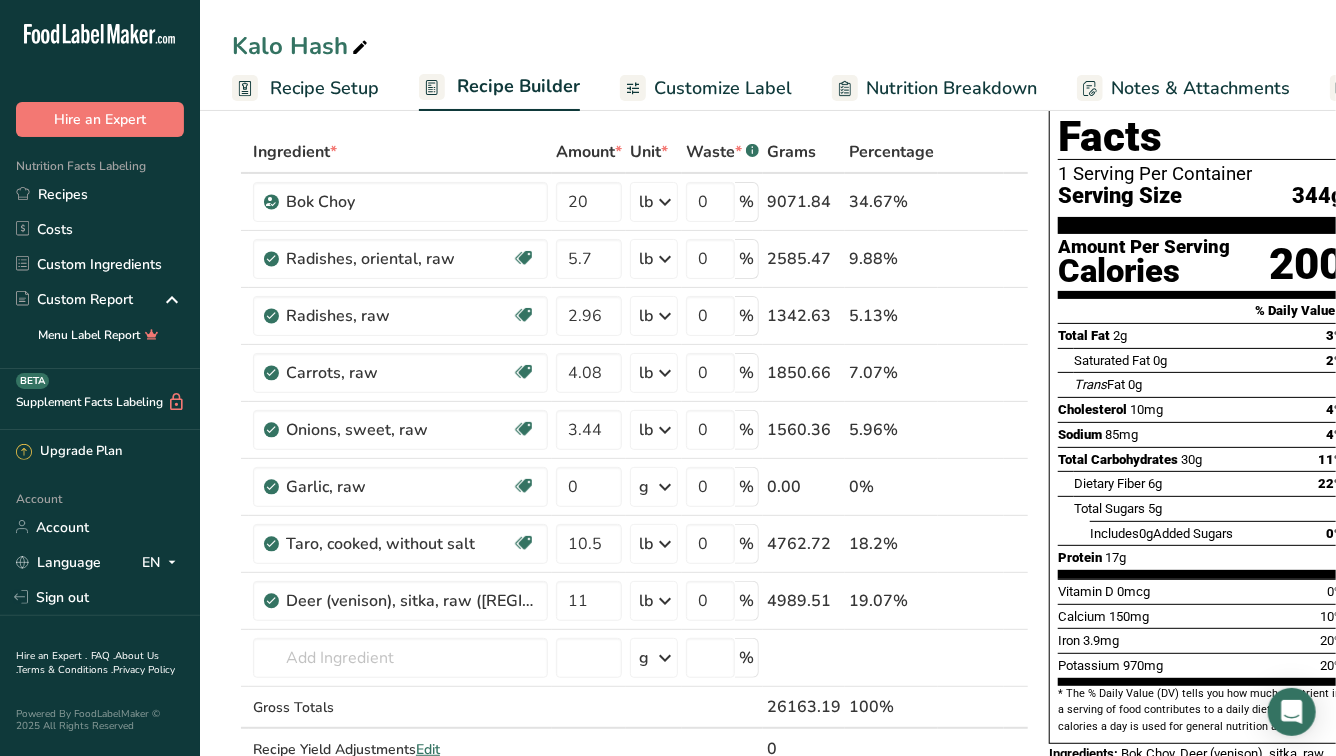 scroll, scrollTop: 96, scrollLeft: 0, axis: vertical 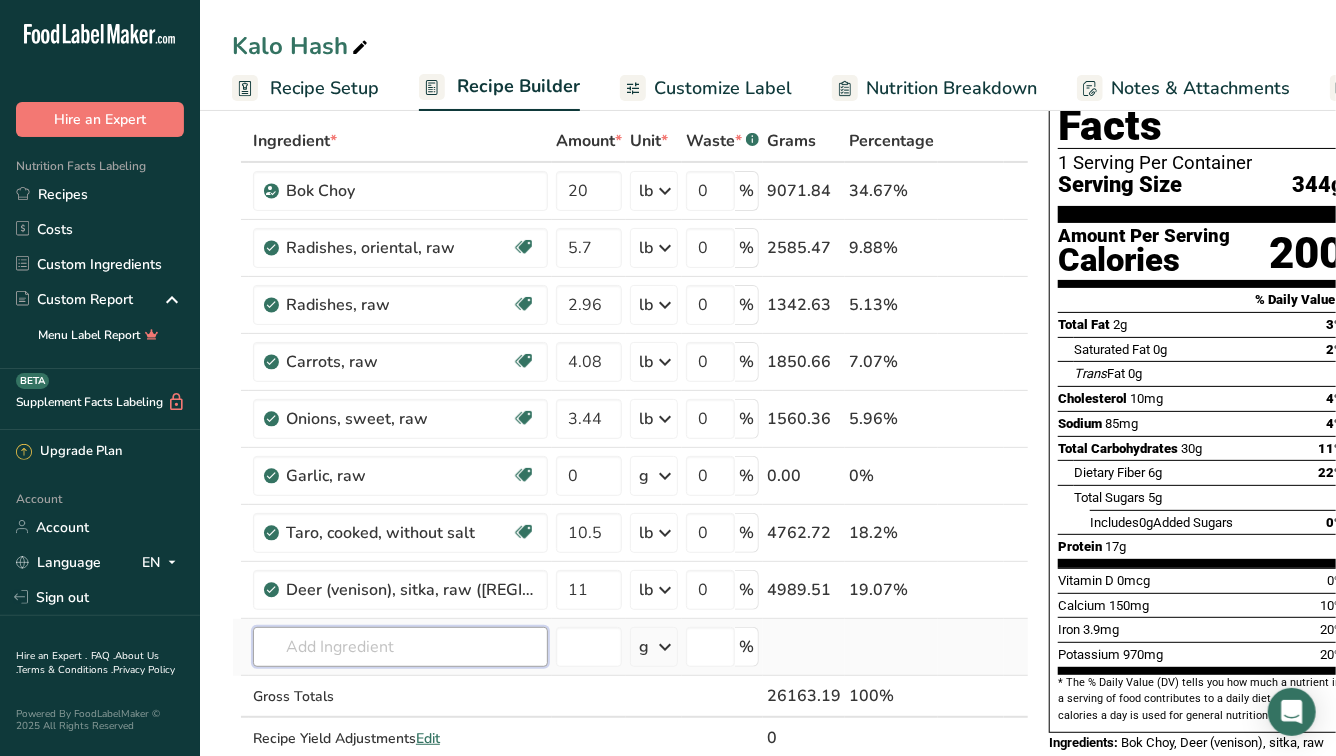 click at bounding box center (400, 647) 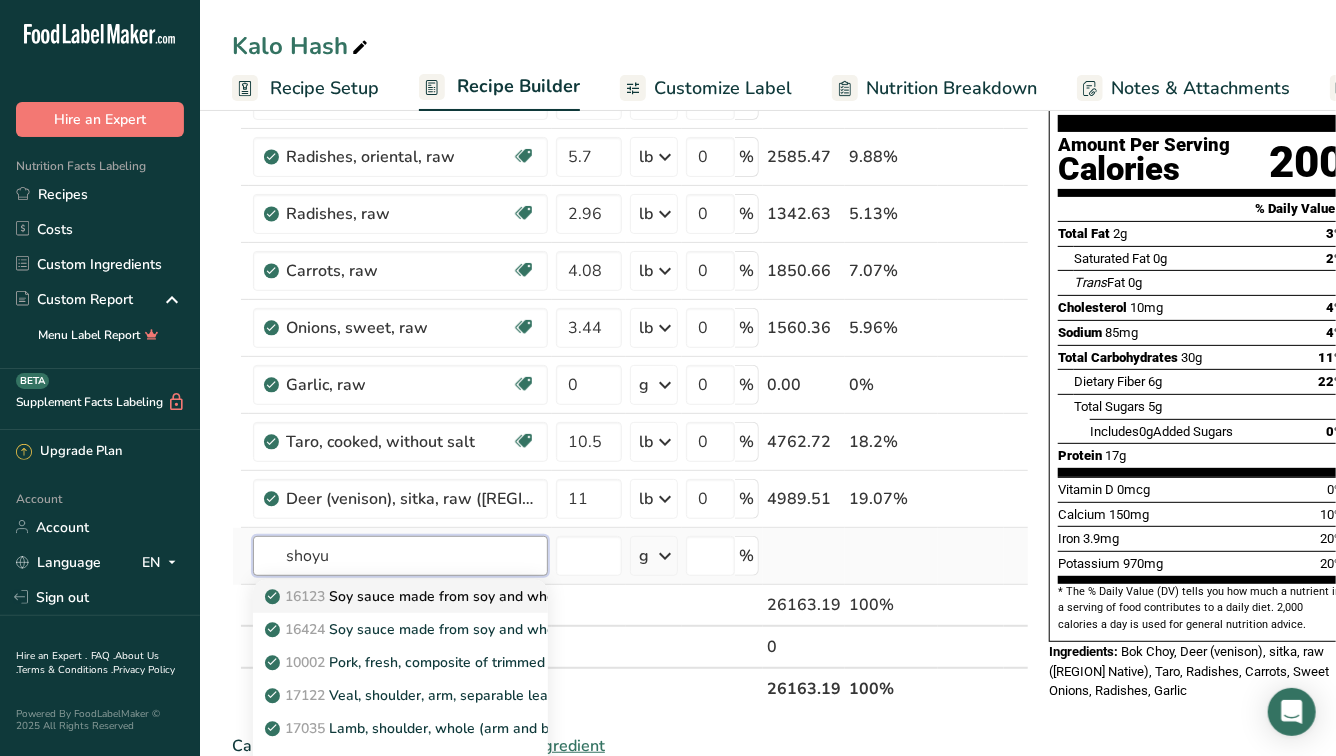 scroll, scrollTop: 197, scrollLeft: 0, axis: vertical 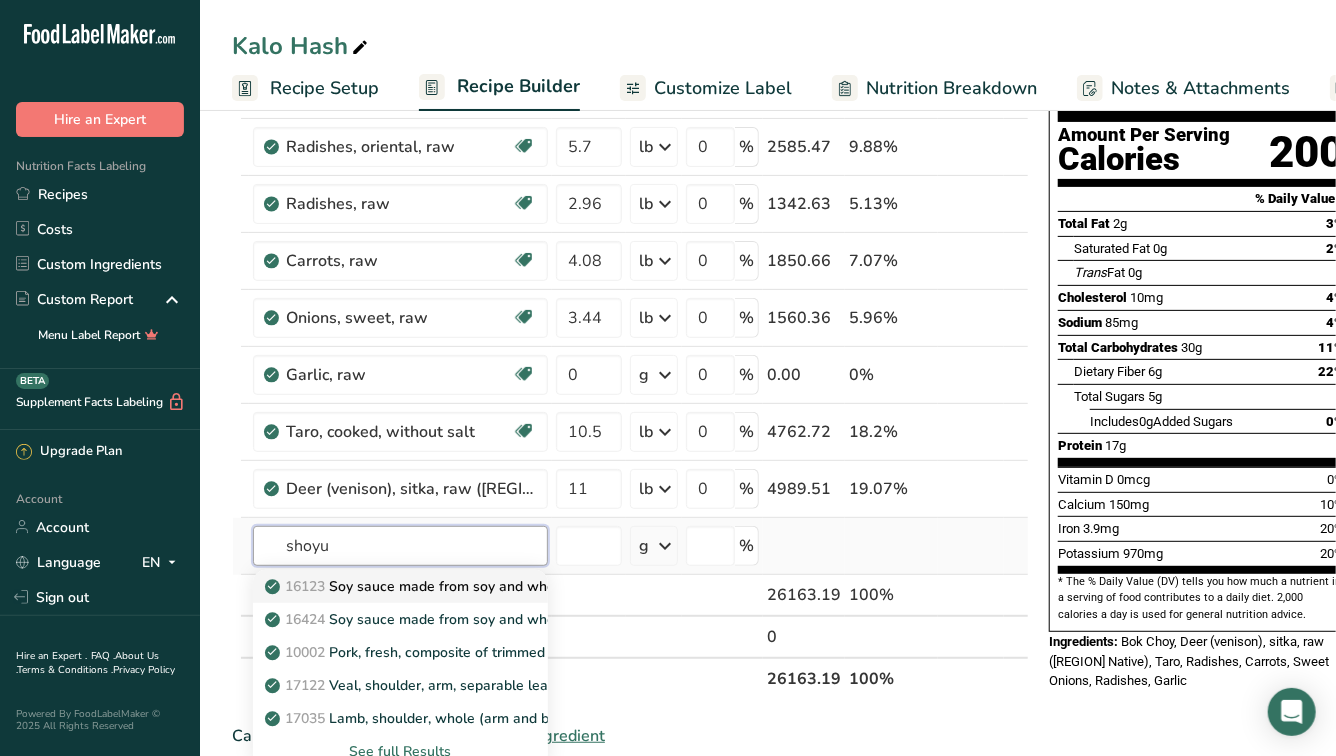 type on "shoyu" 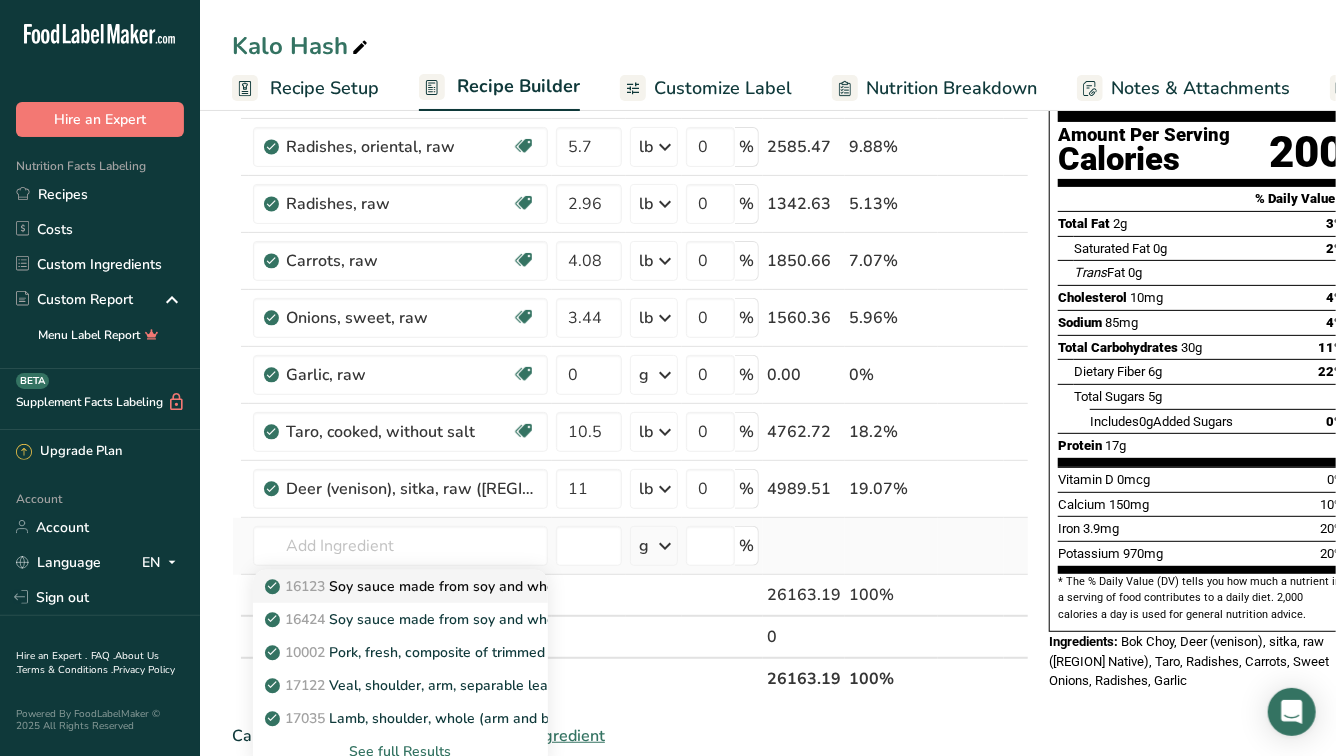 click on "16123
Soy sauce made from soy and wheat (shoyu)" at bounding box center [444, 586] 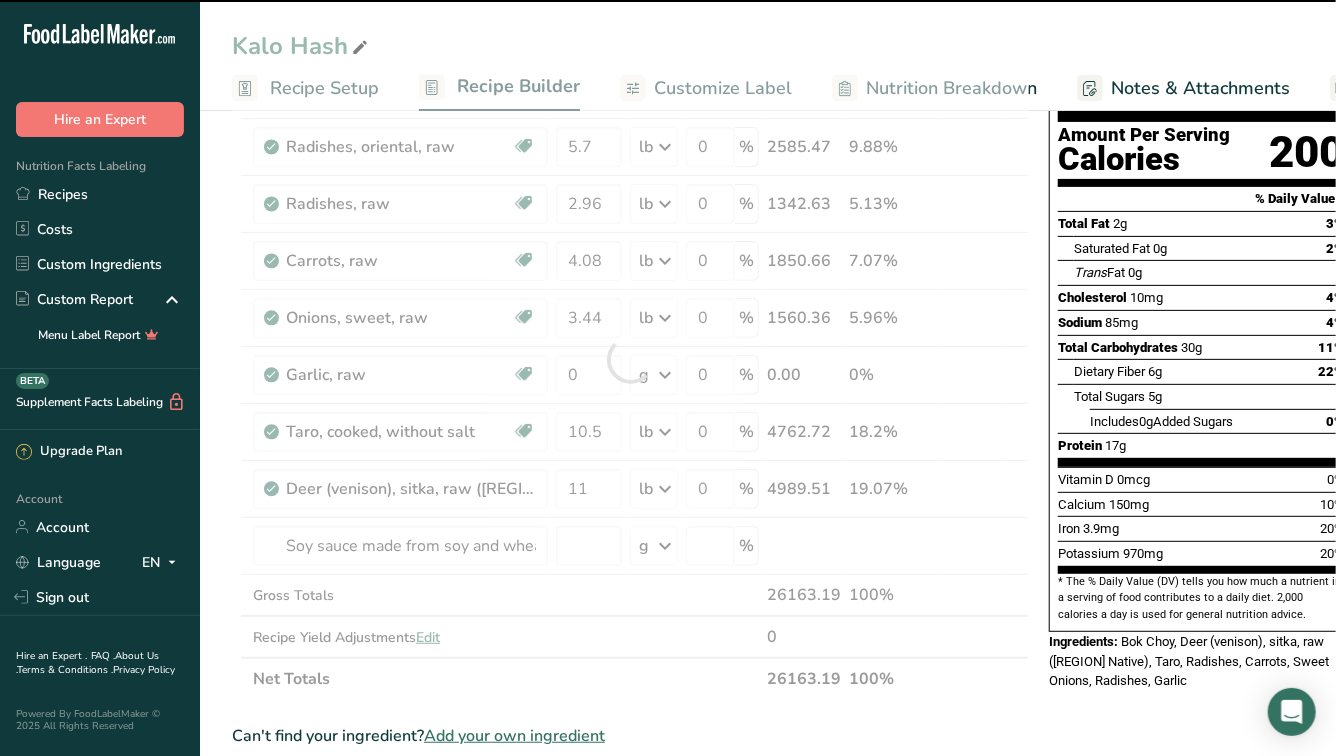 type on "0" 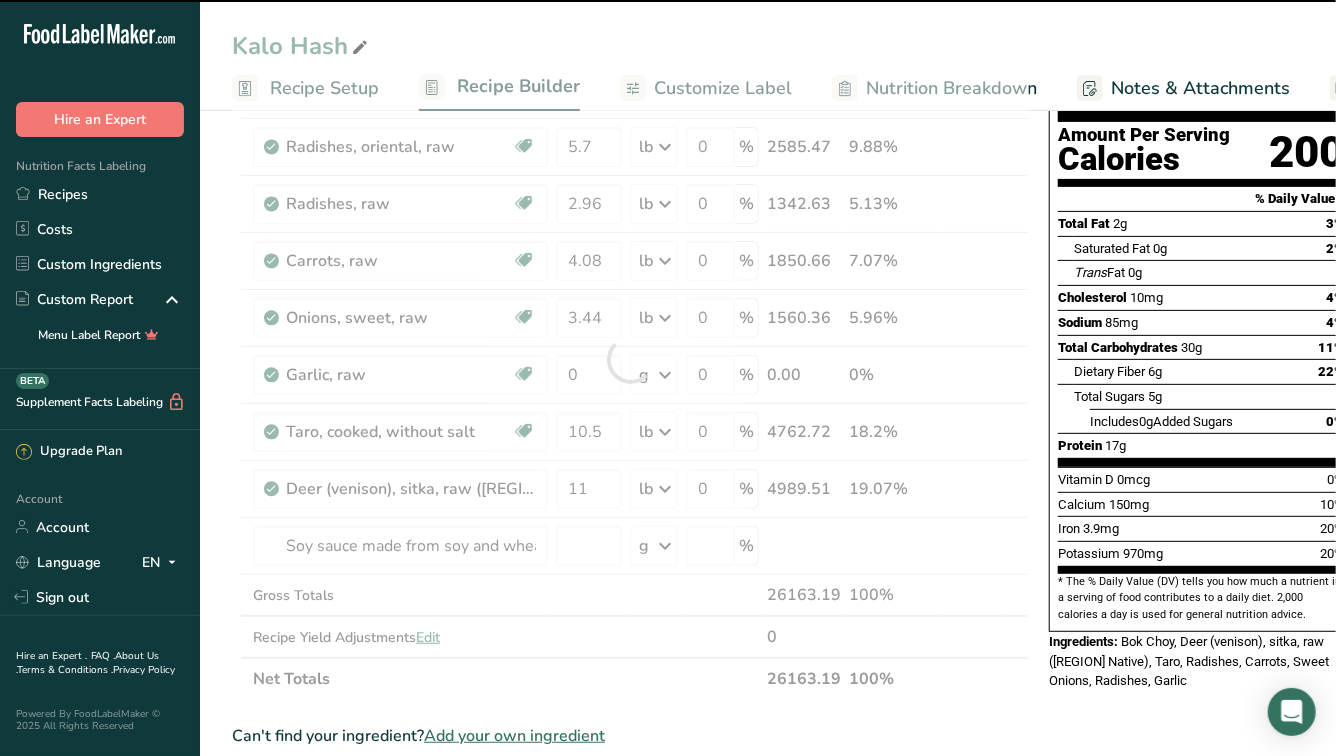 type on "0" 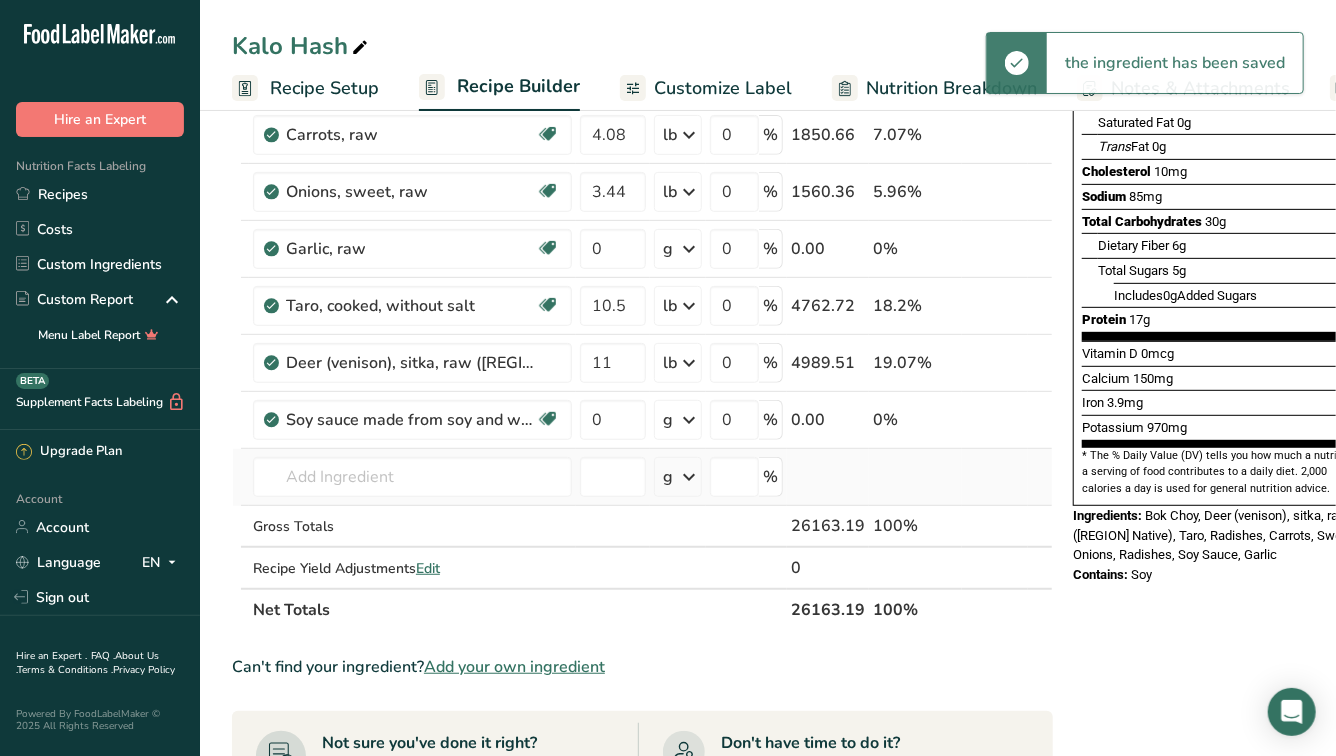 scroll, scrollTop: 329, scrollLeft: 0, axis: vertical 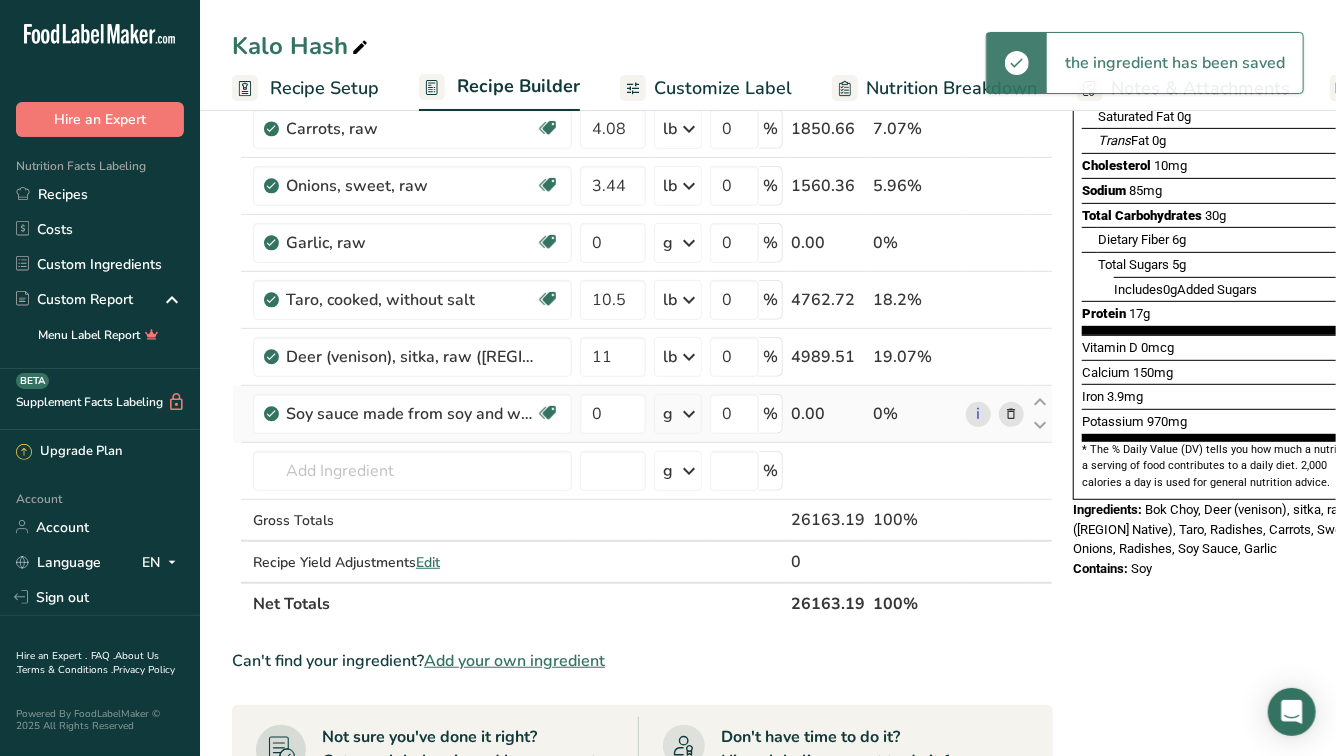 click on "g" at bounding box center [678, 414] 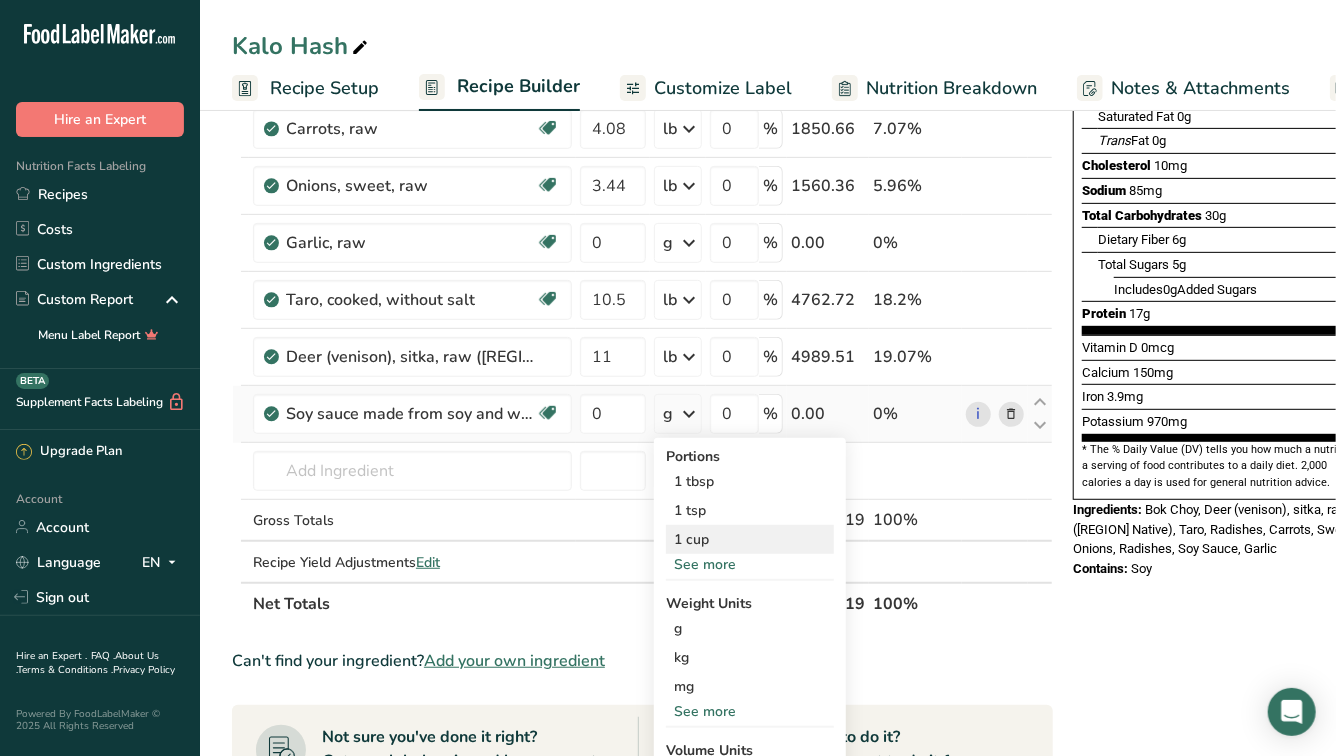 click on "1 cup" at bounding box center [750, 539] 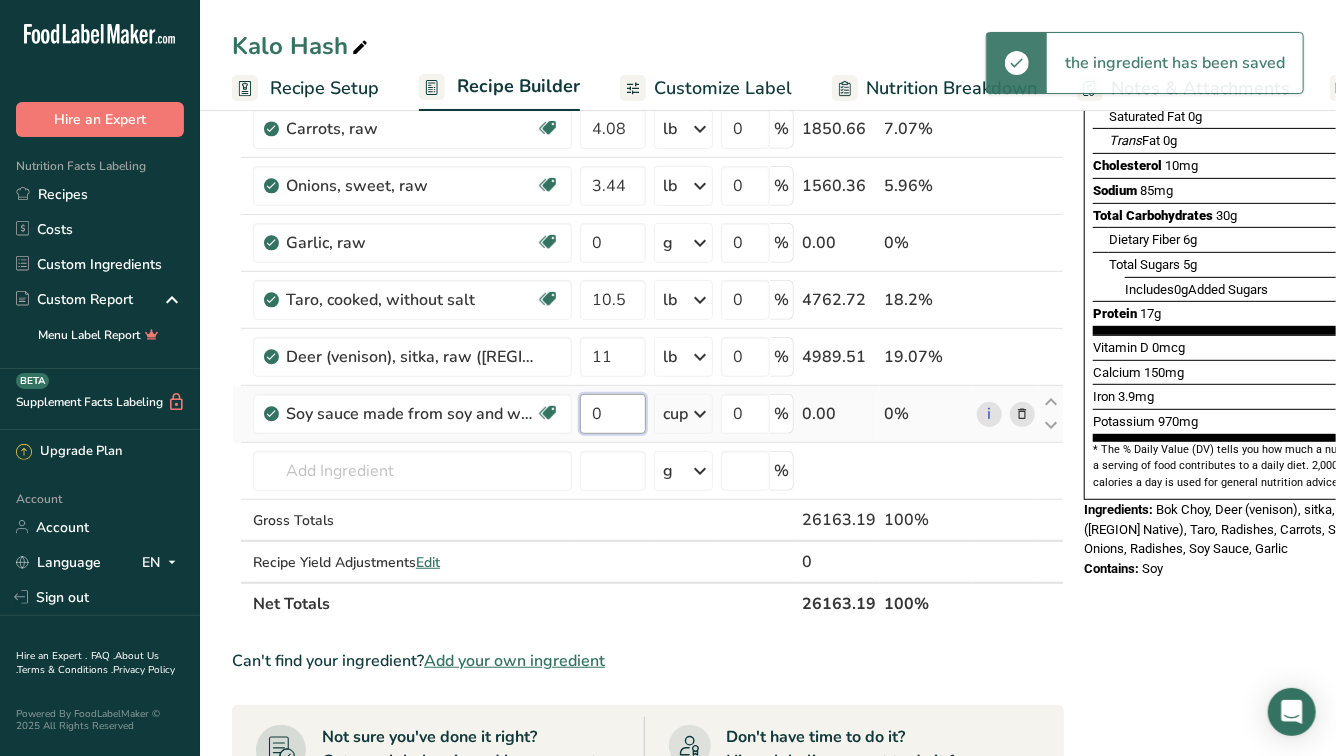 click on "0" at bounding box center (613, 414) 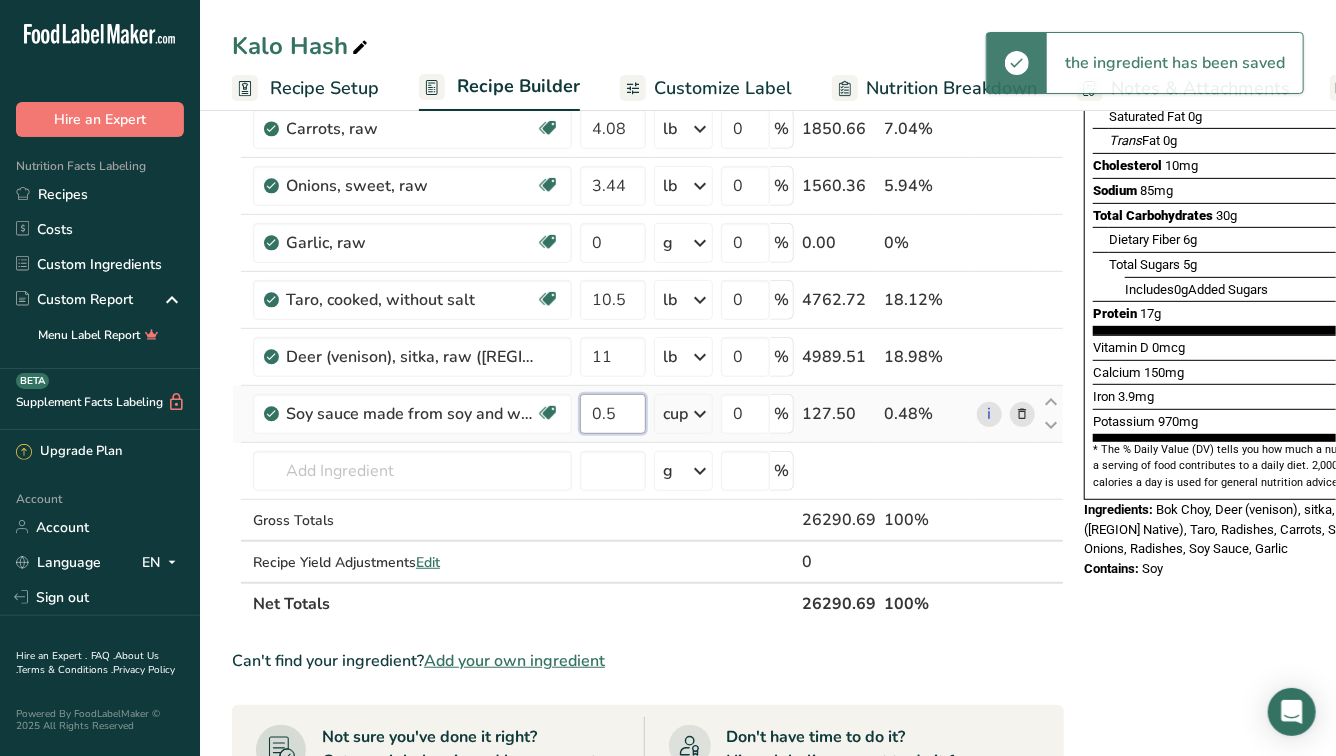 type on "0.5" 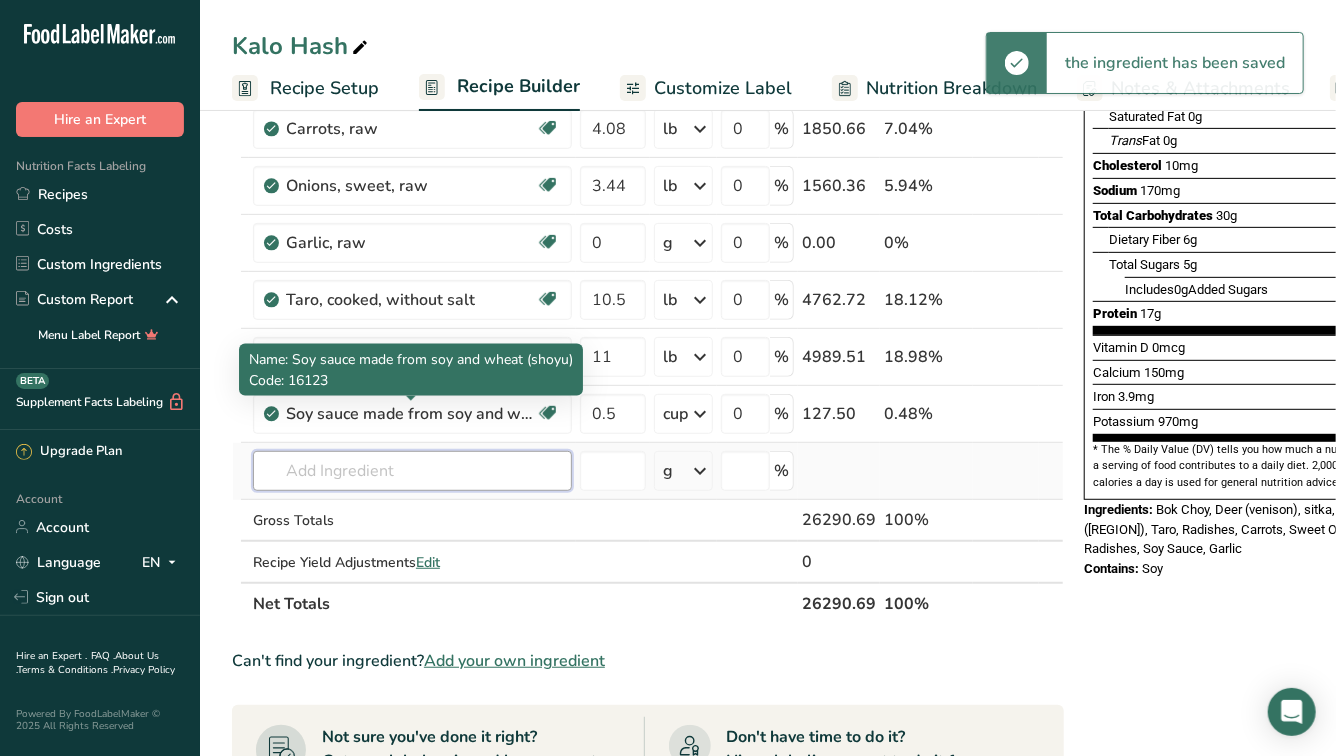 click at bounding box center [412, 471] 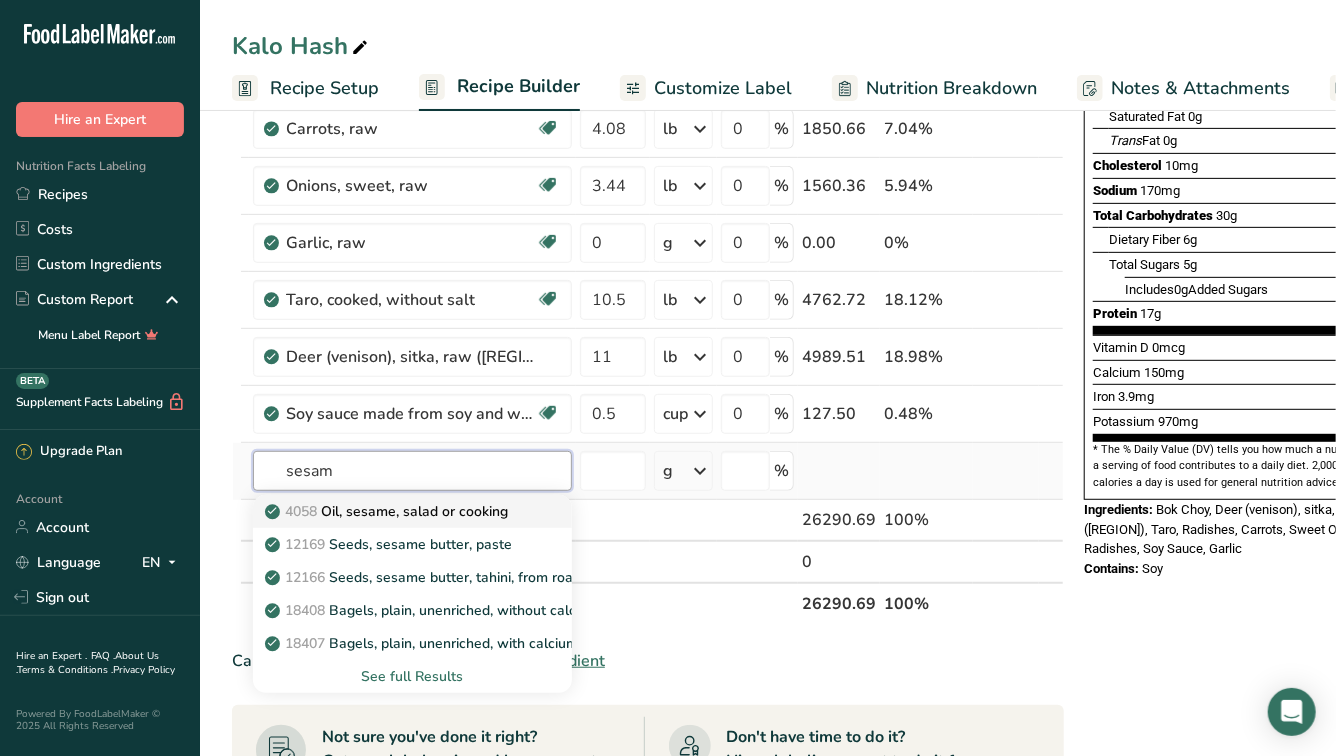 type on "sesam" 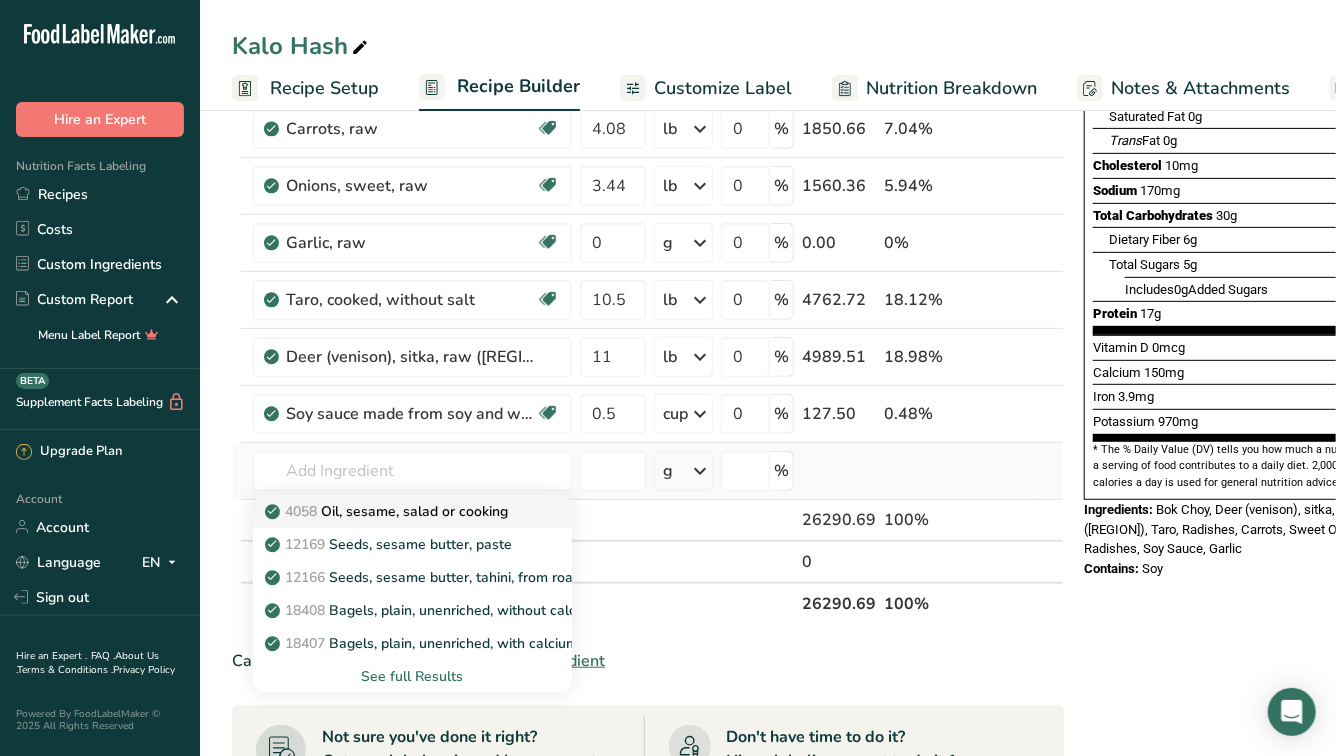 click on "4058
Oil, sesame, salad or cooking" at bounding box center [388, 511] 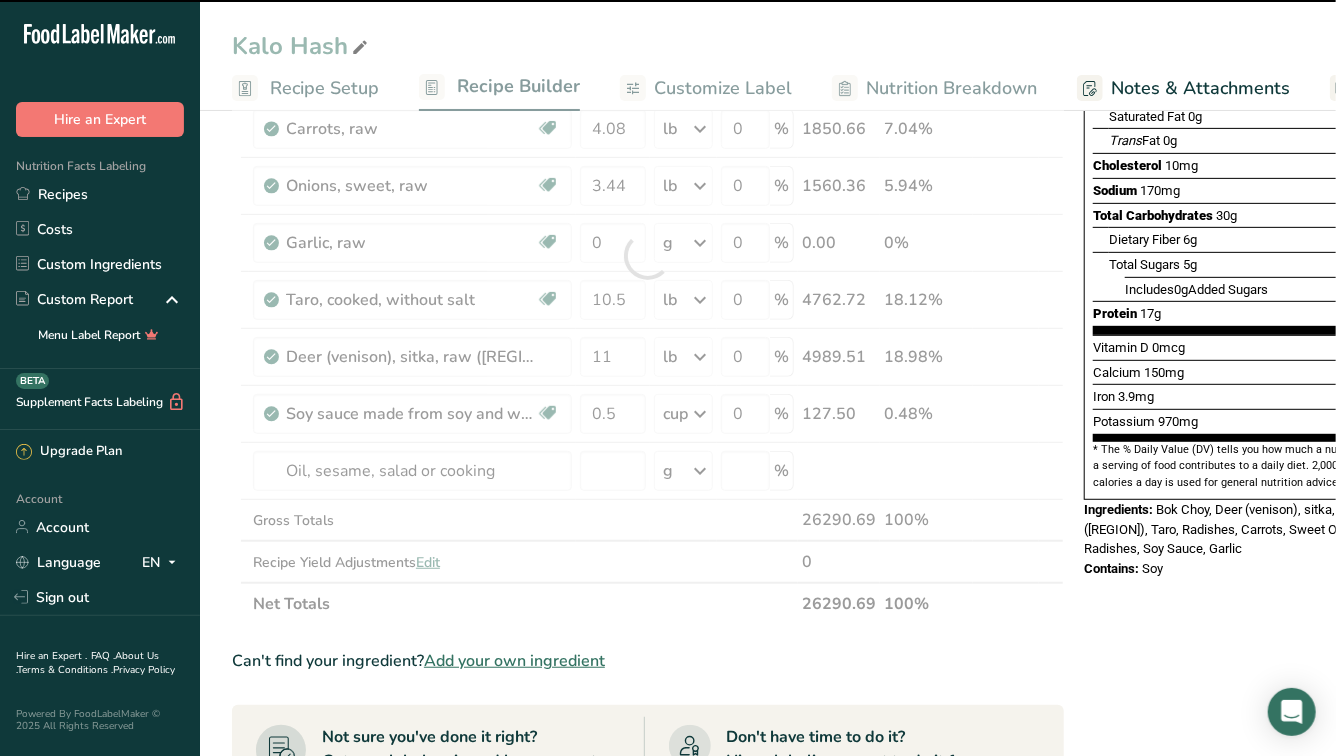 type on "0" 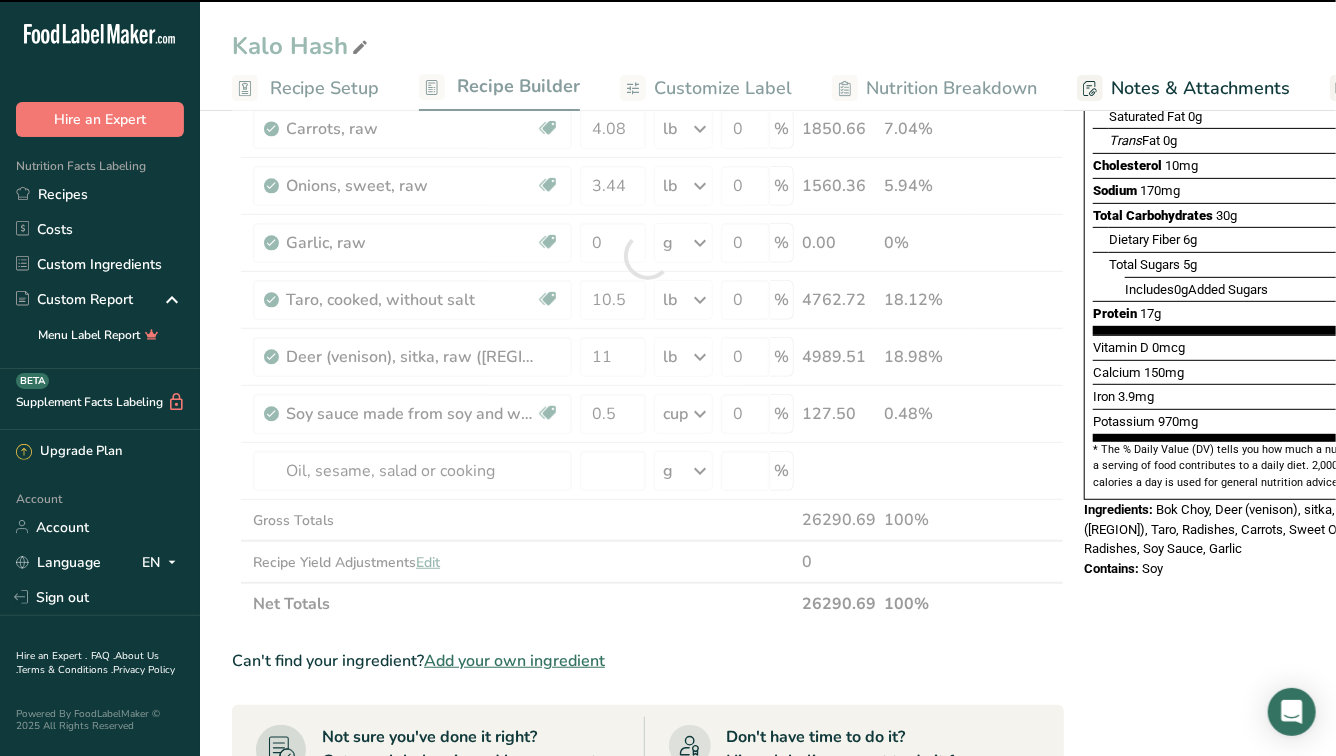 type on "0" 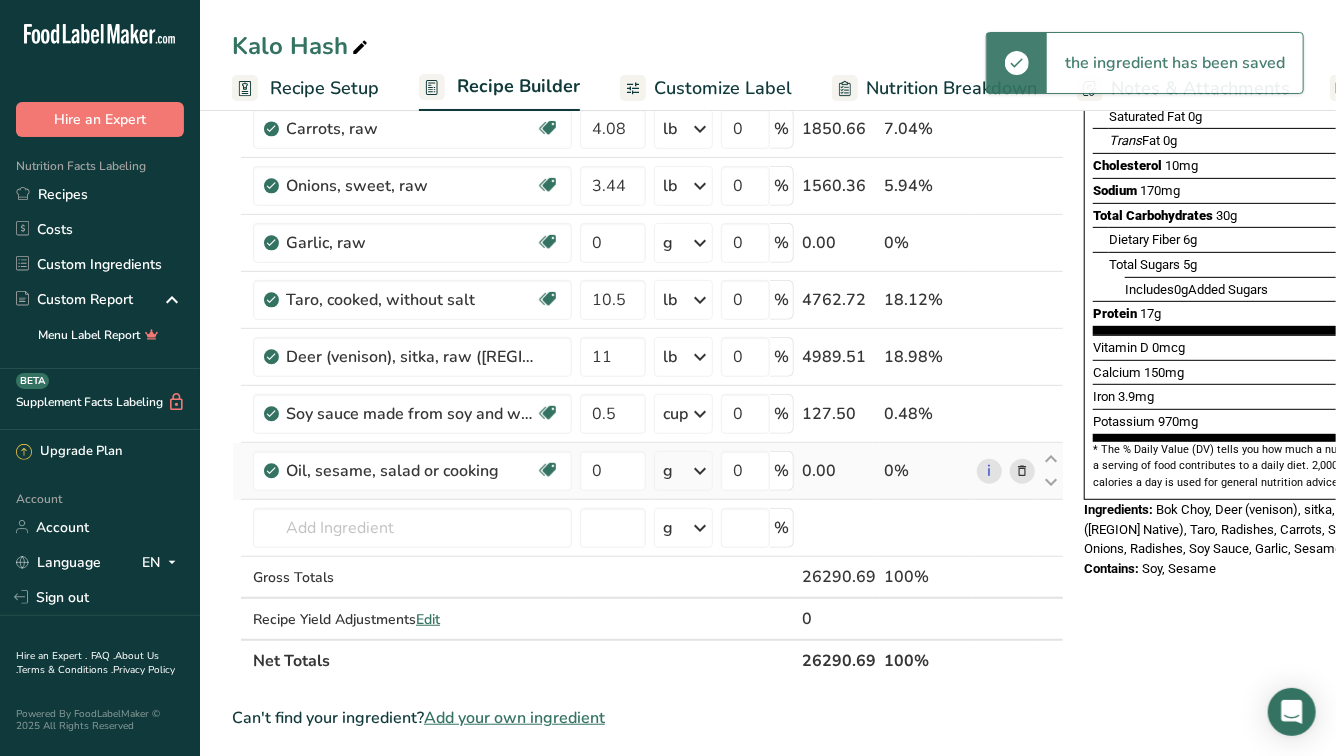 click on "g" at bounding box center (683, 471) 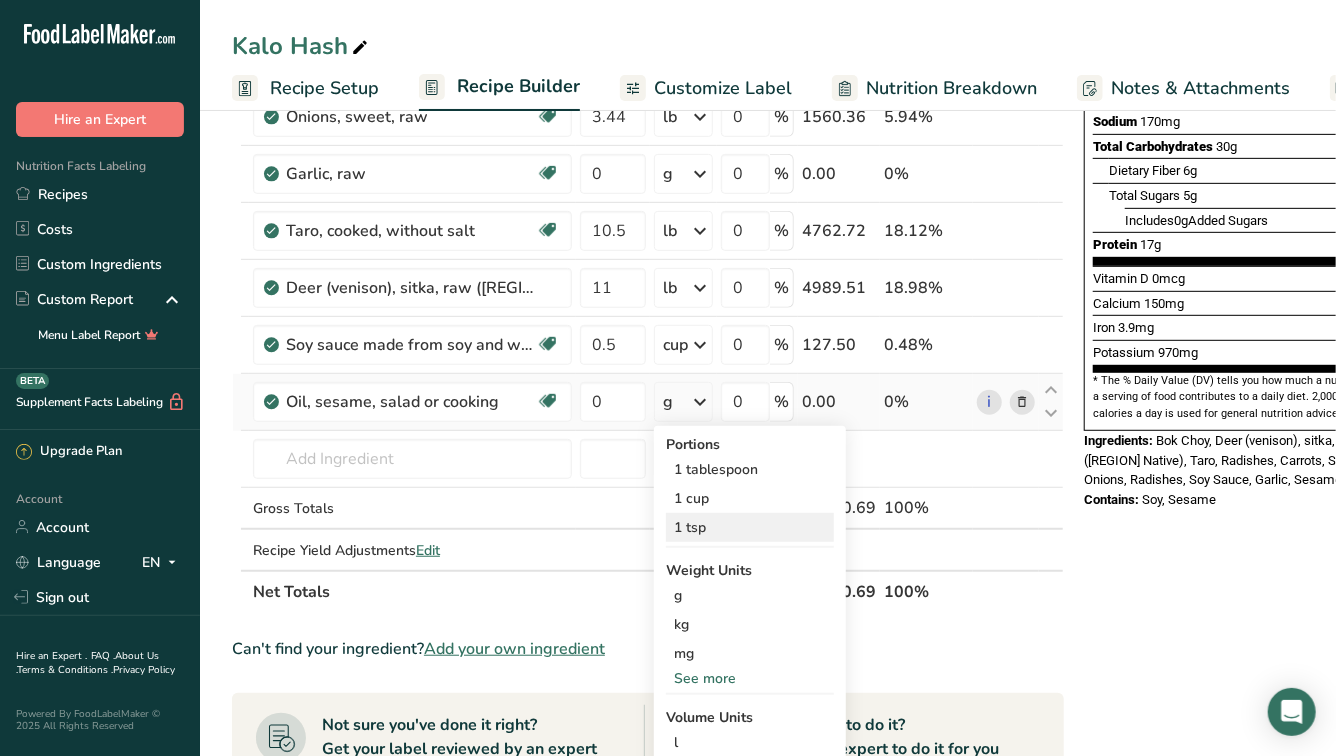 scroll, scrollTop: 400, scrollLeft: 0, axis: vertical 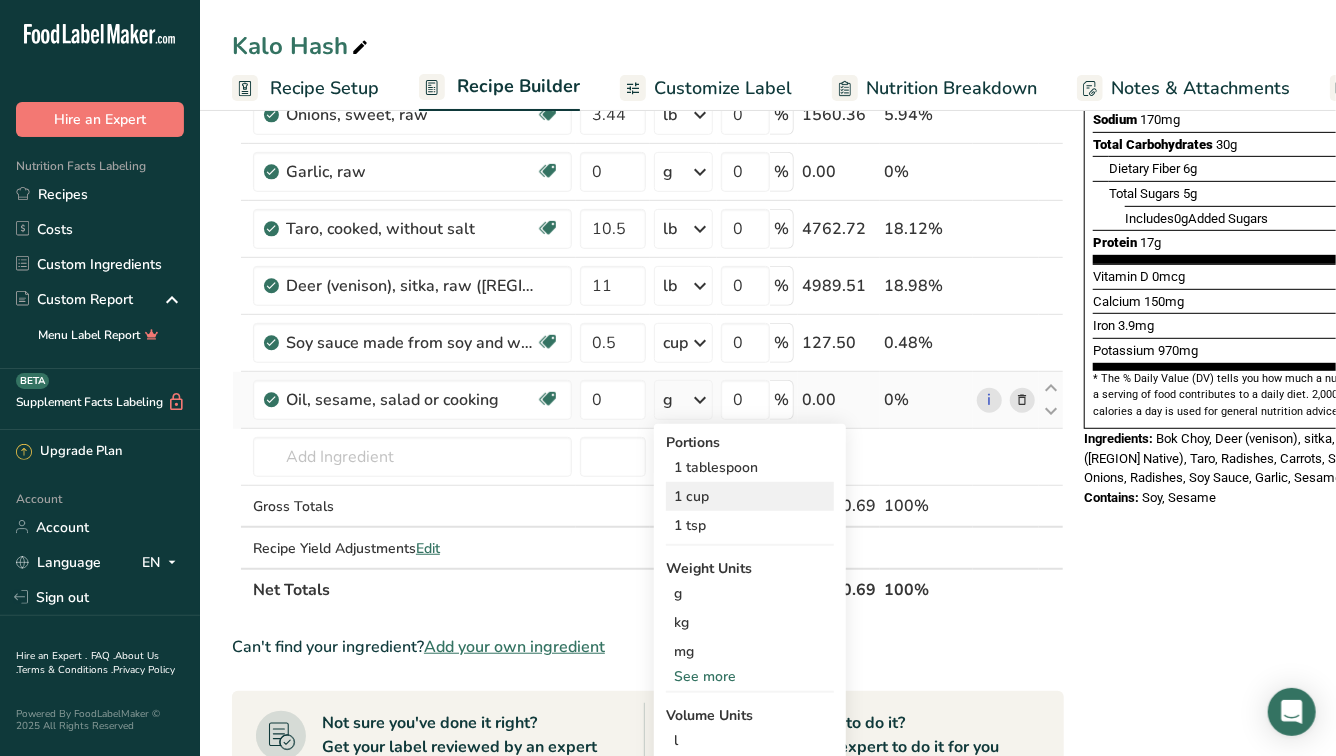 click on "1 cup" at bounding box center [750, 496] 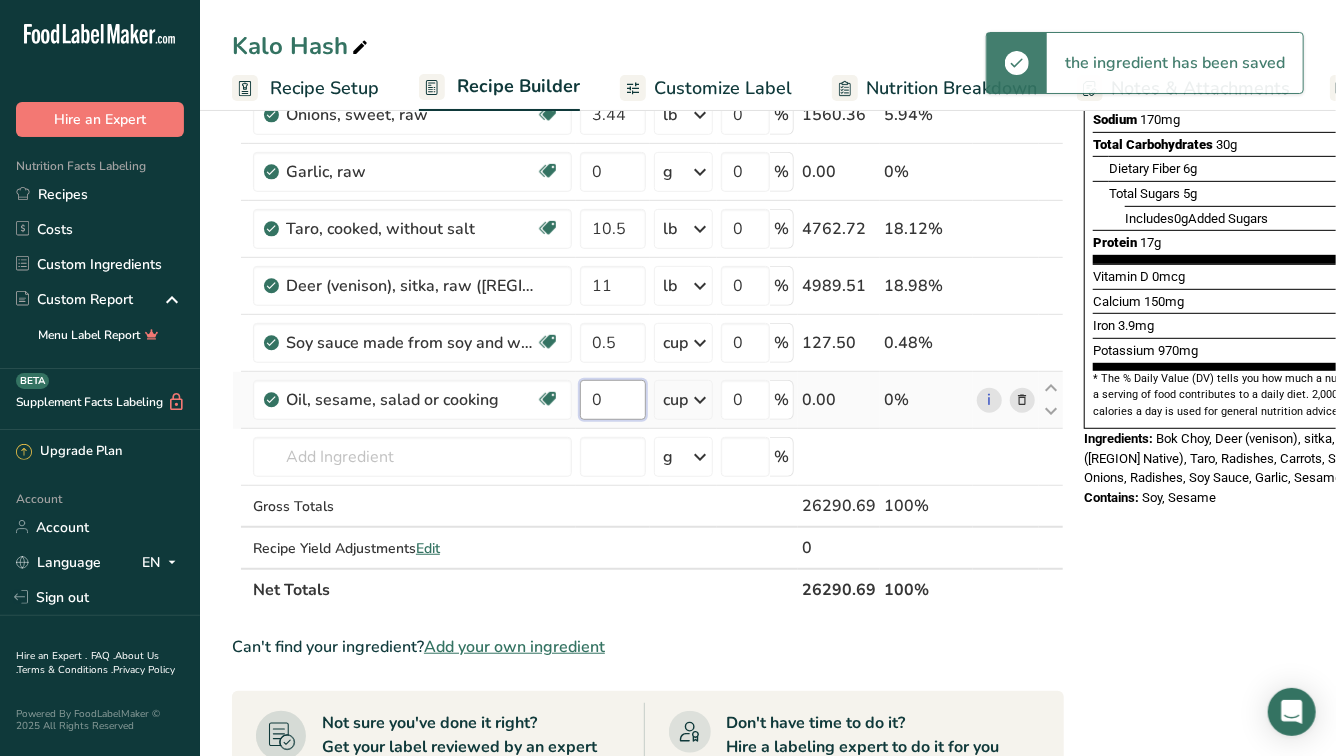 click on "0" at bounding box center [613, 400] 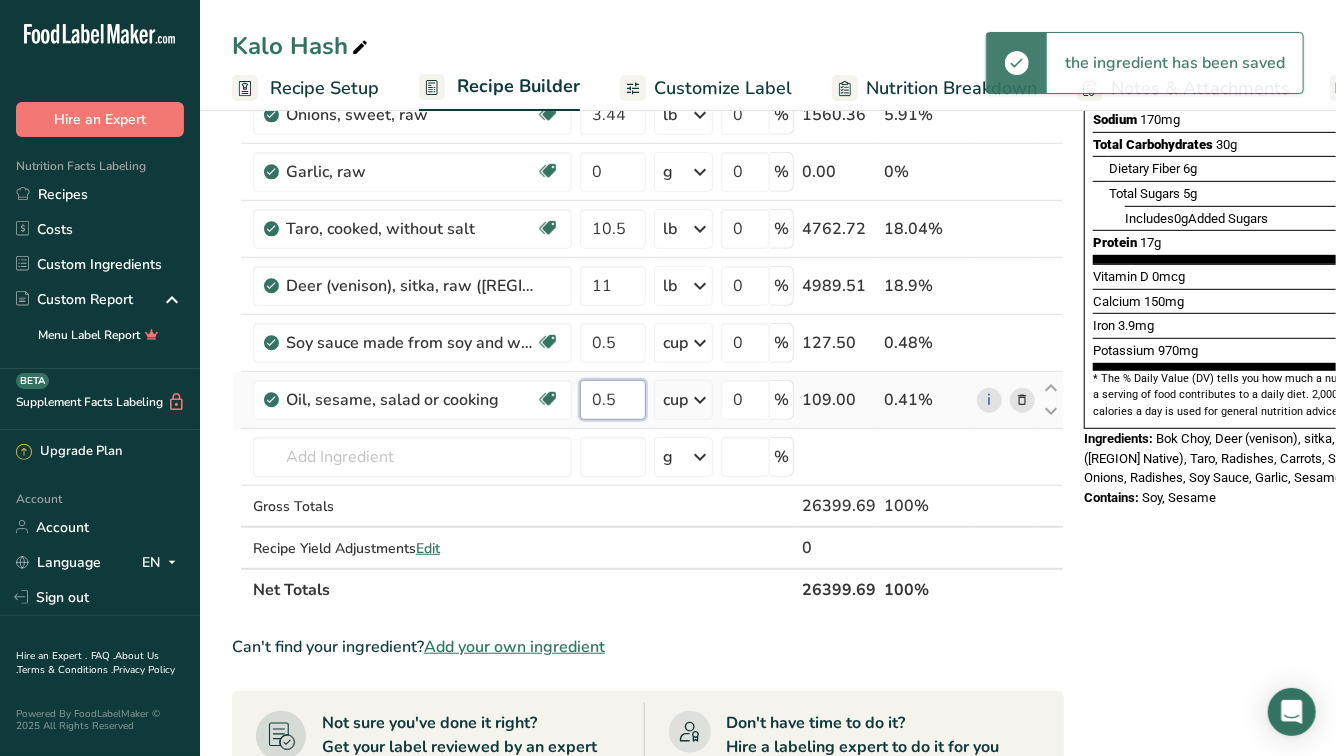 type on "0.5" 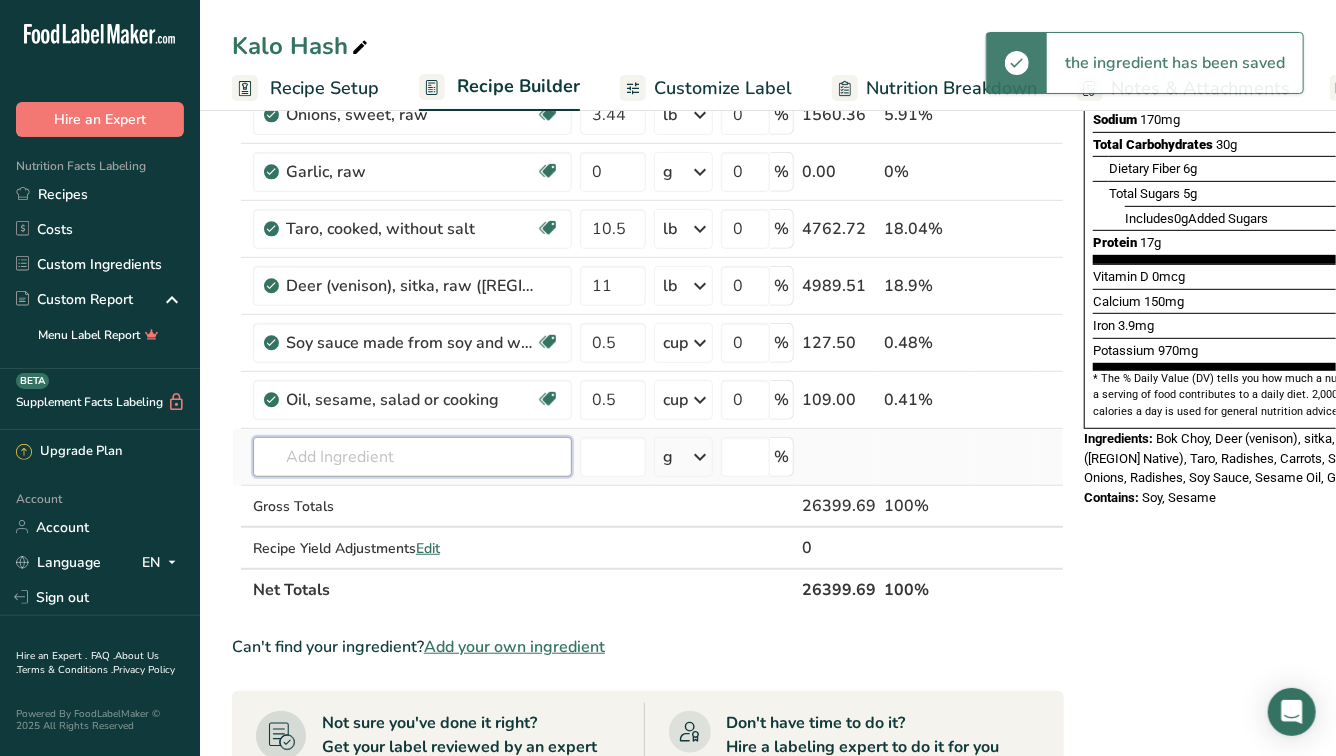 click at bounding box center [412, 457] 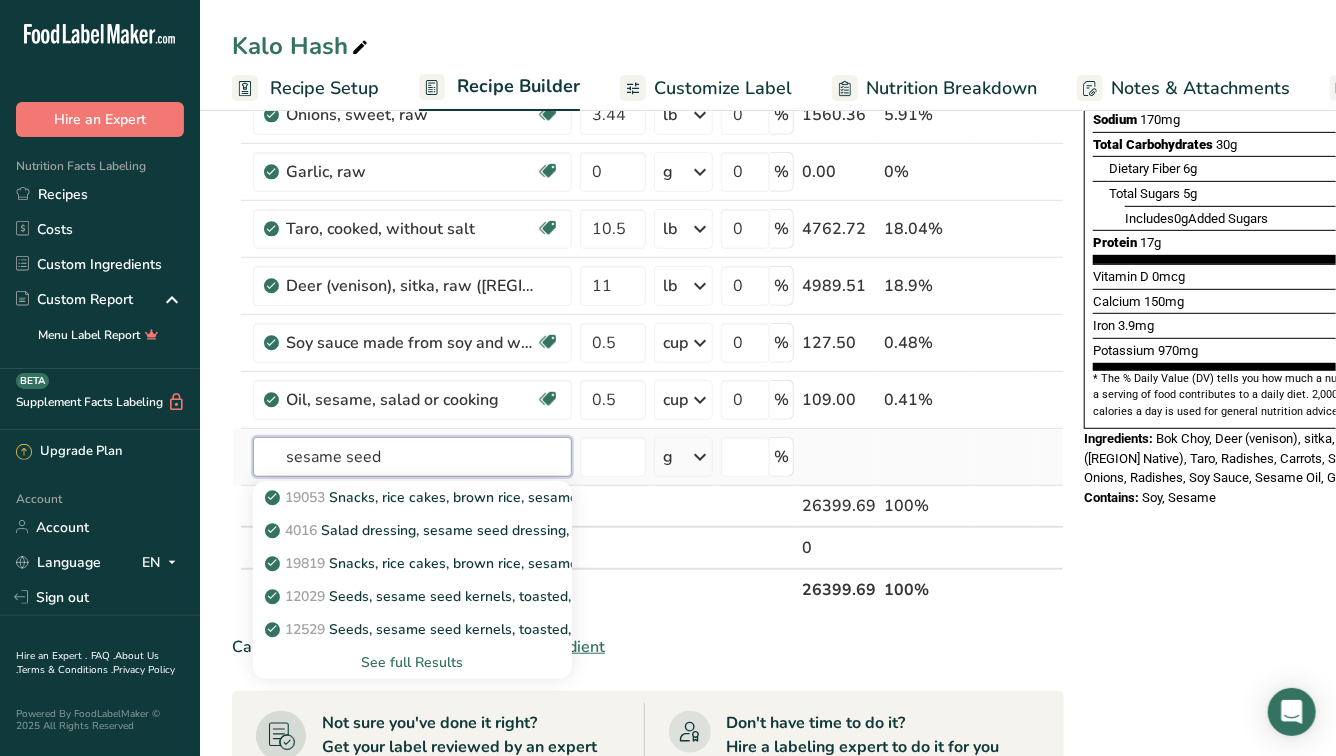type on "sesame seed" 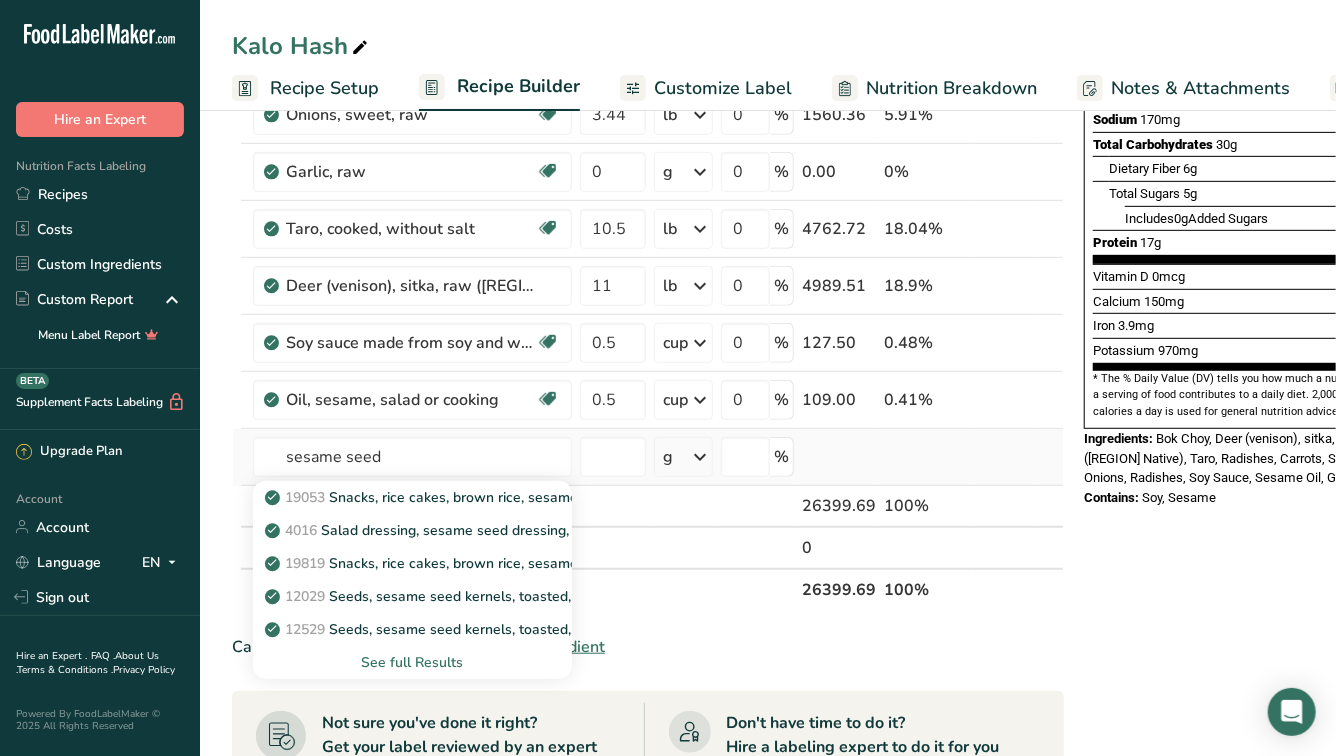 type 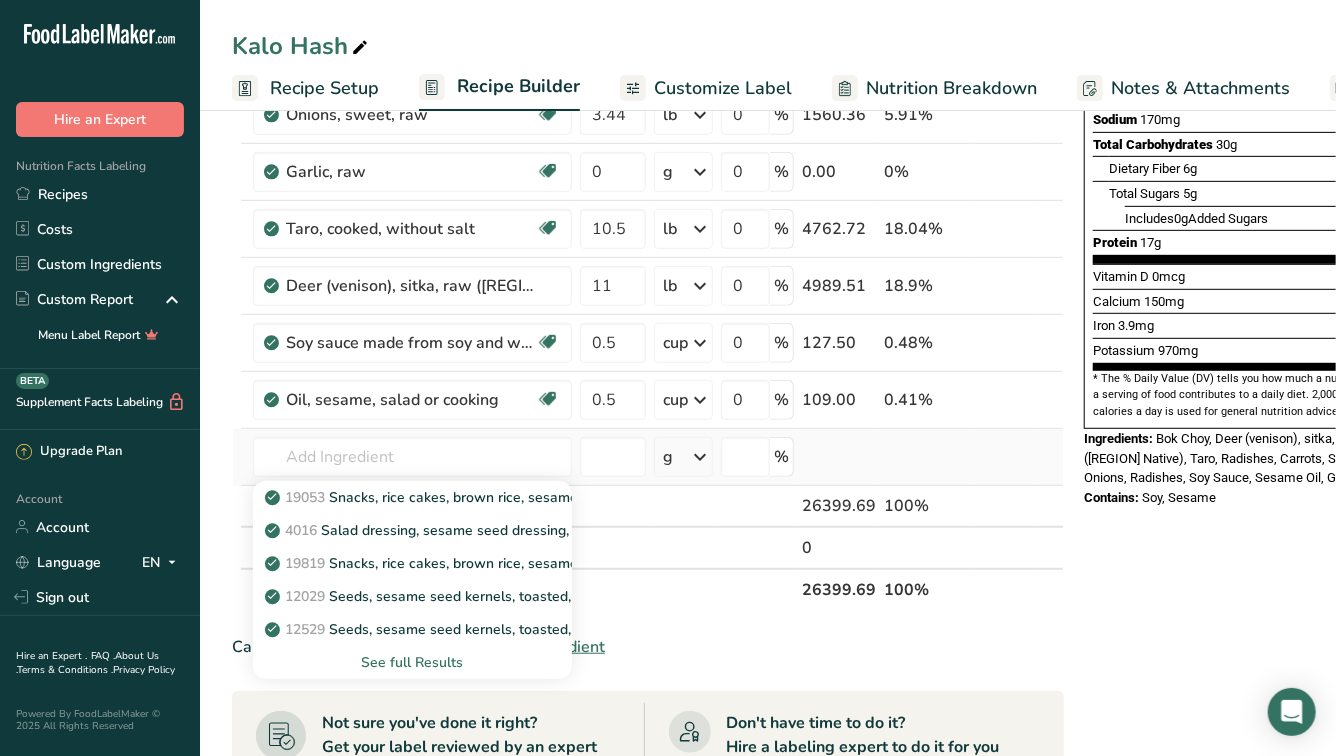 click on "See full Results" at bounding box center (412, 662) 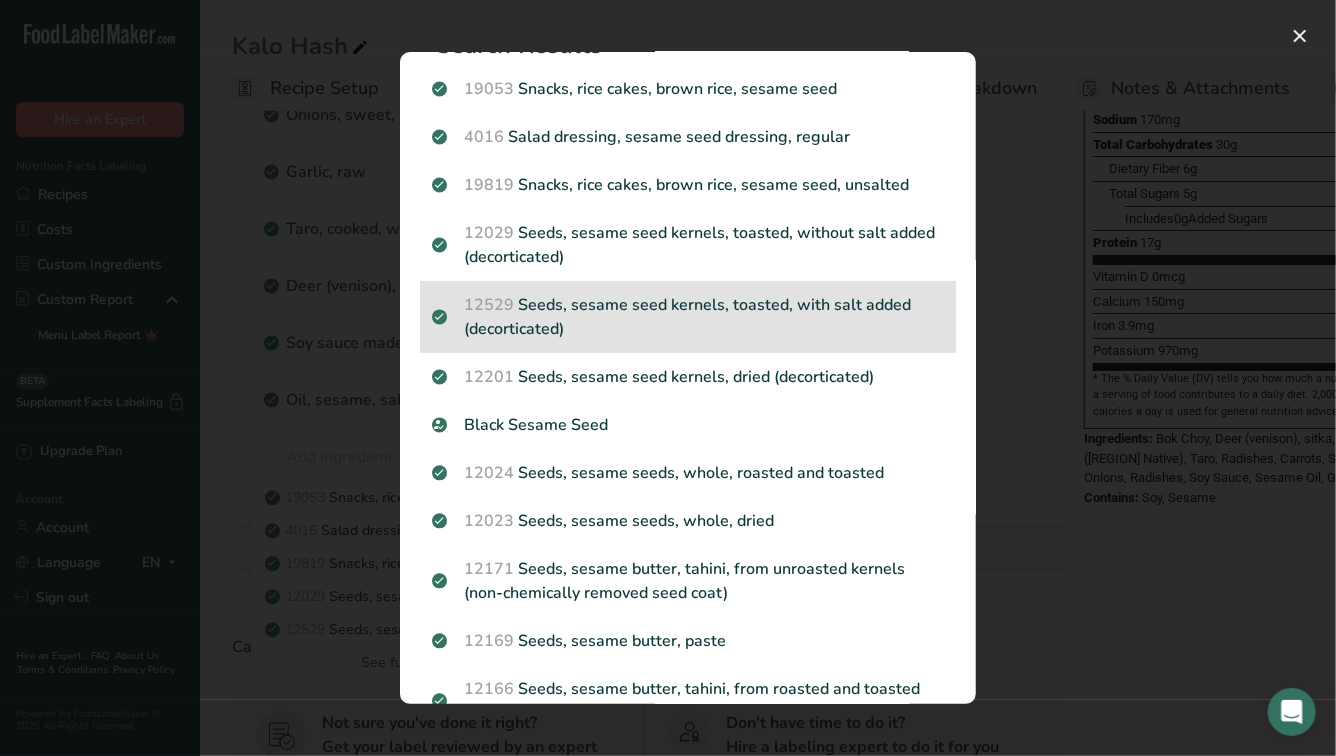 scroll, scrollTop: 6, scrollLeft: 0, axis: vertical 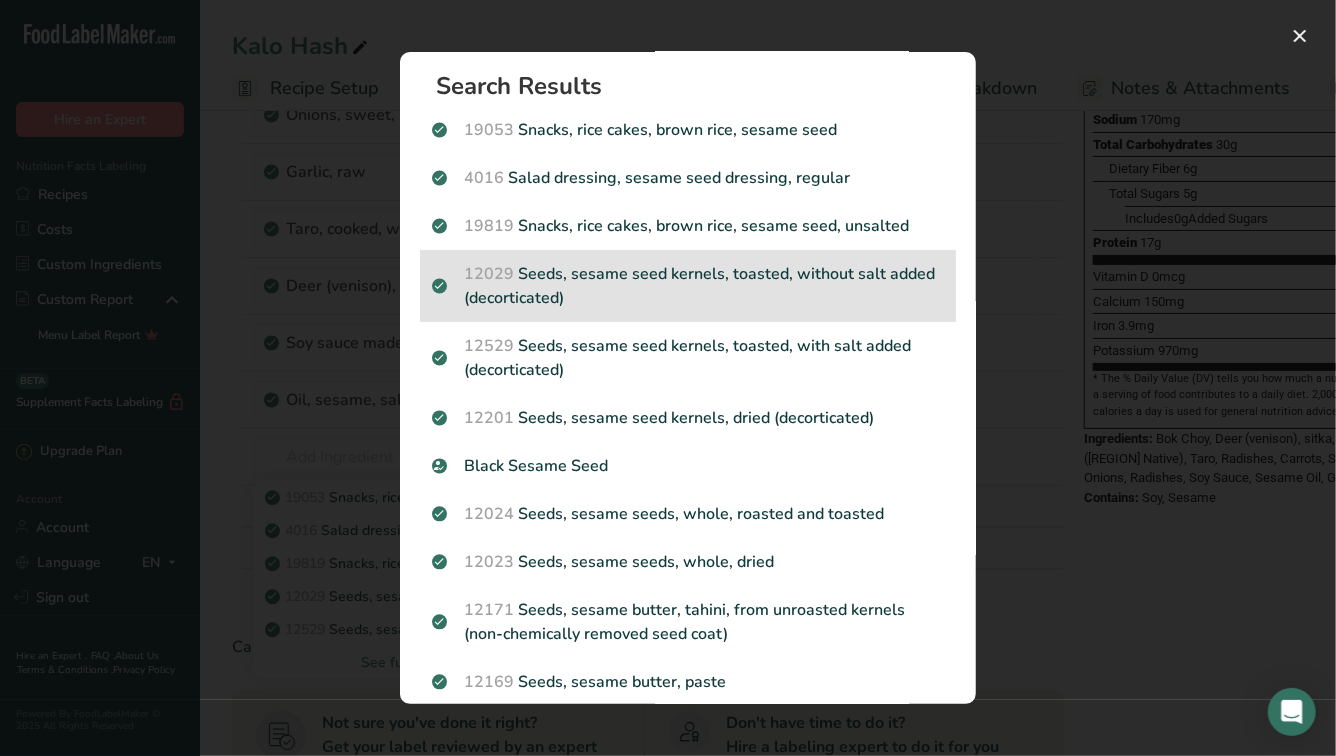 click on "12029
Seeds, sesame seed kernels, toasted, without salt added (decorticated)" at bounding box center (688, 286) 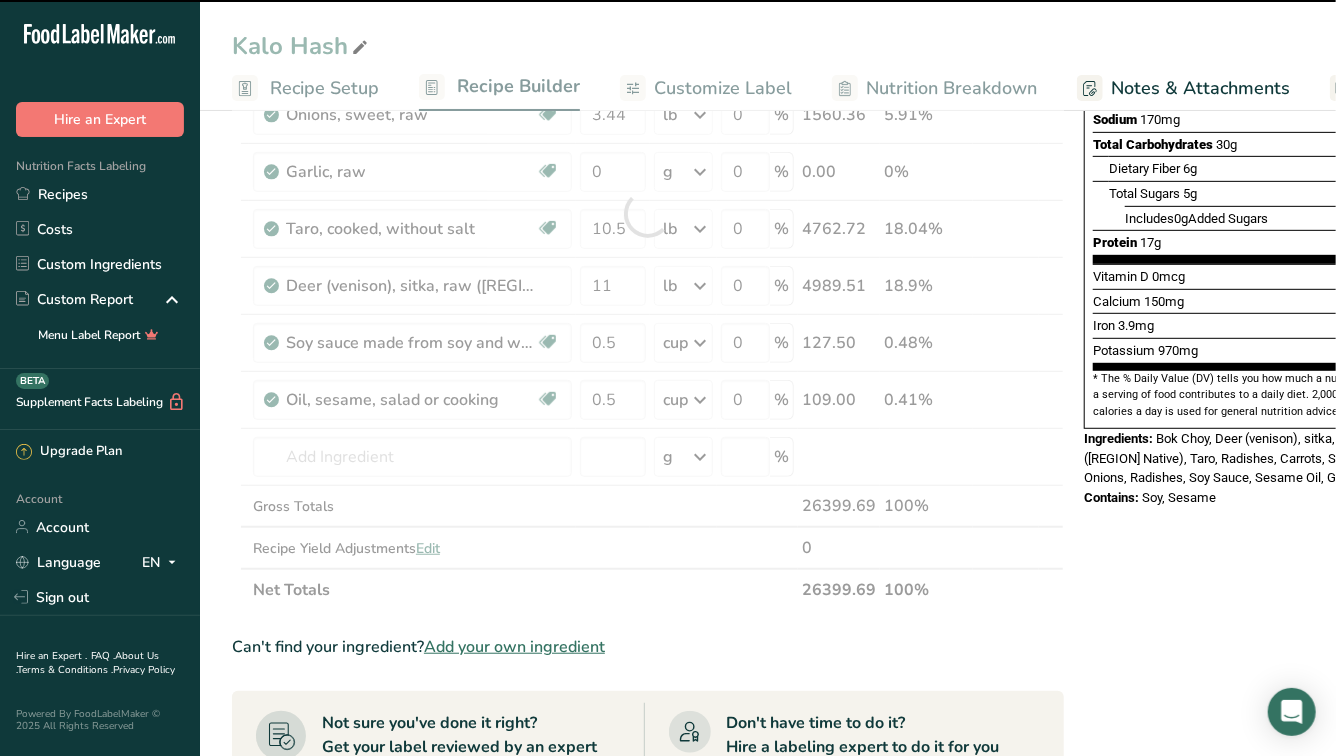 type on "0" 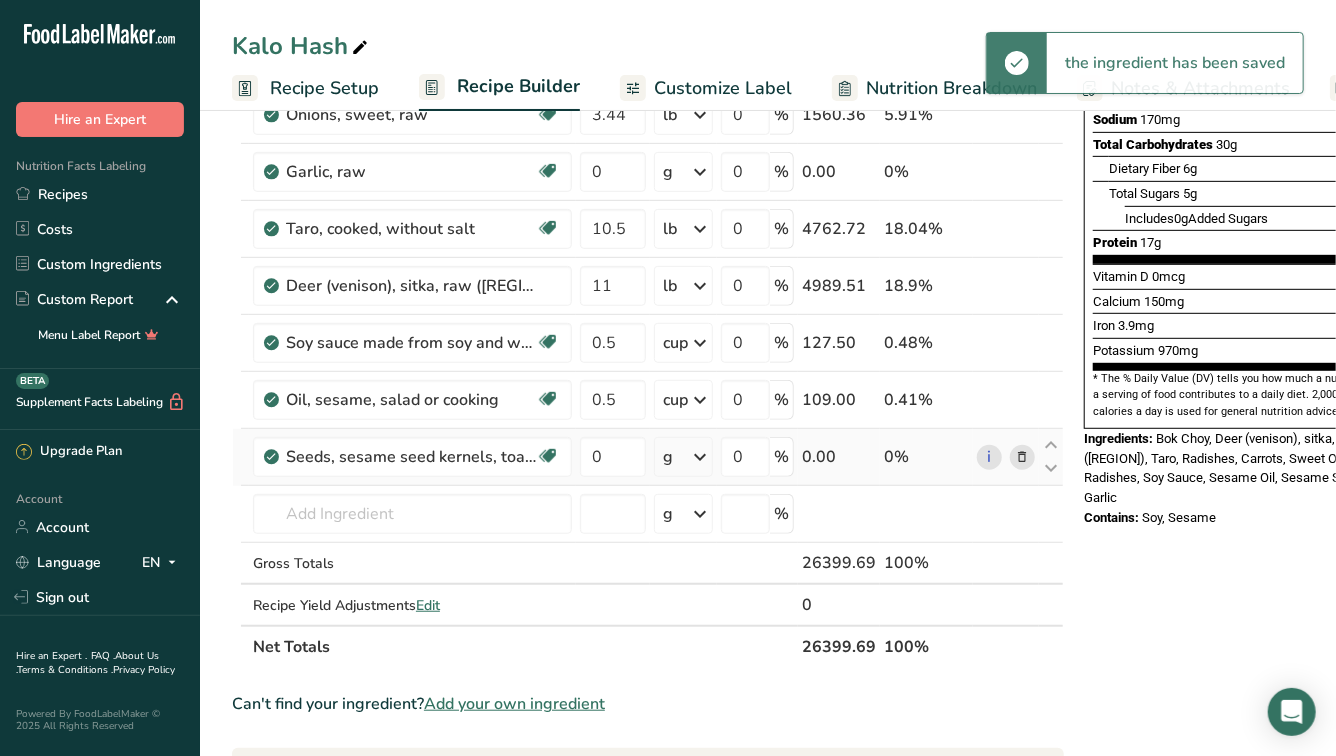 click on "g" at bounding box center (668, 457) 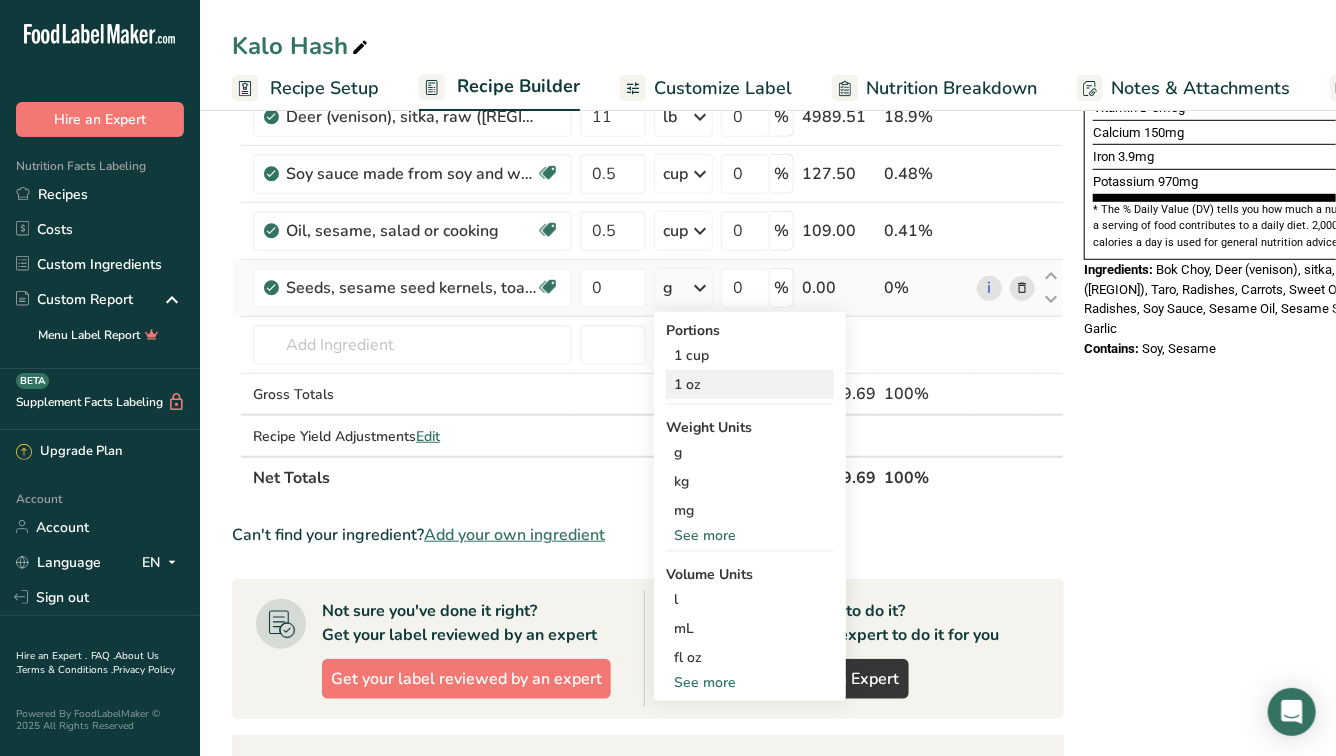 scroll, scrollTop: 628, scrollLeft: 0, axis: vertical 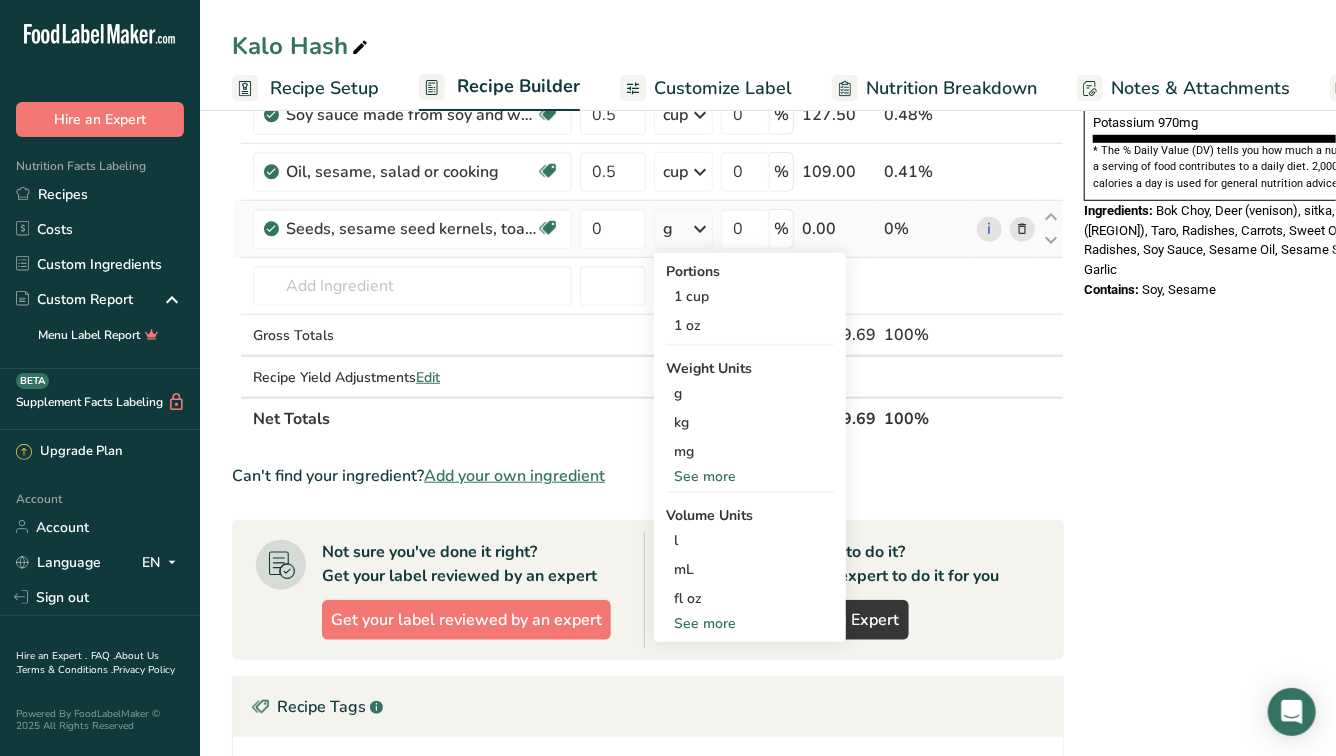 click on "See more" at bounding box center (750, 476) 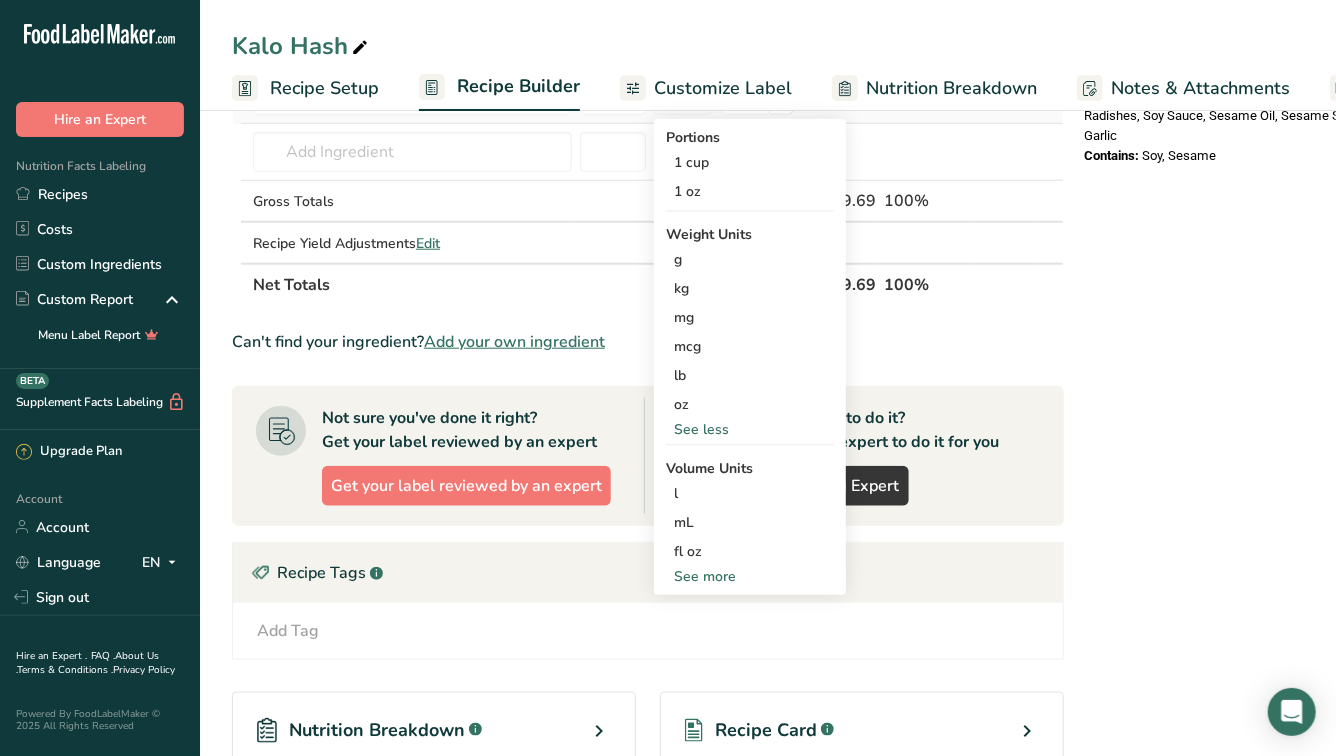 click on "See more" at bounding box center (750, 576) 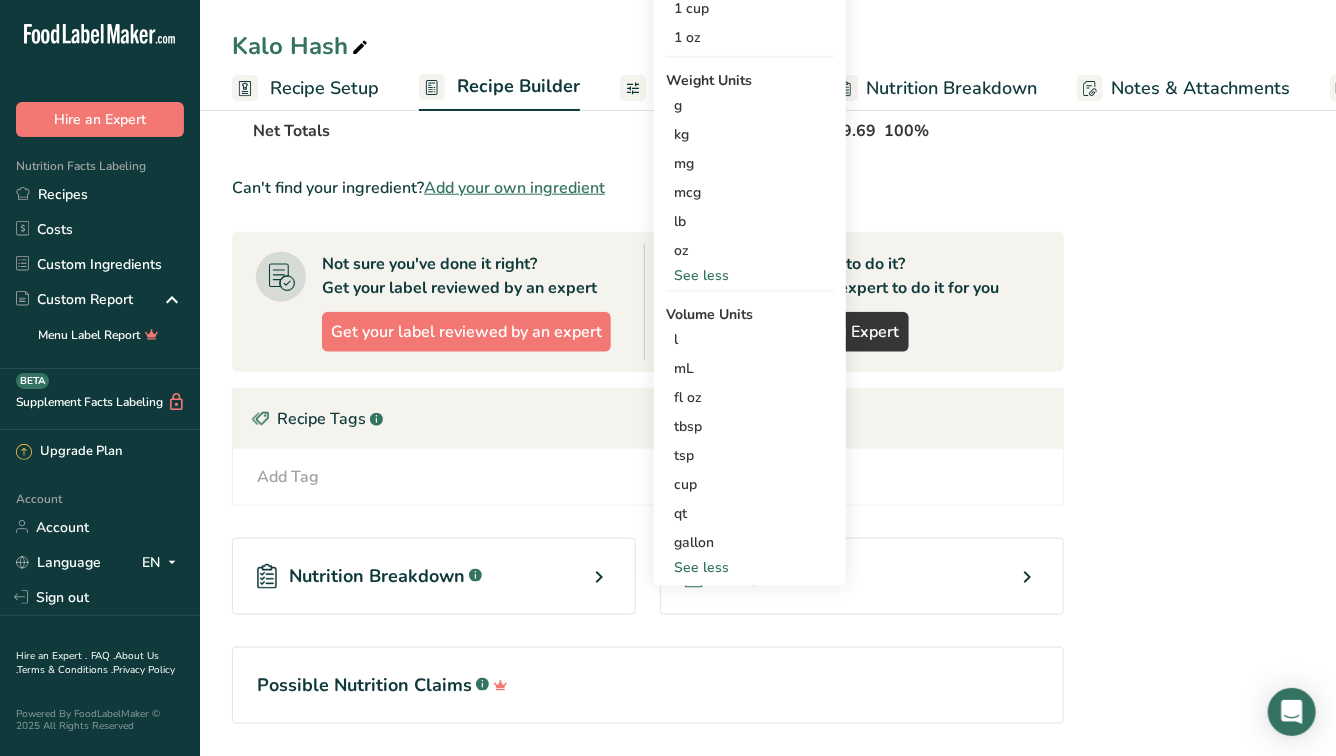 scroll, scrollTop: 920, scrollLeft: 0, axis: vertical 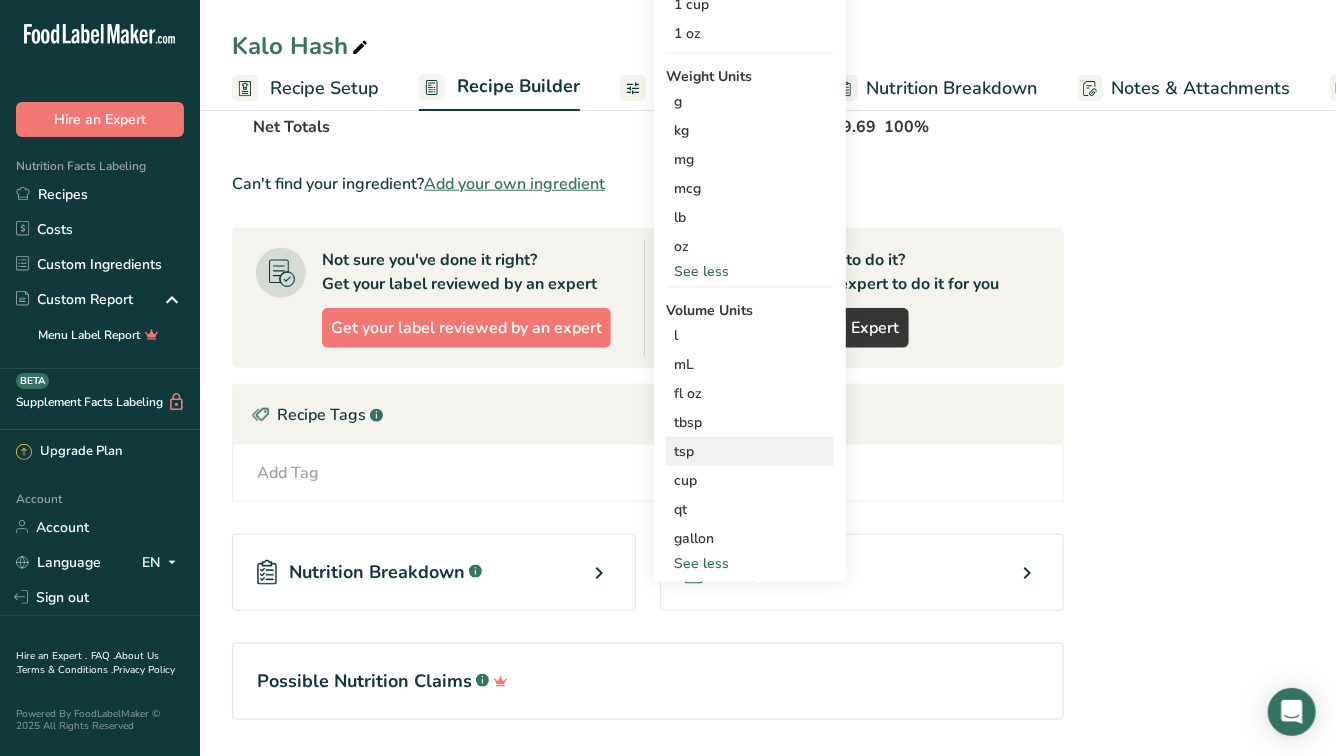 click on "tsp" at bounding box center [750, 451] 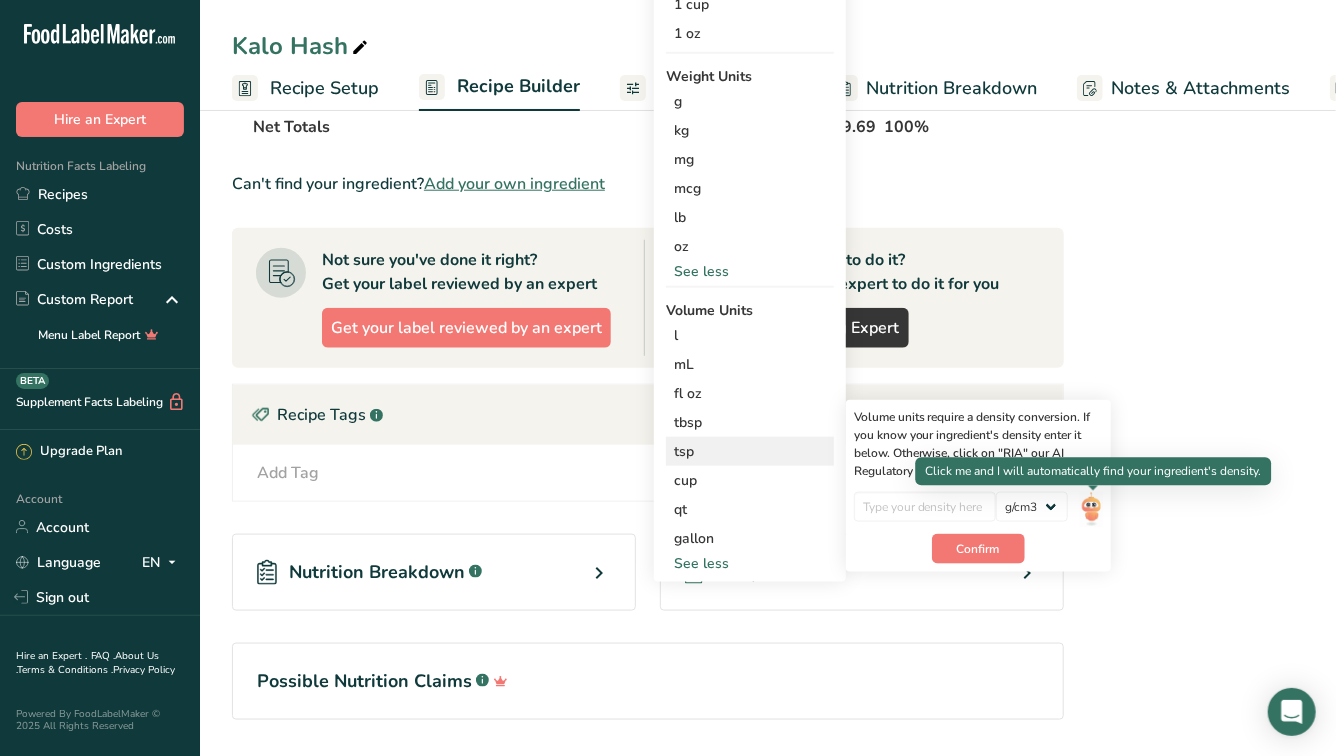 click at bounding box center [1091, 509] 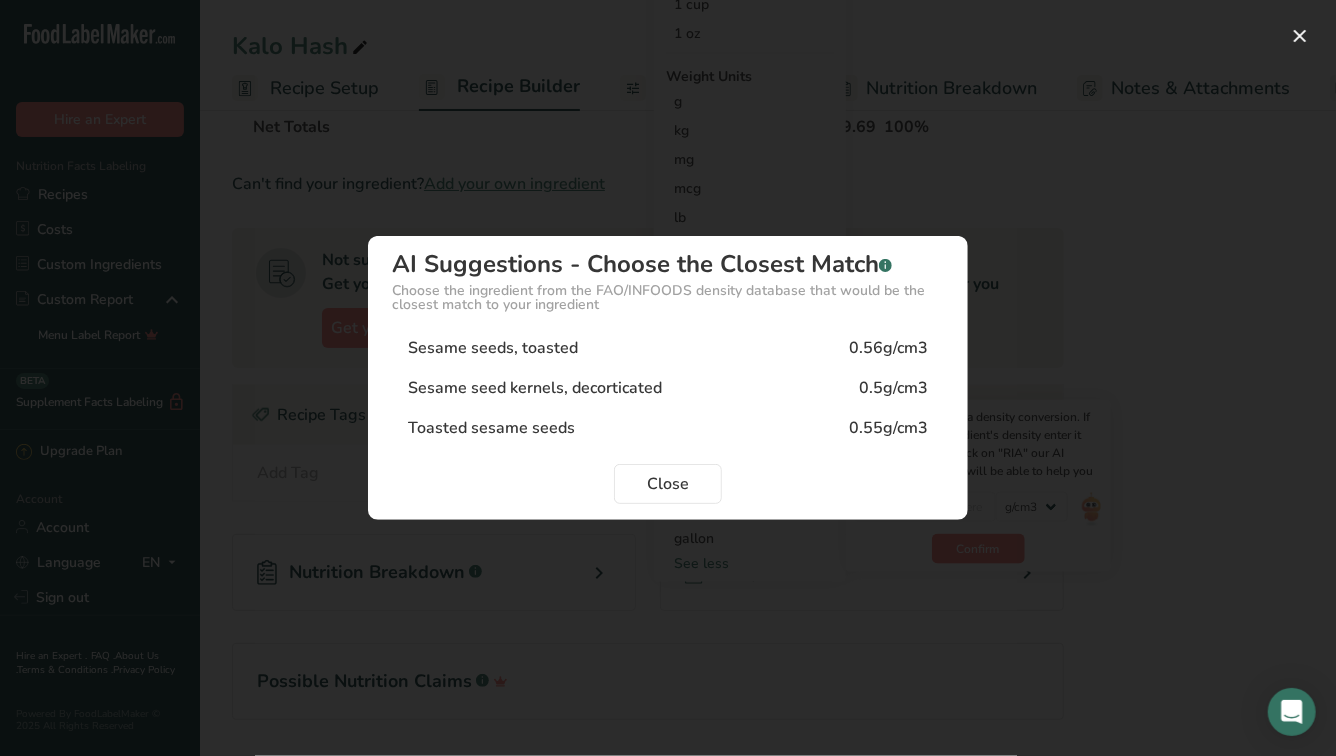 click on "Toasted sesame seeds" at bounding box center [491, 428] 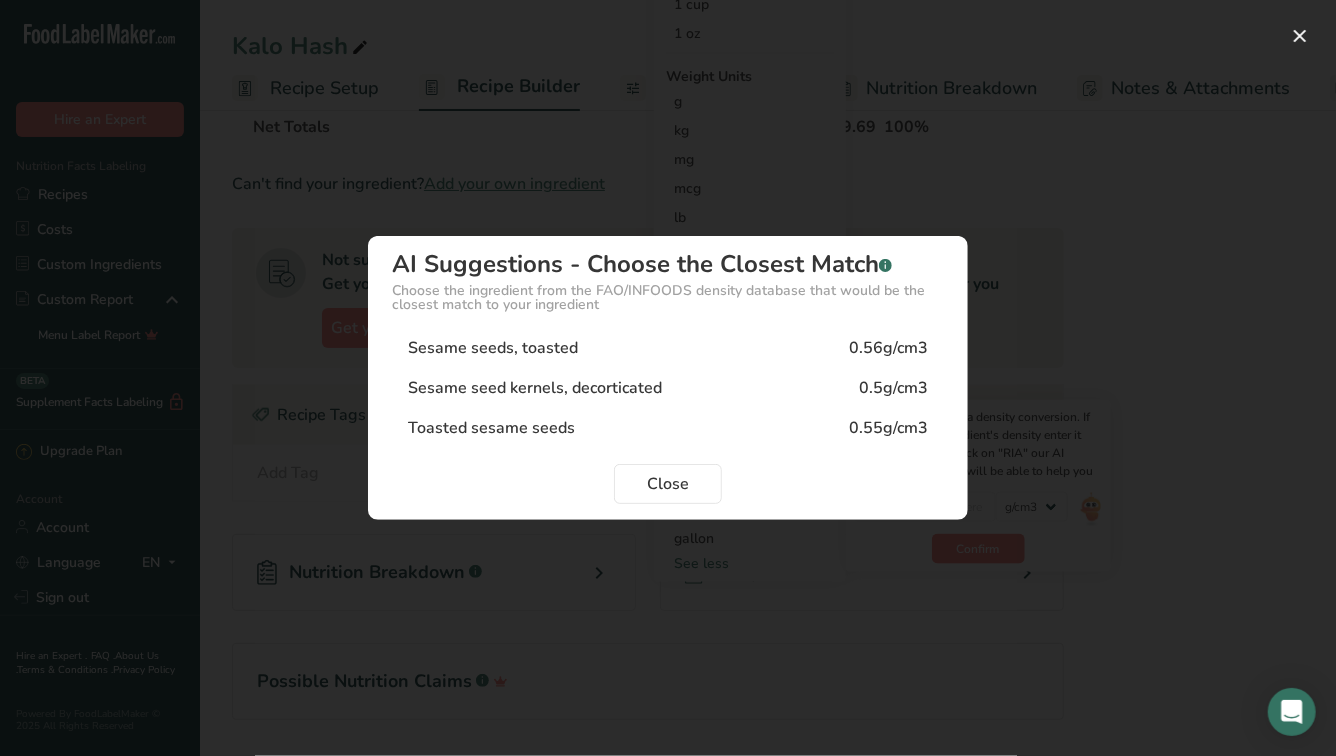 type on "0.55" 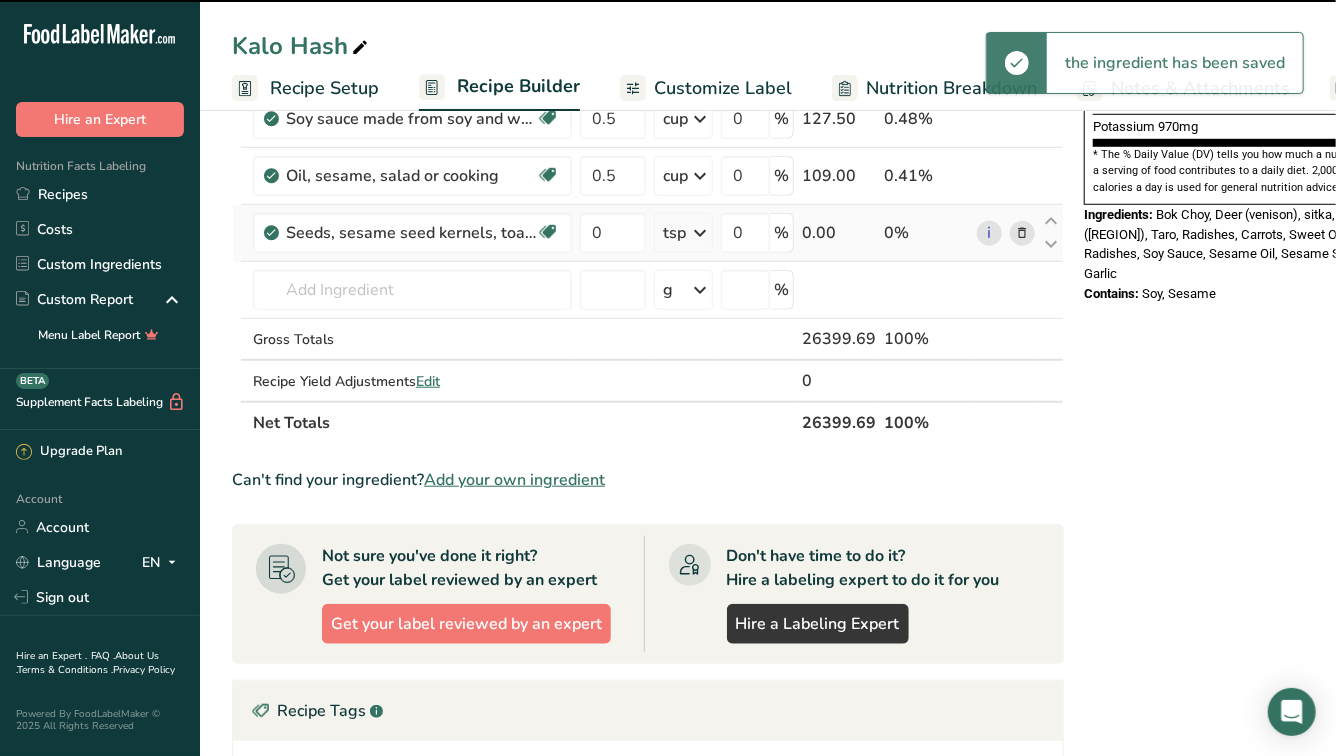scroll, scrollTop: 600, scrollLeft: 0, axis: vertical 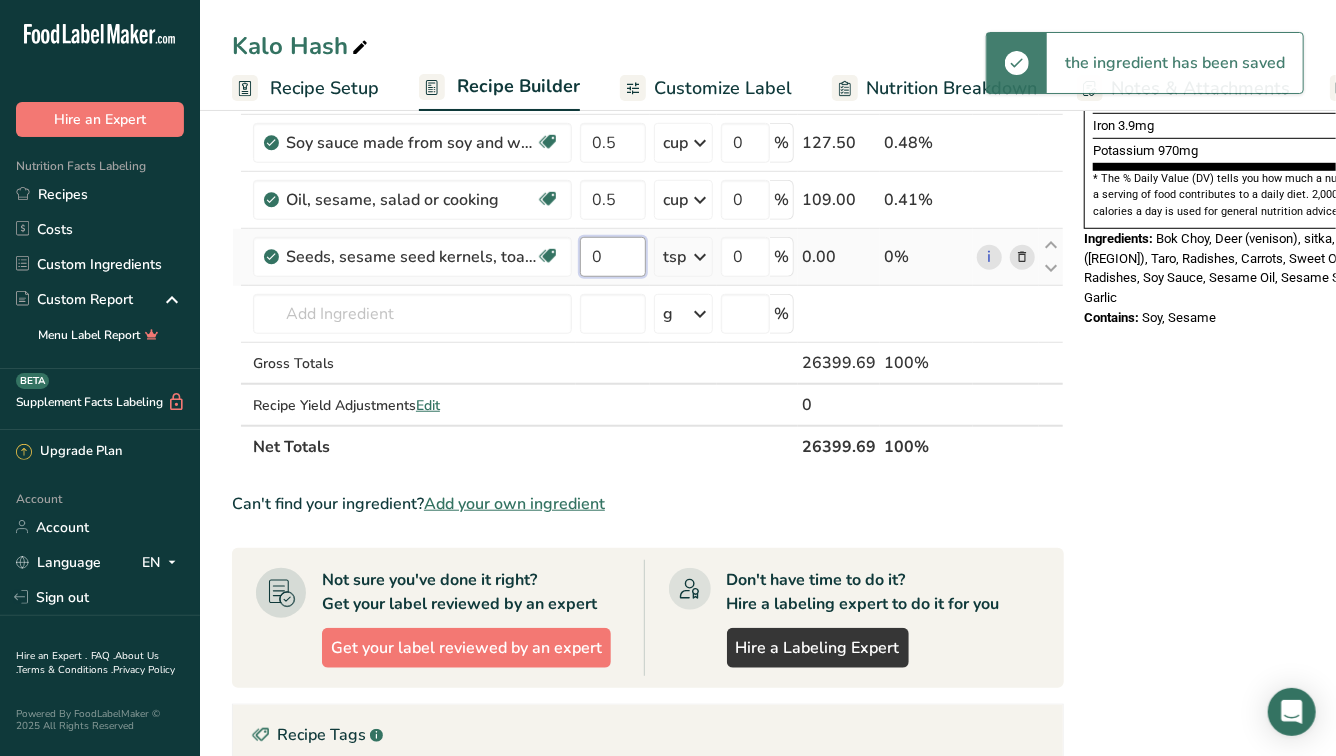 click on "0" at bounding box center (613, 257) 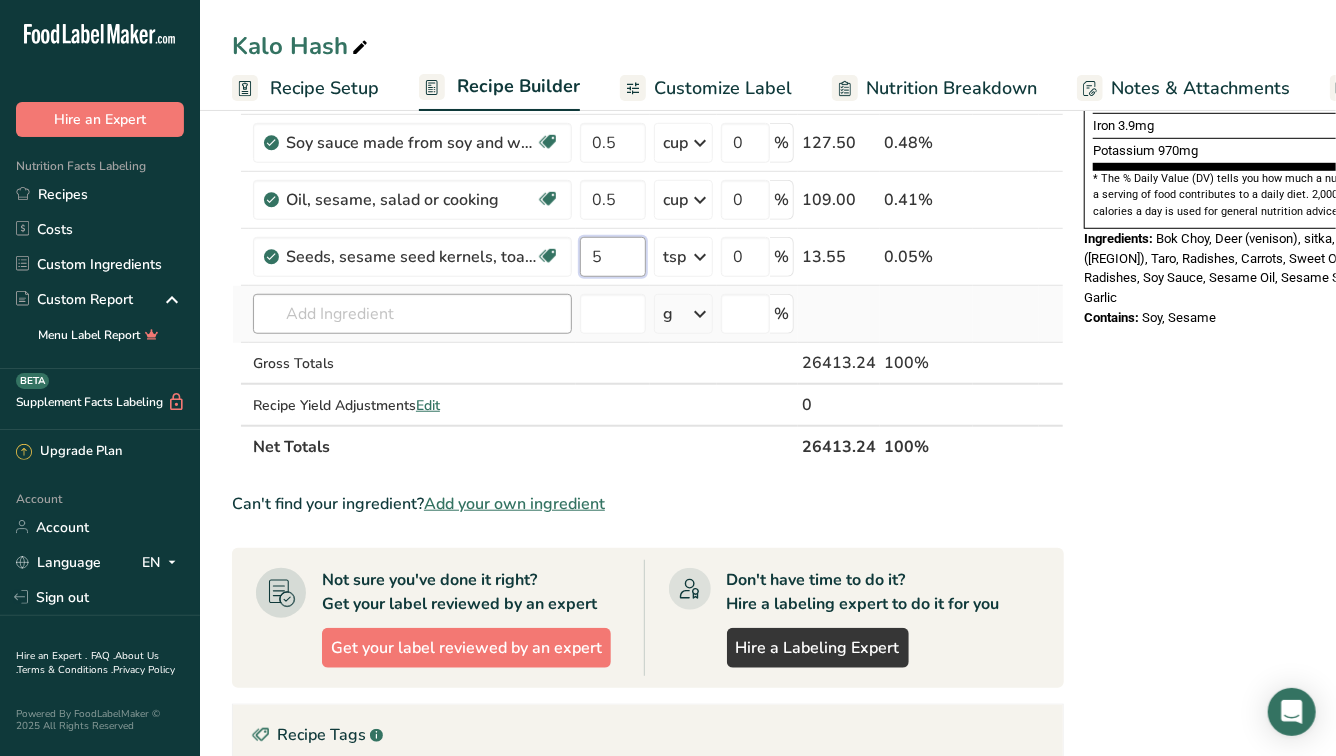 type on "5" 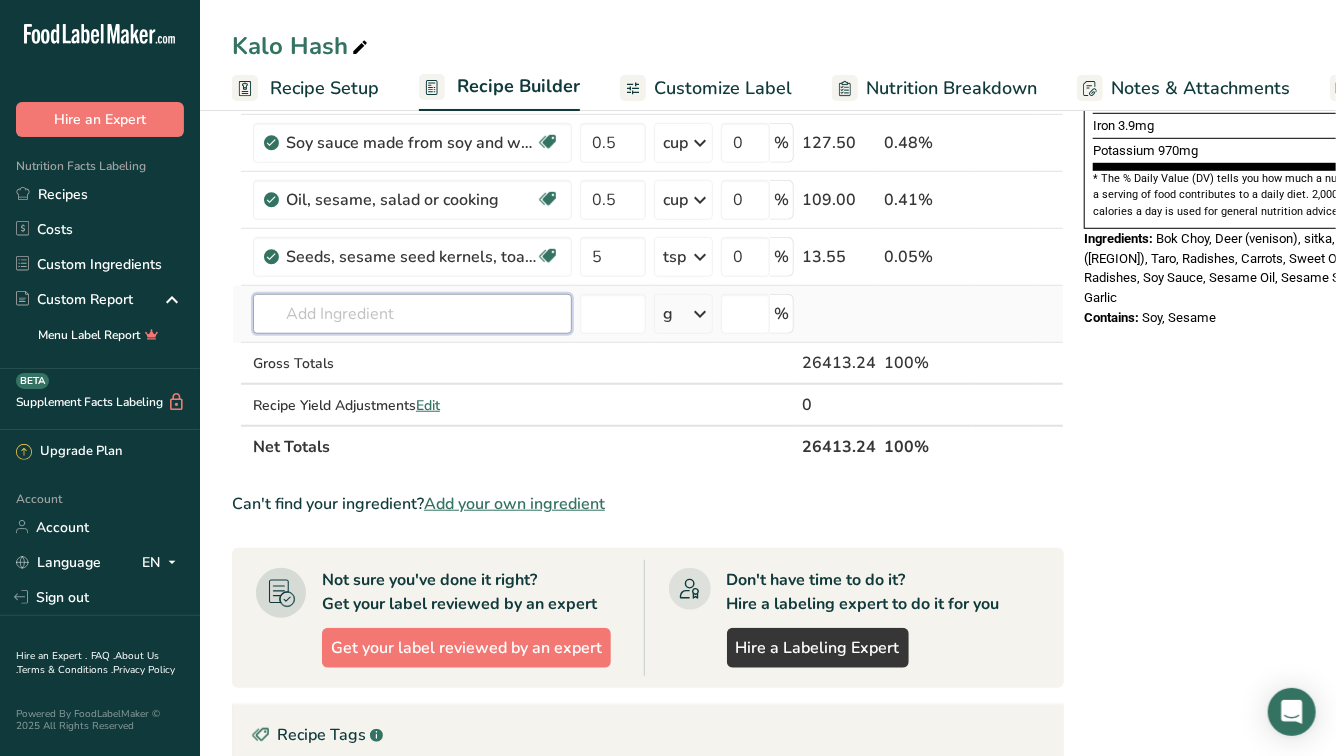 click on "Ingredient *
Amount *
Unit *
Waste *   .a-a{fill:#347362;}.b-a{fill:#fff;}          Grams
Percentage
Bok Choy
20
lb
Weight Units
g
kg
mg
mcg
lb
oz
See less
Volume Units
l
Volume units require a density conversion. If you know your ingredient's density enter it below. Otherwise, click on "RIA" our AI Regulatory bot - she will be able to help you
lb/ft3
g/cm3
Confirm
mL
Volume units require a density conversion. If you know your ingredient's density enter it below. Otherwise, click on "RIA" our AI Regulatory bot - she will be able to help you" at bounding box center [648, 42] 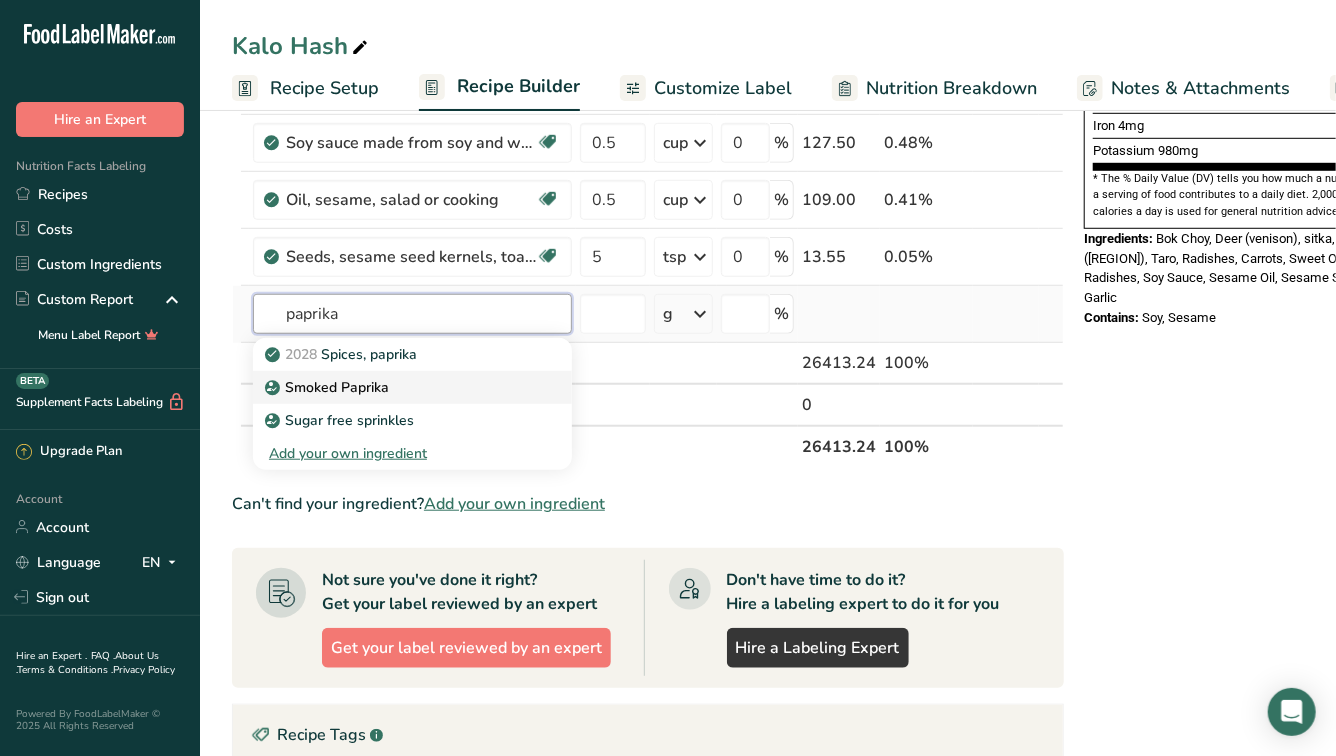 type on "paprika" 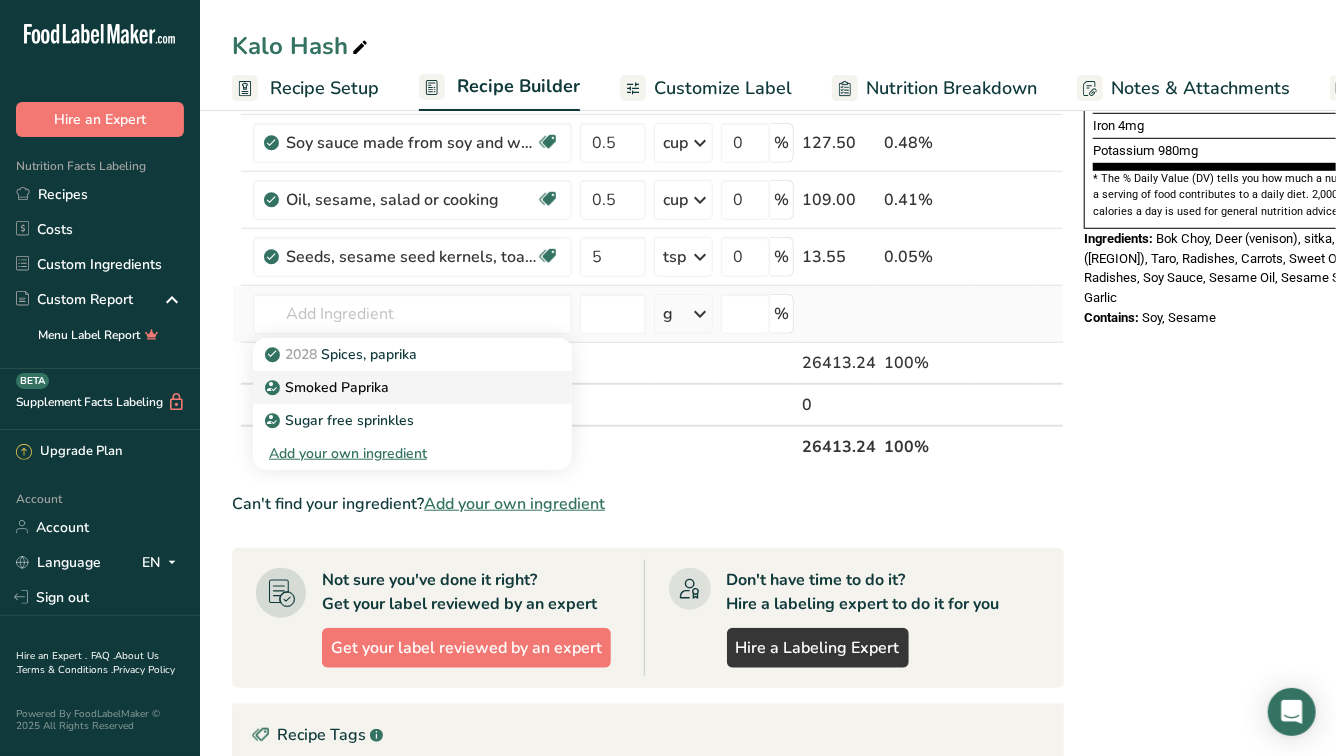 click on "Smoked Paprika" at bounding box center (412, 387) 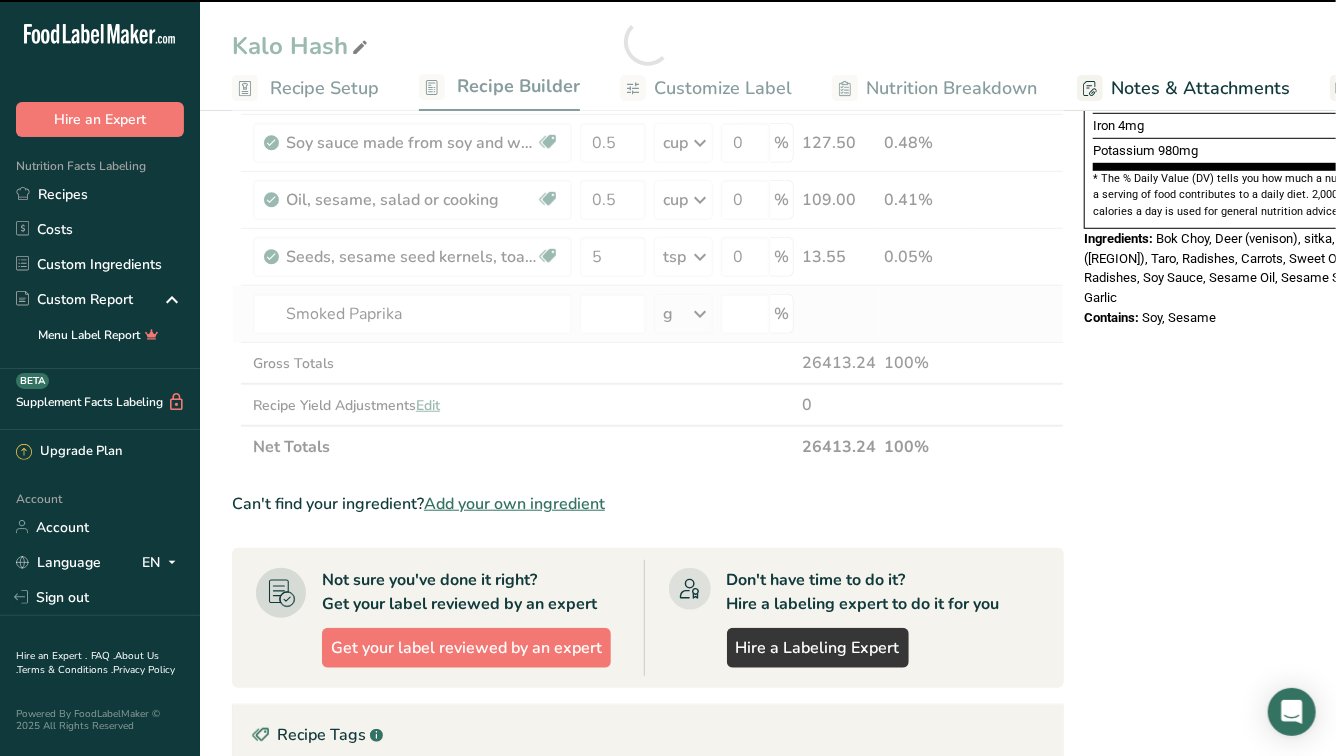 type on "0" 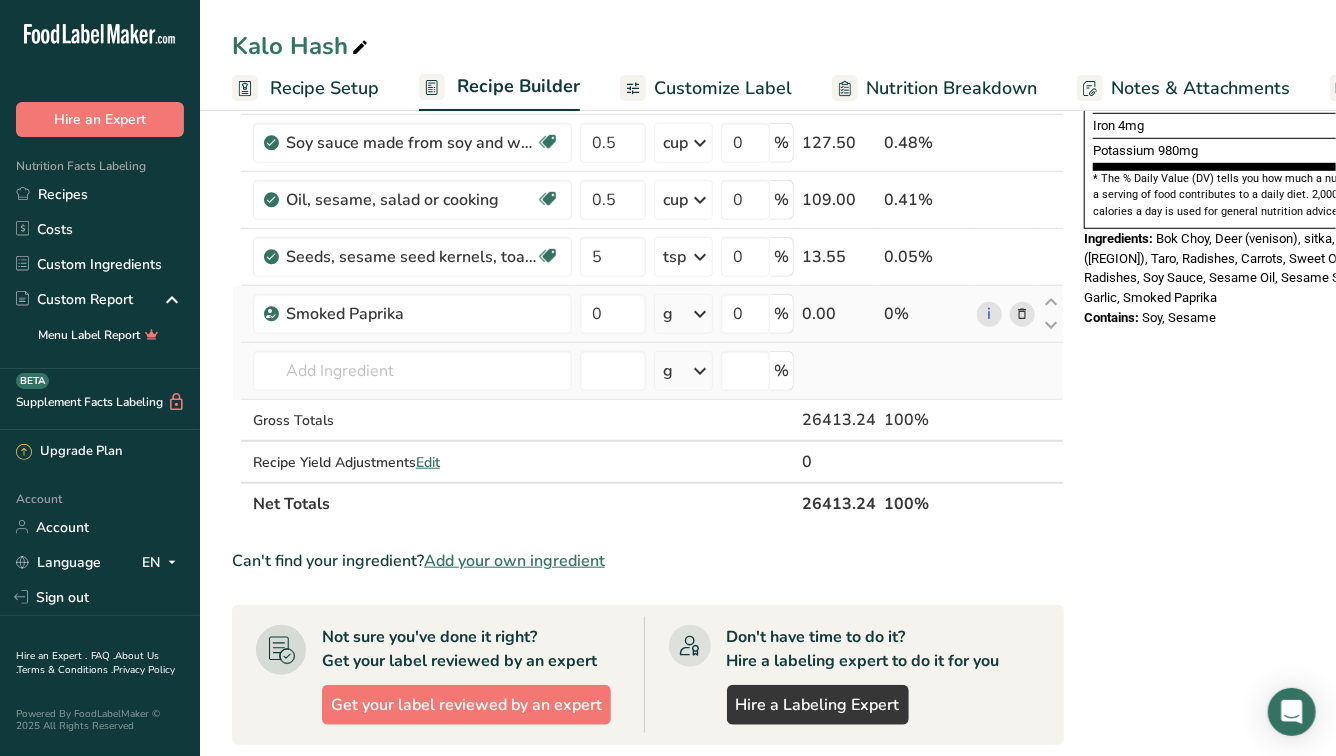 click on "2028
Spices, paprika
Smoked Paprika
Sugar free sprinkles
Add your own ingredient" at bounding box center [412, 371] 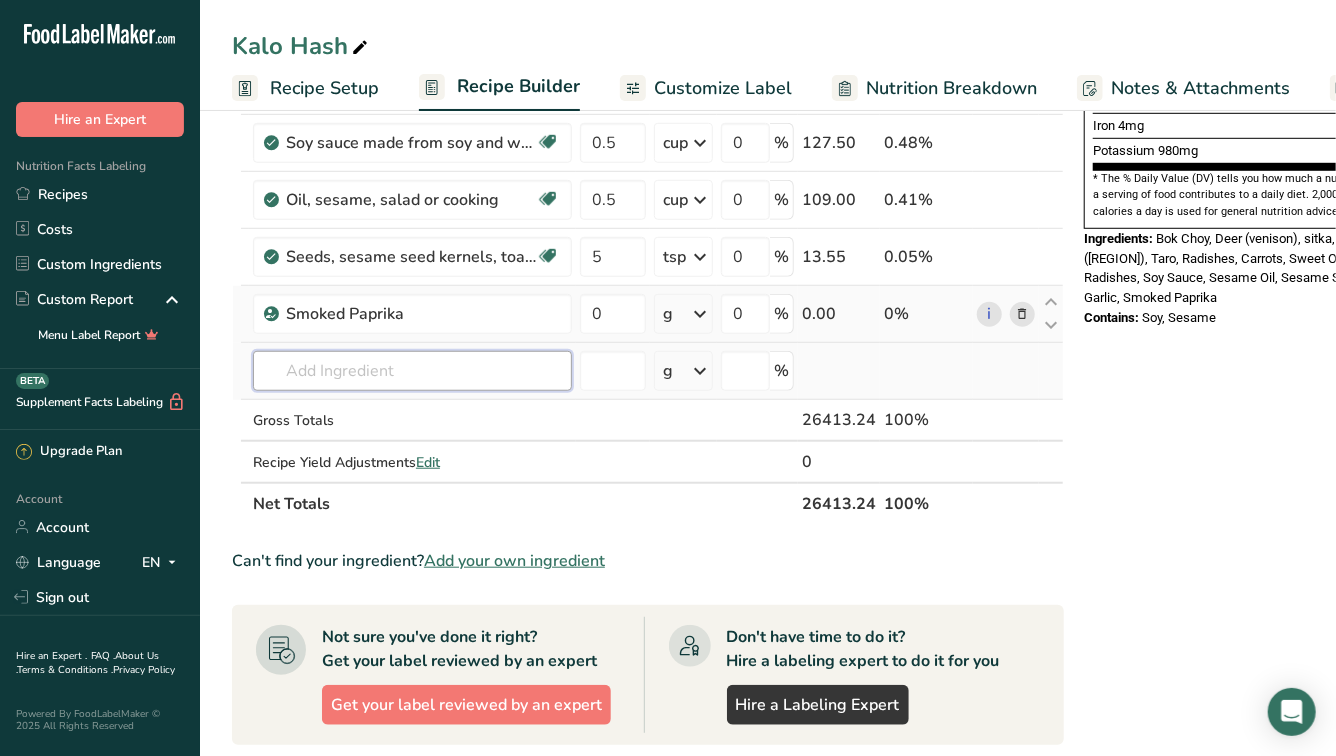 click at bounding box center [412, 371] 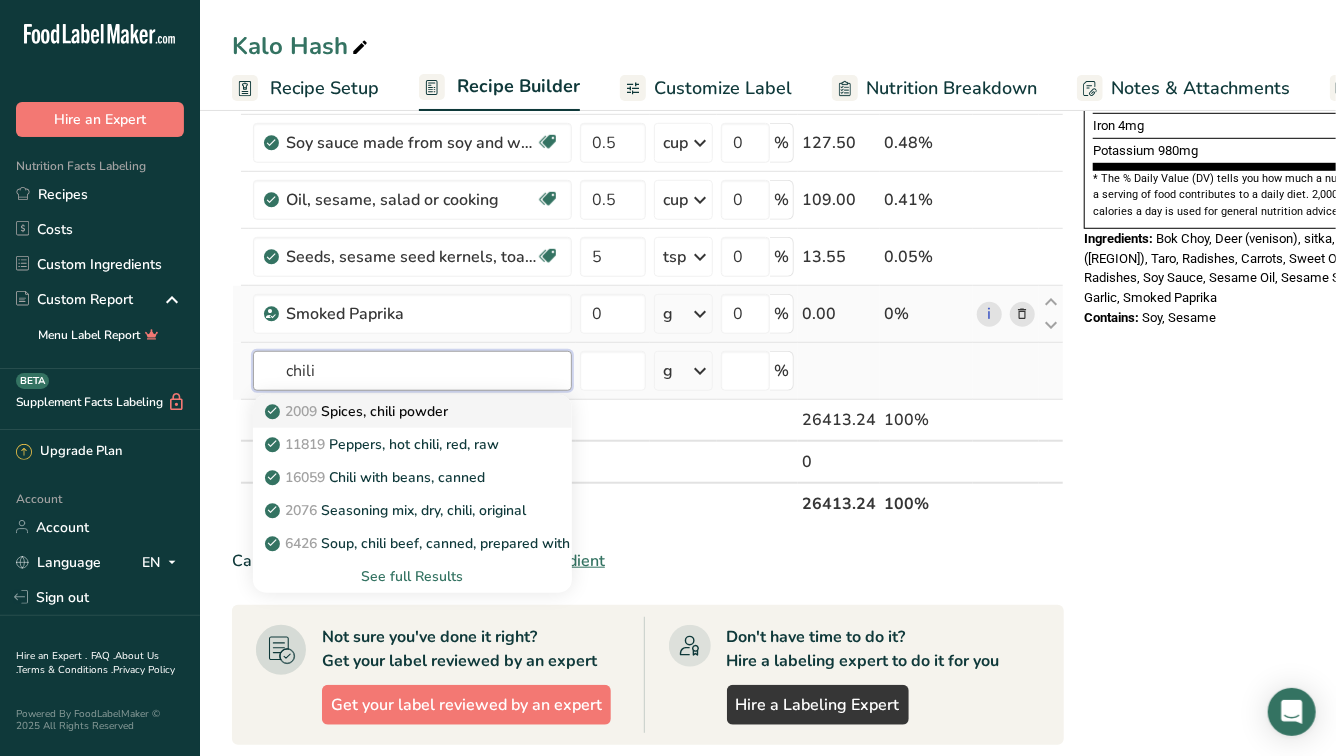 type on "chili" 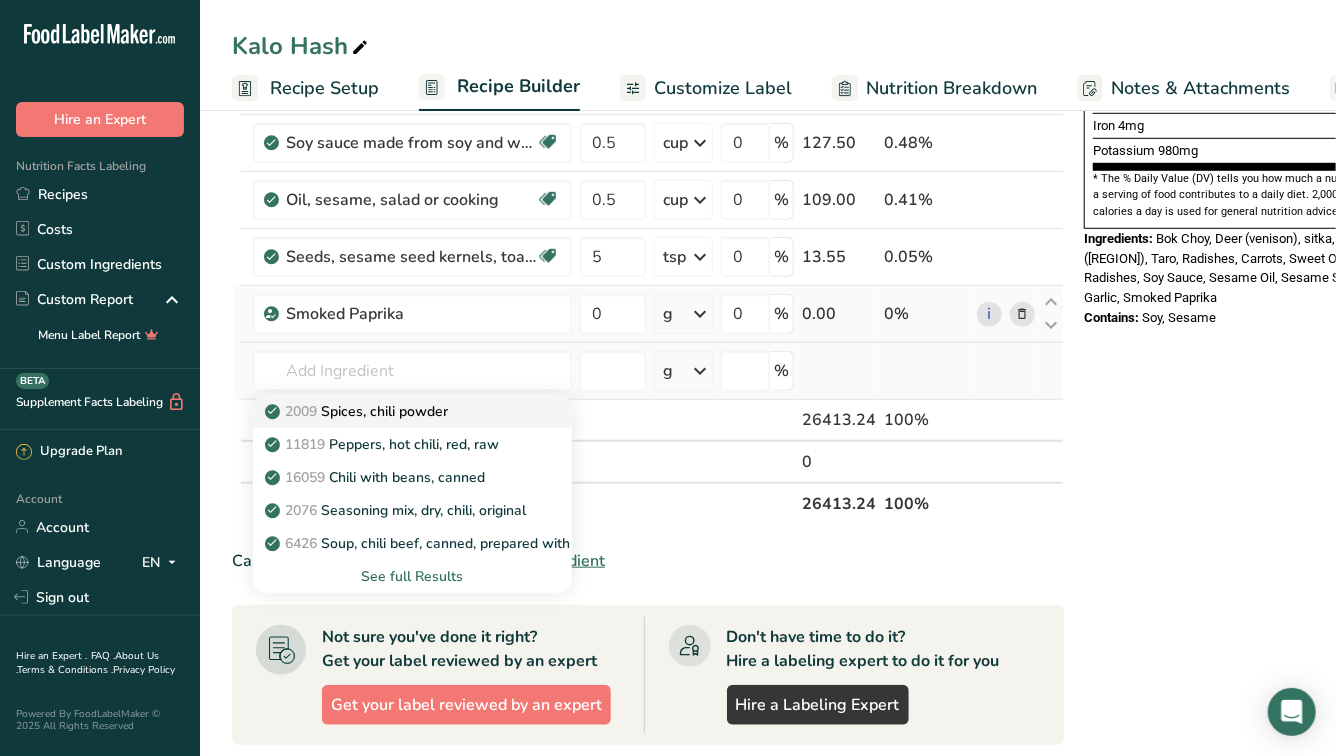 click on "2009
Spices, chili powder" at bounding box center [358, 411] 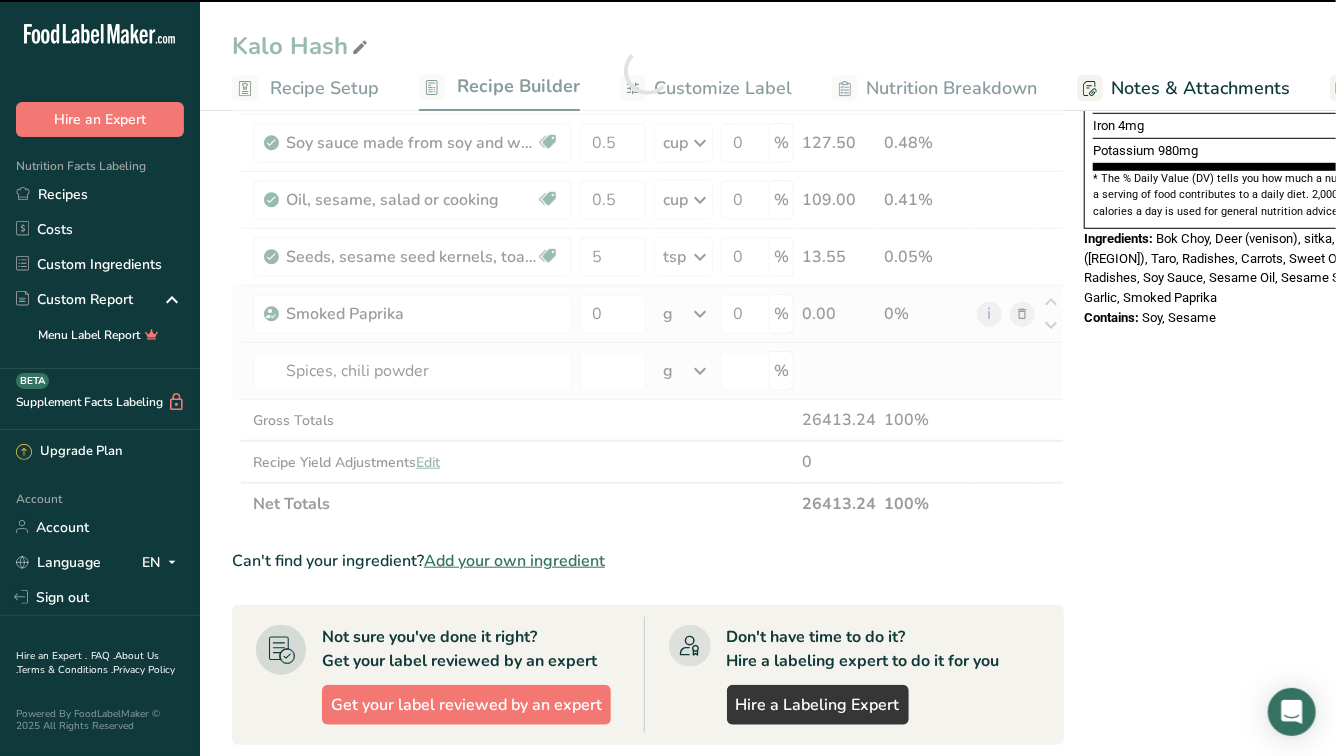 type on "0" 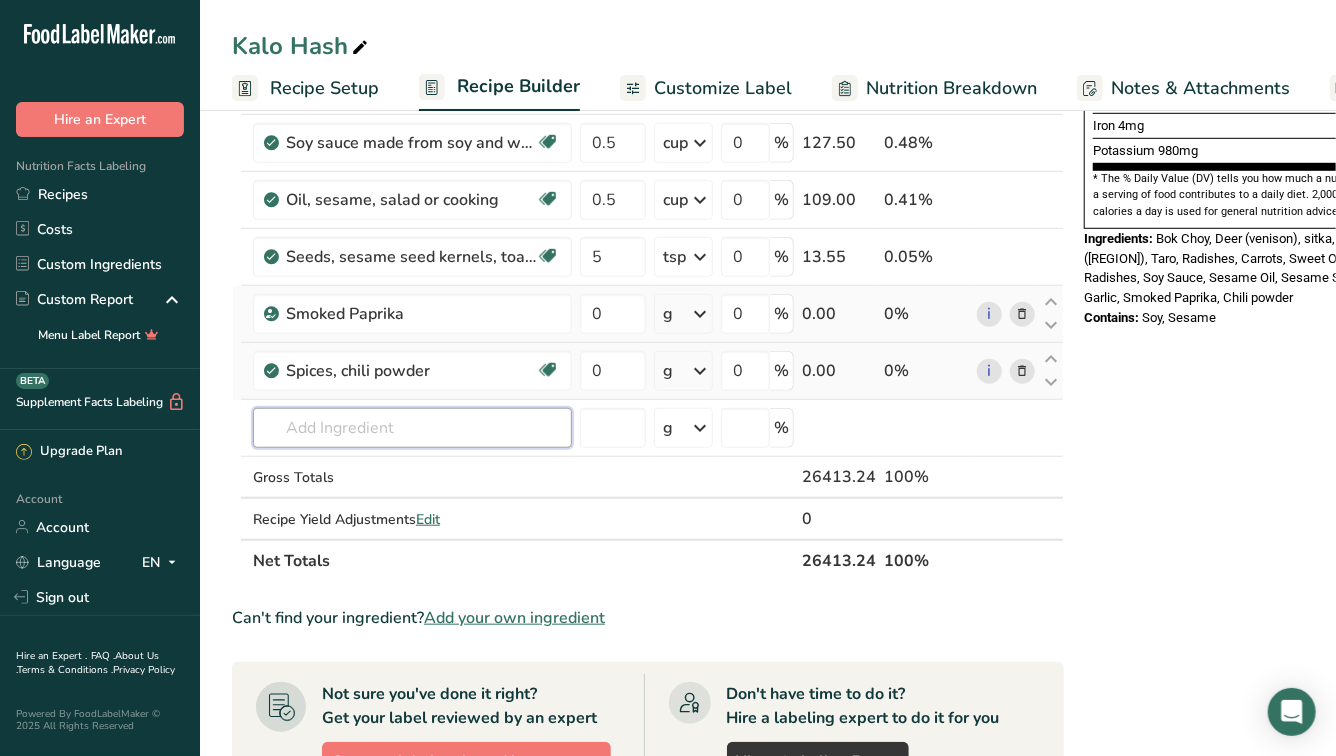 click at bounding box center (412, 428) 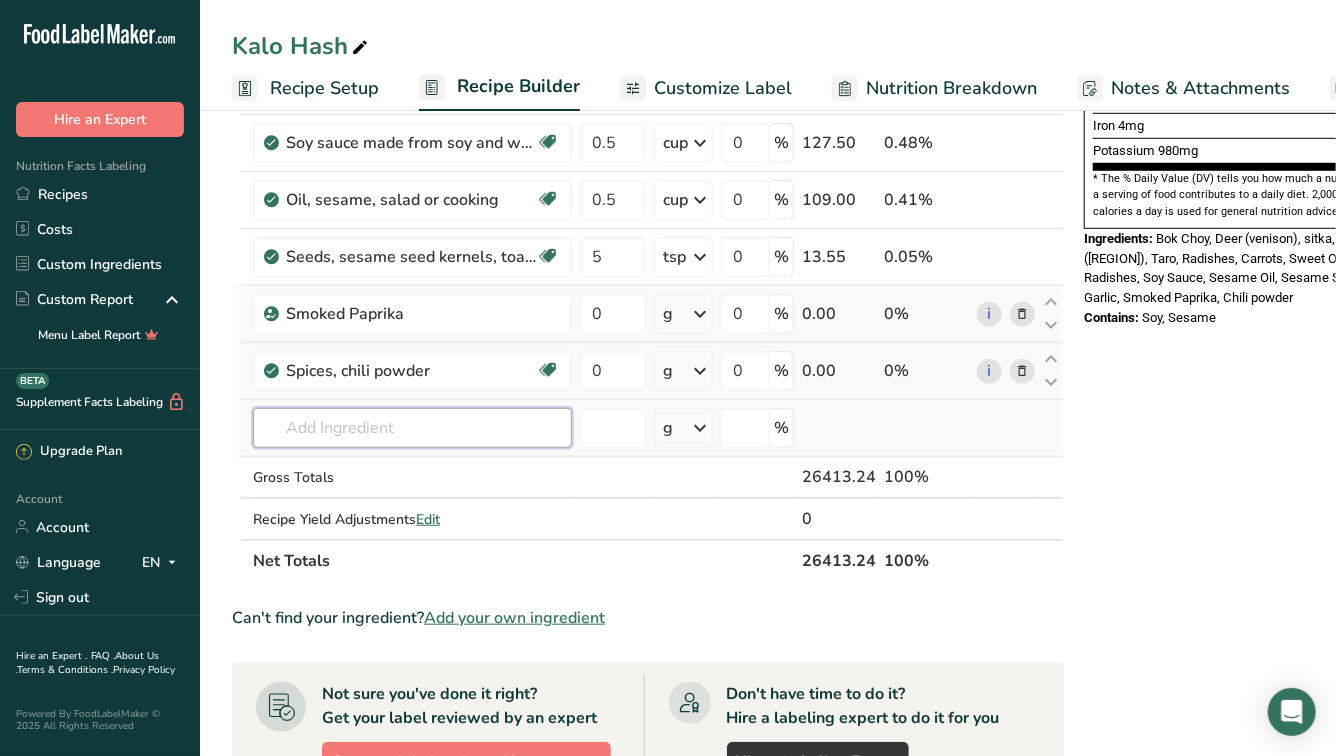 click at bounding box center (412, 428) 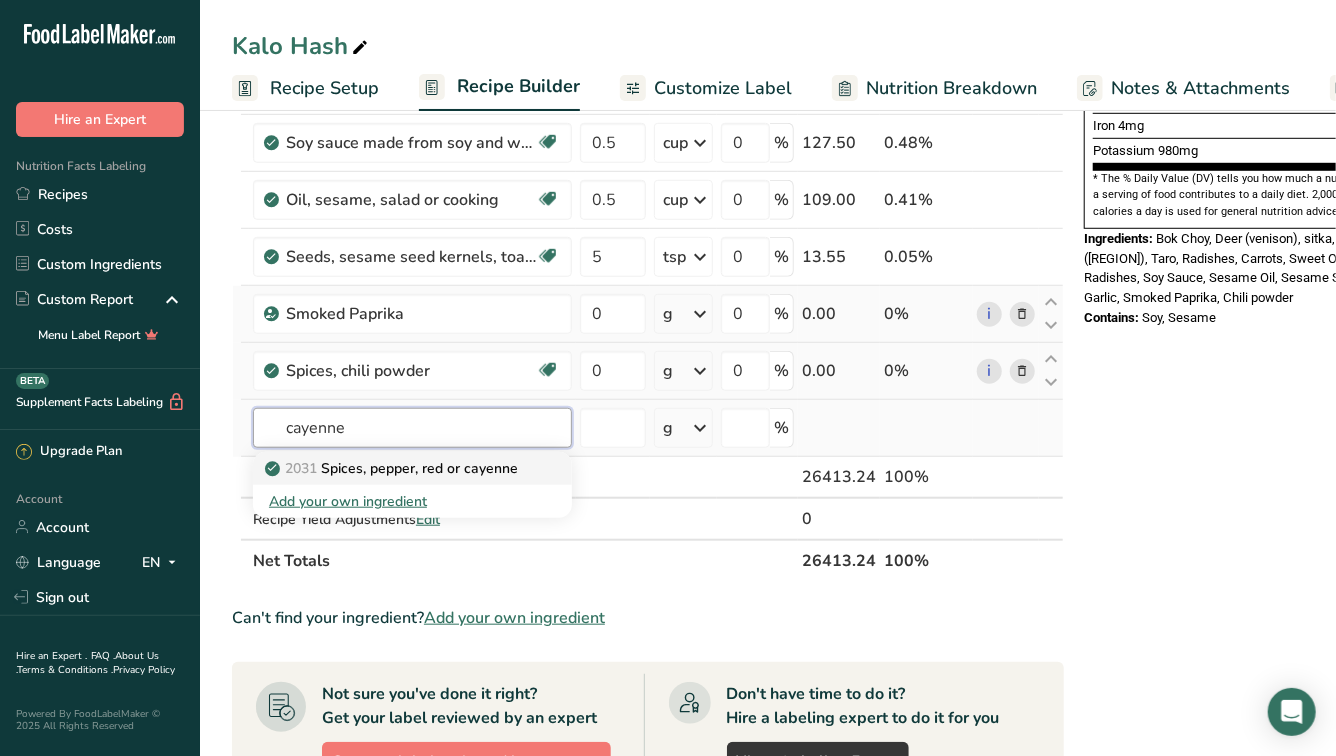 type on "cayenne" 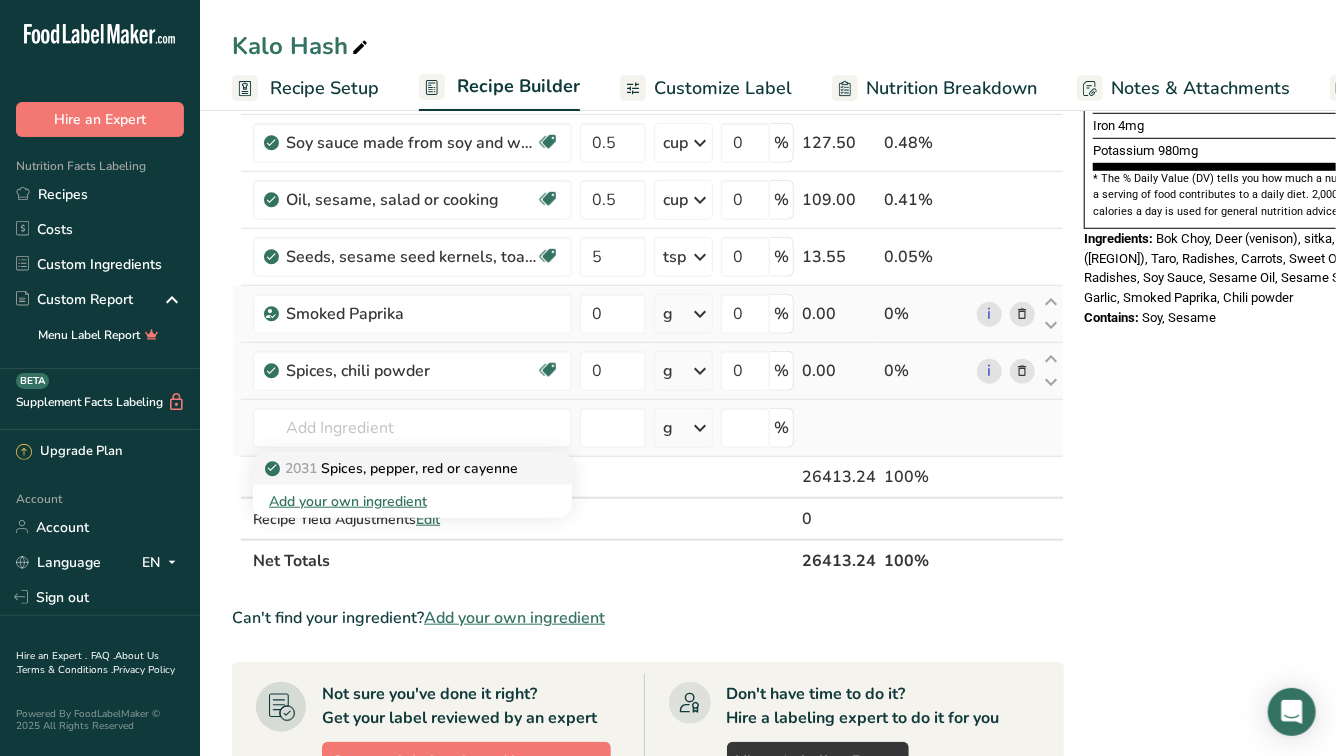 click on "2031
Spices, pepper, red or cayenne" at bounding box center [393, 468] 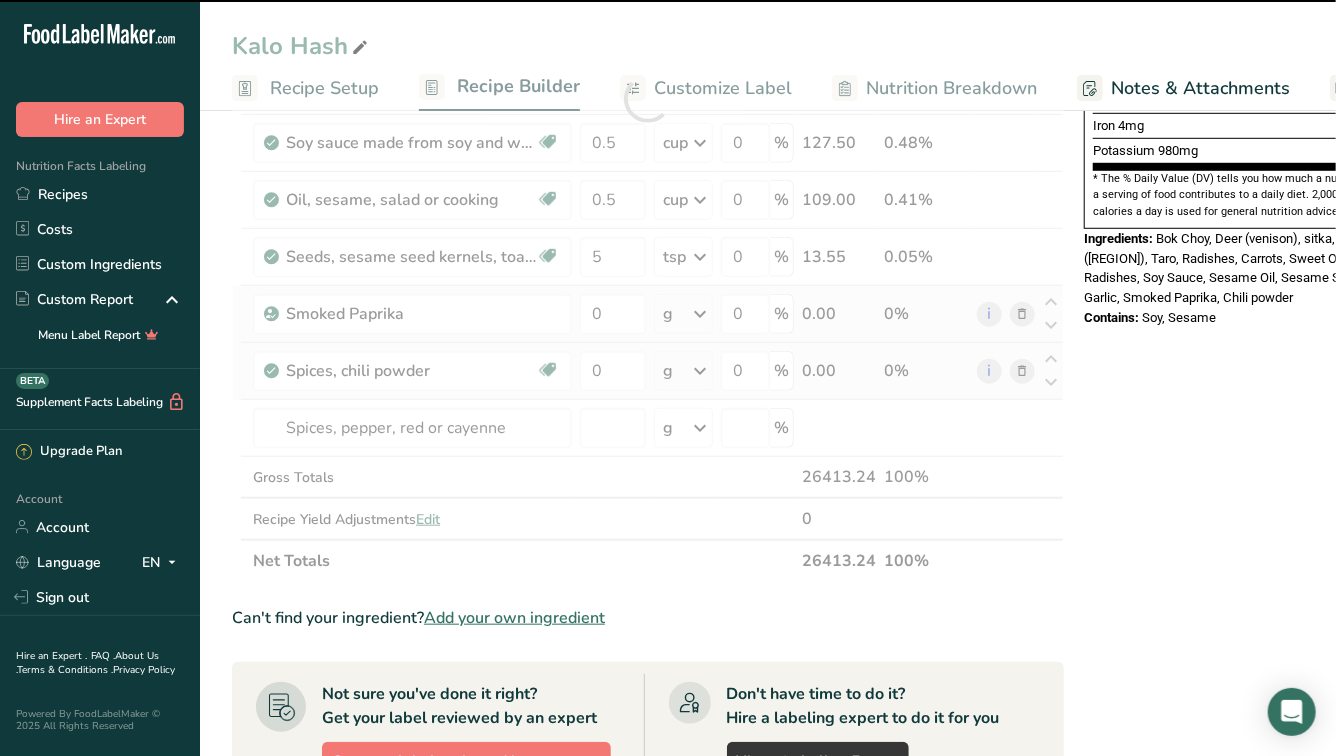 type on "0" 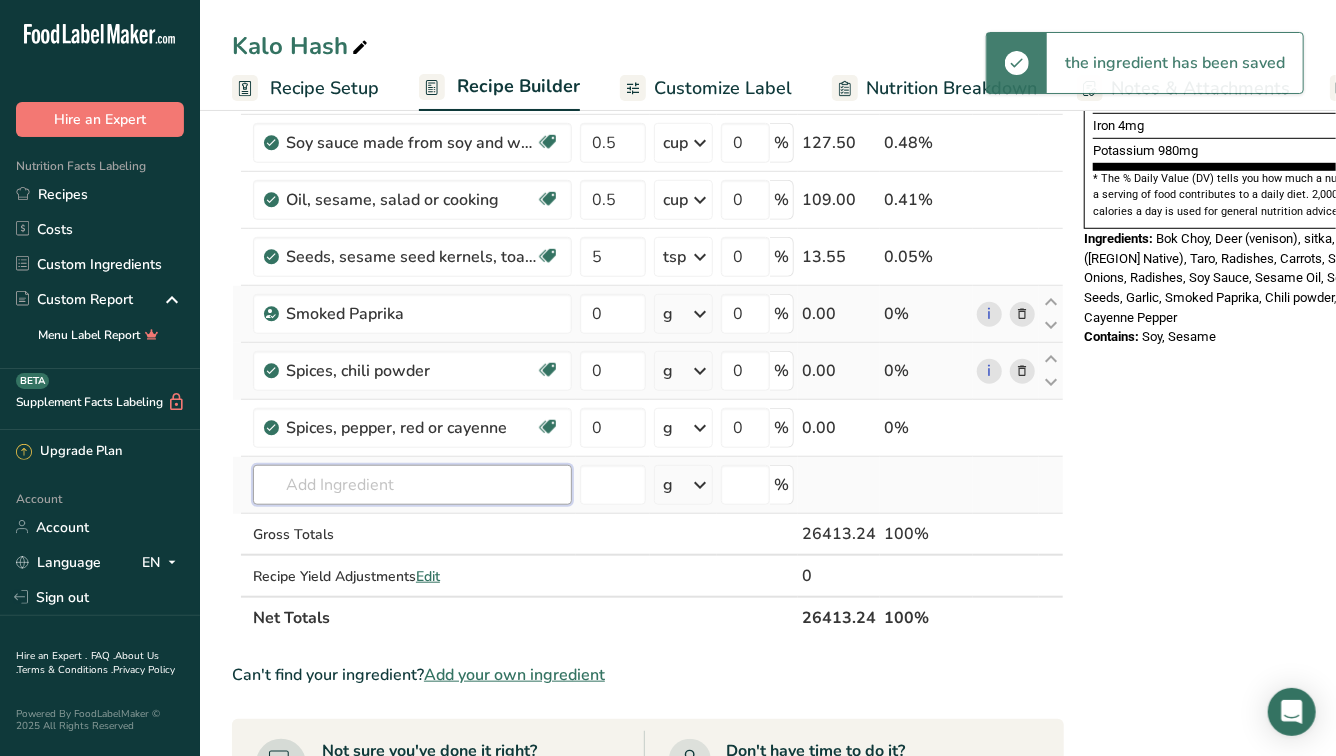 click at bounding box center (412, 485) 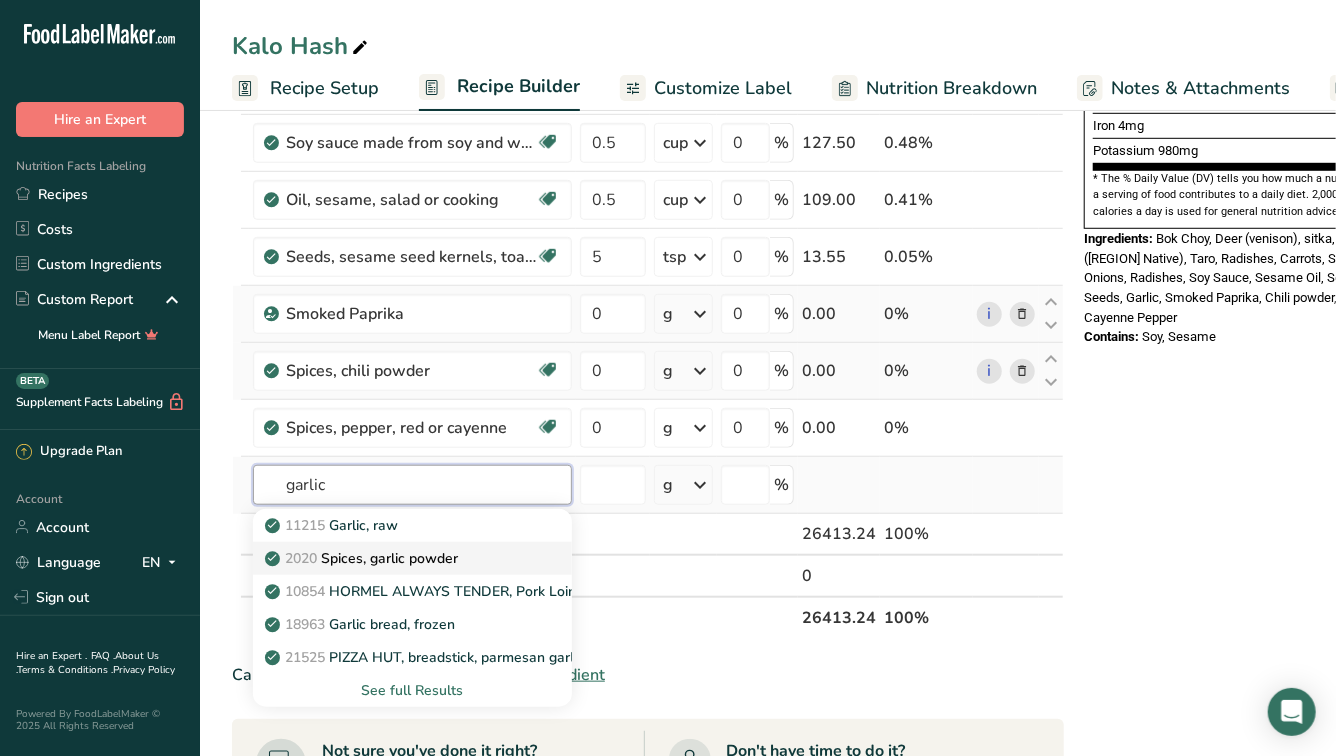 type on "garlic" 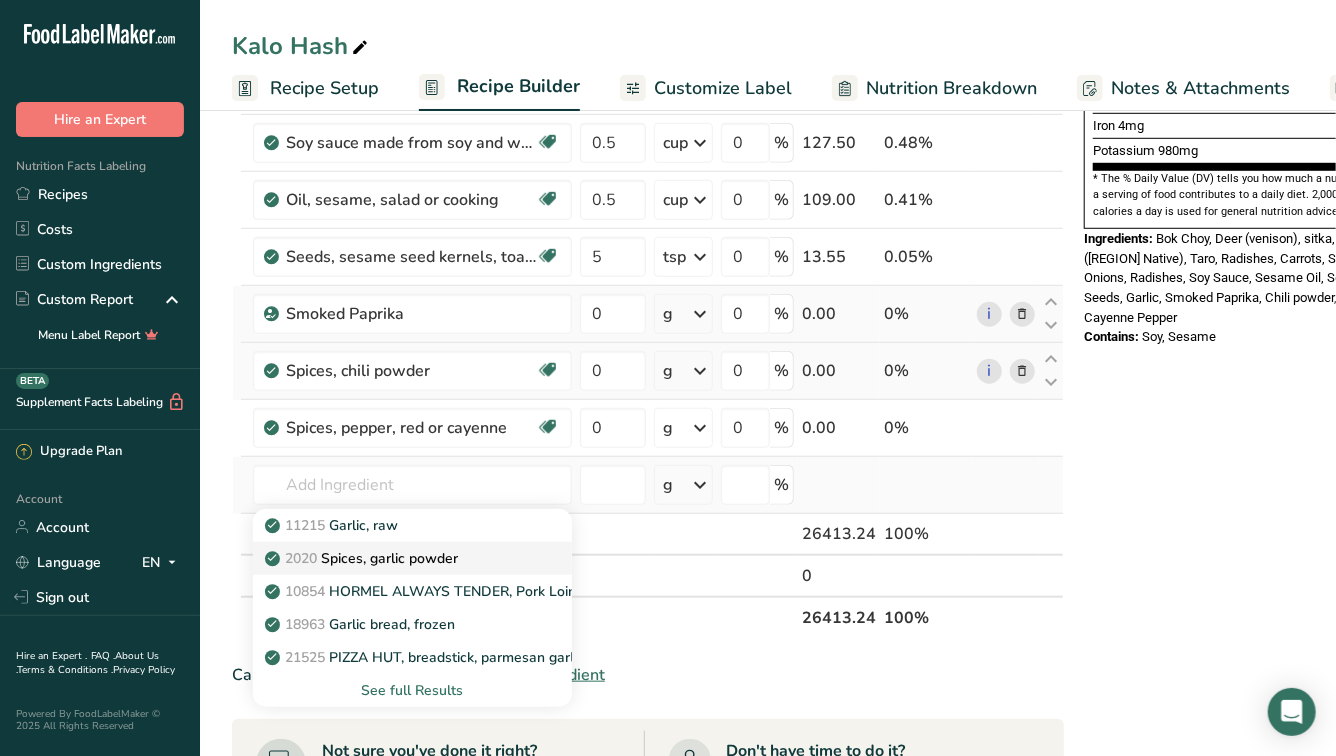click on "2020
Spices, garlic powder" at bounding box center (363, 558) 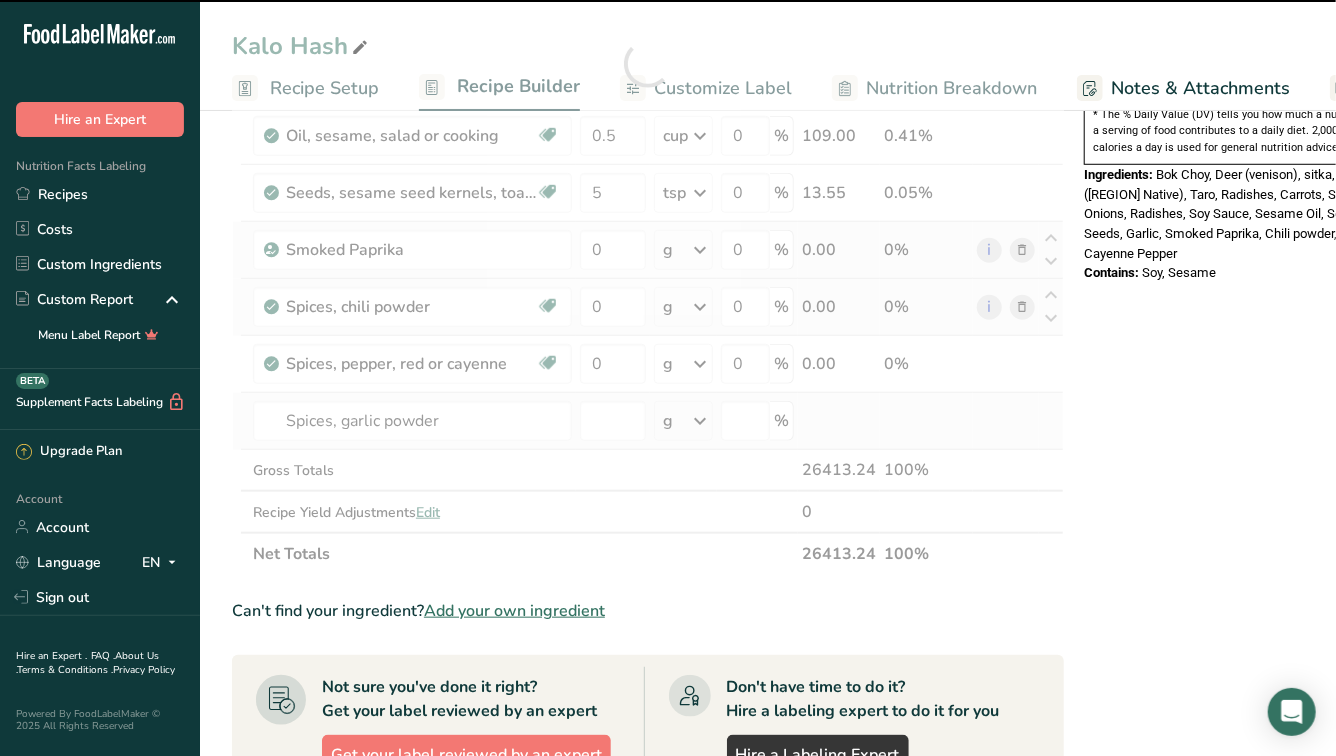 scroll, scrollTop: 707, scrollLeft: 0, axis: vertical 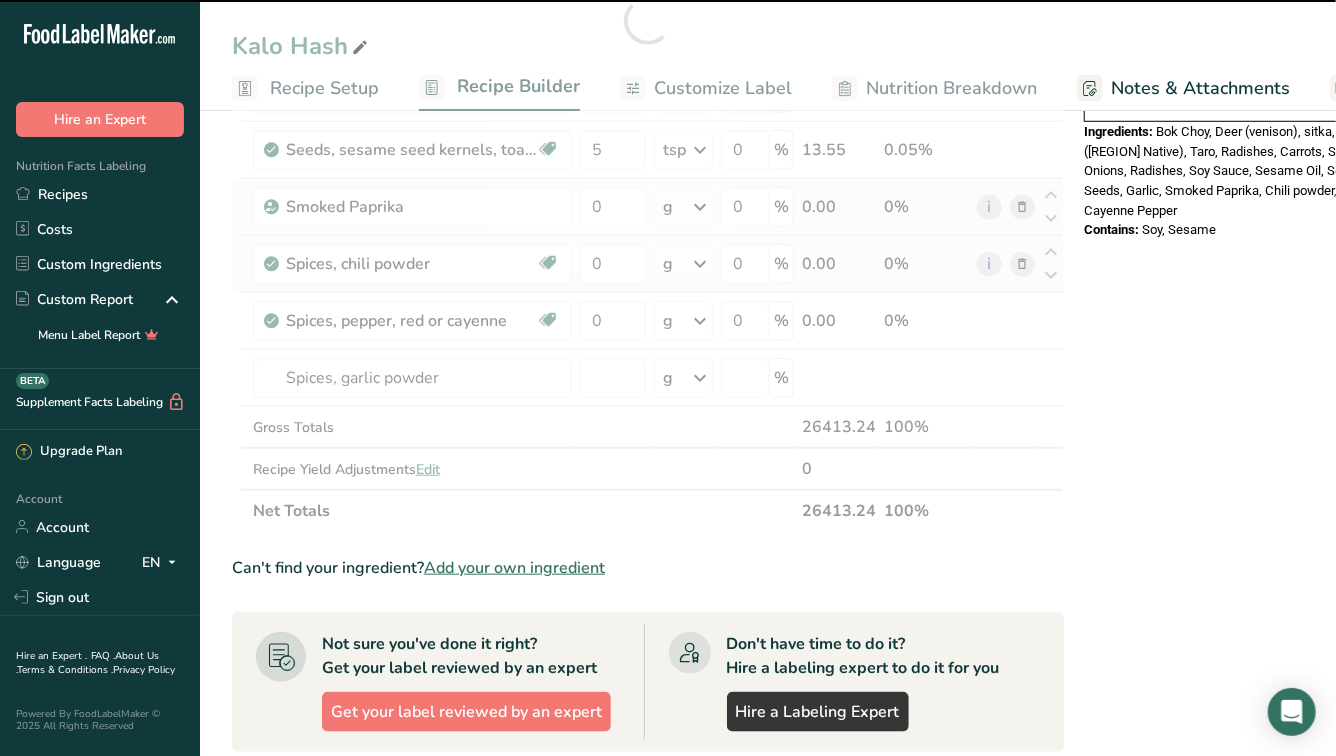 type on "0" 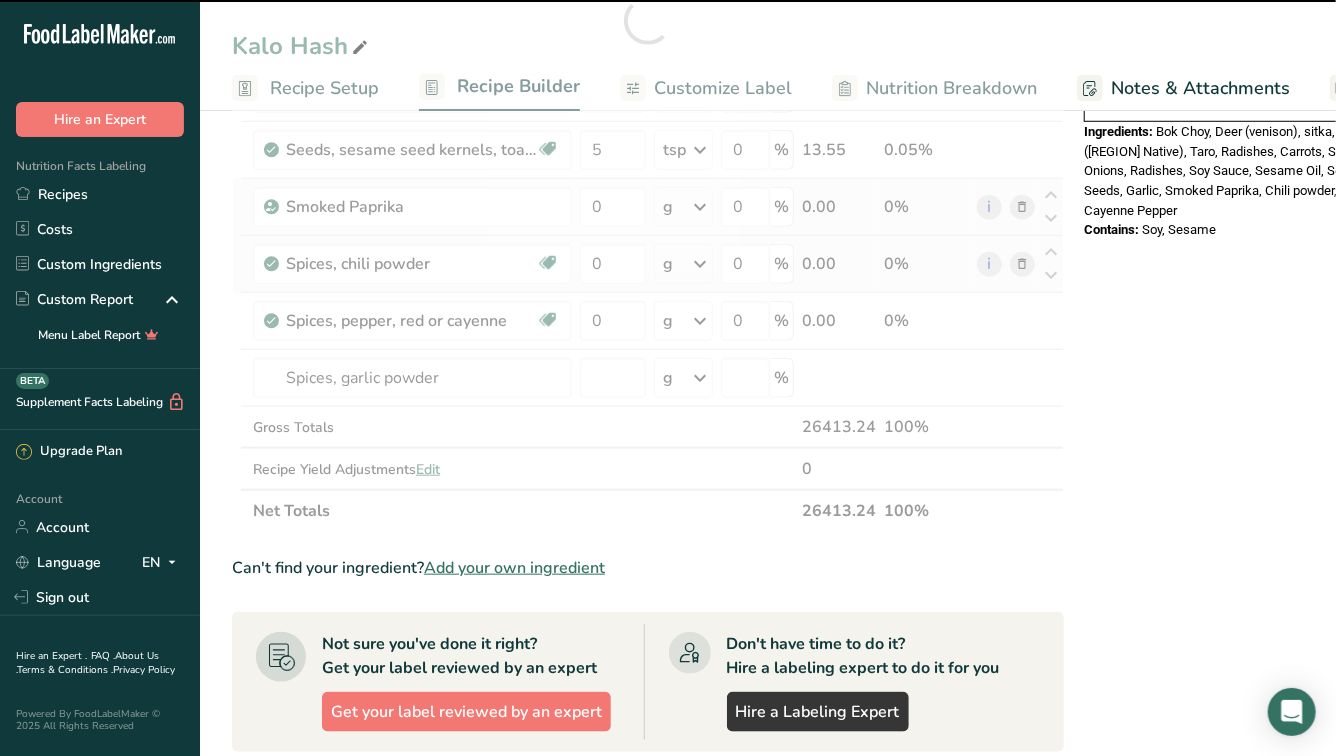 type on "0" 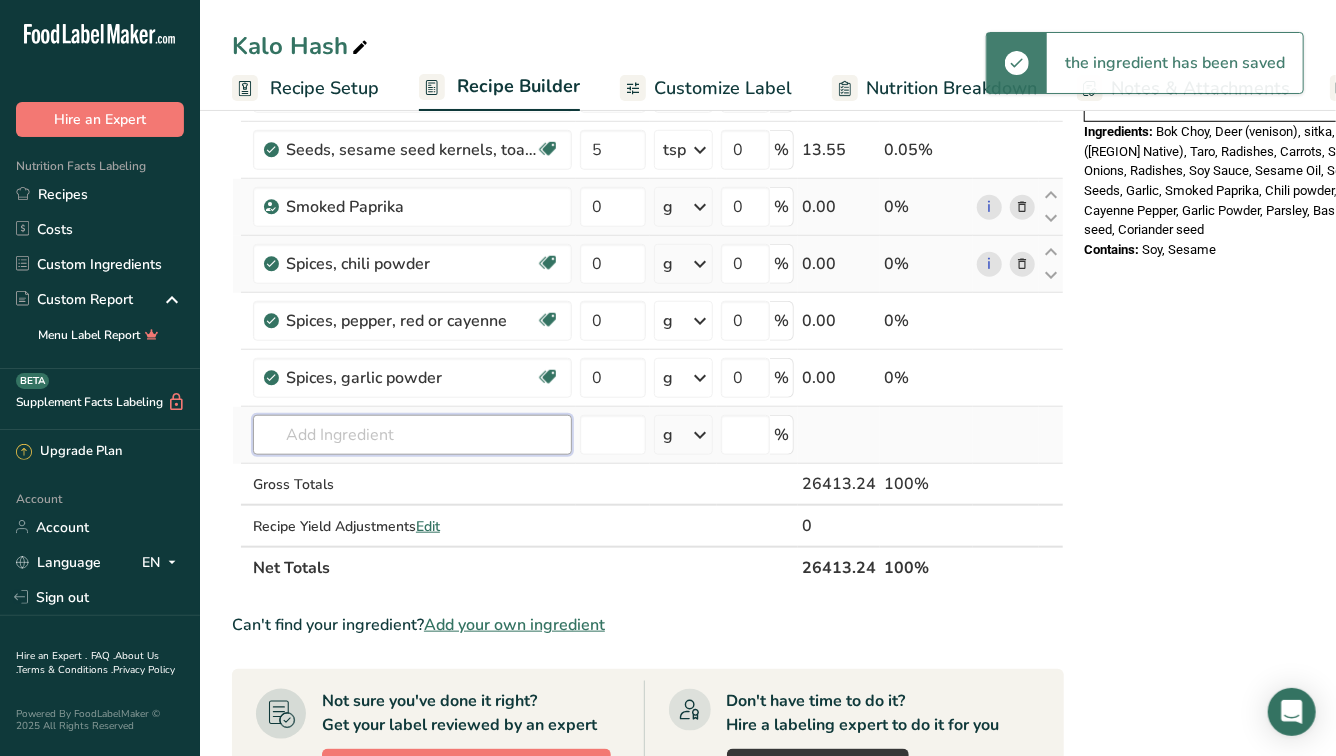 click at bounding box center [412, 435] 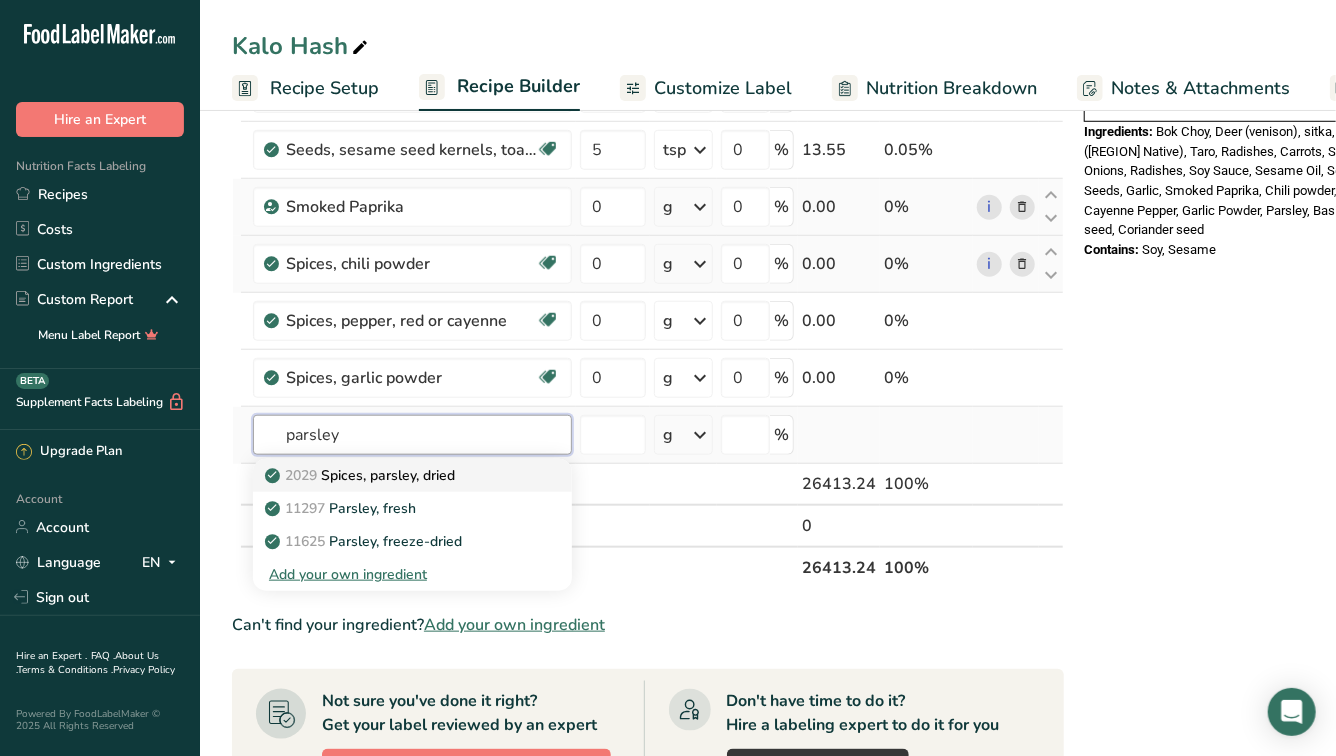type on "parsley" 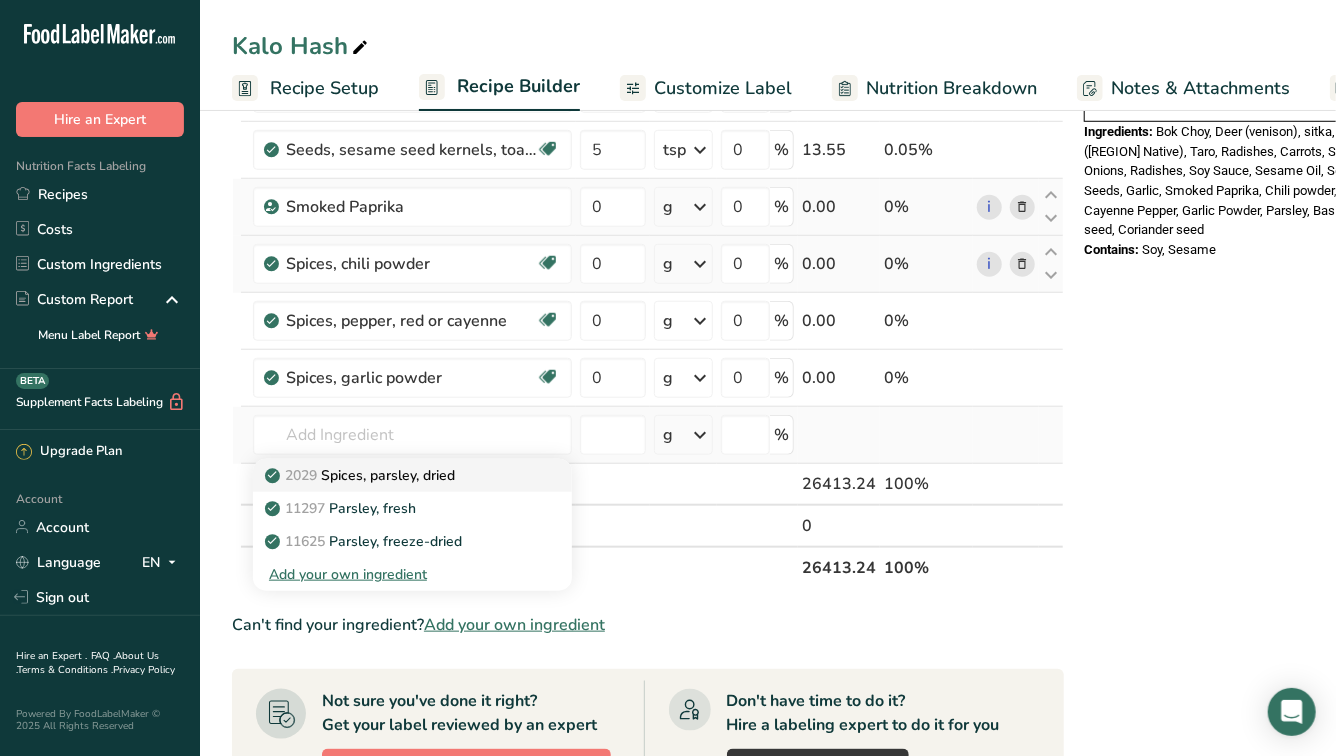 click on "2029
Spices, parsley, dried" at bounding box center (362, 475) 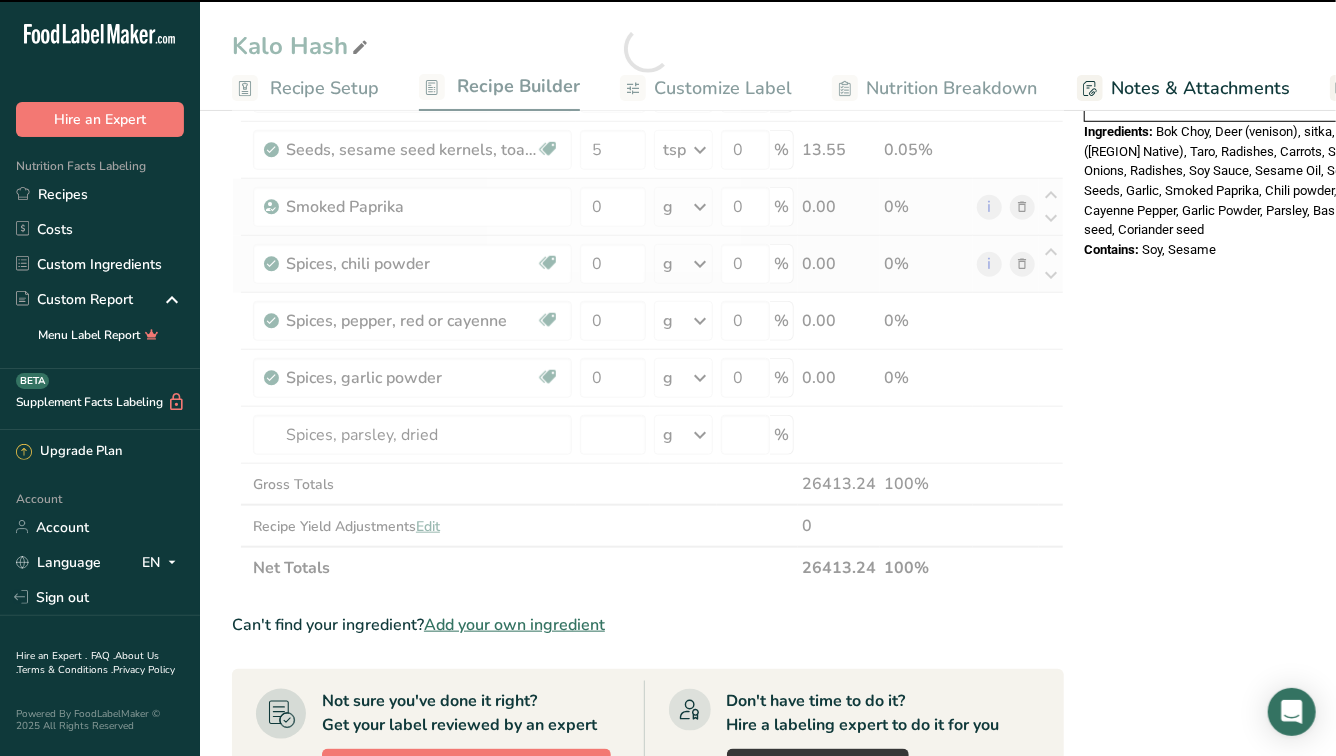 type on "0" 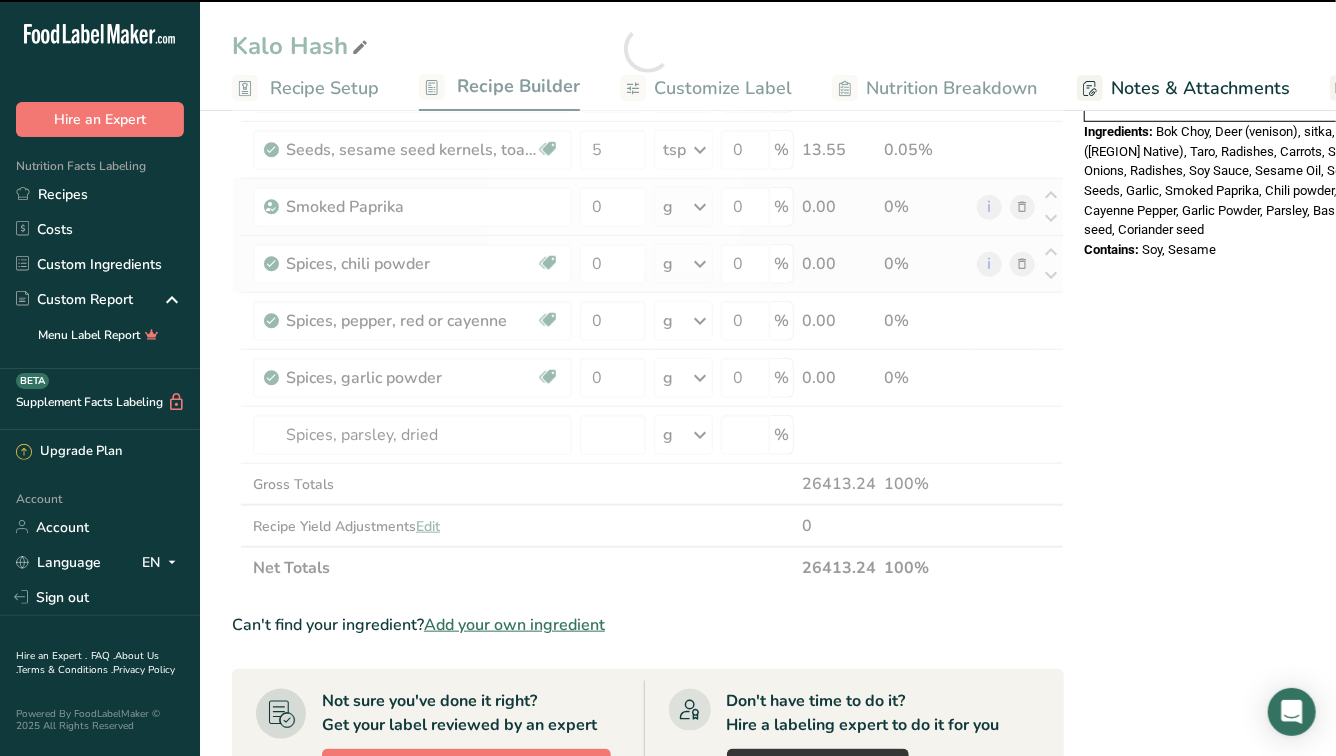 type on "0" 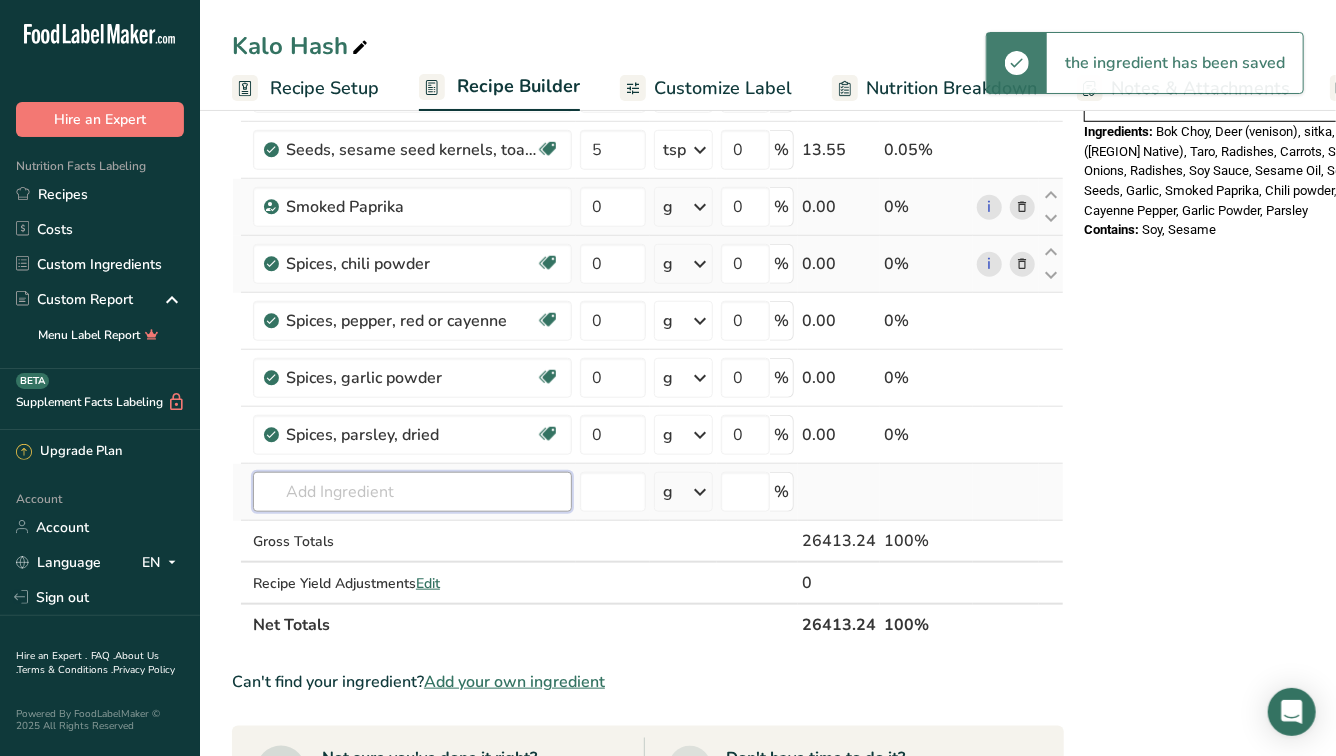 click at bounding box center [412, 492] 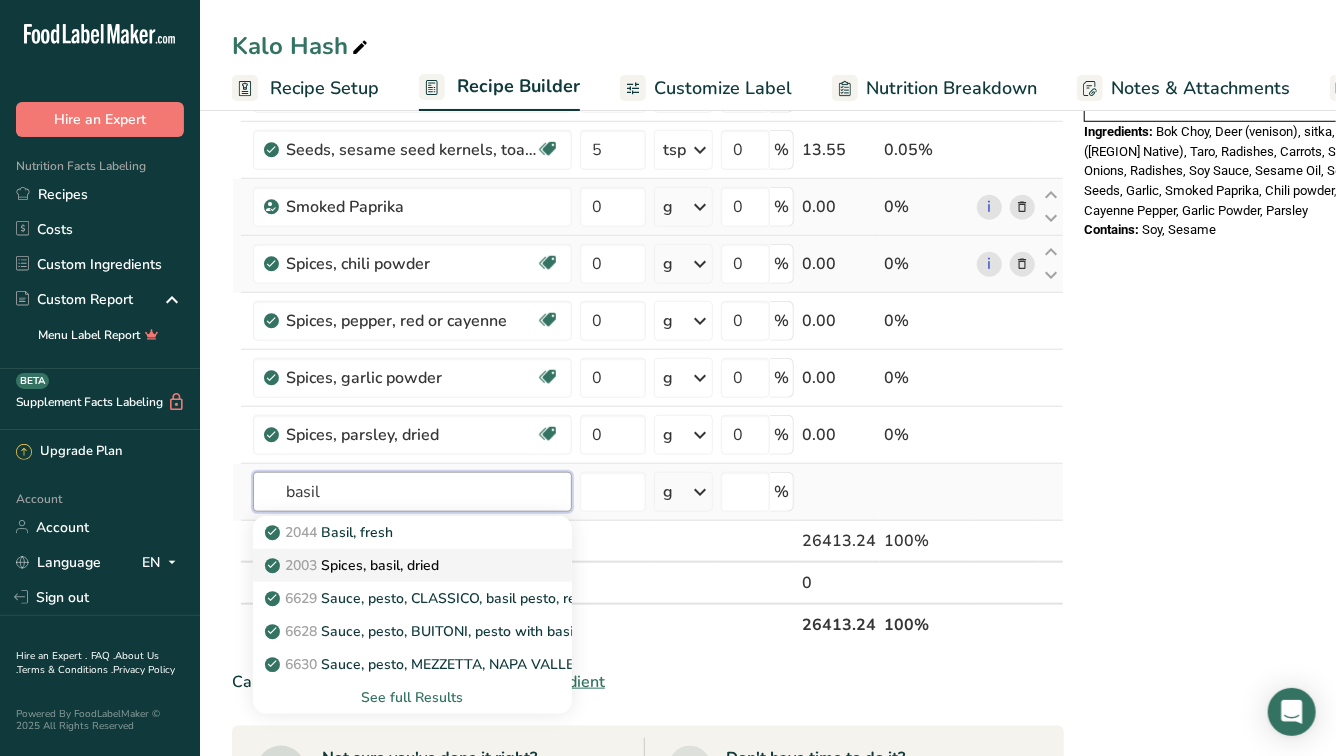 type on "basil" 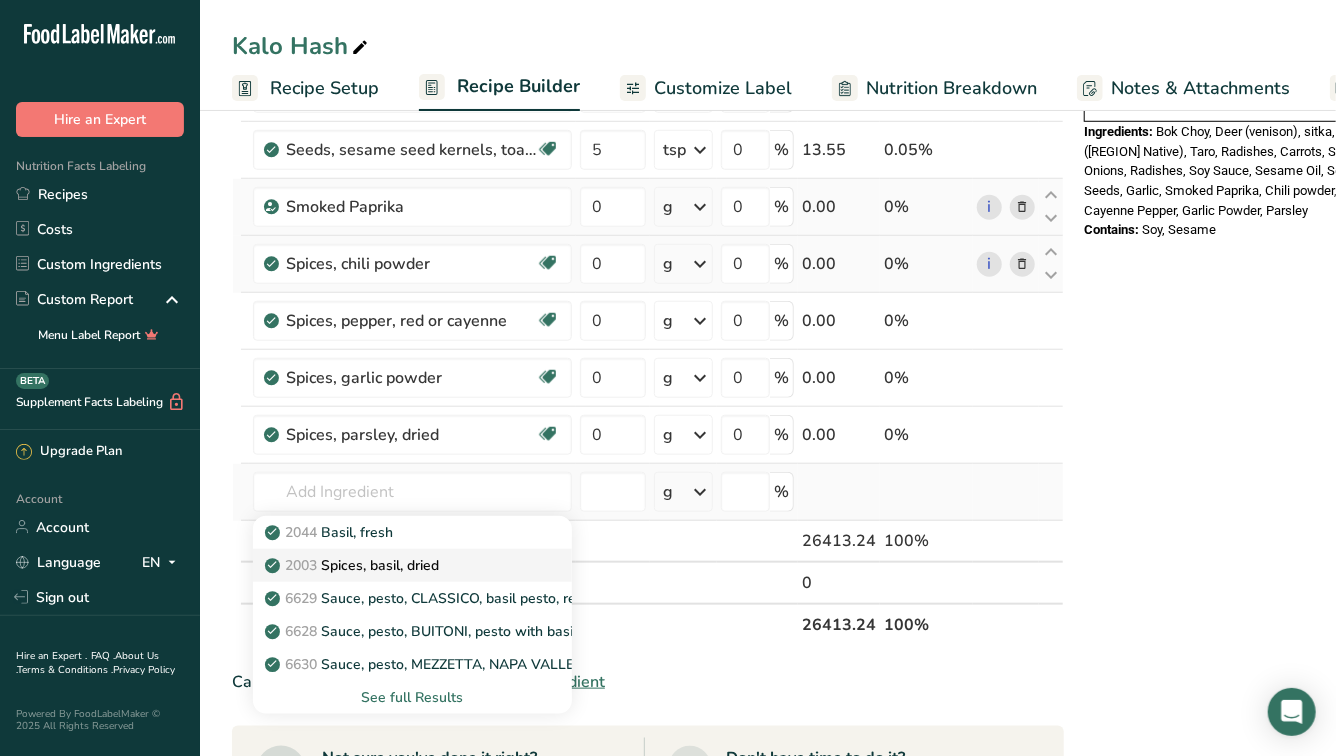 click on "2003
Spices, basil, dried" at bounding box center (354, 565) 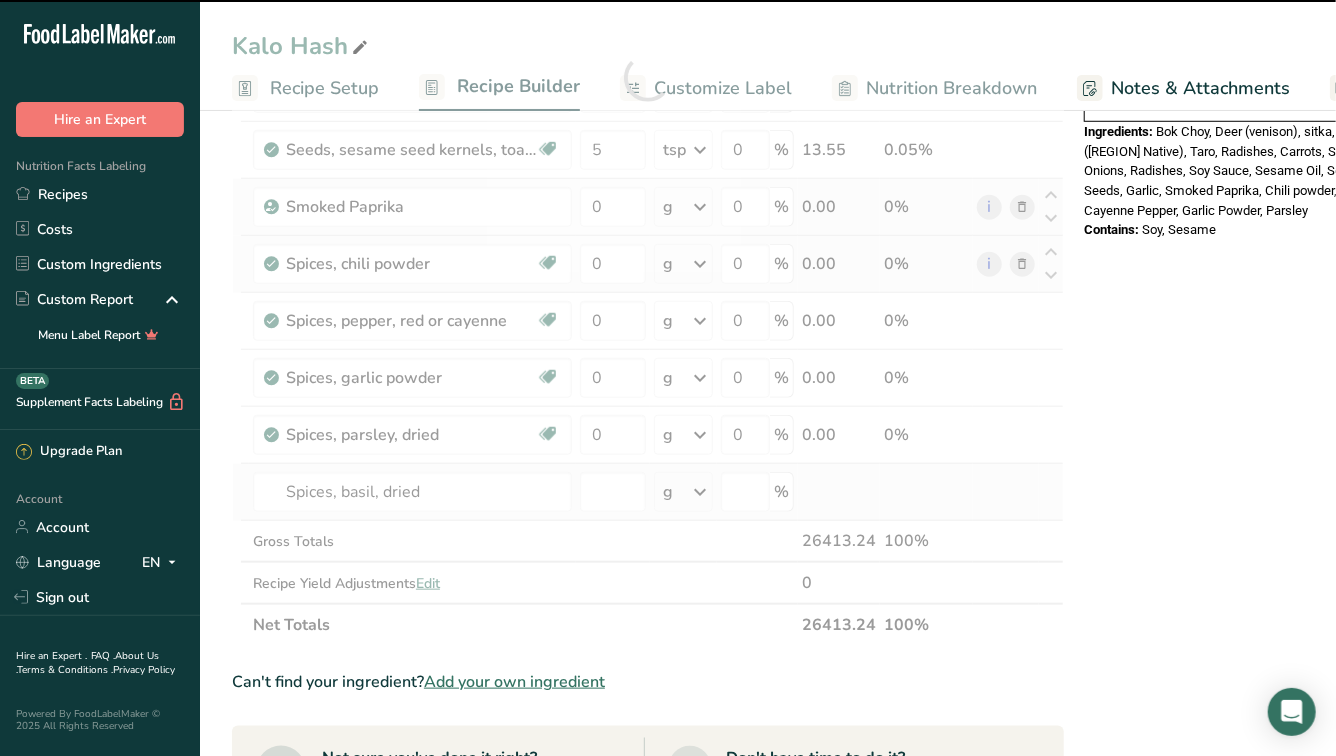 type on "0" 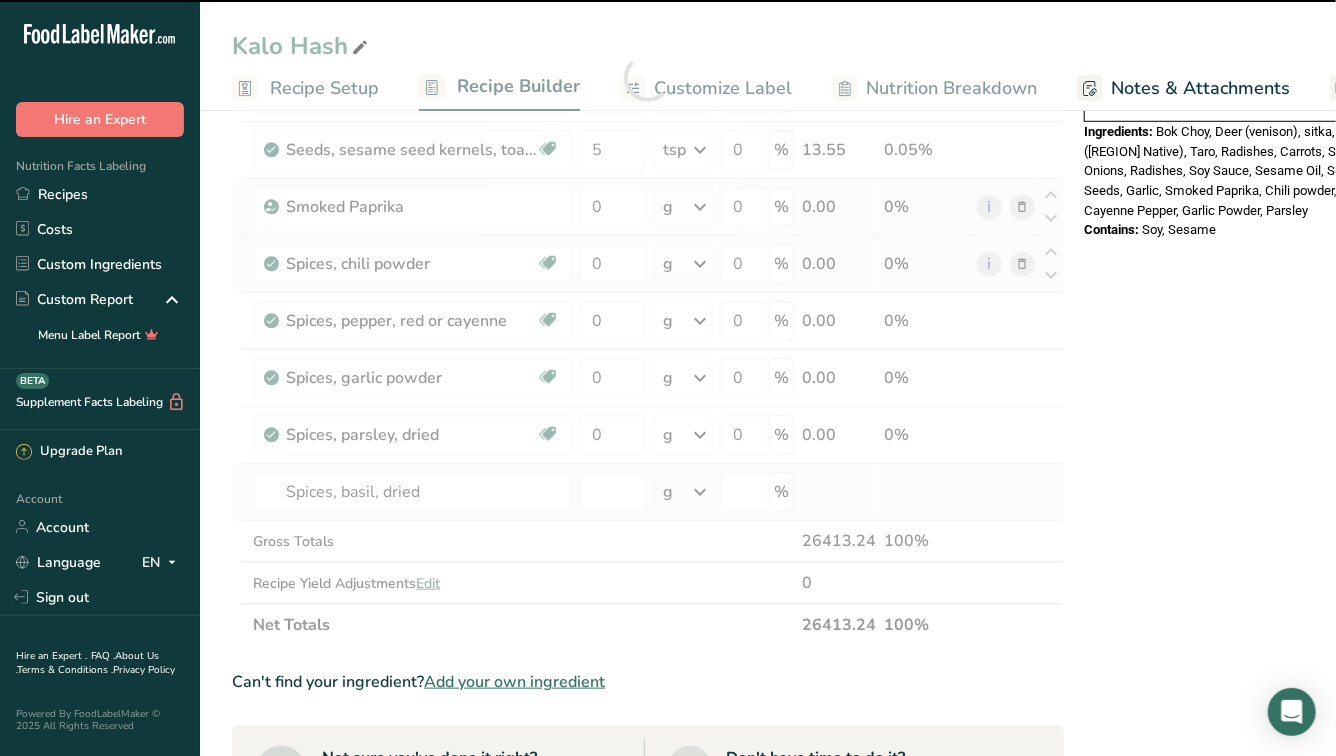 type on "0" 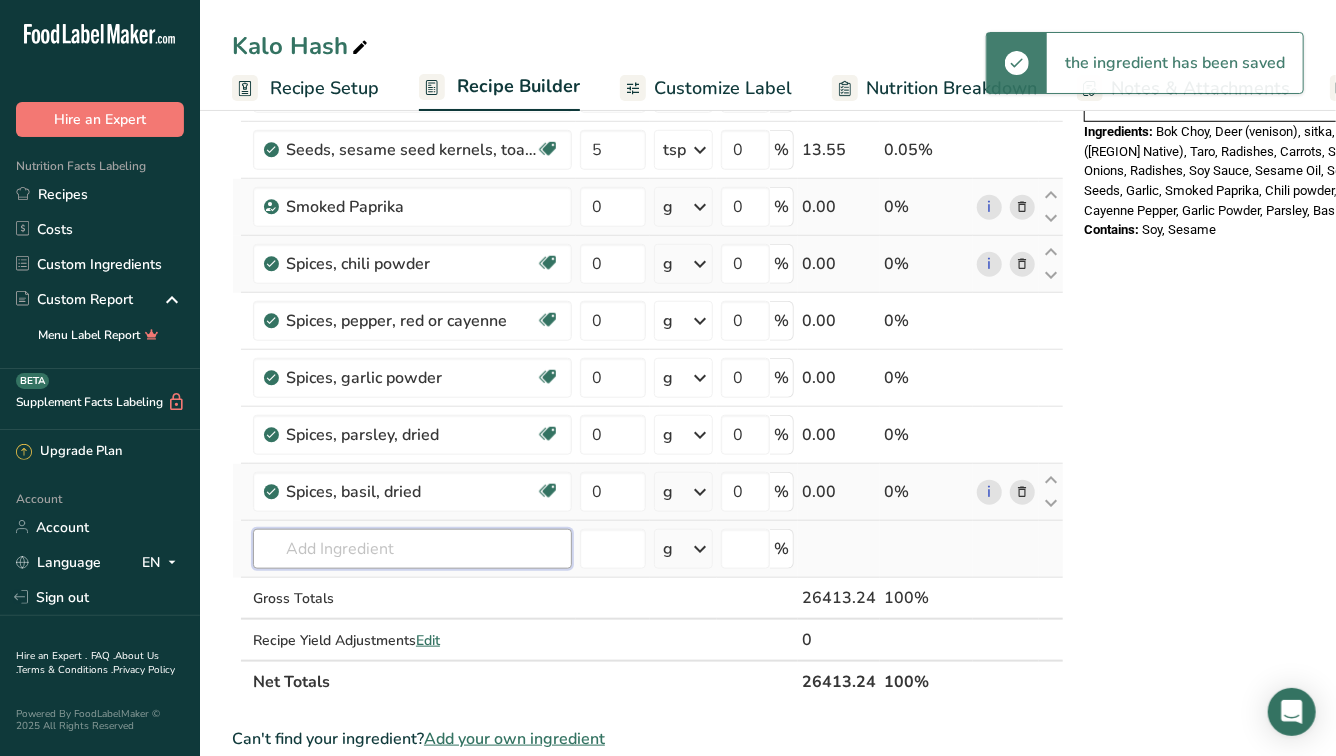 click at bounding box center [412, 549] 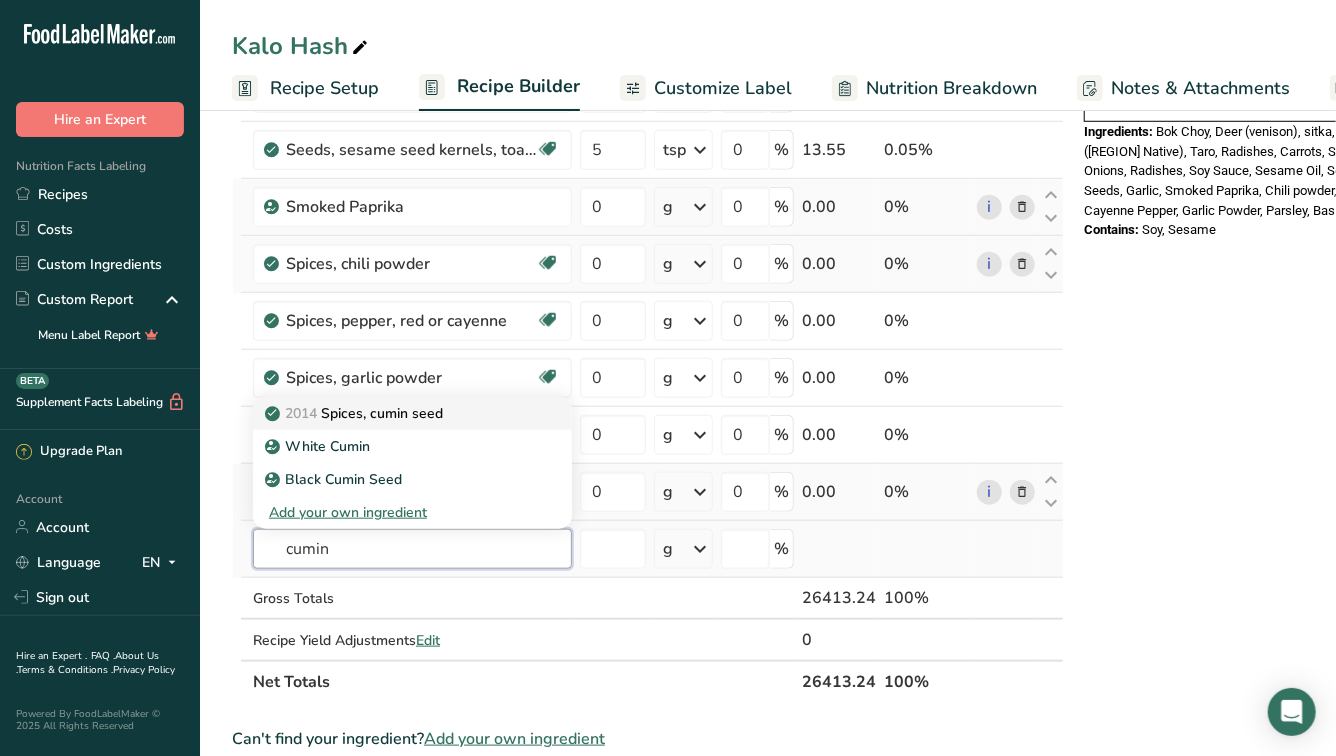 type on "cumin" 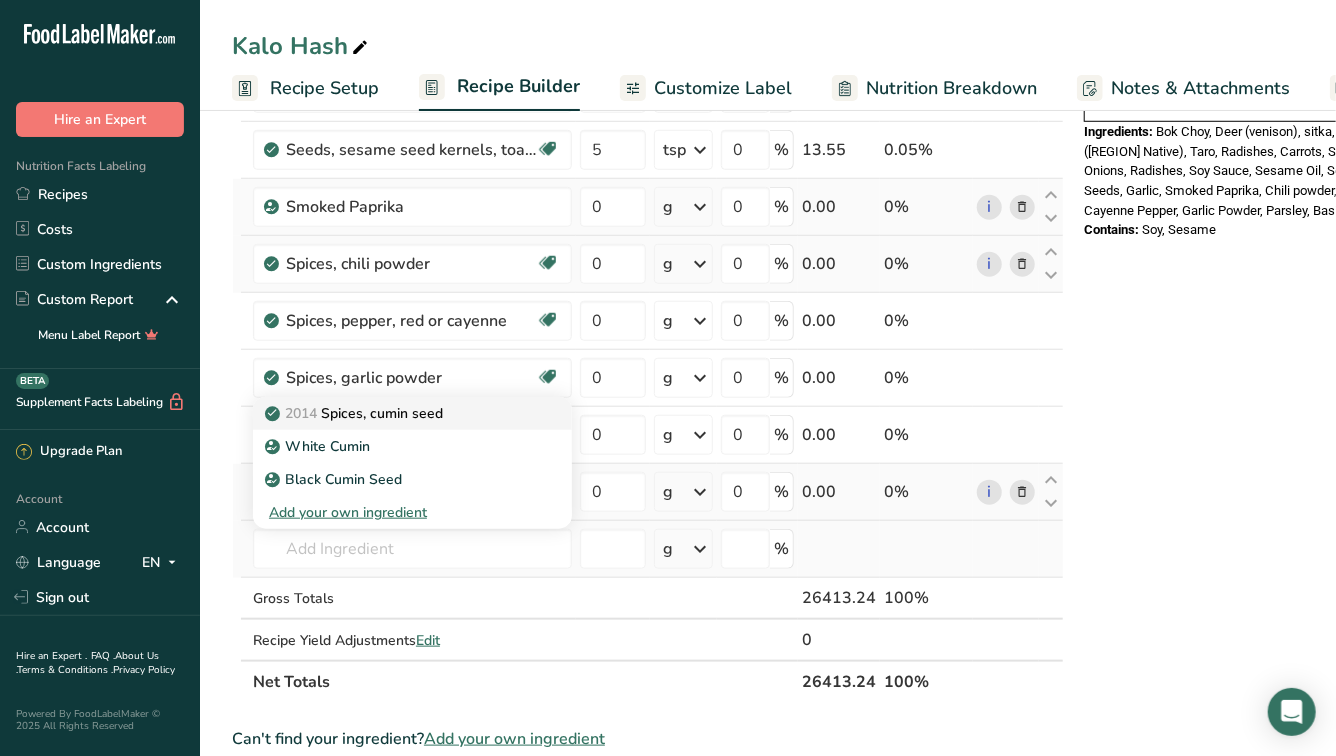 click on "2014
Spices, cumin seed" at bounding box center [356, 413] 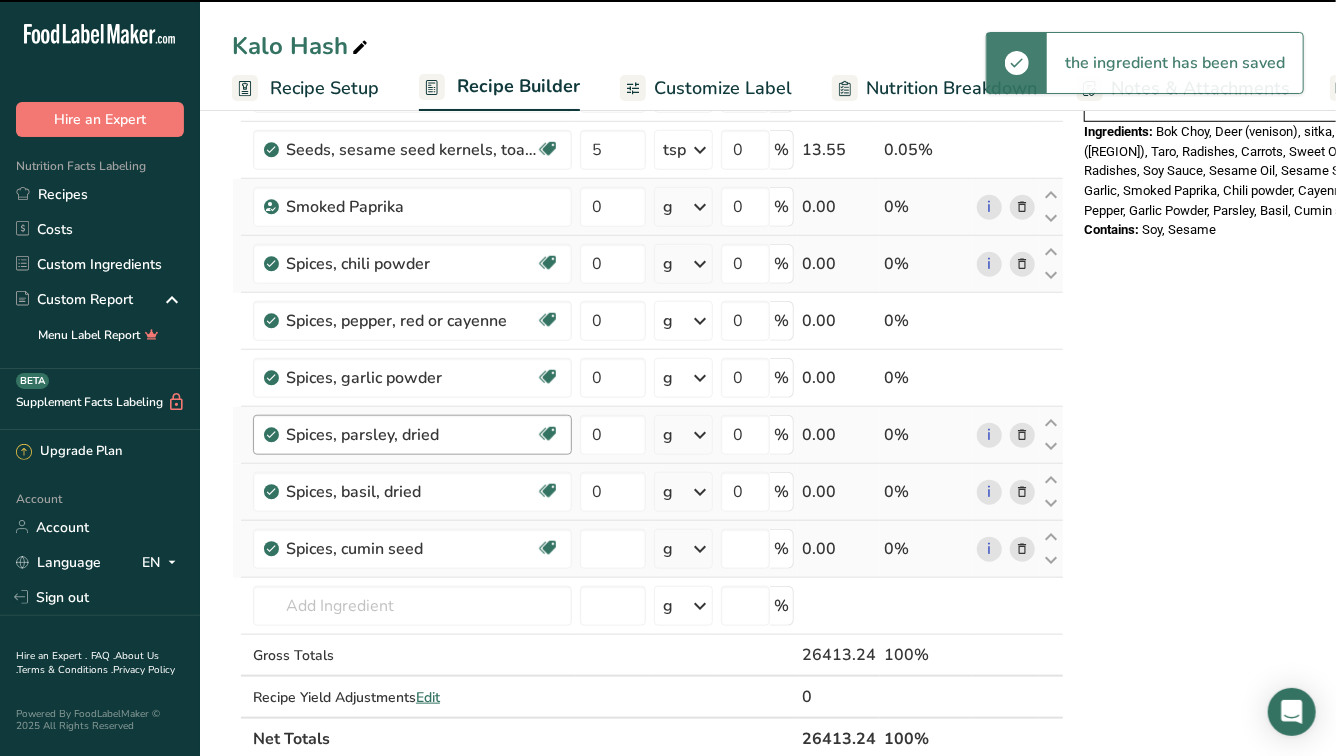 type on "0" 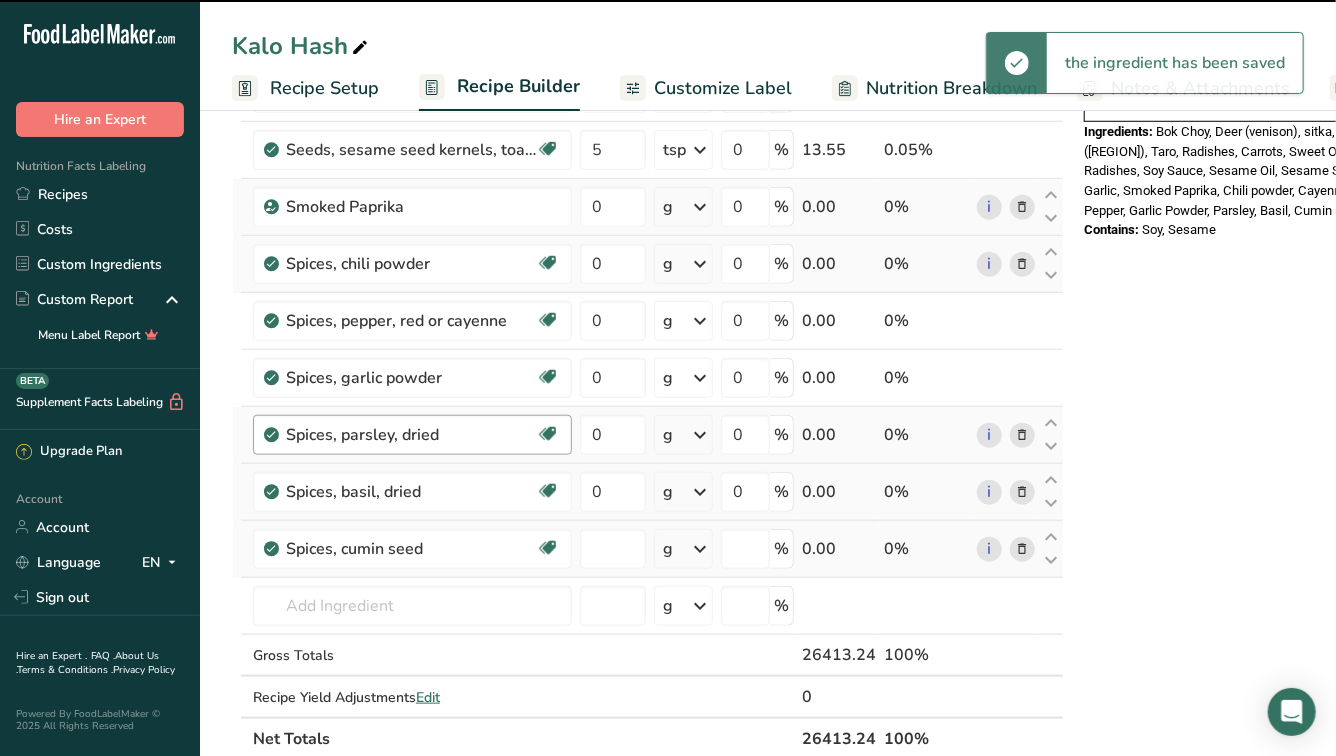 type on "0" 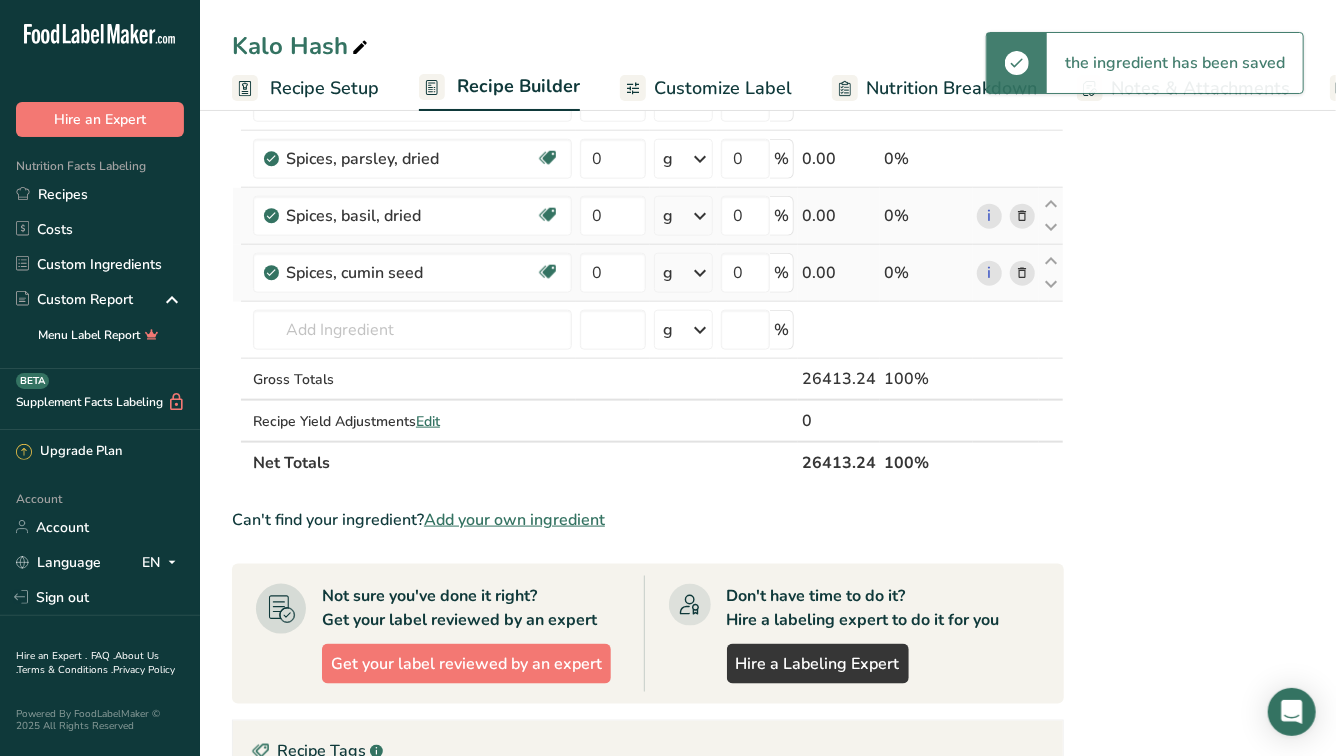 scroll, scrollTop: 980, scrollLeft: 0, axis: vertical 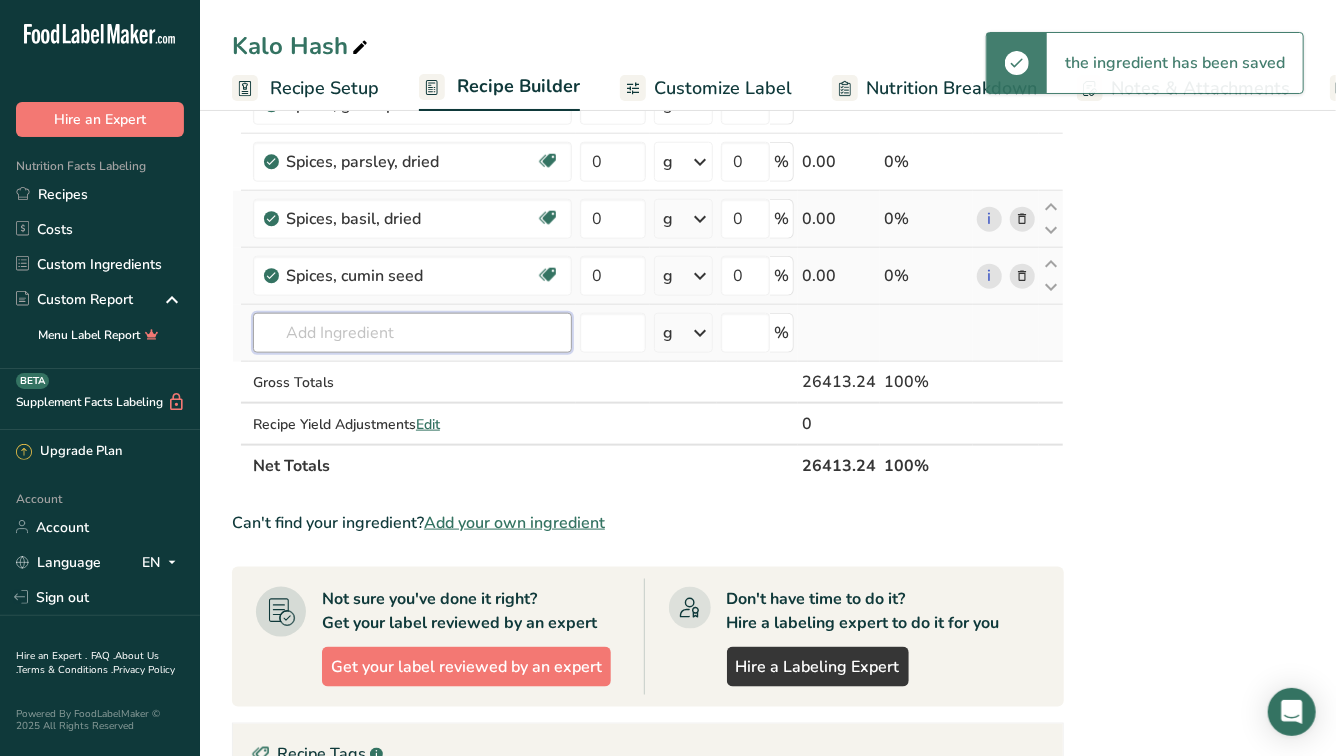 click at bounding box center [412, 333] 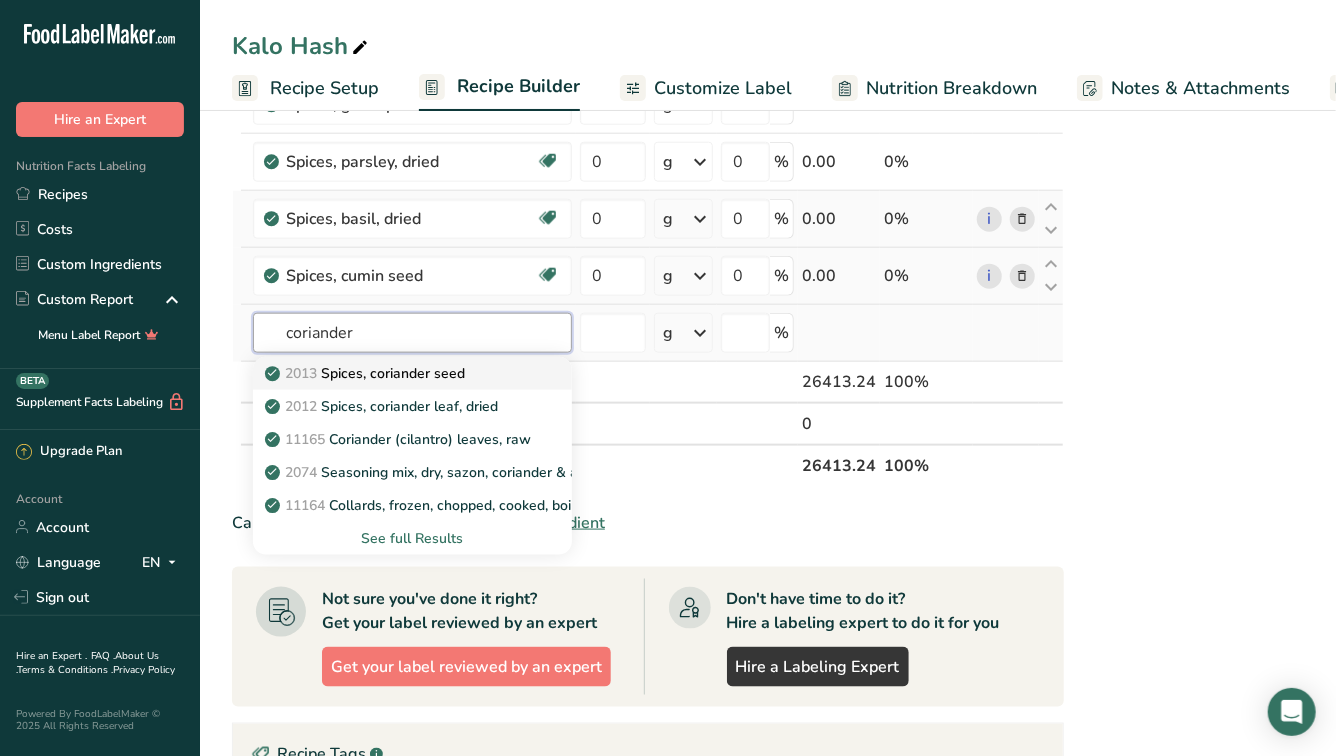 type on "coriander" 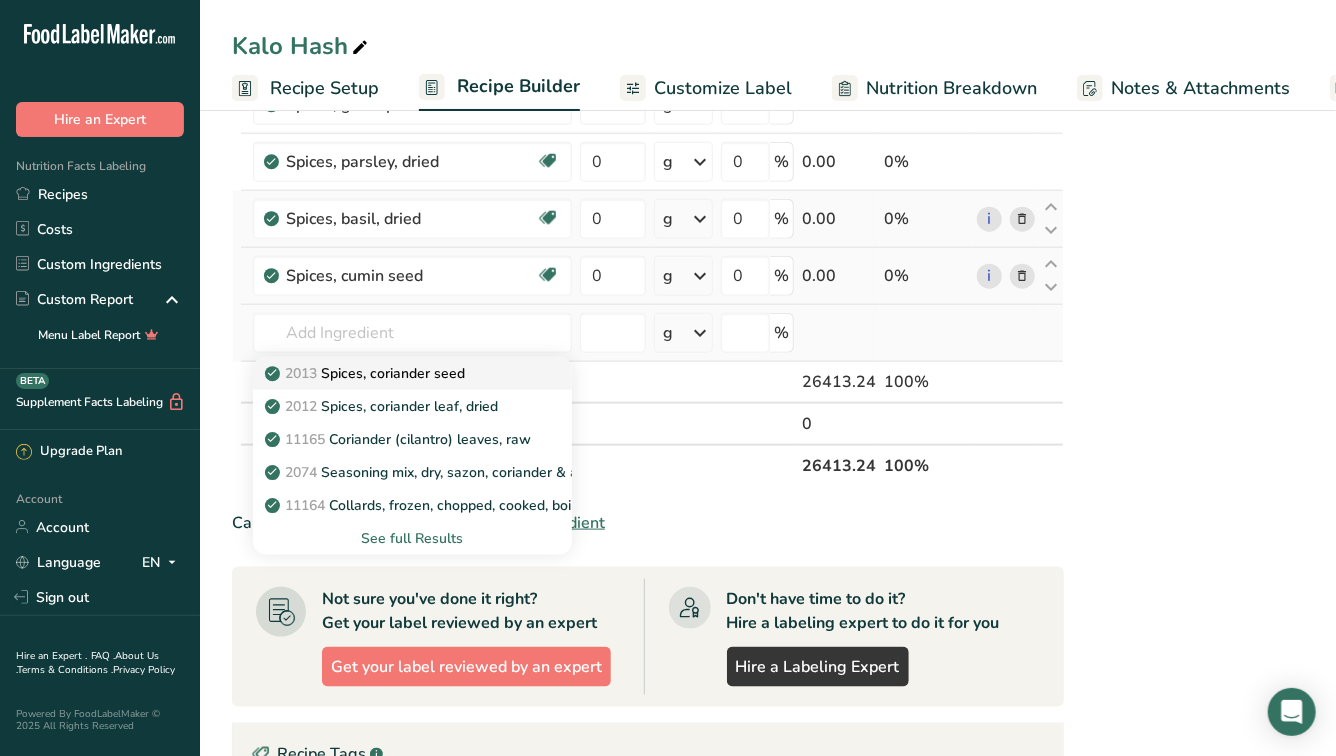 click on "2013
Spices, coriander seed" at bounding box center [367, 373] 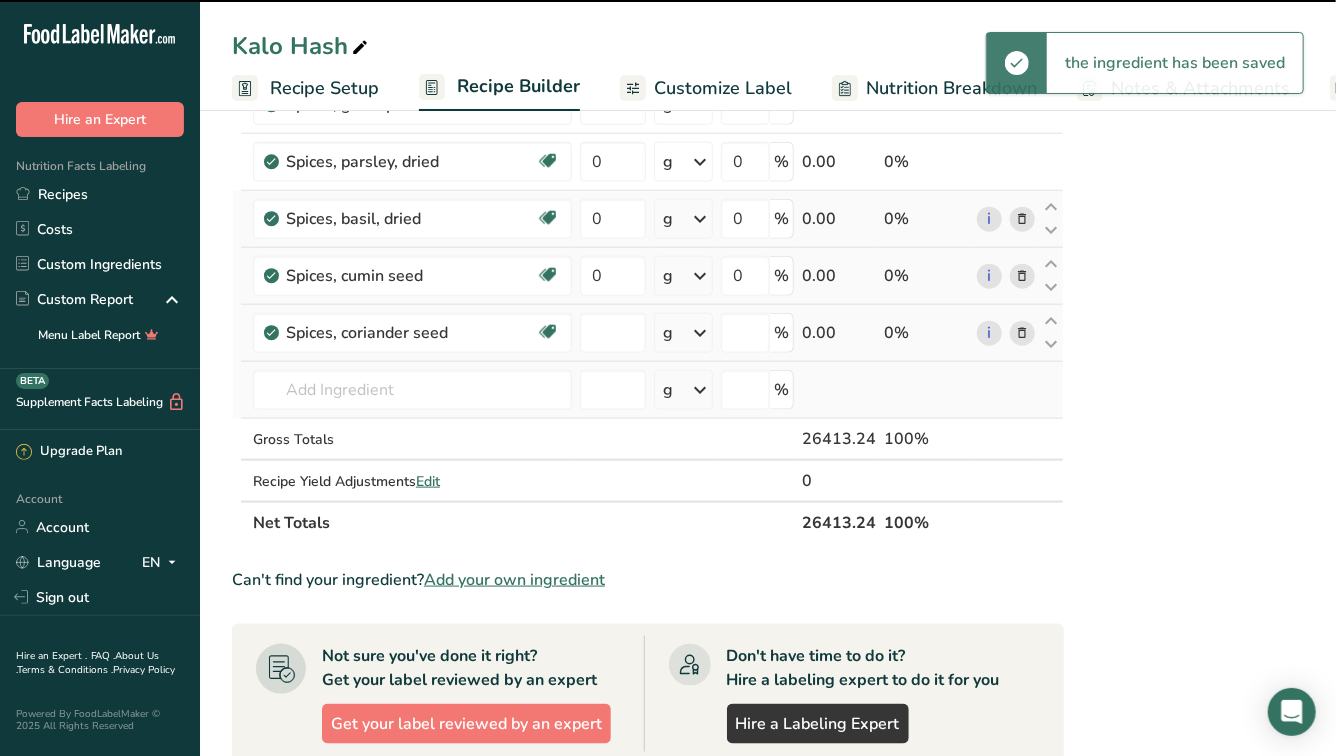 type on "0" 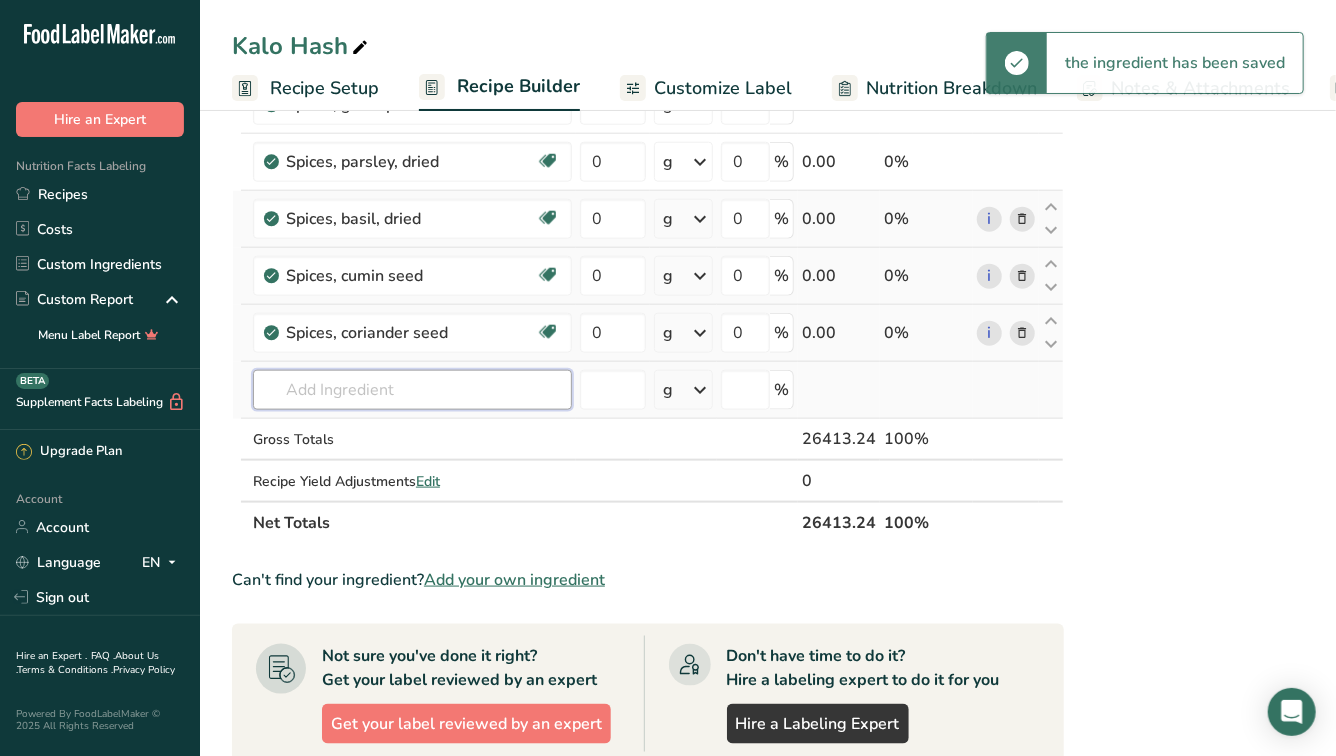 click at bounding box center [412, 390] 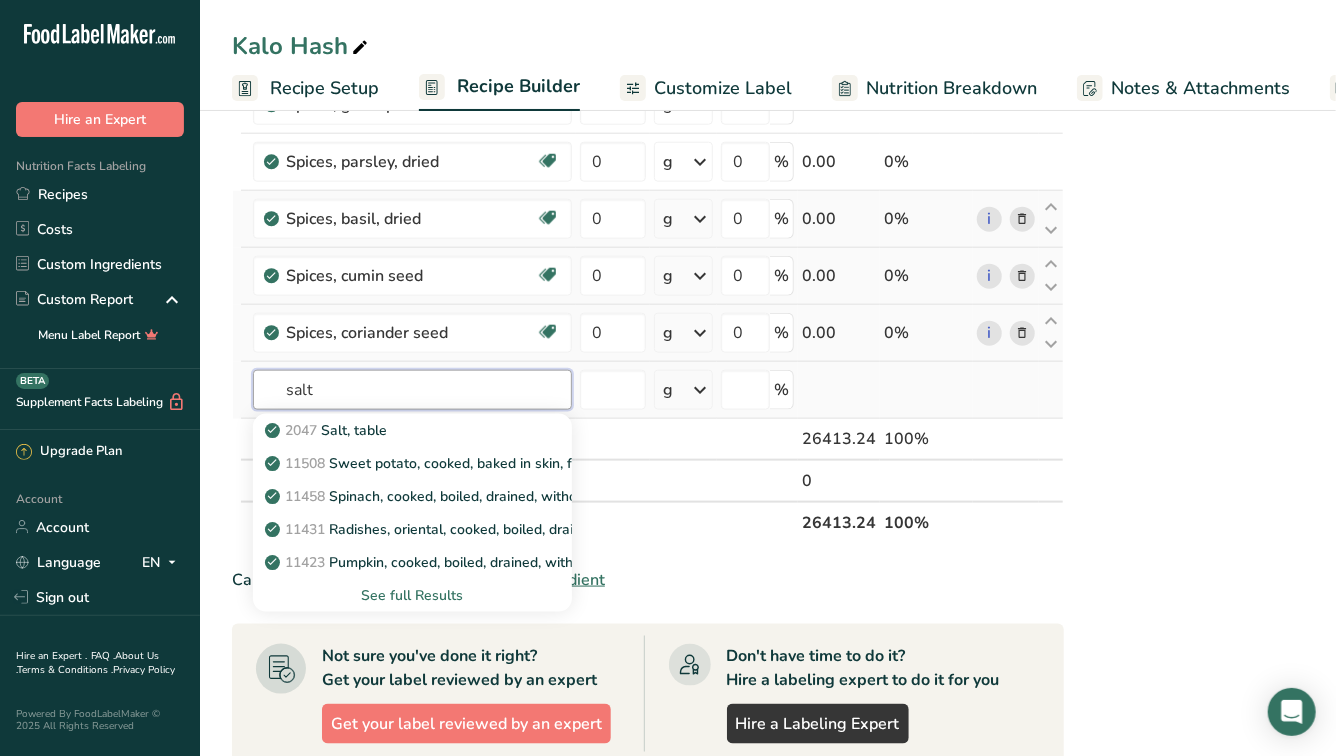 type on "salt" 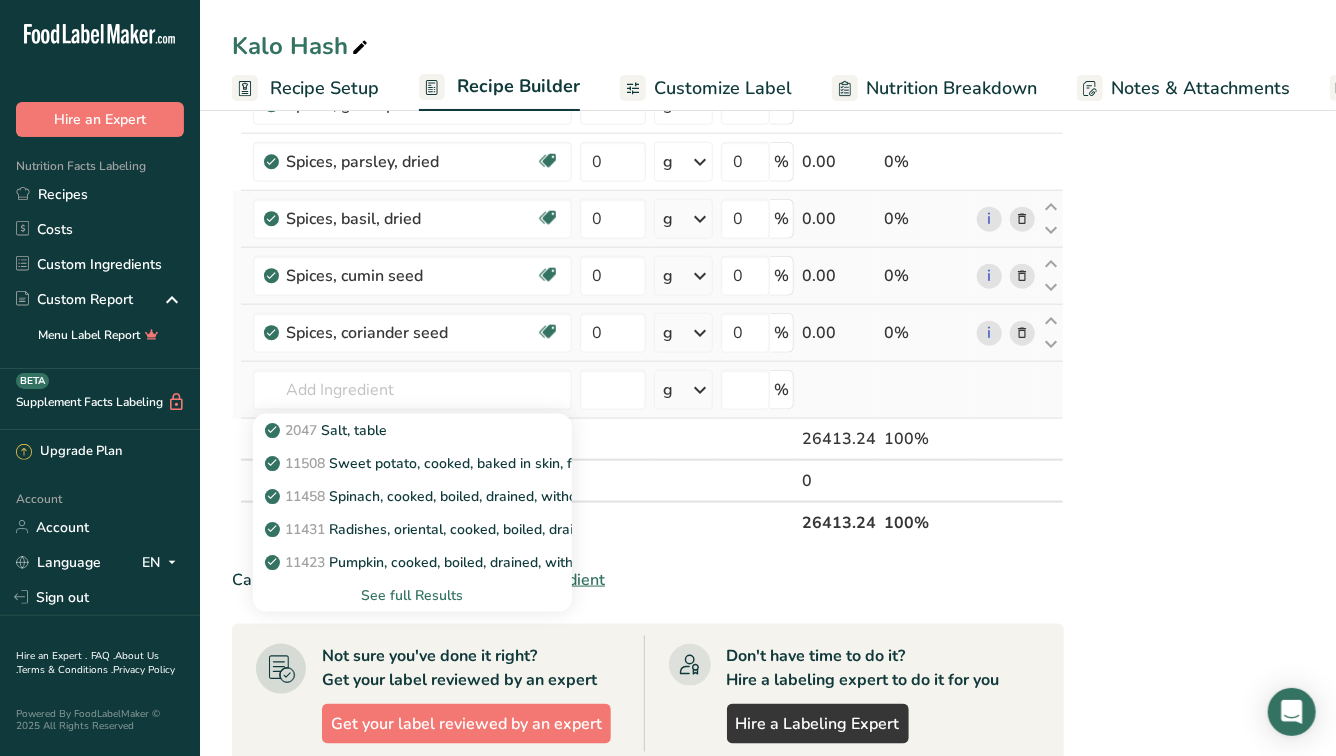 click on "See full Results" at bounding box center (412, 595) 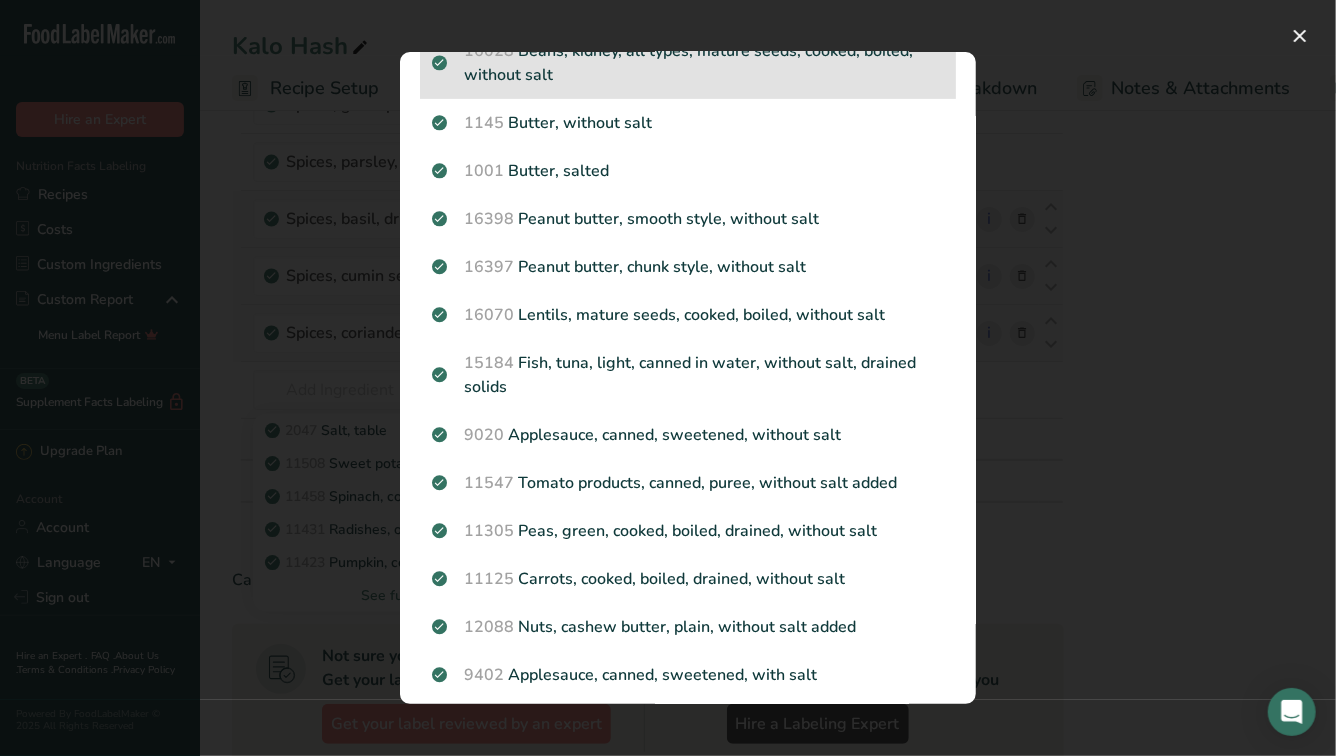 scroll, scrollTop: 0, scrollLeft: 0, axis: both 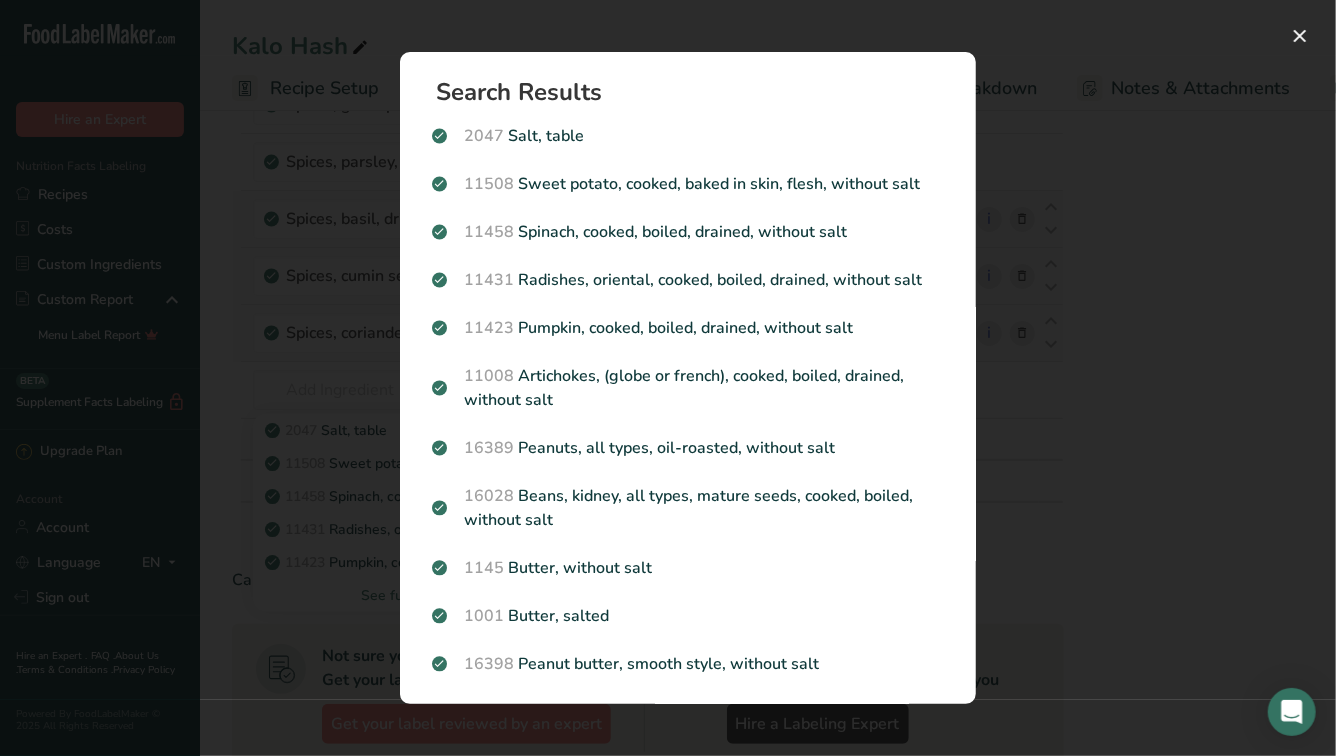 click at bounding box center (668, 378) 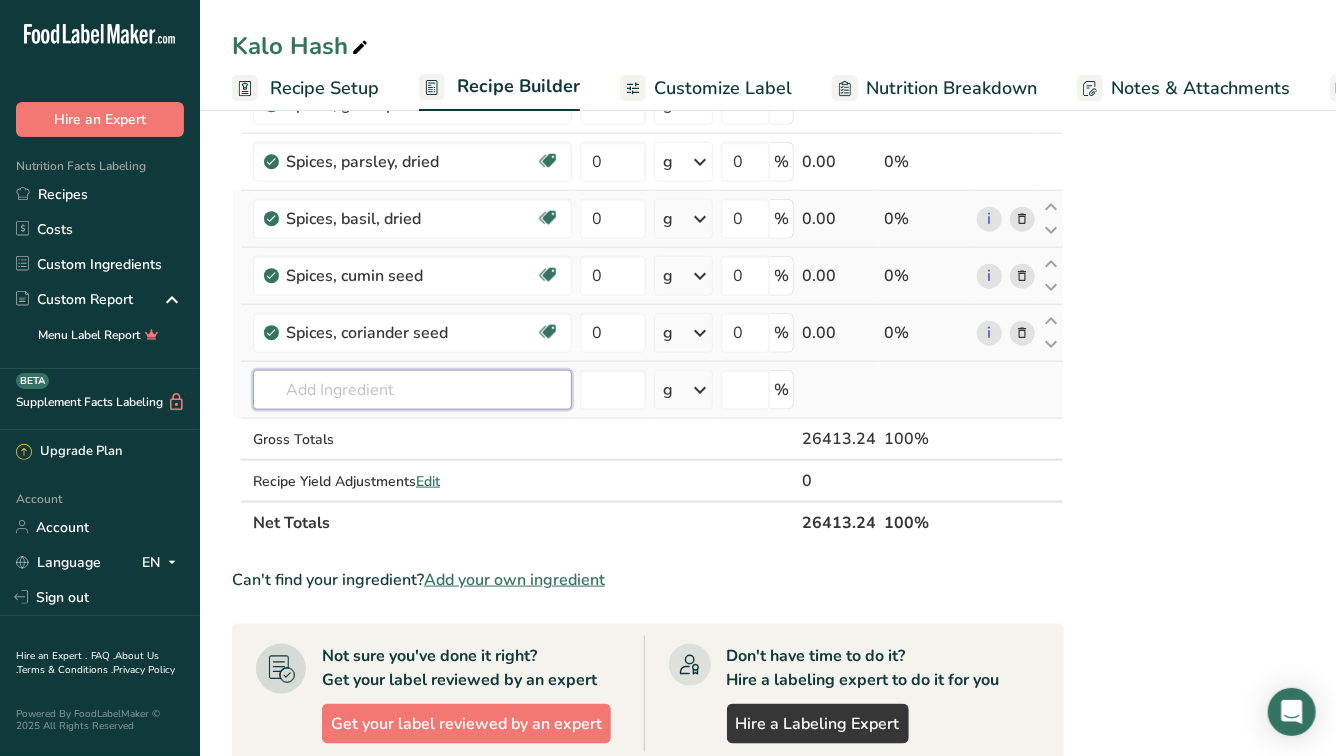click at bounding box center [412, 390] 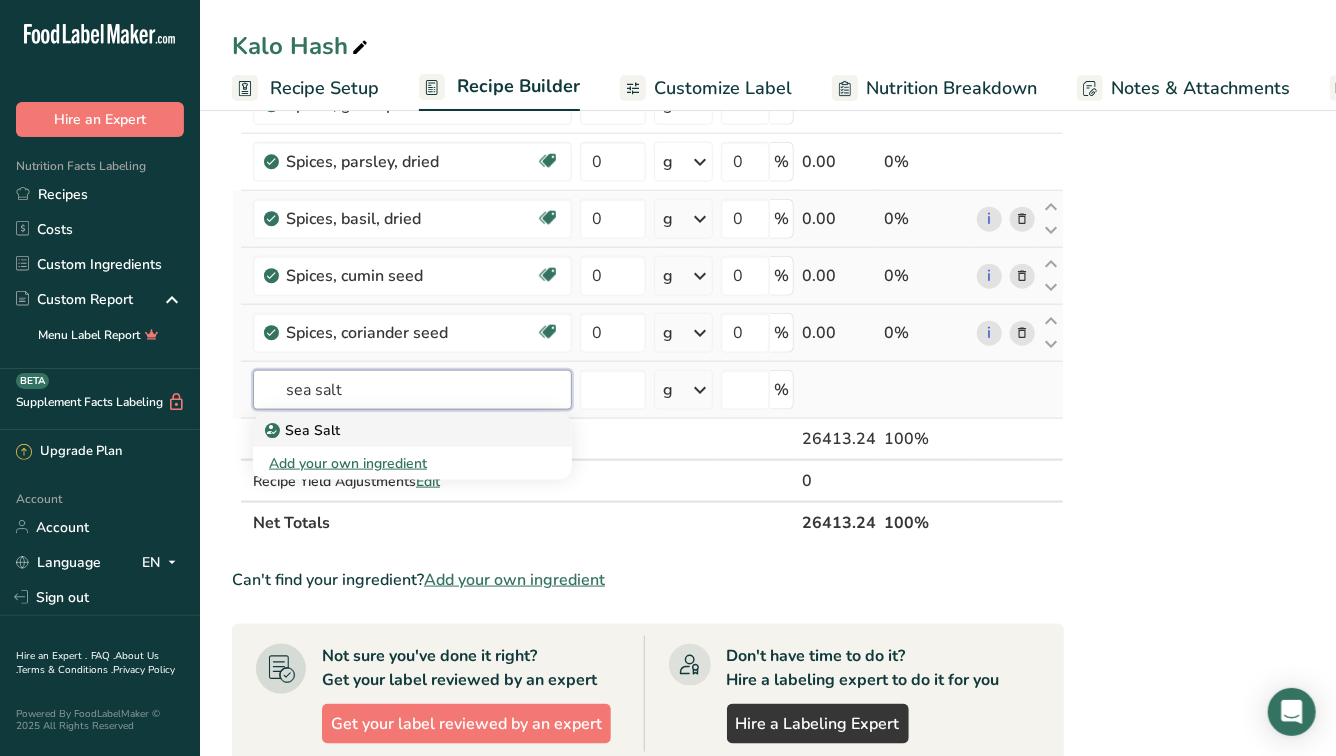 type on "sea salt" 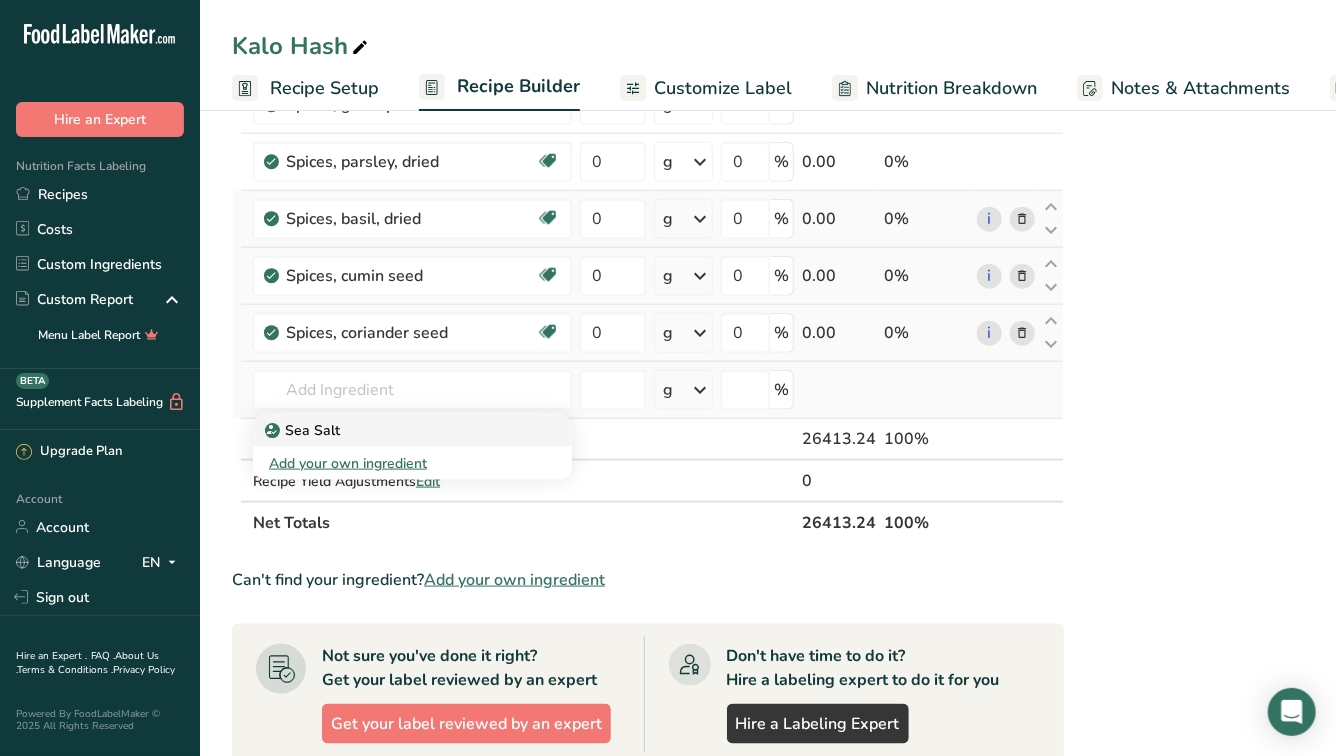click on "Sea Salt" at bounding box center [304, 430] 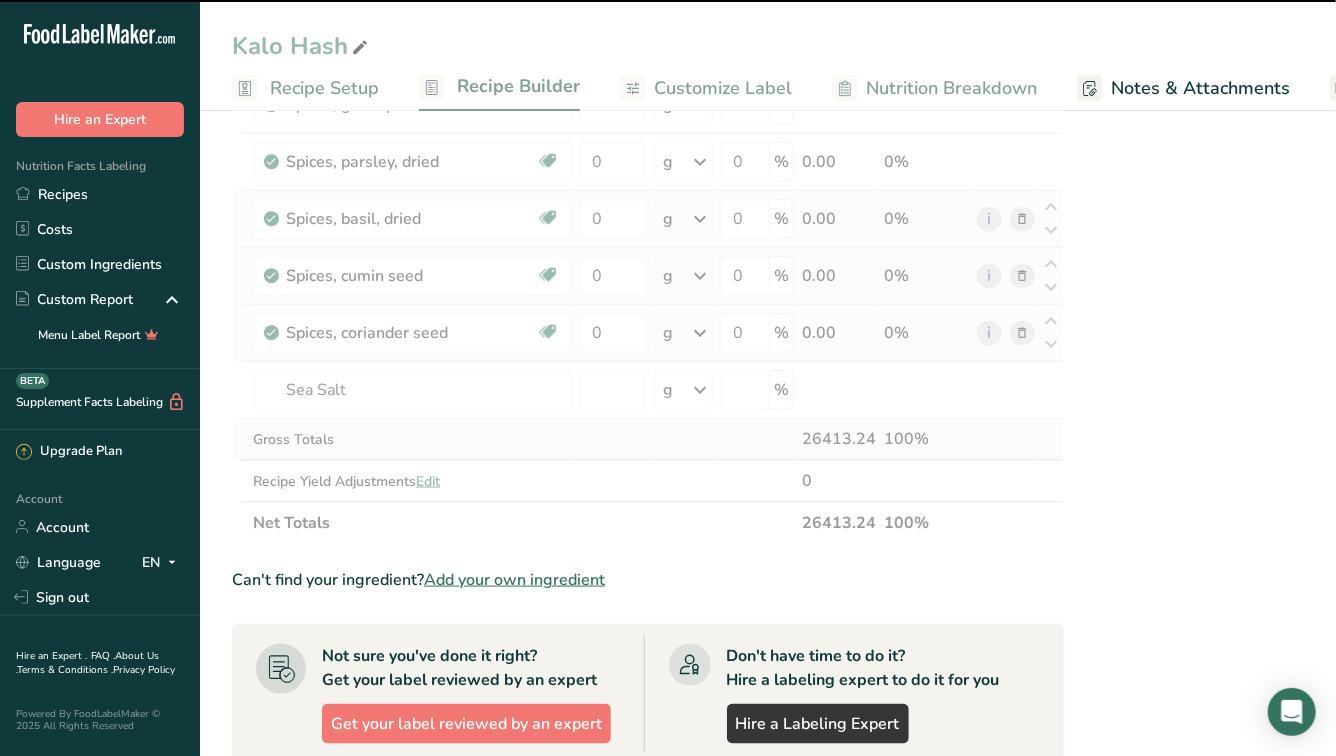 type on "0" 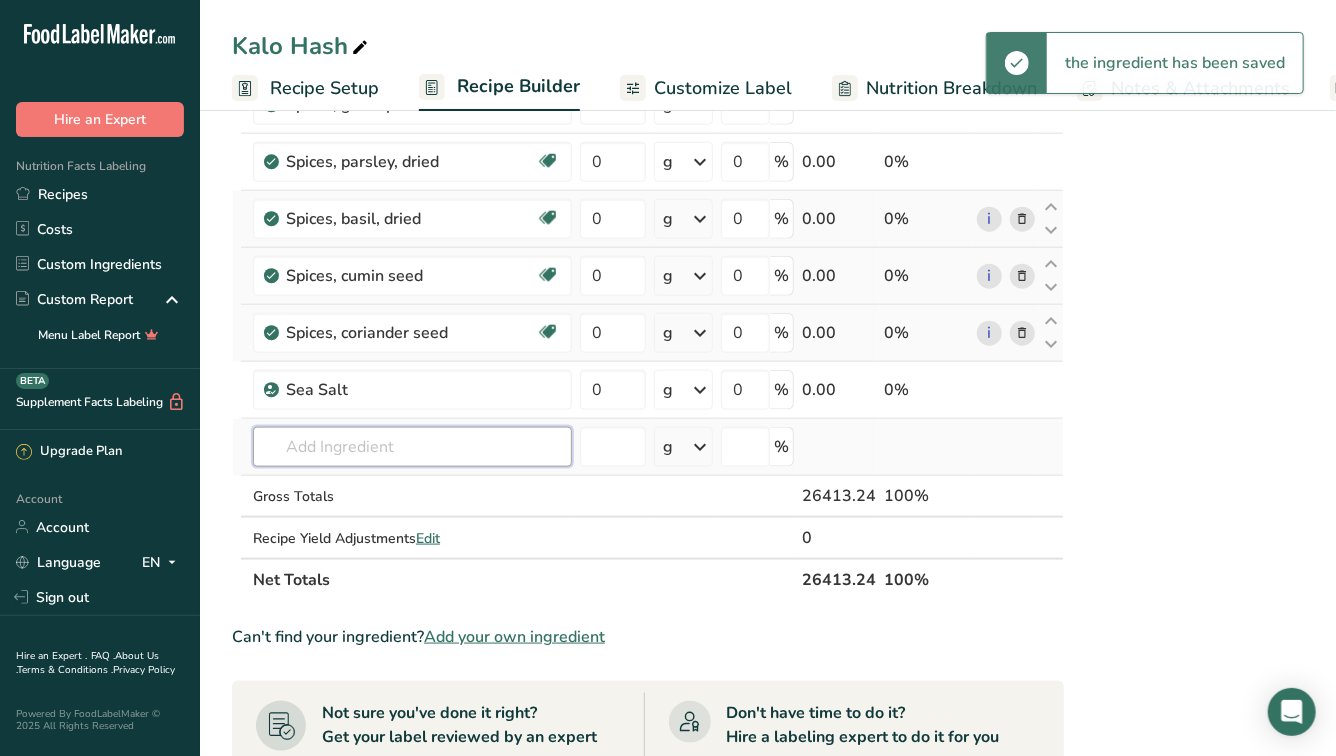 click at bounding box center [412, 447] 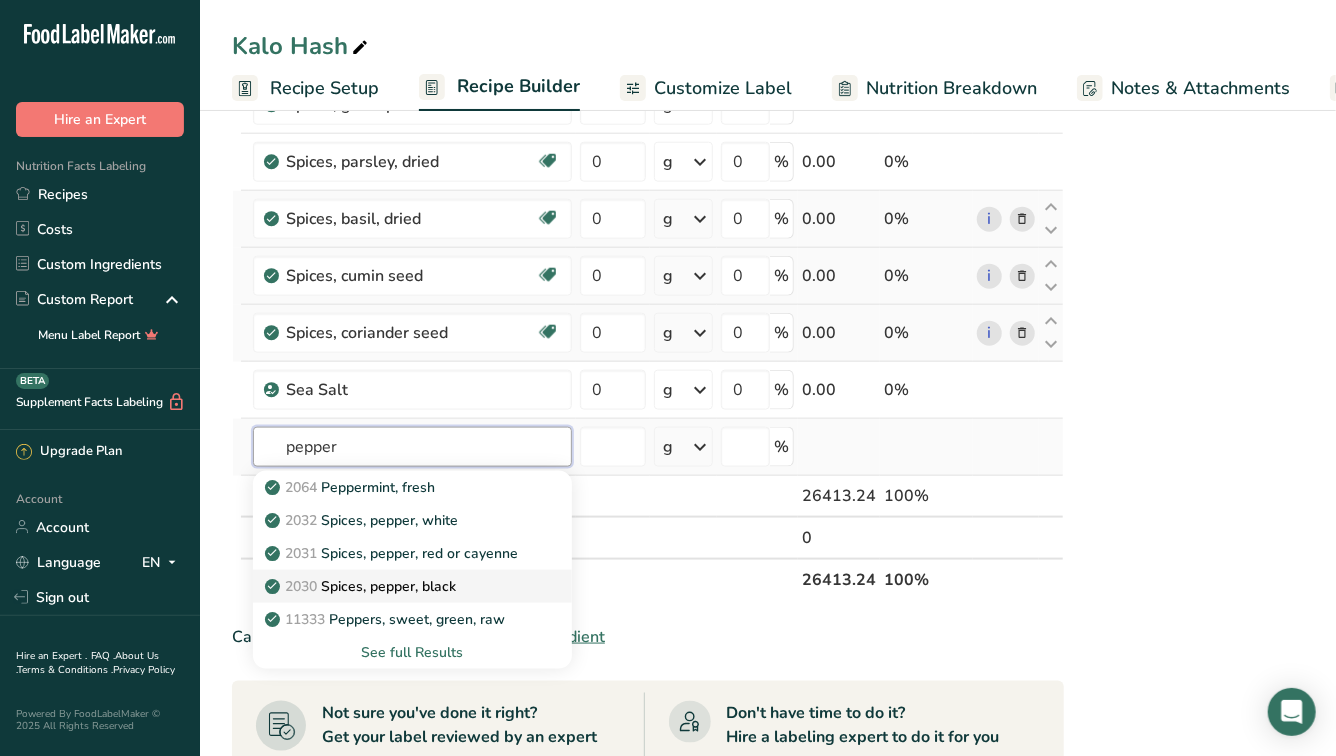 type on "pepper" 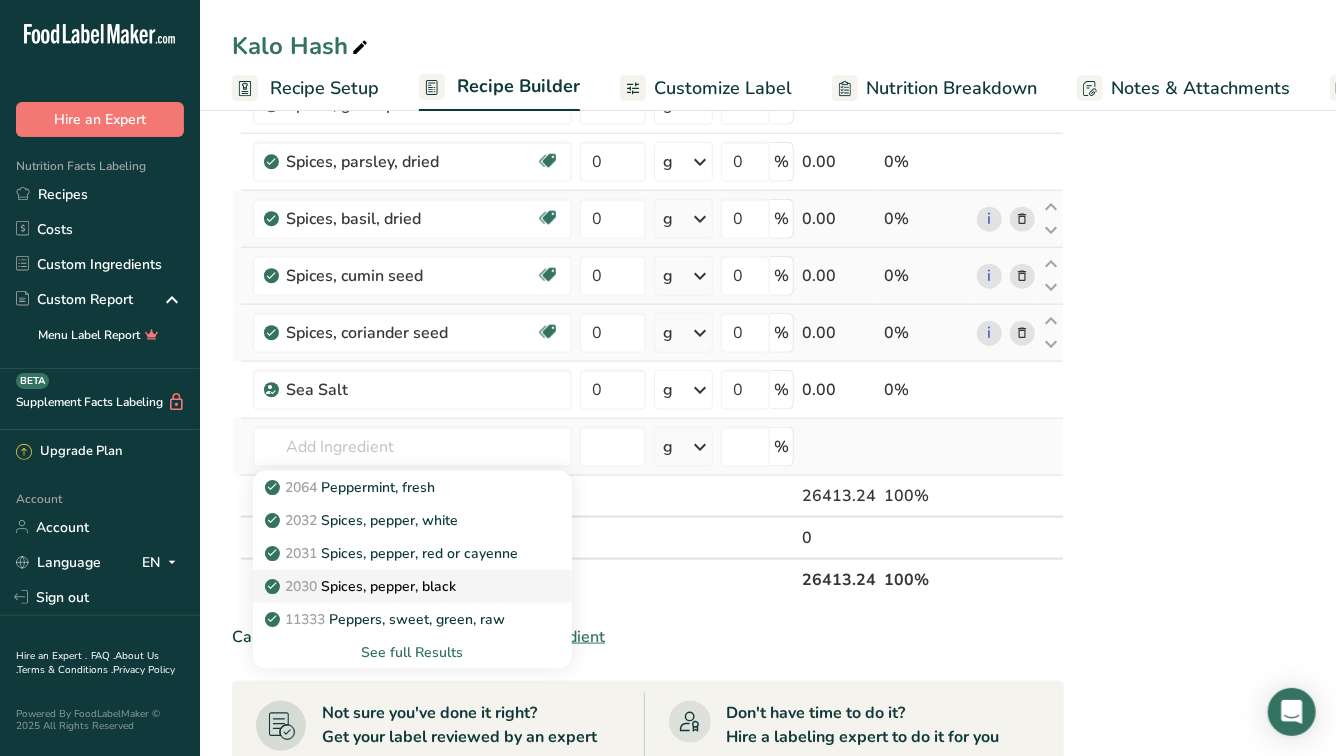 click on "2030
Spices, pepper, black" at bounding box center [362, 586] 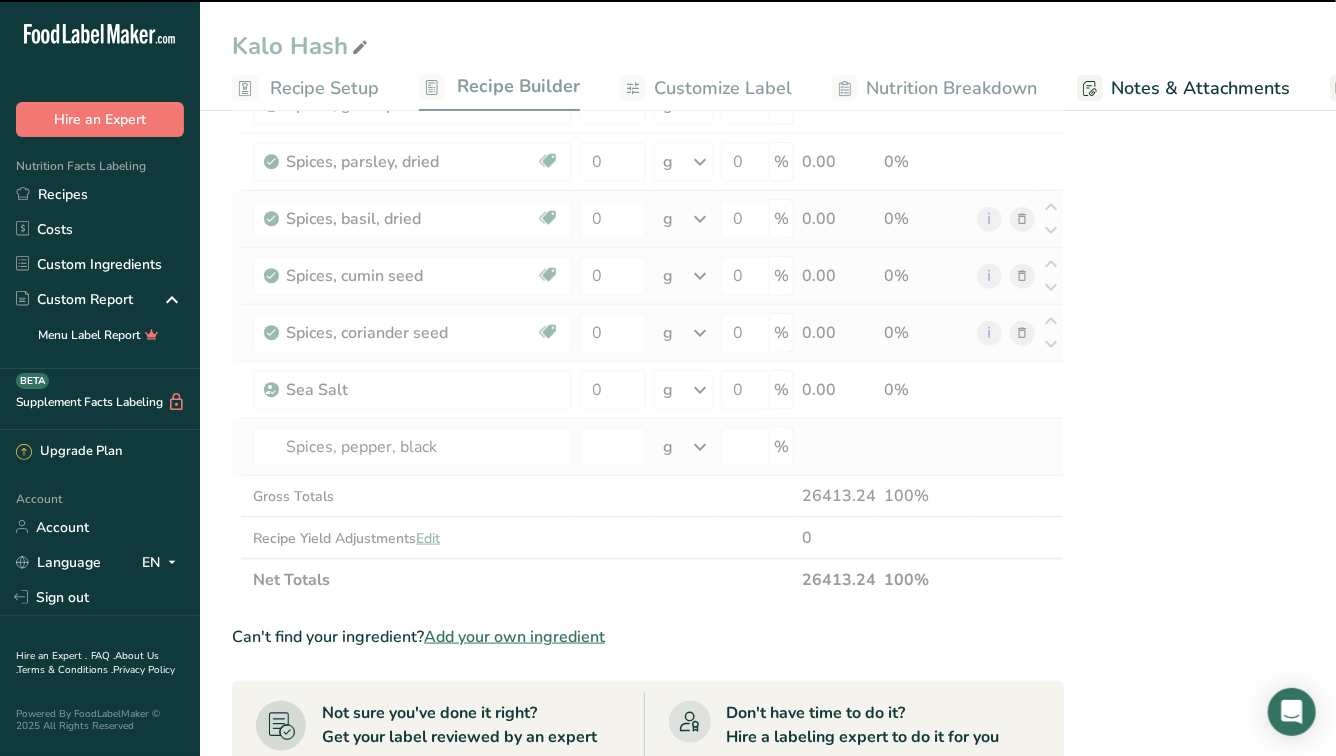 type on "0" 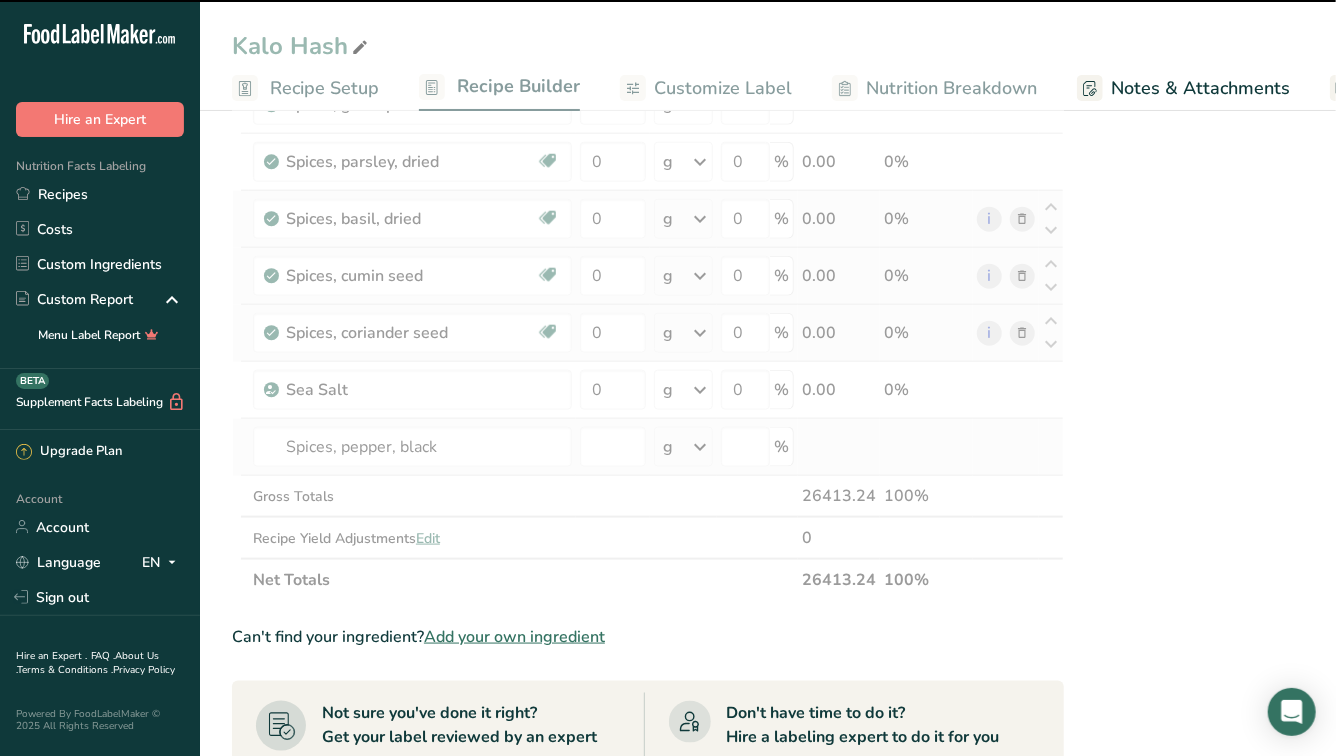 type on "0" 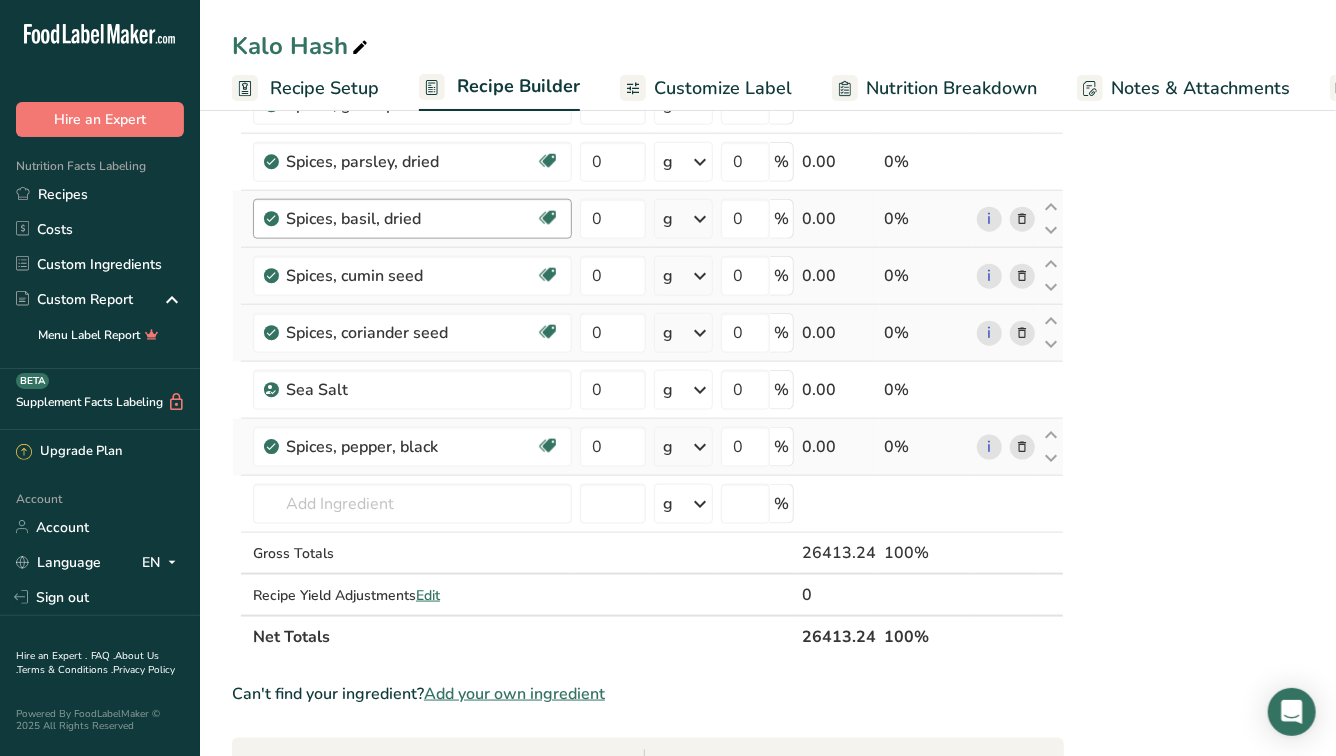 scroll, scrollTop: 0, scrollLeft: 0, axis: both 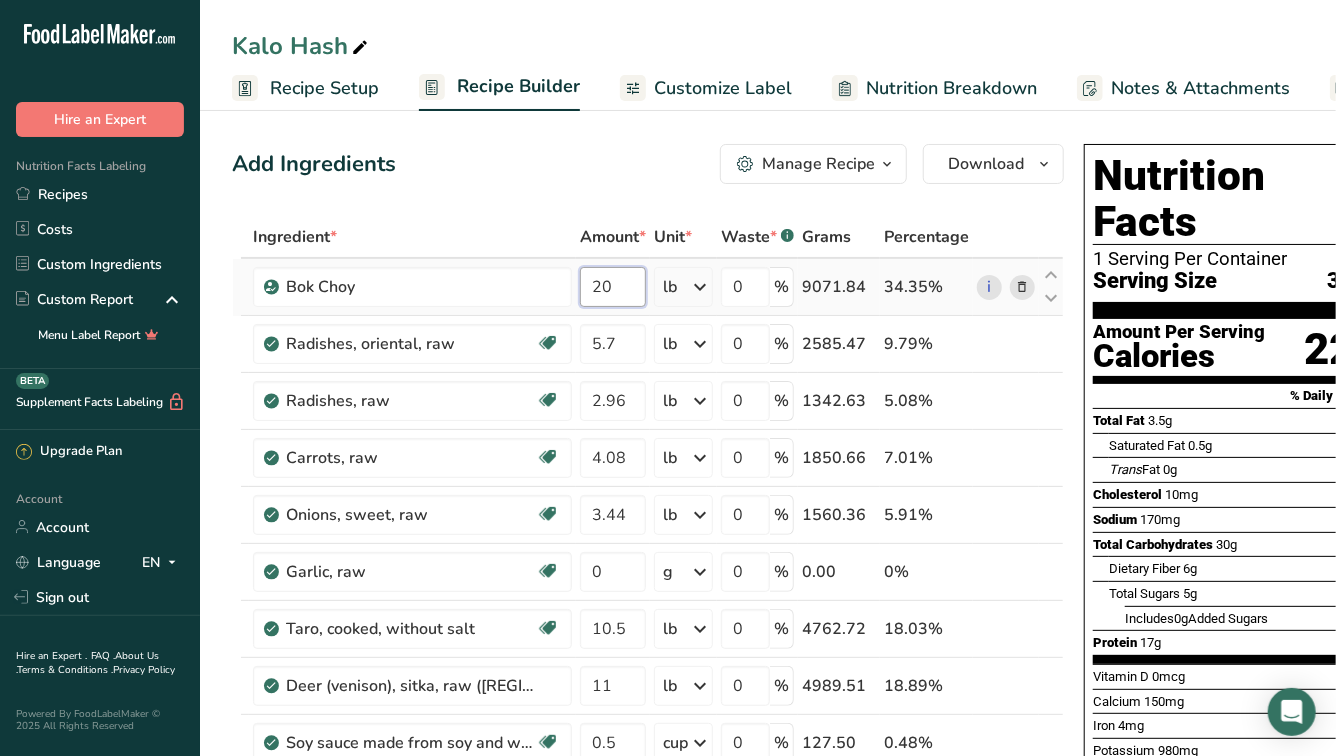 click on "20" at bounding box center [613, 287] 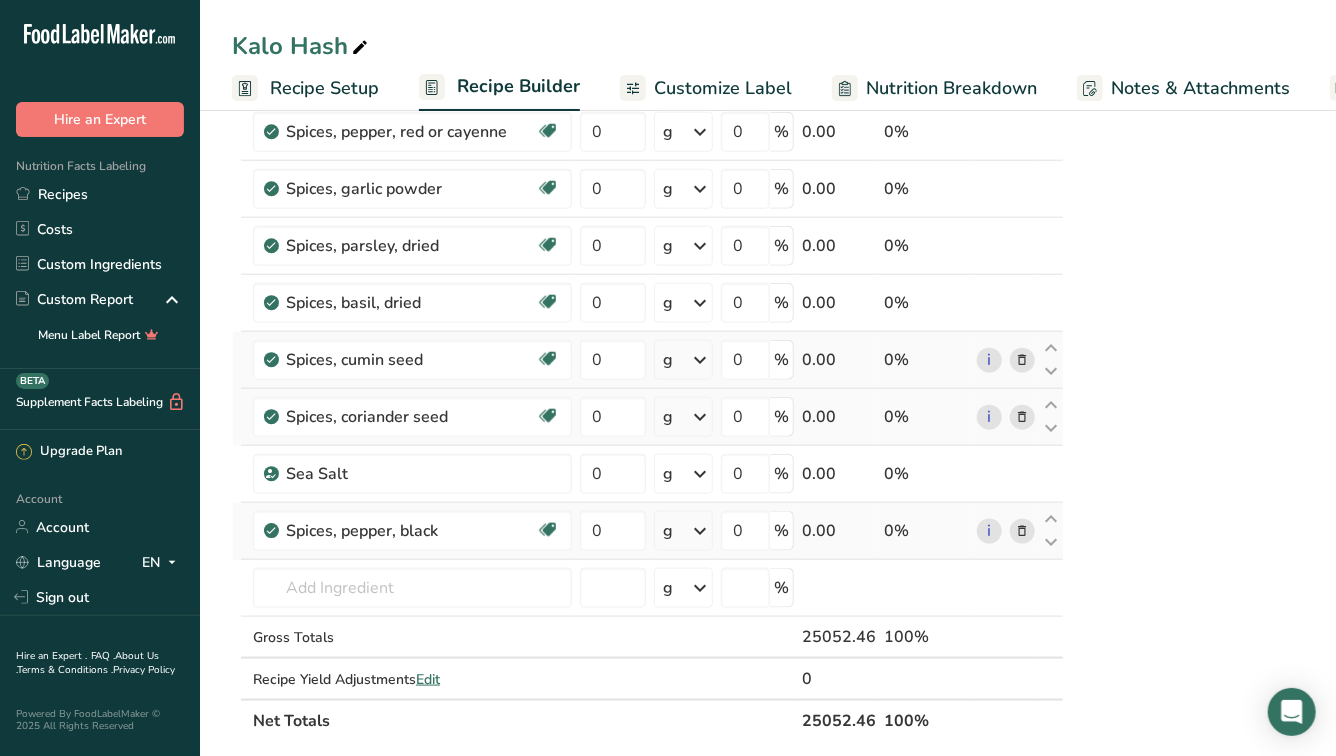 scroll, scrollTop: 1007, scrollLeft: 0, axis: vertical 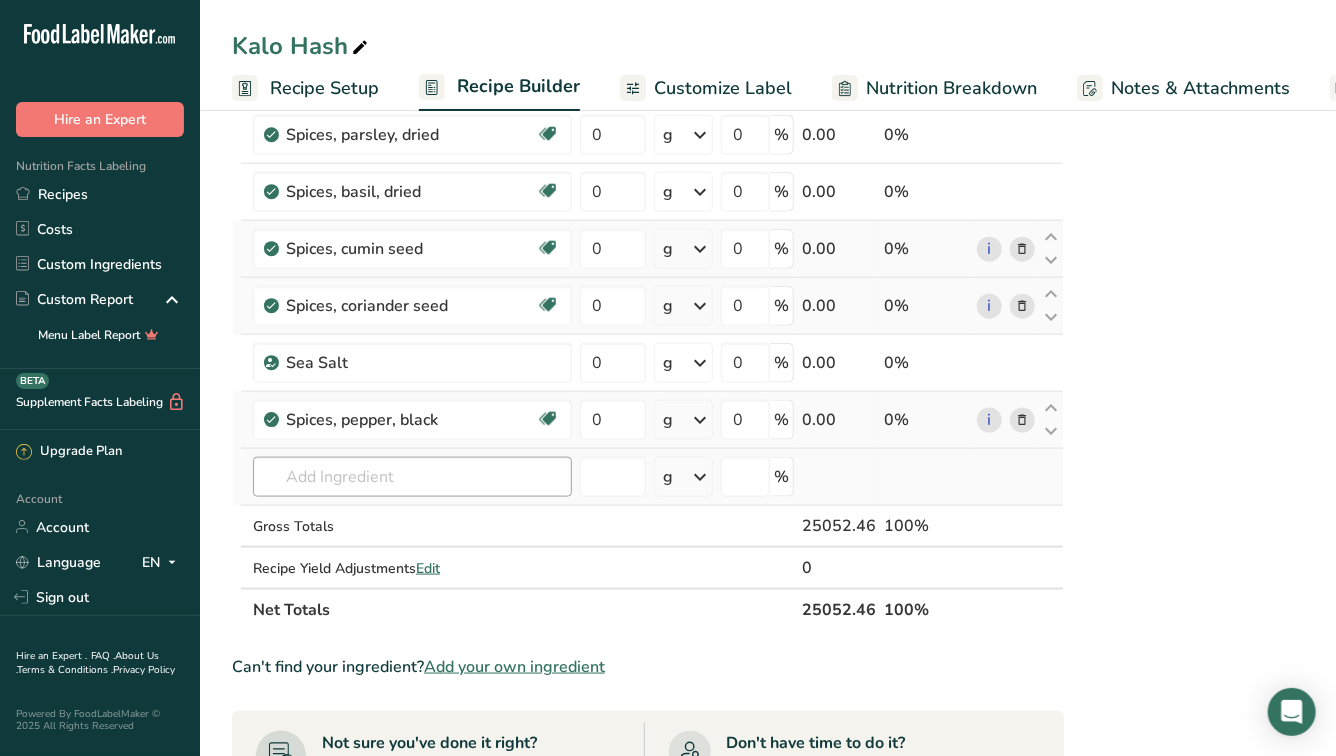 type on "16.999987" 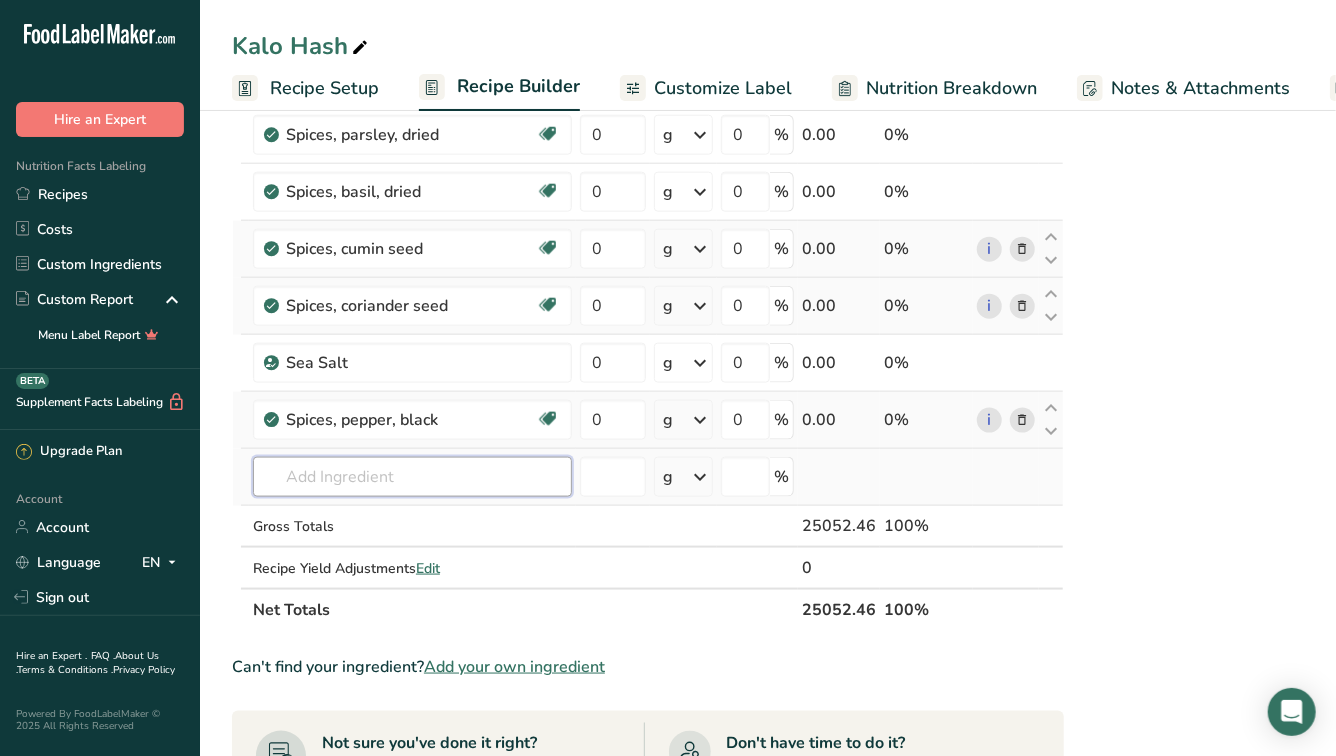 click on "Ingredient *
Amount *
Unit *
Waste *   .a-a{fill:#347362;}.b-a{fill:#fff;}          Grams
Percentage
Bok Choy
16.999987
lb
Weight Units
g
kg
mg
mcg
lb
oz
See less
Volume Units
l
Volume units require a density conversion. If you know your ingredient's density enter it below. Otherwise, click on "RIA" our AI Regulatory bot - she will be able to help you
lb/ft3
g/cm3
Confirm
mL
Volume units require a density conversion. If you know your ingredient's density enter it below. Otherwise, click on "RIA" our AI Regulatory bot - she will be able to help you" at bounding box center (648, -80) 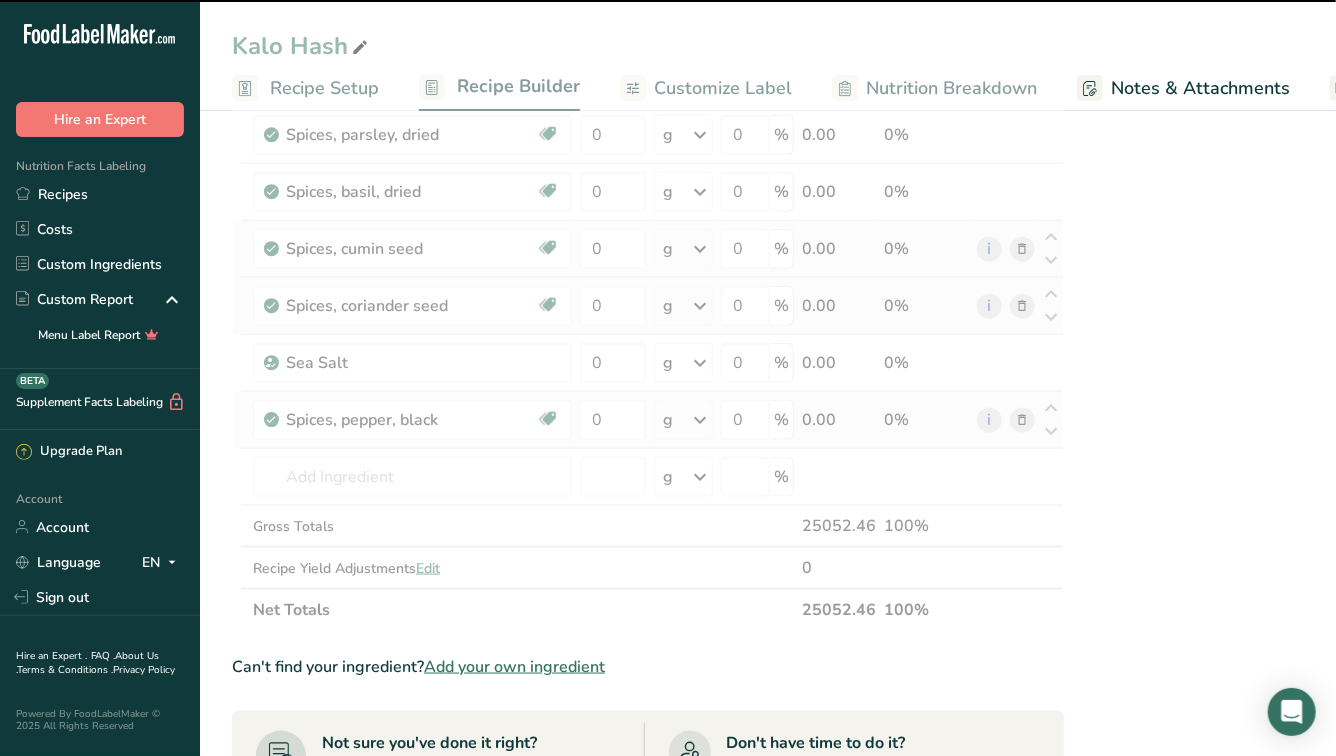 click at bounding box center [648, -80] 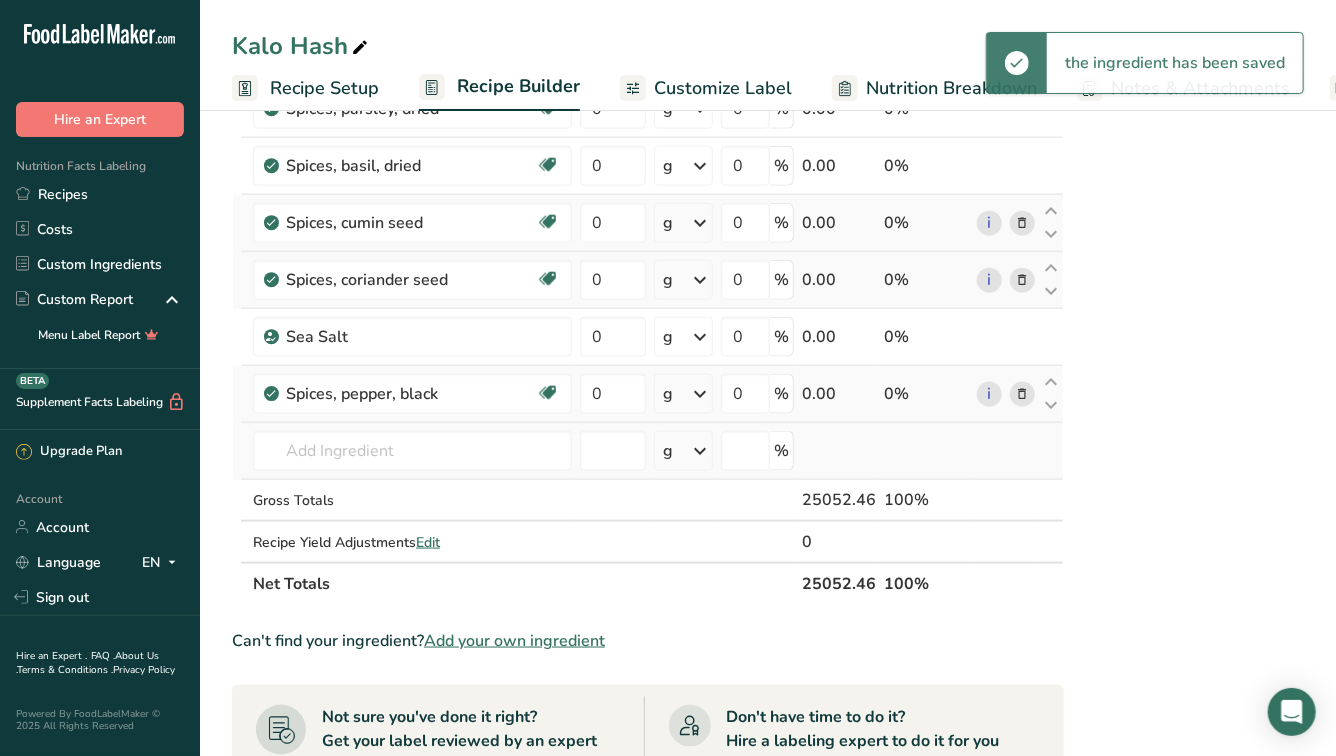 scroll, scrollTop: 1034, scrollLeft: 0, axis: vertical 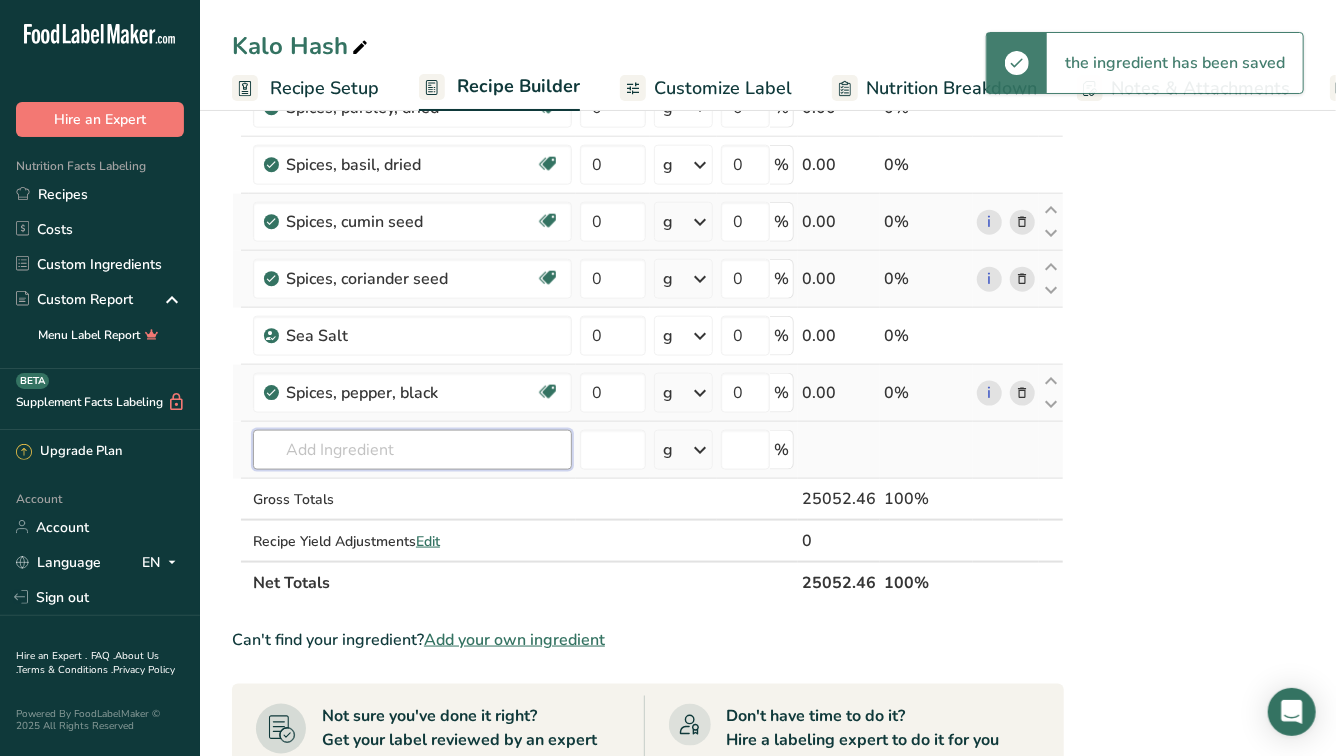 click at bounding box center [412, 450] 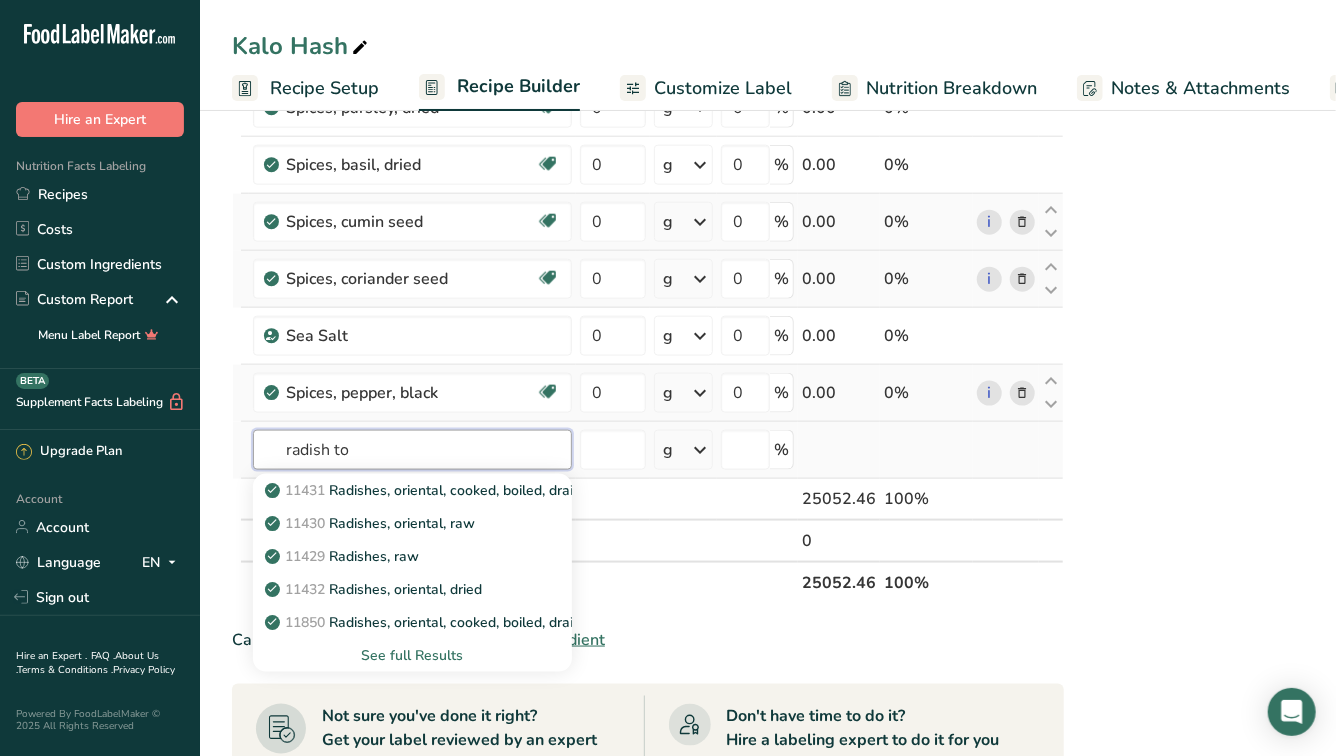 type on "radish top" 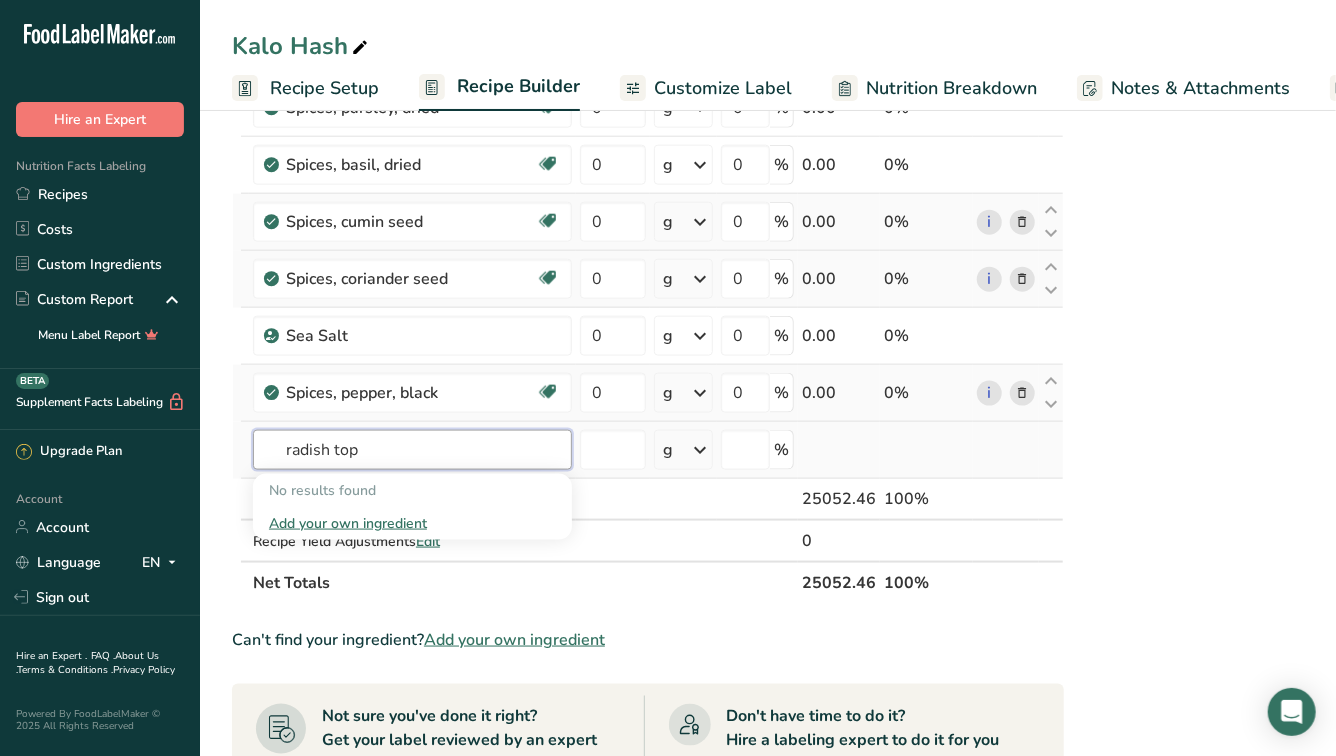type 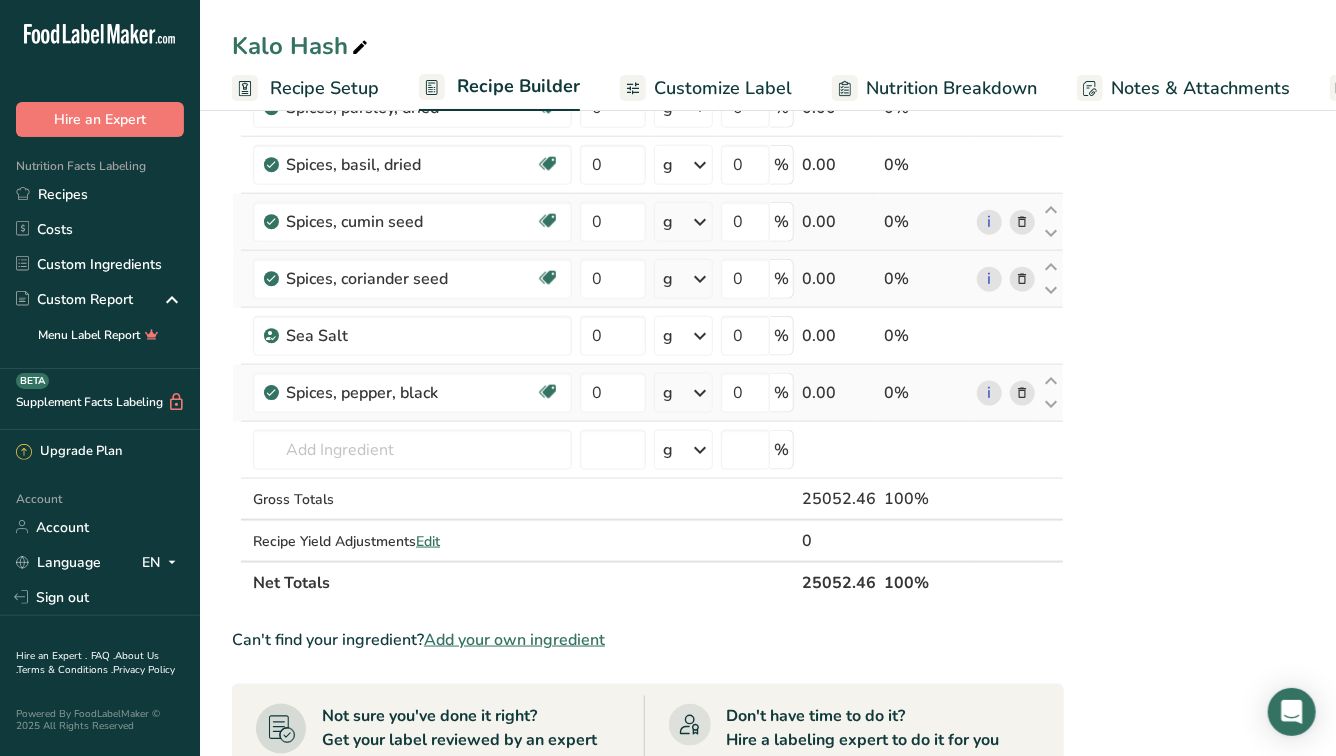 click on "Add your own ingredient" at bounding box center (514, 640) 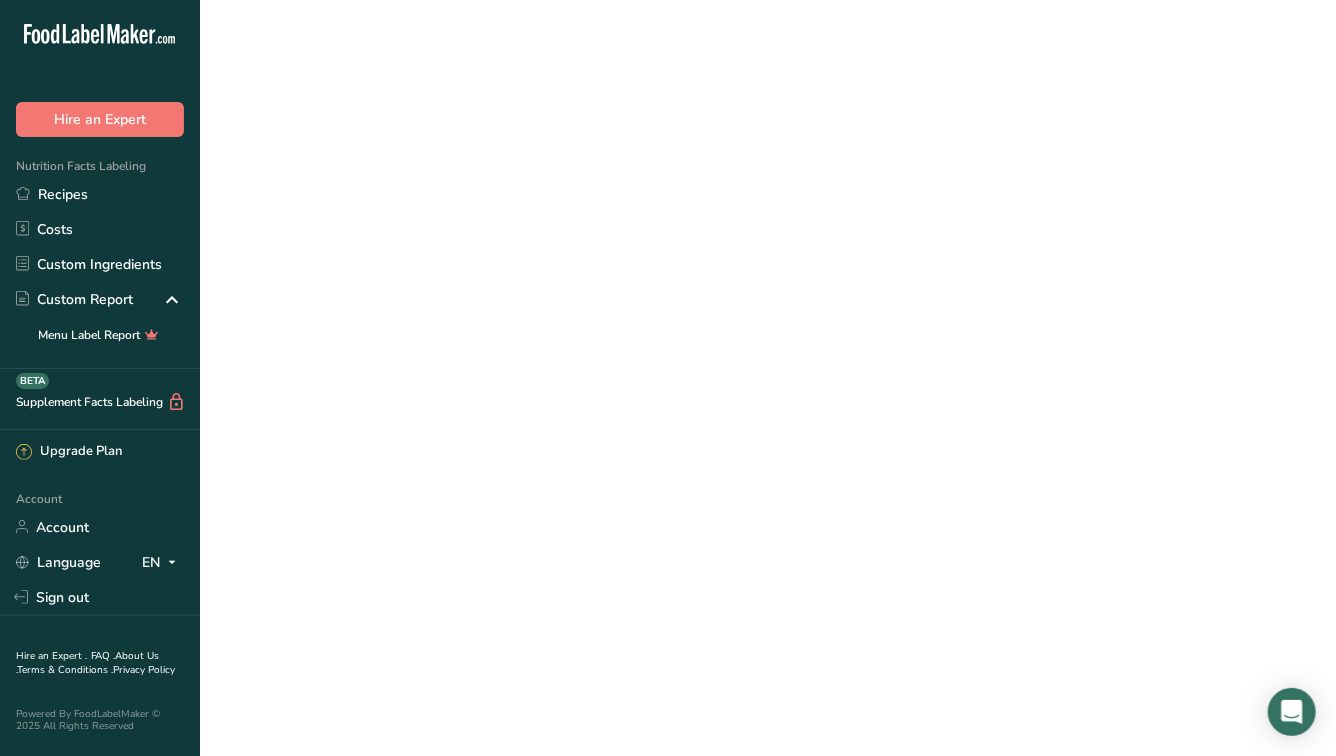 scroll, scrollTop: 0, scrollLeft: 0, axis: both 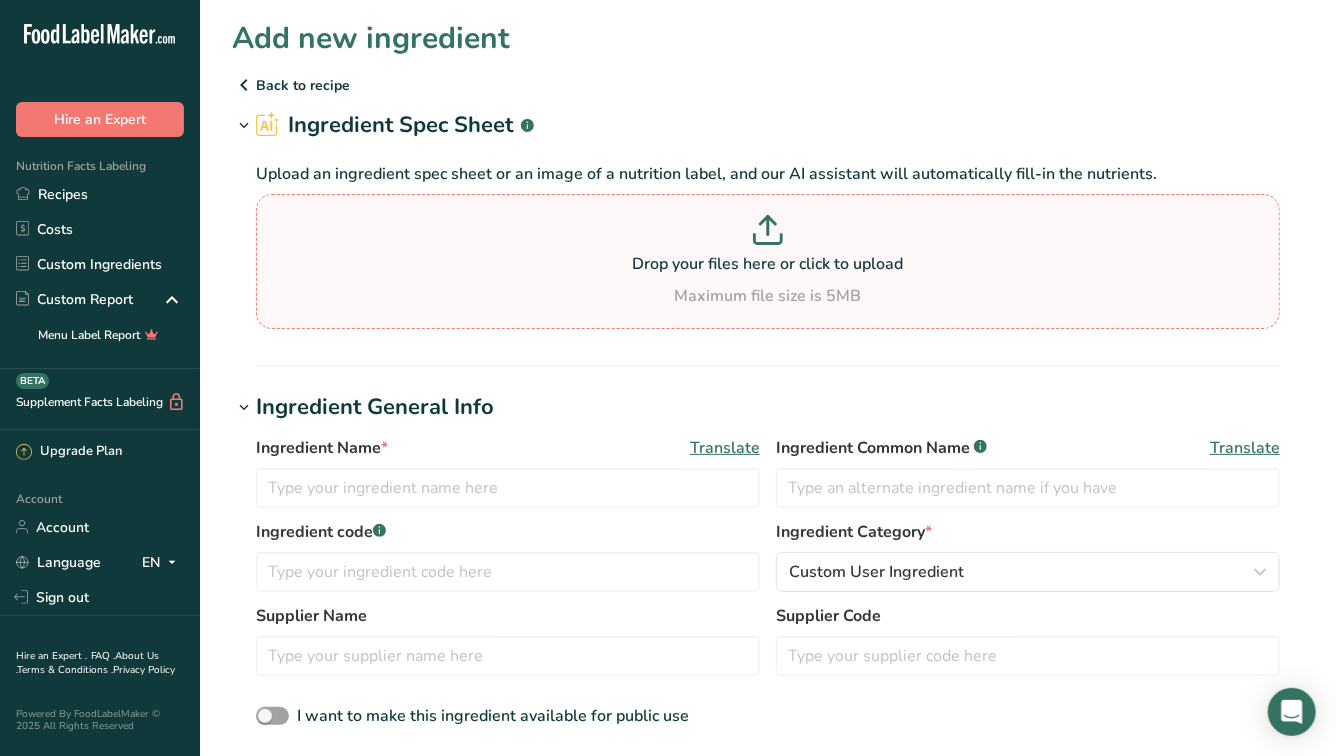 click at bounding box center (768, 233) 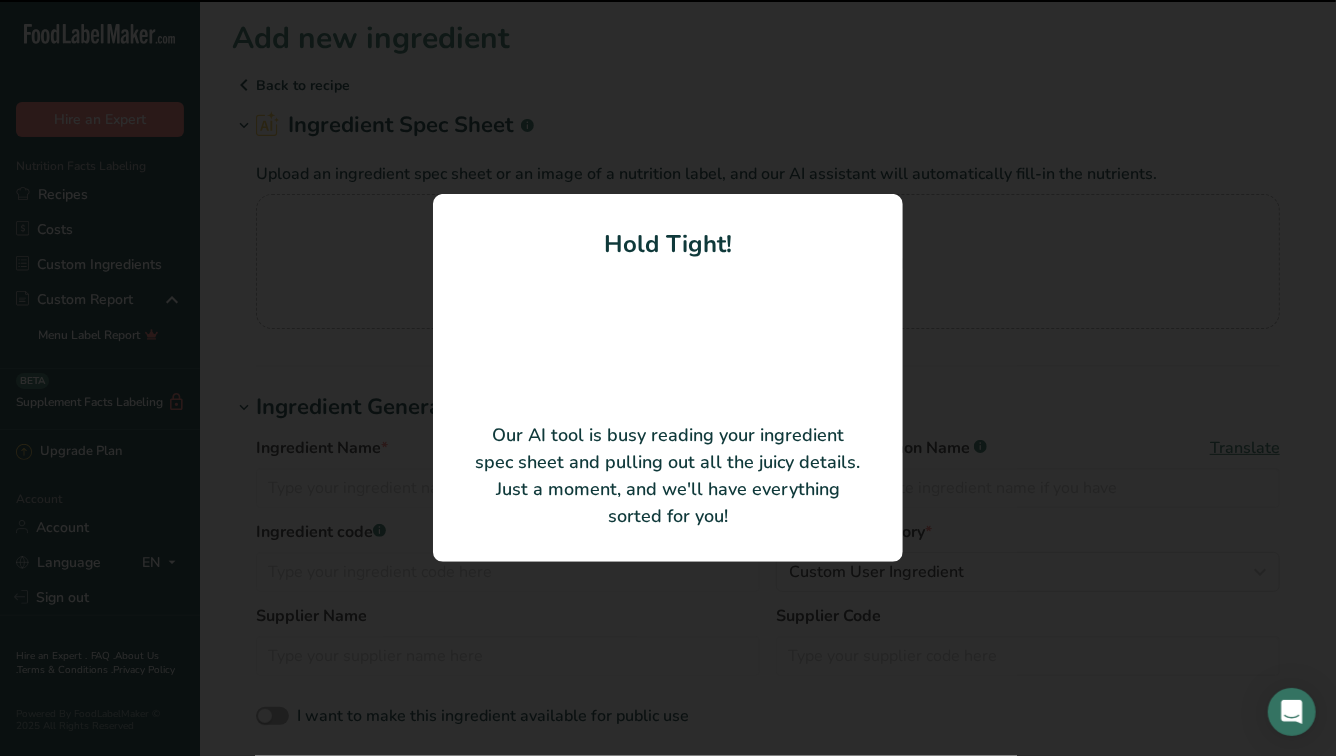 type on "Radish Greens" 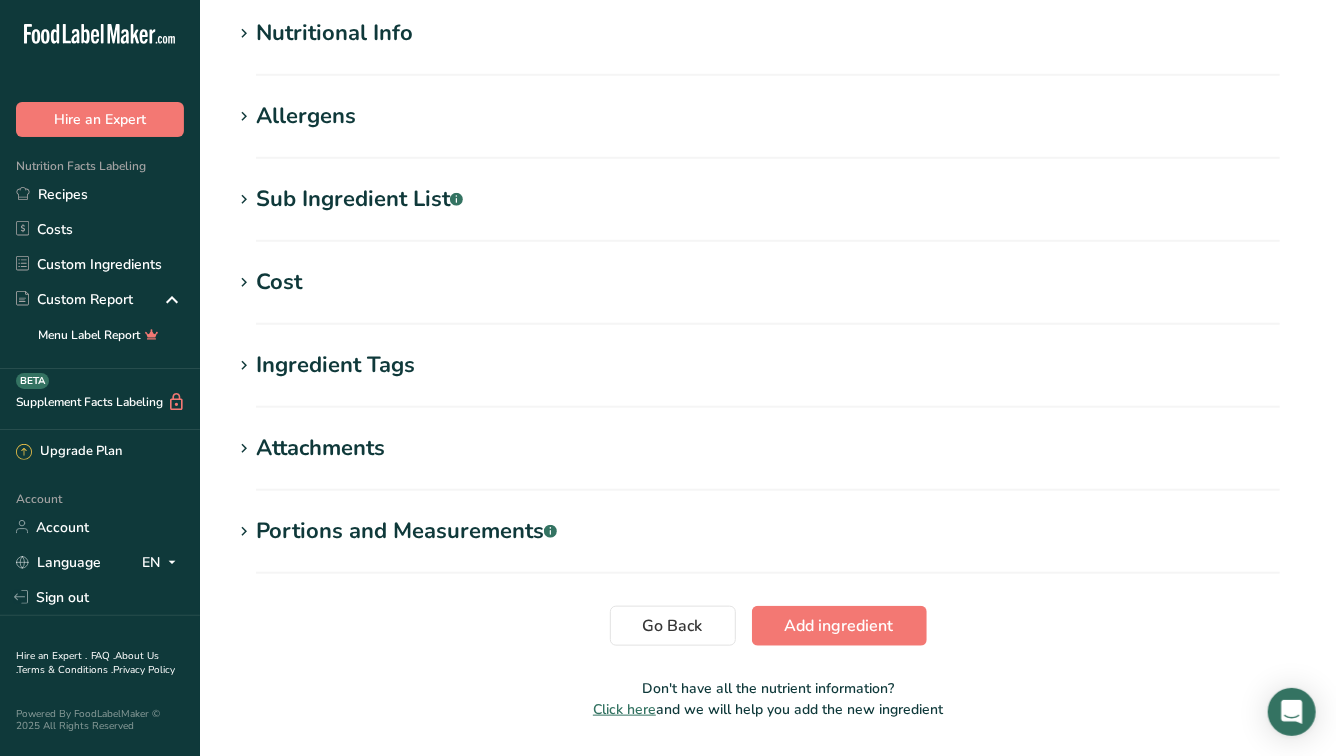 scroll, scrollTop: 737, scrollLeft: 0, axis: vertical 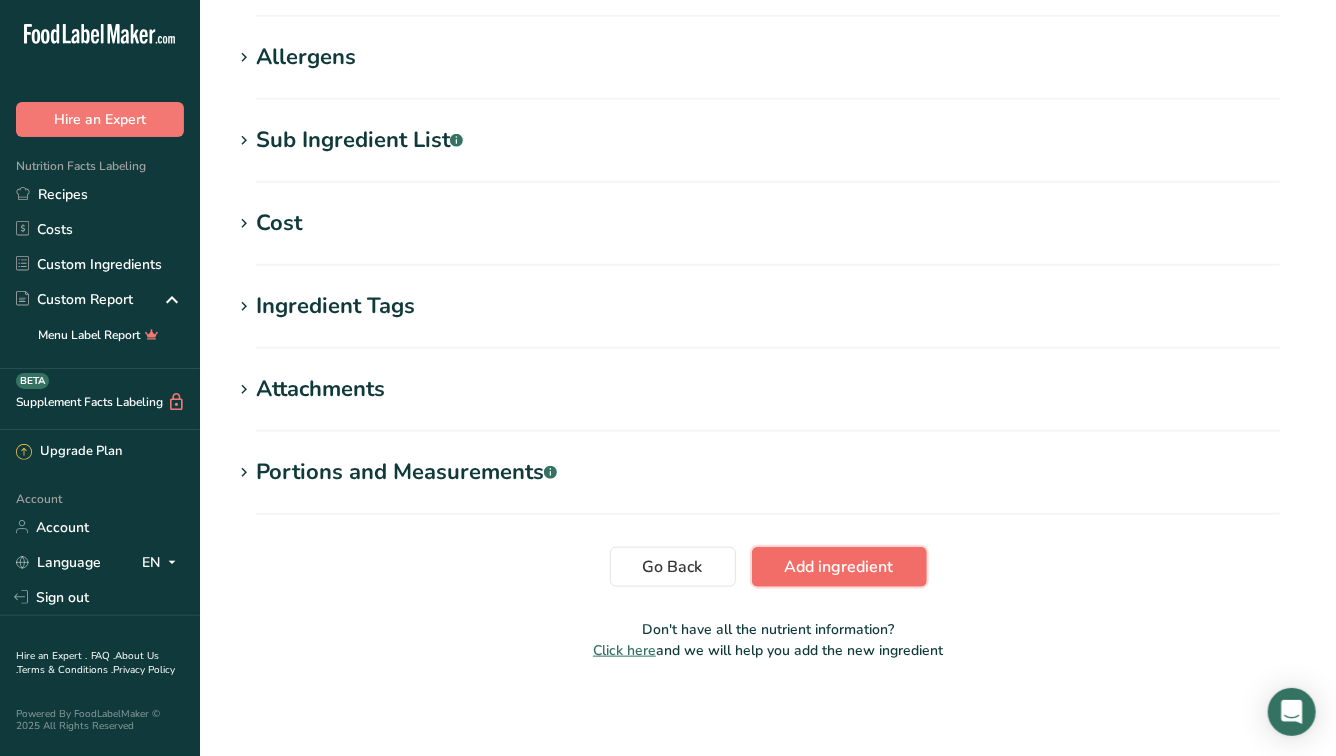 click on "Add ingredient" at bounding box center [839, 567] 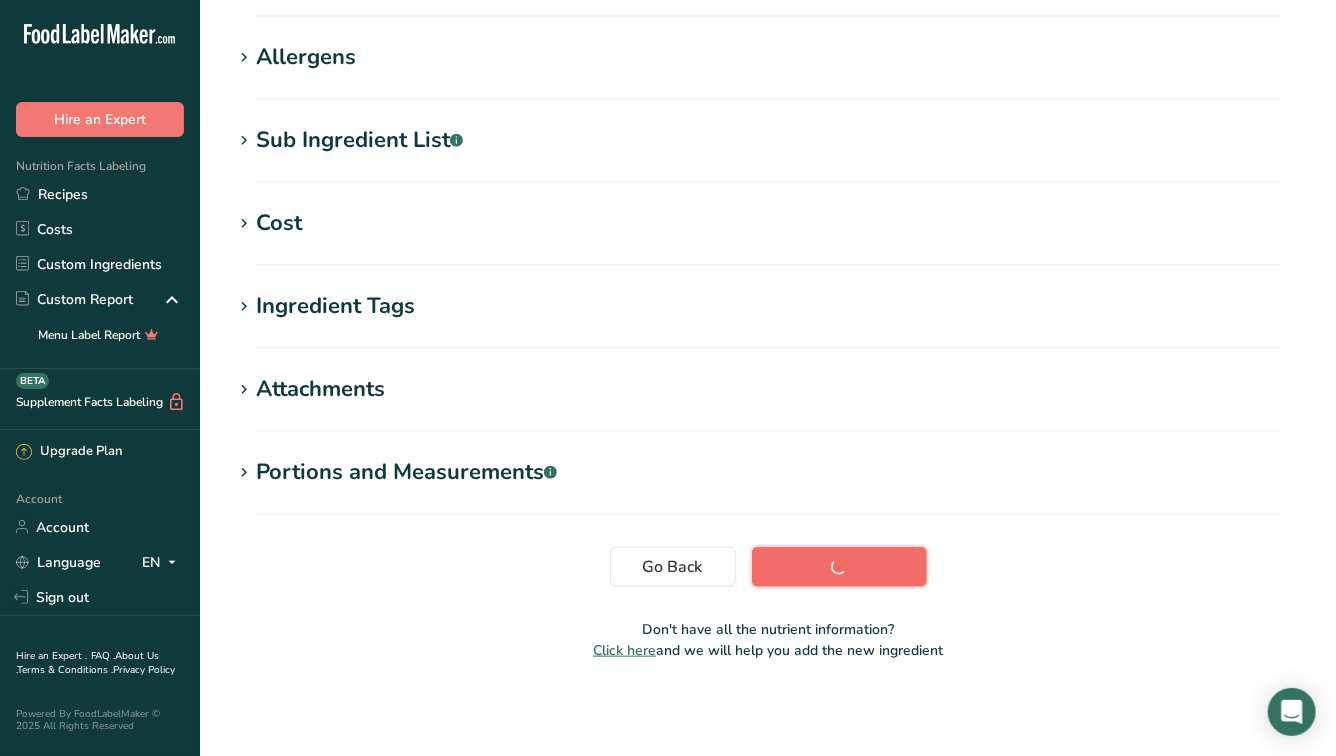 scroll, scrollTop: 317, scrollLeft: 0, axis: vertical 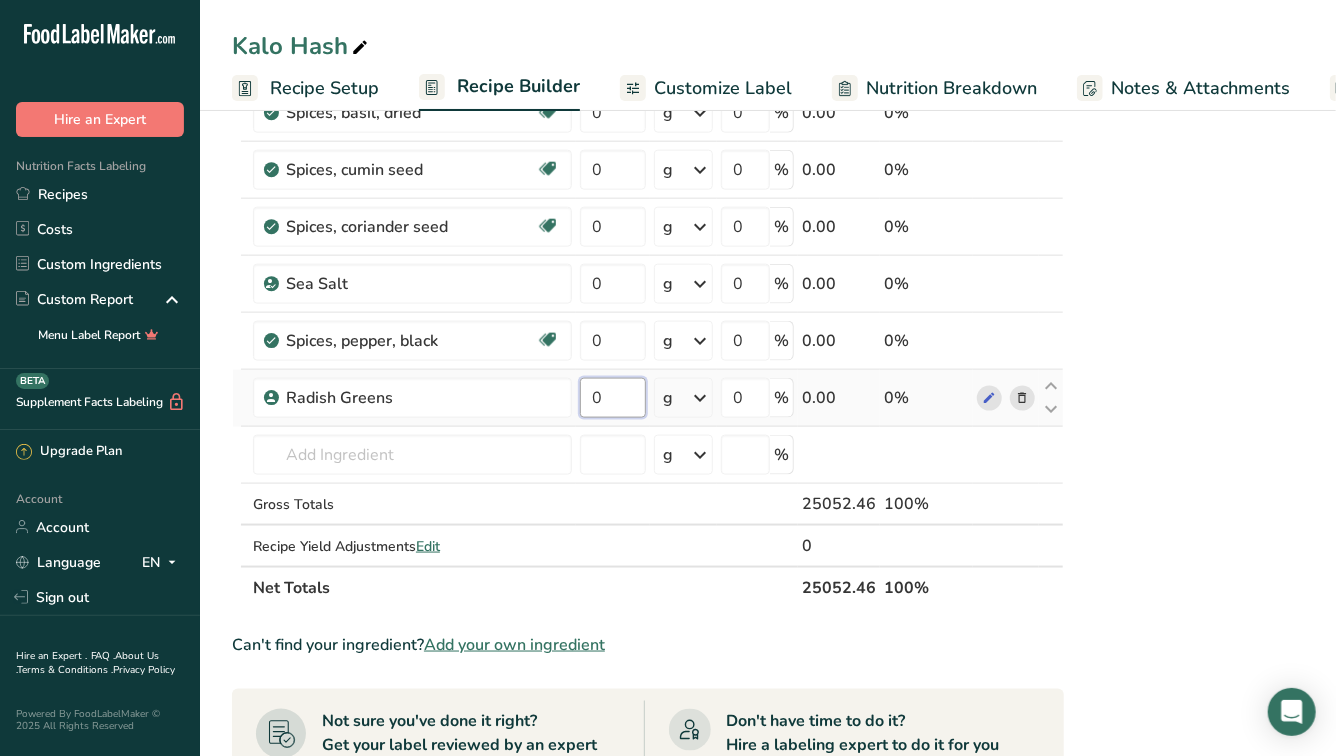 click on "0" at bounding box center [613, 398] 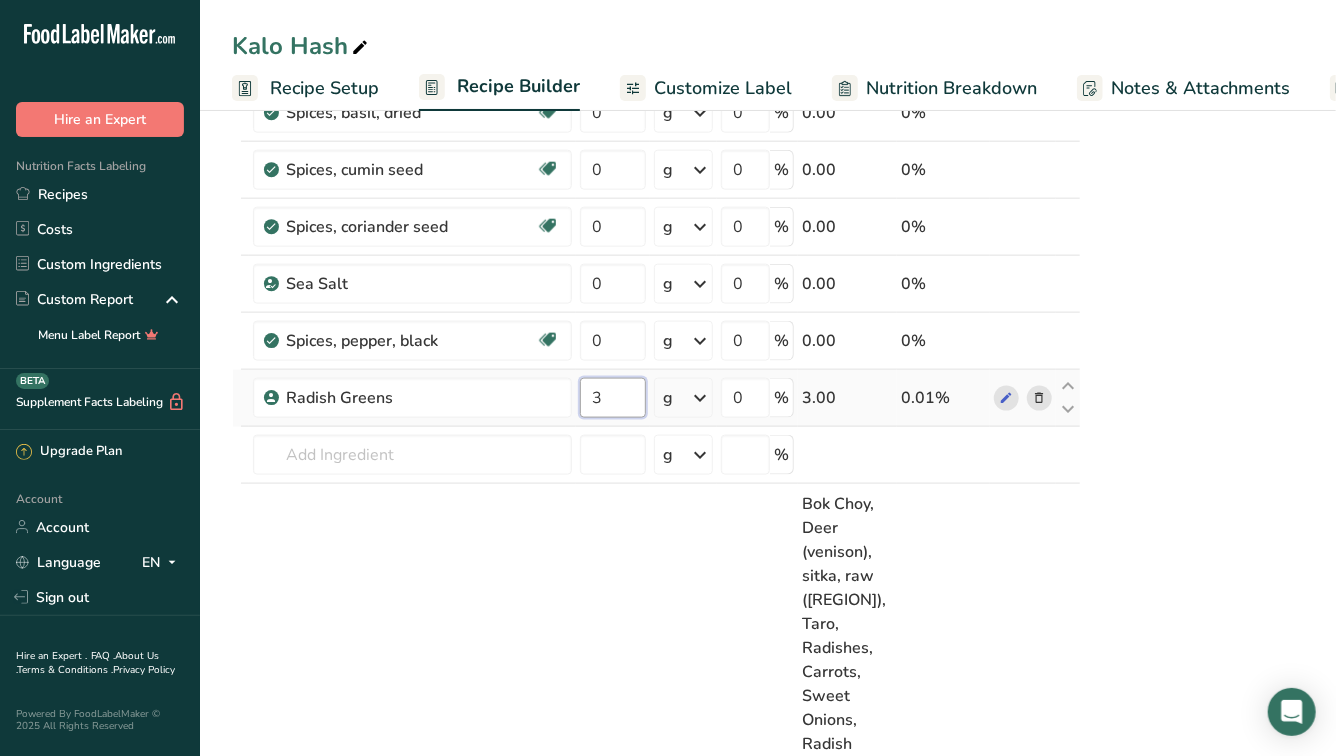 type on "3" 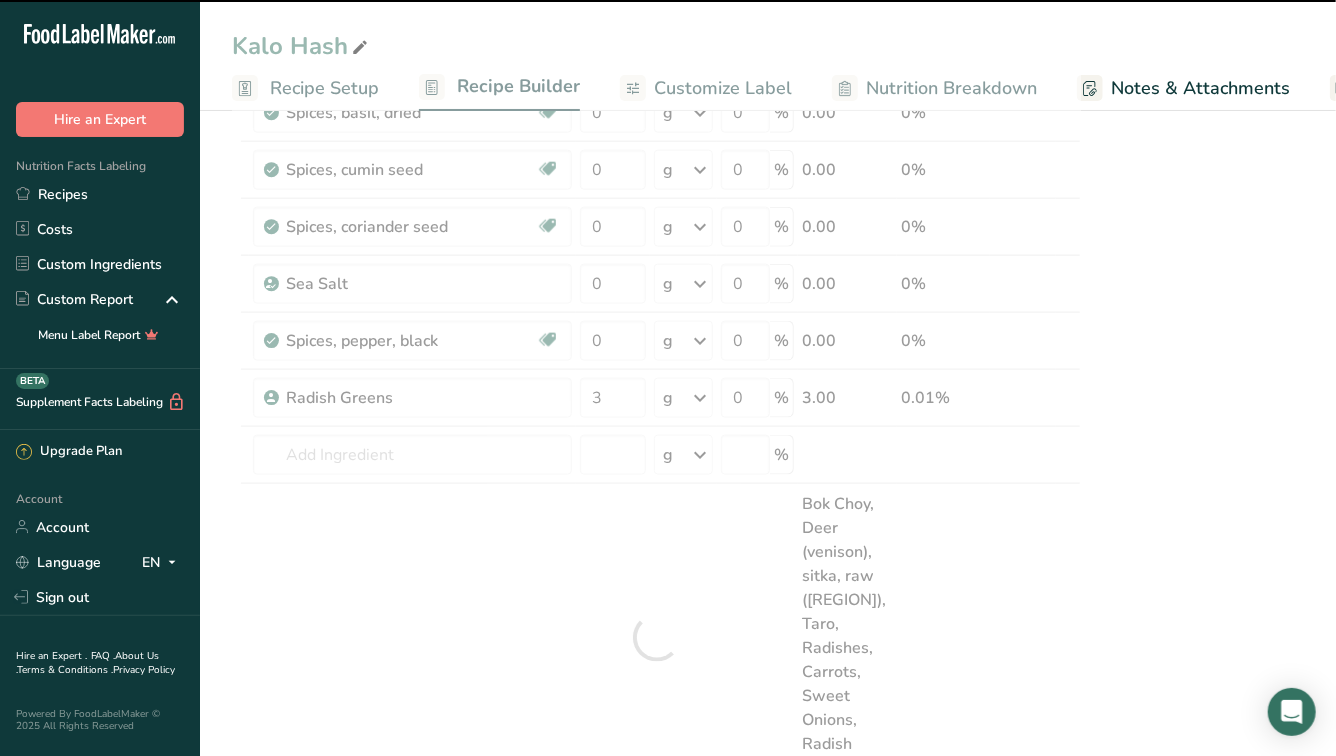 click at bounding box center [656, 637] 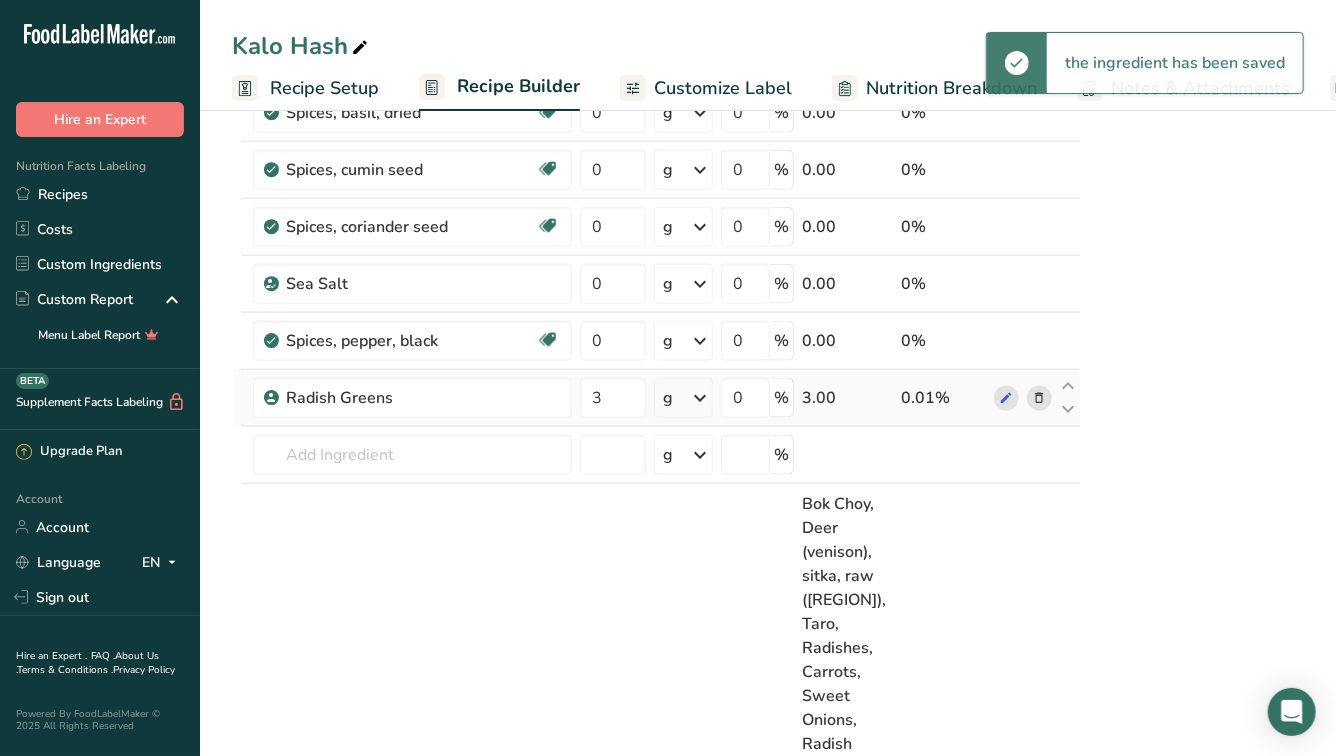click at bounding box center [700, 398] 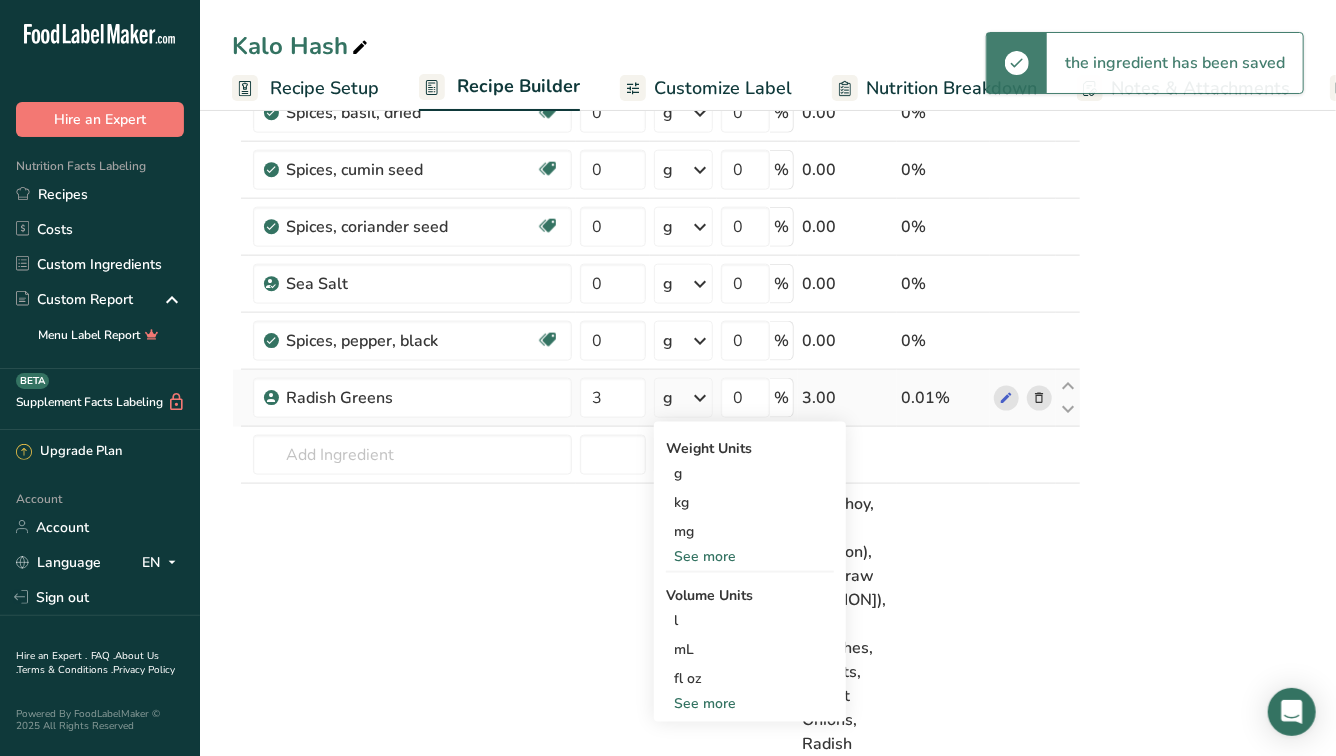 click on "See more" at bounding box center [750, 556] 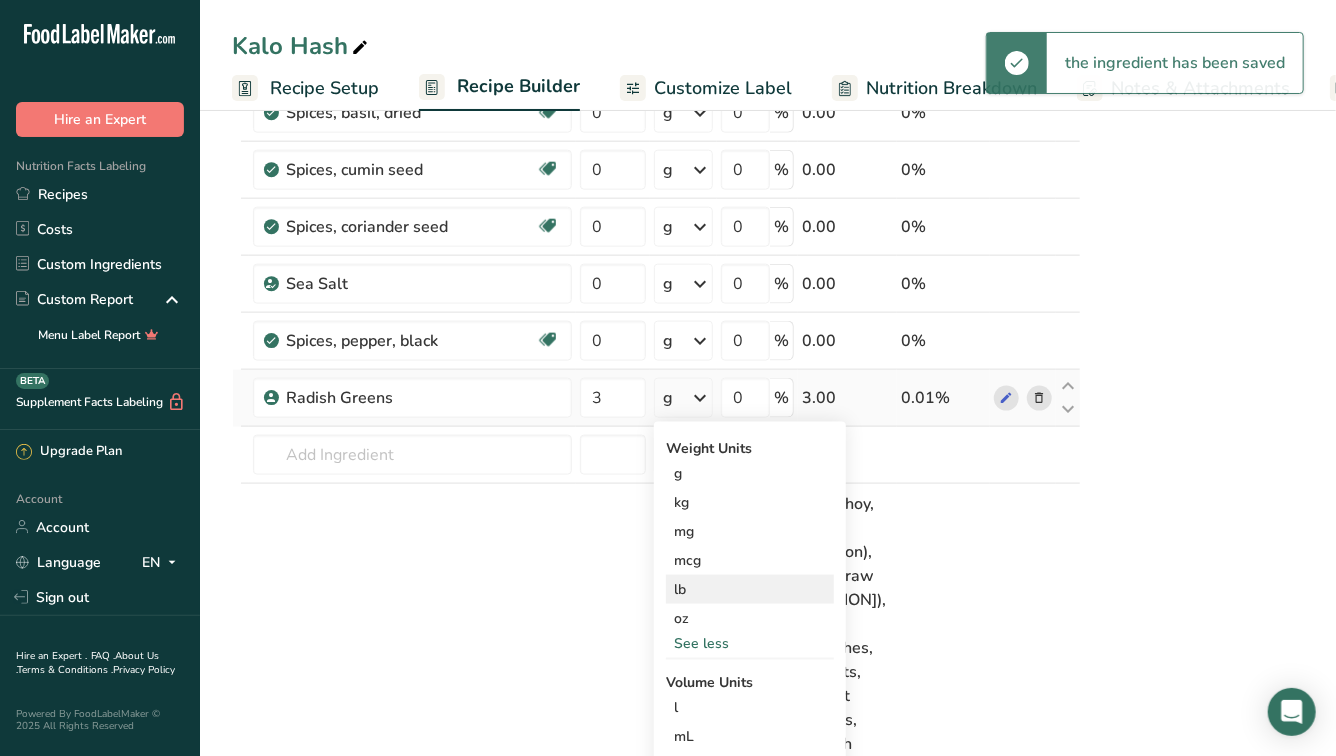 click on "lb" at bounding box center (750, 589) 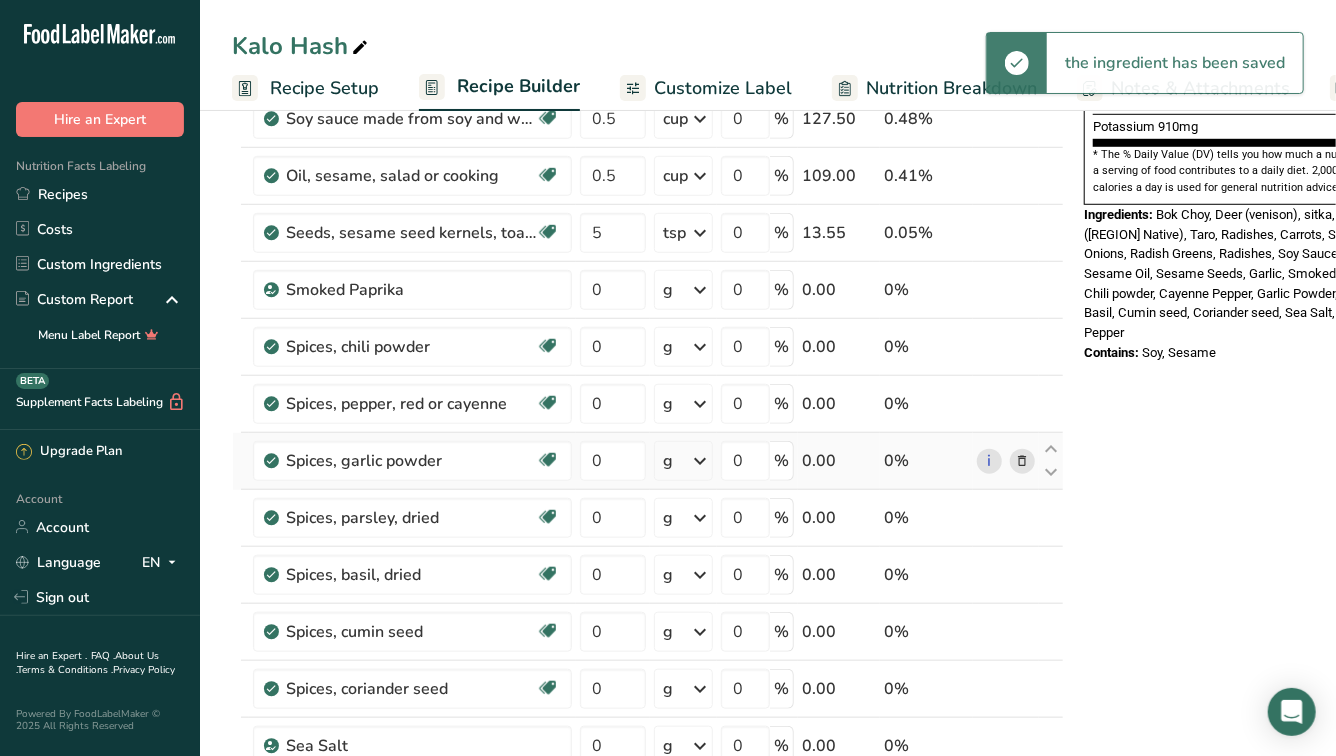 scroll, scrollTop: 622, scrollLeft: 0, axis: vertical 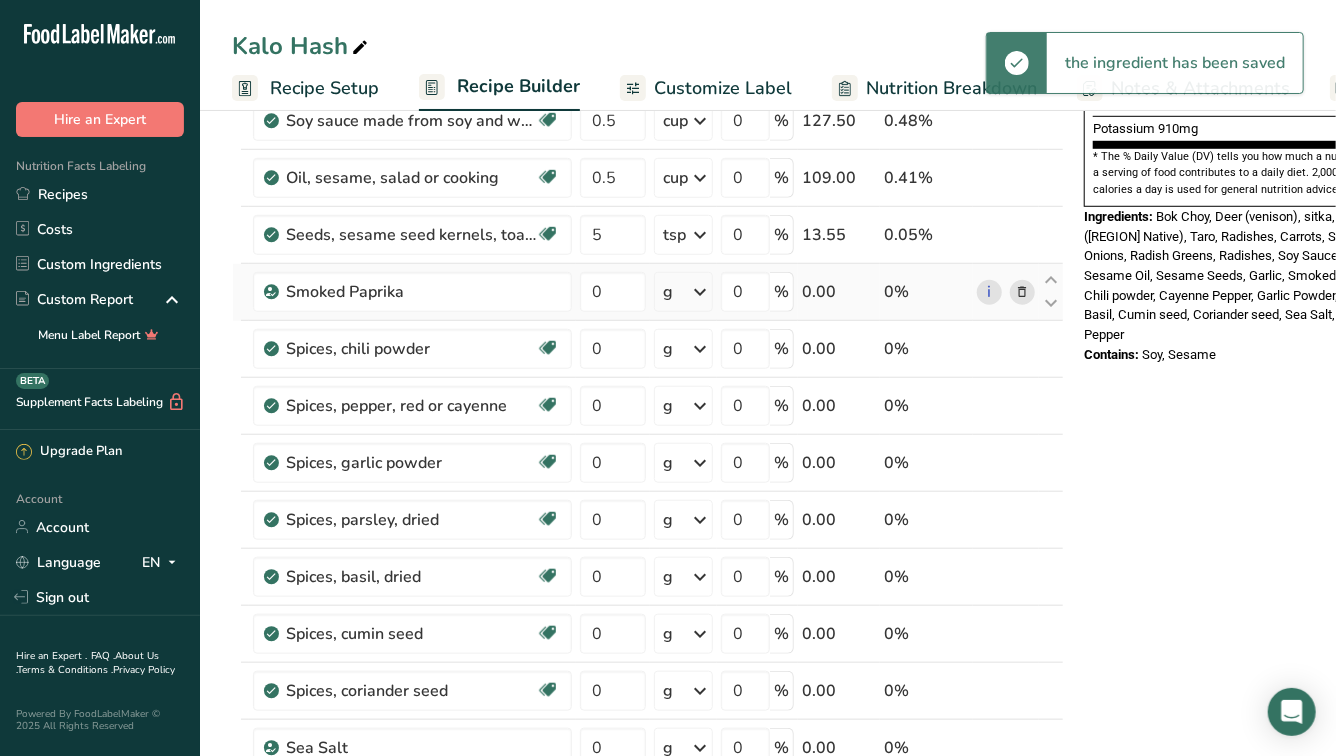 click at bounding box center (700, 292) 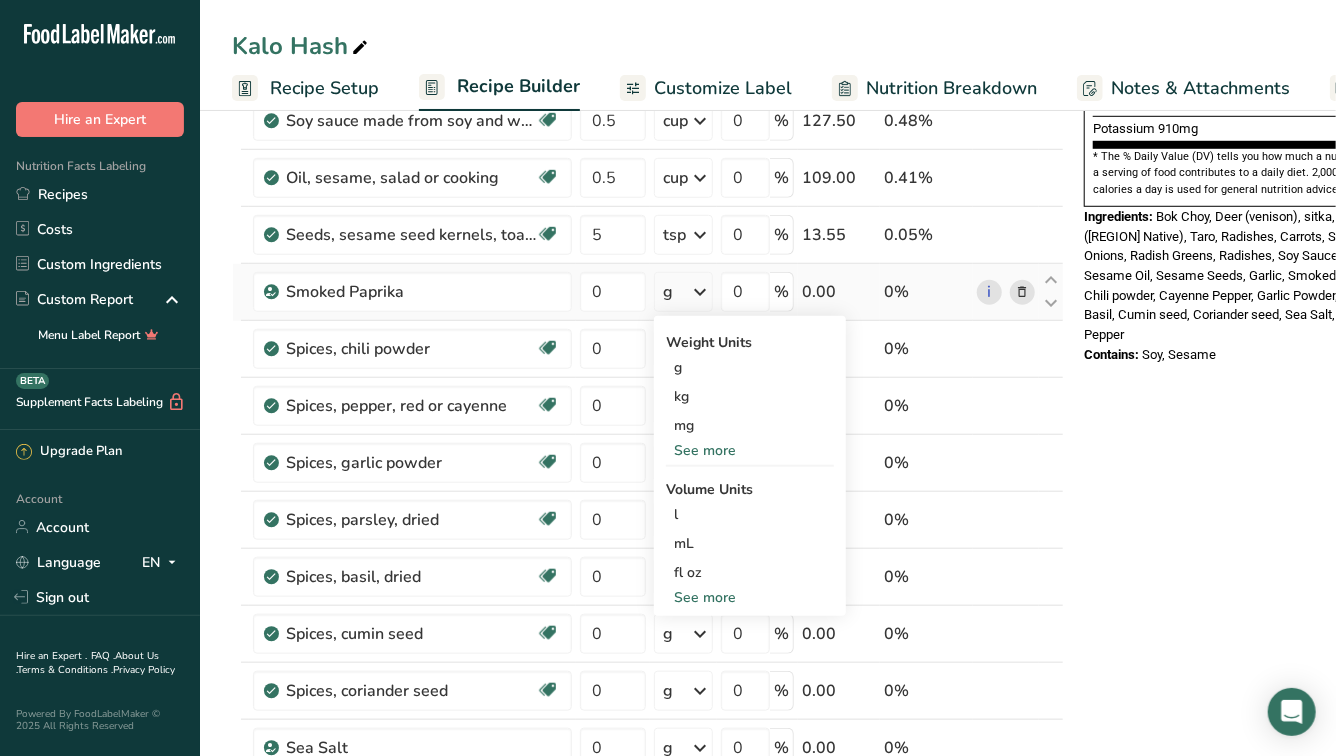 click on "See more" at bounding box center [750, 597] 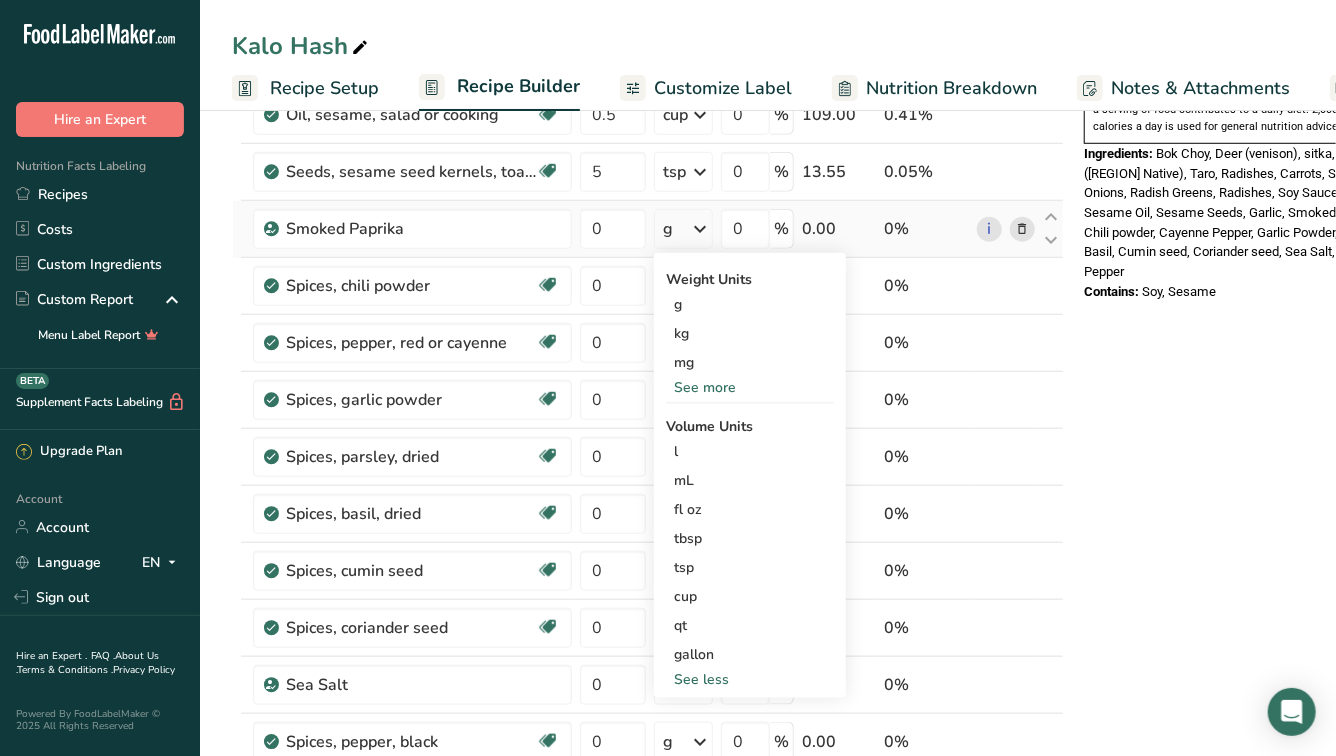 scroll, scrollTop: 712, scrollLeft: 0, axis: vertical 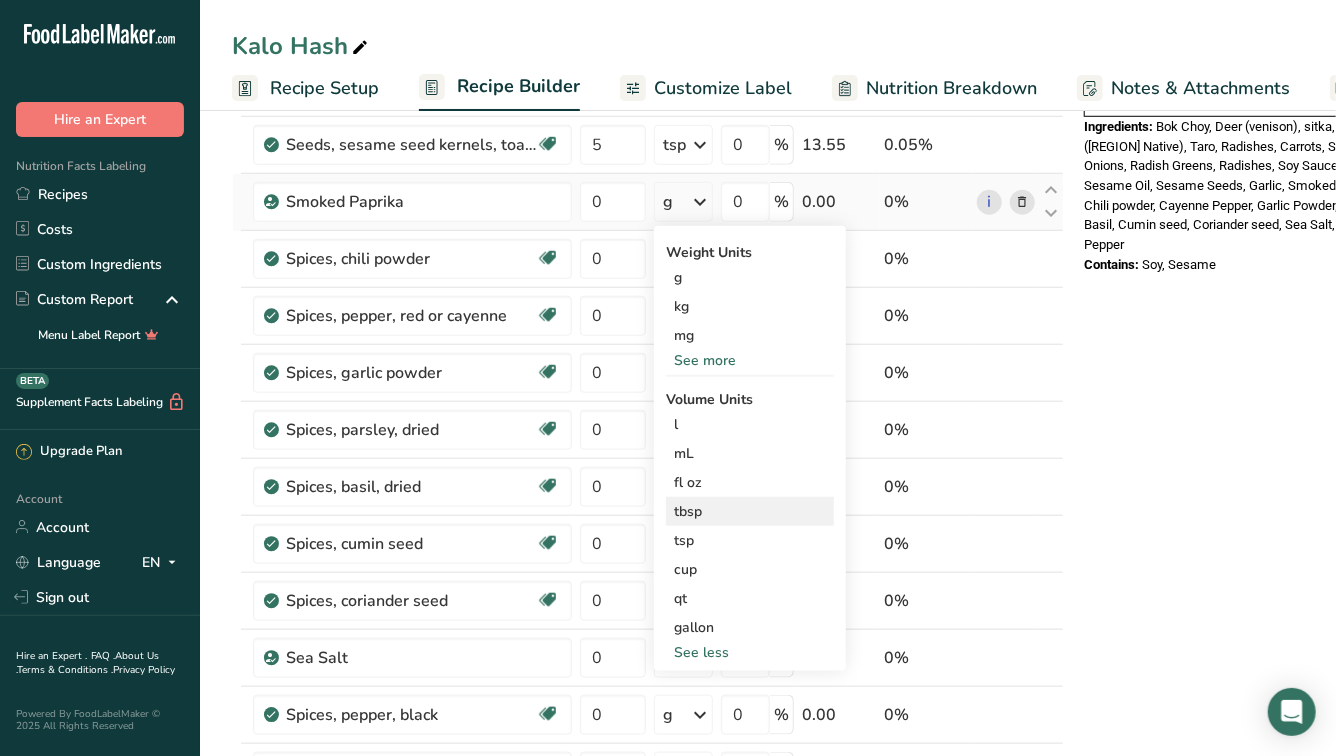 click on "tbsp" at bounding box center (750, 511) 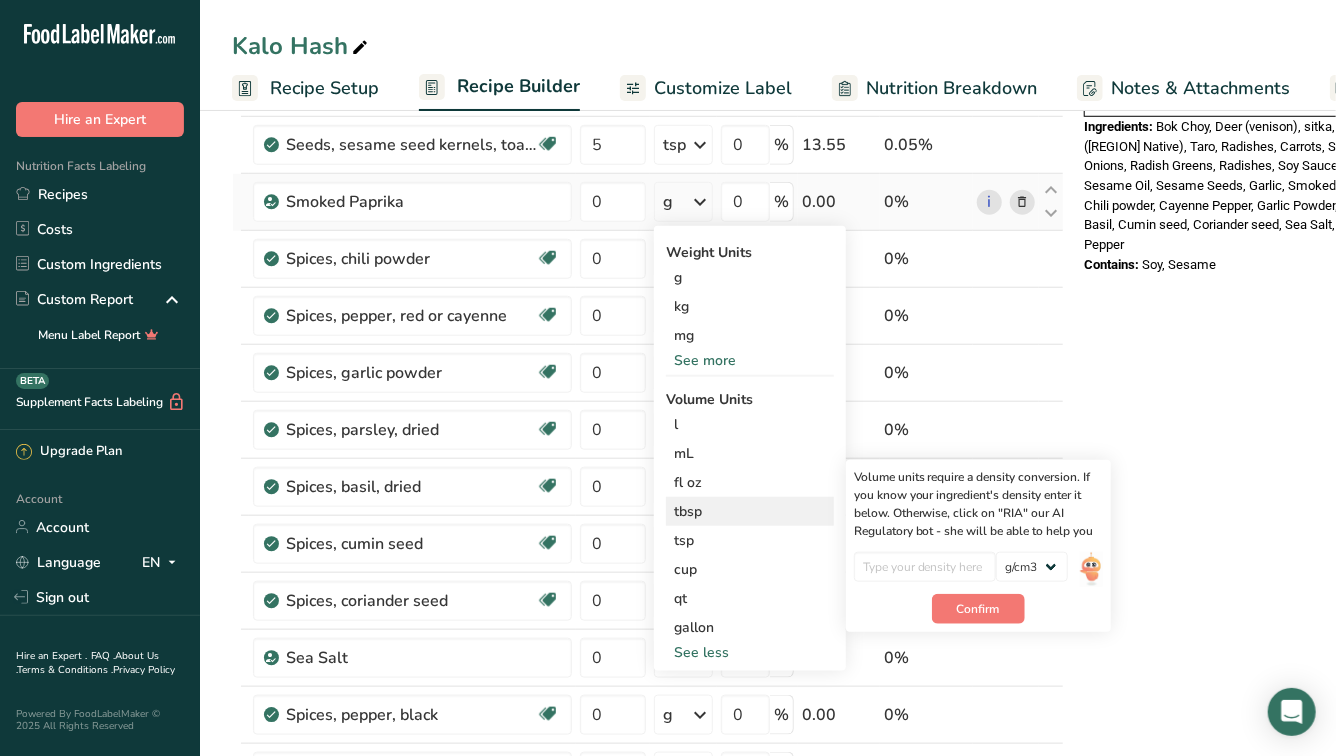 click at bounding box center [1091, 569] 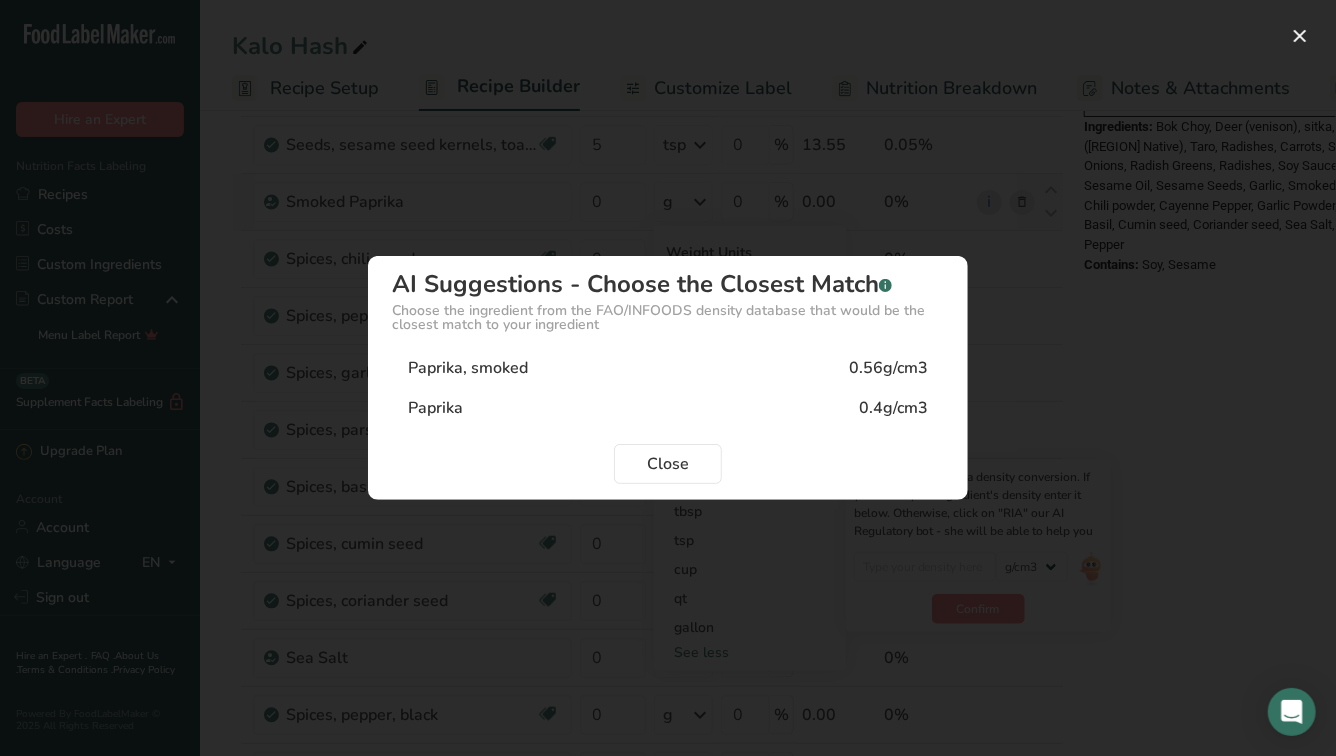 click on "Paprika, smoked   0.56g/cm3" at bounding box center (668, 368) 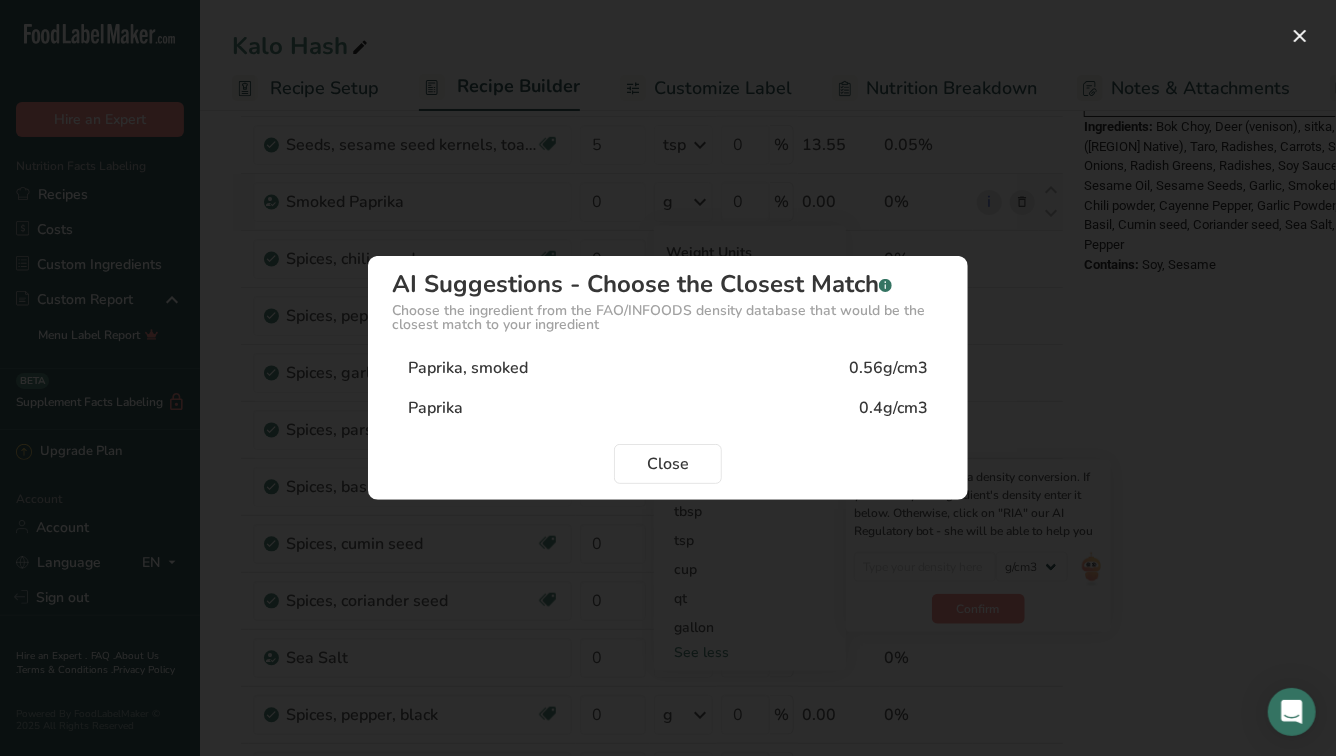 type on "0.56" 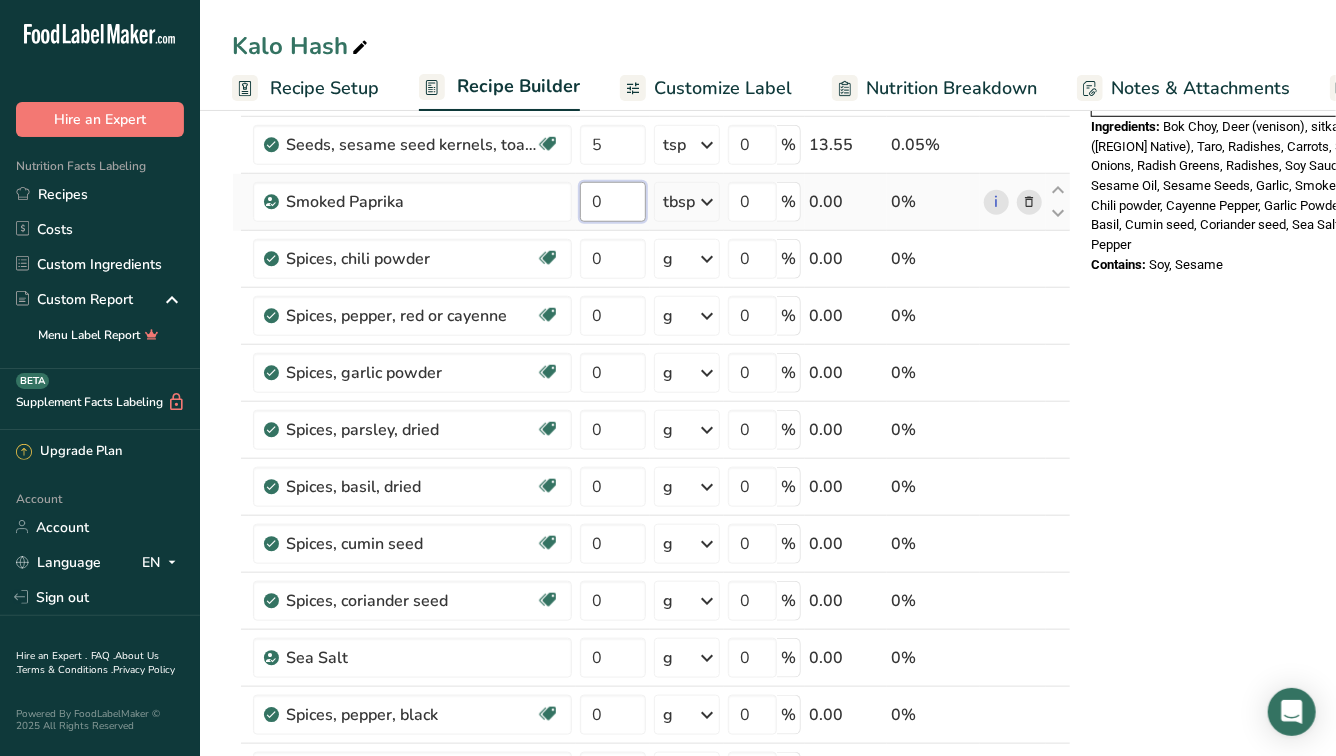 click on "0" at bounding box center (613, 202) 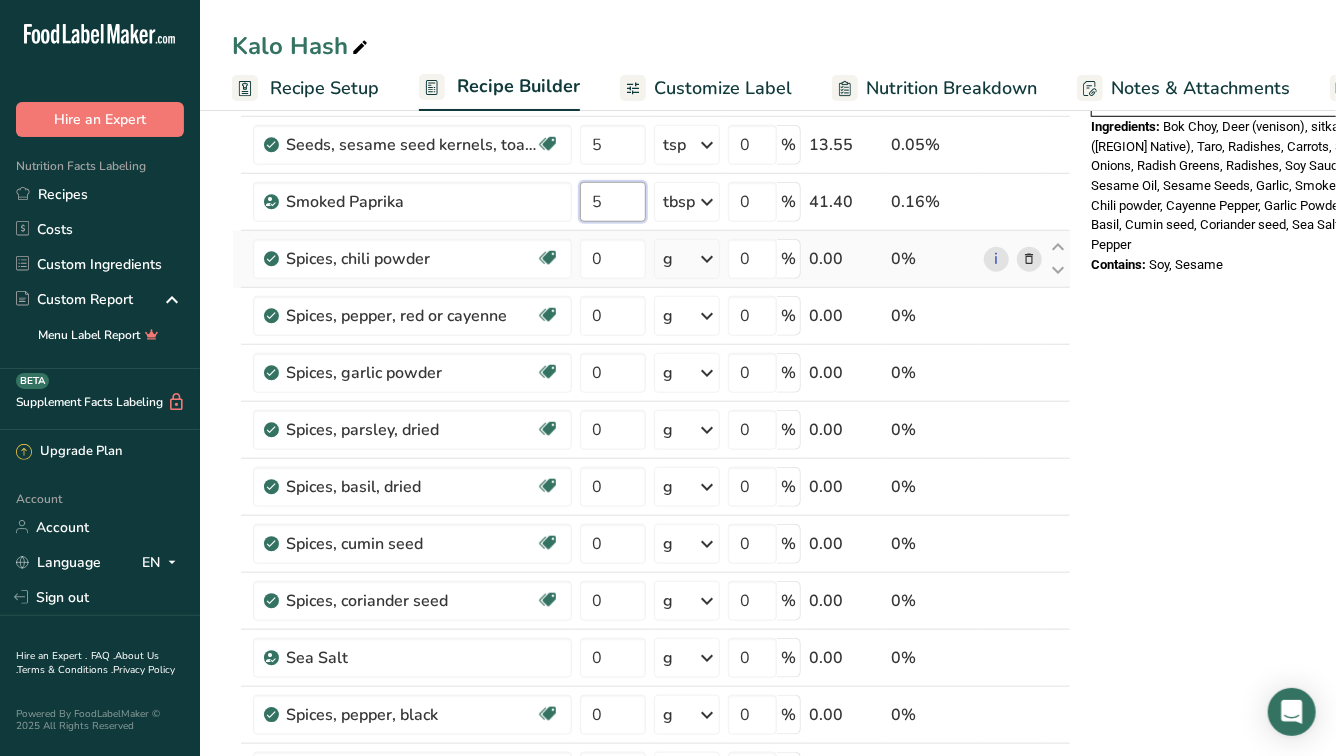 type on "5" 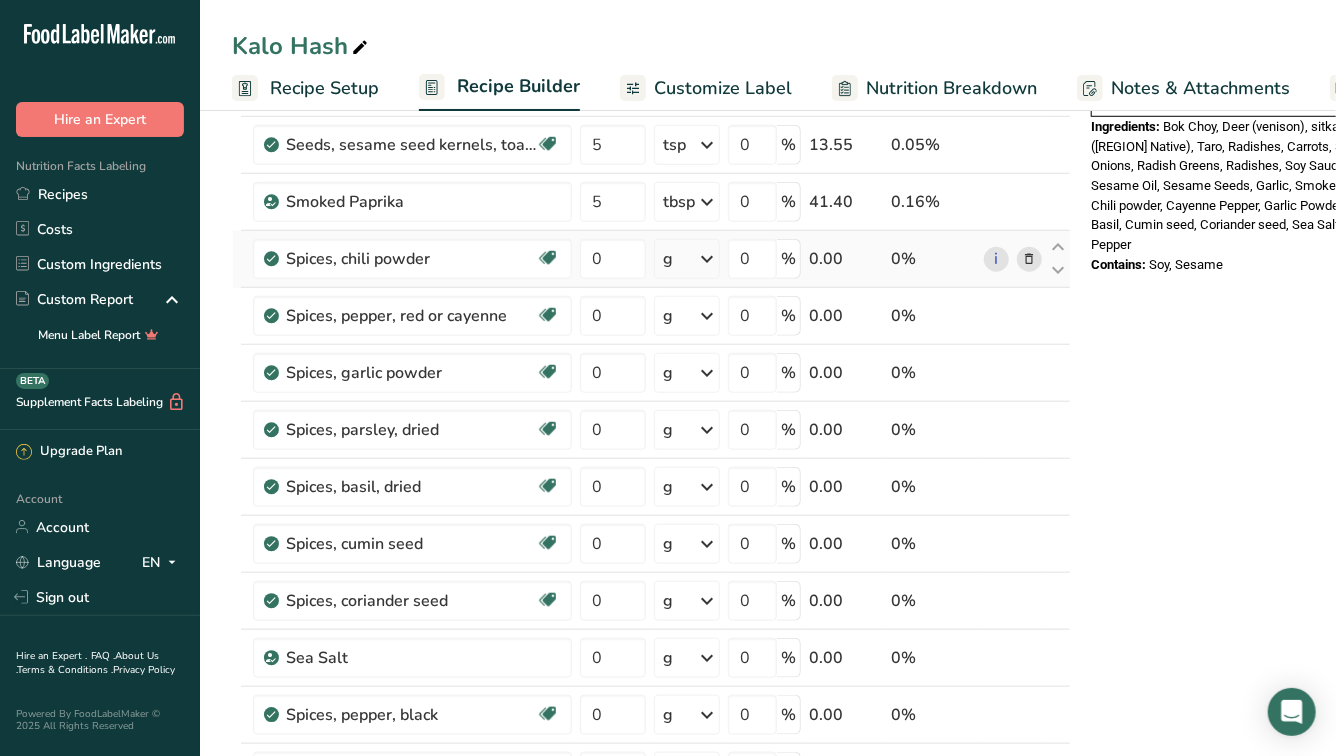 click on "Ingredient *
Amount *
Unit *
Waste *   .a-a{fill:#347362;}.b-a{fill:#fff;}          Grams
Percentage
Bok Choy
16.999987
lb
Weight Units
g
kg
mg
See more
Volume Units
l
Volume units require a density conversion. If you know your ingredient's density enter it below. Otherwise, click on "RIA" our AI Regulatory bot - she will be able to help you
lb/ft3
g/cm3
Confirm
mL
Volume units require a density conversion. If you know your ingredient's density enter it below. Otherwise, click on "RIA" our AI Regulatory bot - she will be able to help you
lb/ft3" at bounding box center [651, 243] 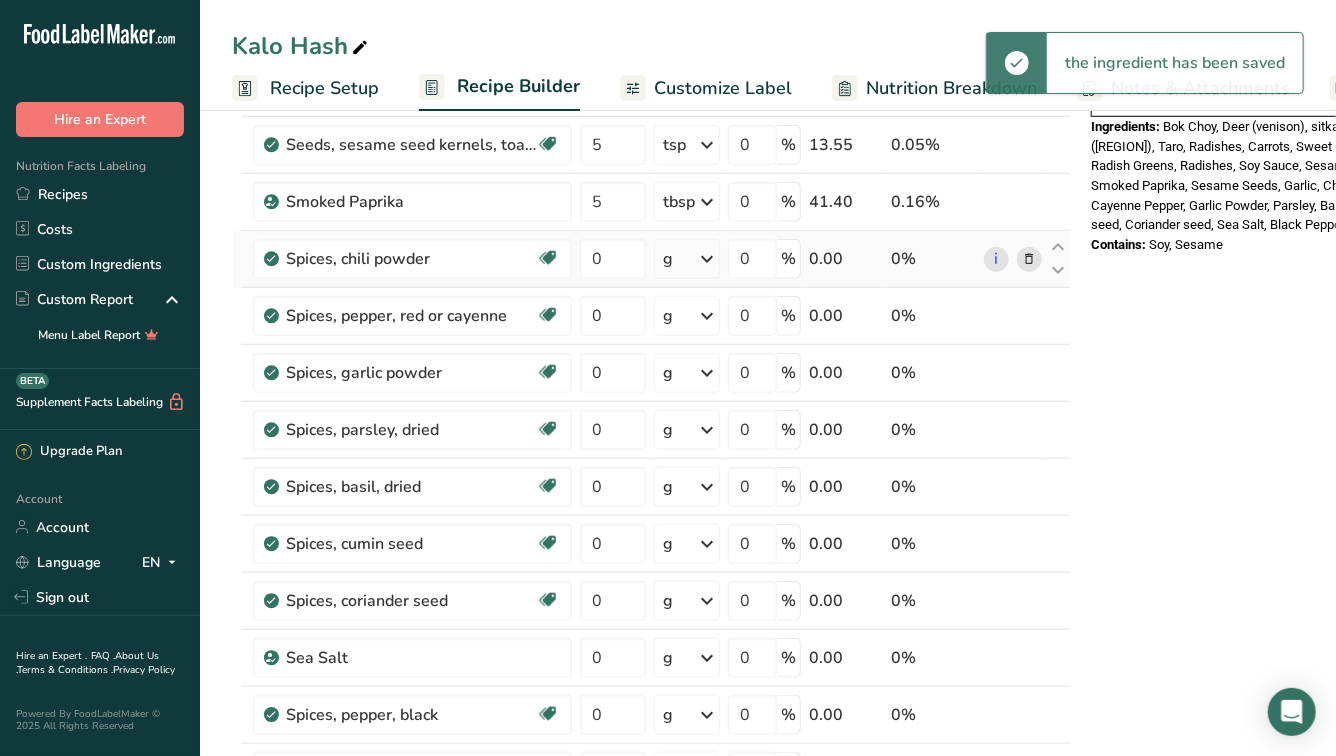 click at bounding box center (707, 259) 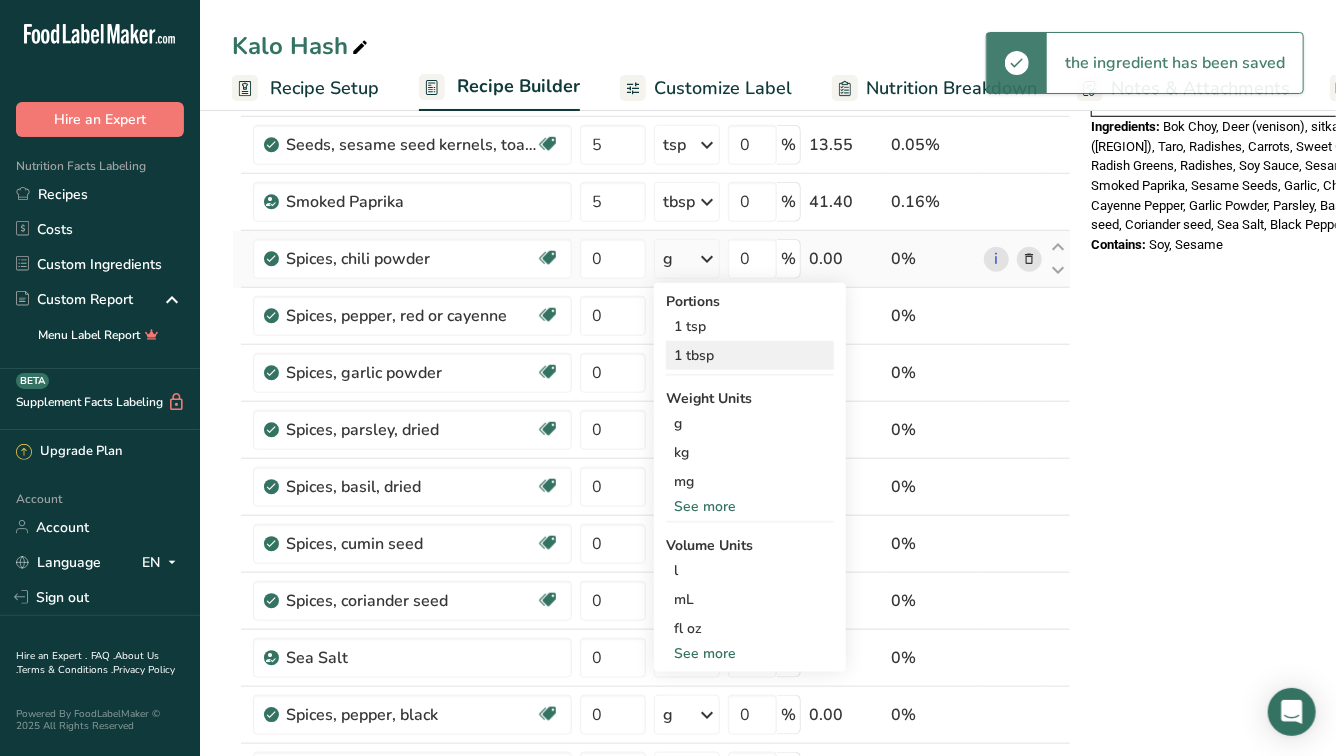 click on "1 tbsp" at bounding box center [750, 355] 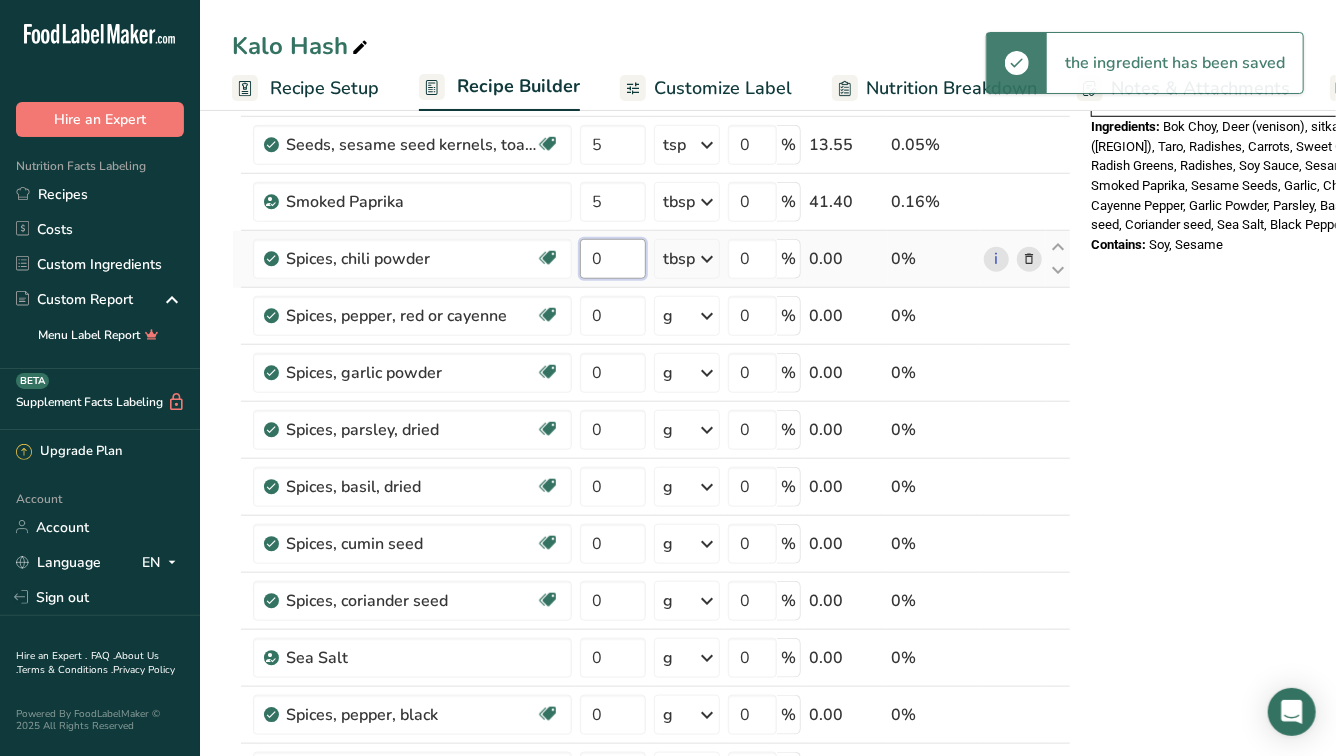 click on "0" at bounding box center [613, 259] 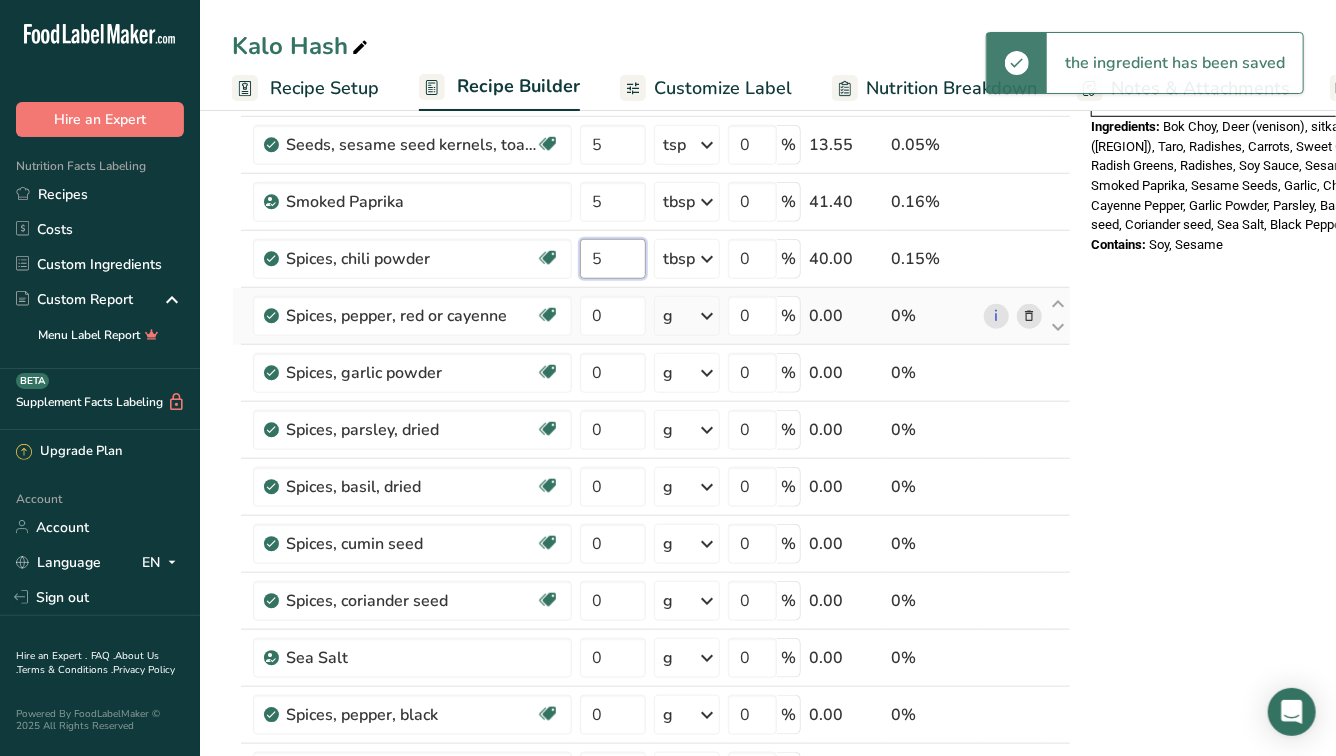 type on "5" 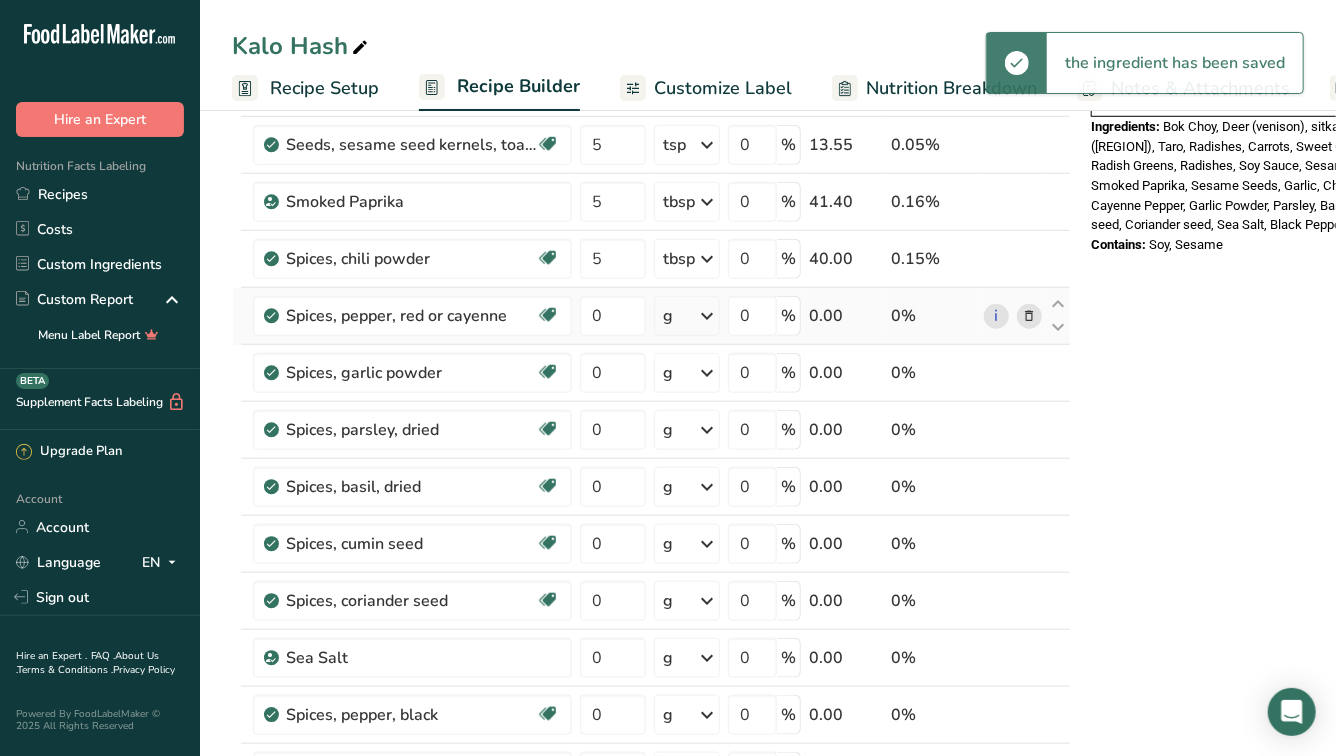 click on "Ingredient *
Amount *
Unit *
Waste *   .a-a{fill:#347362;}.b-a{fill:#fff;}          Grams
Percentage
Bok Choy
16.999987
lb
Weight Units
g
kg
mg
See more
Volume Units
l
Volume units require a density conversion. If you know your ingredient's density enter it below. Otherwise, click on "RIA" our AI Regulatory bot - she will be able to help you
lb/ft3
g/cm3
Confirm
mL
Volume units require a density conversion. If you know your ingredient's density enter it below. Otherwise, click on "RIA" our AI Regulatory bot - she will be able to help you
lb/ft3" at bounding box center (651, 243) 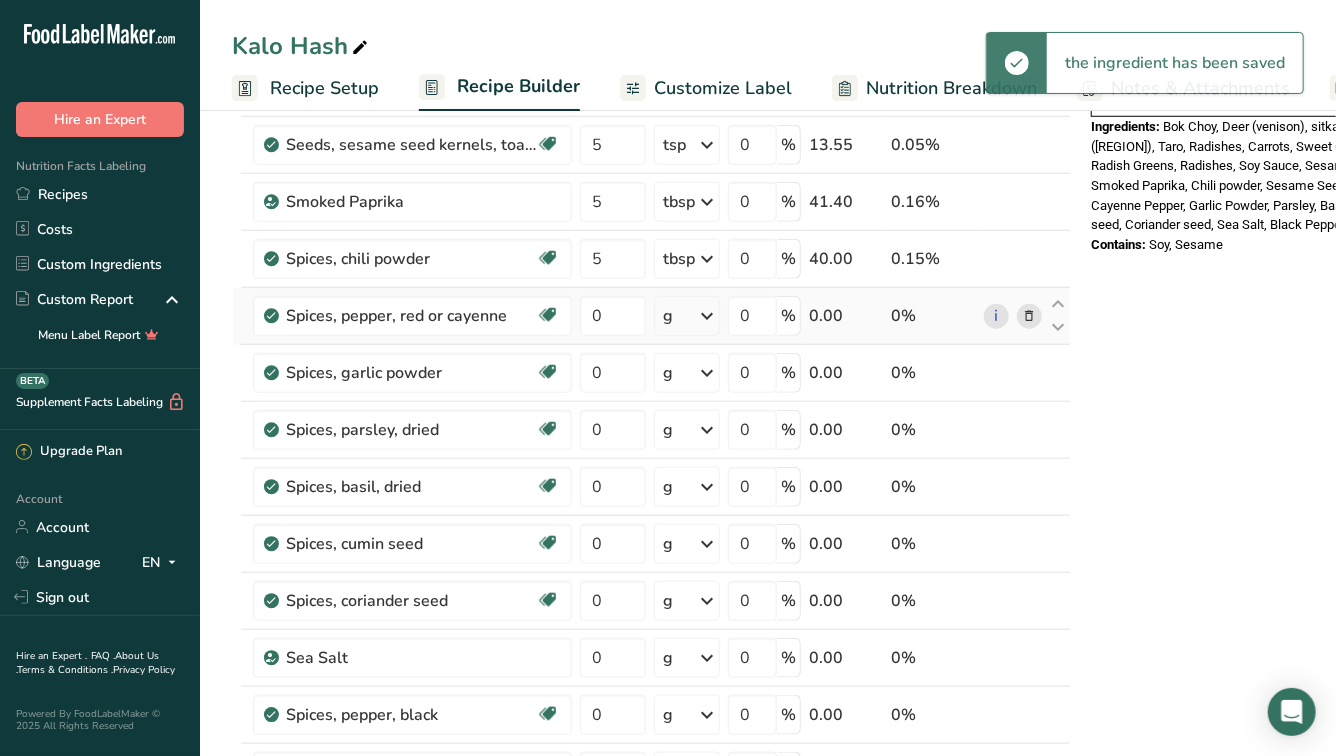 click at bounding box center [707, 316] 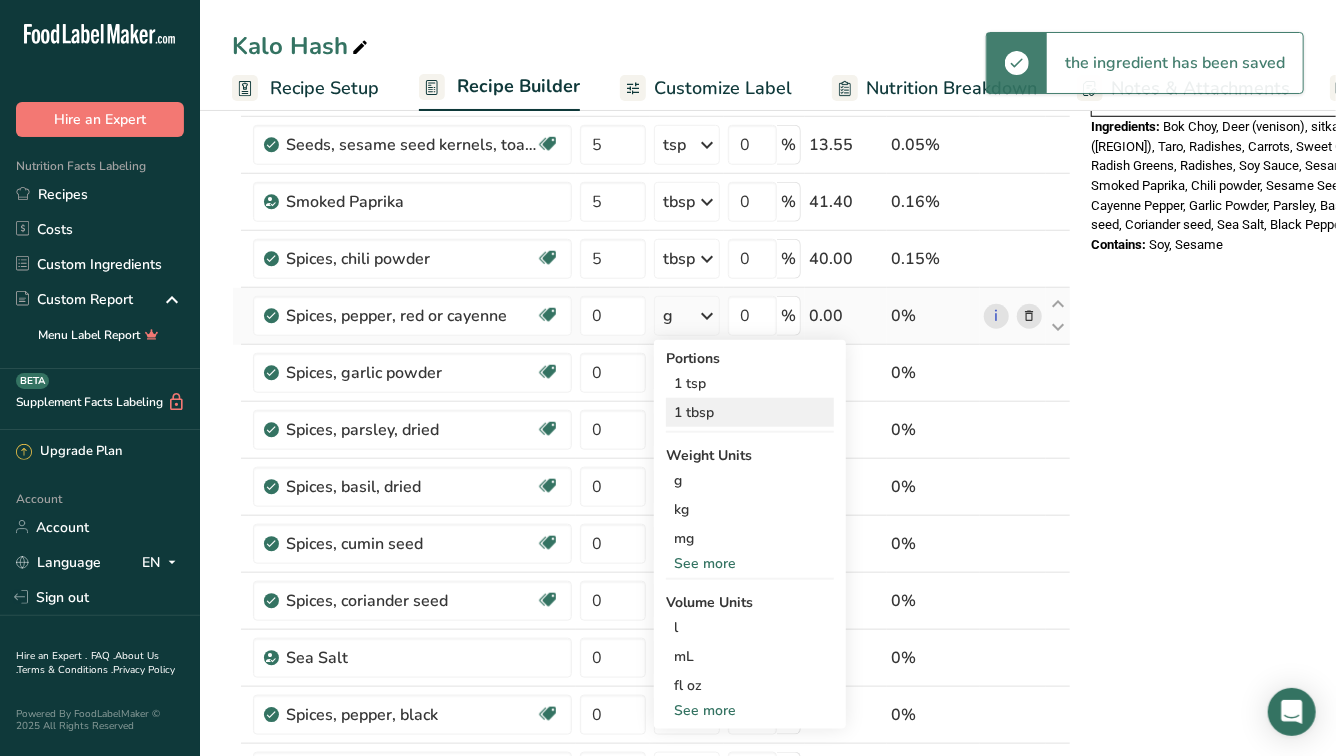 click on "1 tbsp" at bounding box center (750, 412) 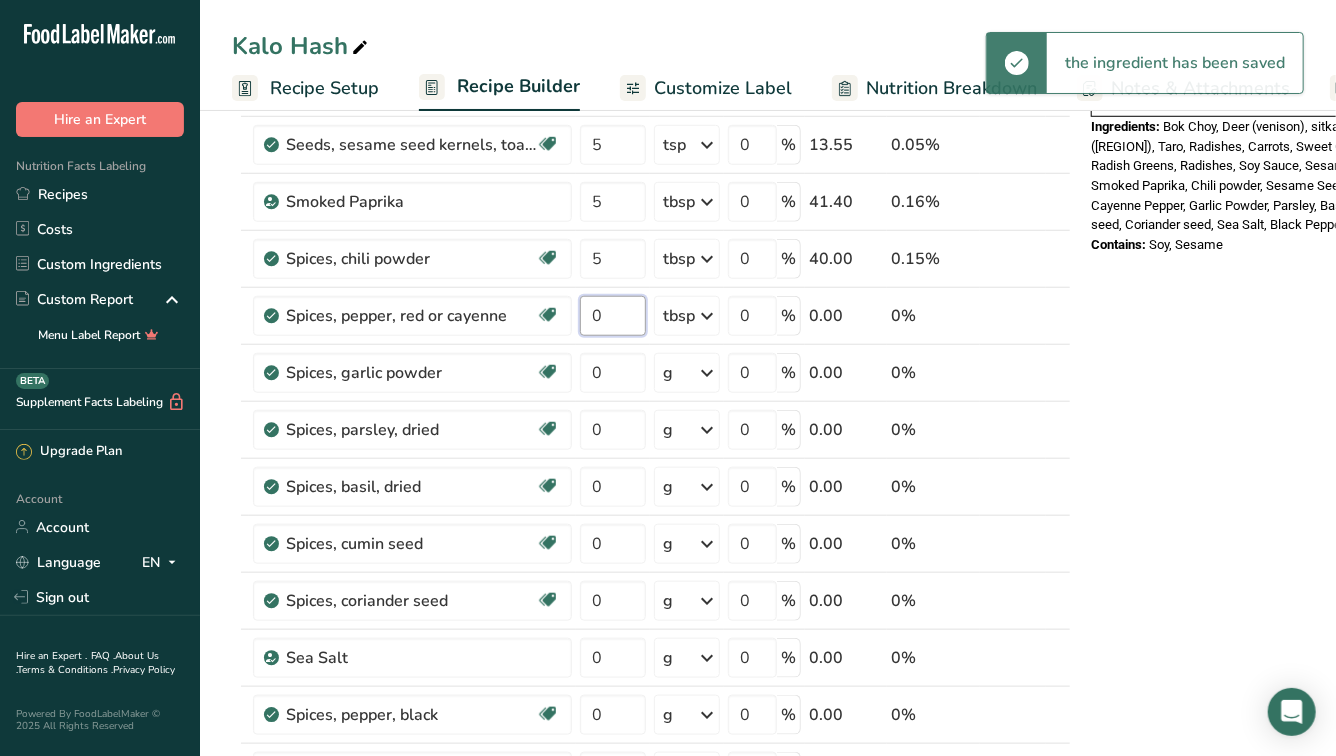 click on "0" at bounding box center [613, 316] 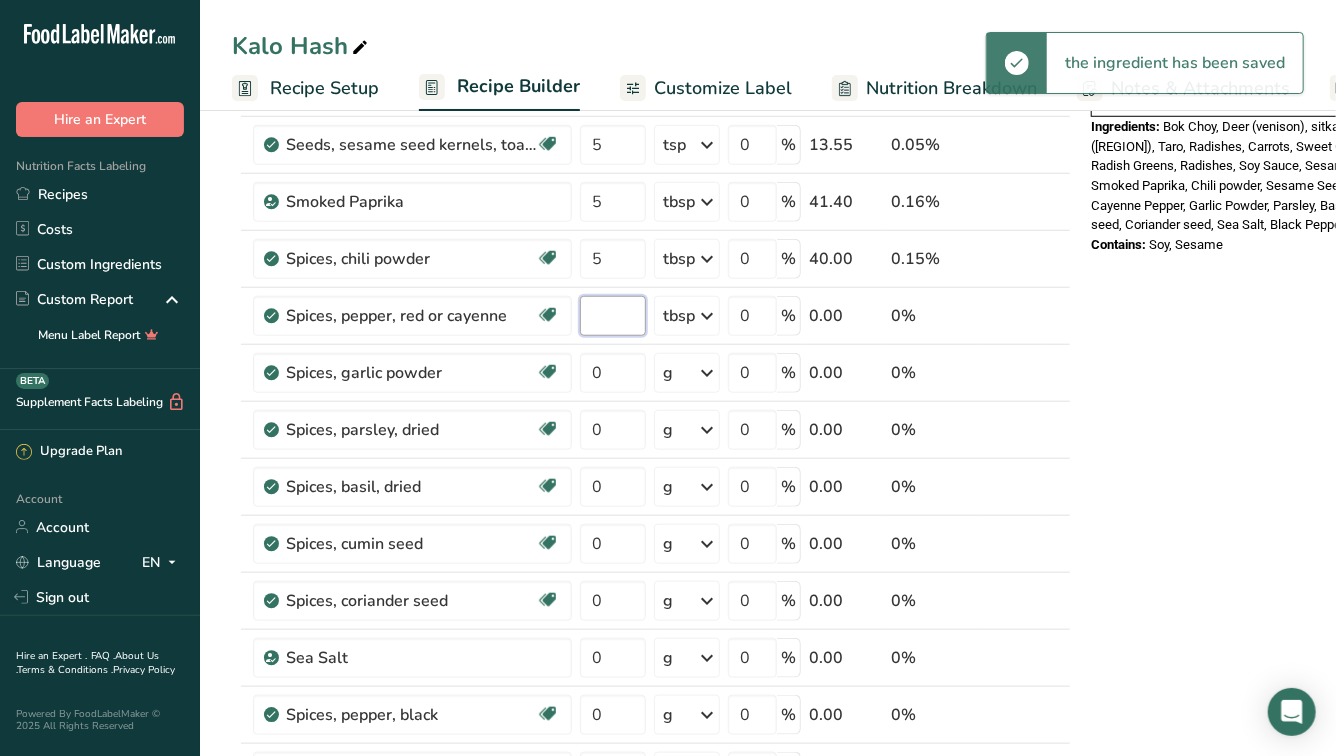 type on "5" 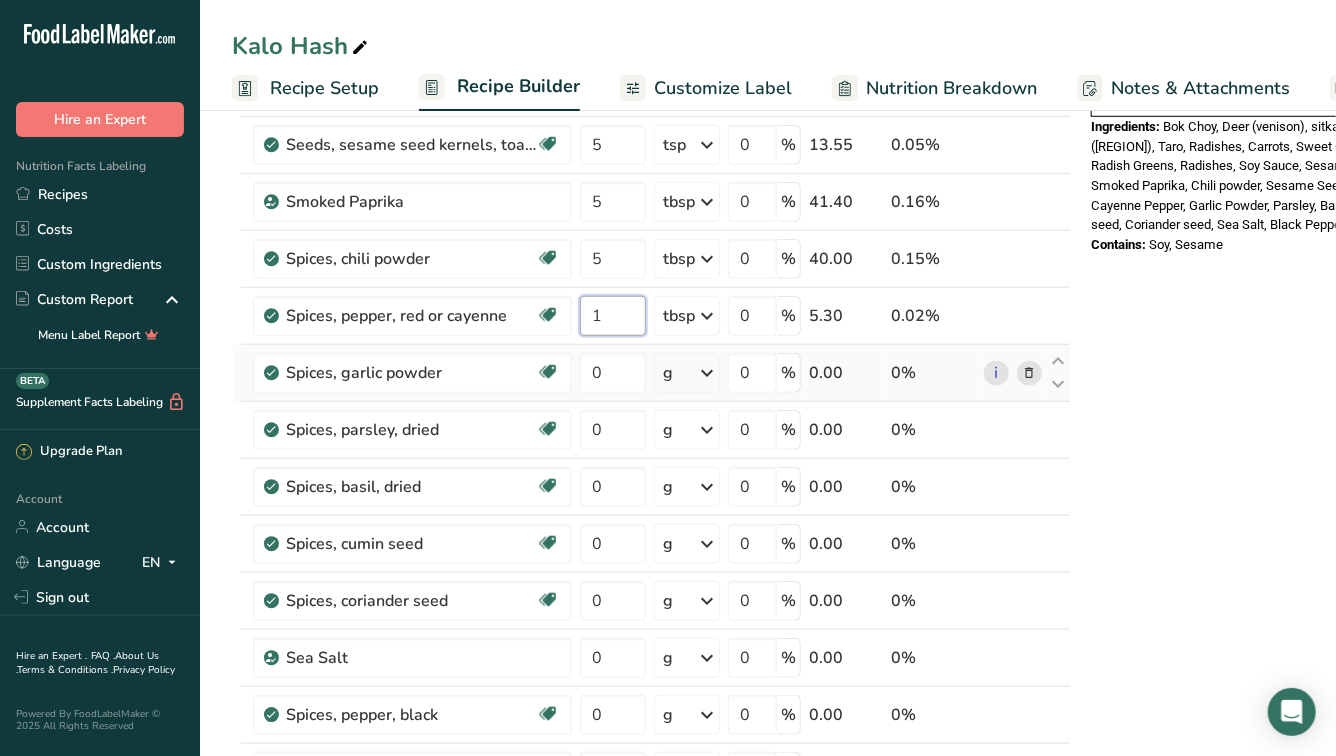 type on "1" 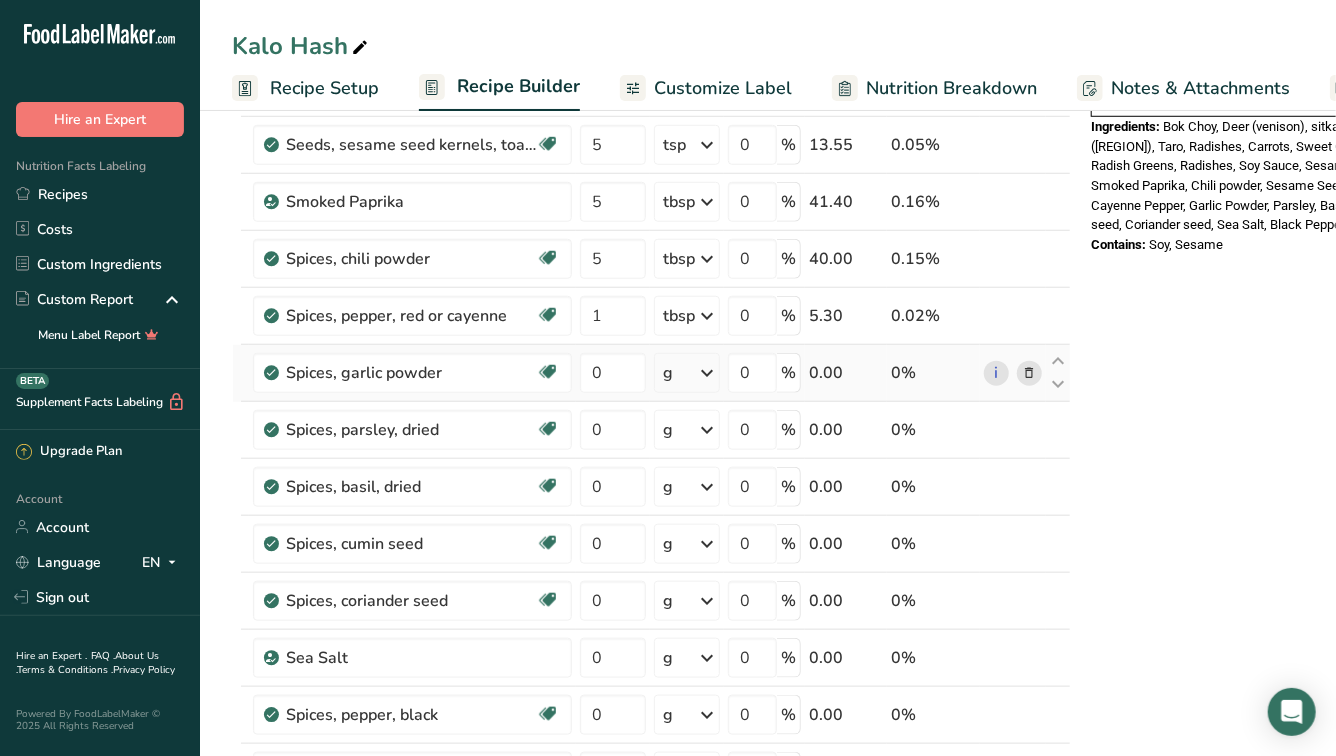 click on "Ingredient *
Amount *
Unit *
Waste *   .a-a{fill:#347362;}.b-a{fill:#fff;}          Grams
Percentage
Bok Choy
16.999987
lb
Weight Units
g
kg
mg
See more
Volume Units
l
Volume units require a density conversion. If you know your ingredient's density enter it below. Otherwise, click on "RIA" our AI Regulatory bot - she will be able to help you
lb/ft3
g/cm3
Confirm
mL
Volume units require a density conversion. If you know your ingredient's density enter it below. Otherwise, click on "RIA" our AI Regulatory bot - she will be able to help you
lb/ft3" at bounding box center [651, 243] 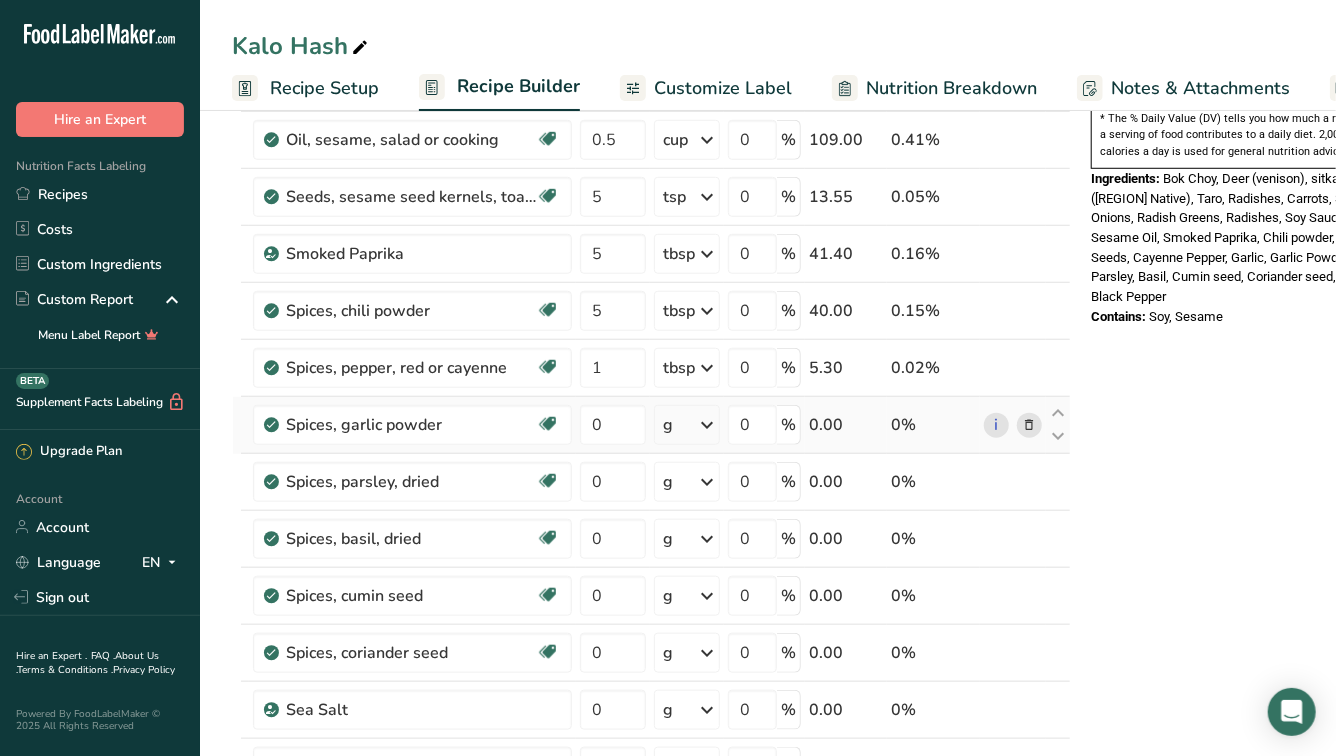 scroll, scrollTop: 656, scrollLeft: 0, axis: vertical 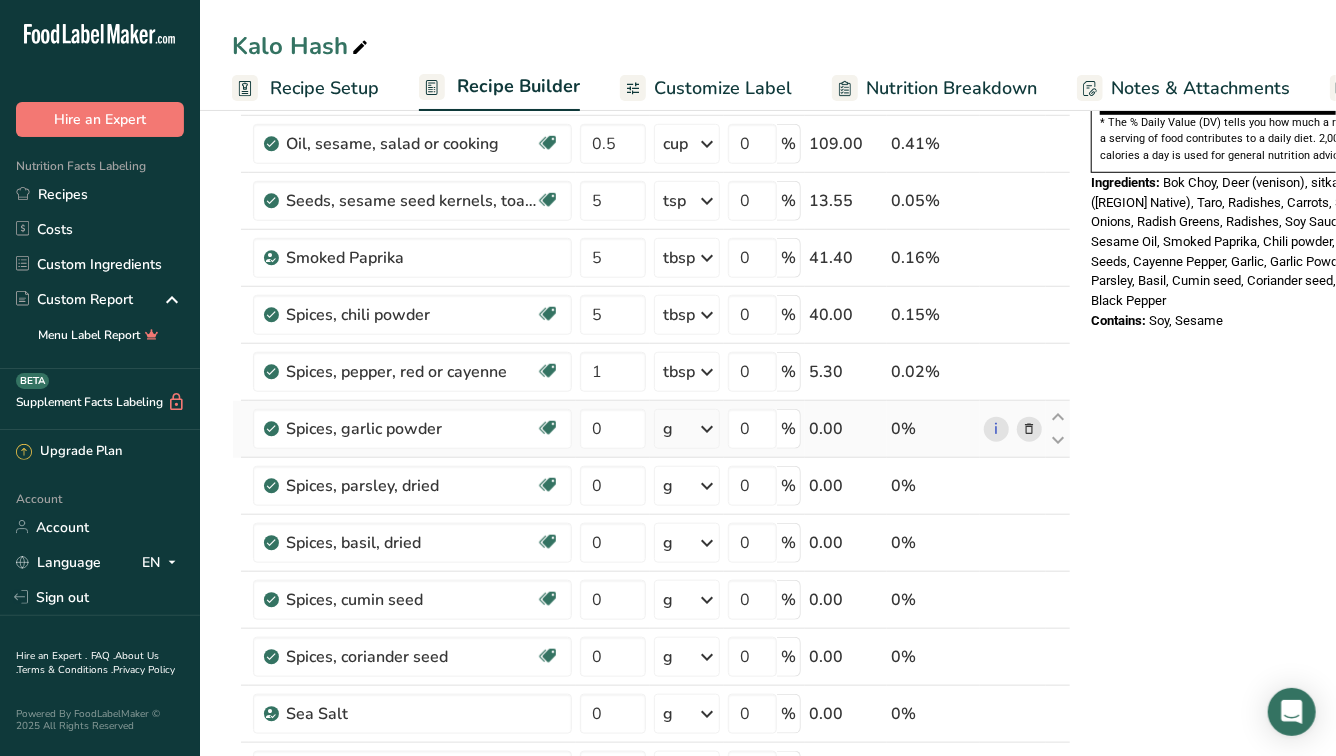 click at bounding box center [707, 429] 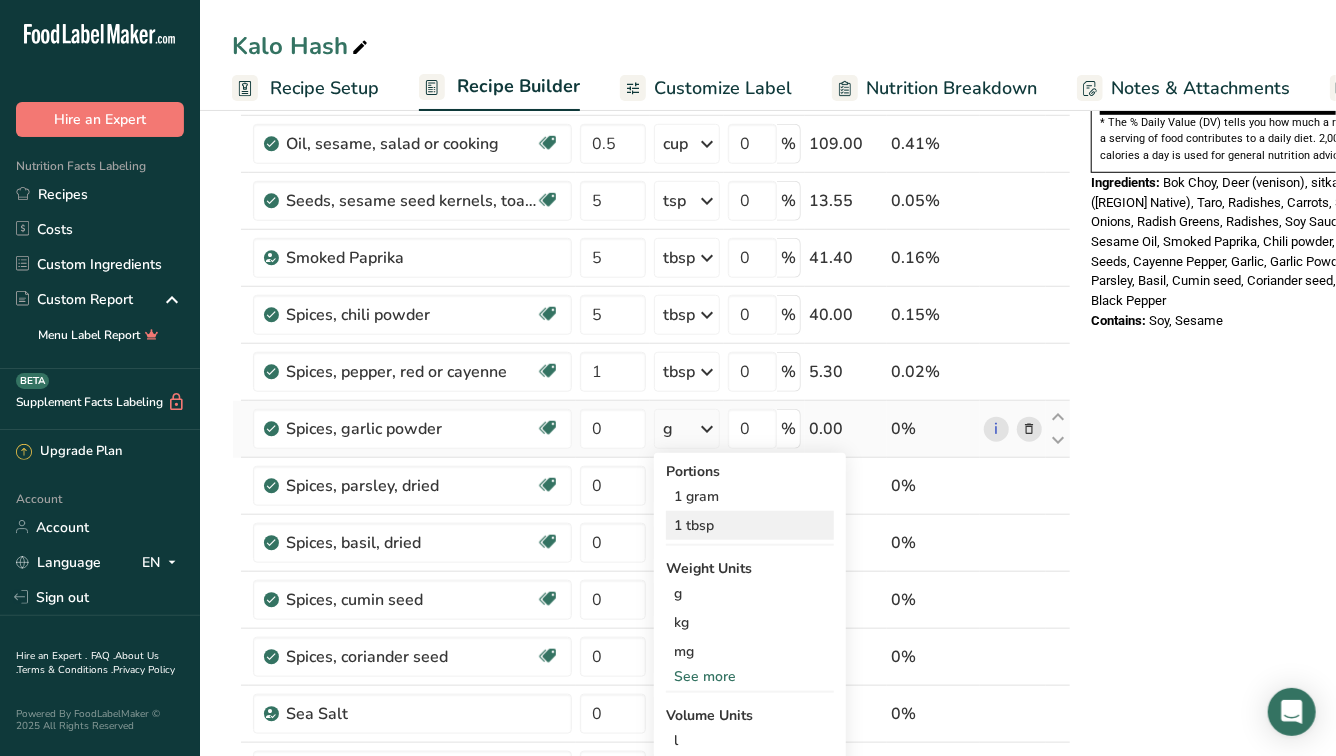 click on "1 tbsp" at bounding box center (750, 525) 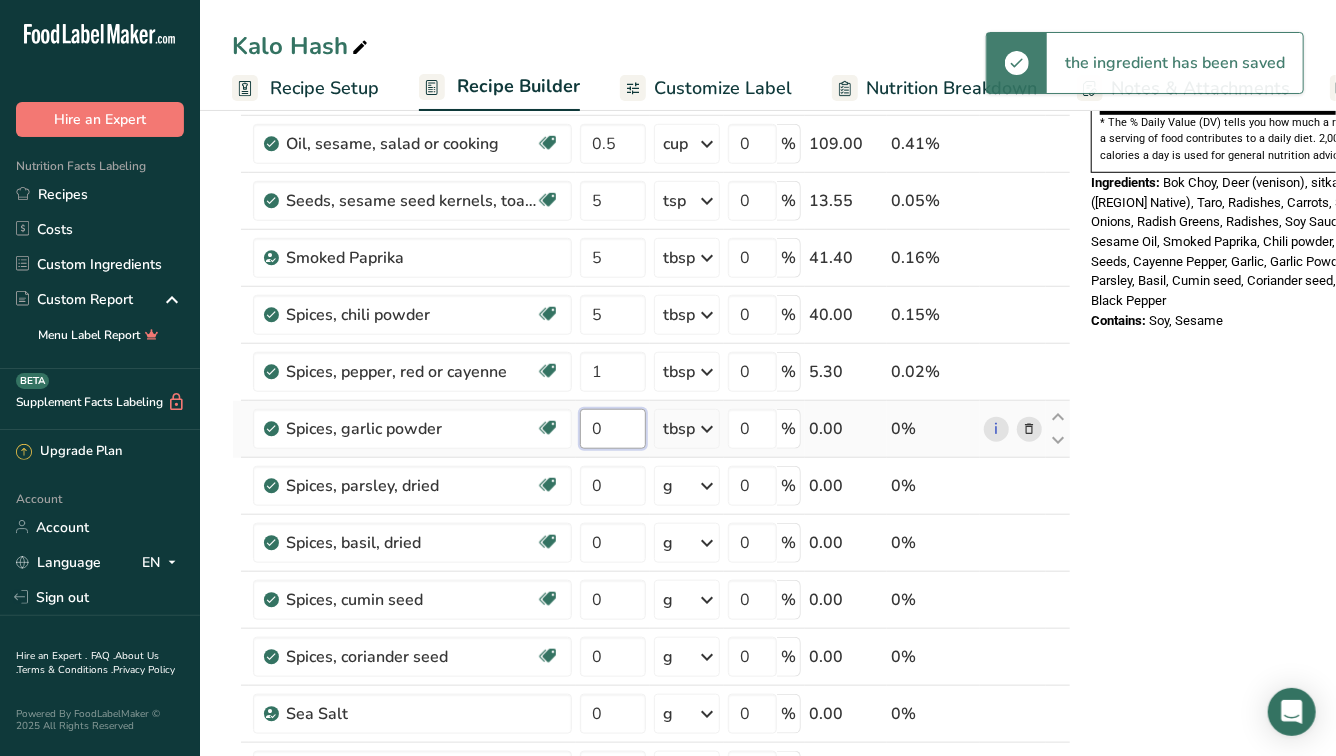 click on "0" at bounding box center (613, 429) 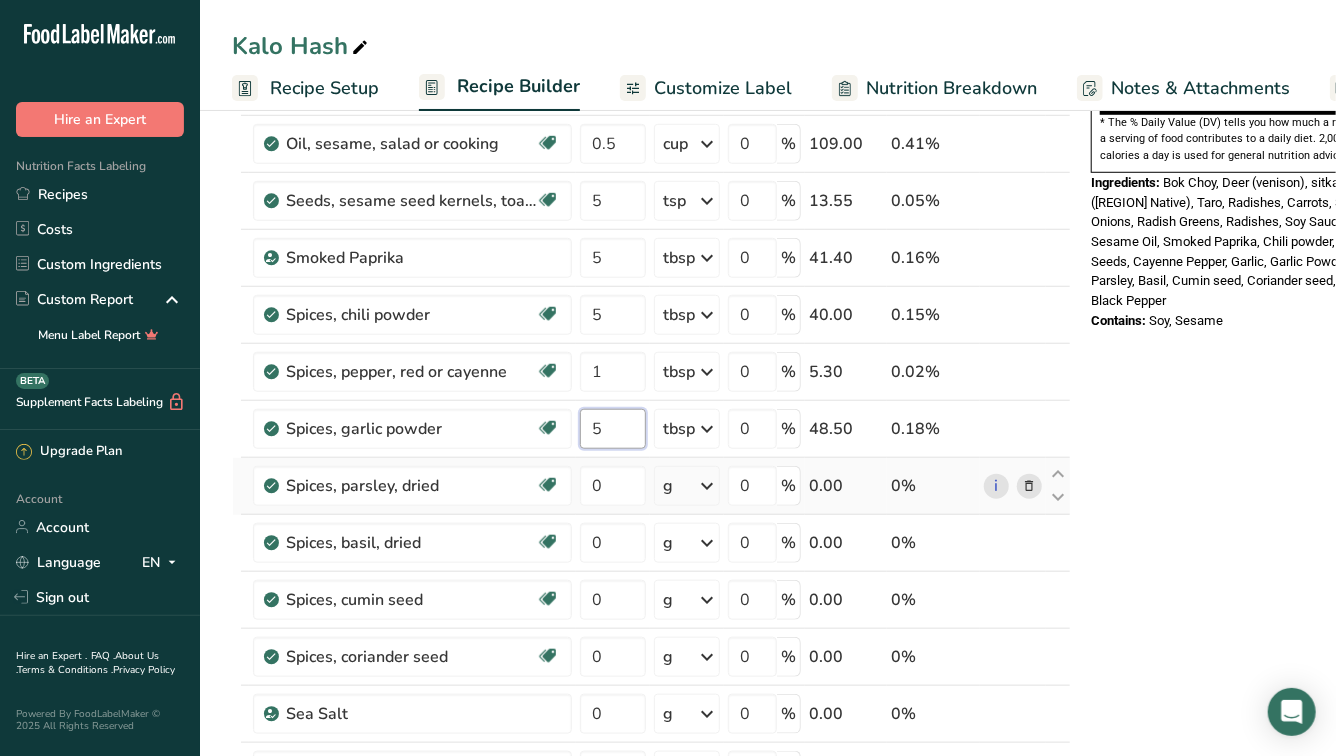 type on "5" 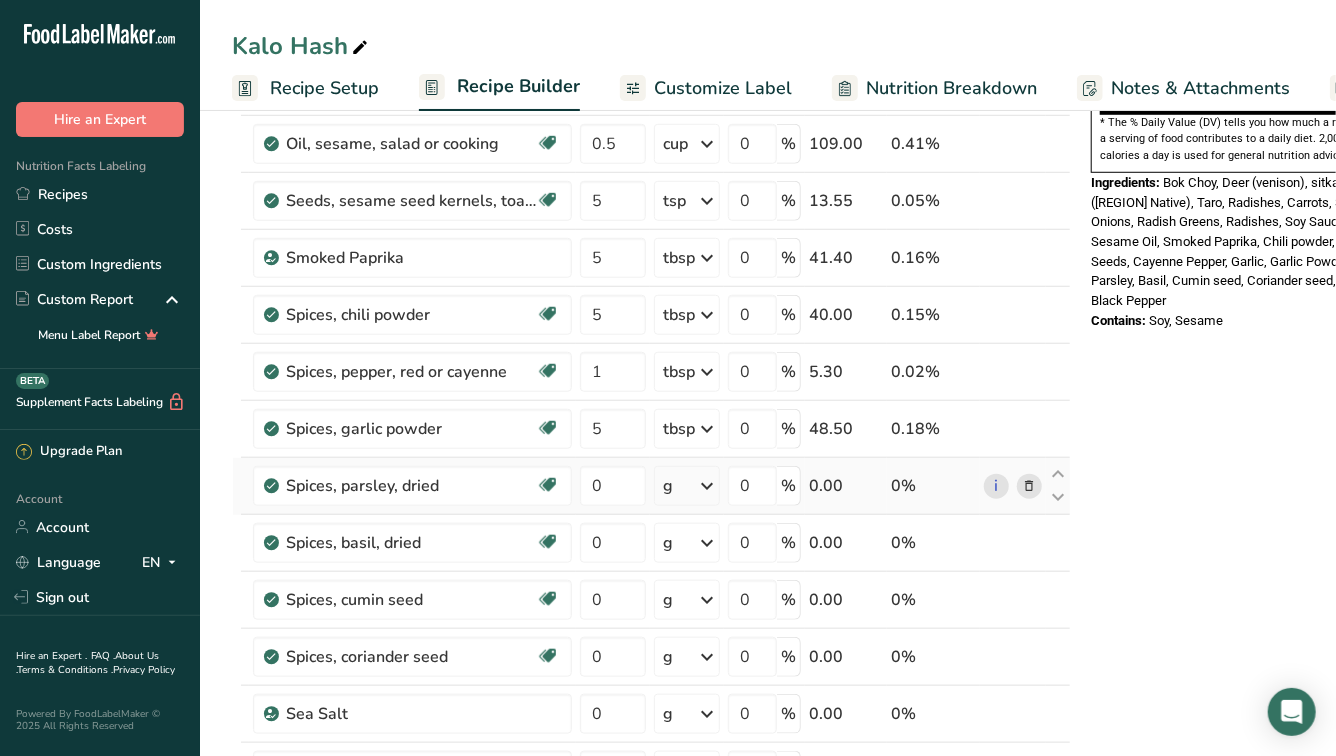click on "Ingredient *
Amount *
Unit *
Waste *   .a-a{fill:#347362;}.b-a{fill:#fff;}          Grams
Percentage
Bok Choy
16.999987
lb
Weight Units
g
kg
mg
See more
Volume Units
l
Volume units require a density conversion. If you know your ingredient's density enter it below. Otherwise, click on "RIA" our AI Regulatory bot - she will be able to help you
lb/ft3
g/cm3
Confirm
mL
Volume units require a density conversion. If you know your ingredient's density enter it below. Otherwise, click on "RIA" our AI Regulatory bot - she will be able to help you
lb/ft3" at bounding box center [651, 299] 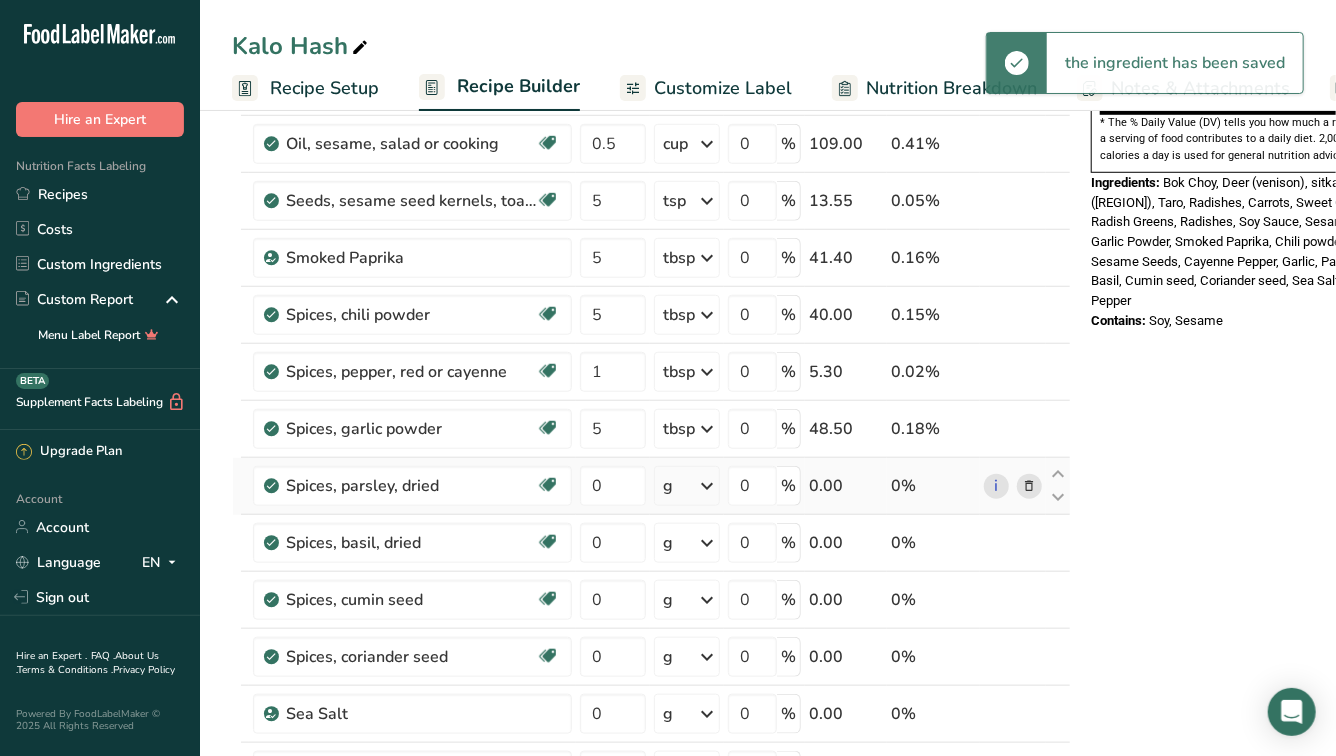 click at bounding box center [707, 486] 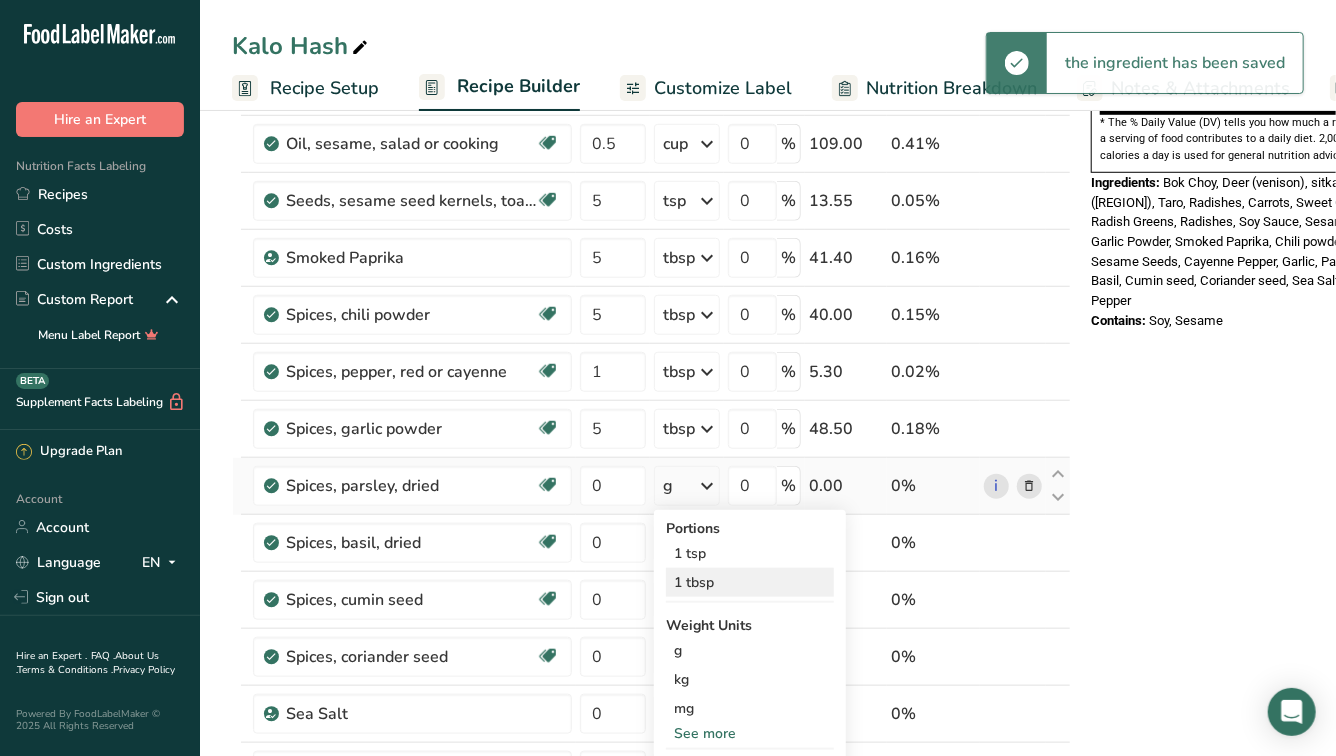 click on "1 tbsp" at bounding box center [750, 582] 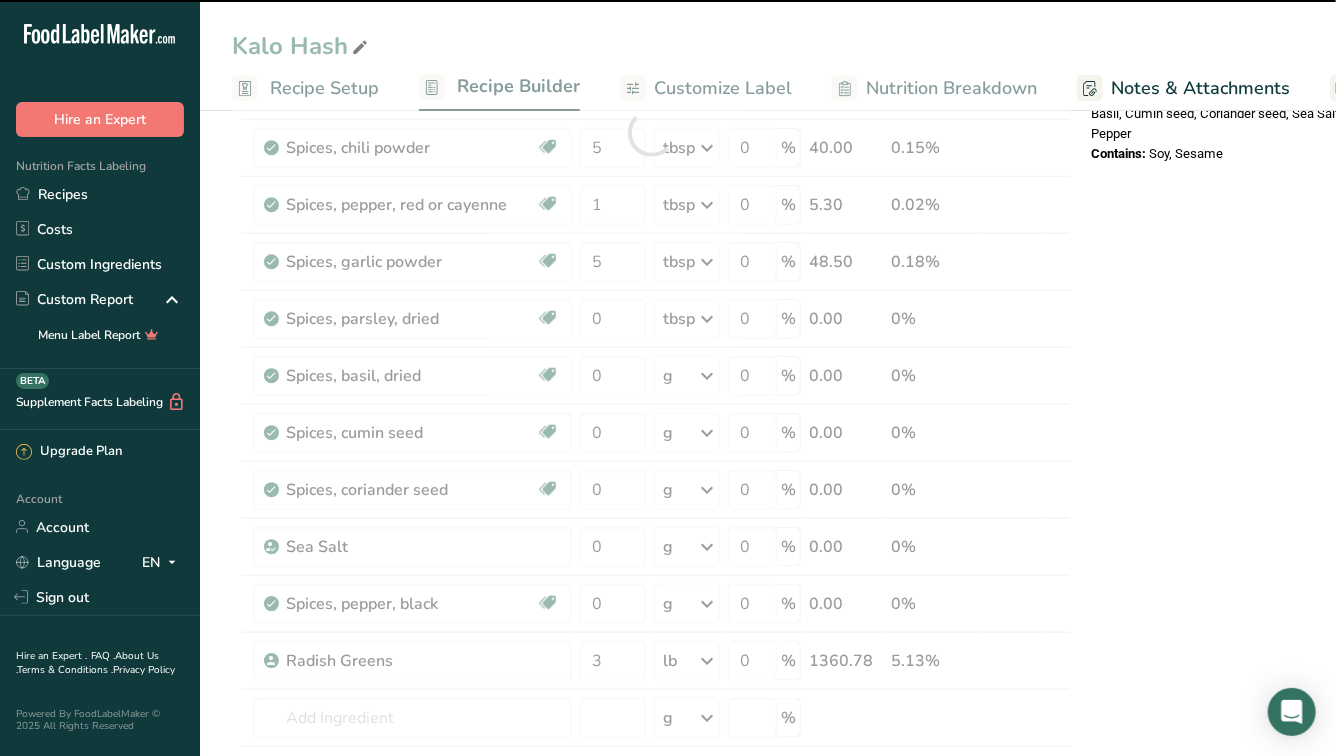 scroll, scrollTop: 826, scrollLeft: 0, axis: vertical 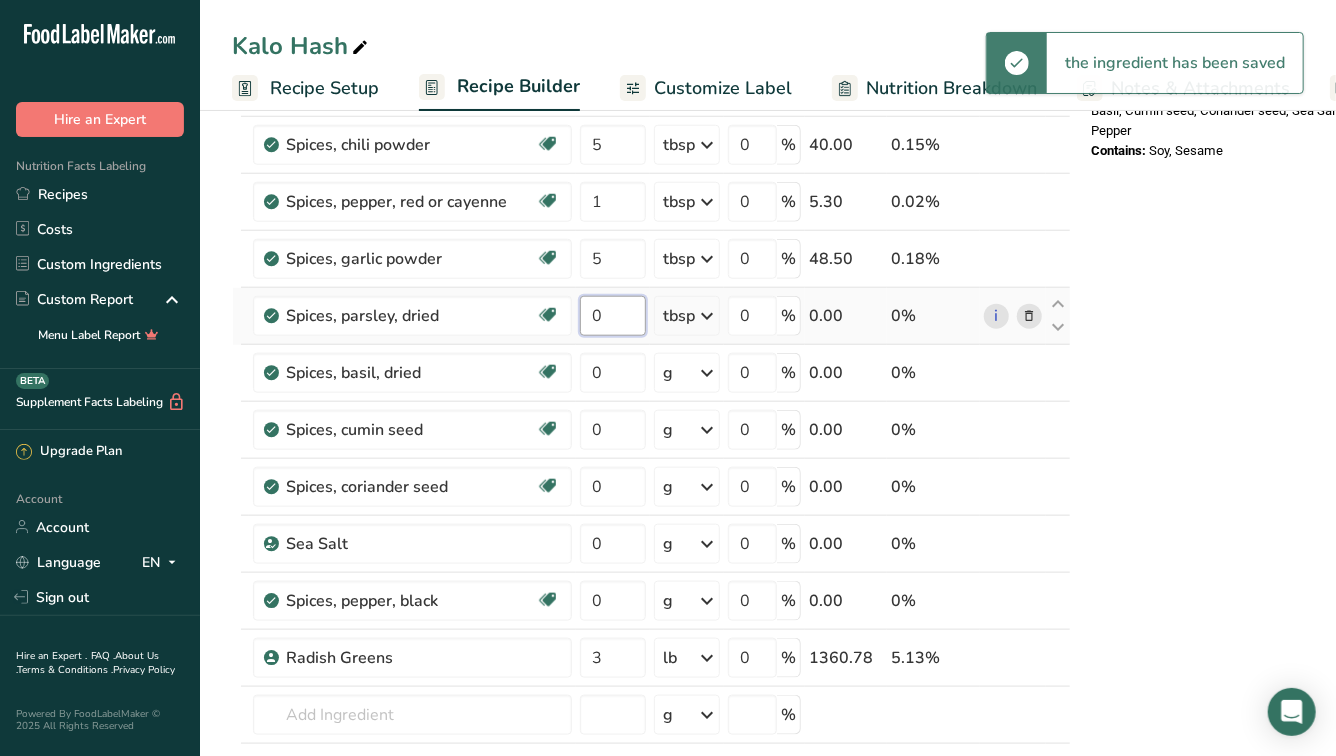click on "0" at bounding box center [613, 316] 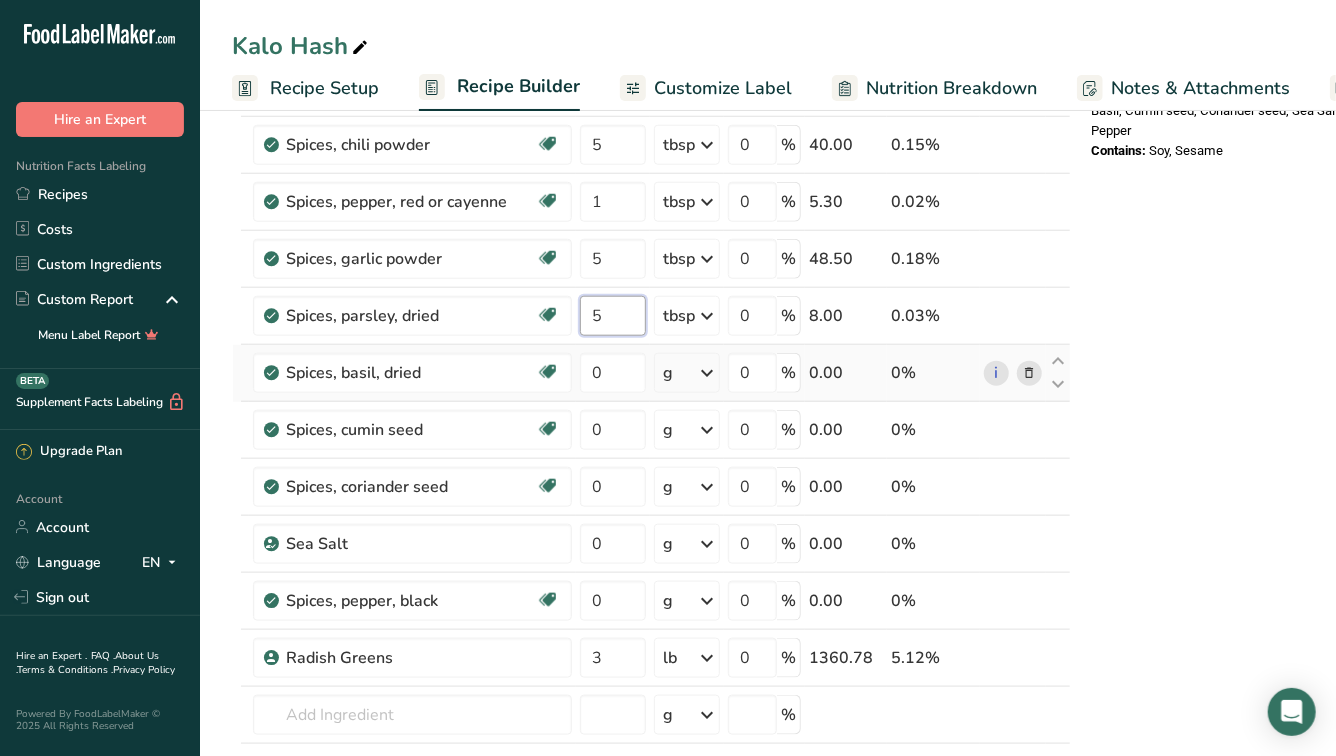 type on "5" 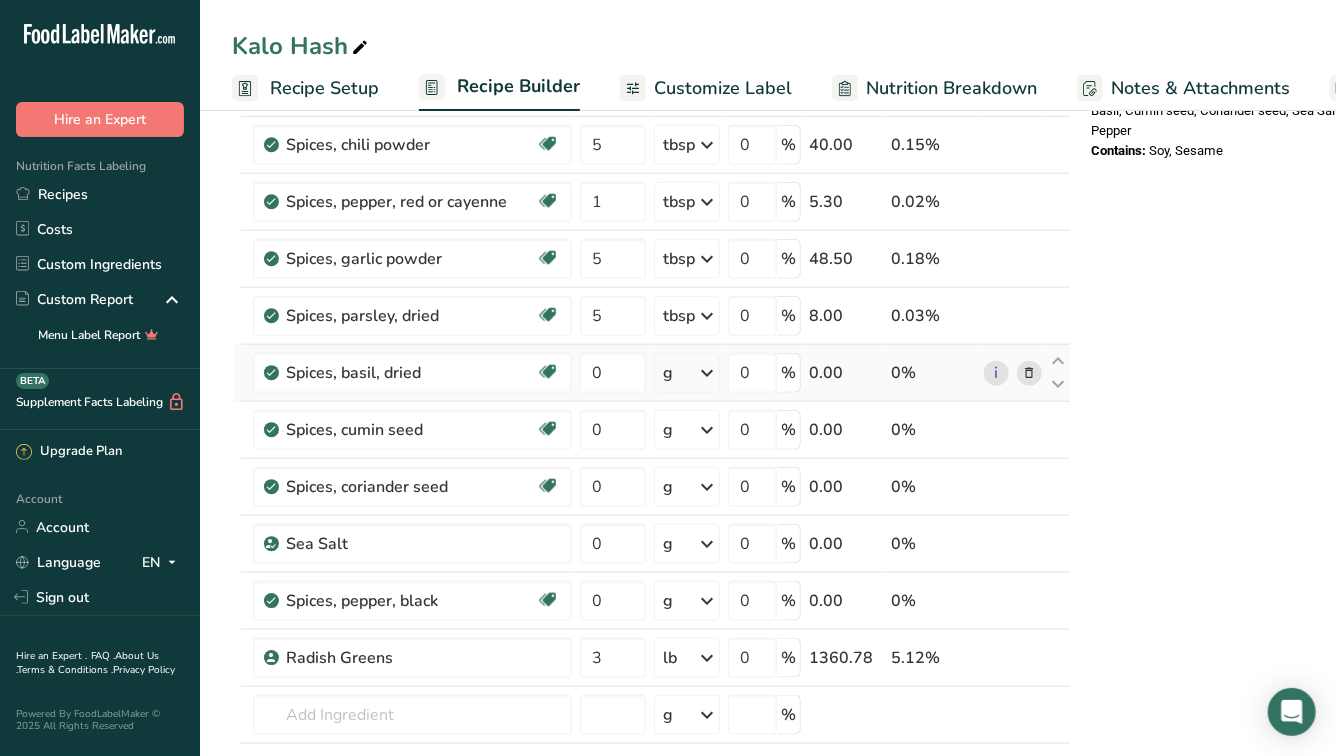click on "Ingredient *
Amount *
Unit *
Waste *   .a-a{fill:#347362;}.b-a{fill:#fff;}          Grams
Percentage
Bok Choy
16.999987
lb
Weight Units
g
kg
mg
See more
Volume Units
l
Volume units require a density conversion. If you know your ingredient's density enter it below. Otherwise, click on "RIA" our AI Regulatory bot - she will be able to help you
lb/ft3
g/cm3
Confirm
mL
Volume units require a density conversion. If you know your ingredient's density enter it below. Otherwise, click on "RIA" our AI Regulatory bot - she will be able to help you
lb/ft3" at bounding box center (651, 129) 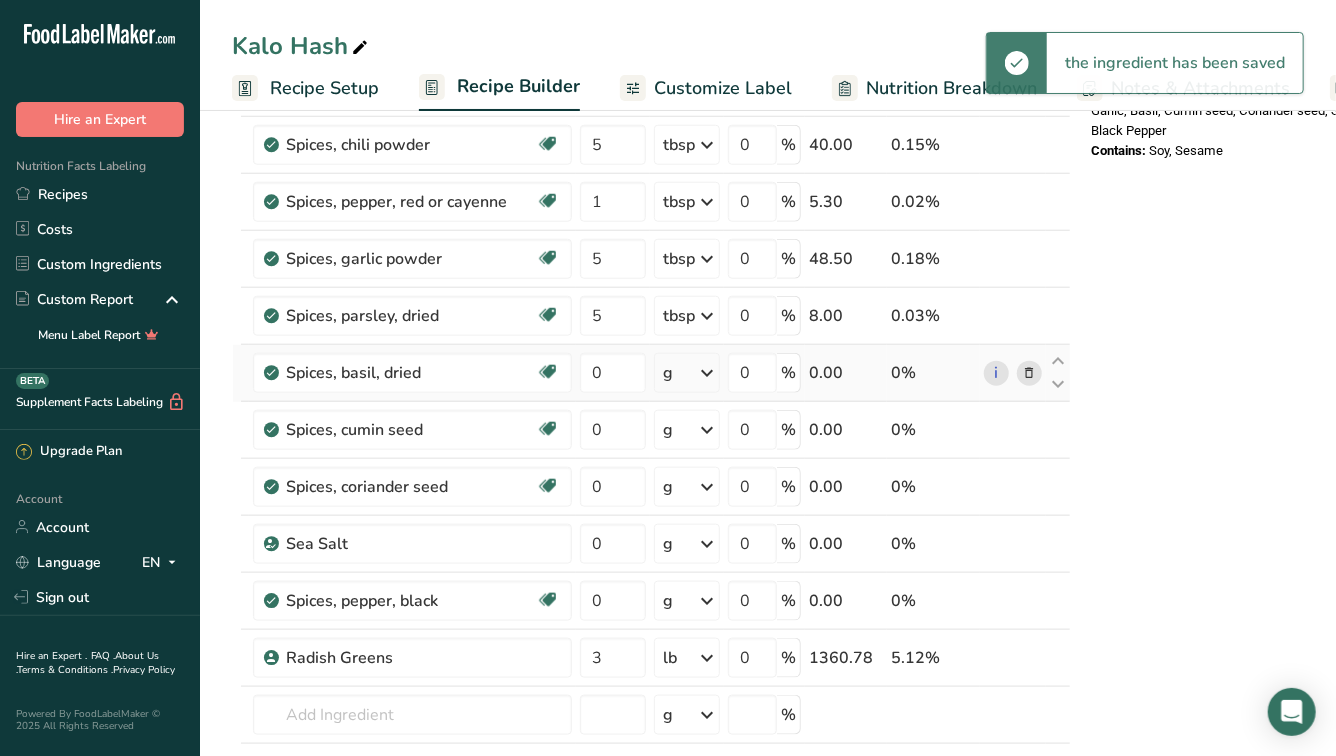 click at bounding box center [707, 373] 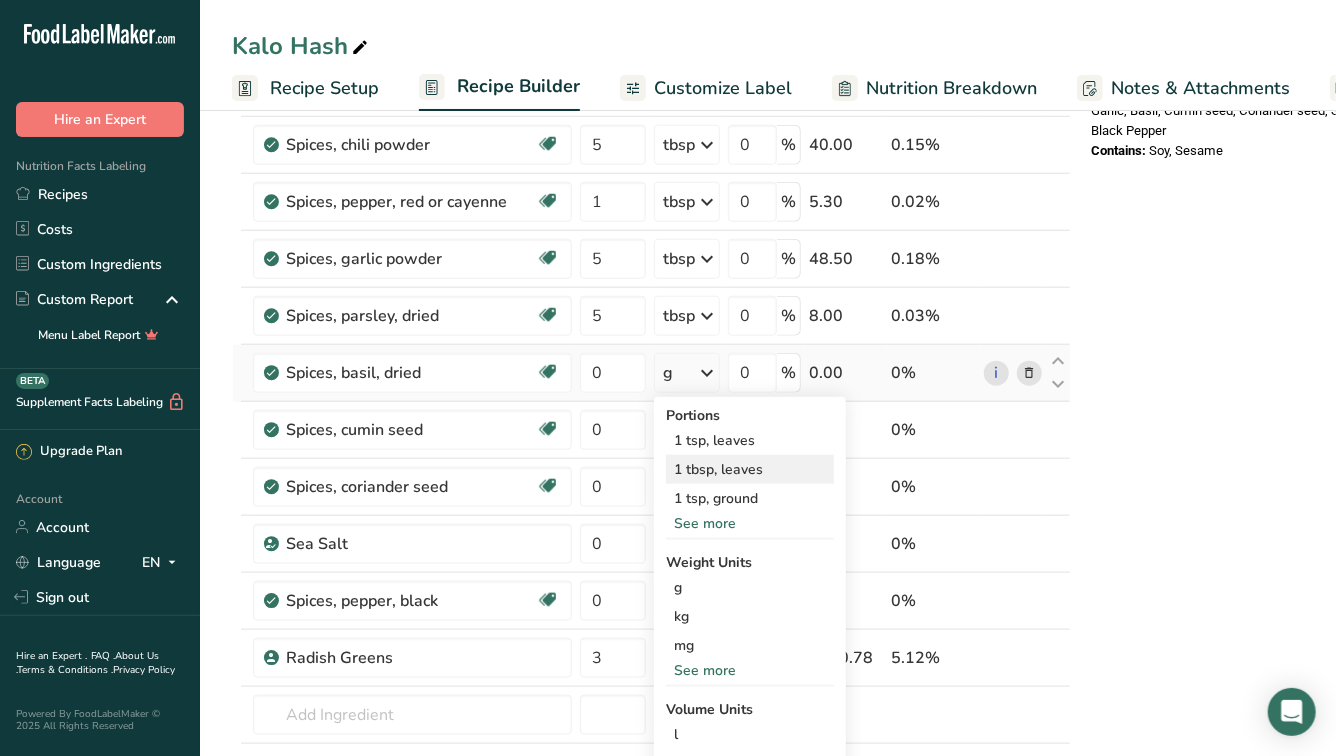 click on "1 tbsp, leaves" at bounding box center [750, 469] 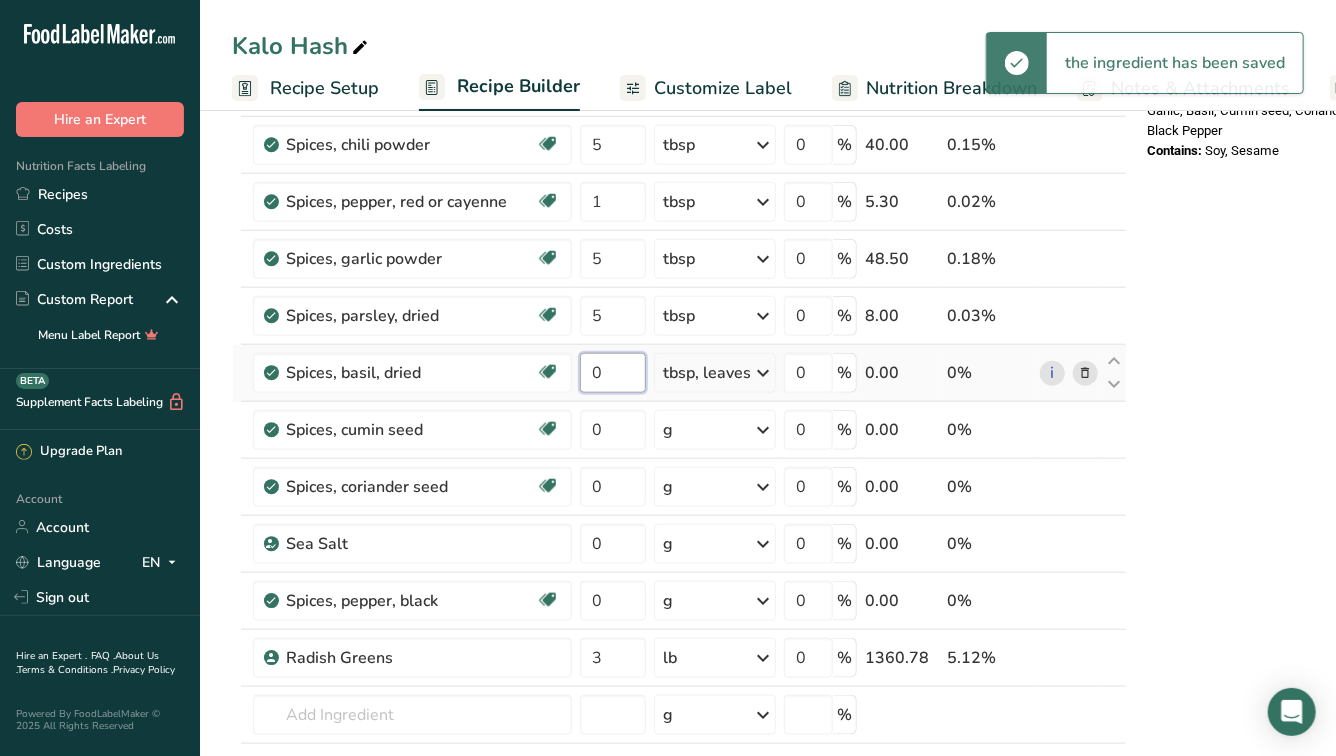 click on "0" at bounding box center [613, 373] 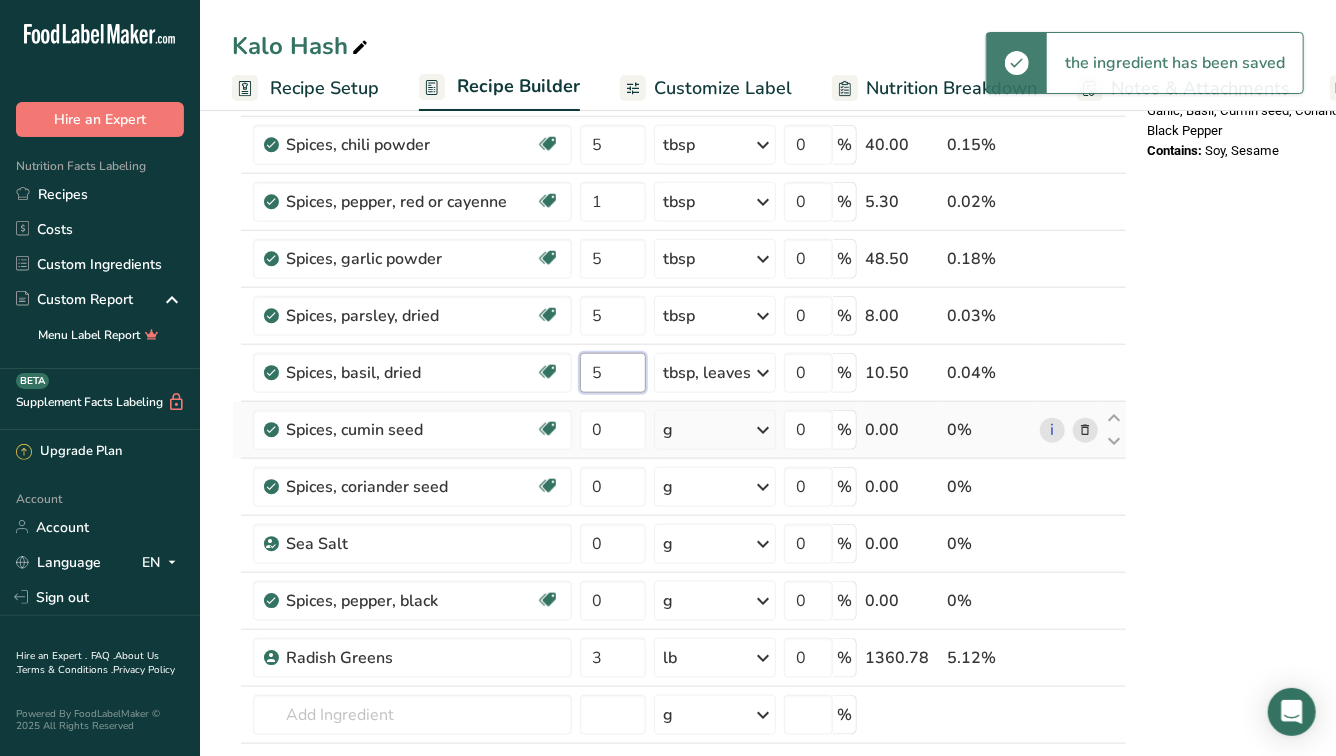 type on "5" 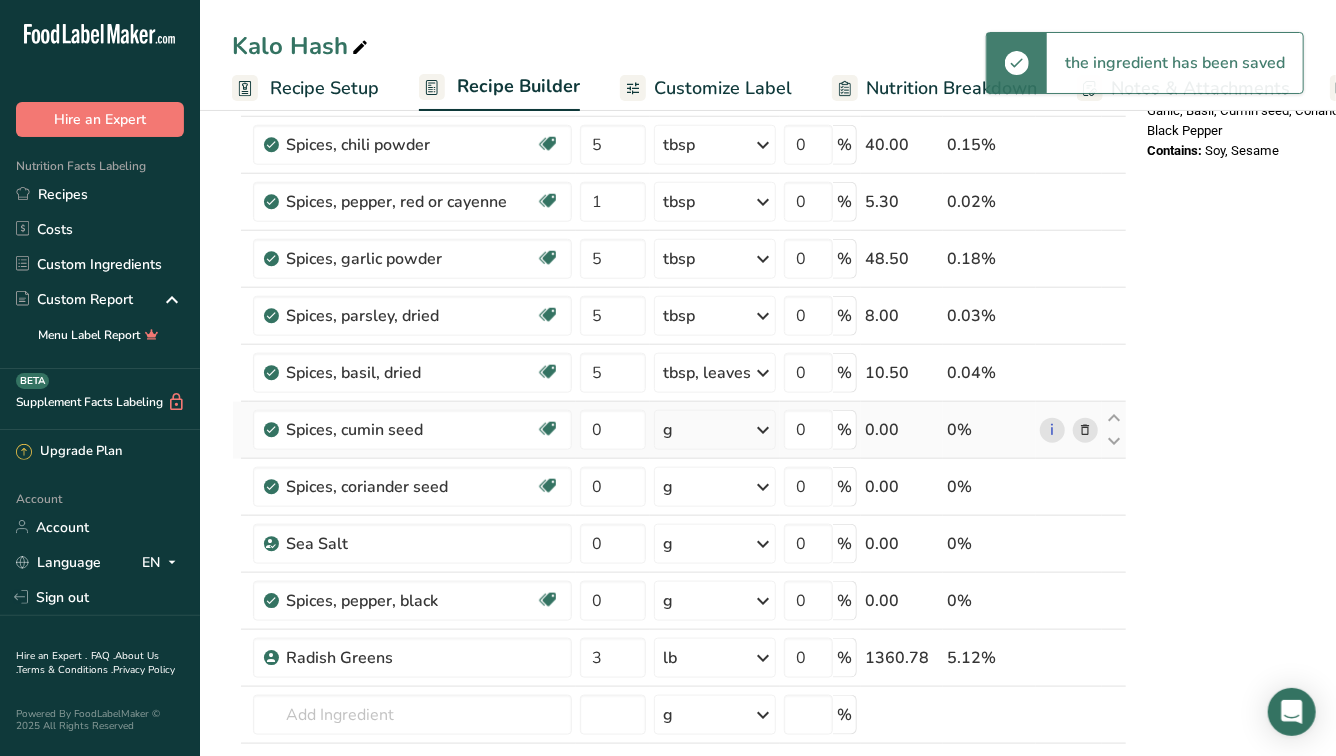 click on "Ingredient *
Amount *
Unit *
Waste *   .a-a{fill:#347362;}.b-a{fill:#fff;}          Grams
Percentage
Bok Choy
16.999987
lb
Weight Units
g
kg
mg
See more
Volume Units
l
Volume units require a density conversion. If you know your ingredient's density enter it below. Otherwise, click on "RIA" our AI Regulatory bot - she will be able to help you
lb/ft3
g/cm3
Confirm
mL
Volume units require a density conversion. If you know your ingredient's density enter it below. Otherwise, click on "RIA" our AI Regulatory bot - she will be able to help you
lb/ft3" at bounding box center [679, 129] 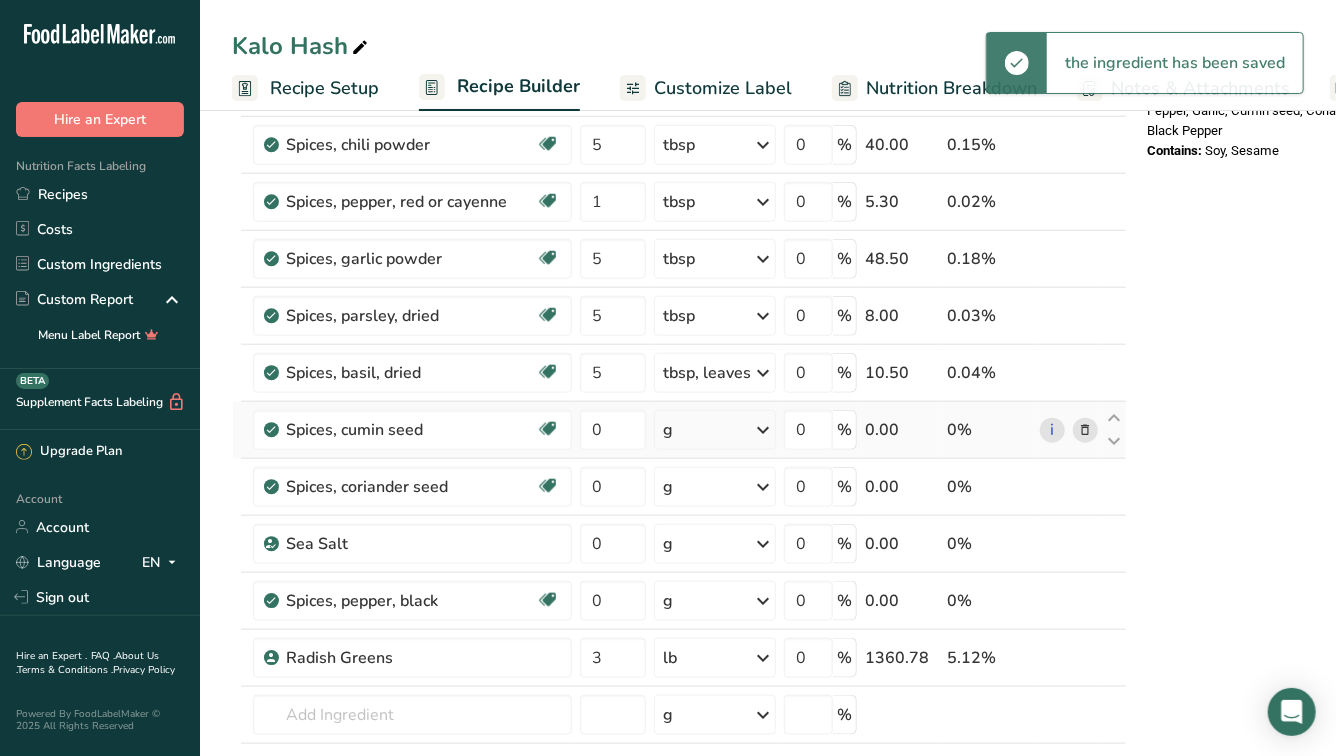 click on "g" at bounding box center (715, 430) 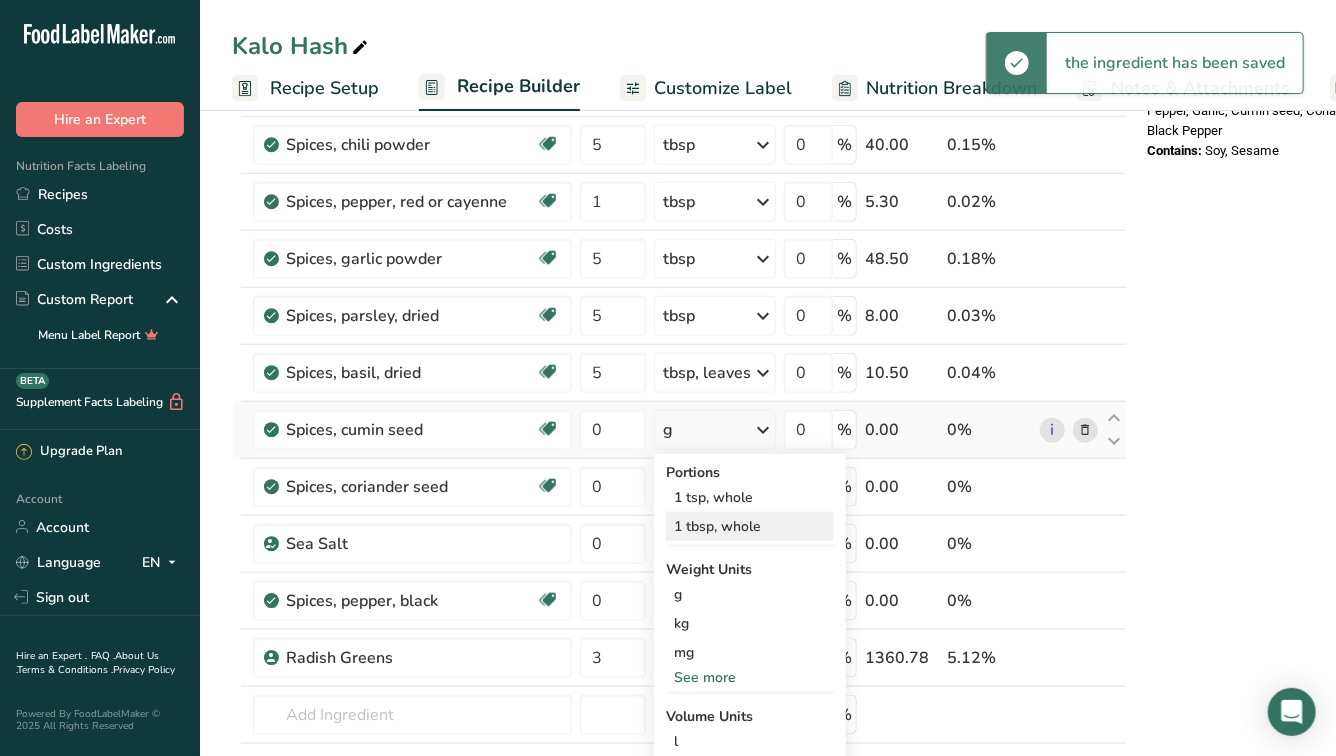 click on "1 tbsp, whole" at bounding box center [750, 526] 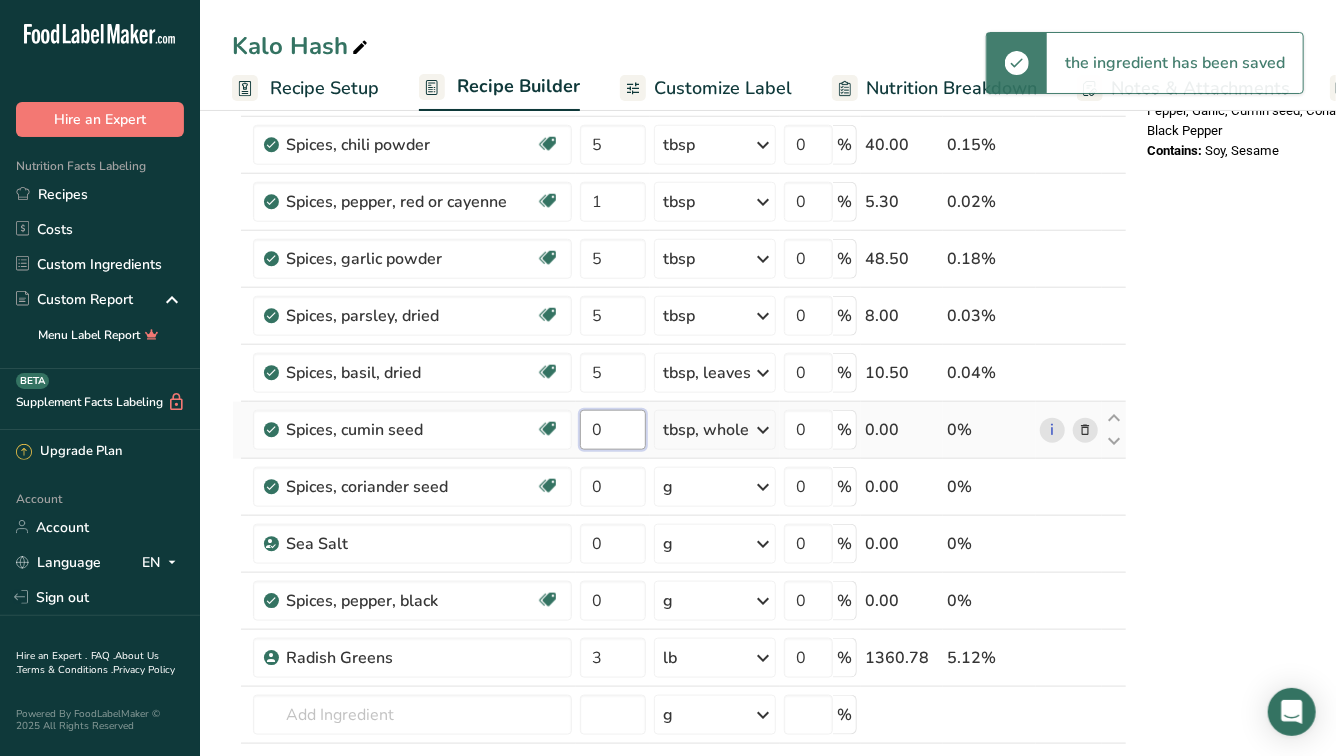 click on "0" at bounding box center [613, 430] 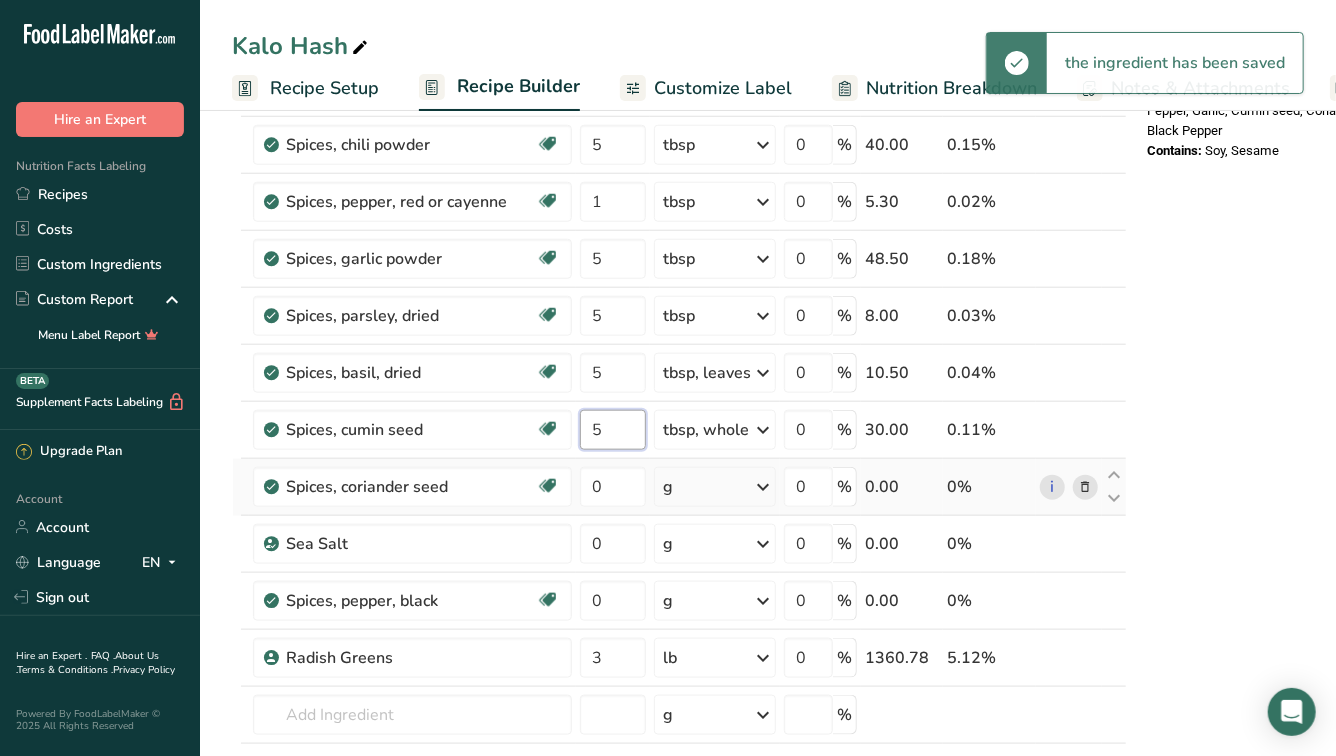 type on "5" 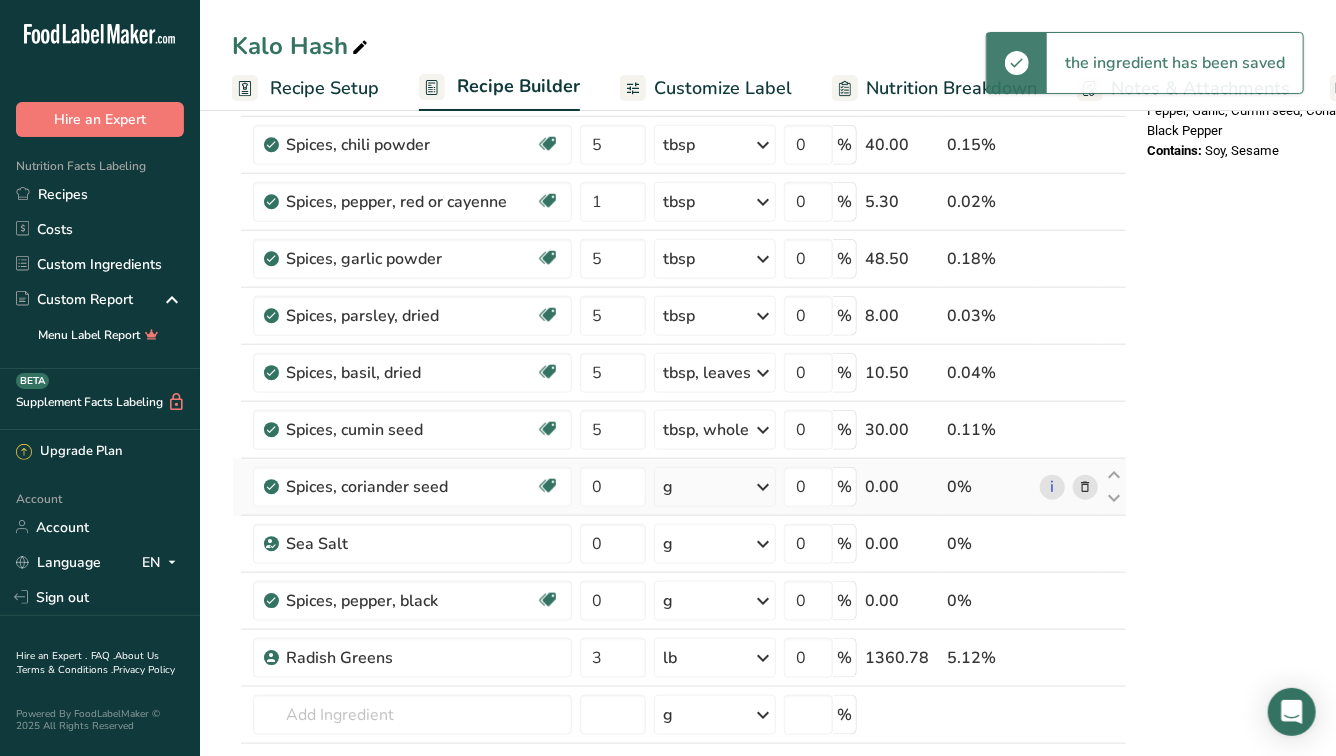 click on "Ingredient *
Amount *
Unit *
Waste *   .a-a{fill:#347362;}.b-a{fill:#fff;}          Grams
Percentage
Bok Choy
16.999987
lb
Weight Units
g
kg
mg
See more
Volume Units
l
Volume units require a density conversion. If you know your ingredient's density enter it below. Otherwise, click on "RIA" our AI Regulatory bot - she will be able to help you
lb/ft3
g/cm3
Confirm
mL
Volume units require a density conversion. If you know your ingredient's density enter it below. Otherwise, click on "RIA" our AI Regulatory bot - she will be able to help you
lb/ft3" at bounding box center (679, 129) 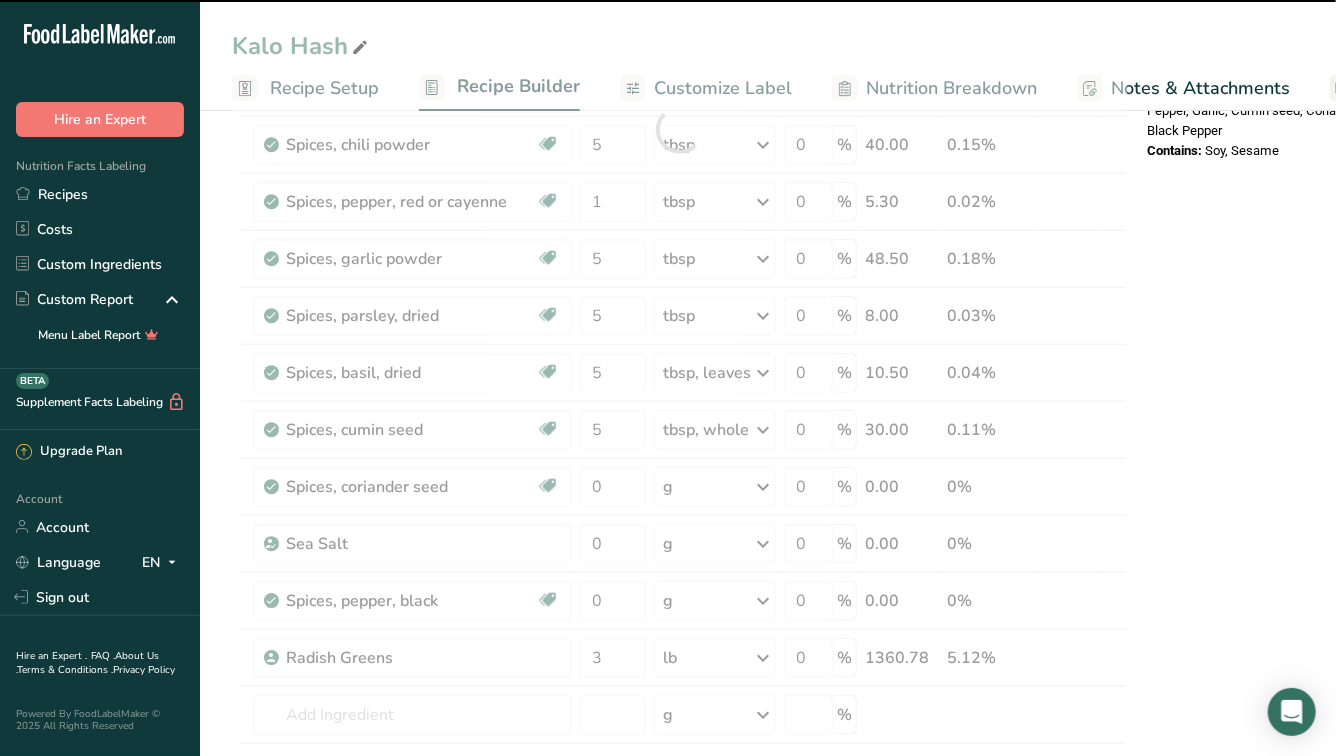 click at bounding box center (679, 129) 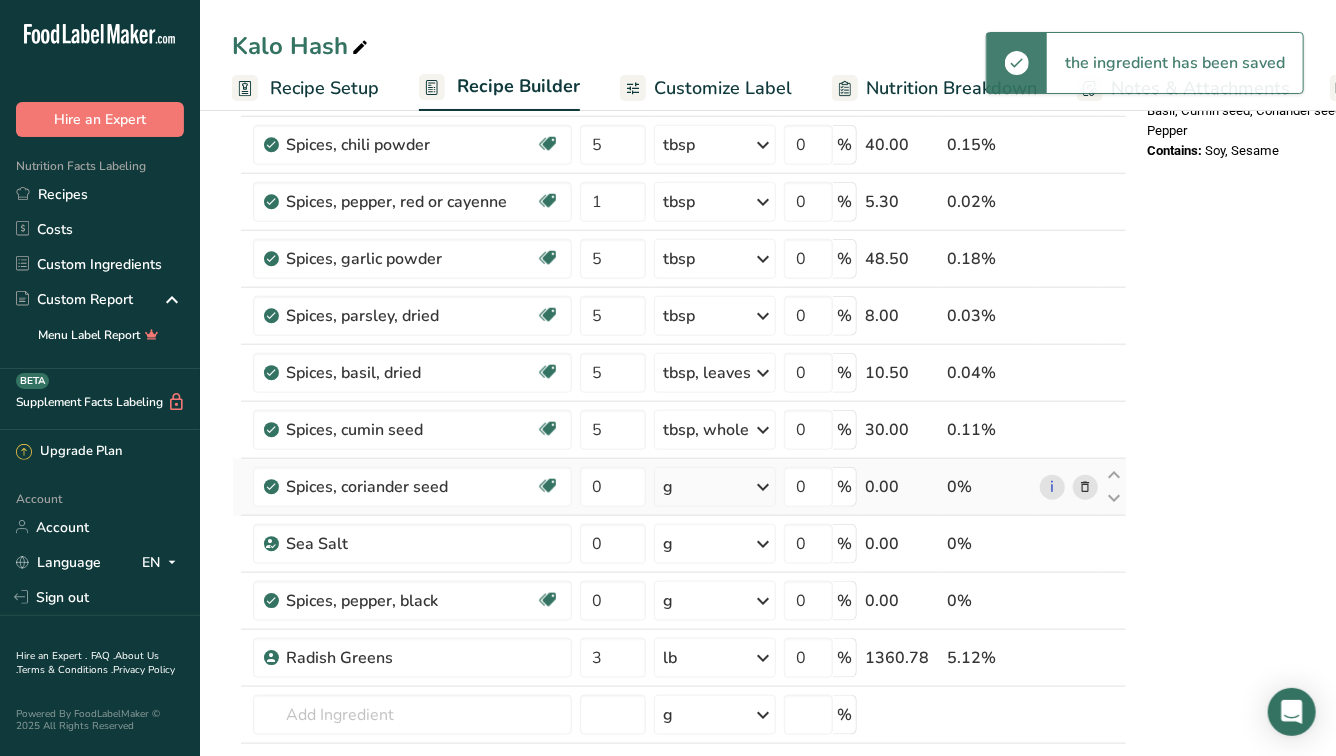 click on "g" at bounding box center (715, 487) 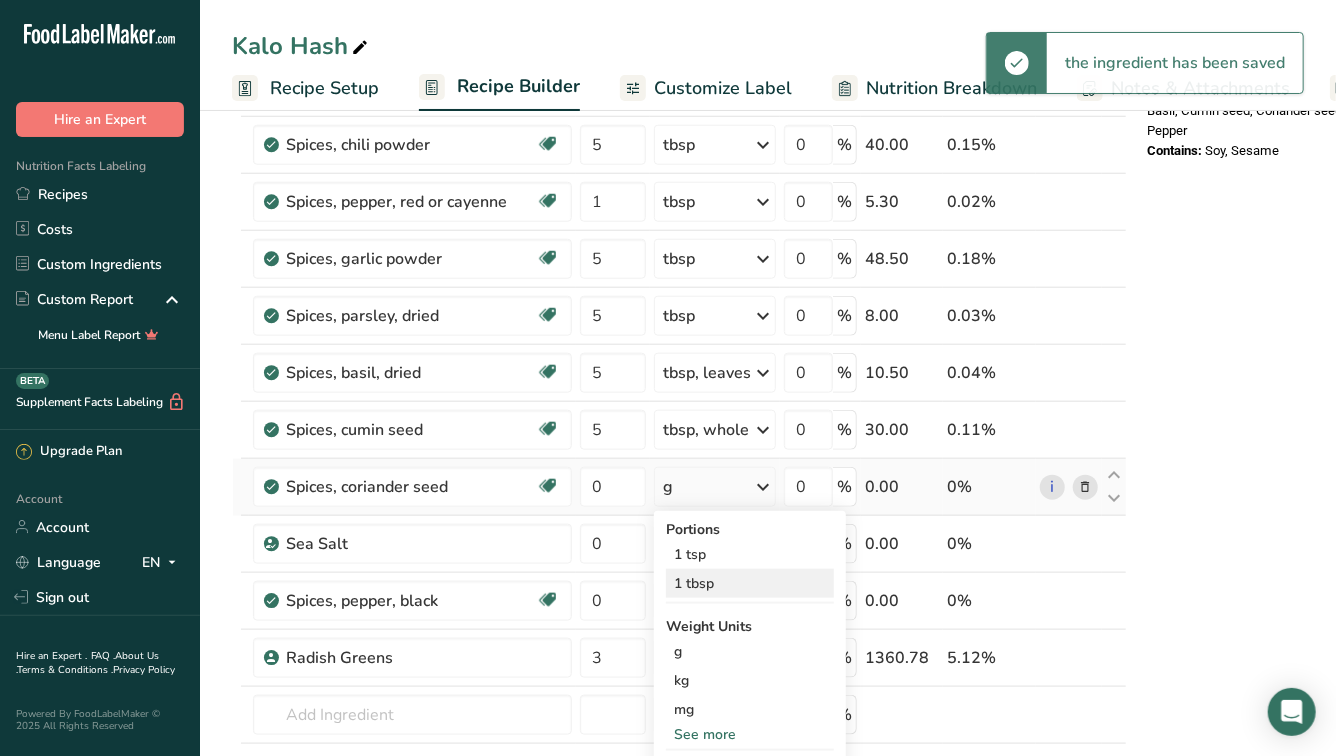 click on "1 tbsp" at bounding box center [750, 583] 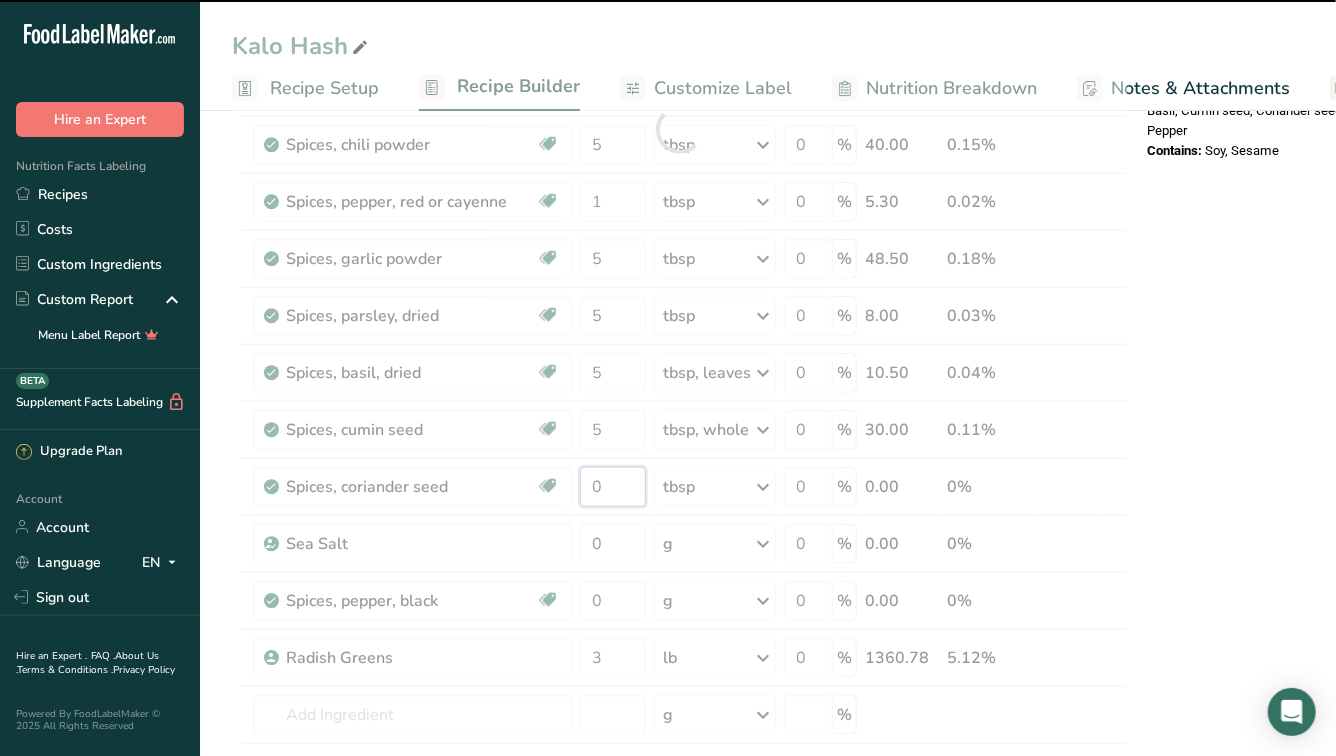 click on "0" at bounding box center (613, 487) 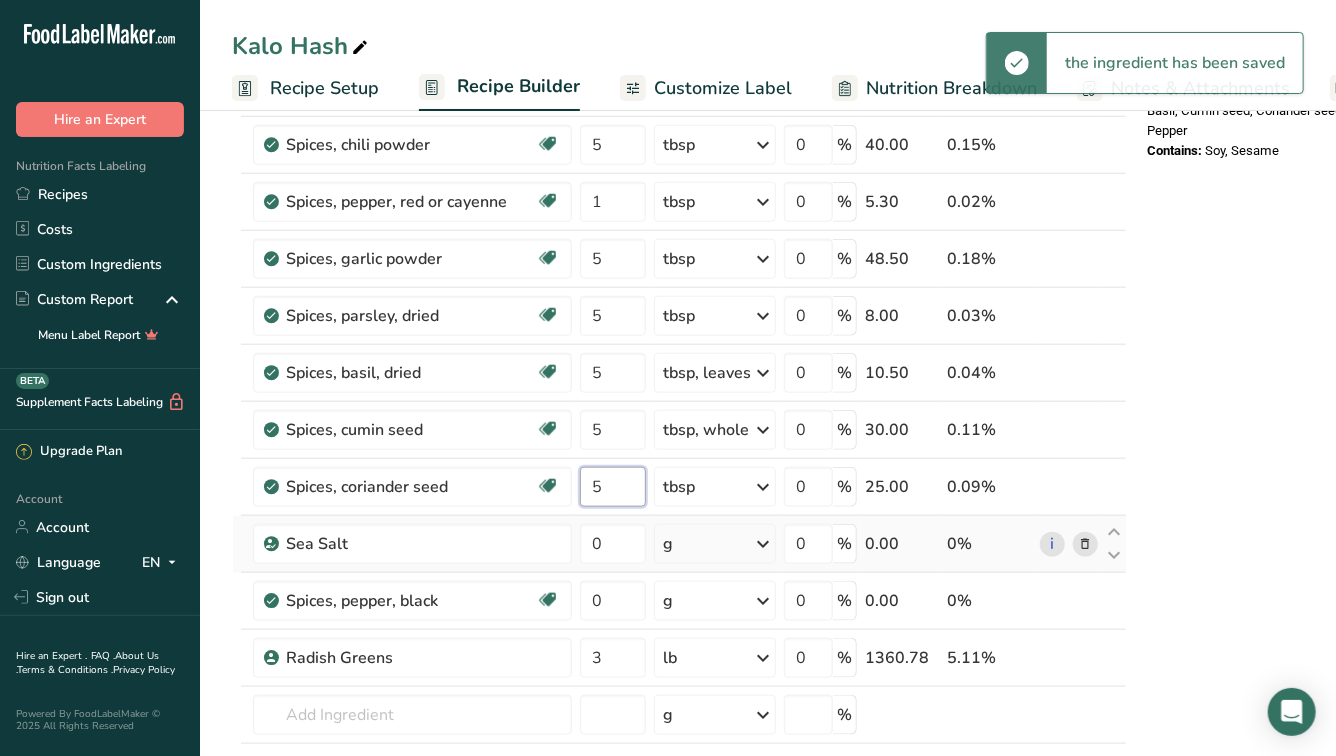 type on "5" 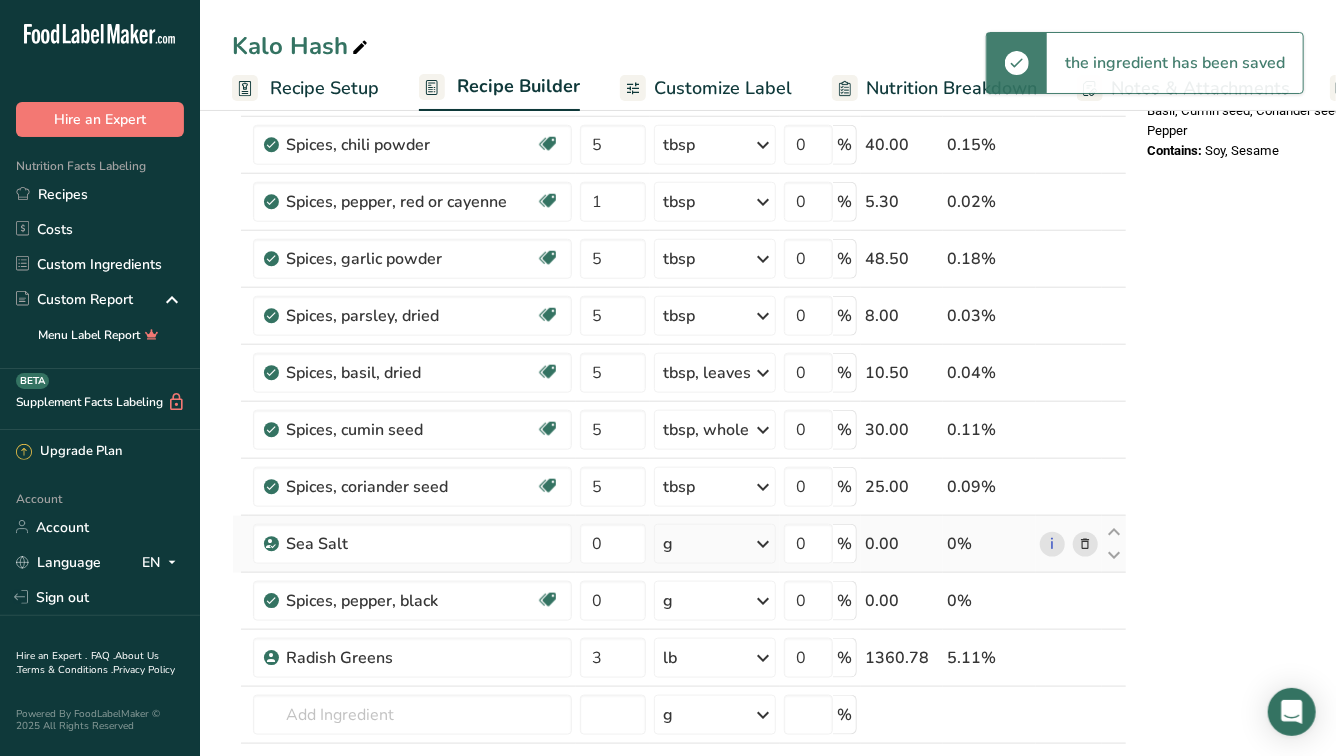 click on "Ingredient *
Amount *
Unit *
Waste *   .a-a{fill:#347362;}.b-a{fill:#fff;}          Grams
Percentage
Bok Choy
16.999987
lb
Weight Units
g
kg
mg
See more
Volume Units
l
Volume units require a density conversion. If you know your ingredient's density enter it below. Otherwise, click on "RIA" our AI Regulatory bot - she will be able to help you
lb/ft3
g/cm3
Confirm
mL
Volume units require a density conversion. If you know your ingredient's density enter it below. Otherwise, click on "RIA" our AI Regulatory bot - she will be able to help you
lb/ft3" at bounding box center (679, 129) 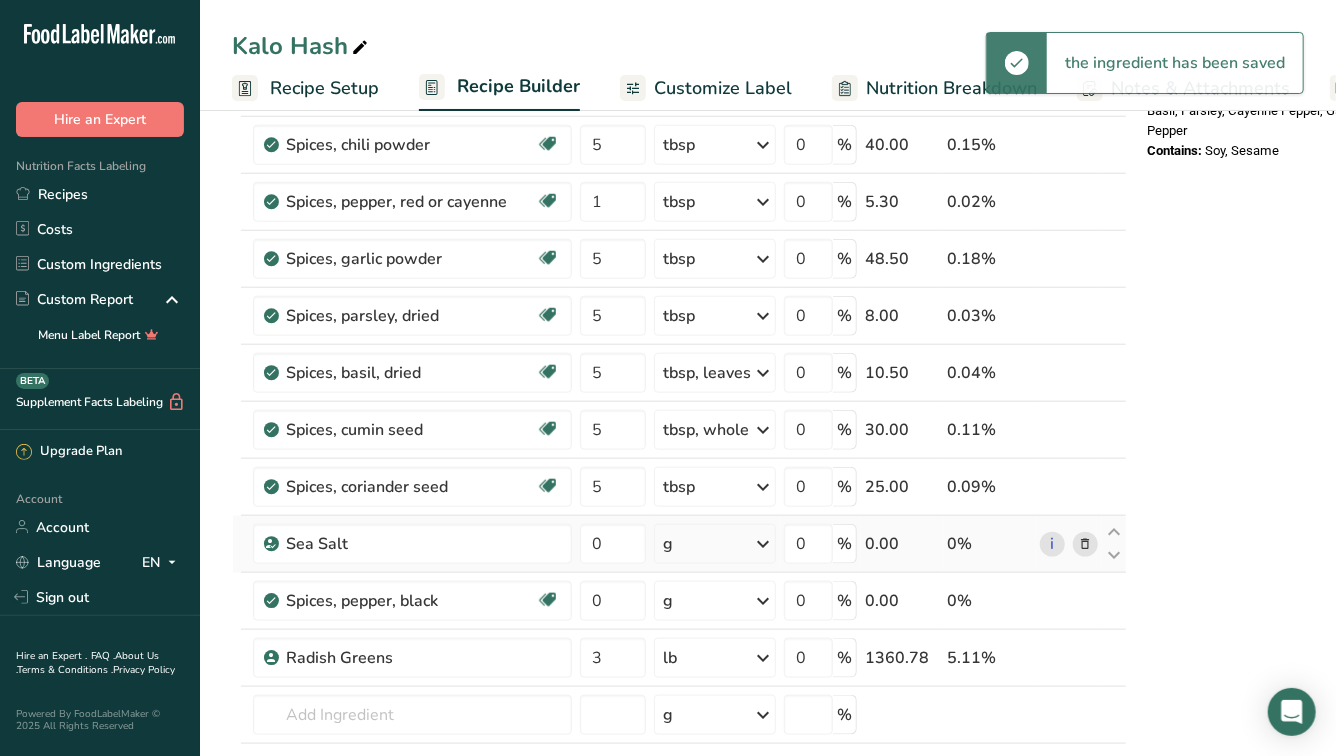 click on "g" at bounding box center (715, 544) 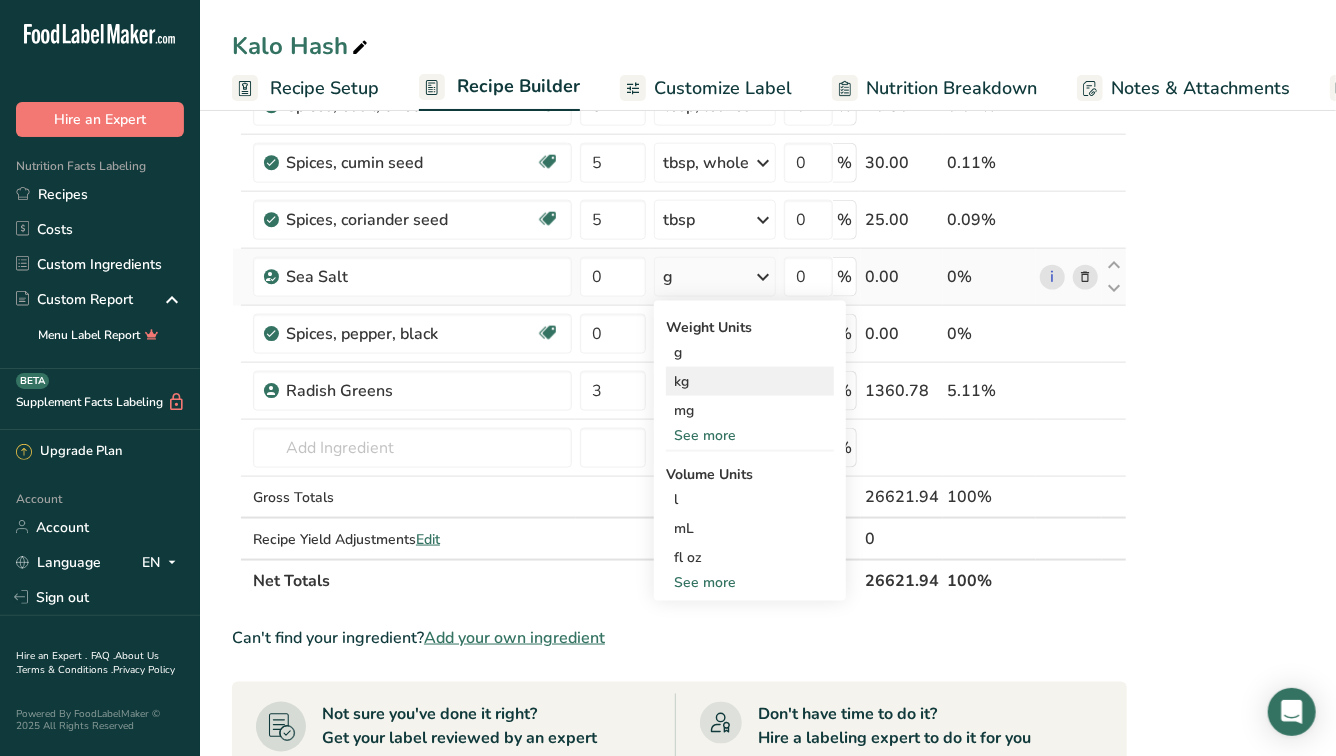 scroll, scrollTop: 1099, scrollLeft: 0, axis: vertical 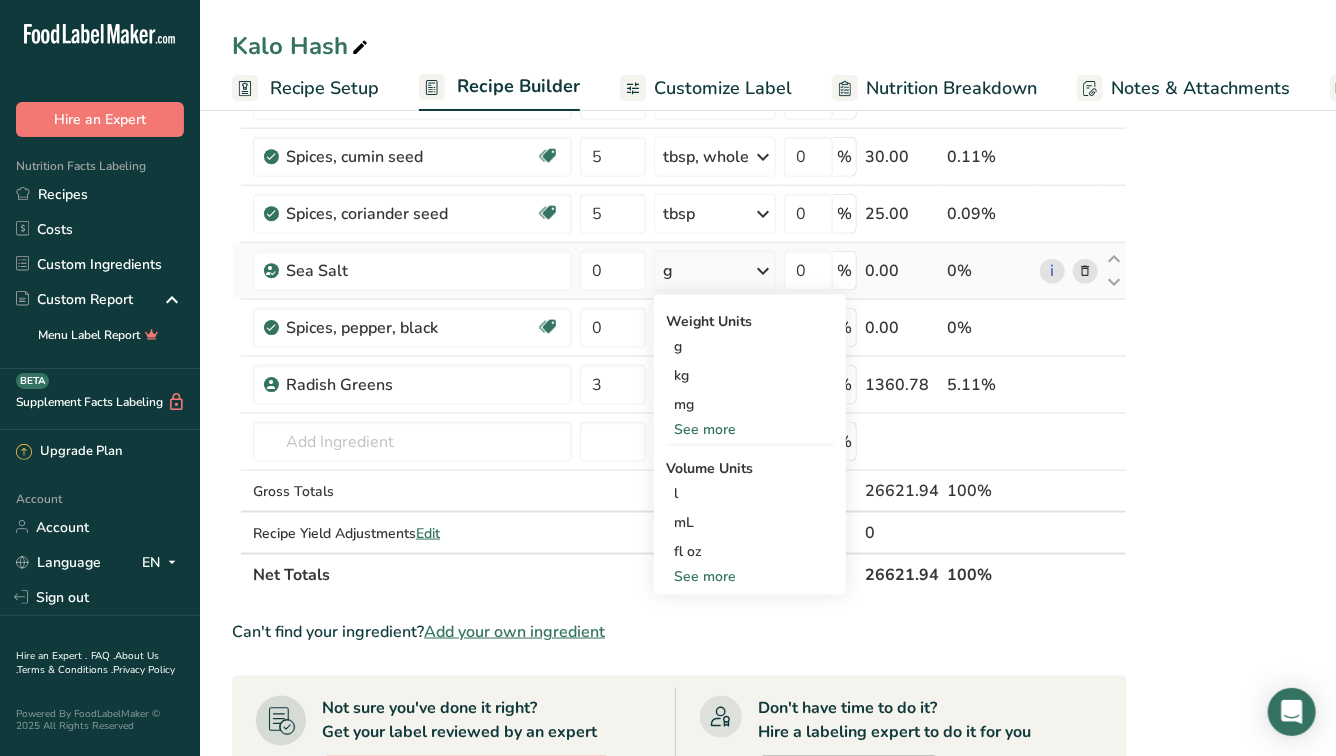 click on "See more" at bounding box center [750, 576] 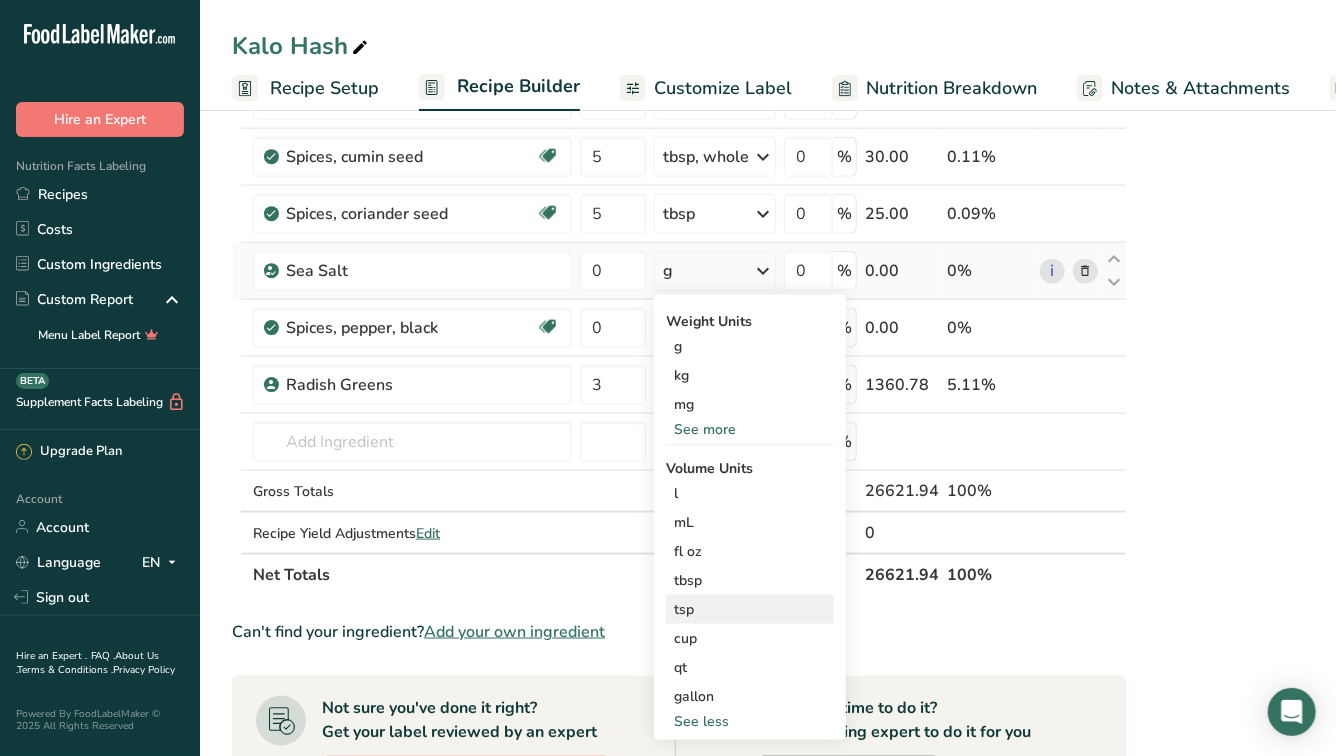 click on "tsp" at bounding box center (750, 609) 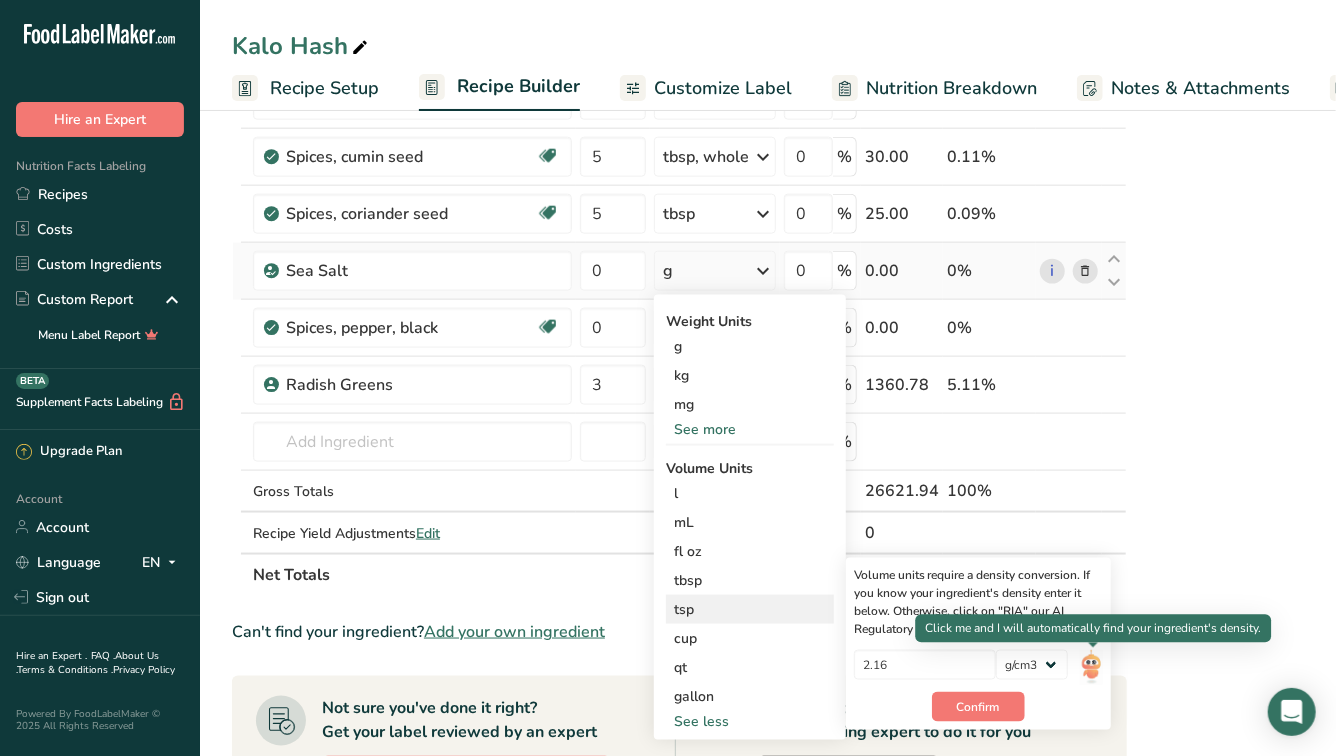 click at bounding box center (1091, 667) 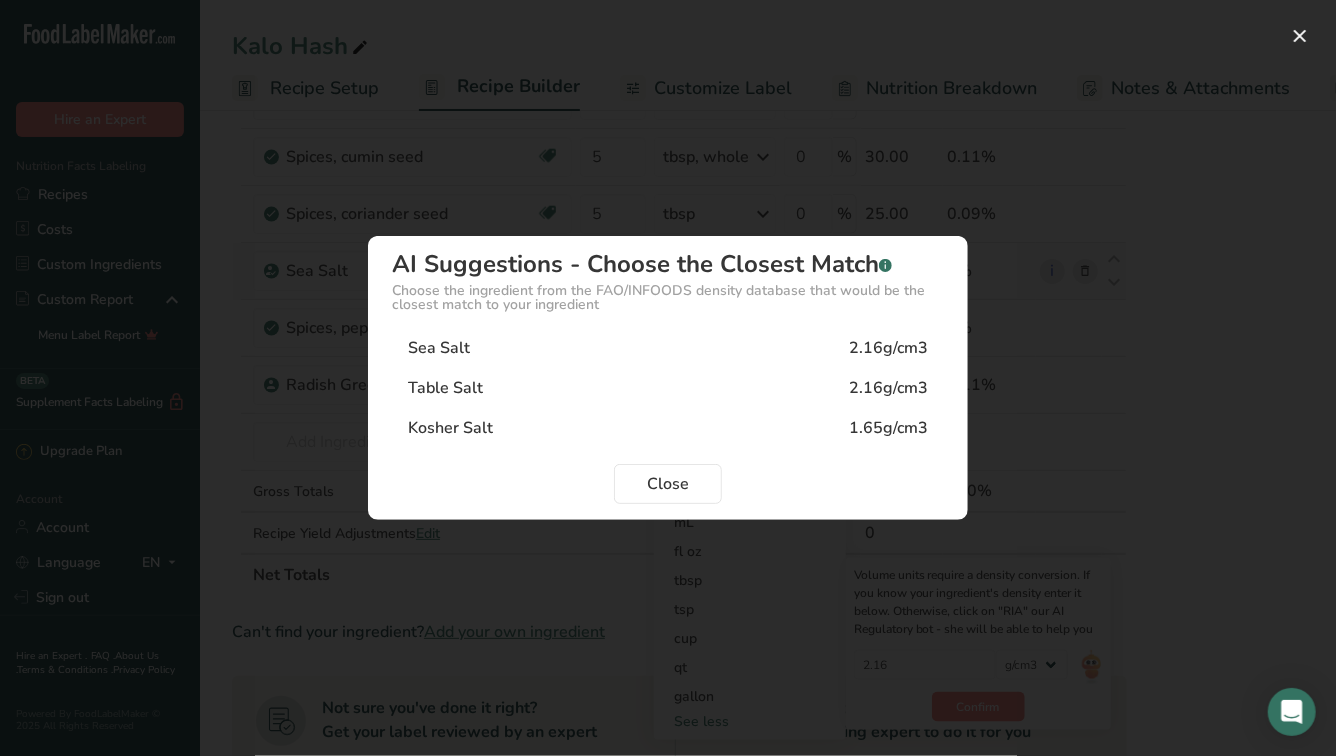 click on "Sea Salt   2.16g/cm3" at bounding box center (668, 348) 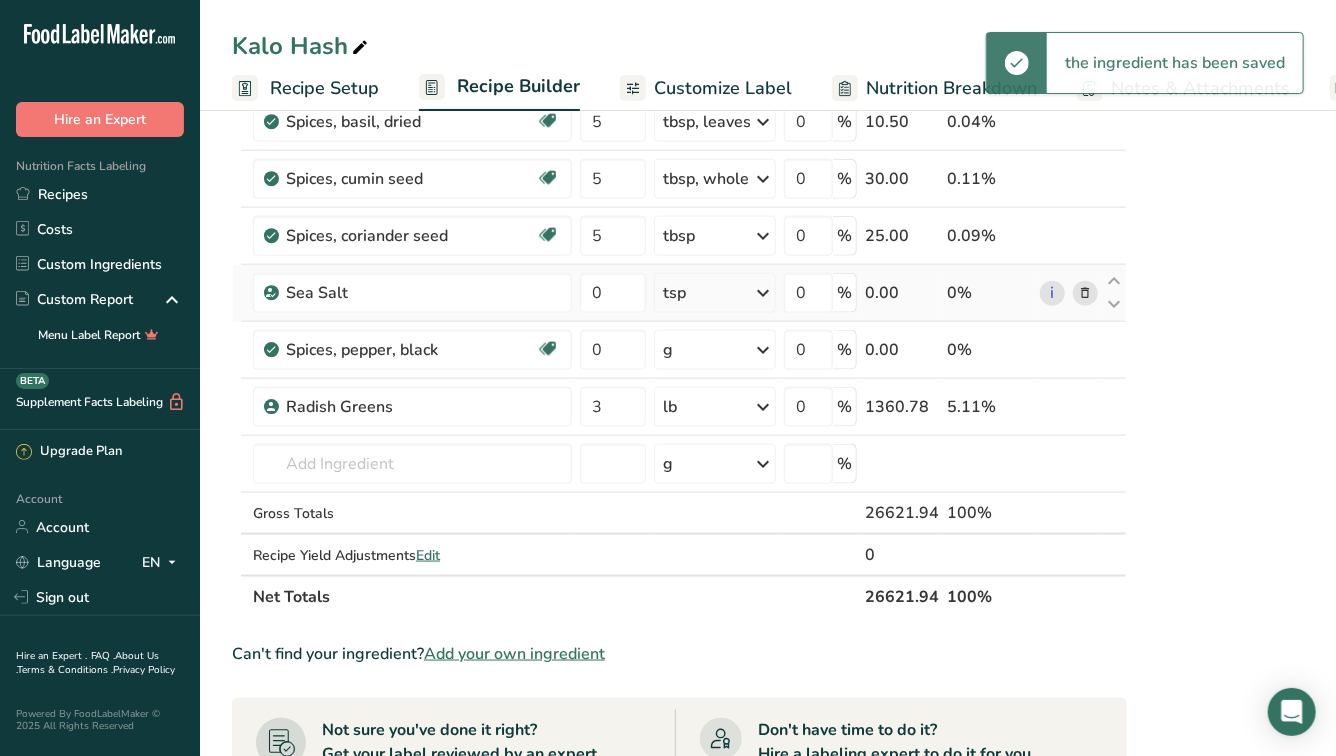 scroll, scrollTop: 1062, scrollLeft: 0, axis: vertical 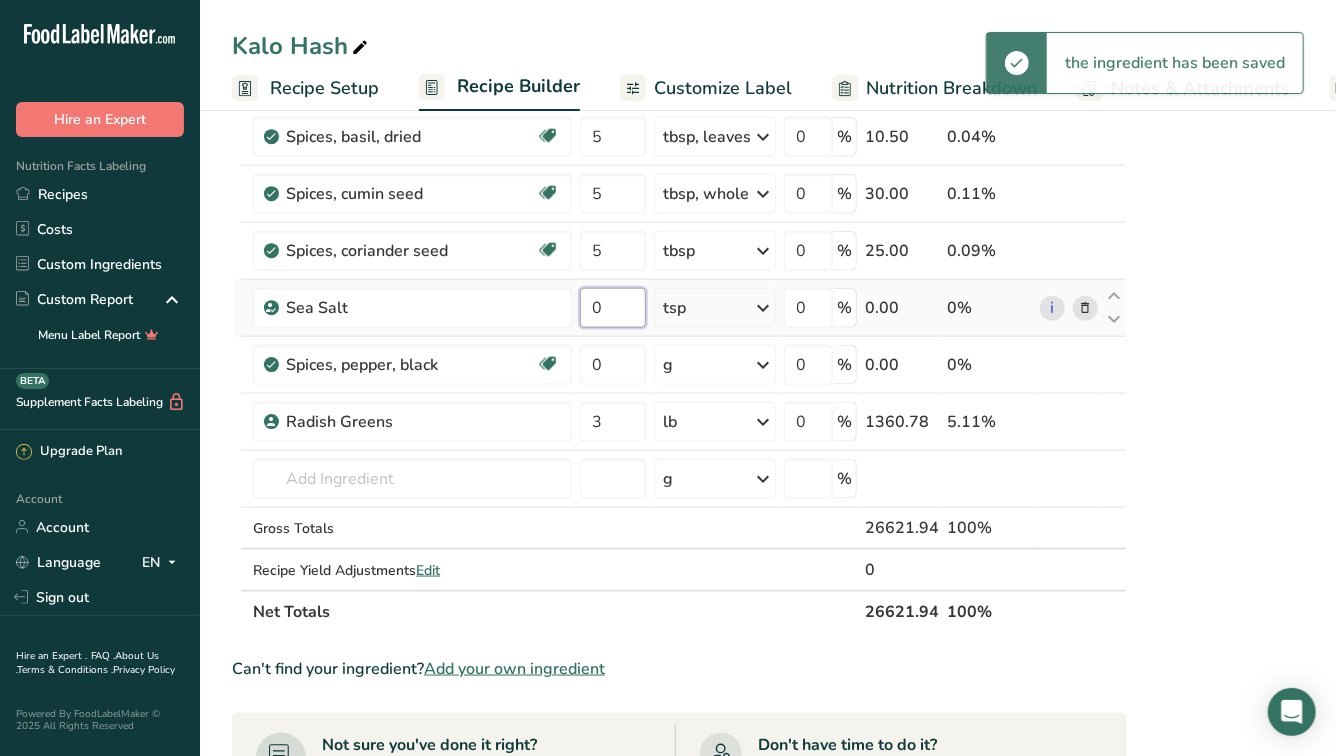 click on "0" at bounding box center (613, 308) 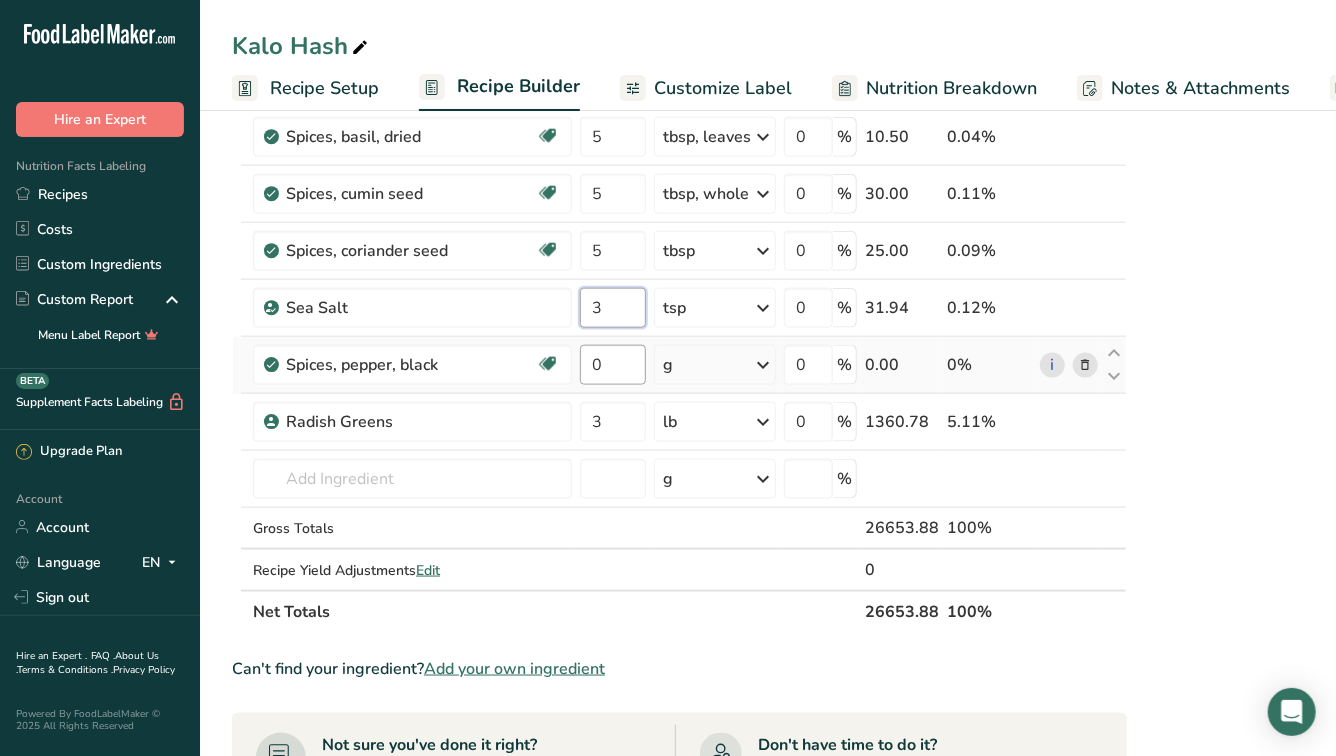 type on "3" 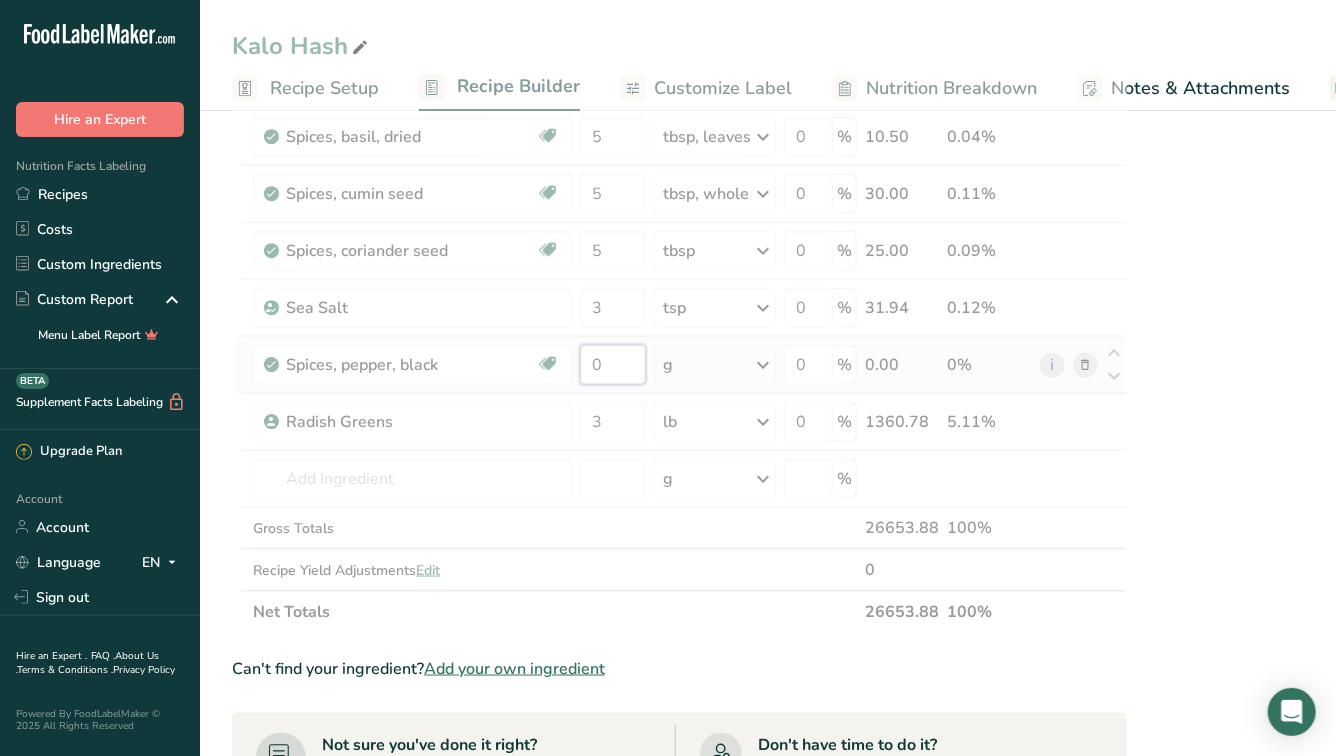 click on "Ingredient *
Amount *
Unit *
Waste *   .a-a{fill:#347362;}.b-a{fill:#fff;}          Grams
Percentage
Bok Choy
16.999987
lb
Weight Units
g
kg
mg
See more
Volume Units
l
Volume units require a density conversion. If you know your ingredient's density enter it below. Otherwise, click on "RIA" our AI Regulatory bot - she will be able to help you
lb/ft3
g/cm3
Confirm
mL
Volume units require a density conversion. If you know your ingredient's density enter it below. Otherwise, click on "RIA" our AI Regulatory bot - she will be able to help you
lb/ft3" at bounding box center [679, -107] 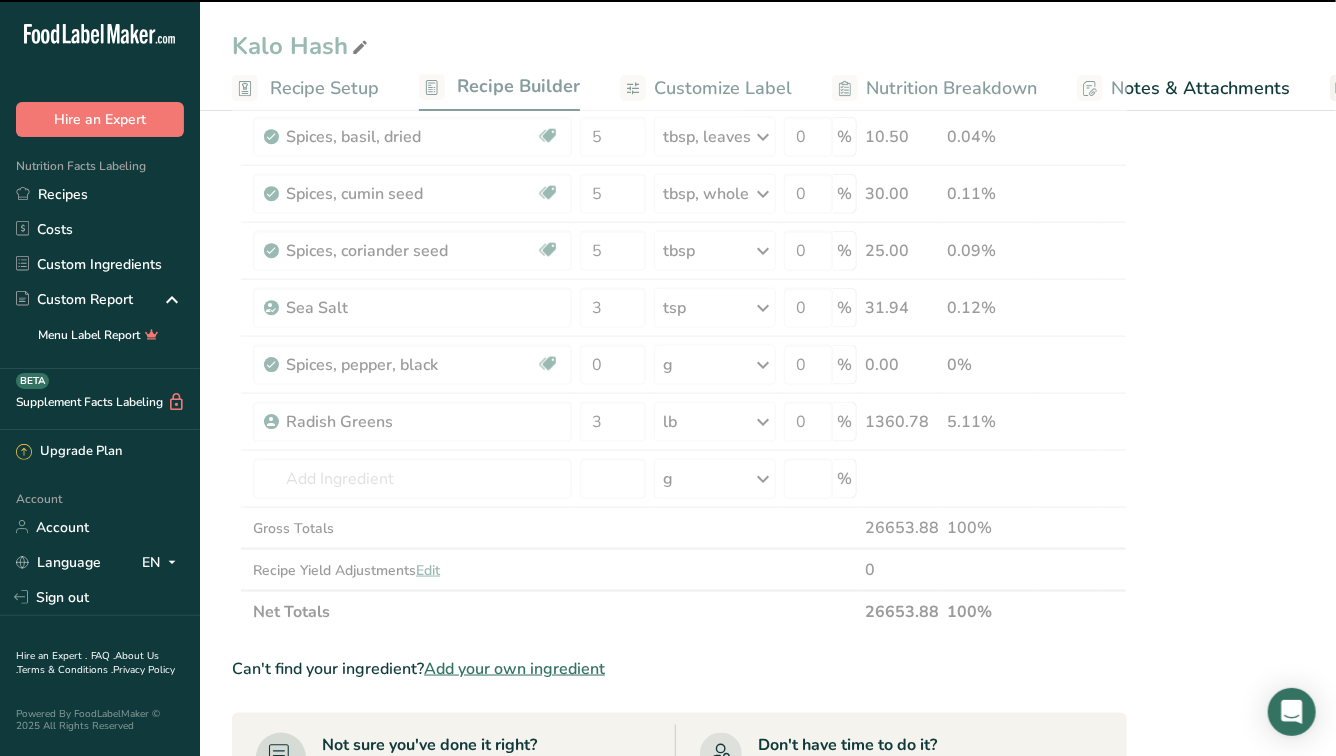 click at bounding box center (679, -107) 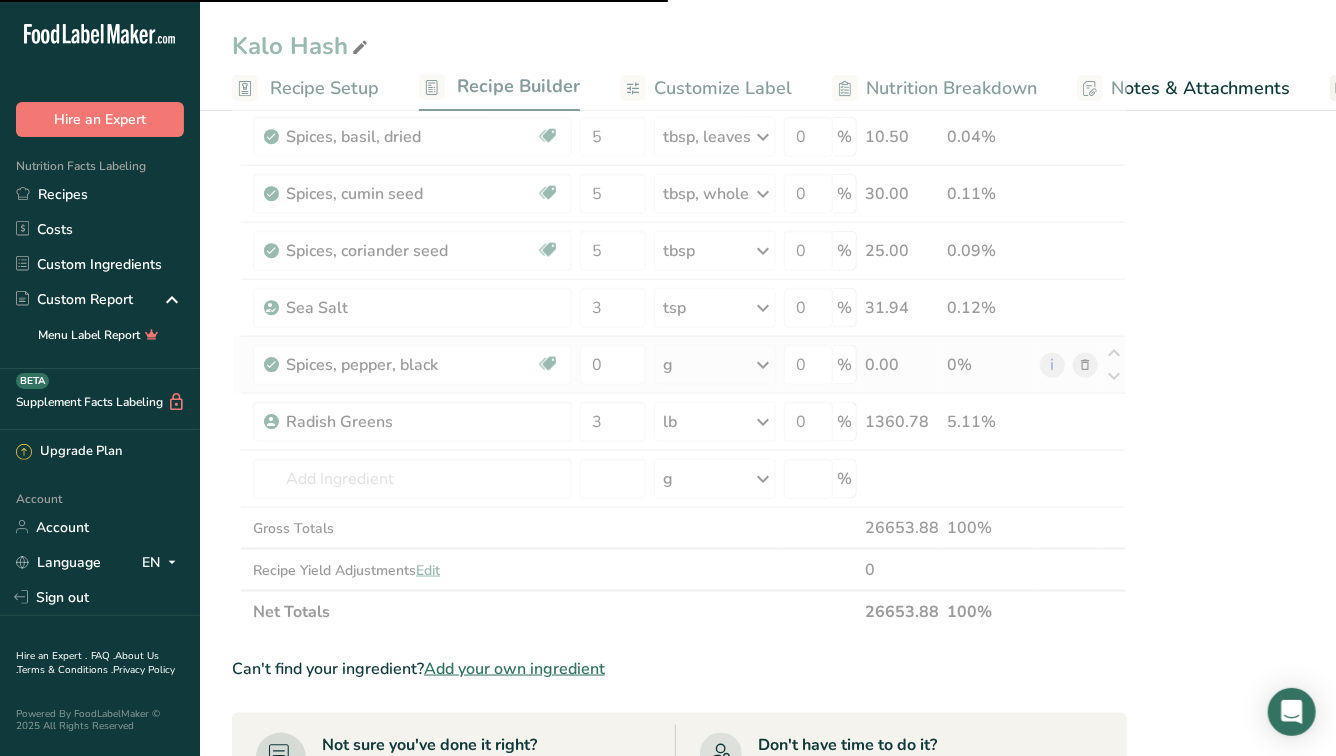 click at bounding box center (763, 365) 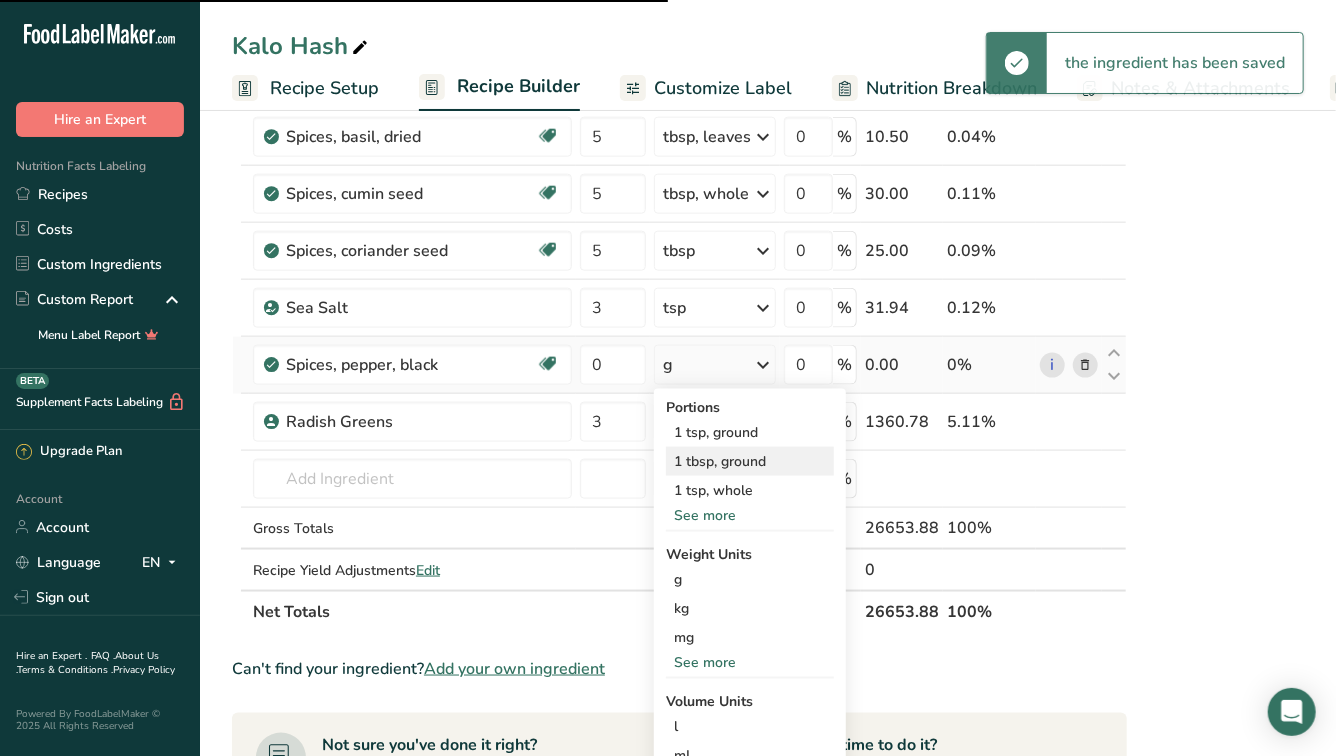 click on "1 tbsp, ground" at bounding box center [750, 461] 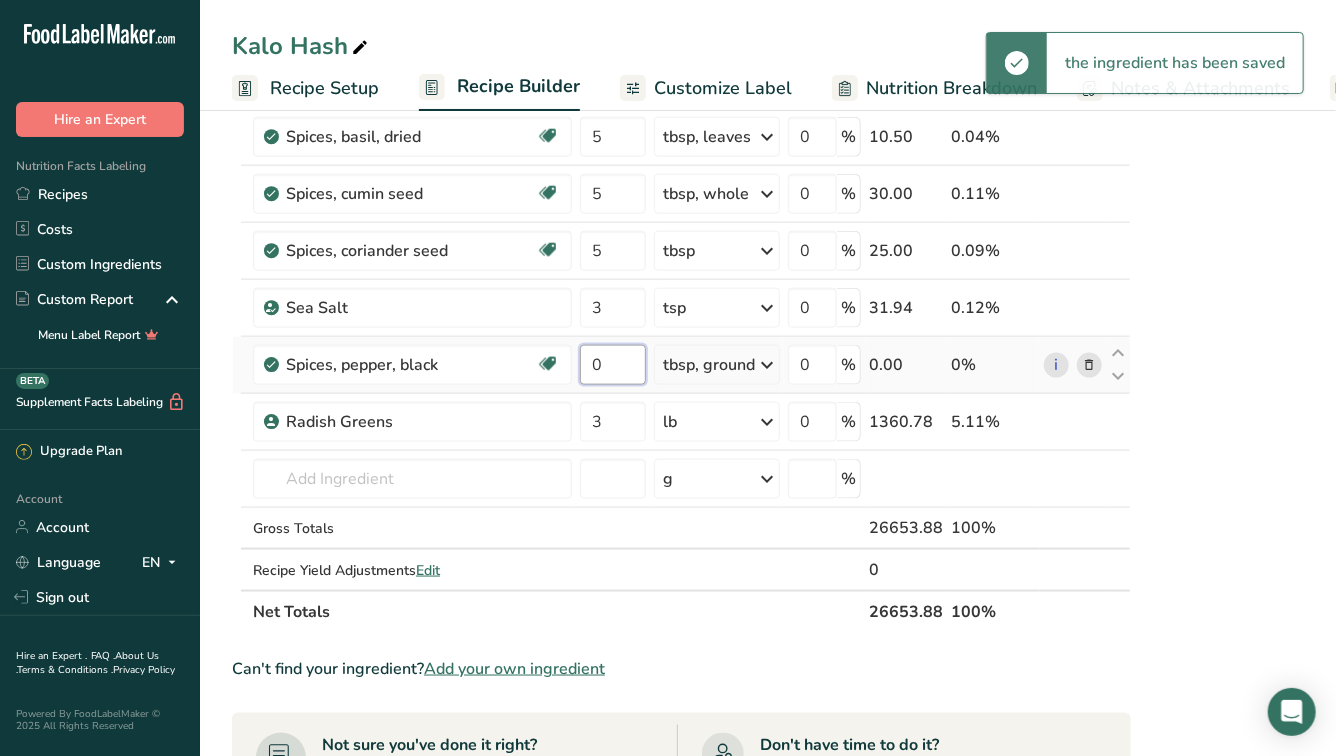 click on "0" at bounding box center [613, 365] 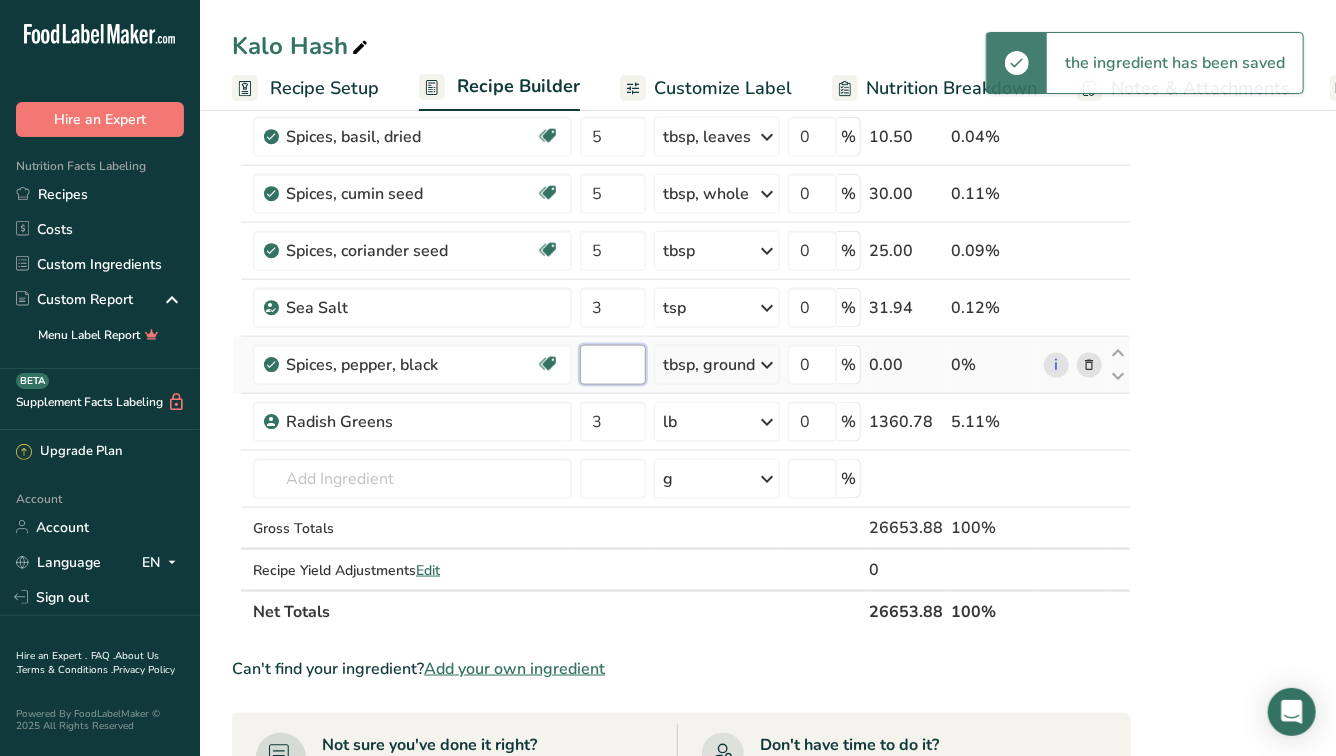 type on "5" 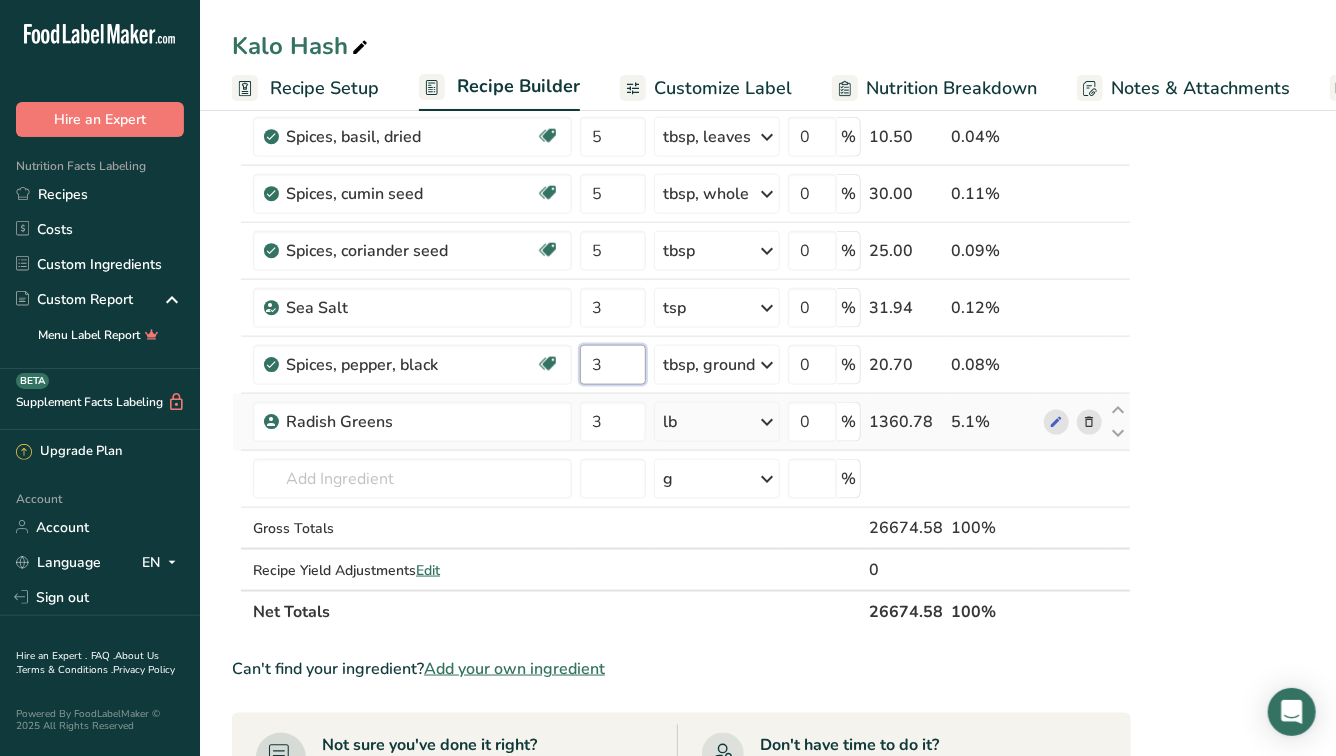 type on "3" 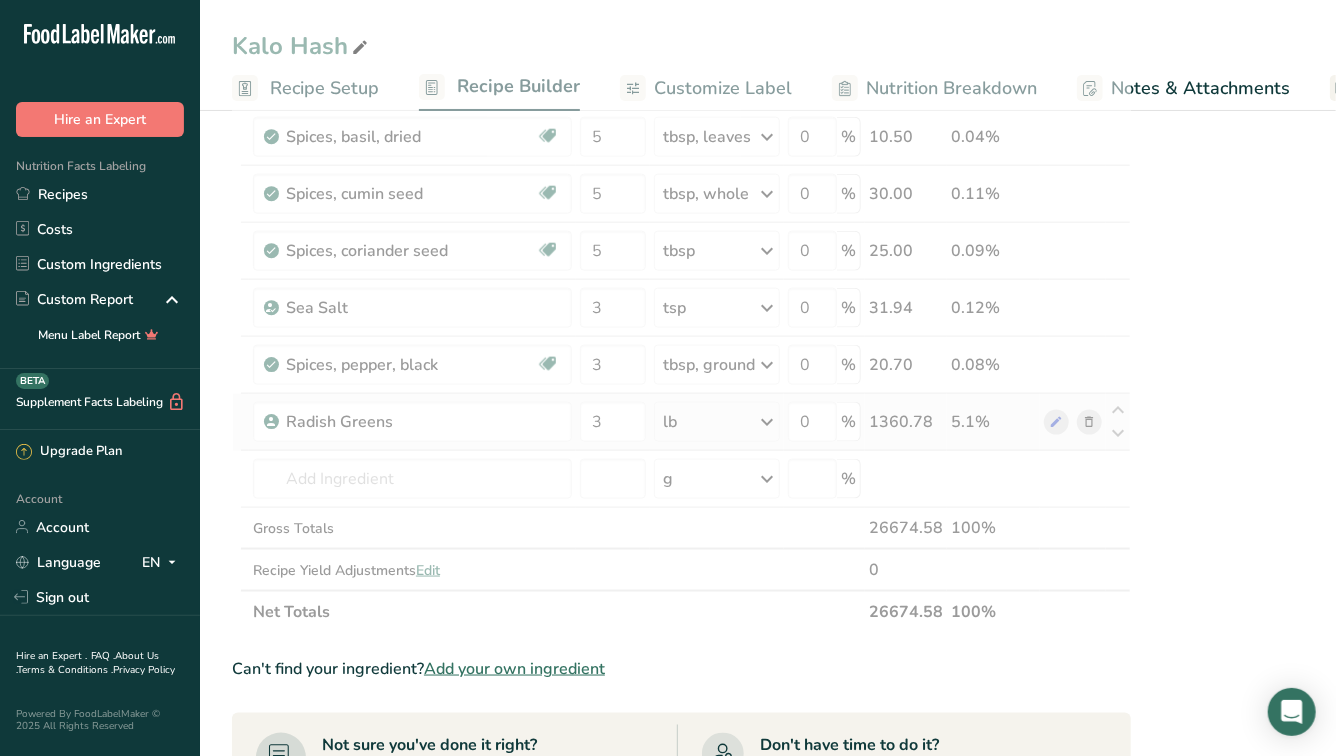 click on "Ingredient *
Amount *
Unit *
Waste *   .a-a{fill:#347362;}.b-a{fill:#fff;}          Grams
Percentage
Bok Choy
16.999987
lb
Weight Units
g
kg
mg
See more
Volume Units
l
Volume units require a density conversion. If you know your ingredient's density enter it below. Otherwise, click on "RIA" our AI Regulatory bot - she will be able to help you
lb/ft3
g/cm3
Confirm
mL
Volume units require a density conversion. If you know your ingredient's density enter it below. Otherwise, click on "RIA" our AI Regulatory bot - she will be able to help you
lb/ft3" at bounding box center [681, -107] 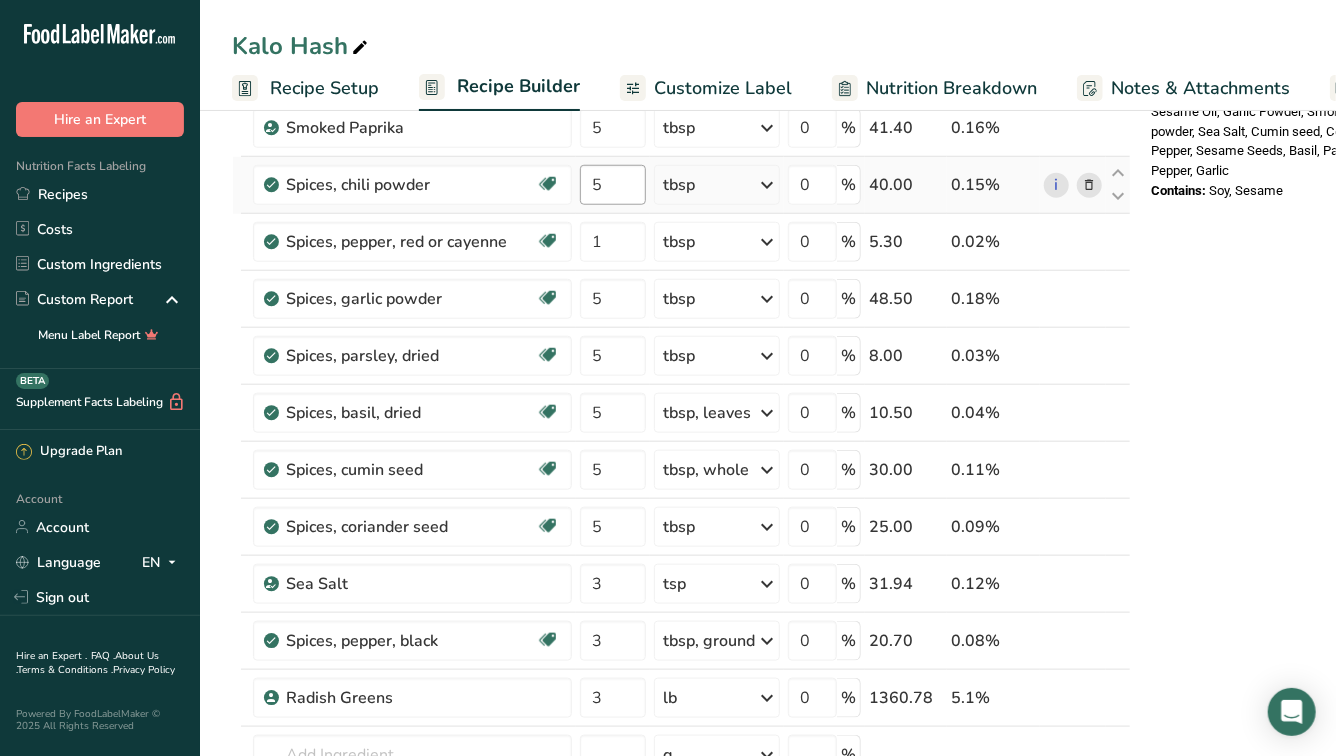 scroll, scrollTop: 819, scrollLeft: 0, axis: vertical 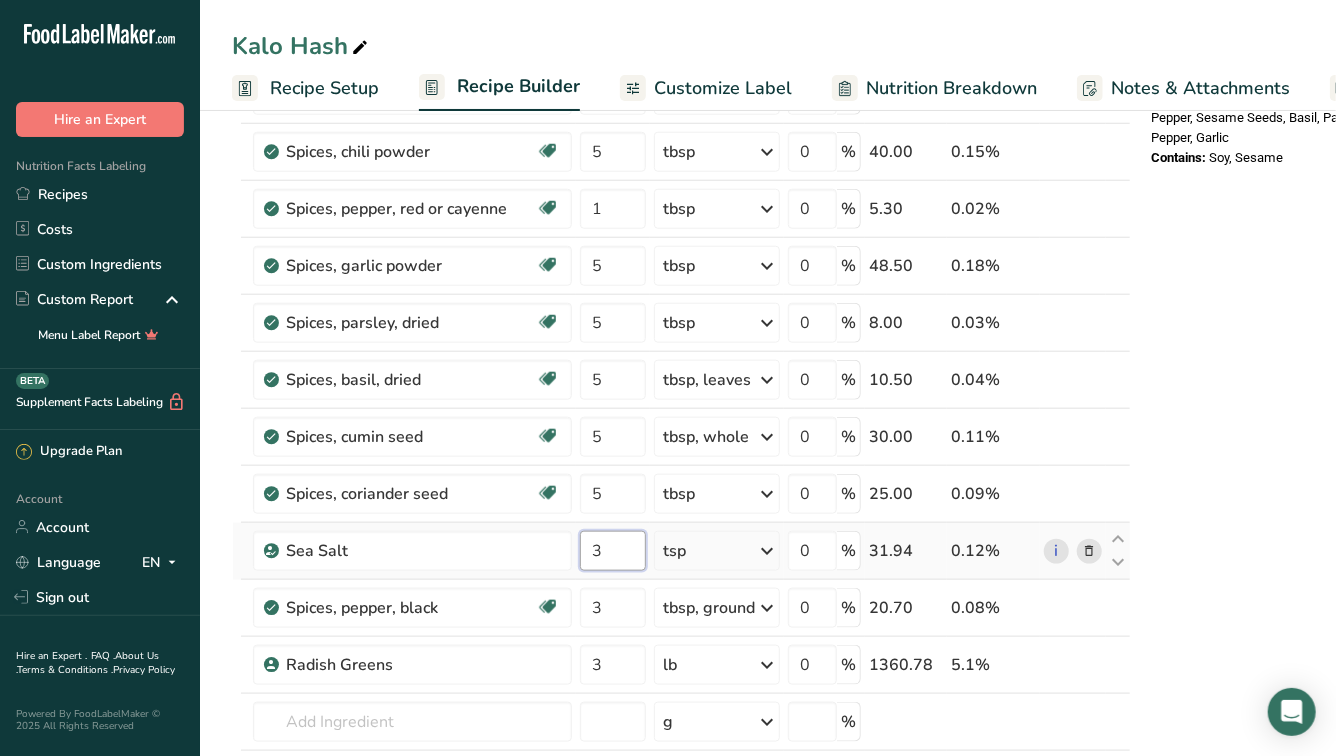 click on "3" at bounding box center [613, 551] 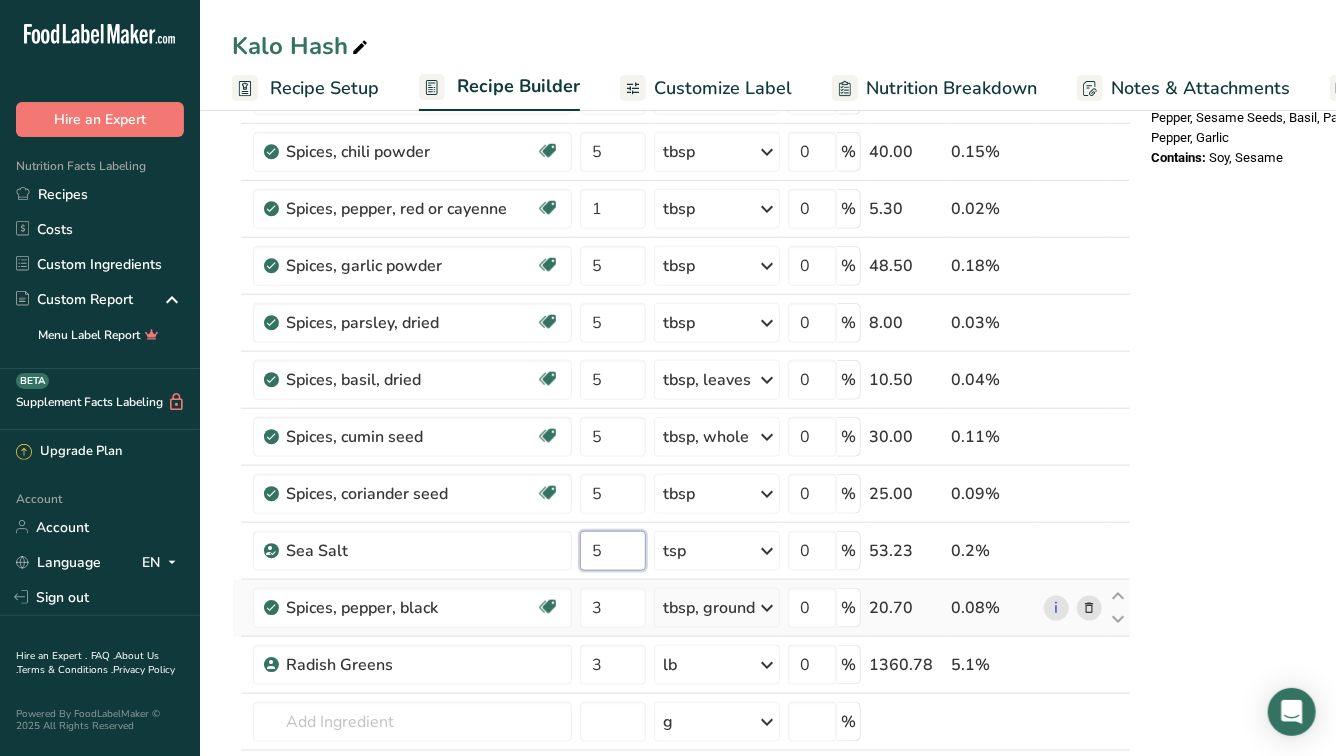 type on "5" 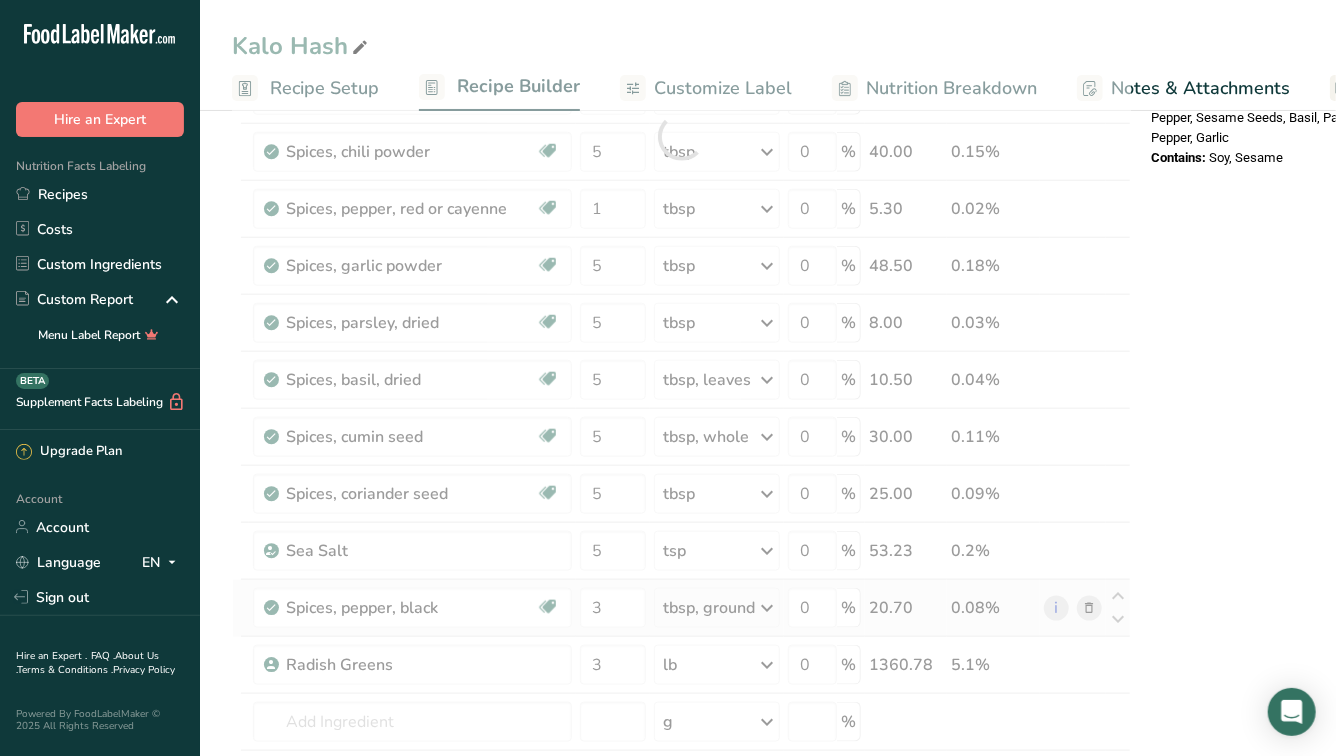 click on "Ingredient *
Amount *
Unit *
Waste *   .a-a{fill:#347362;}.b-a{fill:#fff;}          Grams
Percentage
Bok Choy
16.999987
lb
Weight Units
g
kg
mg
See more
Volume Units
l
Volume units require a density conversion. If you know your ingredient's density enter it below. Otherwise, click on "RIA" our AI Regulatory bot - she will be able to help you
lb/ft3
g/cm3
Confirm
mL
Volume units require a density conversion. If you know your ingredient's density enter it below. Otherwise, click on "RIA" our AI Regulatory bot - she will be able to help you
lb/ft3" at bounding box center (681, 136) 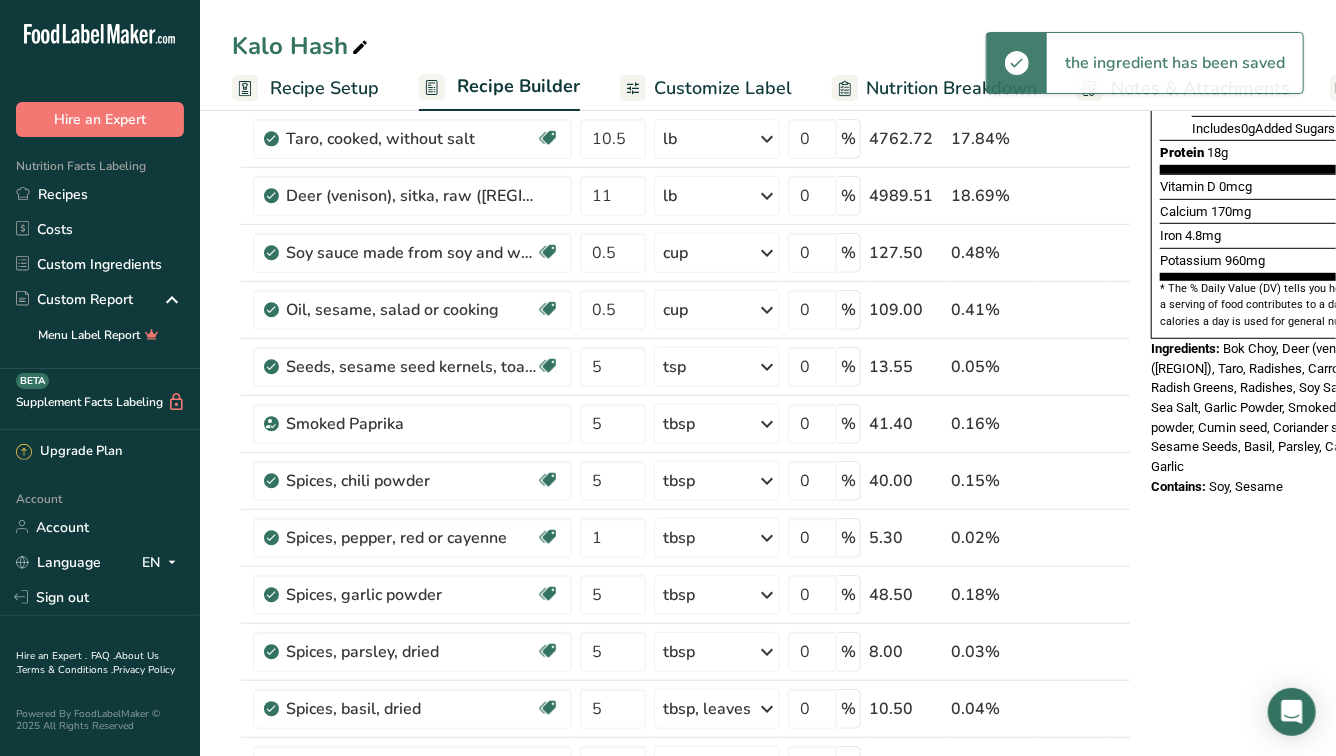 scroll, scrollTop: 0, scrollLeft: 0, axis: both 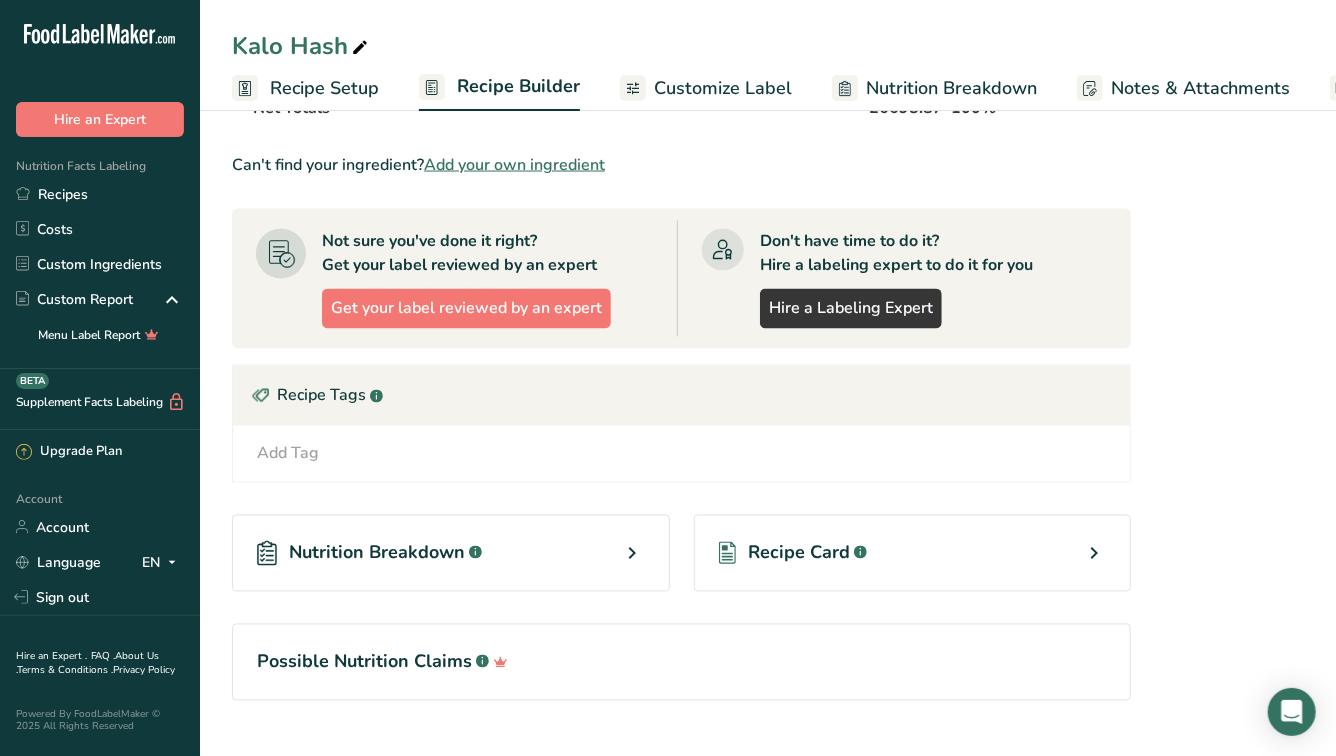 click on "Customize Label" at bounding box center [706, 88] 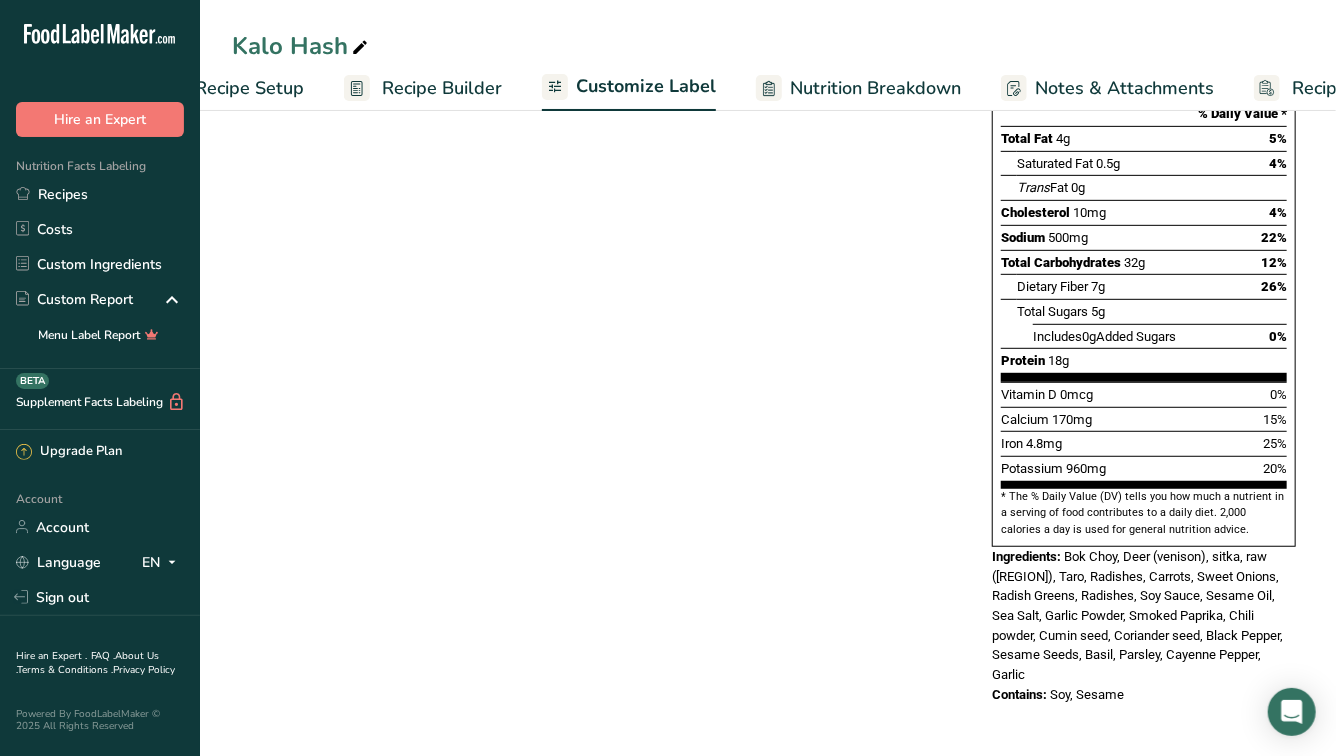 scroll, scrollTop: 0, scrollLeft: 185, axis: horizontal 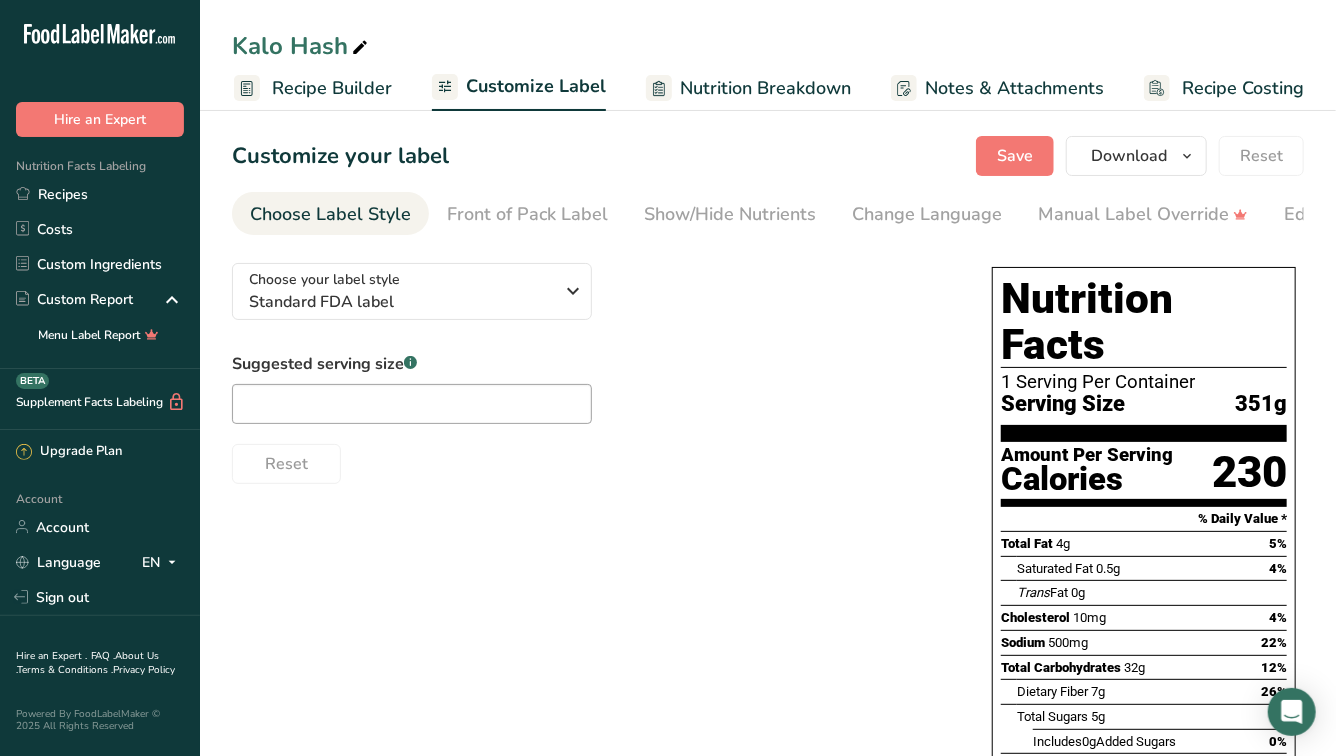 click on "Customize your label
Save
Download
Choose what to show on your downloaded label
Recipe Name to appear above label
Nutrition Facts Panel
Ingredient Statement List
Allergen Declaration/ Allergy Statement
Business Address
Label Notes
Recipe Tags
Recipe Card QR Code
Front of Pack Label
Download
PNG
PNG
BMP
SVG
PDF
TXT
Reset
Choose Label Style
Front of Pack Label
Show/Hide Nutrients
Change Language
Manual Label Override
Edit Ingredients/Allergens List
Label Extra Info" at bounding box center [768, 632] 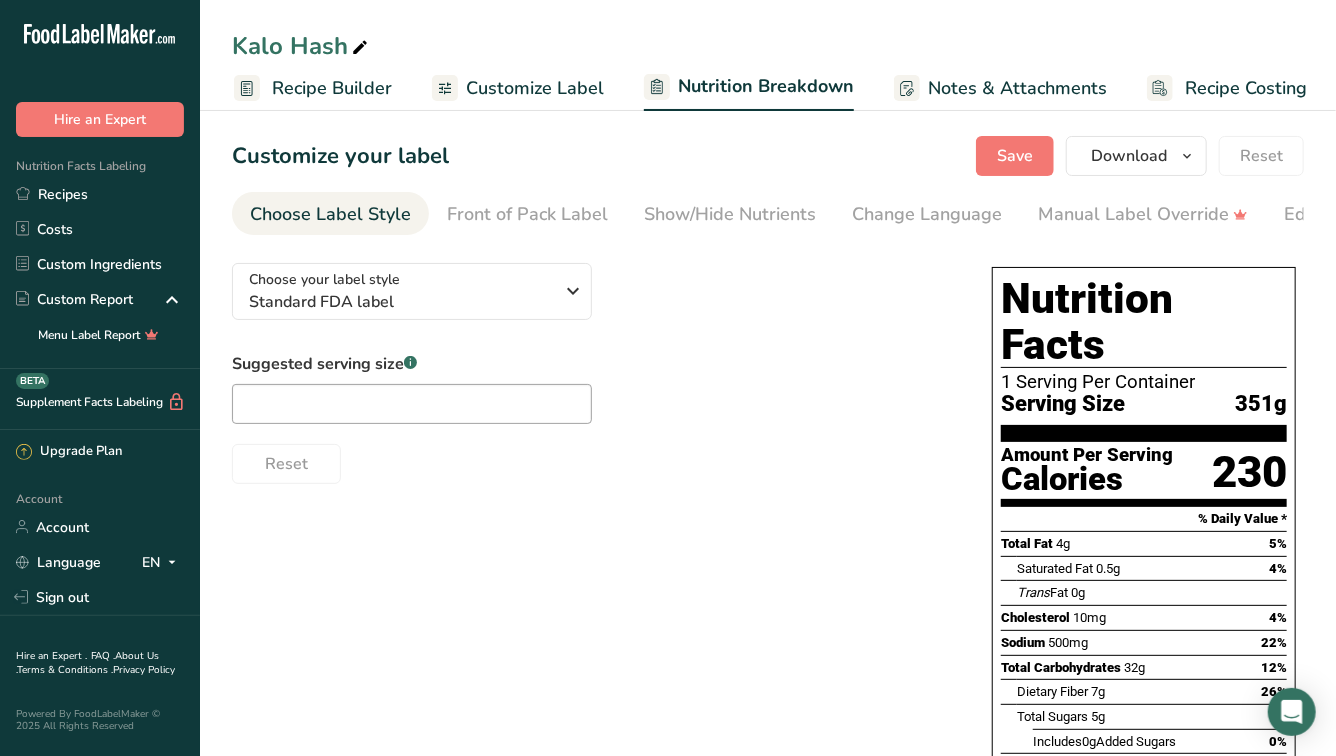 scroll, scrollTop: 0, scrollLeft: 186, axis: horizontal 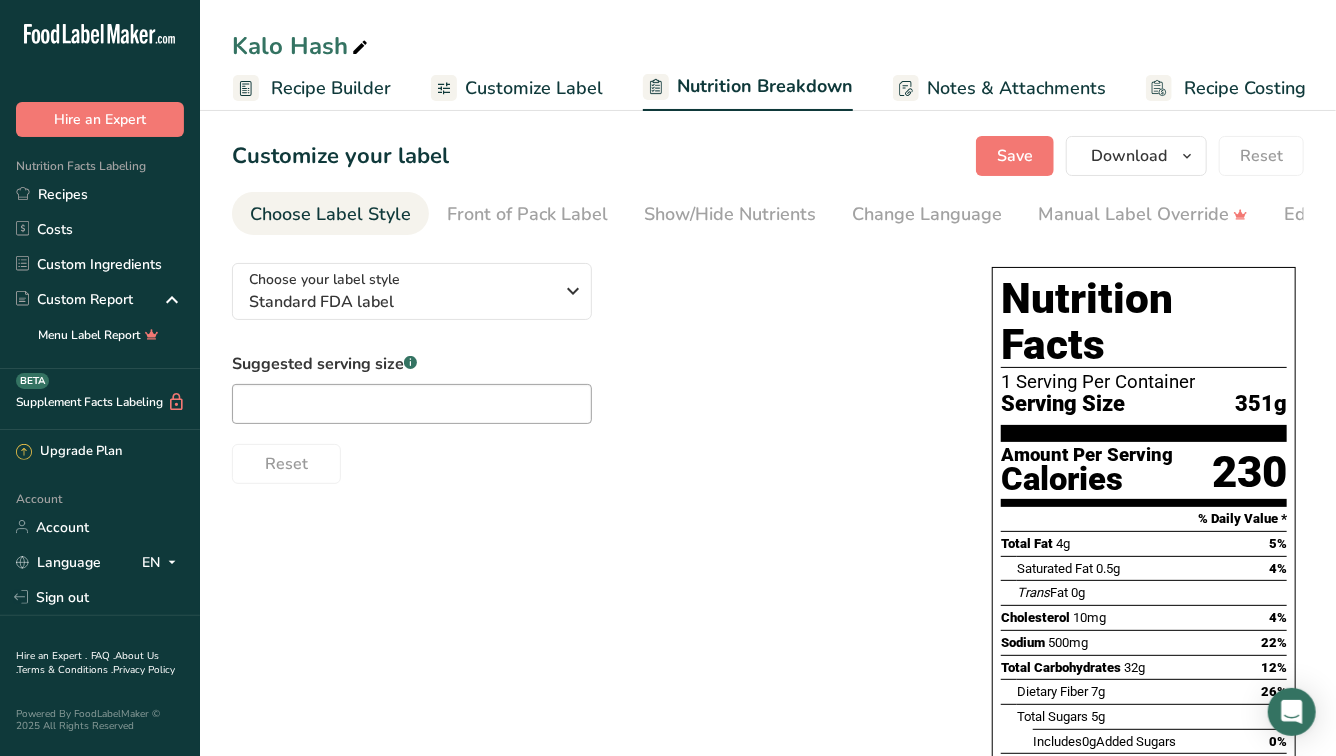 select on "Calories" 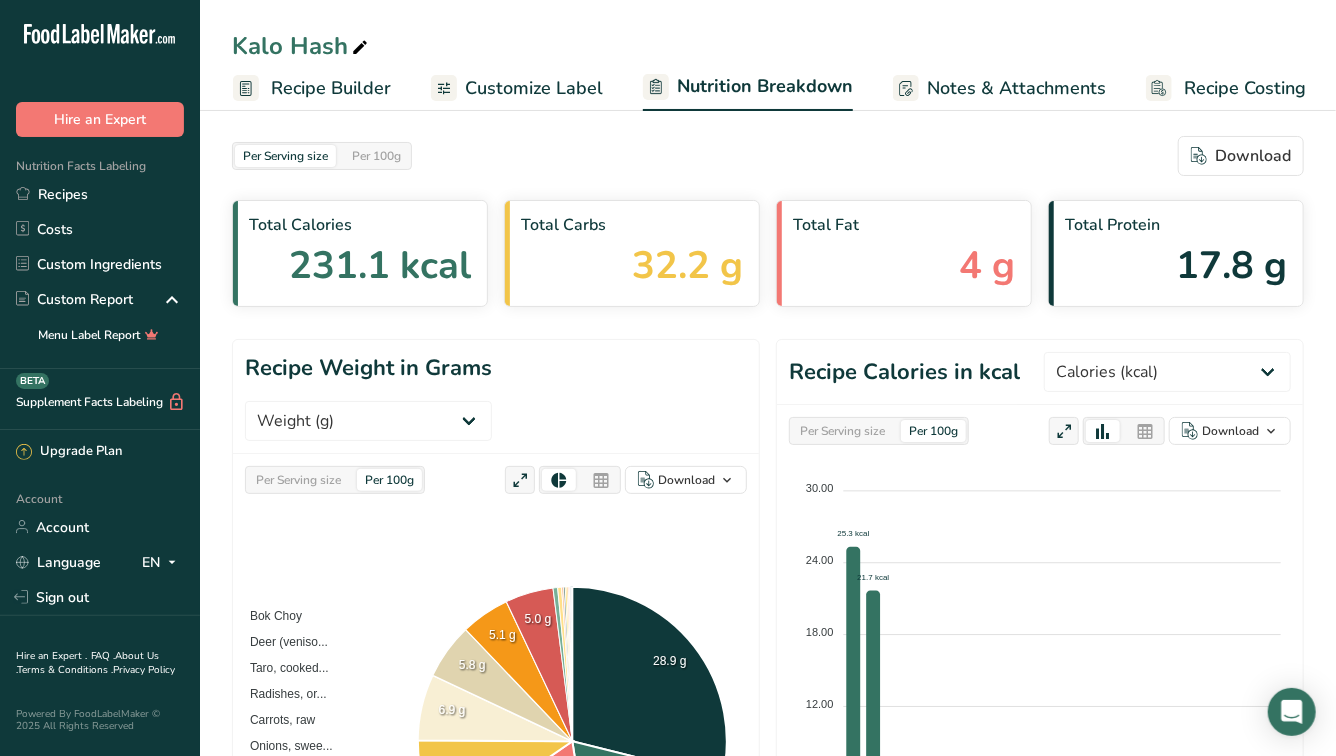 click on "Notes & Attachments" at bounding box center [1016, 88] 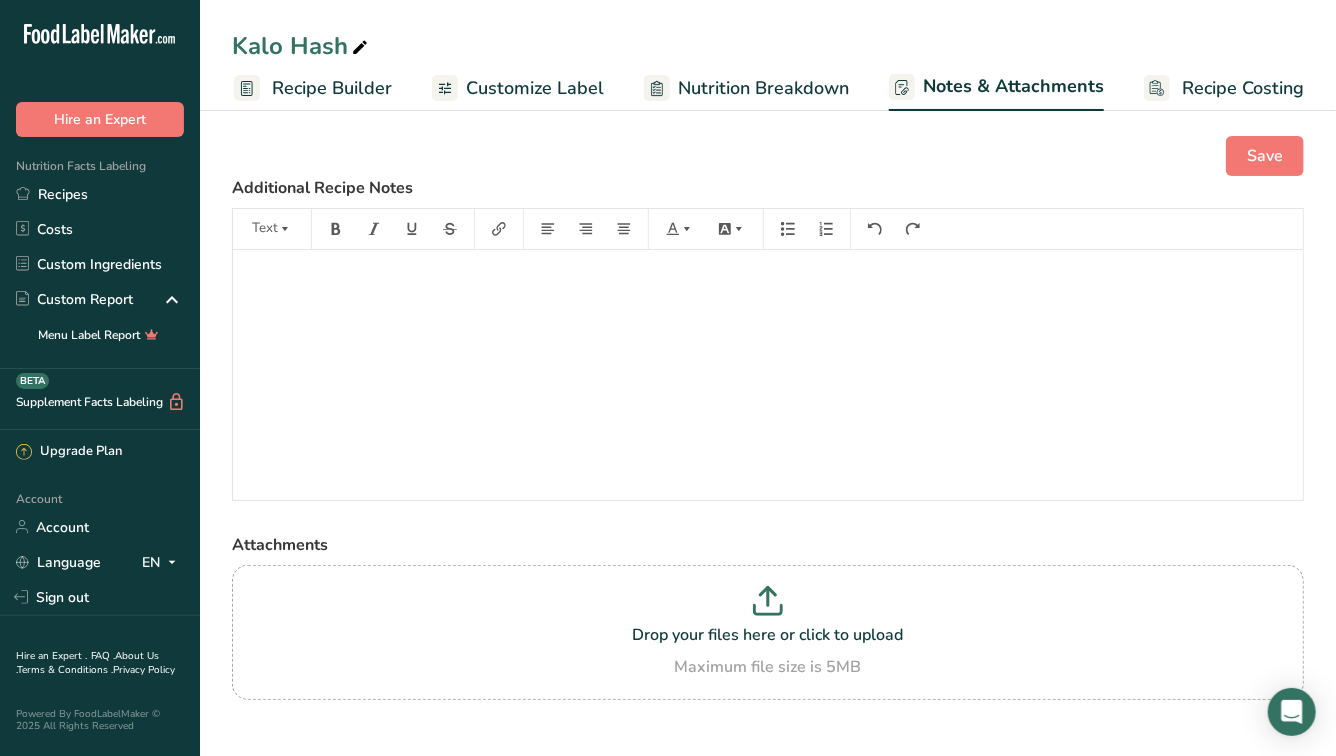 click on "Nutrition Breakdown" at bounding box center (763, 88) 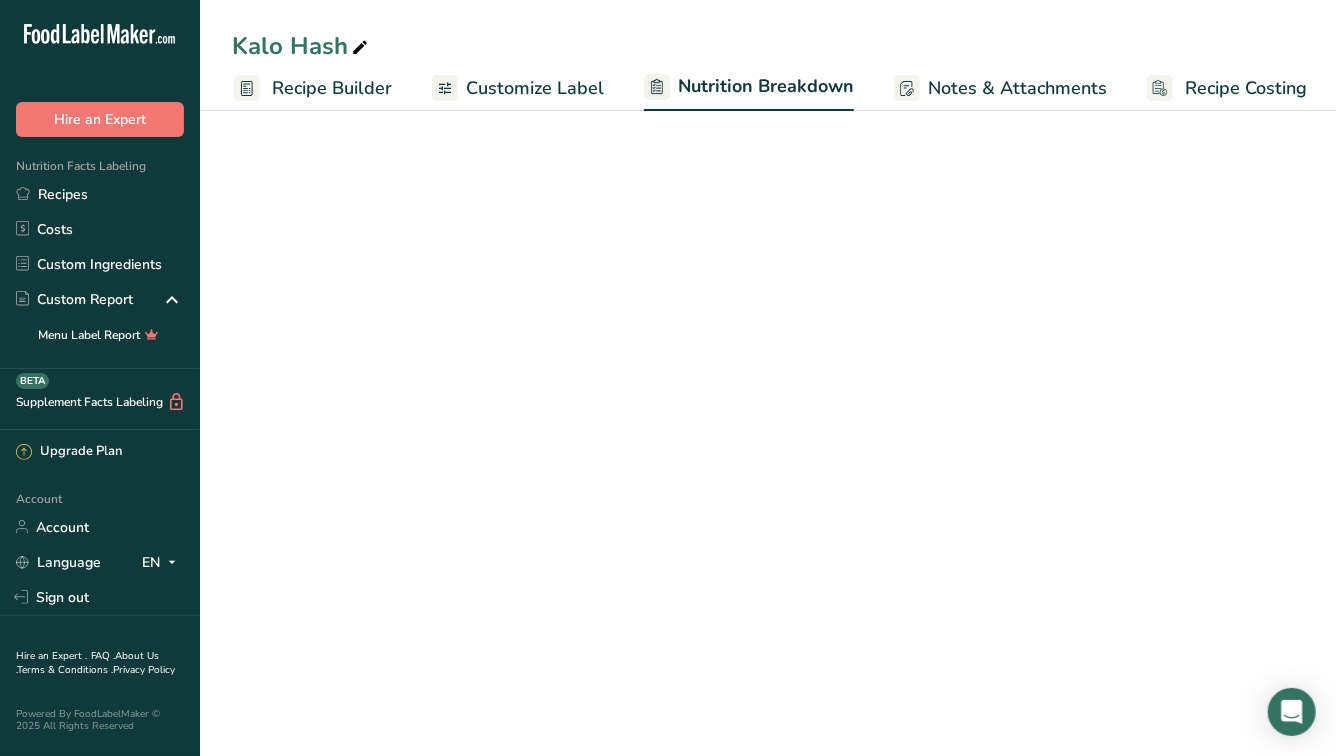scroll, scrollTop: 0, scrollLeft: 186, axis: horizontal 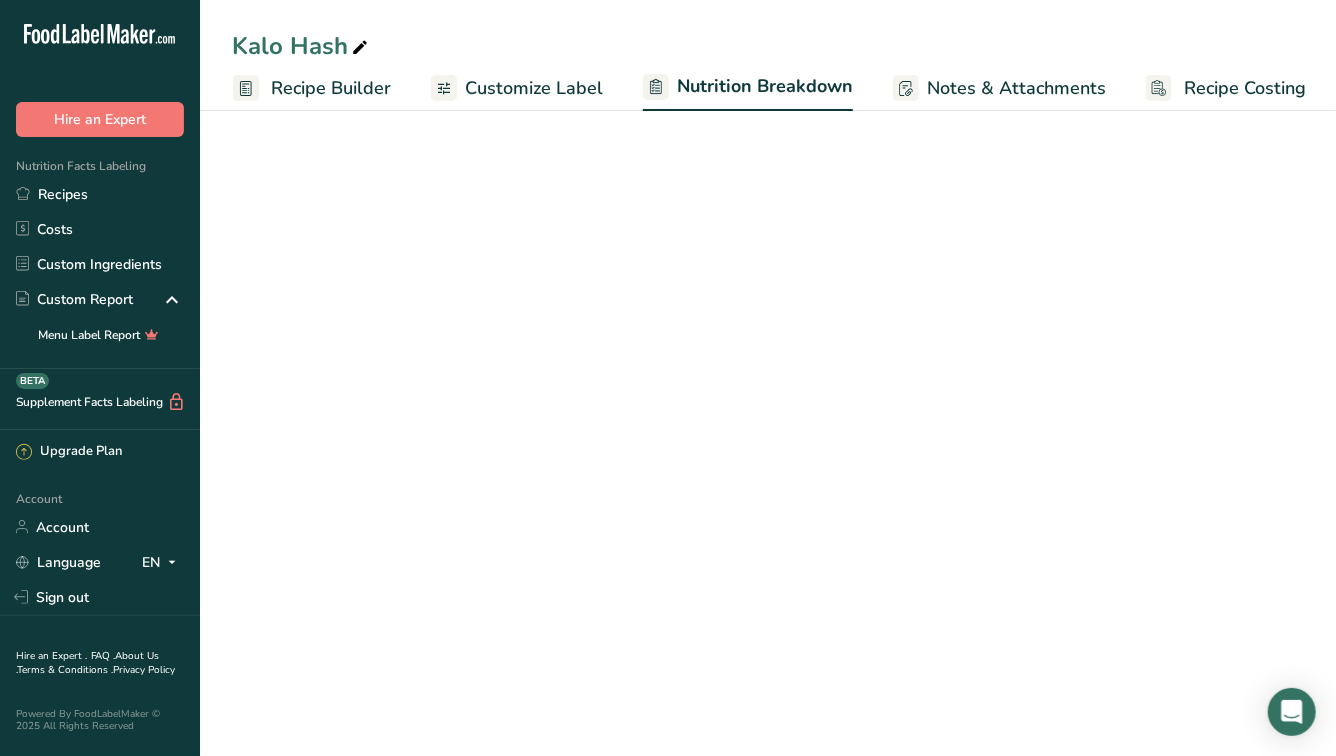 select on "Calories" 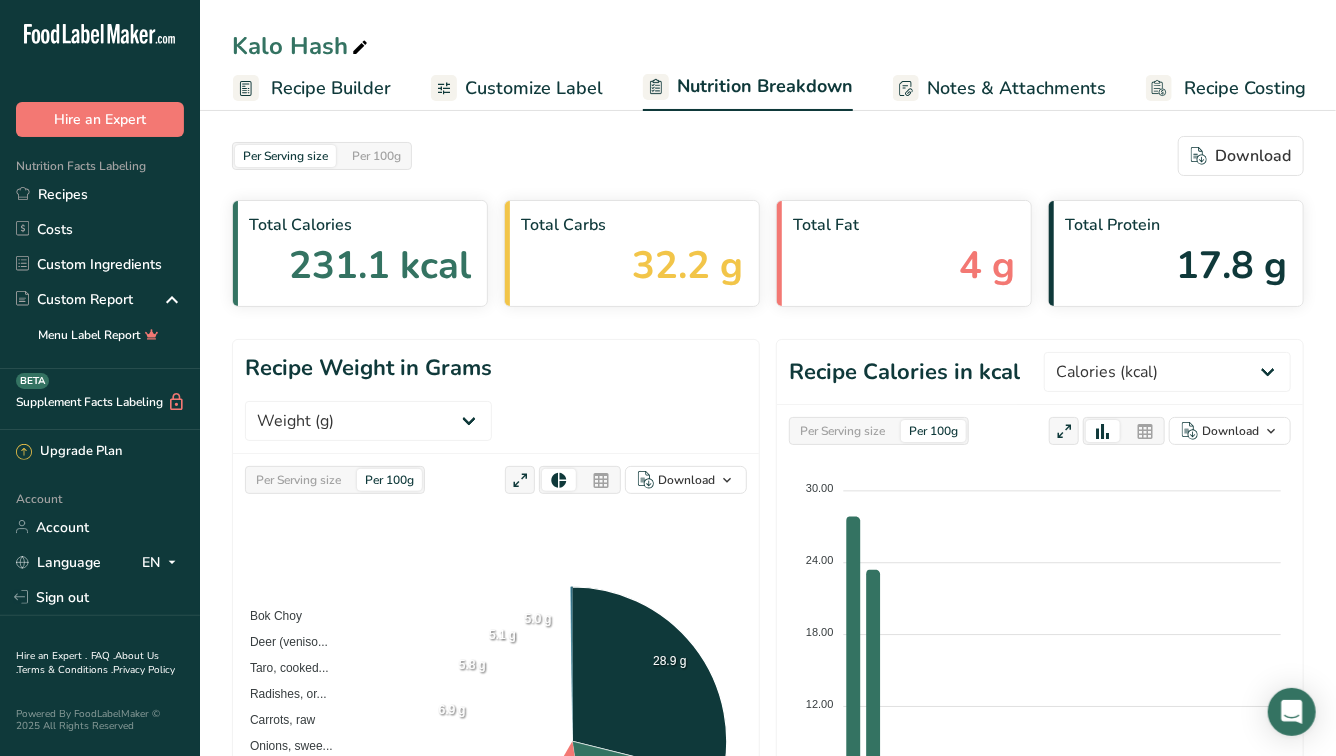 click on "Customize Label" at bounding box center [534, 88] 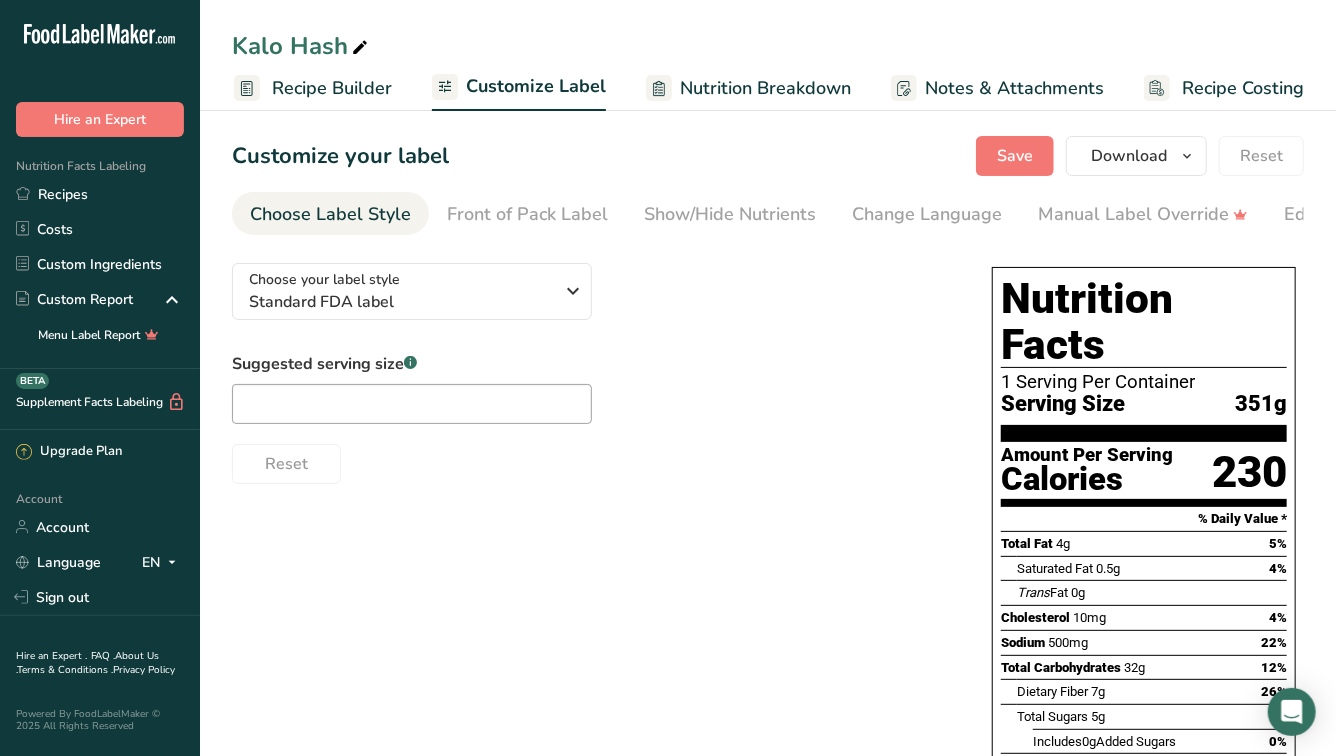 click on "Recipe Builder" at bounding box center (332, 88) 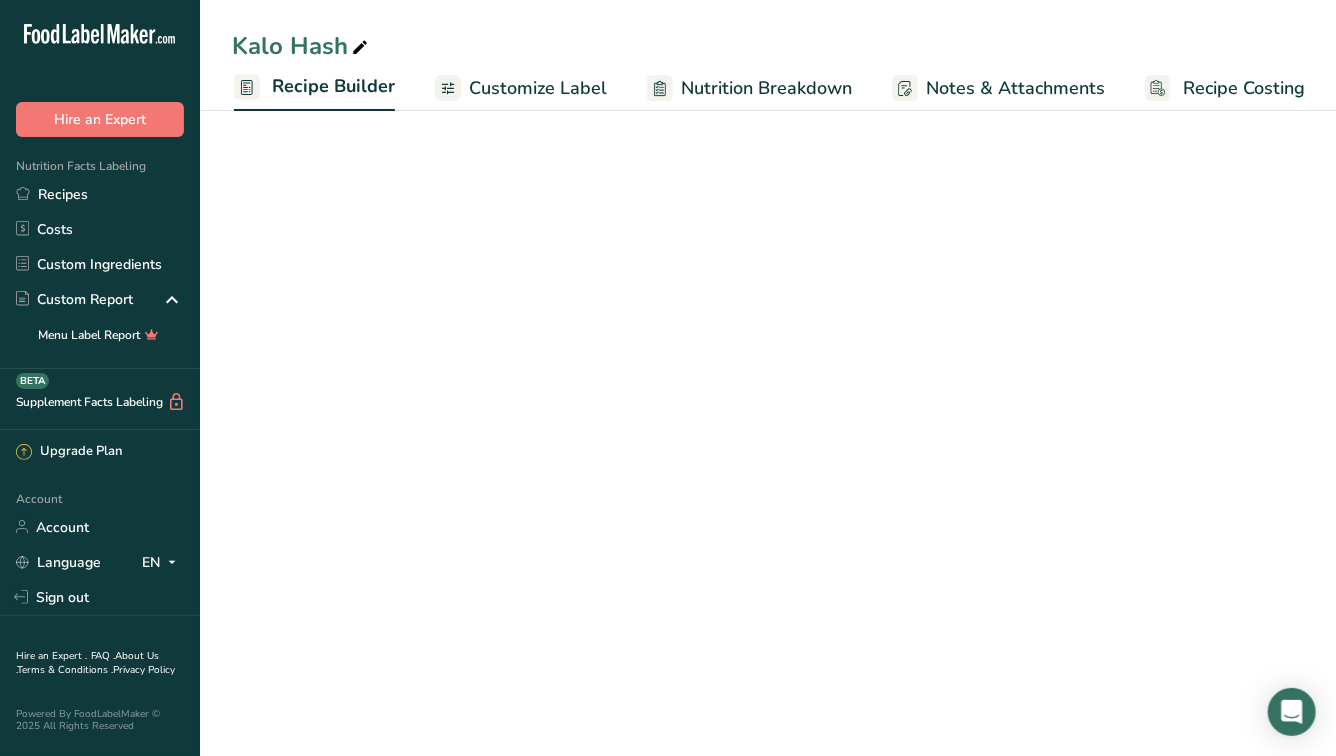 scroll, scrollTop: 0, scrollLeft: 184, axis: horizontal 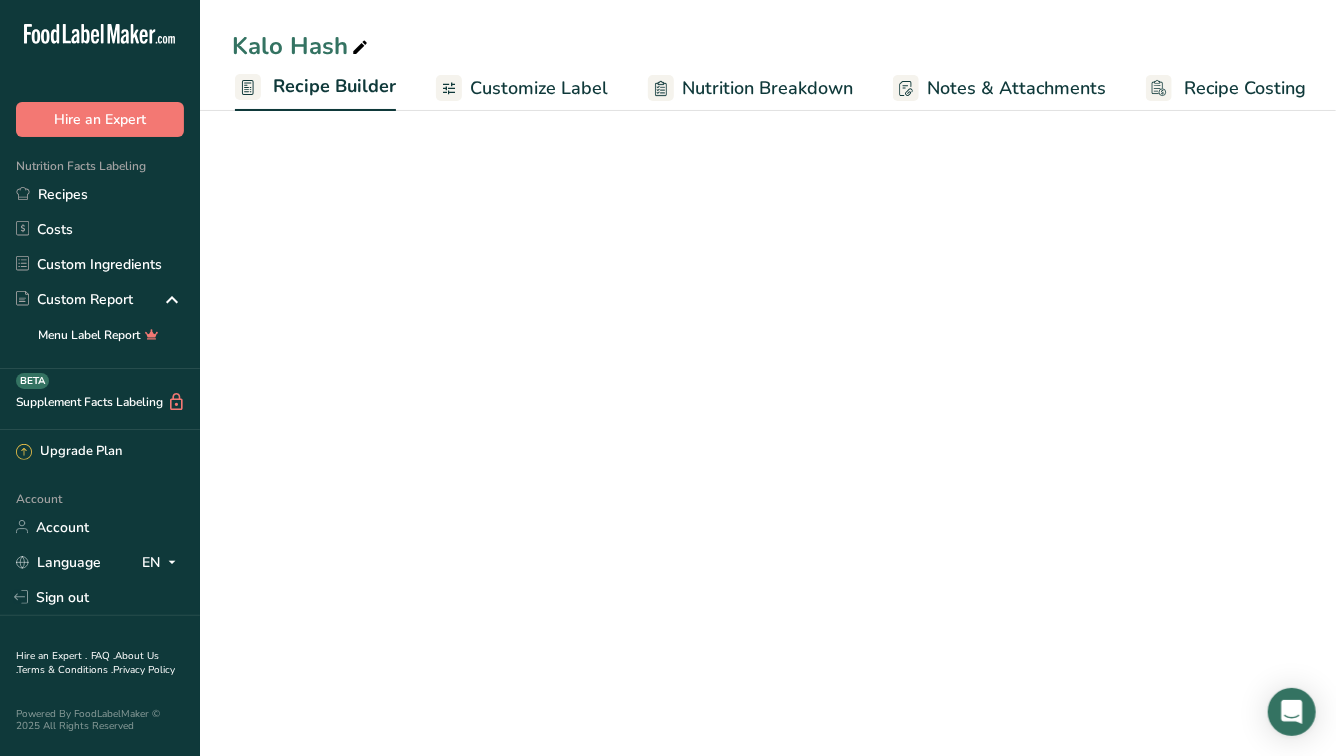 click on "Customize Label" at bounding box center (522, 88) 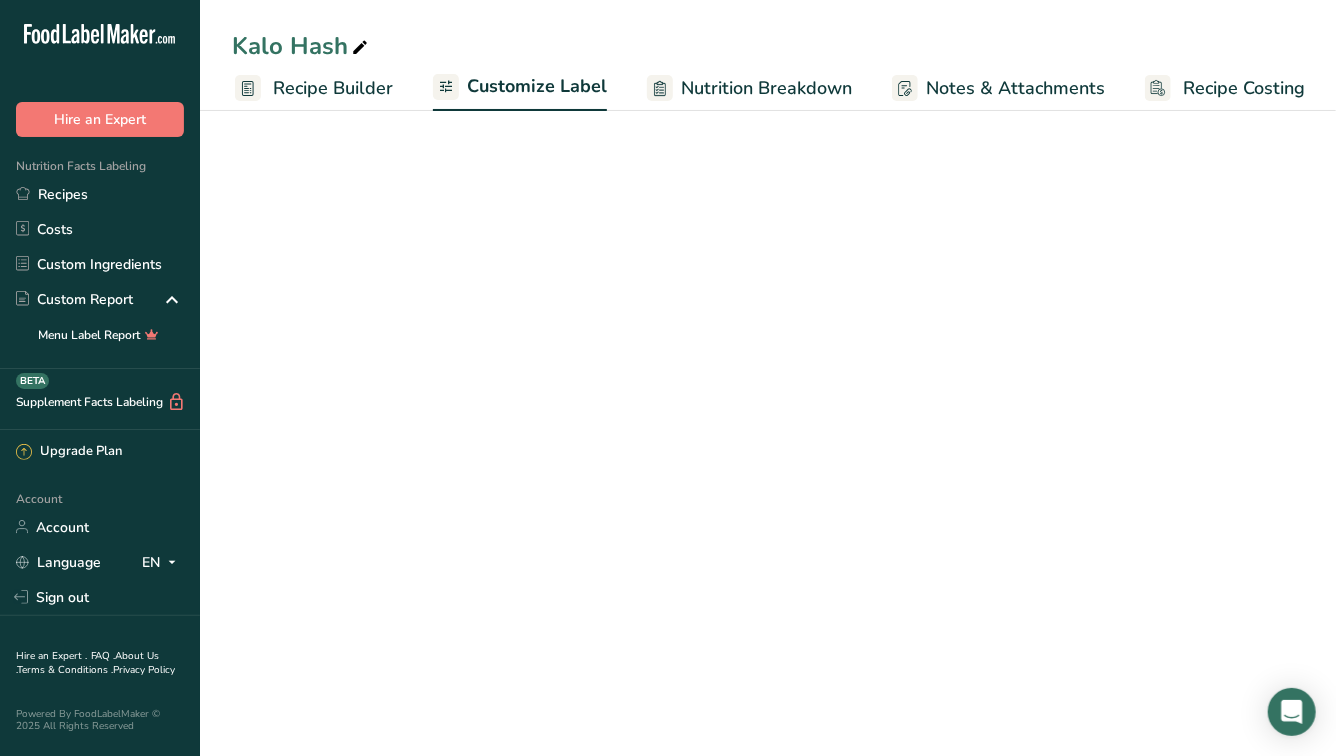 scroll, scrollTop: 0, scrollLeft: 185, axis: horizontal 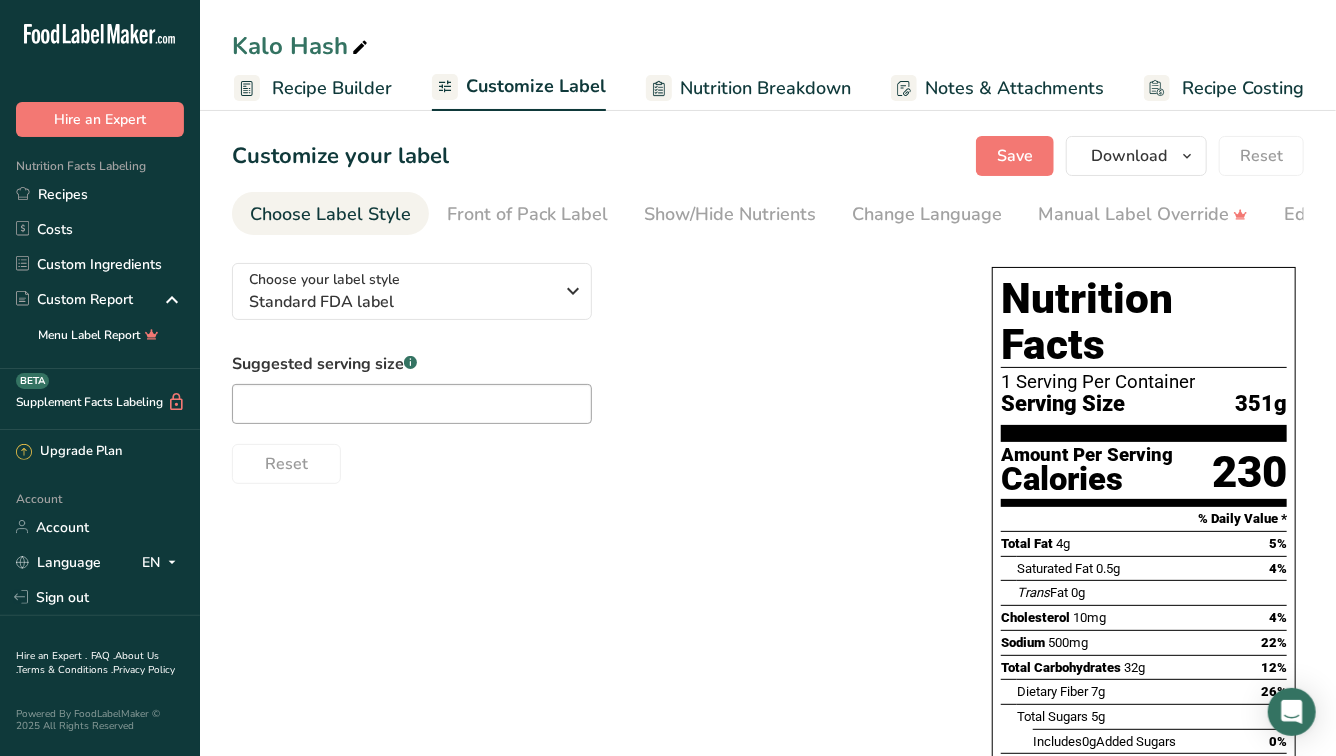 click on "Recipe Builder" at bounding box center [332, 88] 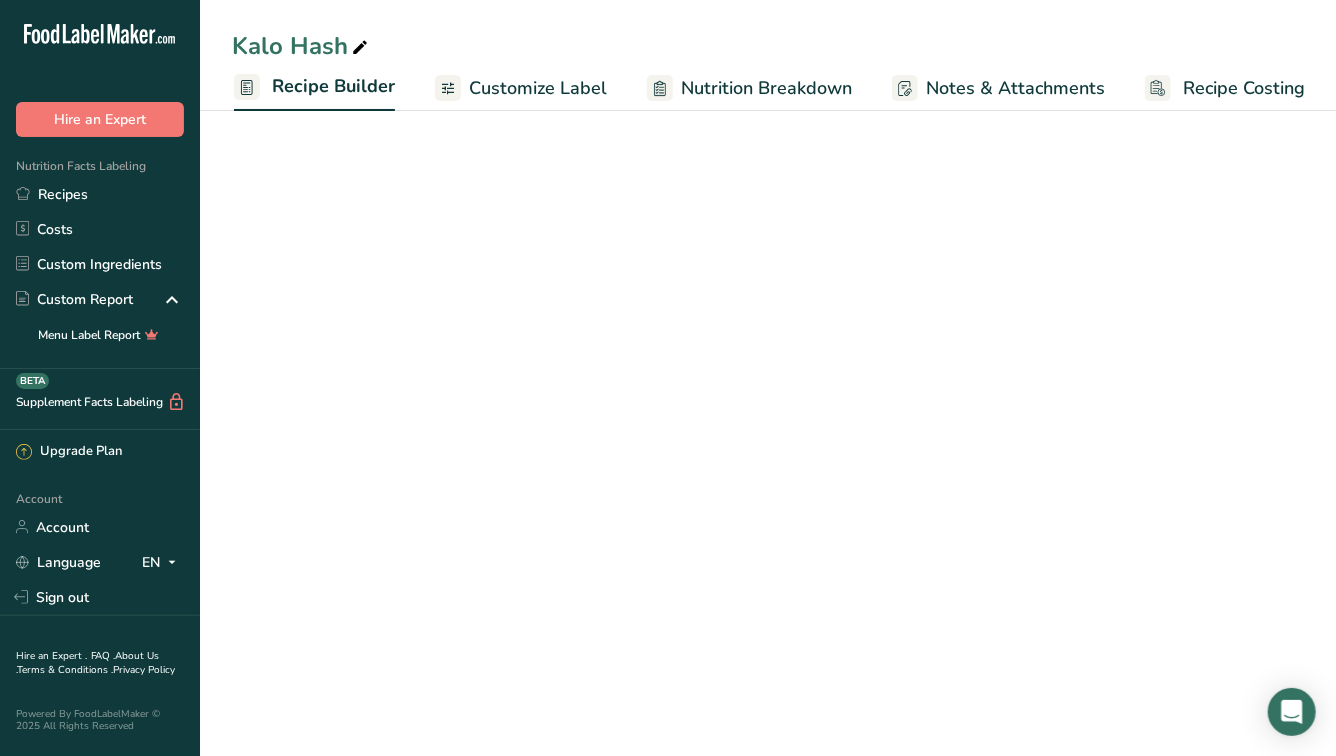 scroll, scrollTop: 0, scrollLeft: 184, axis: horizontal 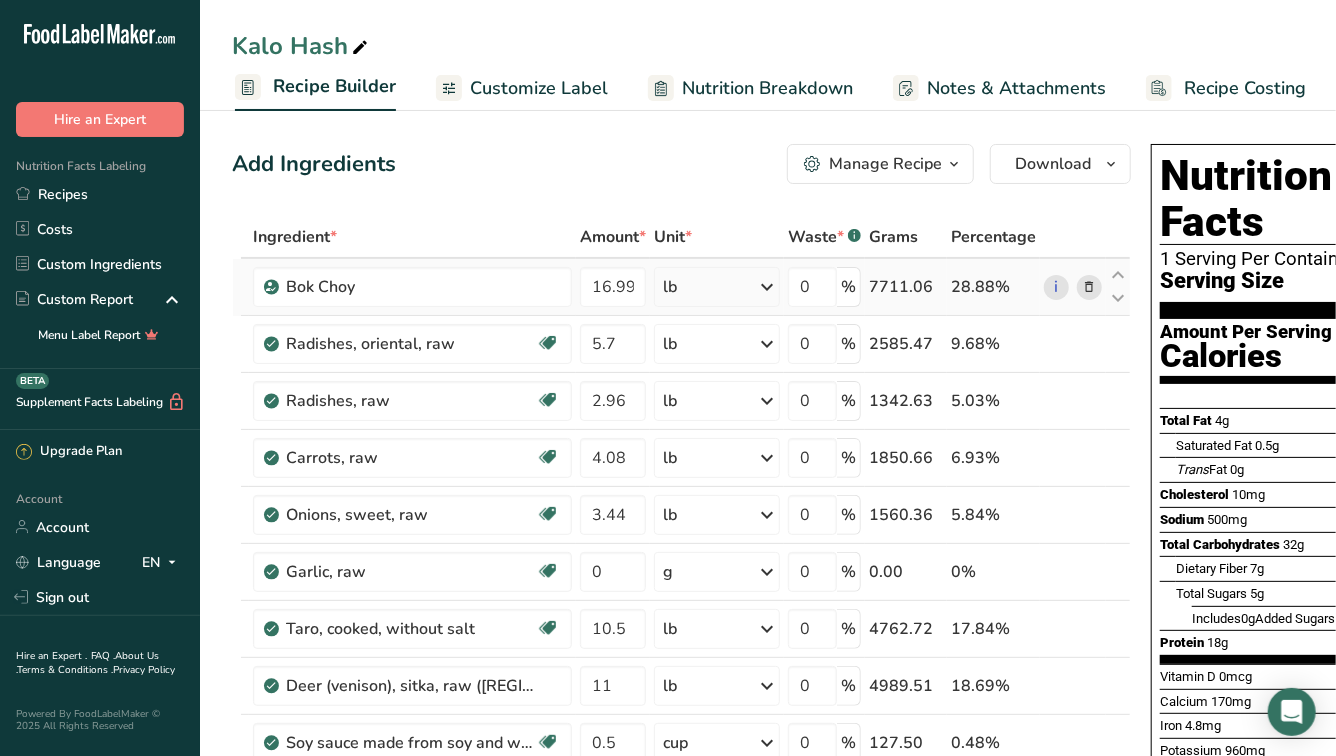 click at bounding box center (1090, 287) 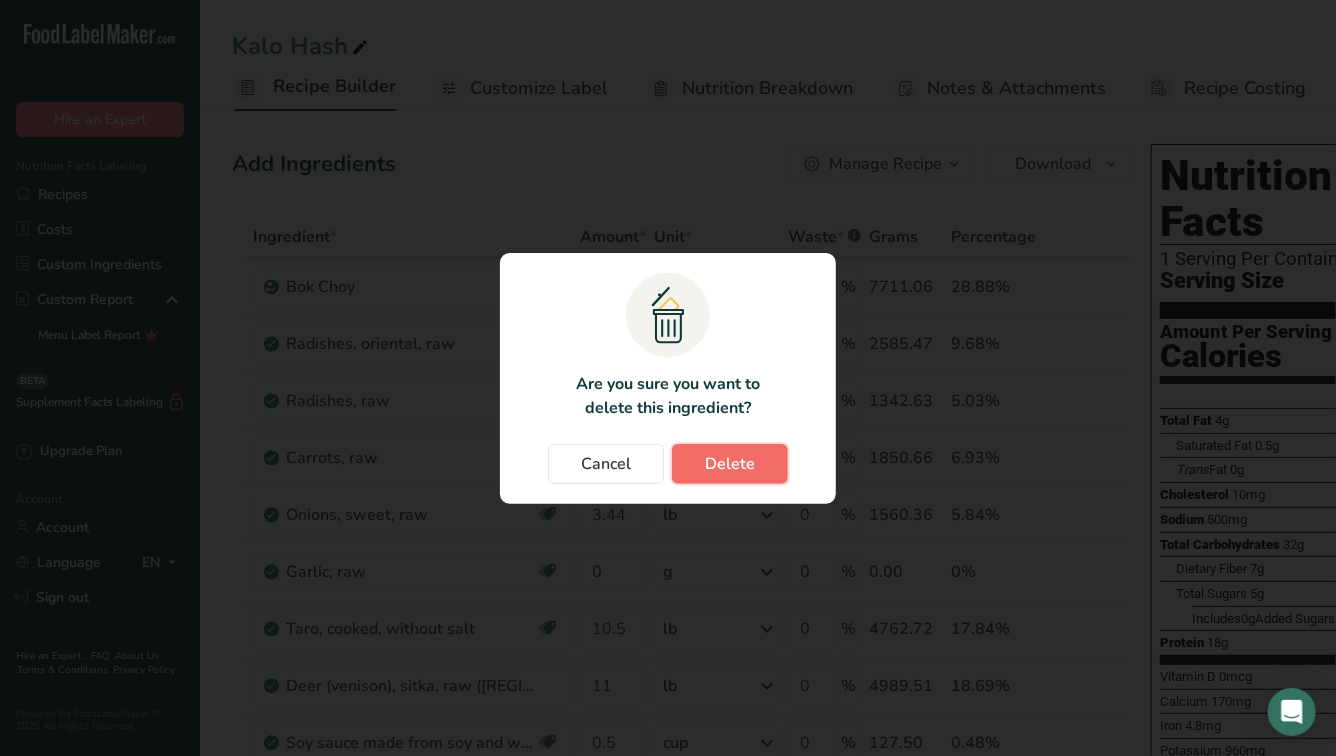 click on "Delete" at bounding box center (730, 464) 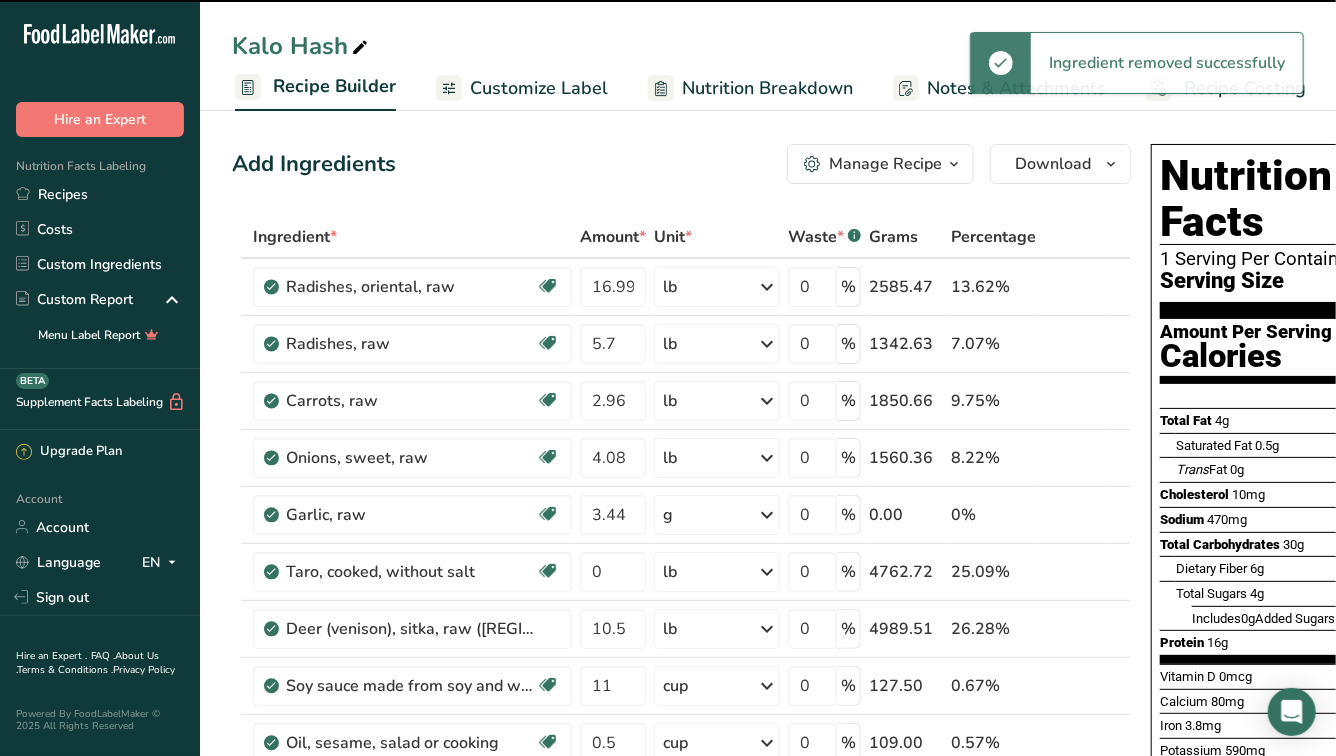 type on "5.7" 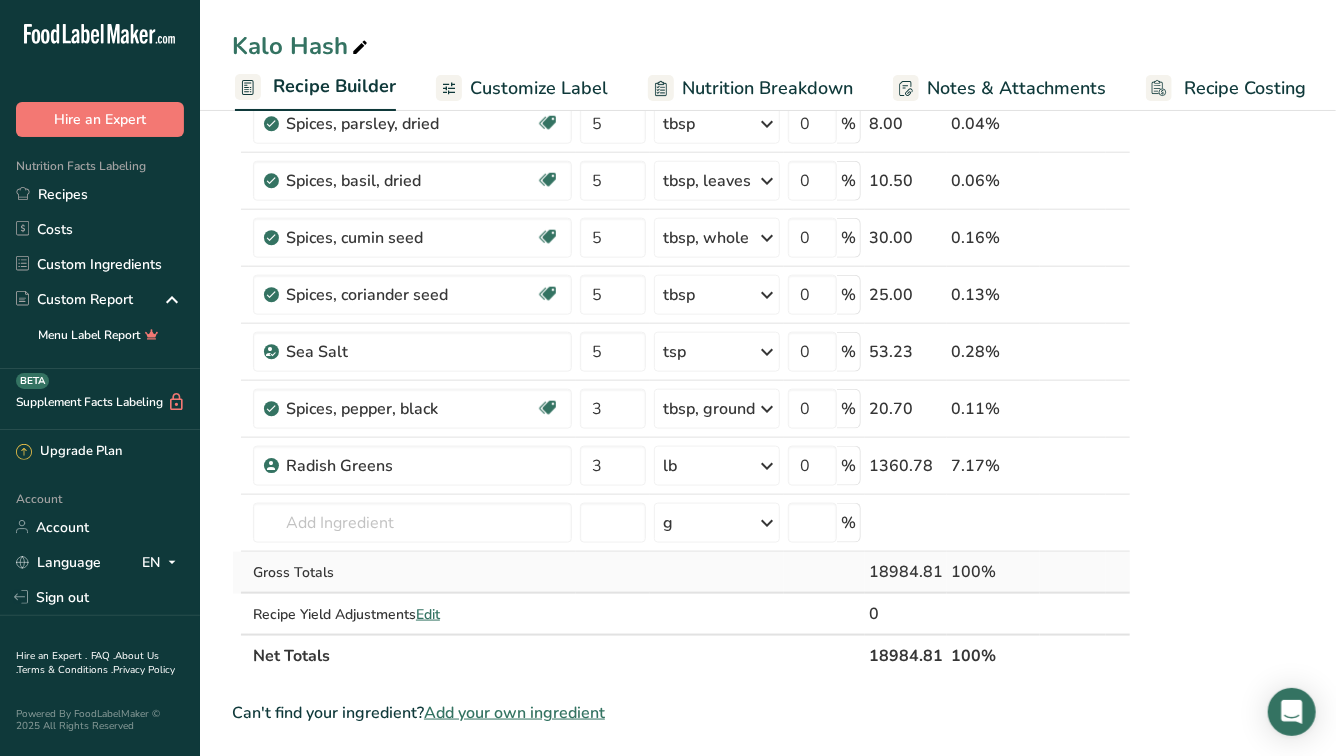scroll, scrollTop: 972, scrollLeft: 0, axis: vertical 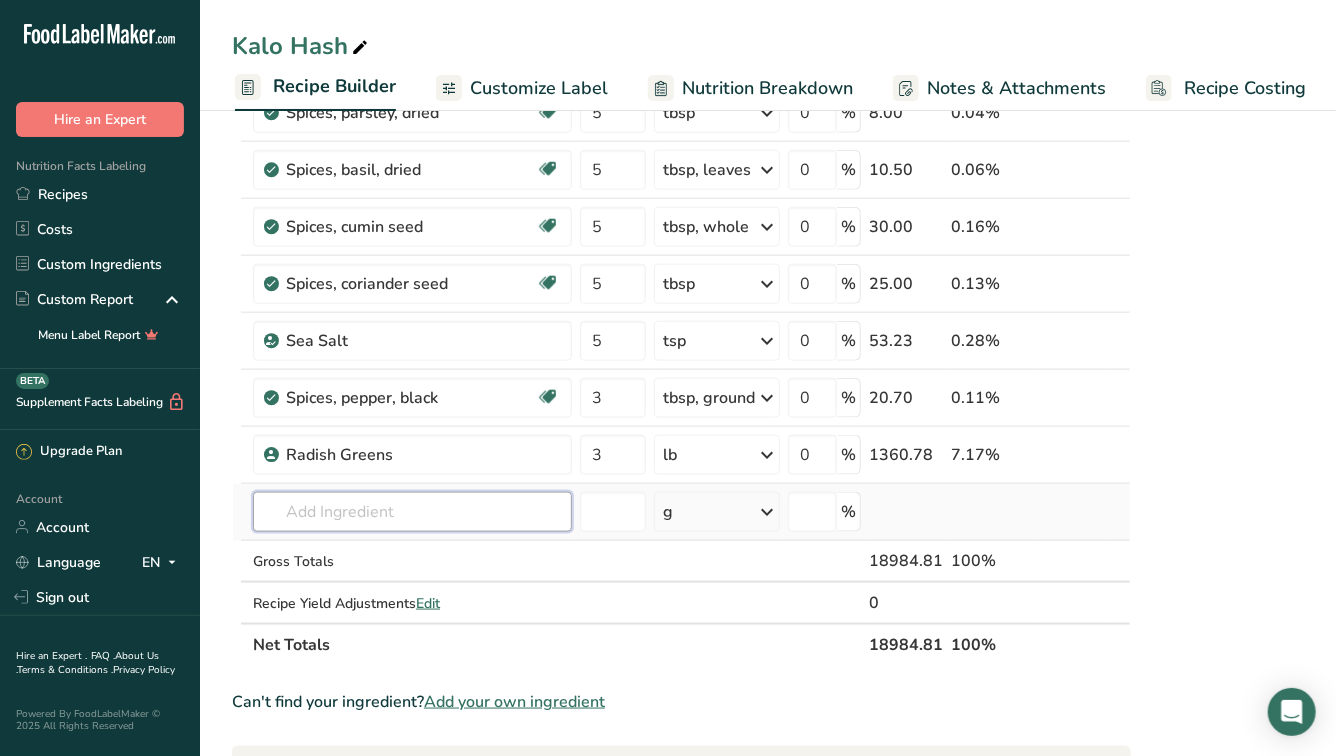 click at bounding box center (412, 512) 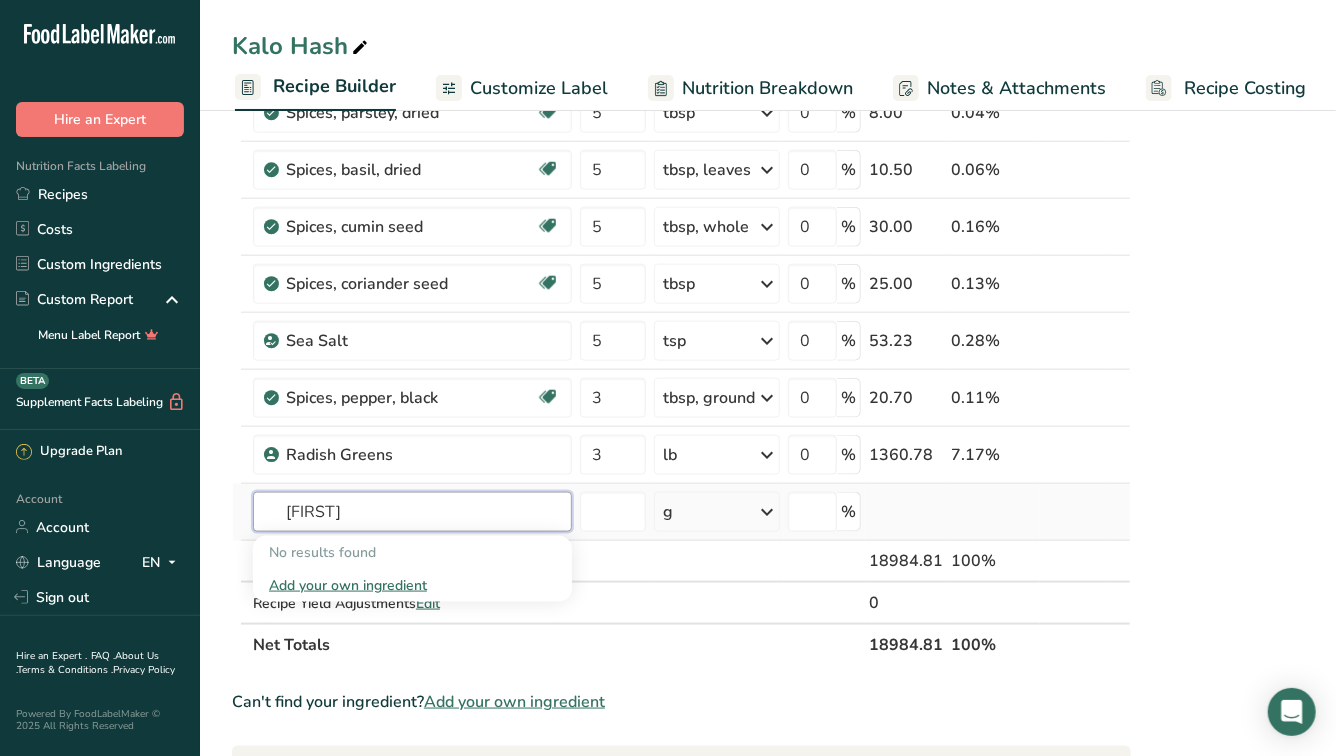 type on "[FIRST]" 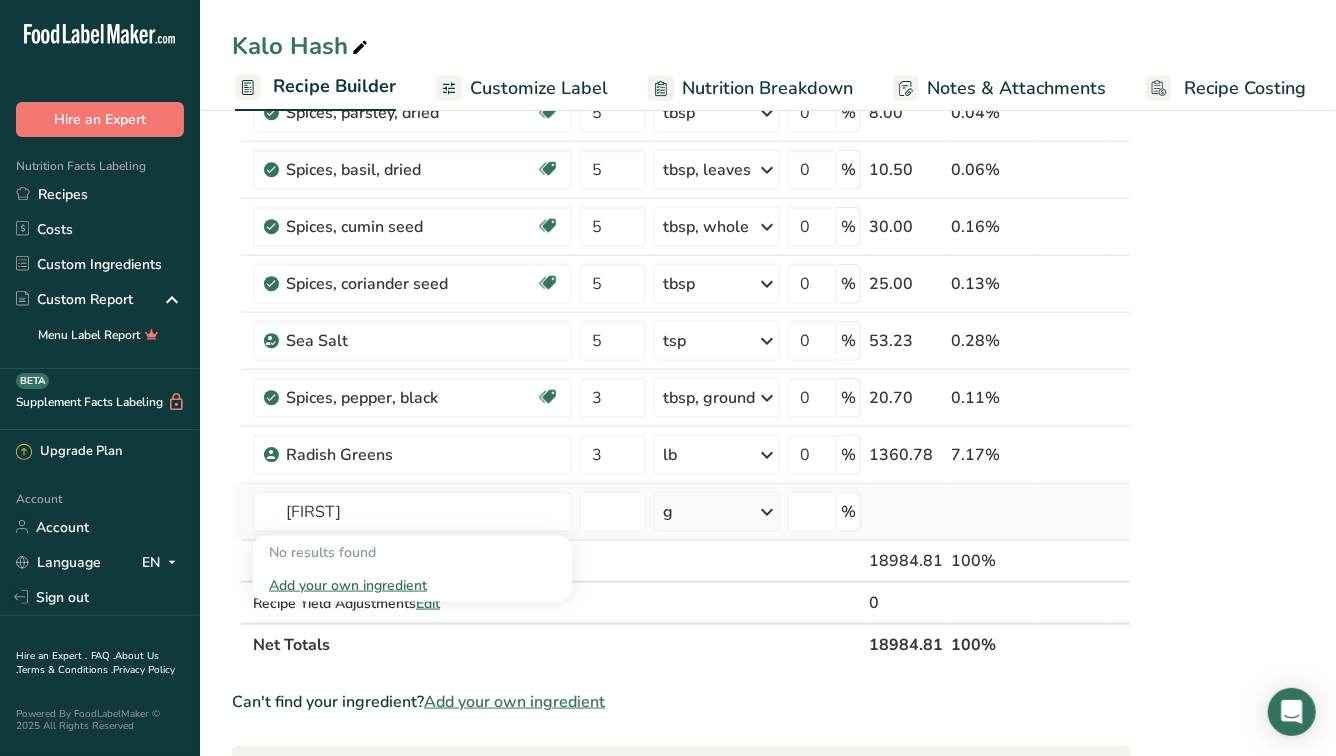 type 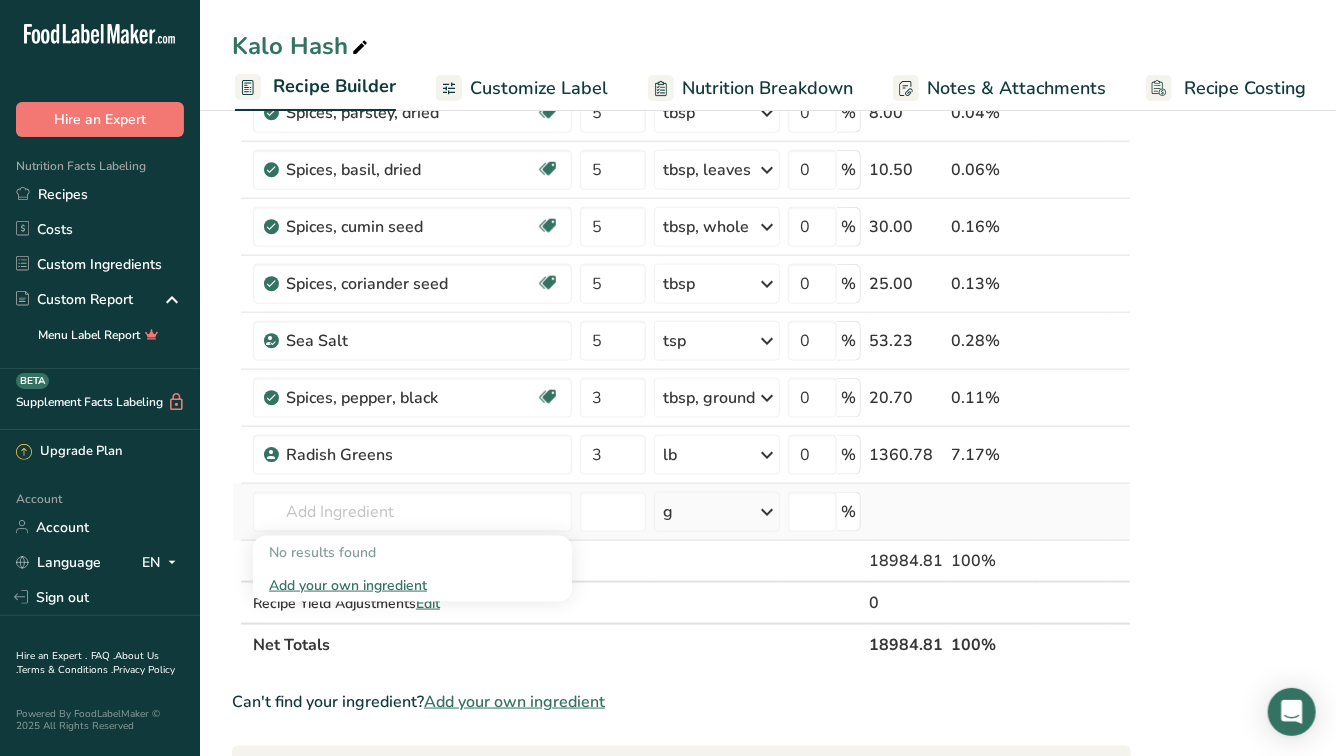 click on "Add your own ingredient" at bounding box center (412, 585) 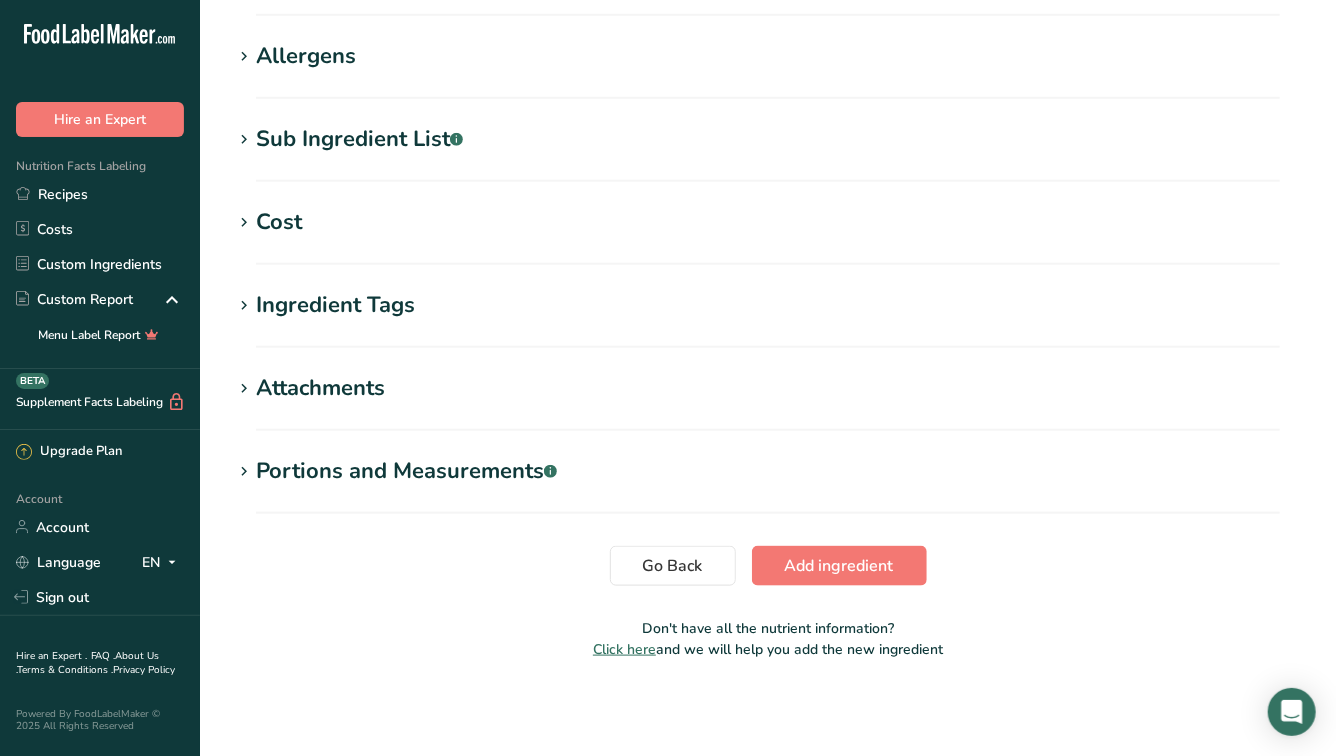 scroll, scrollTop: 0, scrollLeft: 0, axis: both 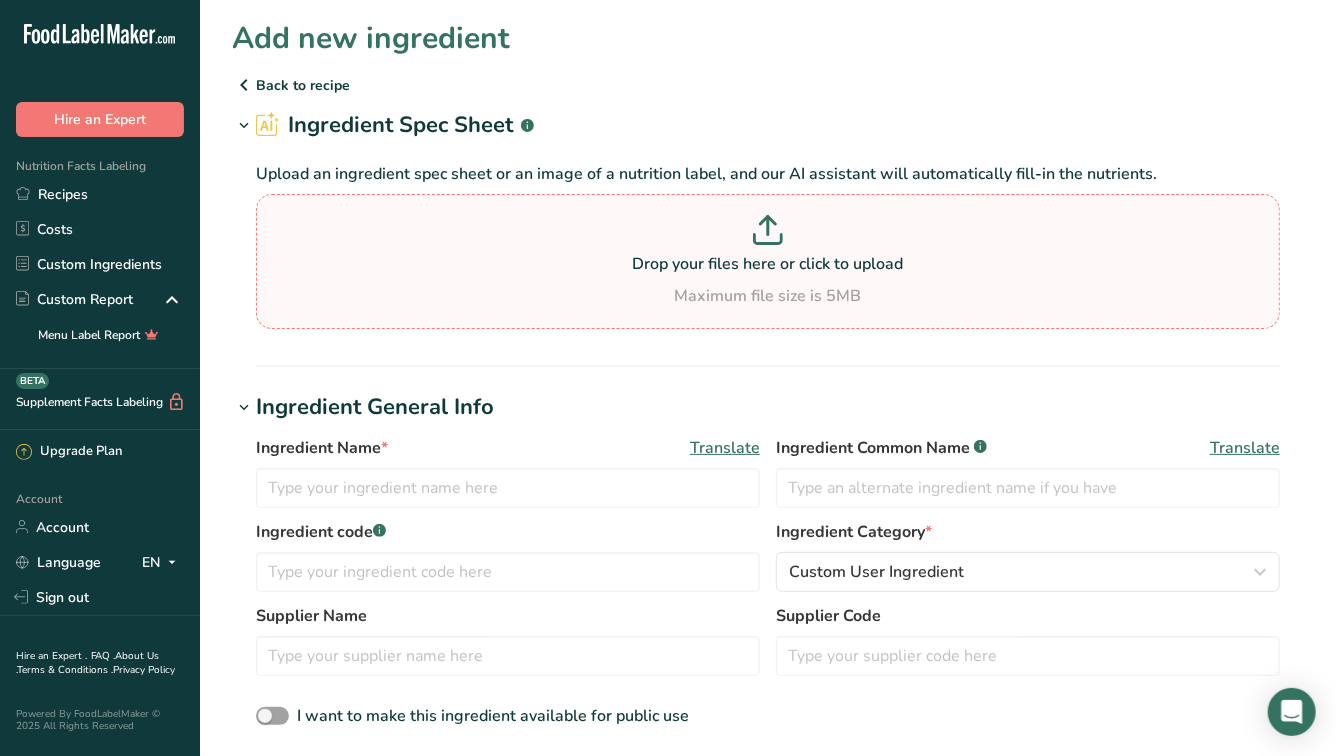 click on "Drop your files here or click to upload" at bounding box center [768, 264] 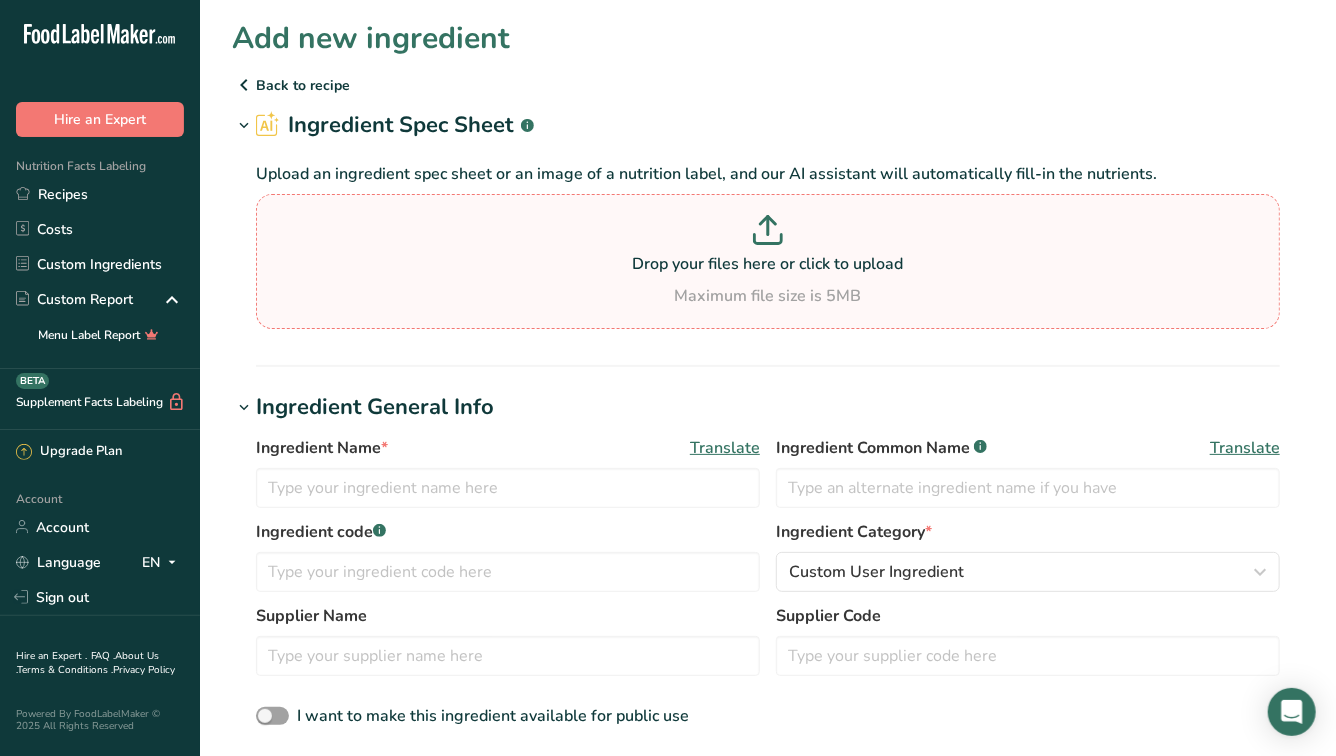 click on "Maximum file size is 5MB" at bounding box center (768, 296) 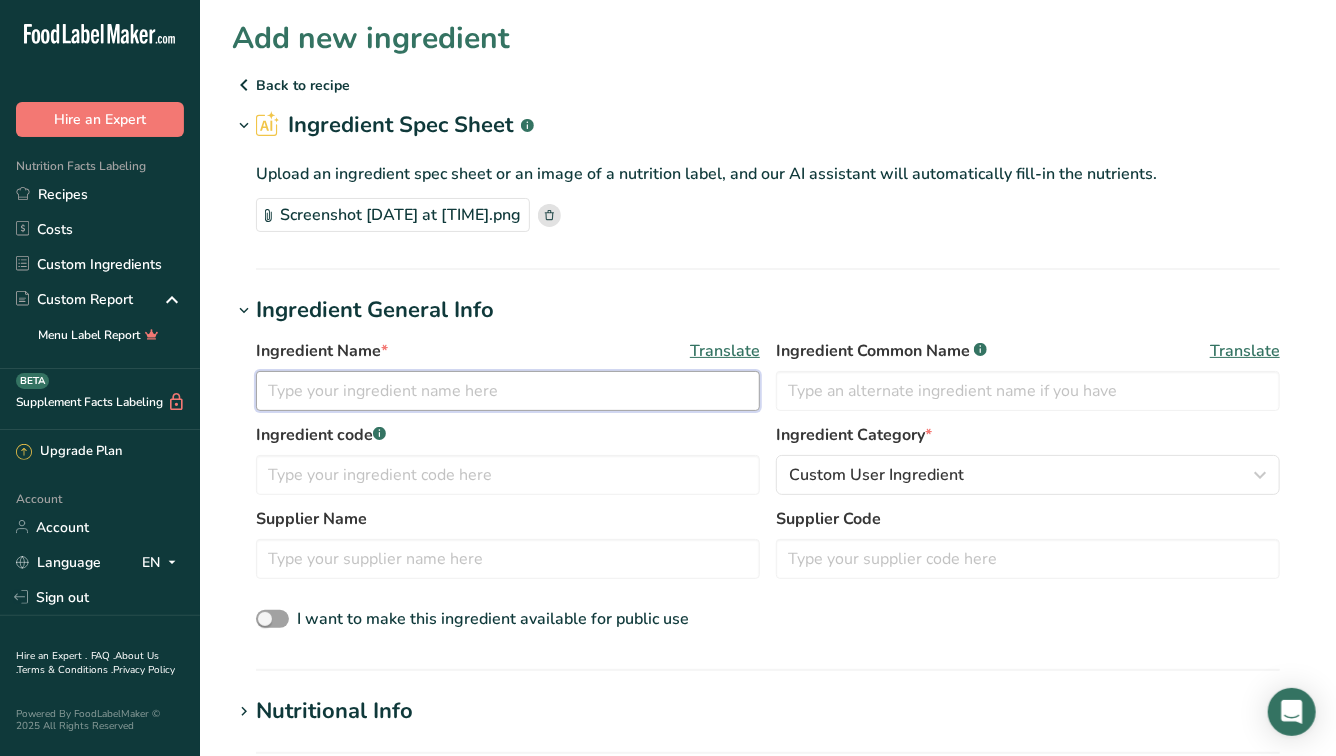 click at bounding box center [508, 391] 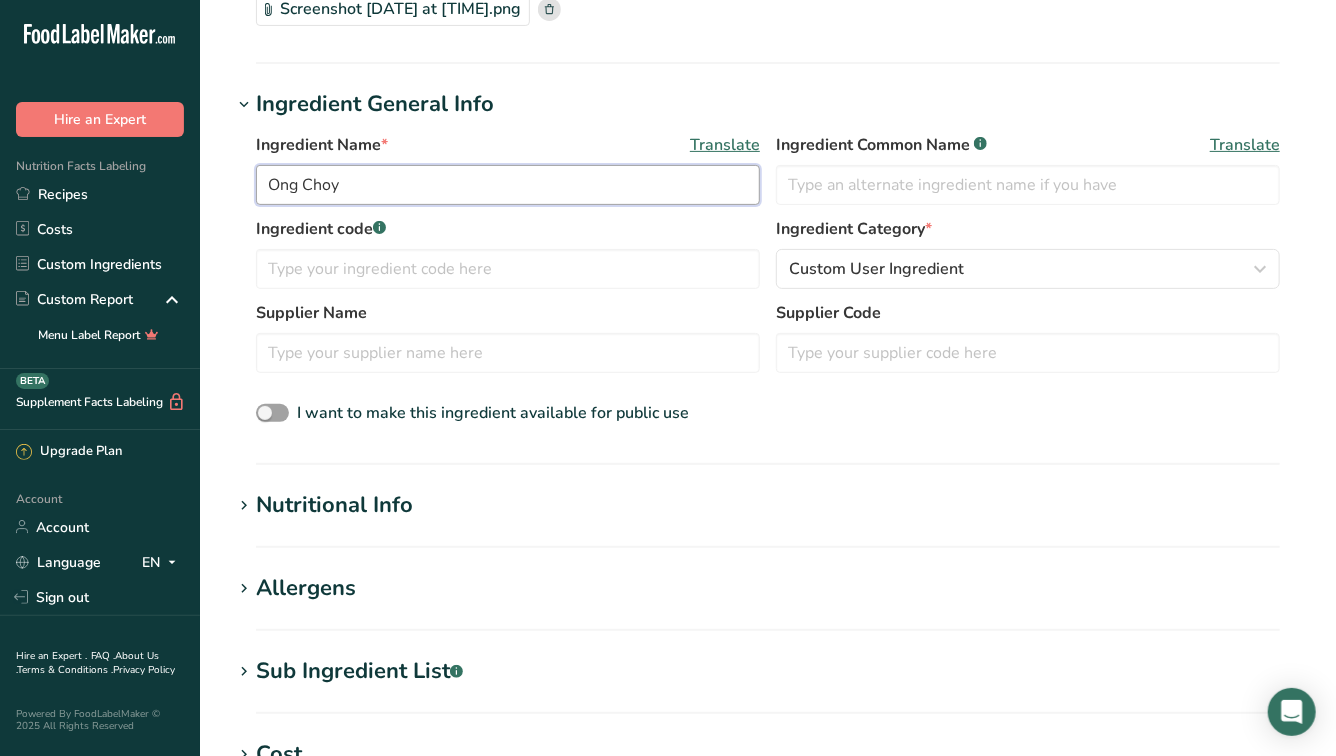 scroll, scrollTop: 207, scrollLeft: 0, axis: vertical 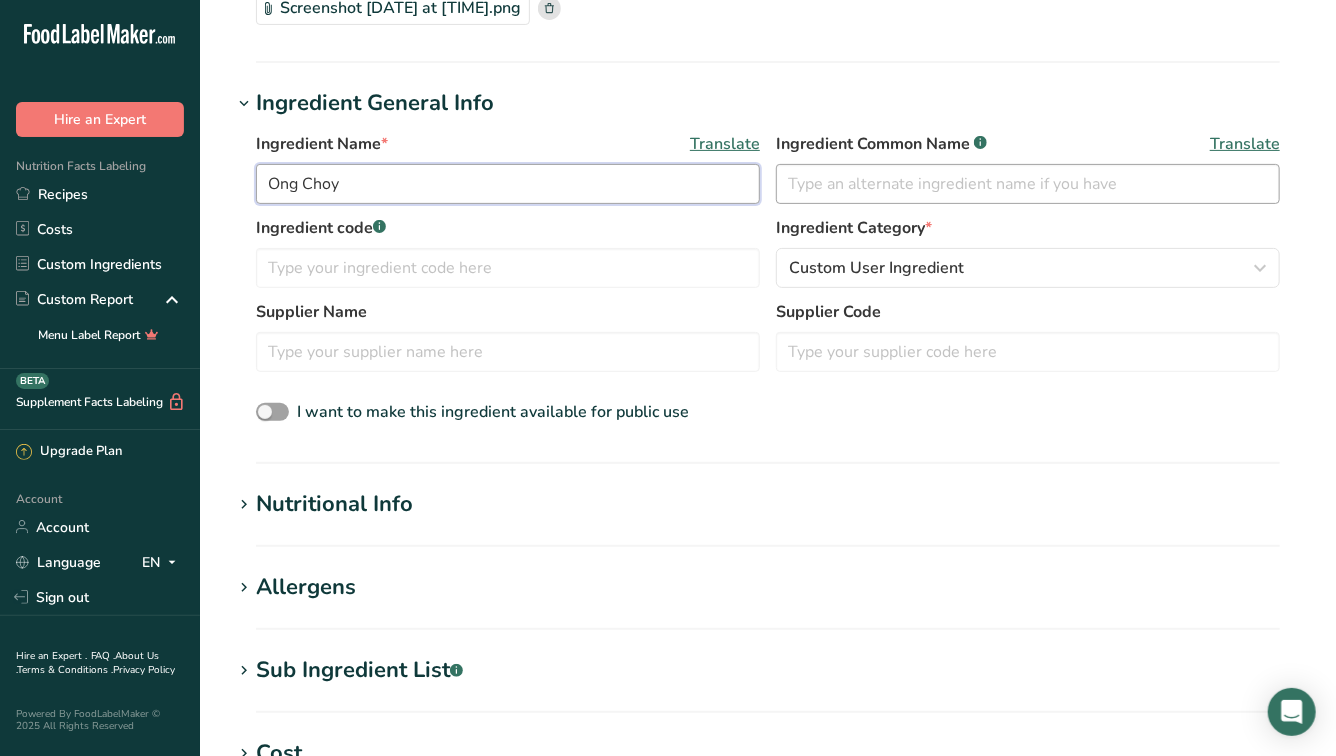 type on "Ong Choy" 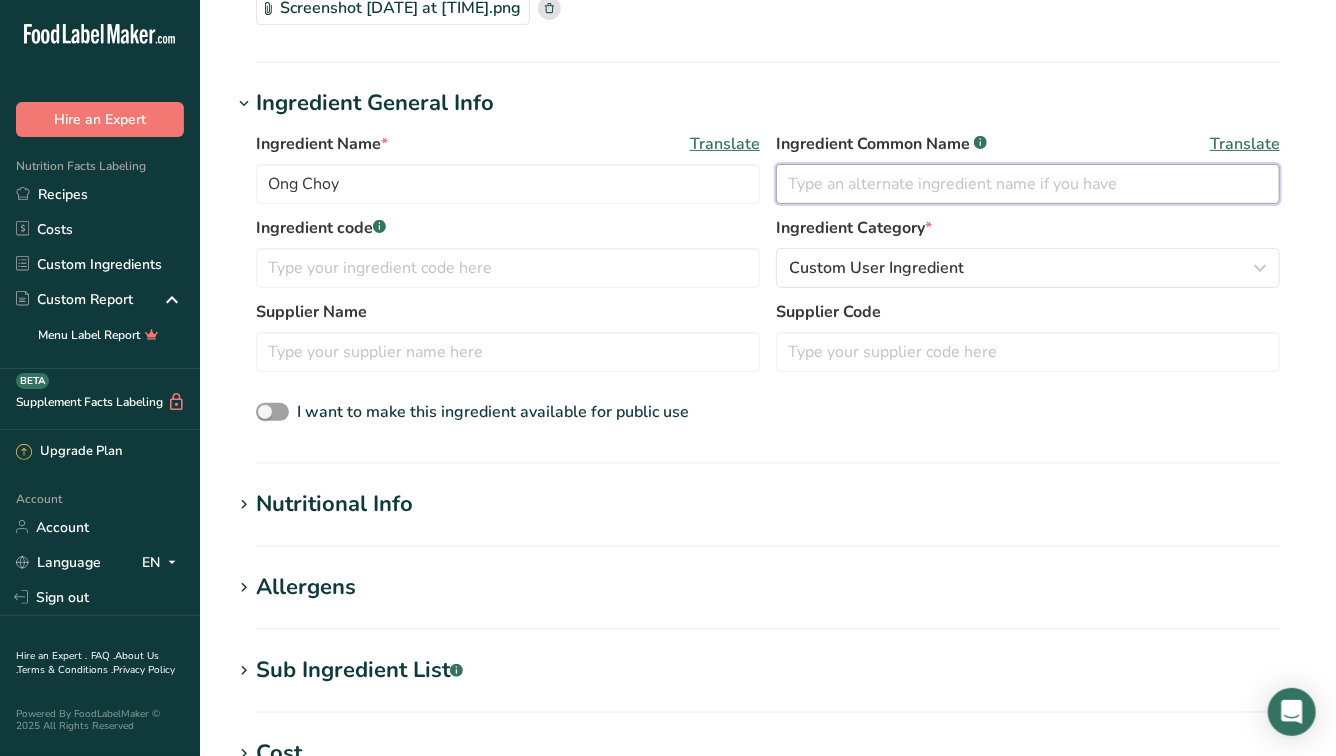 click at bounding box center [1028, 184] 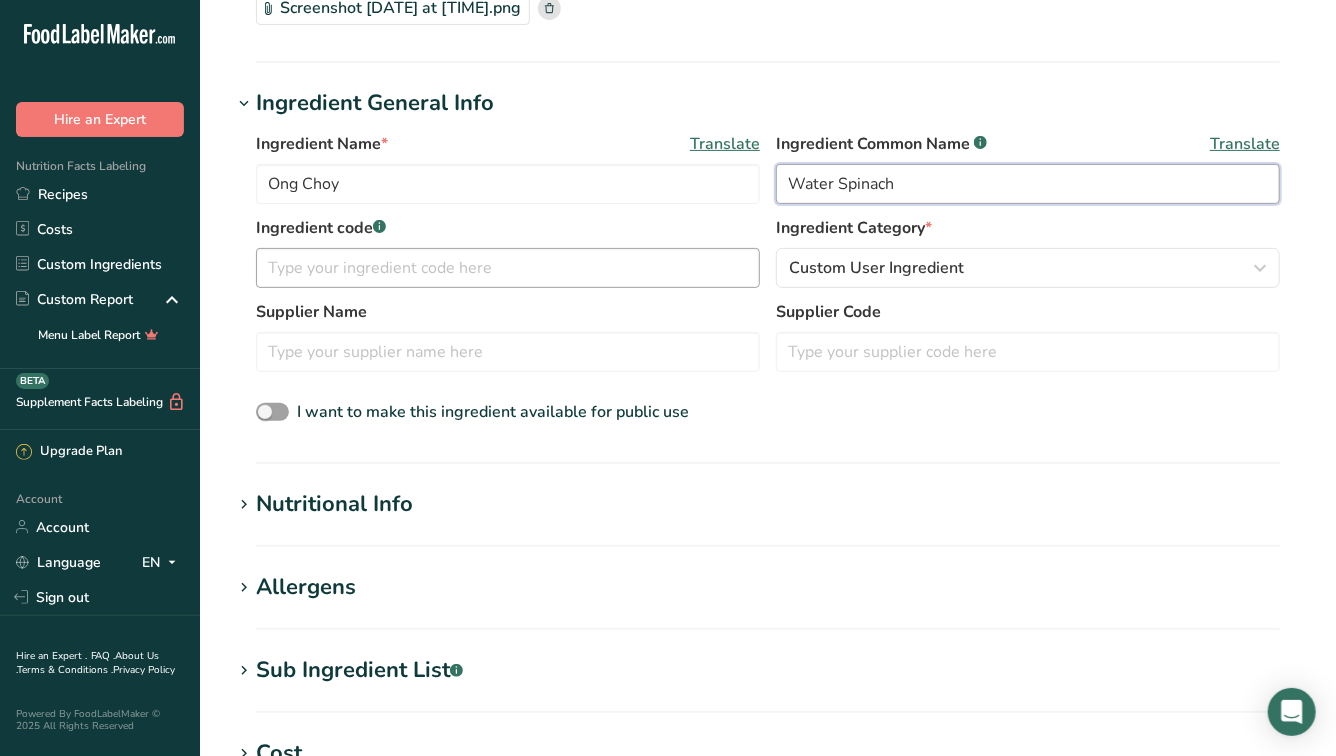 type on "Water Spinach" 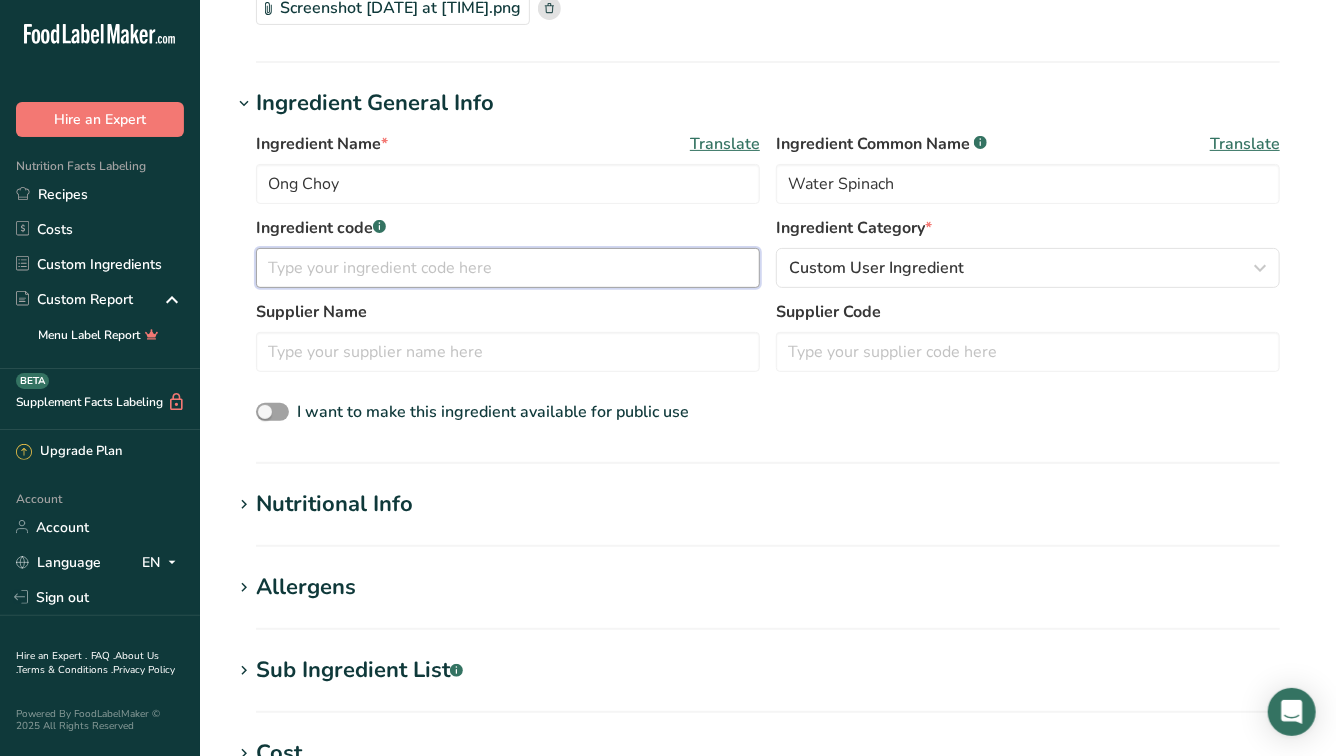 click at bounding box center (508, 268) 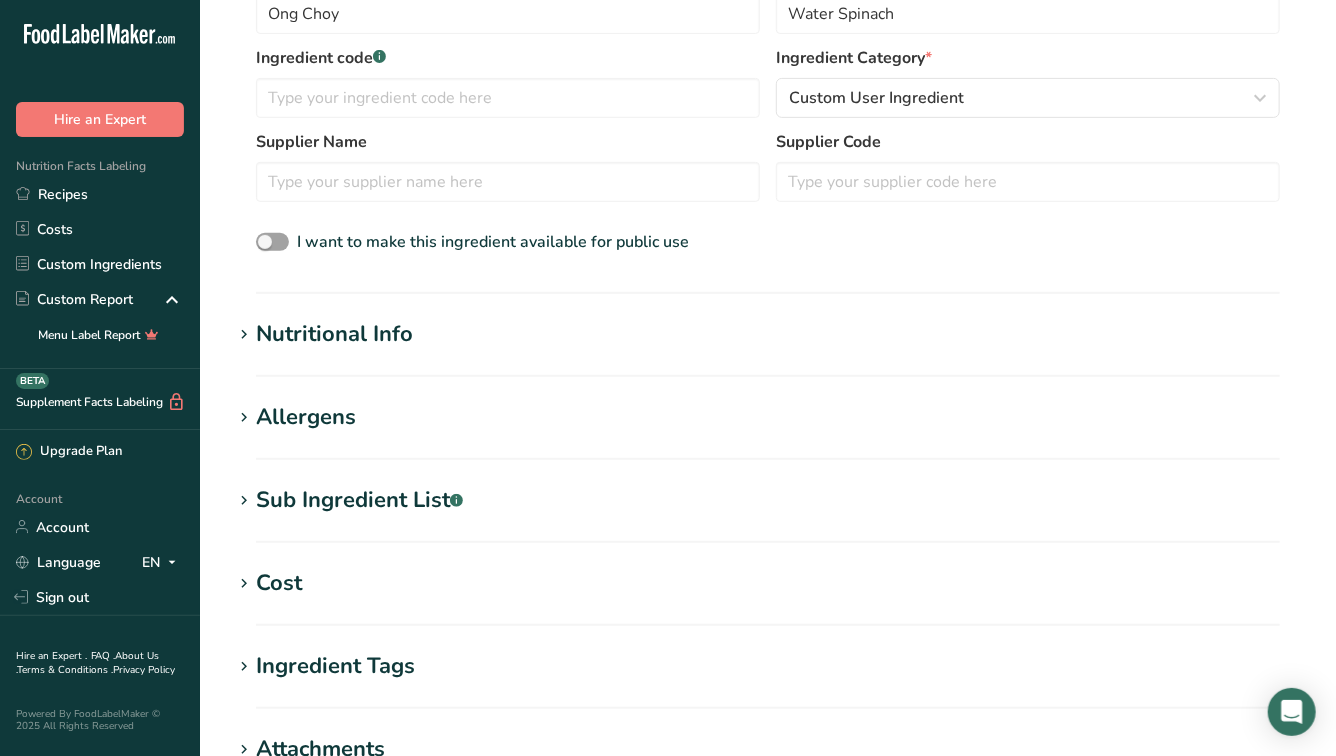 click on "Nutritional Info" at bounding box center [768, 334] 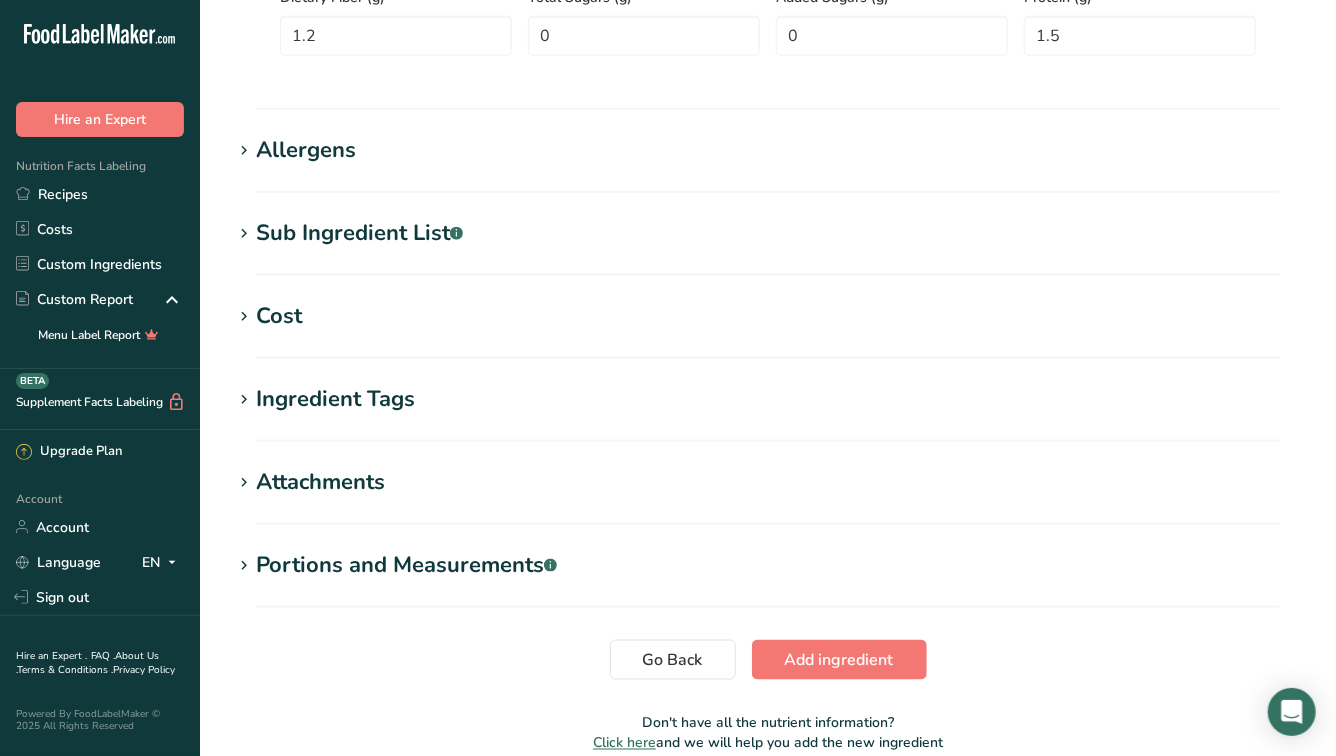 scroll, scrollTop: 1200, scrollLeft: 0, axis: vertical 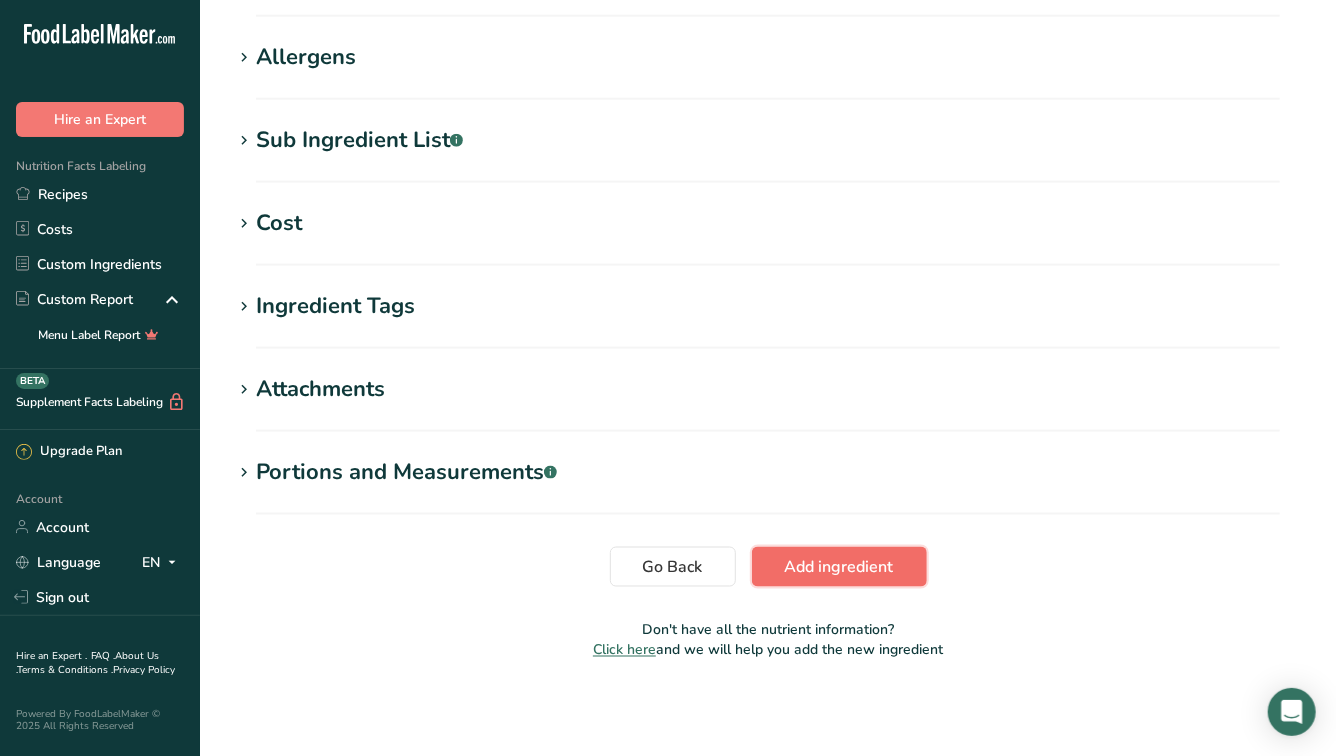 click on "Add ingredient" at bounding box center (839, 567) 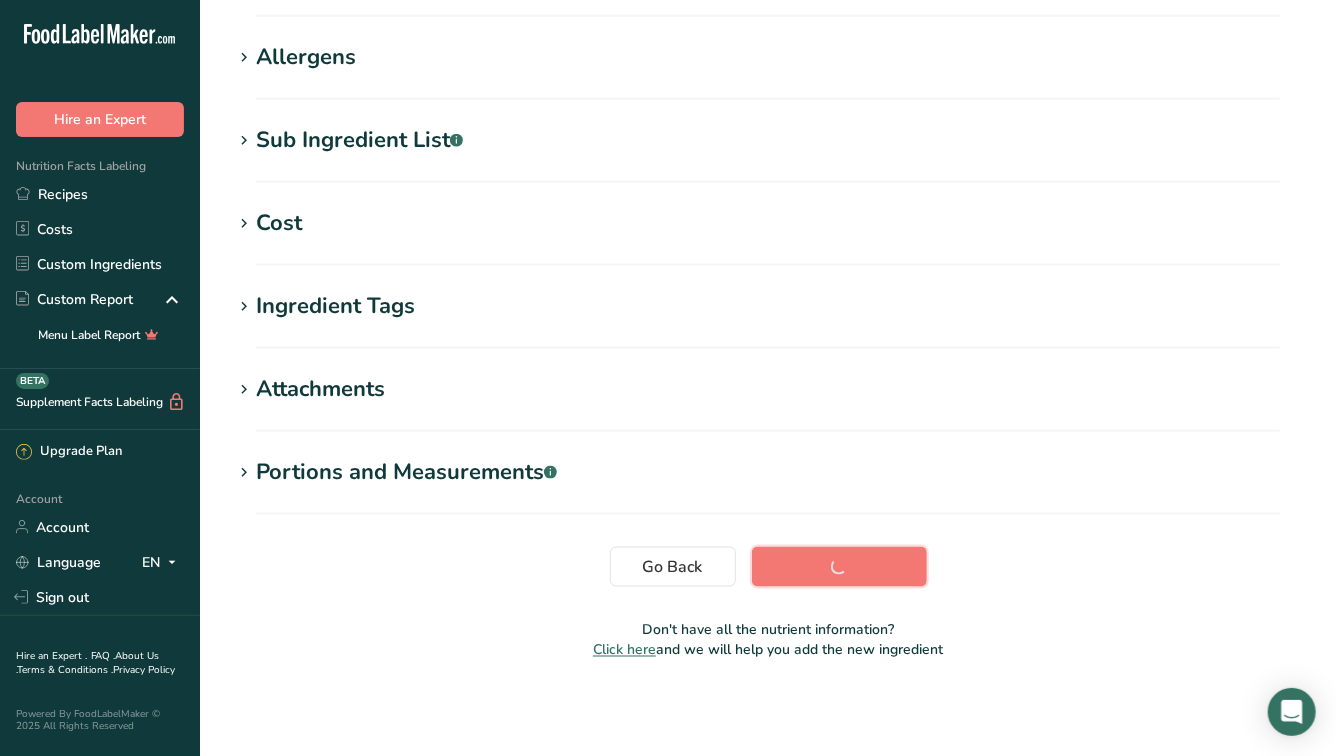 scroll, scrollTop: 317, scrollLeft: 0, axis: vertical 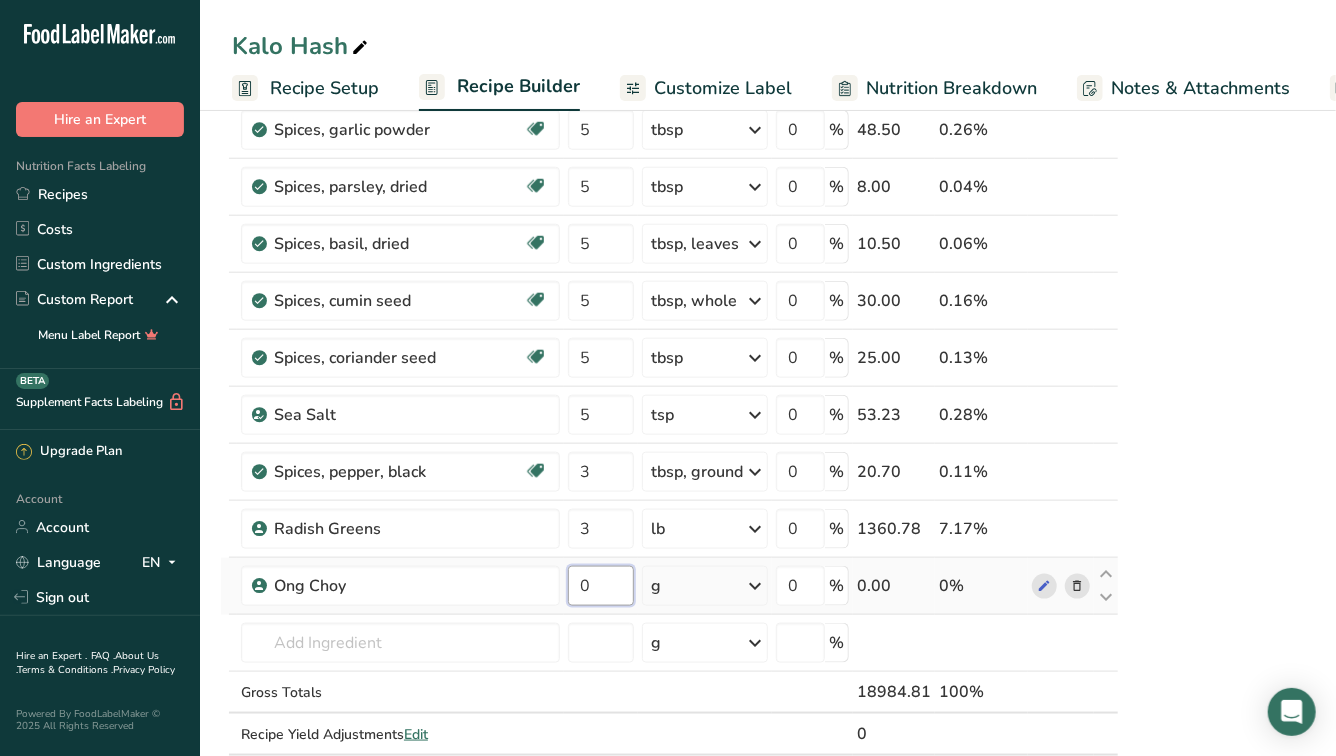click on "0" at bounding box center (601, 586) 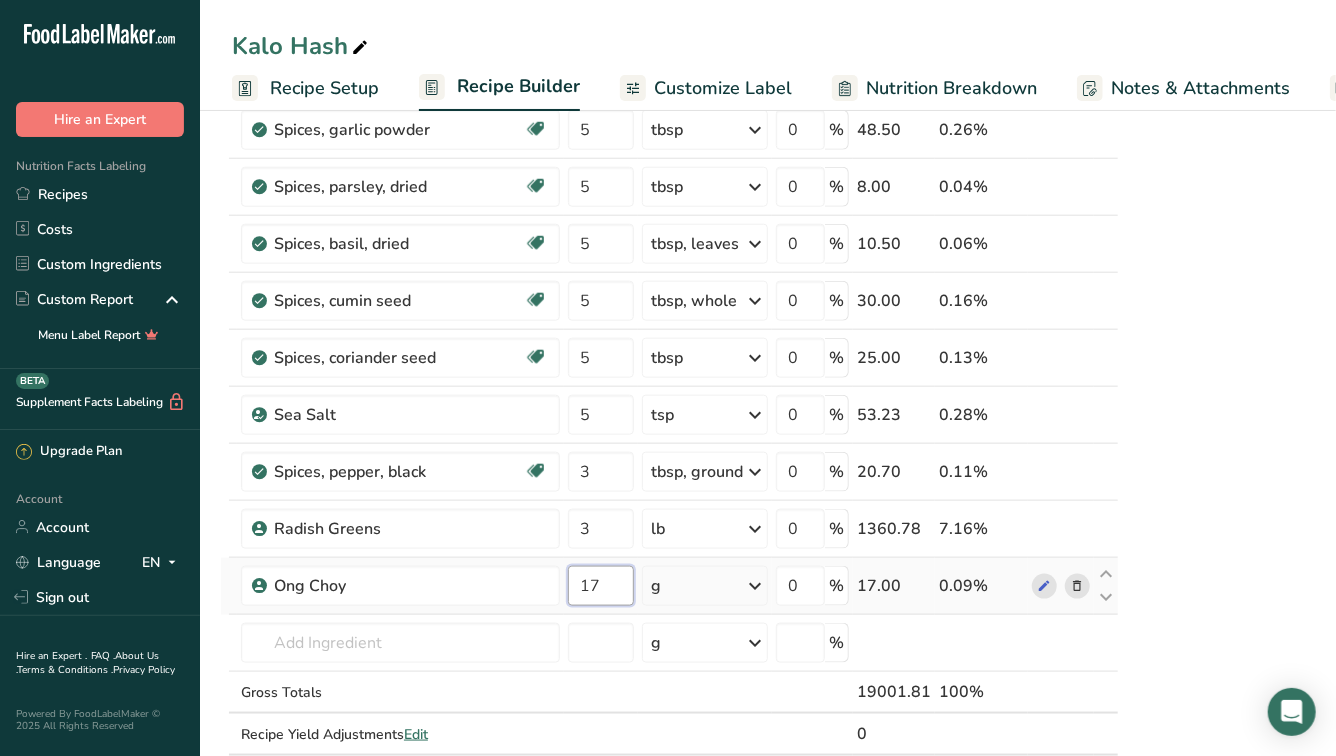 type on "17" 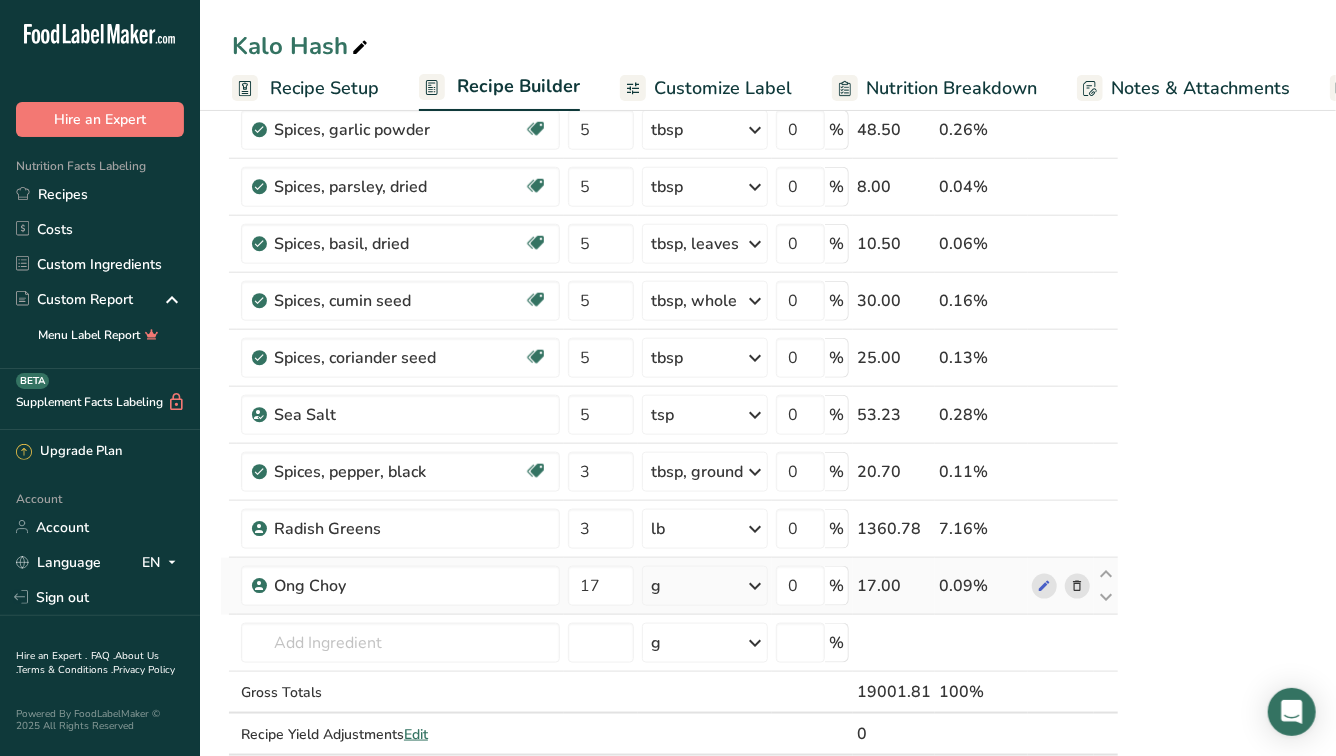 click on "Ingredient *
Amount *
Unit *
Waste *   .a-a{fill:#347362;}.b-a{fill:#fff;}          Grams
Percentage
Radishes, oriental, raw
Dairy free
Gluten free
Vegan
Vegetarian
Soy free
5.7
lb
Portions
1 cup slices
1 radish (7" long)
Weight Units
g
kg
mg
See more
Volume Units
l
Volume units require a density conversion. If you know your ingredient's density enter it below. Otherwise, click on "RIA" our AI Regulatory bot - she will be able to help you
lb/ft3
g/cm3
Confirm
mL
fl oz" at bounding box center (669, 57) 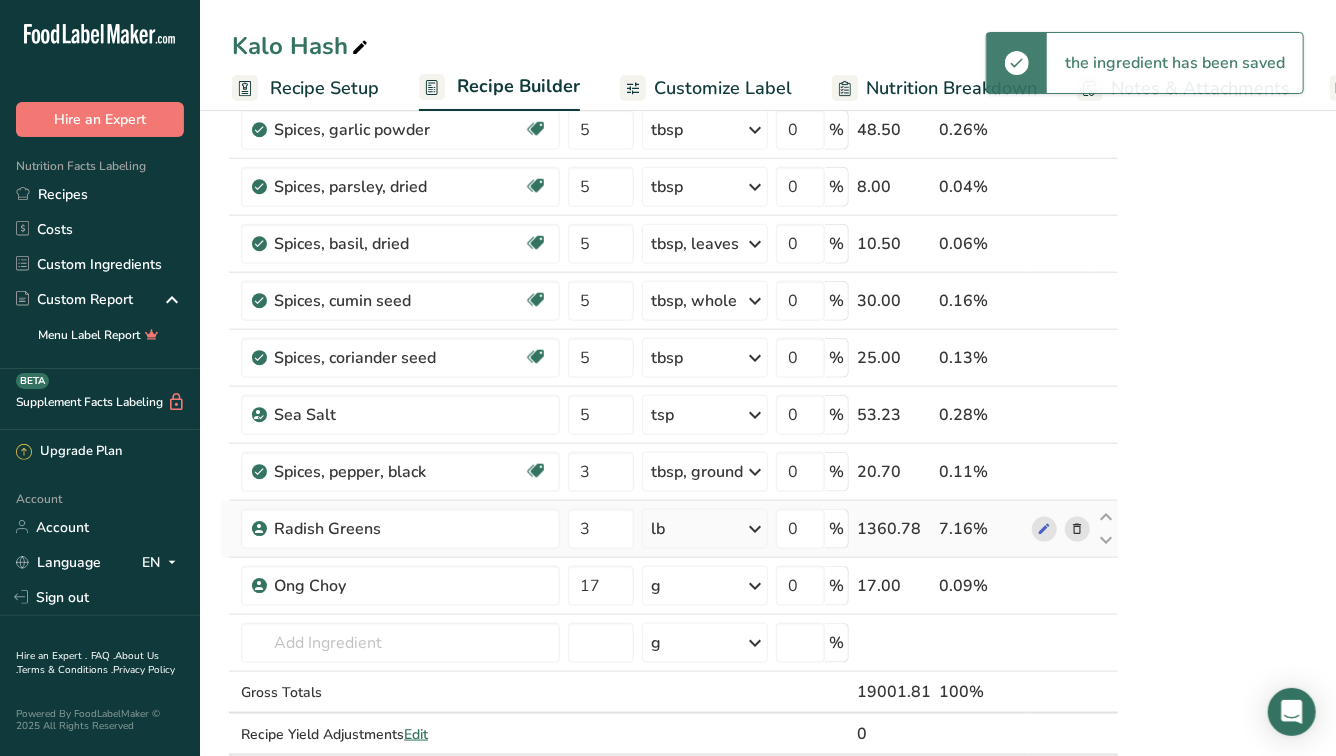 scroll, scrollTop: 0, scrollLeft: 123, axis: horizontal 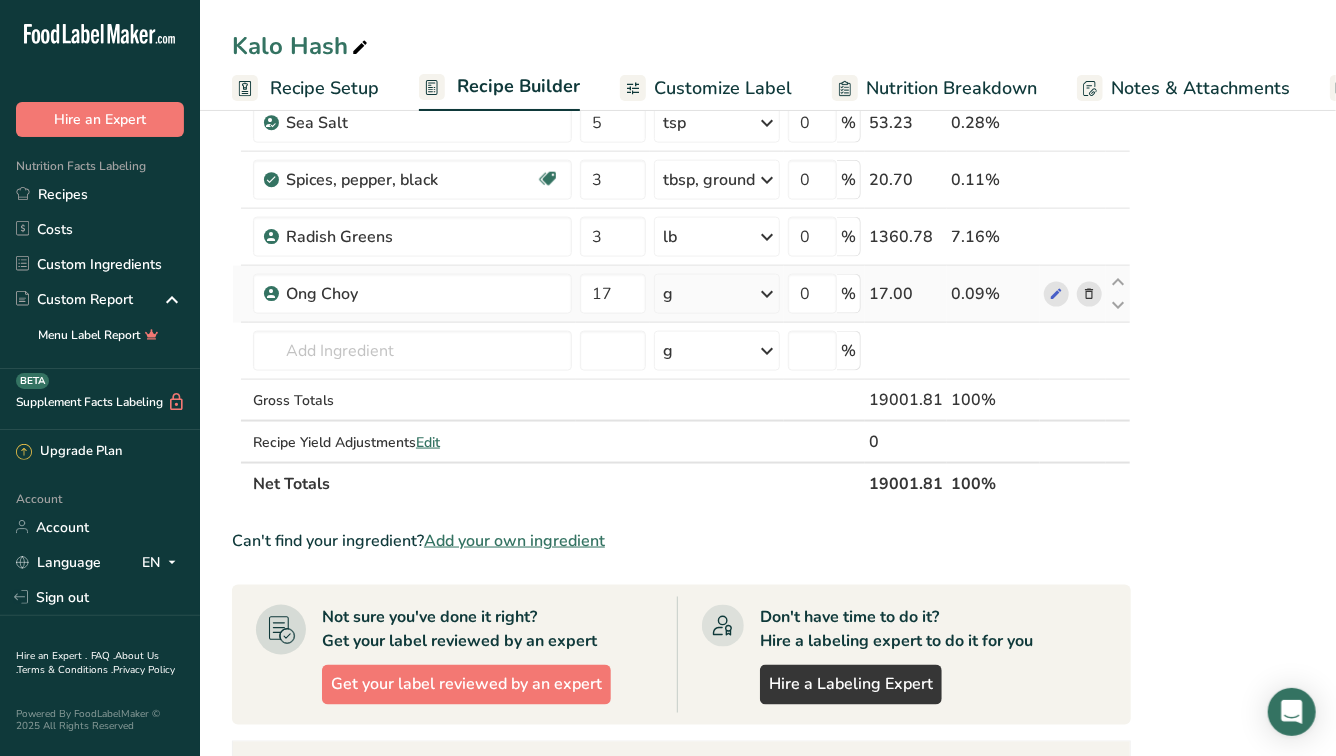 click on "g" at bounding box center (717, 294) 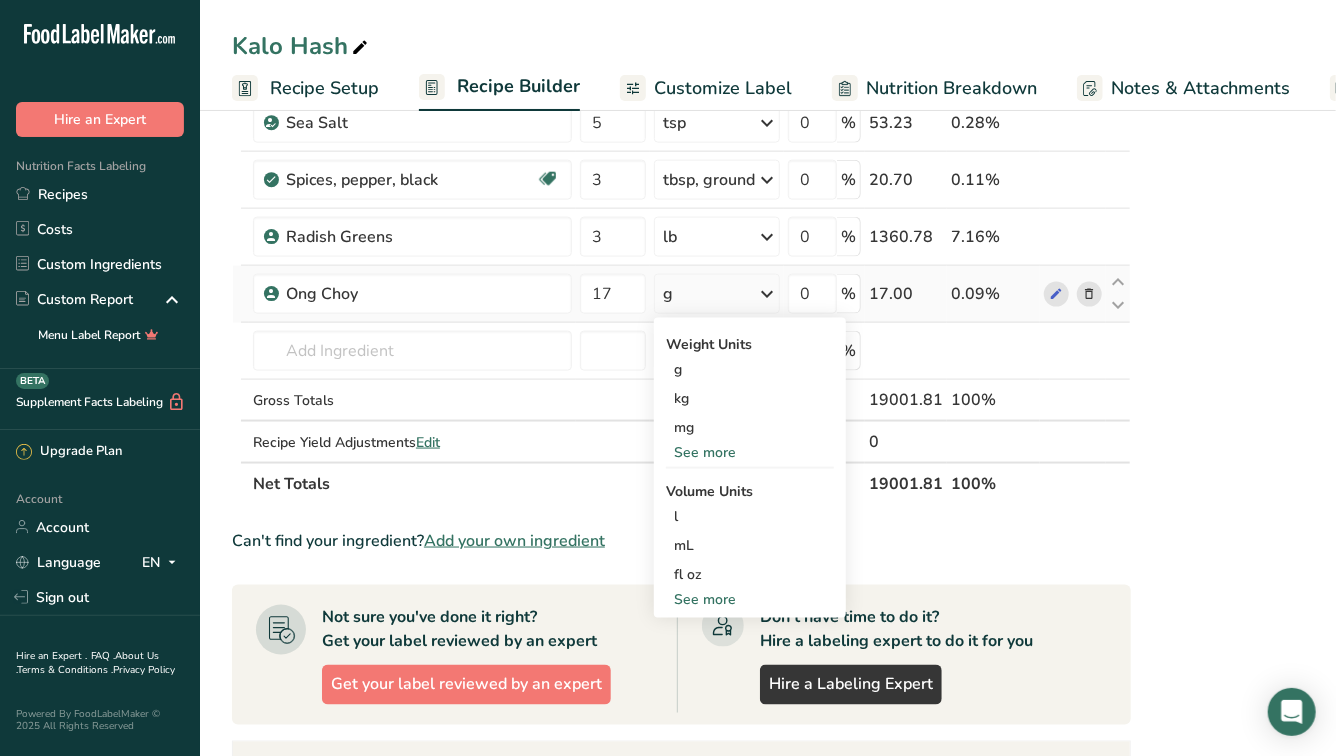 click on "See more" at bounding box center [750, 452] 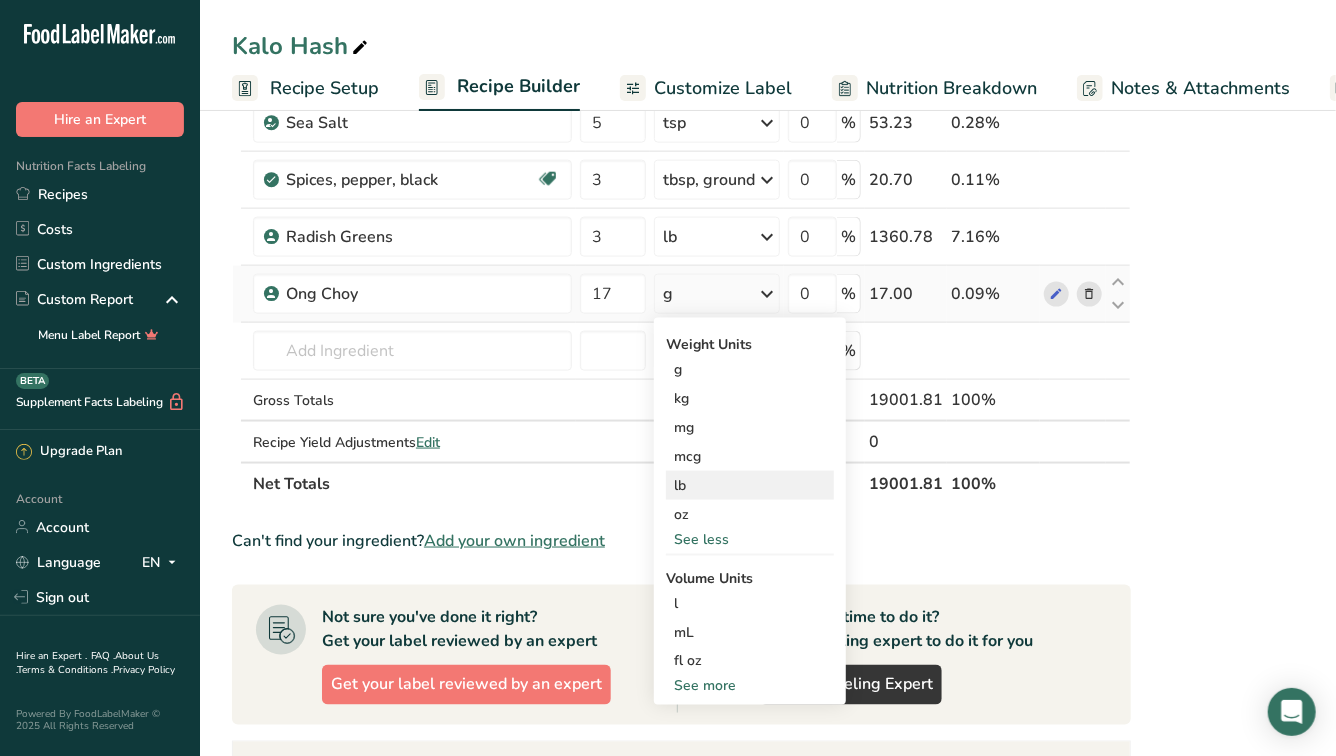 click on "lb" at bounding box center [750, 485] 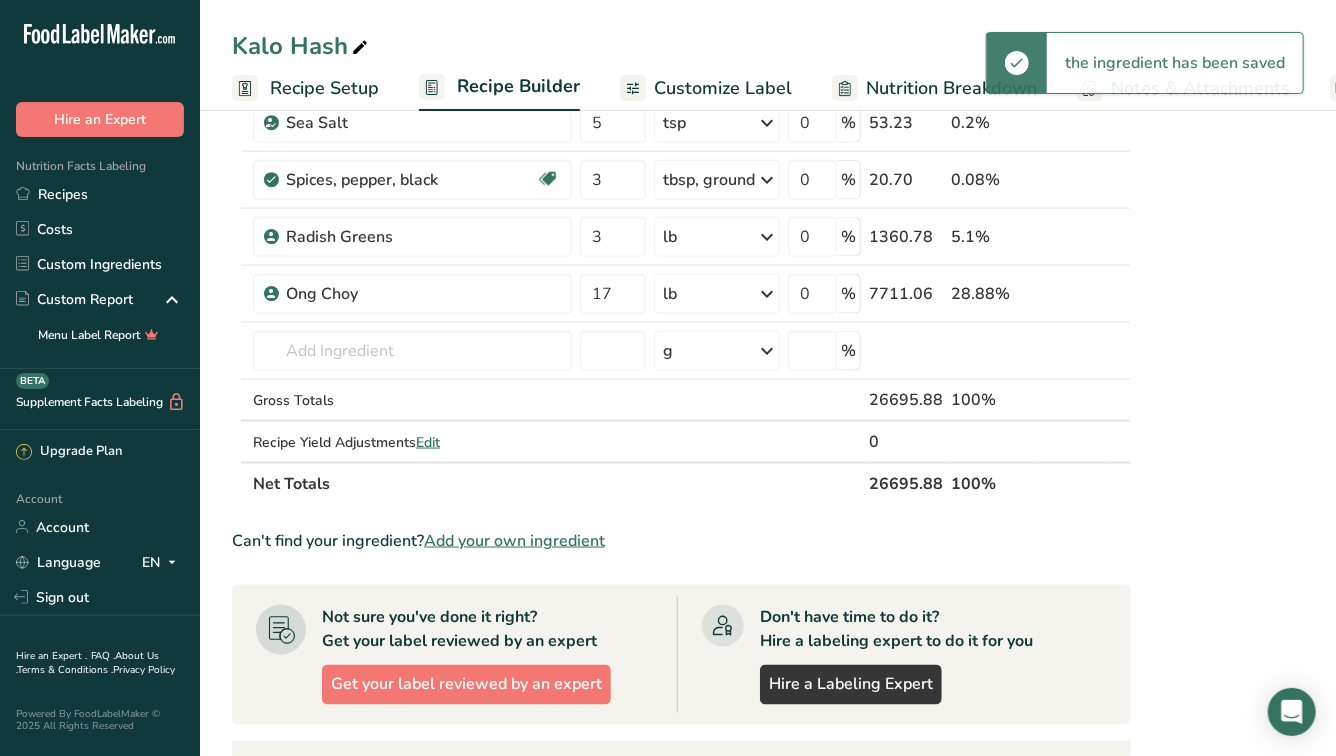 scroll, scrollTop: 0, scrollLeft: 123, axis: horizontal 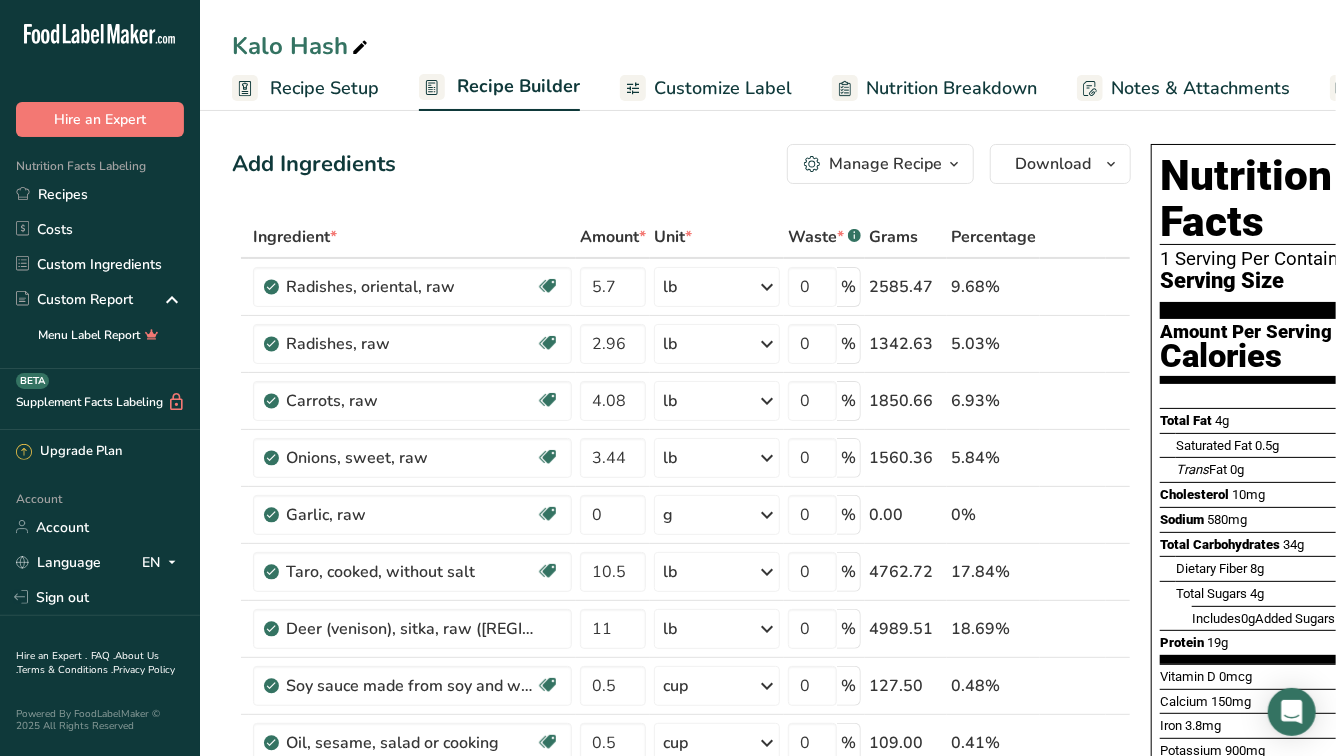 click on "Customize Label" at bounding box center [723, 88] 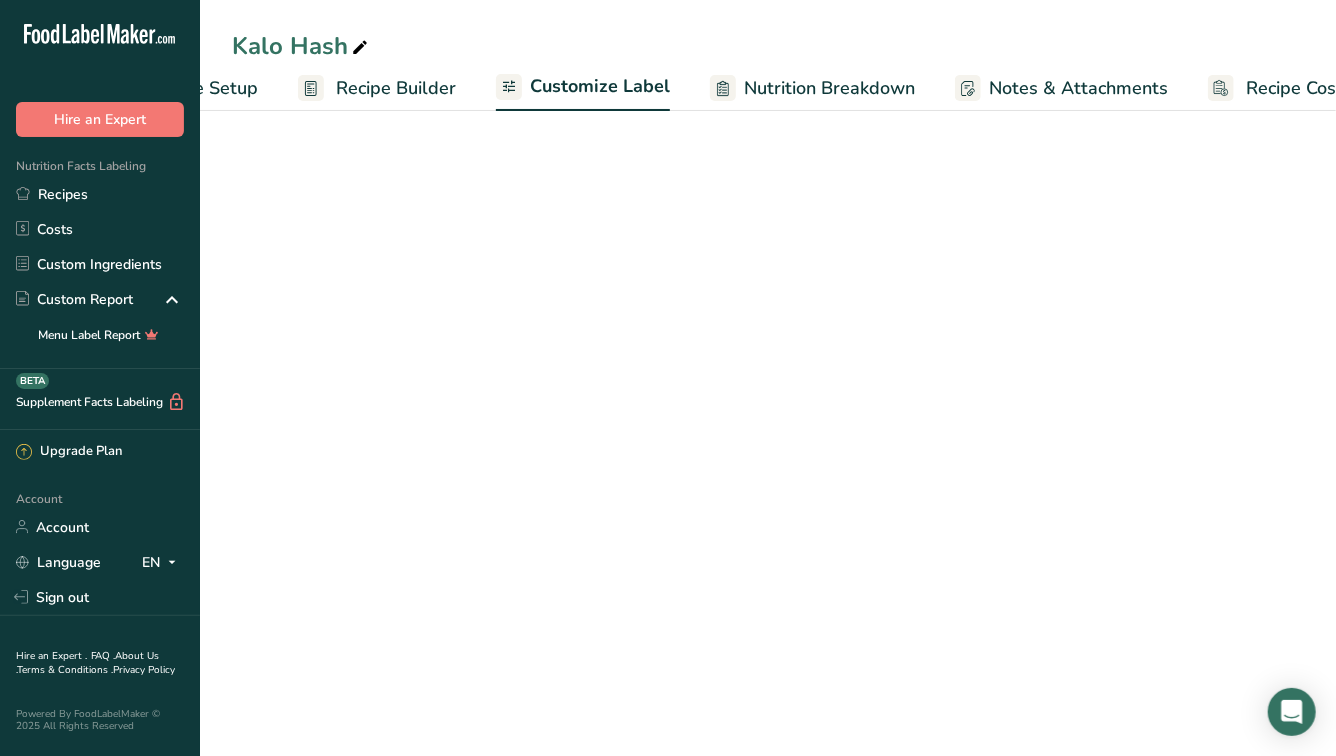 scroll, scrollTop: 0, scrollLeft: 185, axis: horizontal 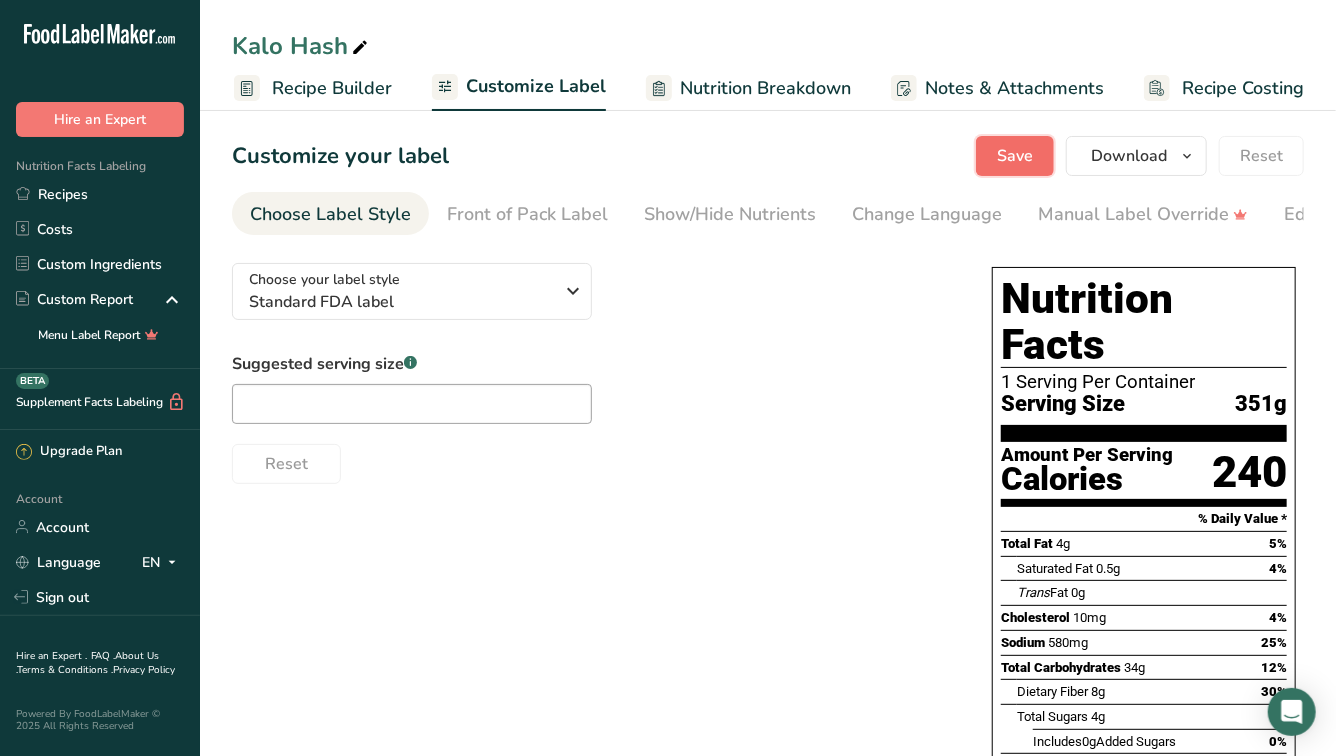 click on "Save" at bounding box center [1015, 156] 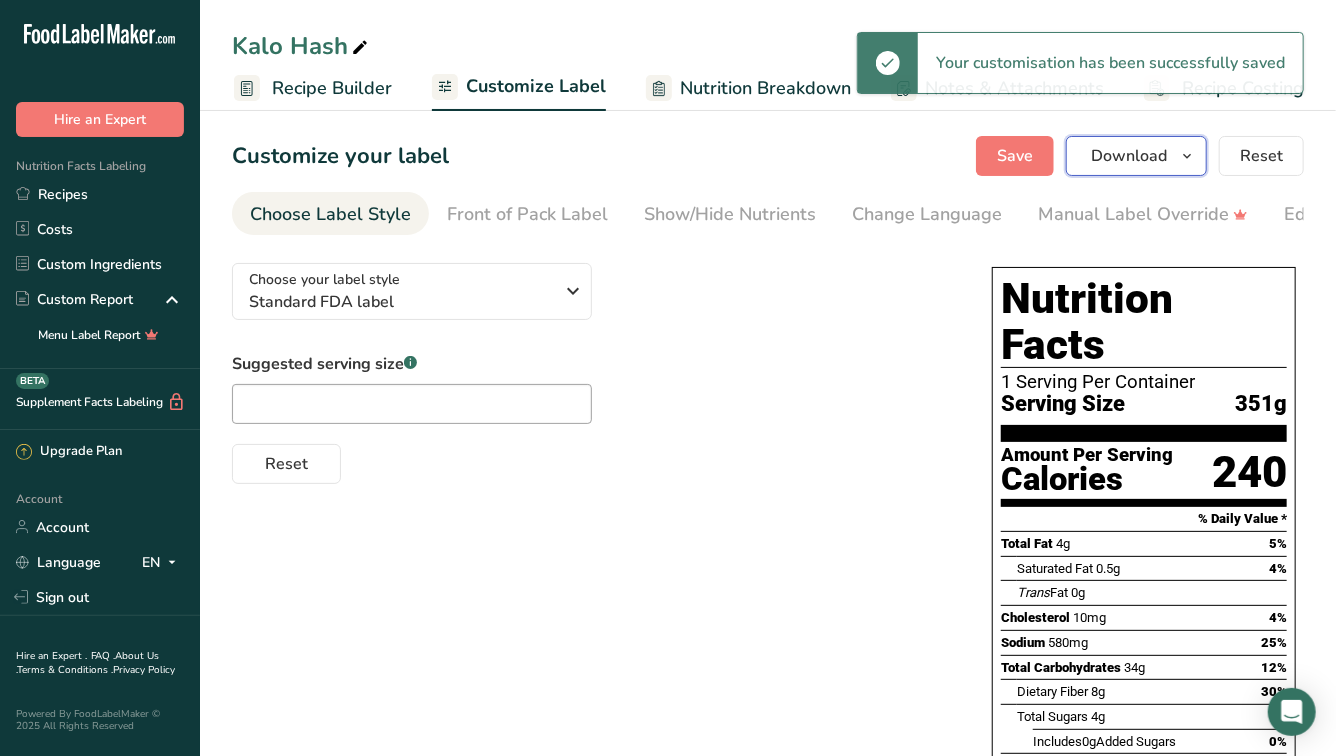 click on "Download" at bounding box center [1129, 156] 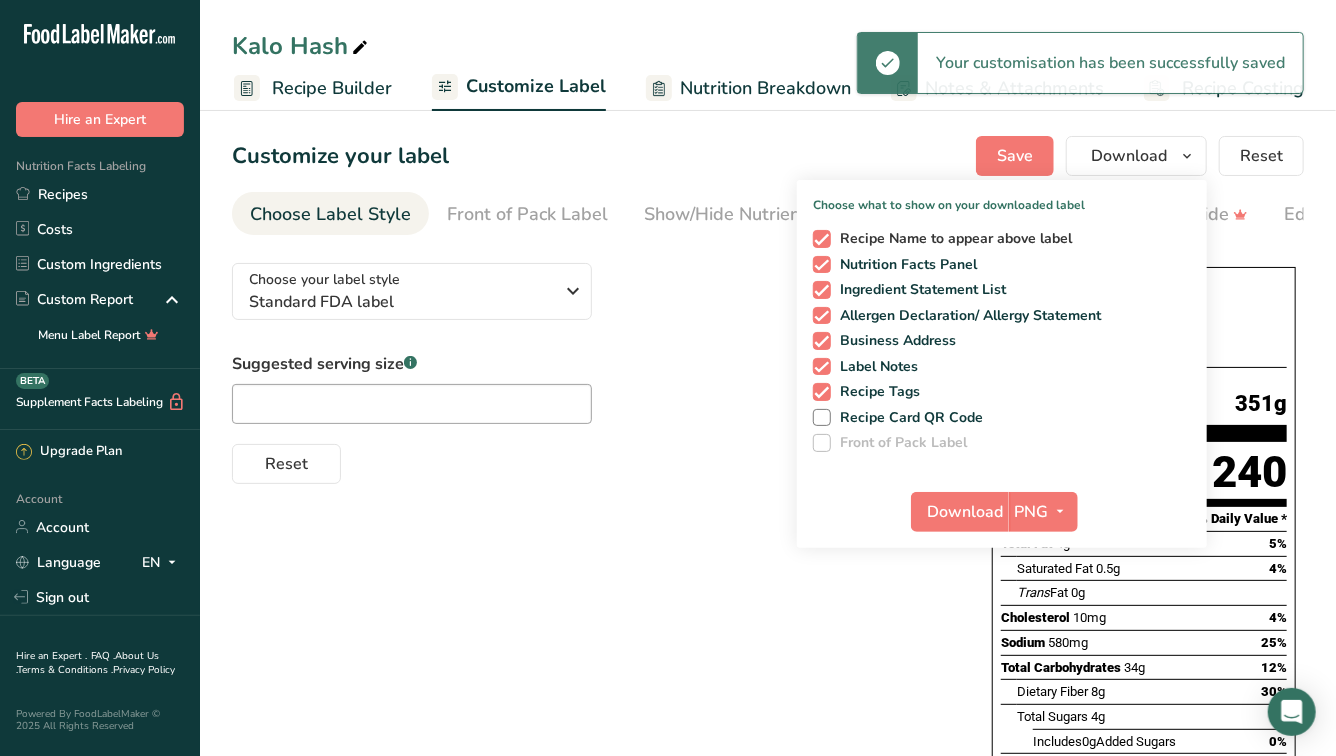 click on "Recipe Name to appear above label" at bounding box center [952, 239] 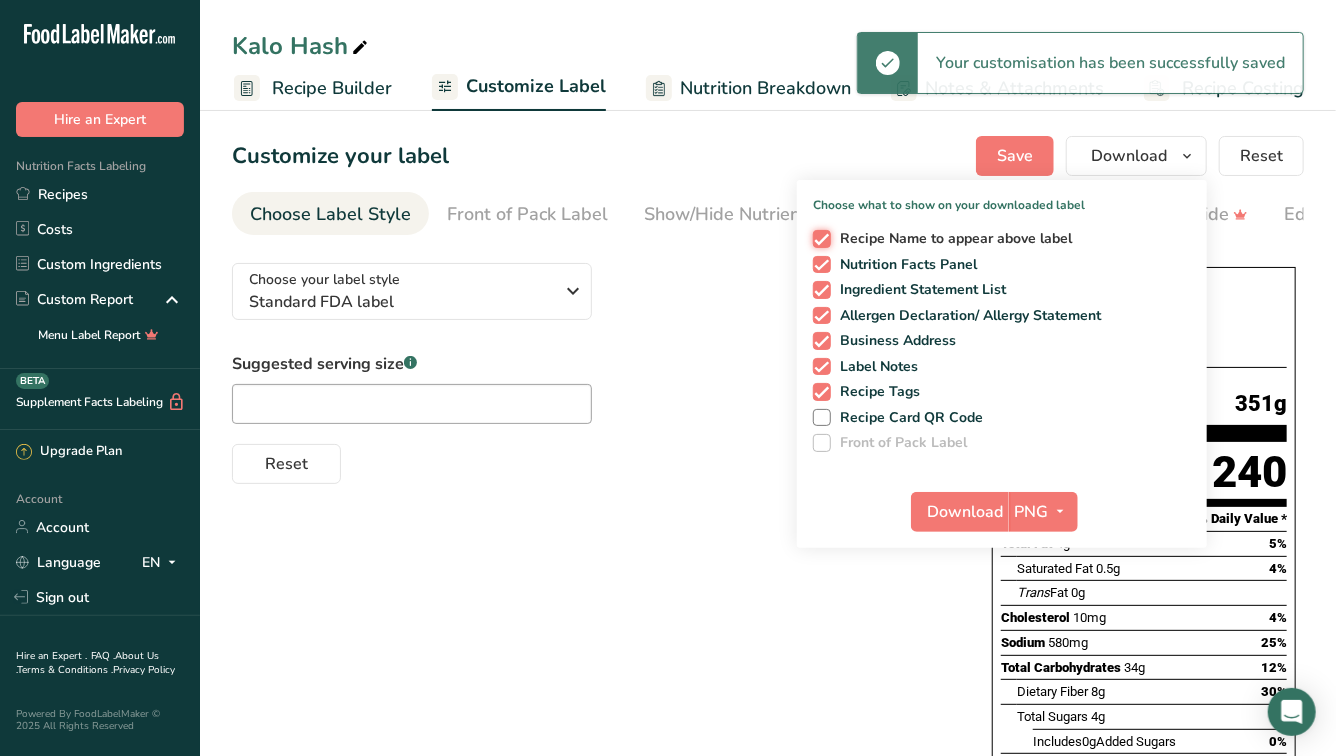 click on "Recipe Name to appear above label" at bounding box center (819, 238) 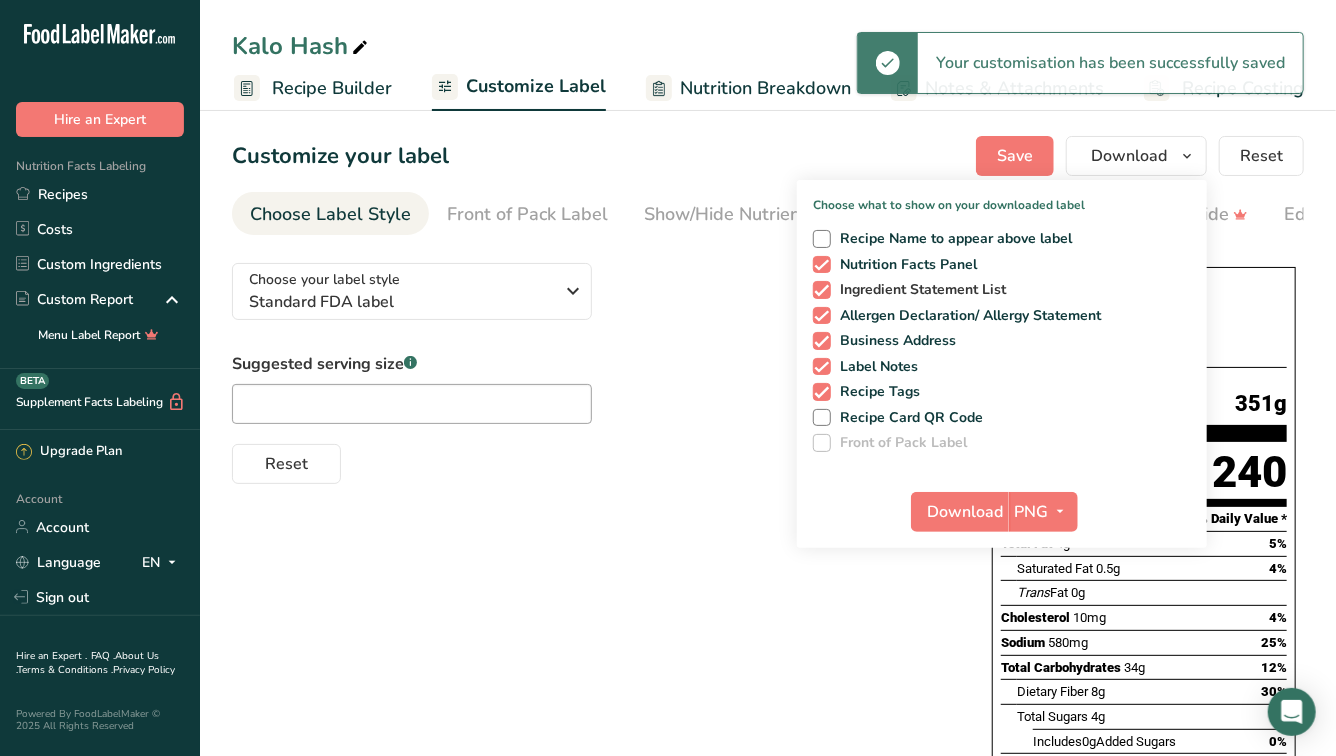 click on "Ingredient Statement List" at bounding box center [919, 290] 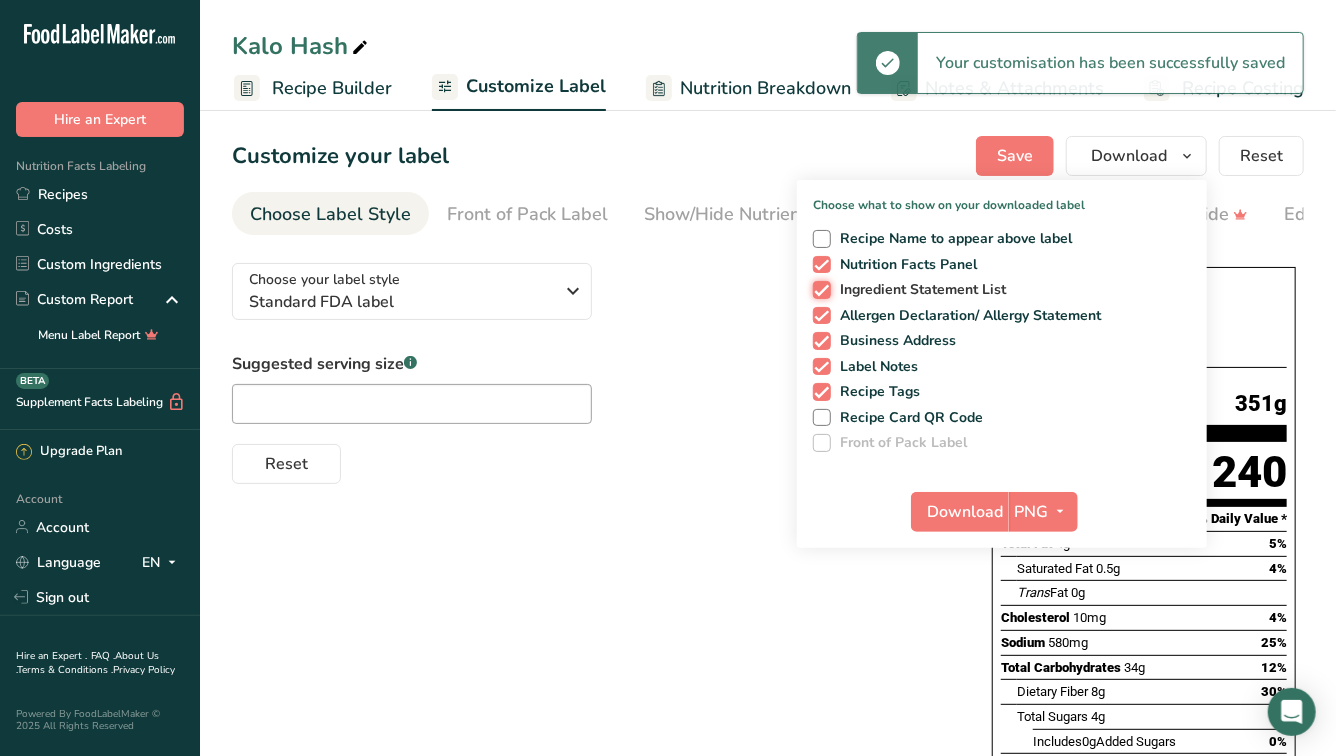 click on "Ingredient Statement List" at bounding box center (819, 289) 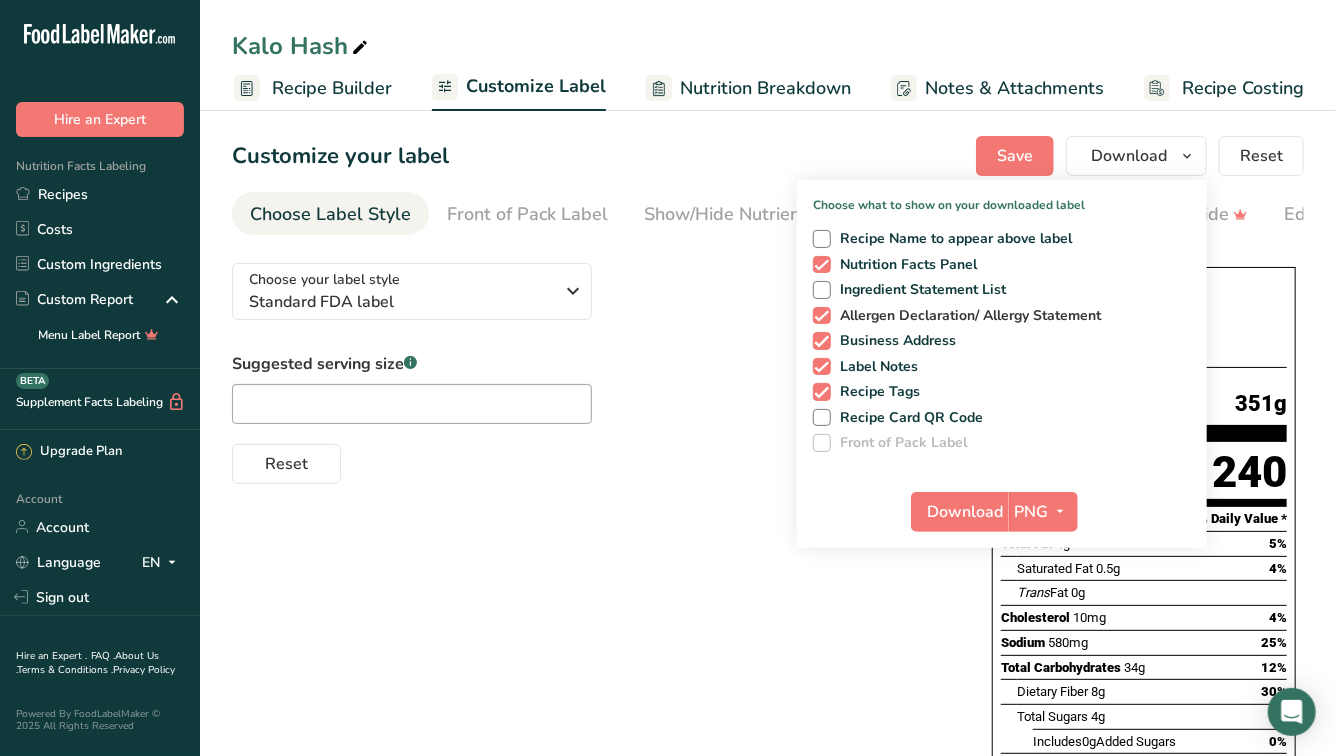 click on "Allergen Declaration/ Allergy Statement" at bounding box center [966, 316] 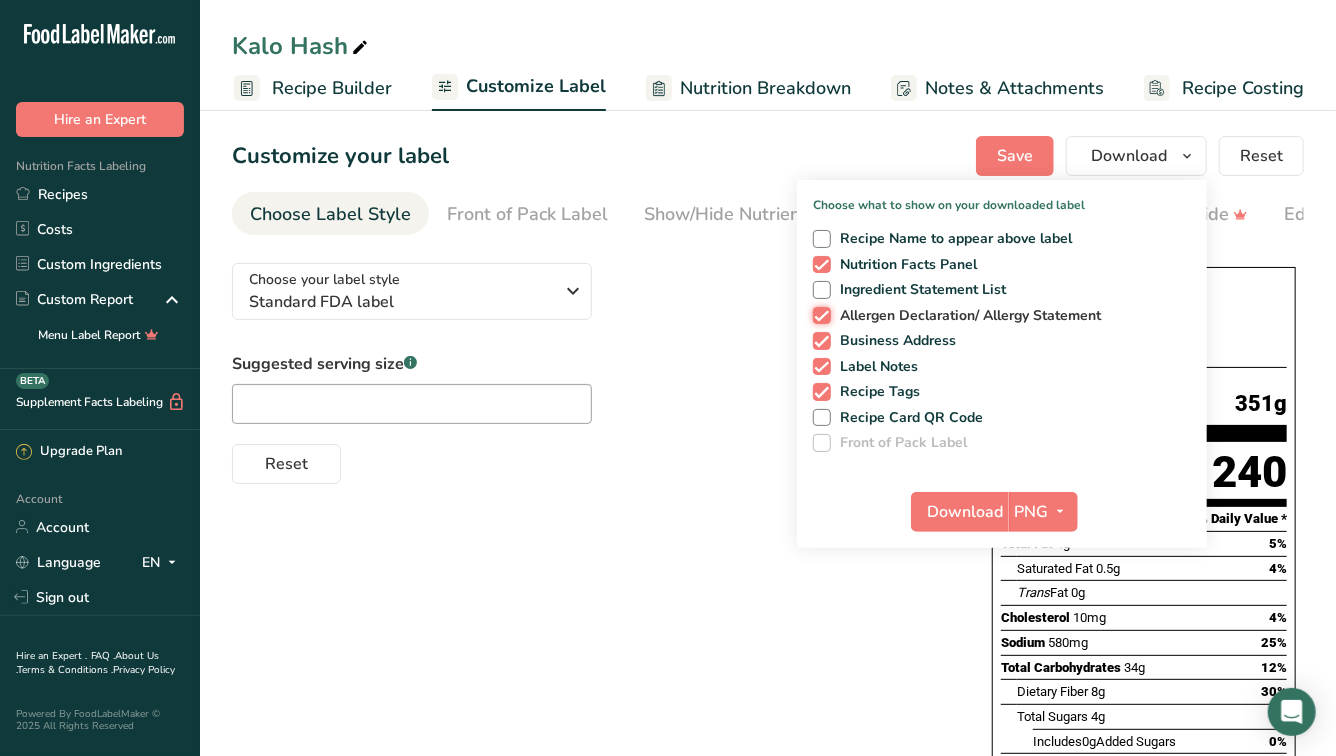 click on "Allergen Declaration/ Allergy Statement" at bounding box center [819, 315] 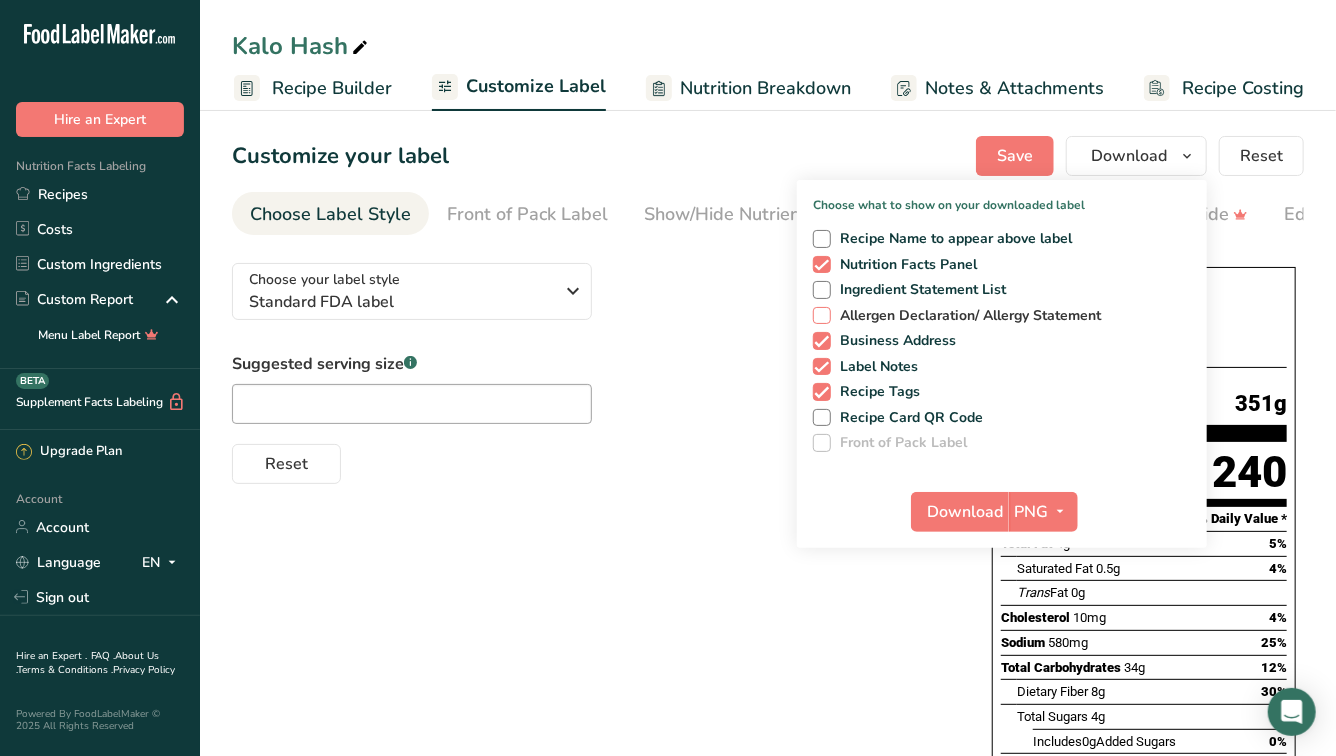click on "Allergen Declaration/ Allergy Statement" at bounding box center [966, 316] 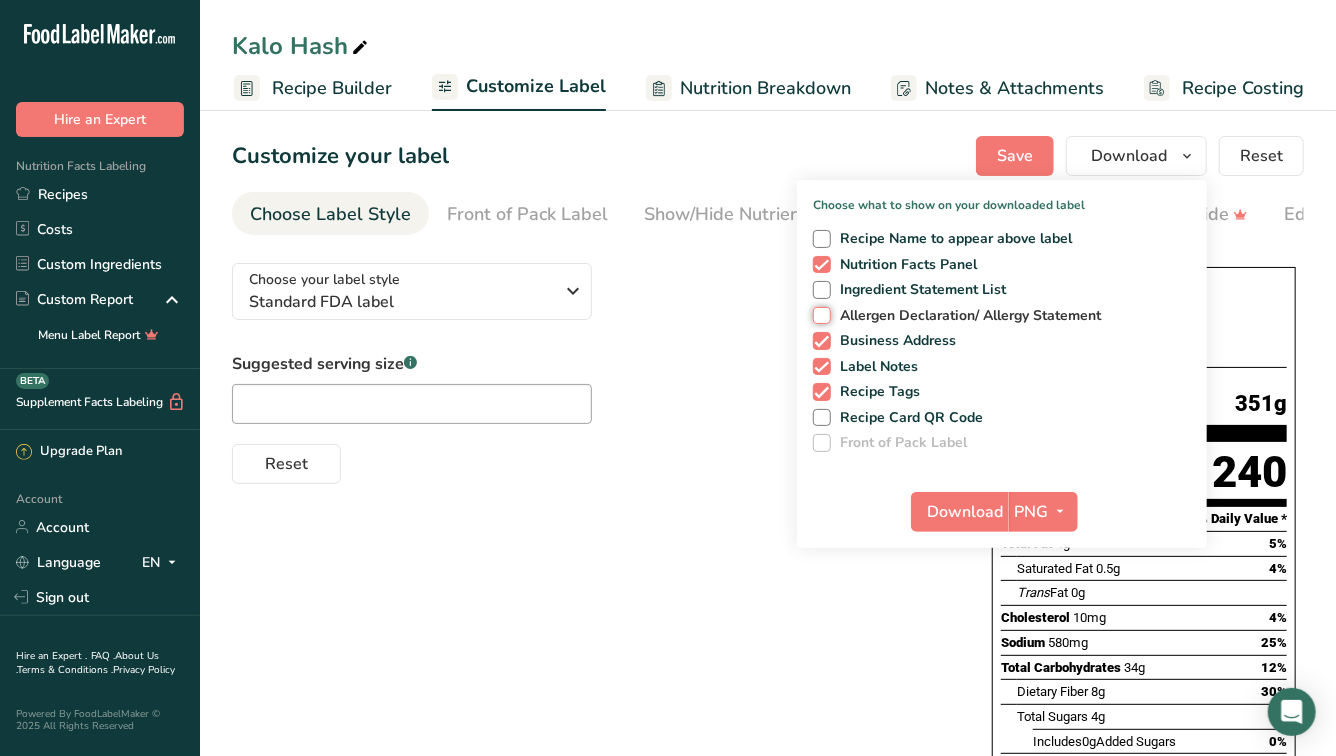 click on "Allergen Declaration/ Allergy Statement" at bounding box center (819, 315) 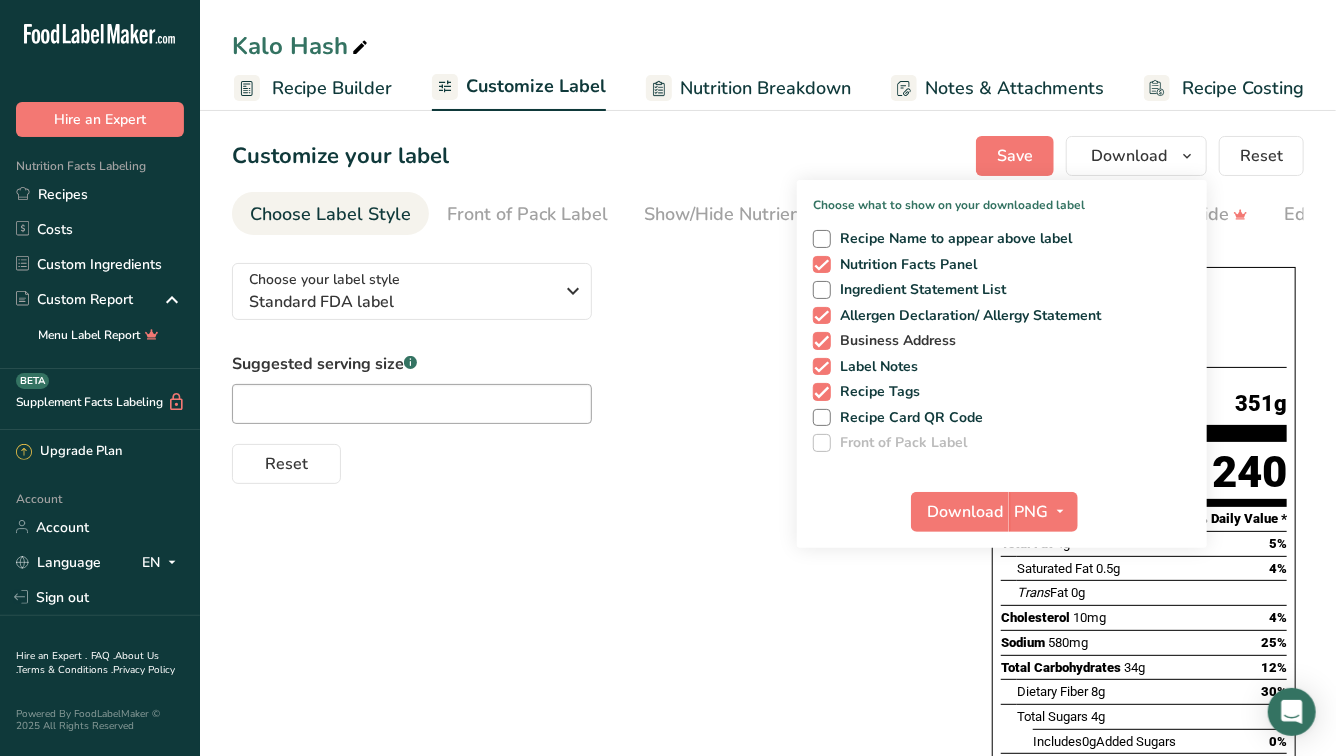 click on "Business Address" at bounding box center (894, 341) 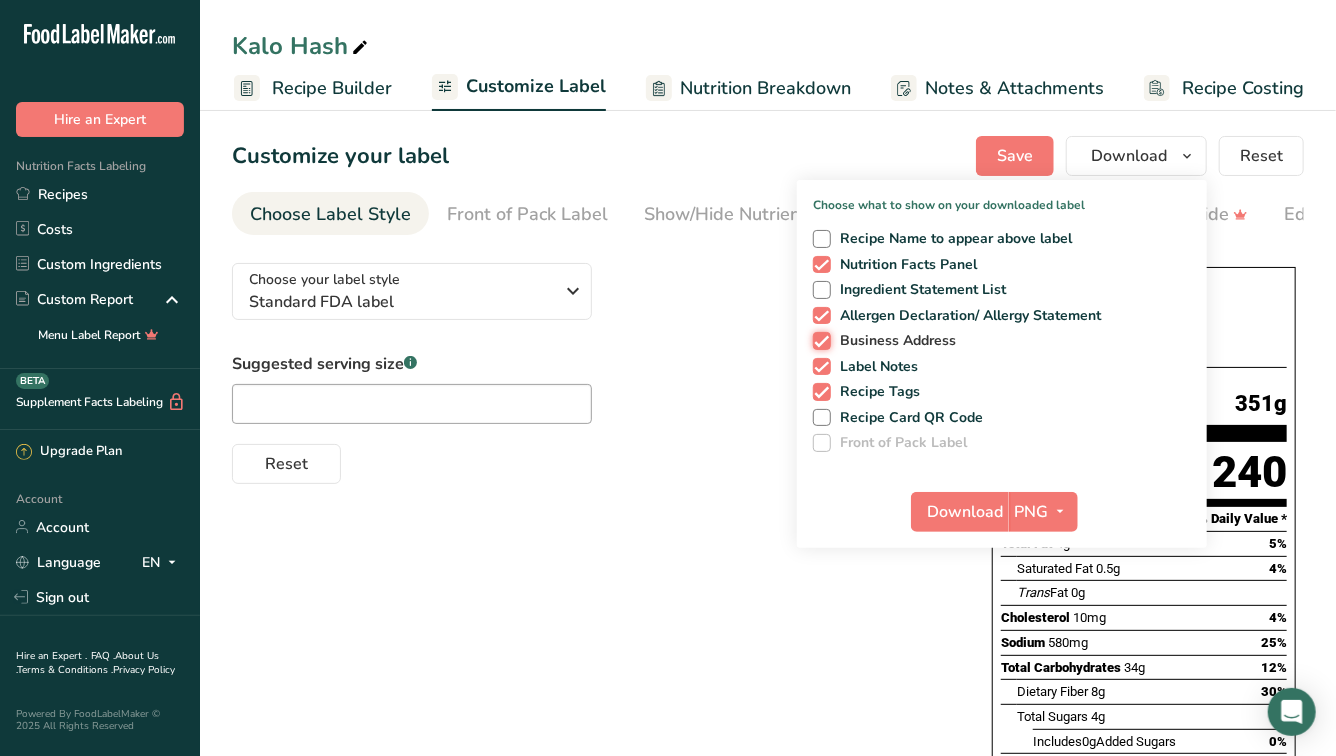click on "Business Address" at bounding box center (819, 340) 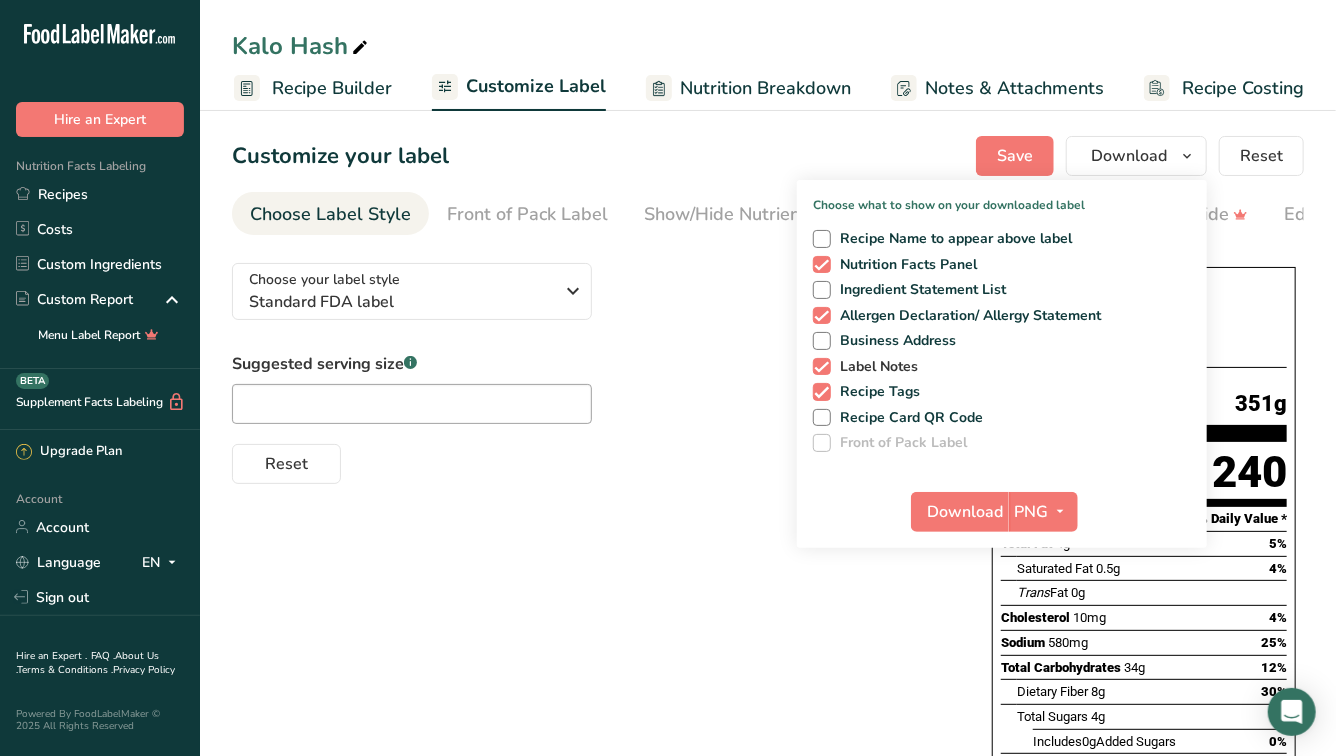 click on "Label Notes" at bounding box center (875, 367) 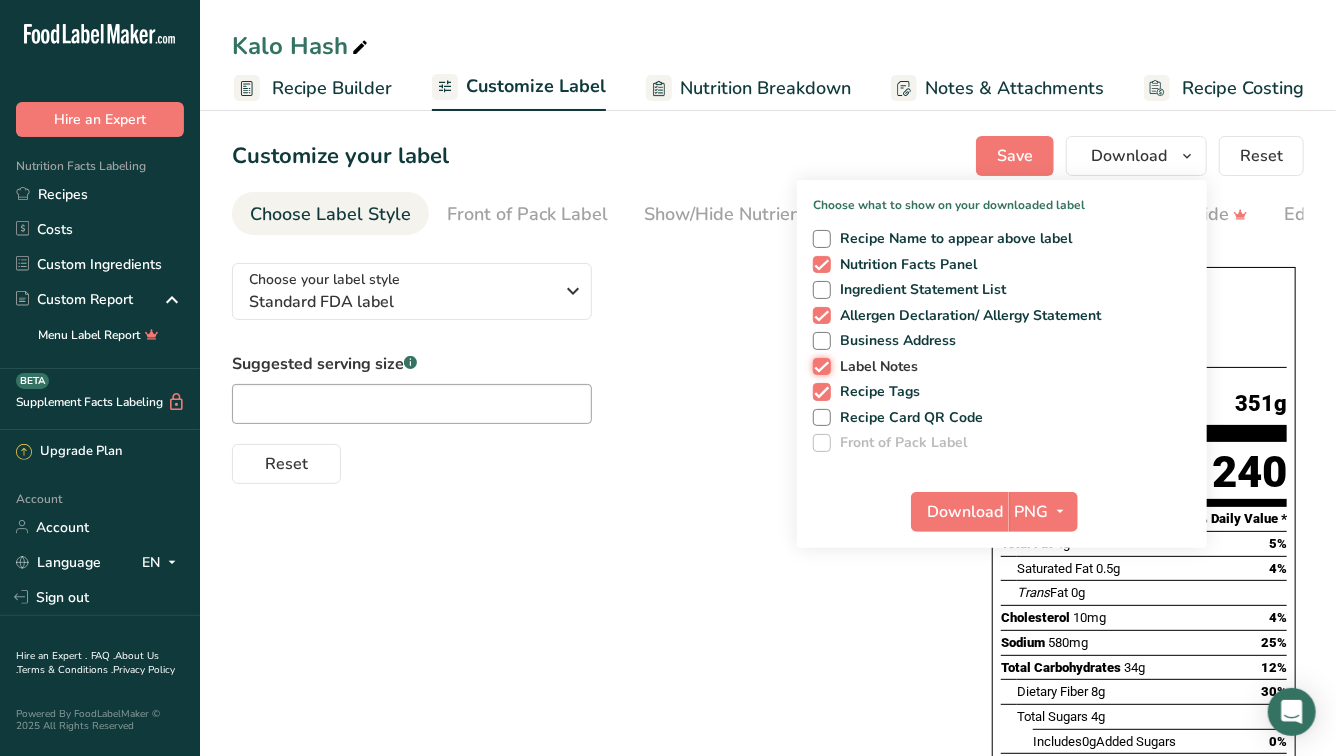 click on "Label Notes" at bounding box center [819, 366] 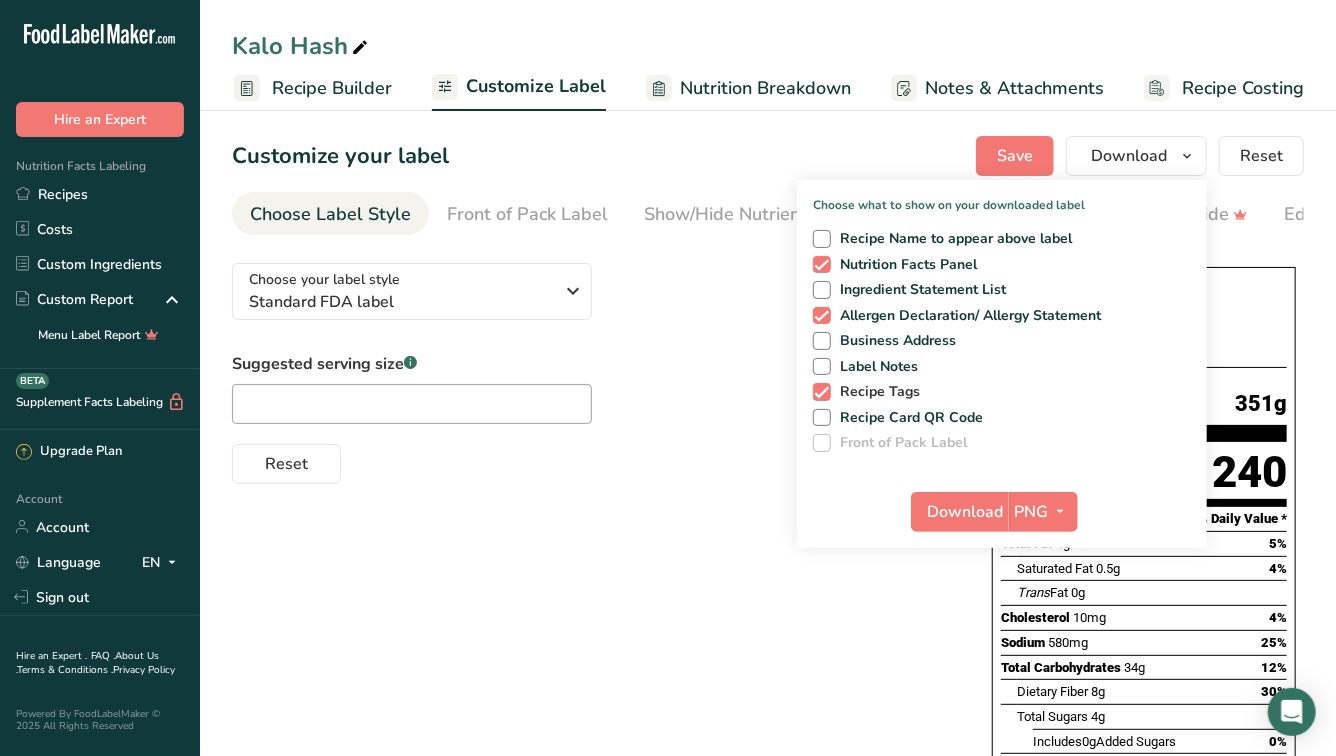 click on "Recipe Tags" at bounding box center (876, 392) 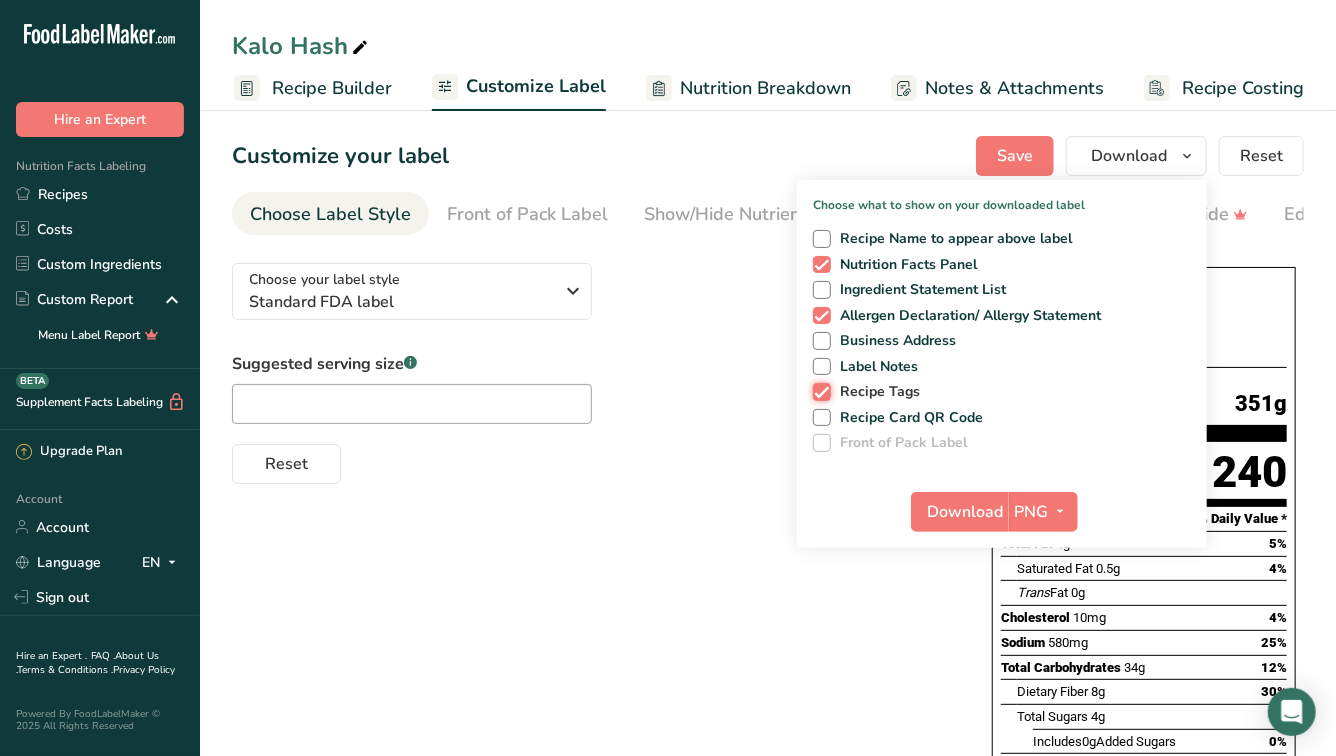 click on "Recipe Tags" at bounding box center [819, 391] 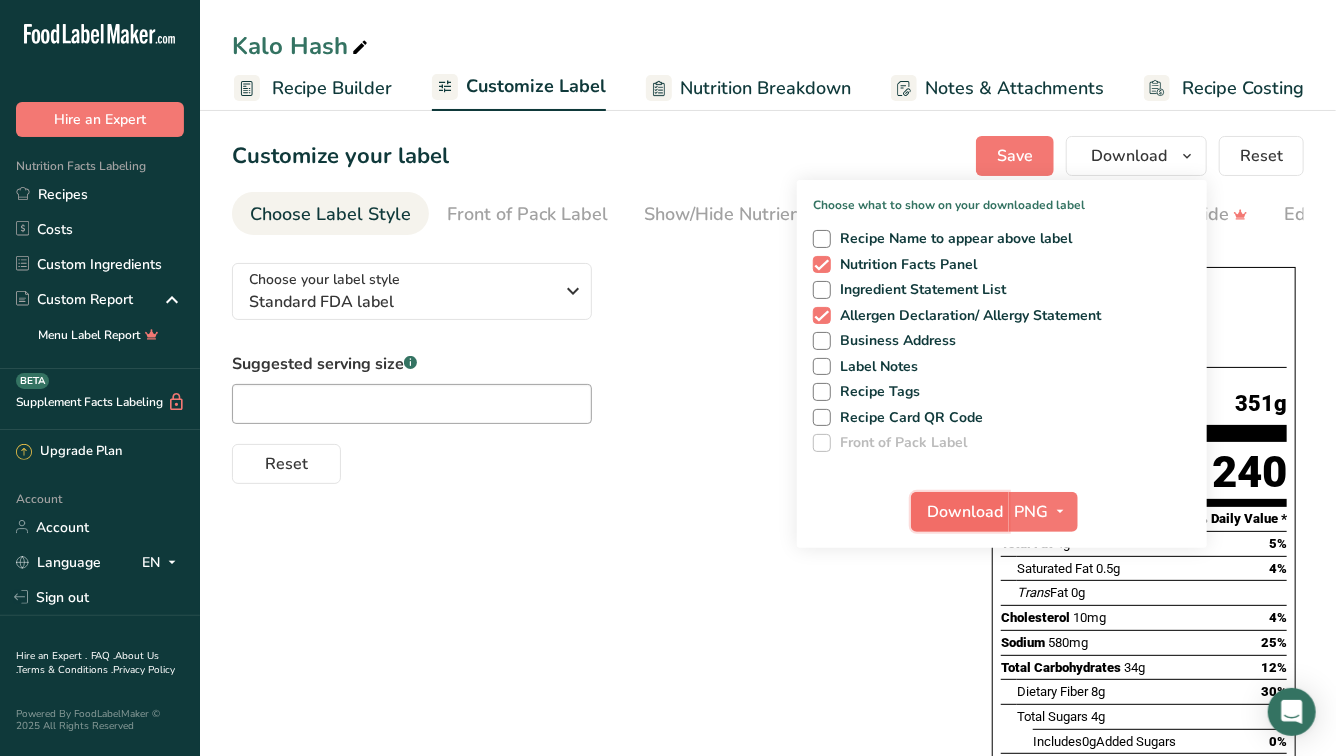 click on "Download" at bounding box center [966, 512] 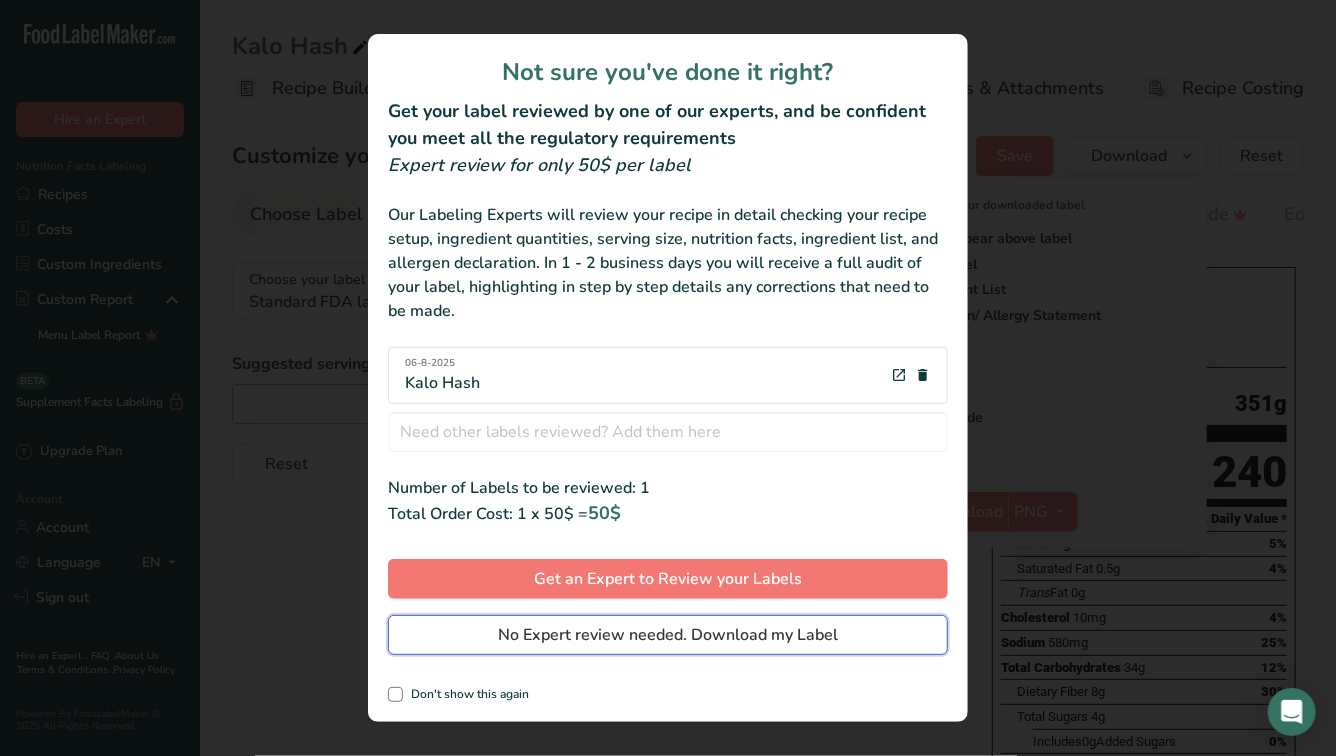 click on "No Expert review needed. Download my Label" at bounding box center (668, 635) 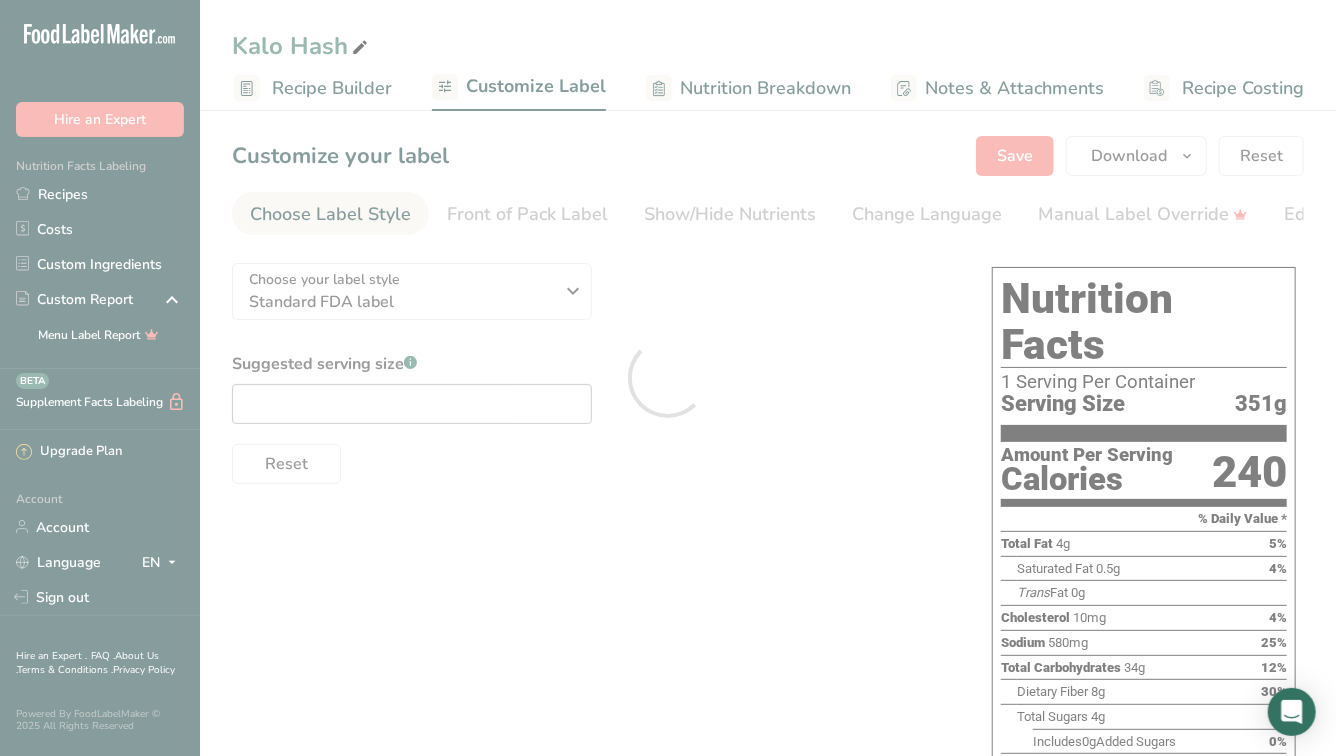 scroll, scrollTop: 0, scrollLeft: 0, axis: both 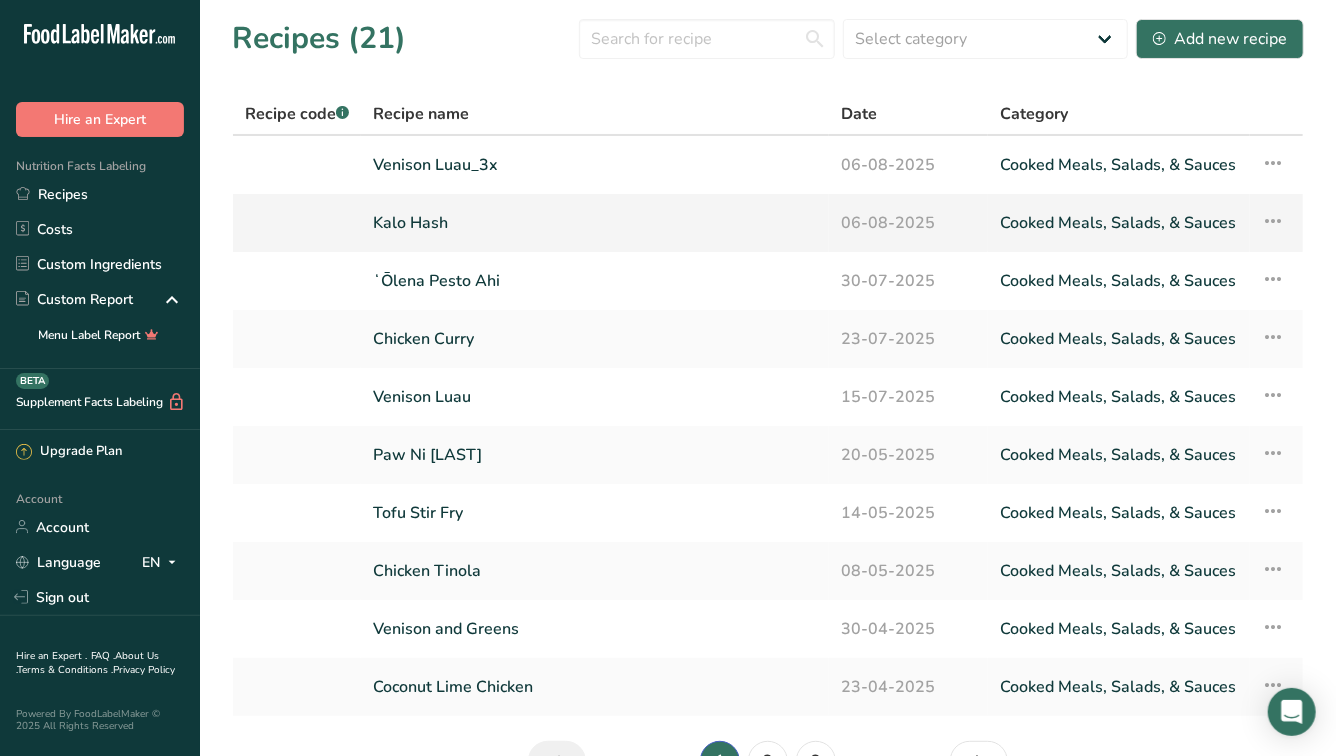click on "06-08-2025" at bounding box center [908, 223] 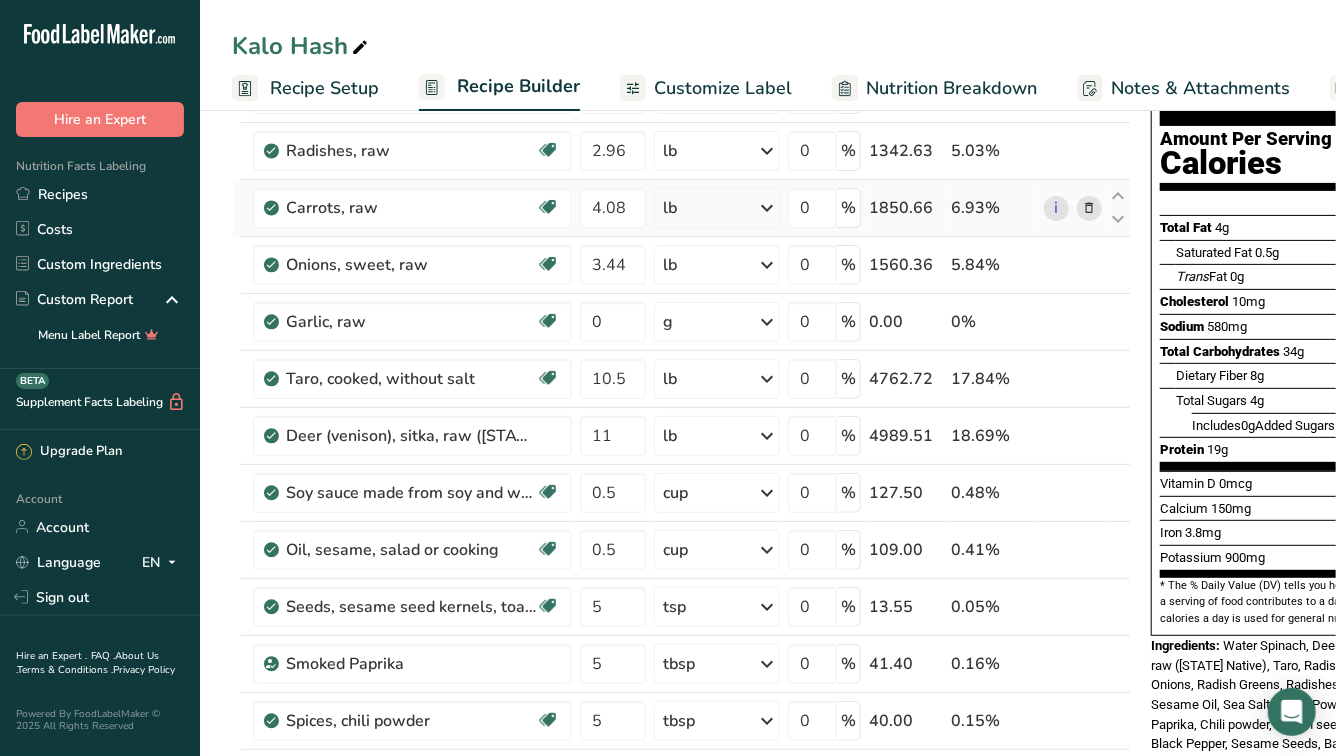 scroll, scrollTop: 0, scrollLeft: 0, axis: both 